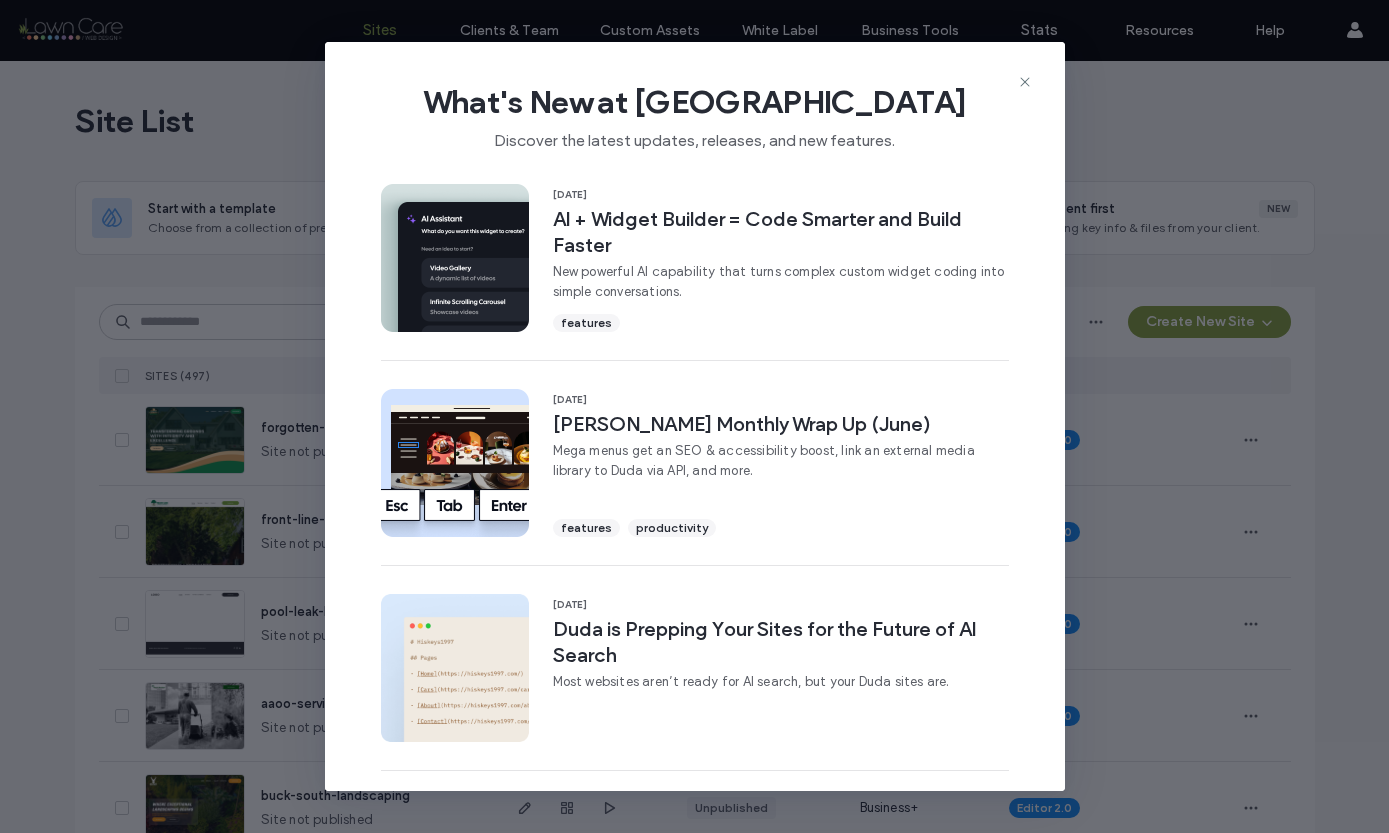 scroll, scrollTop: 0, scrollLeft: 0, axis: both 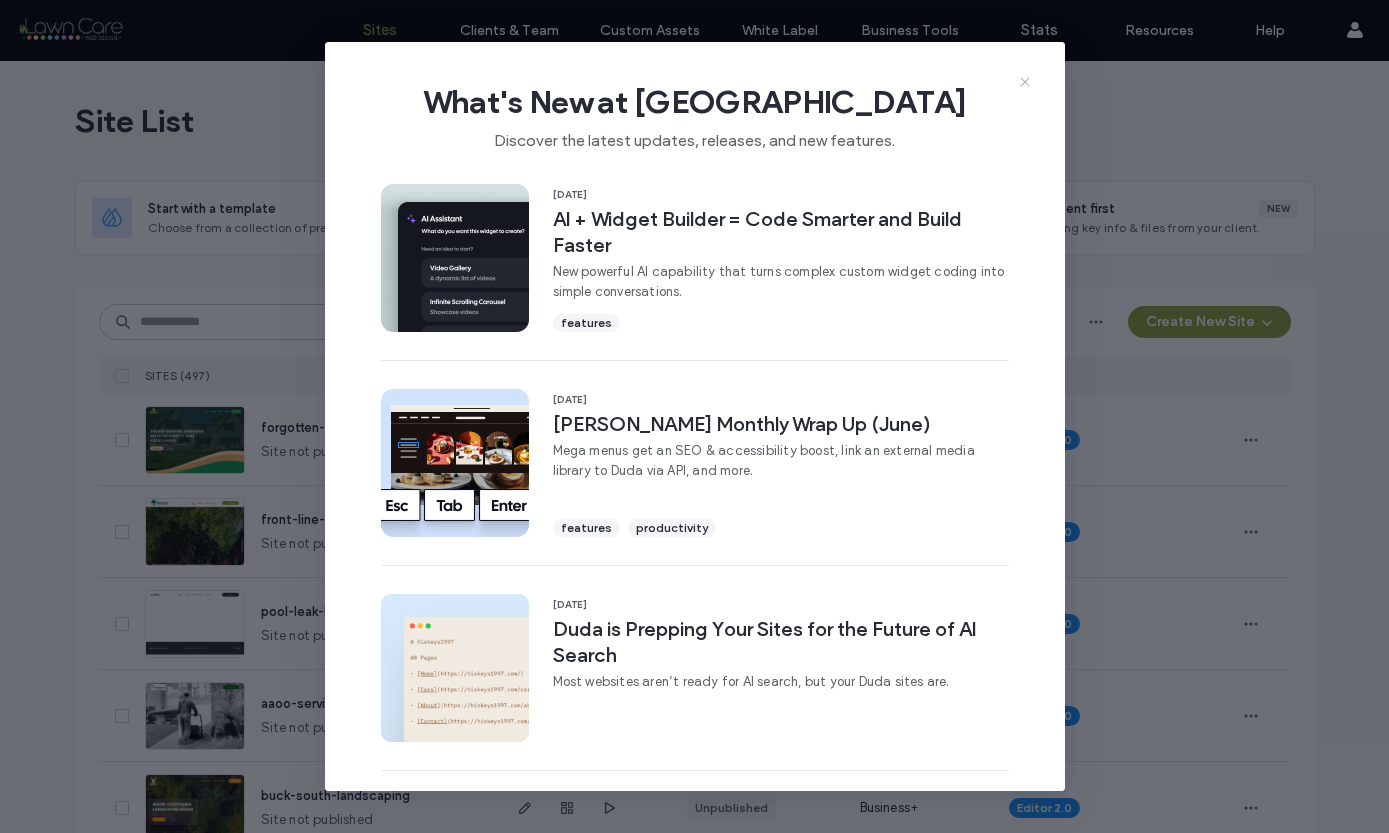 click 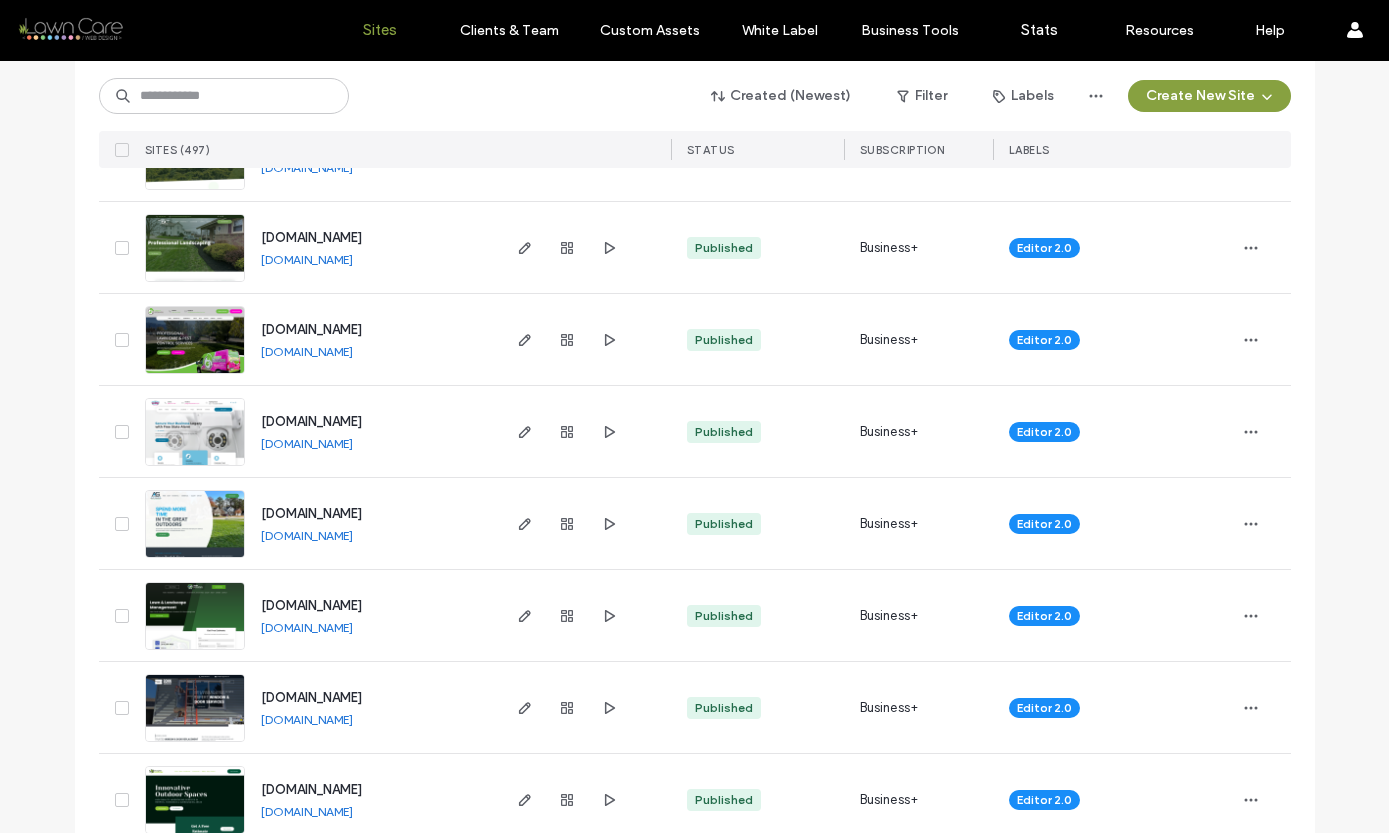 scroll, scrollTop: 6533, scrollLeft: 0, axis: vertical 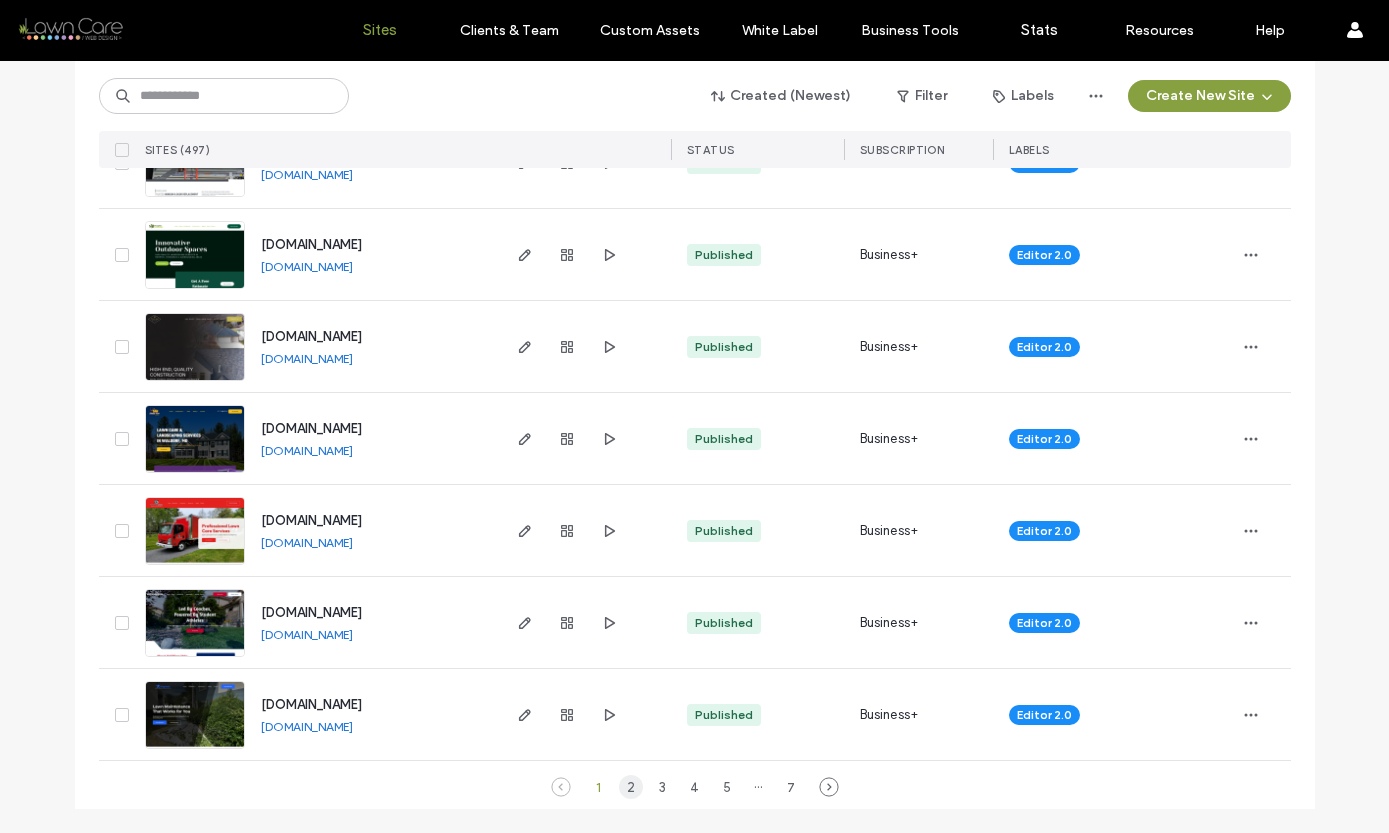click on "2" at bounding box center [631, 787] 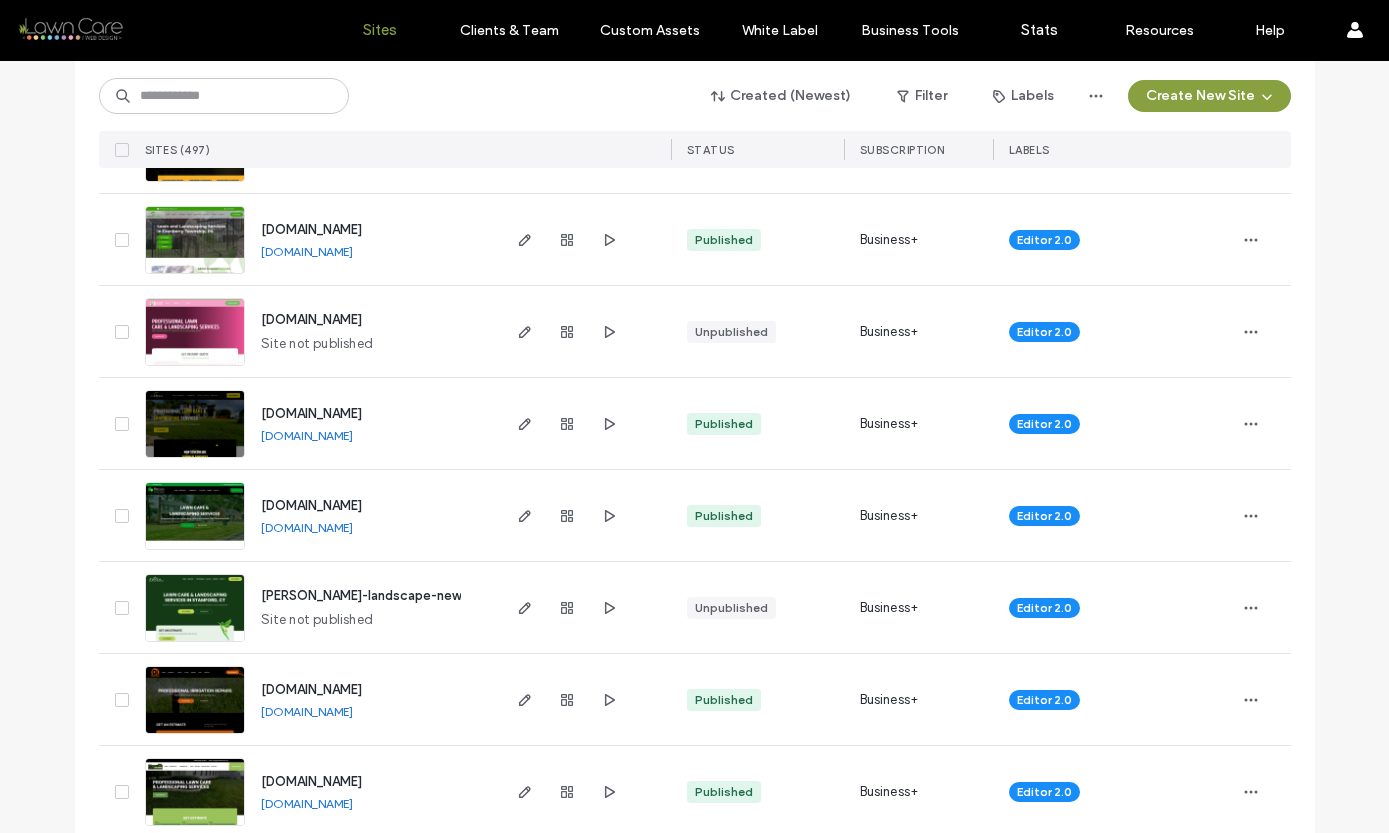 scroll, scrollTop: 4887, scrollLeft: 0, axis: vertical 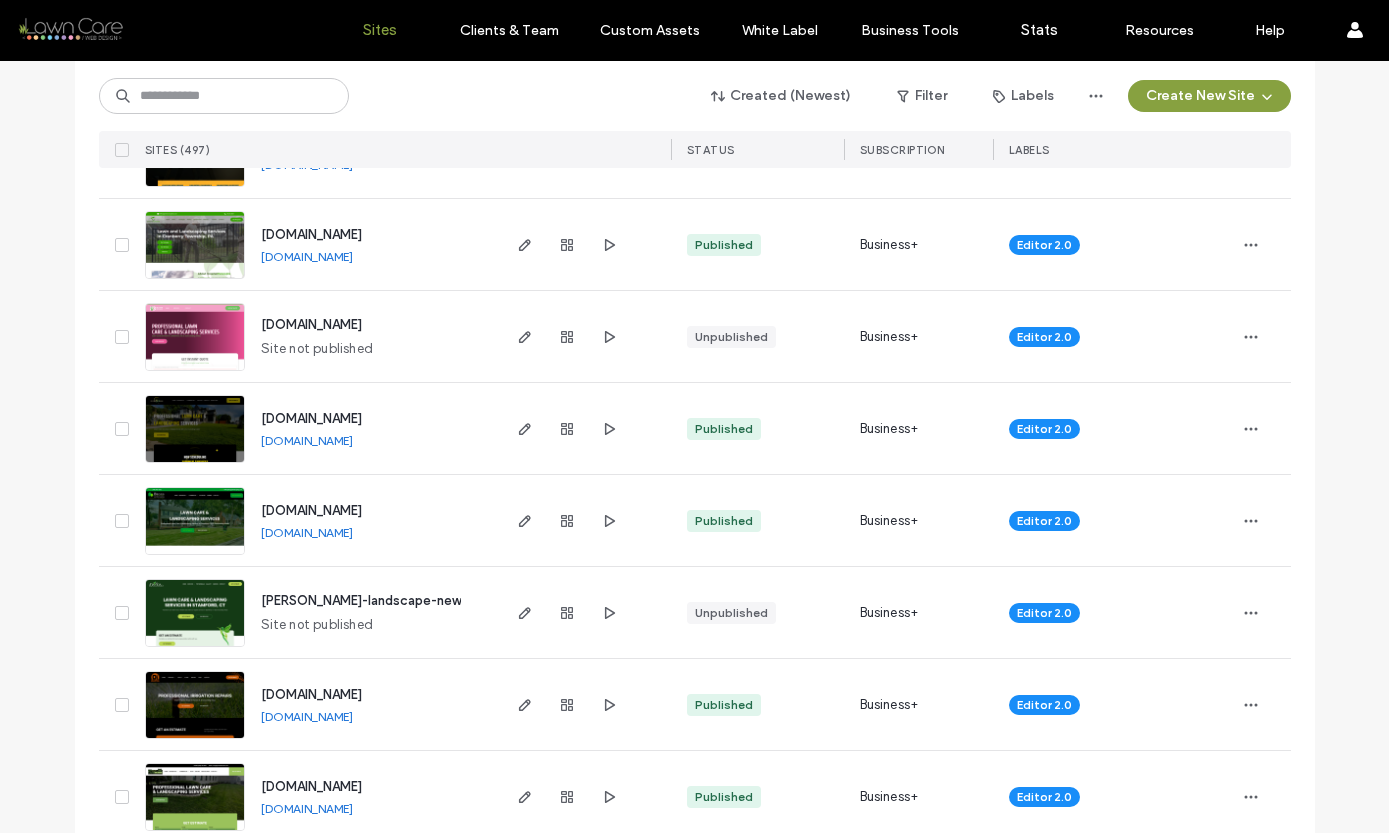 click on "[DOMAIN_NAME]" at bounding box center (307, 440) 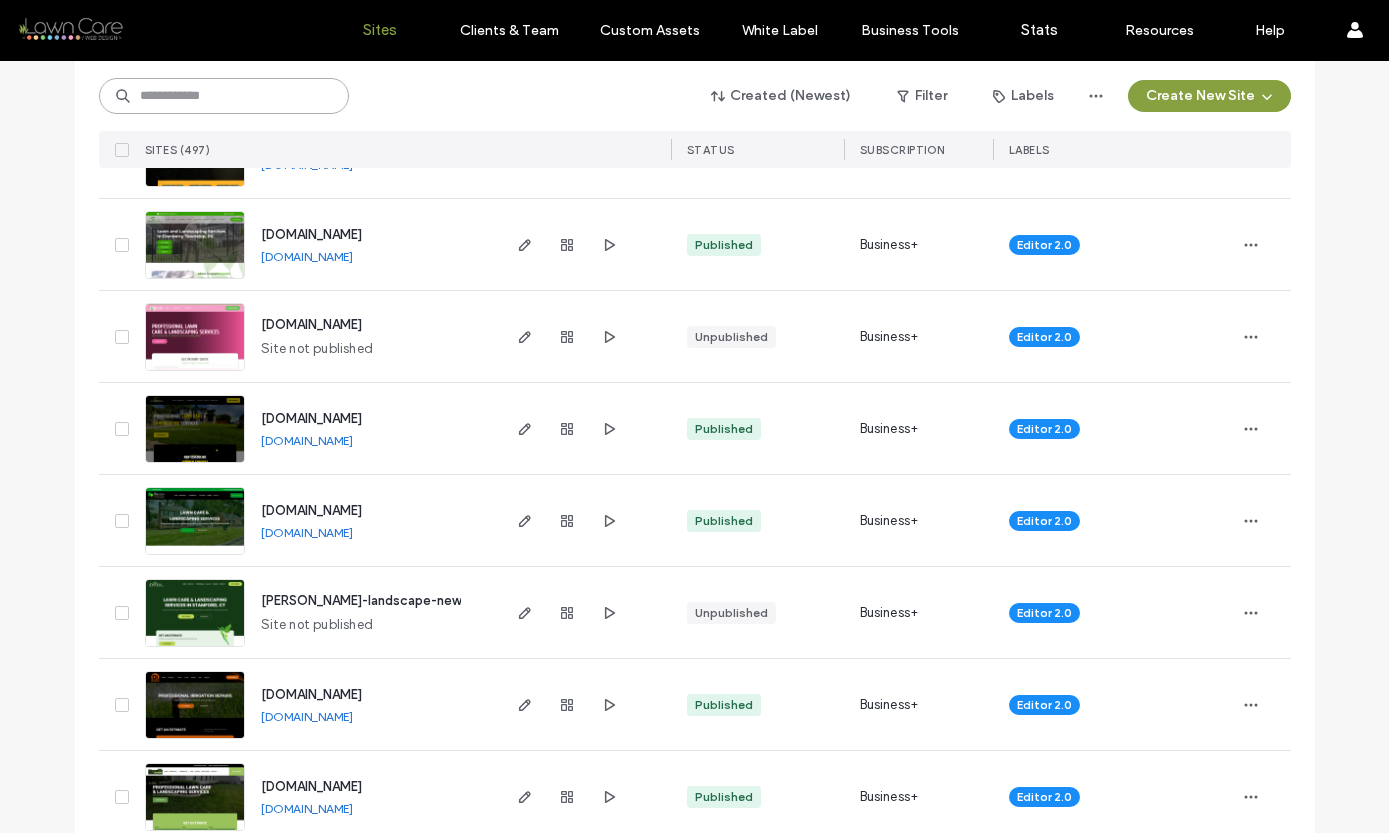 click at bounding box center (224, 96) 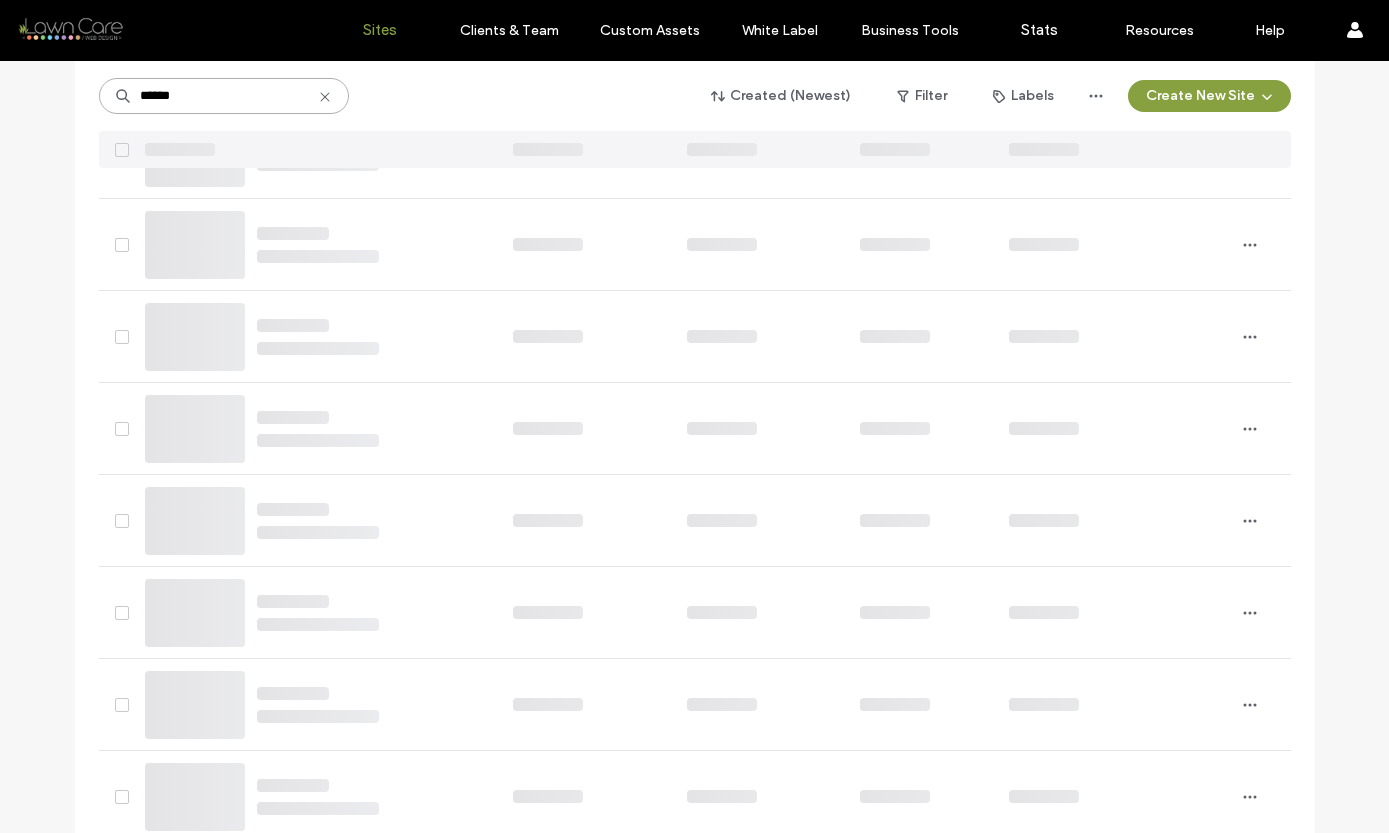 scroll, scrollTop: 0, scrollLeft: 0, axis: both 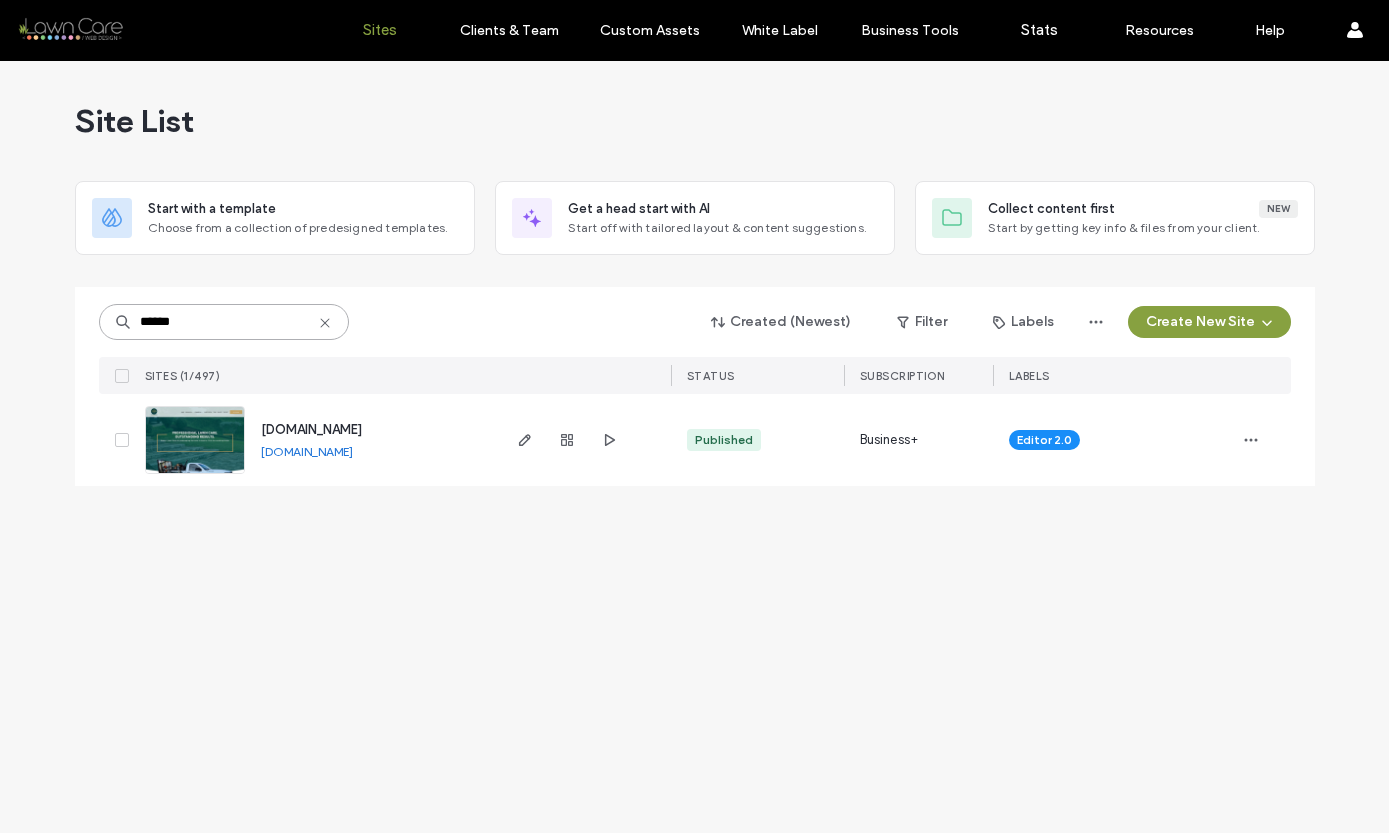 type on "******" 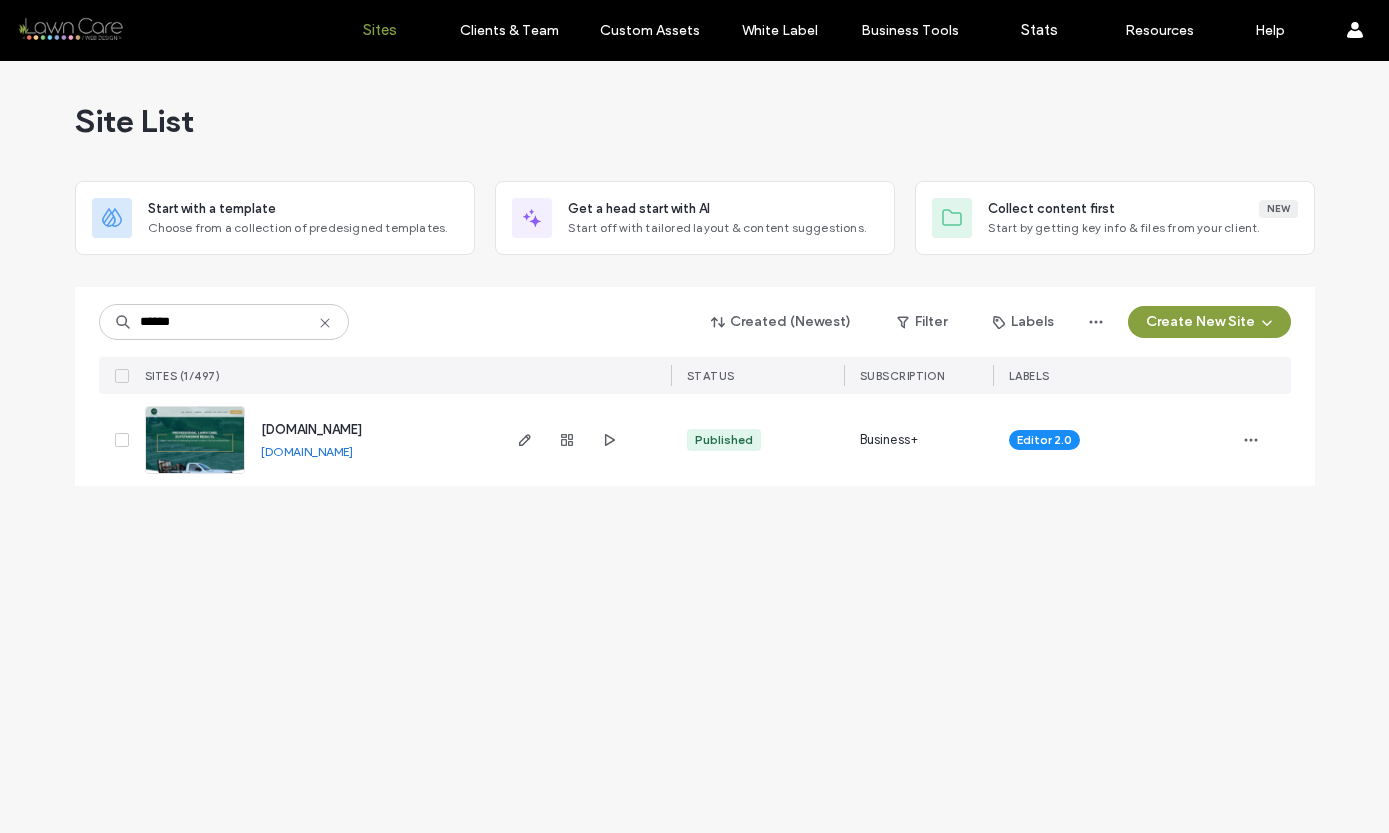 click on "[DOMAIN_NAME]" at bounding box center (307, 451) 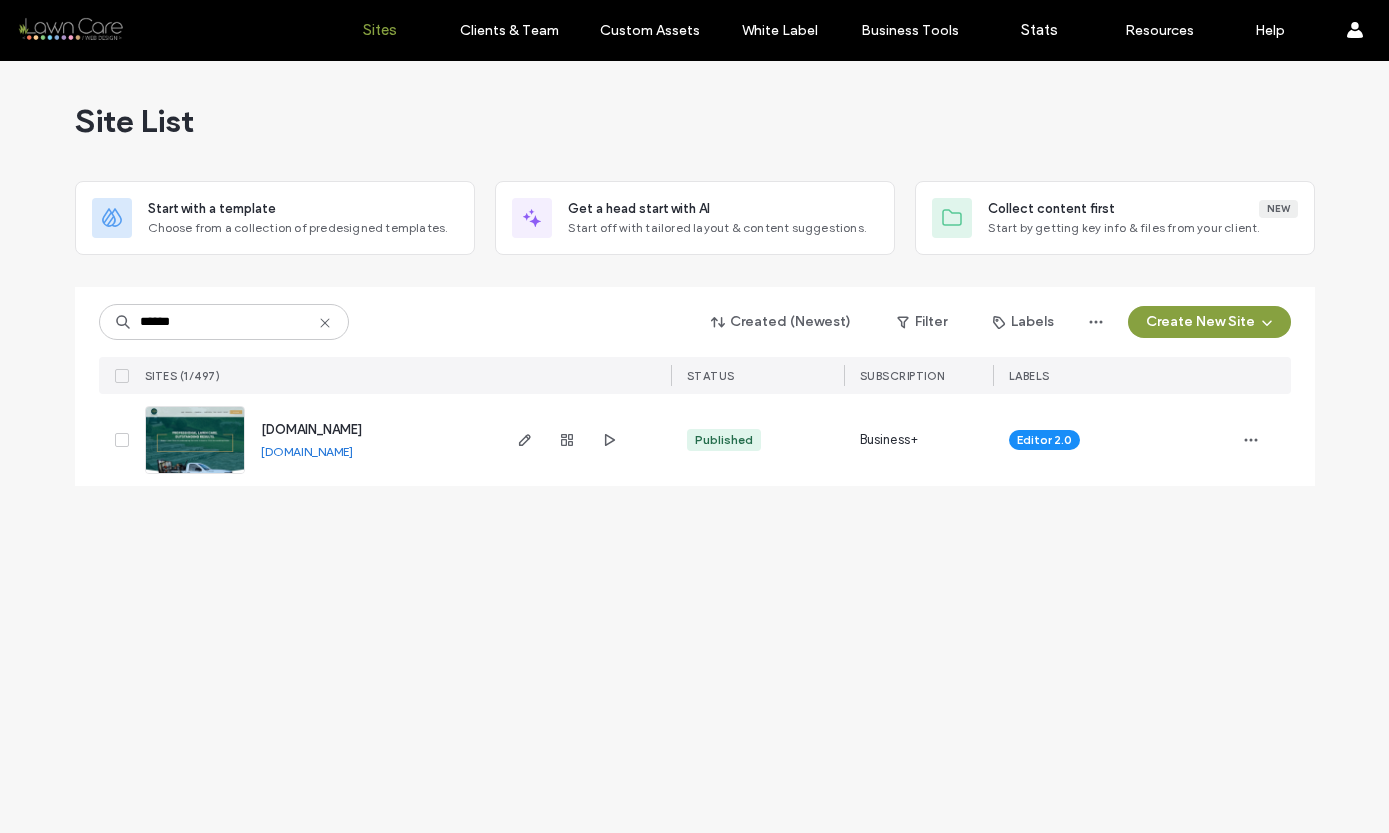 click at bounding box center [195, 475] 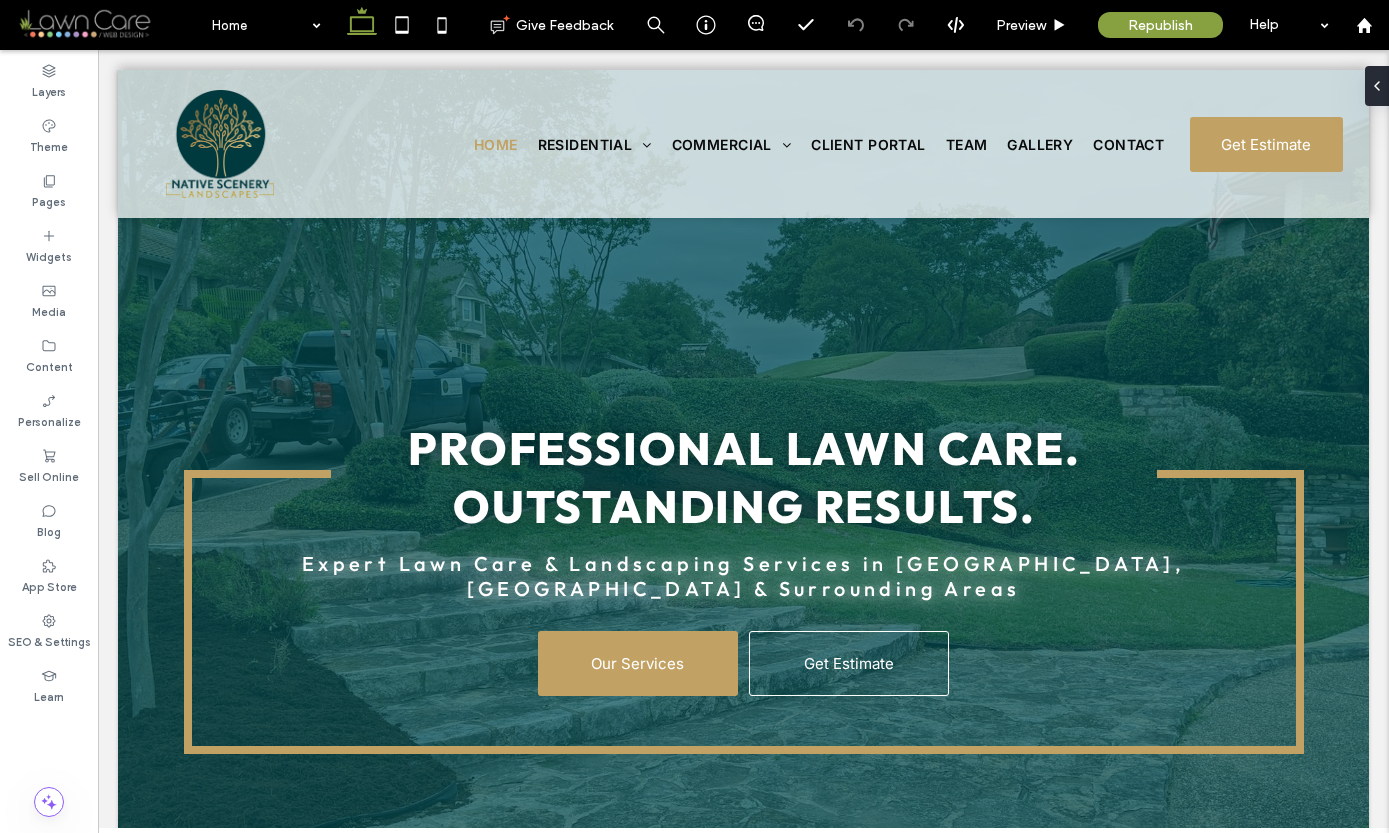 scroll, scrollTop: 0, scrollLeft: 0, axis: both 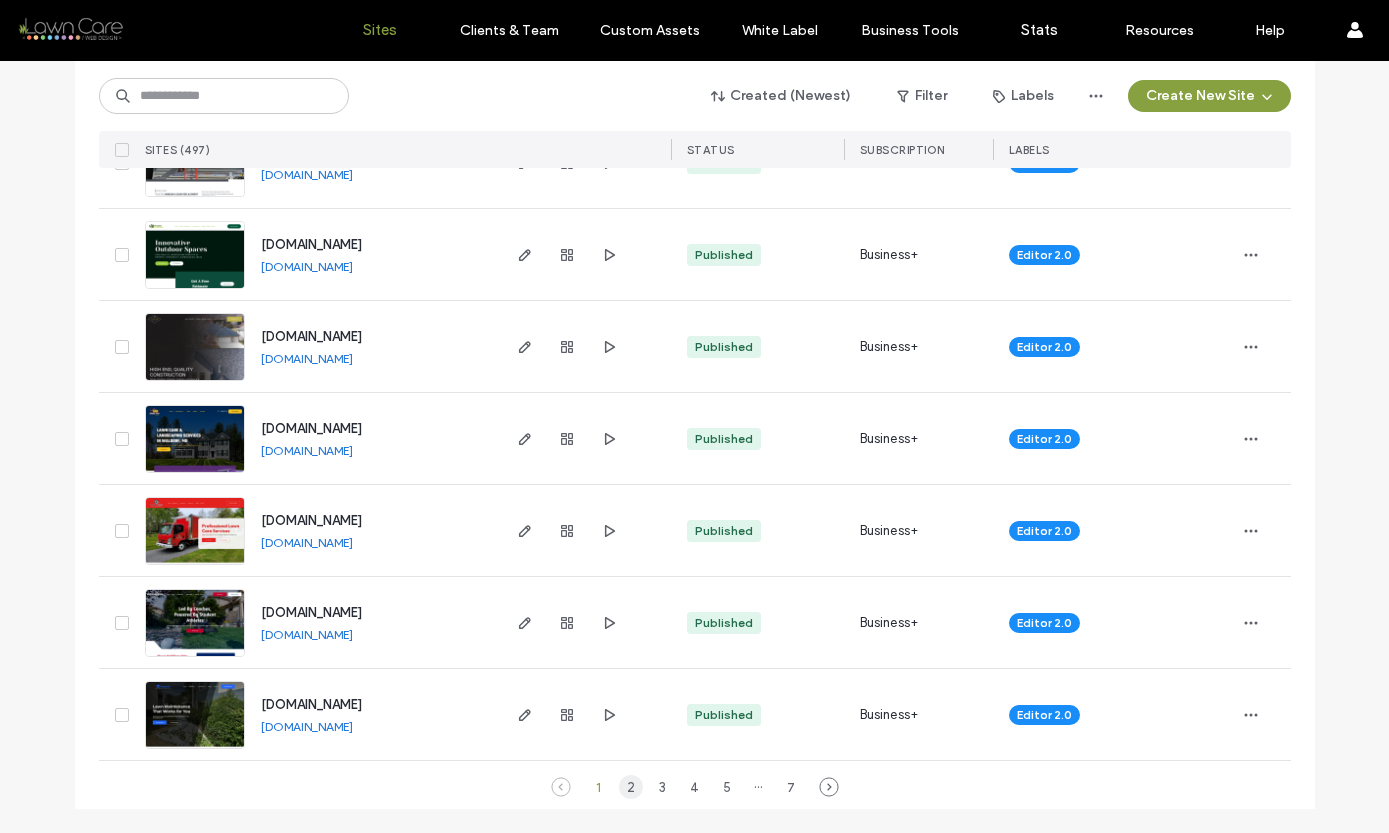 click on "2" at bounding box center (631, 787) 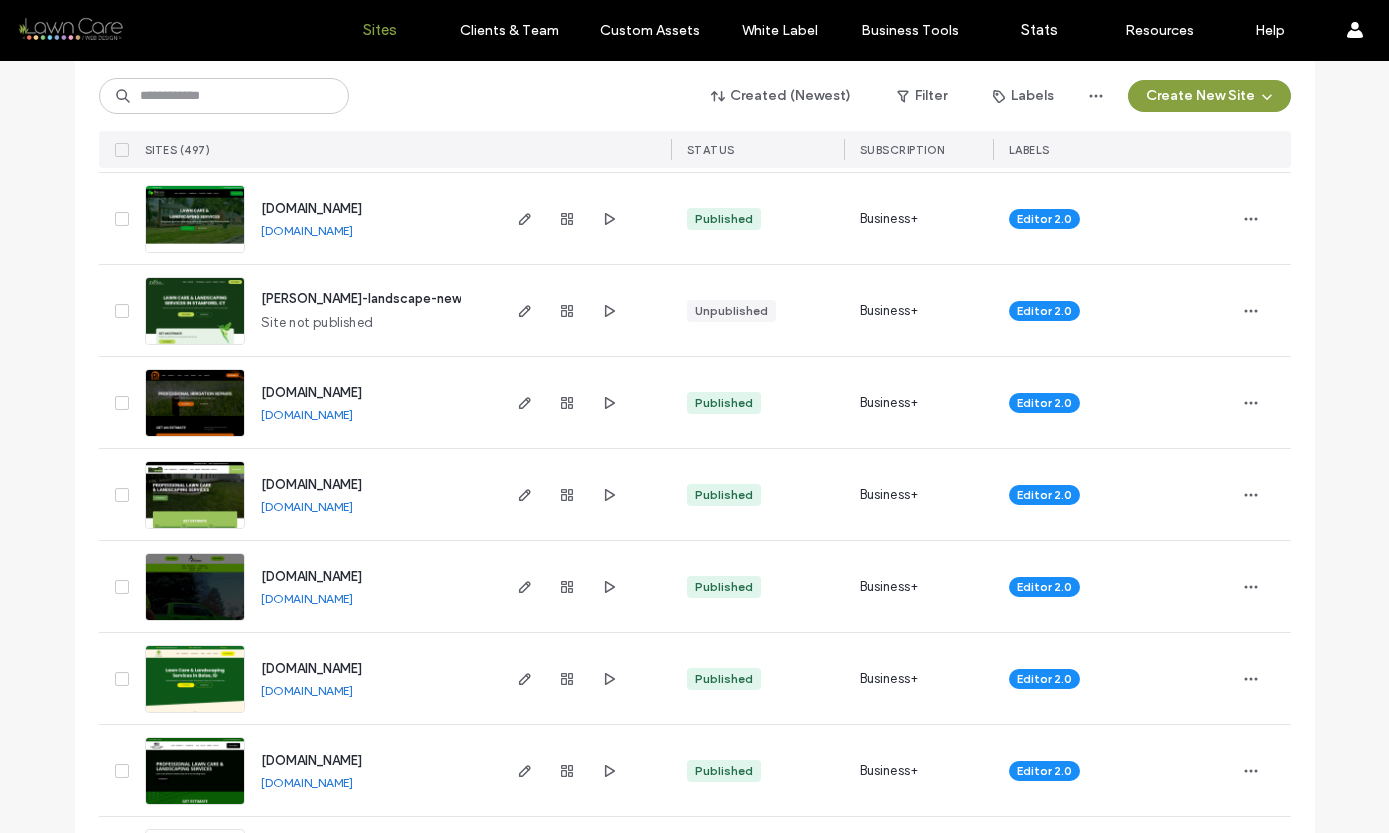 scroll, scrollTop: 5019, scrollLeft: 0, axis: vertical 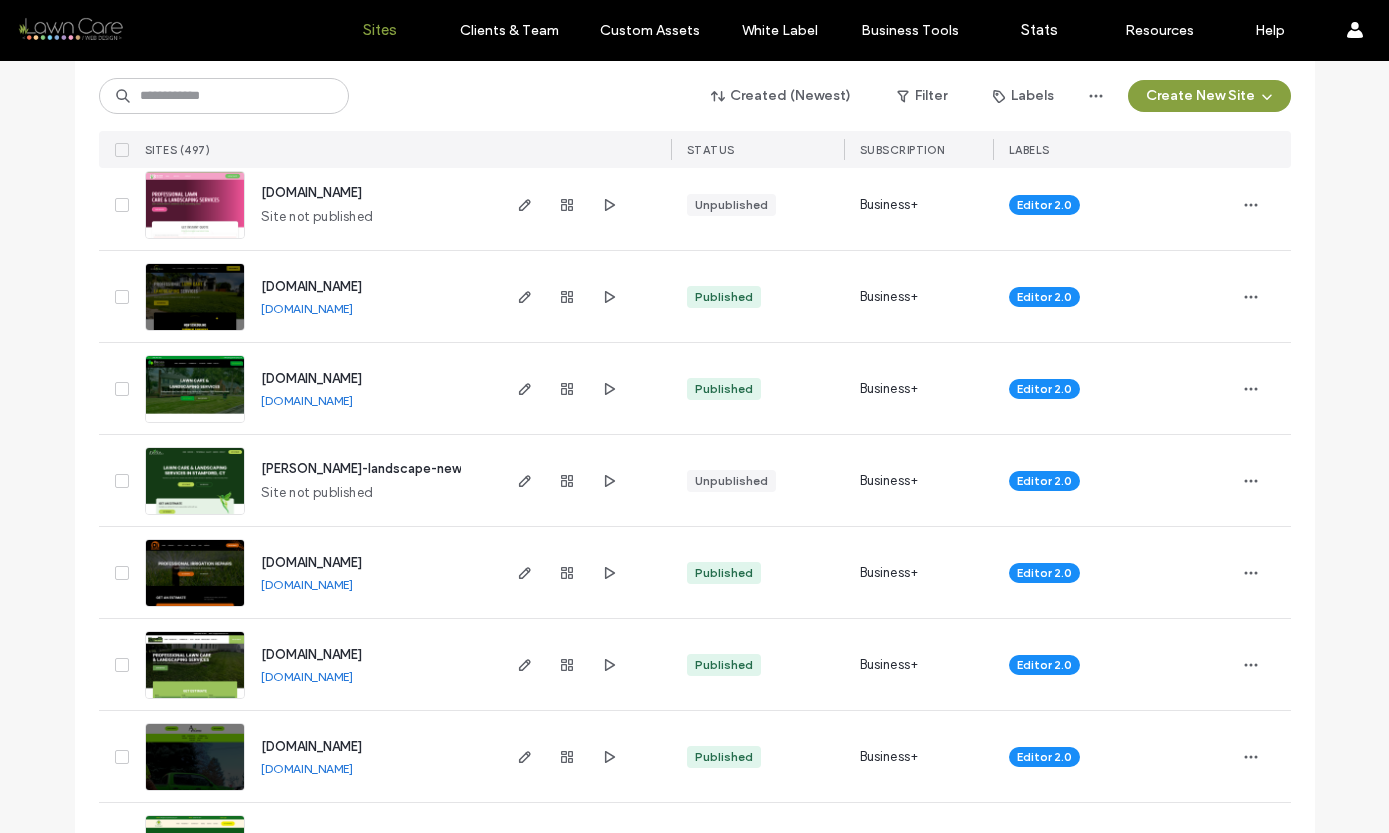 click at bounding box center [195, 332] 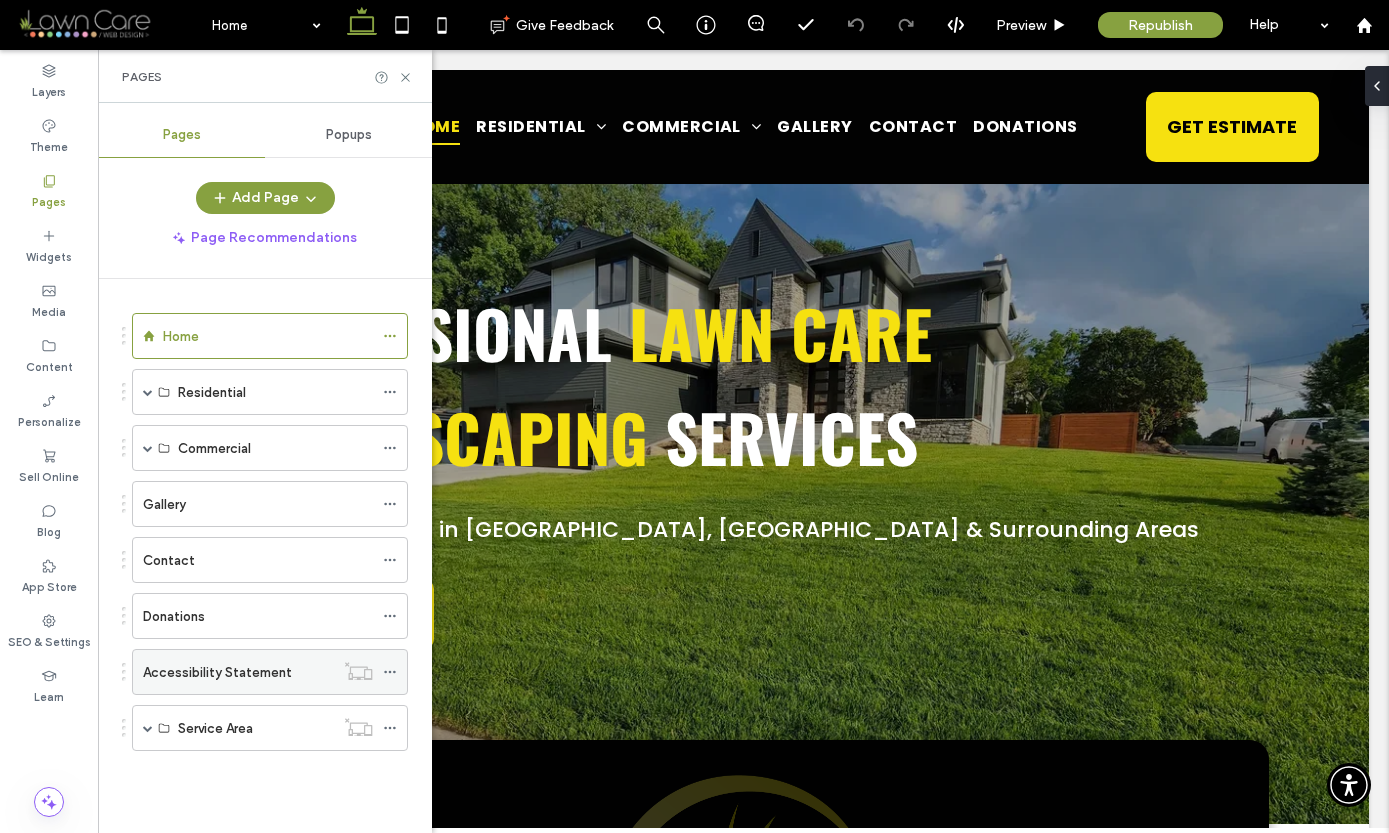 scroll, scrollTop: 0, scrollLeft: 0, axis: both 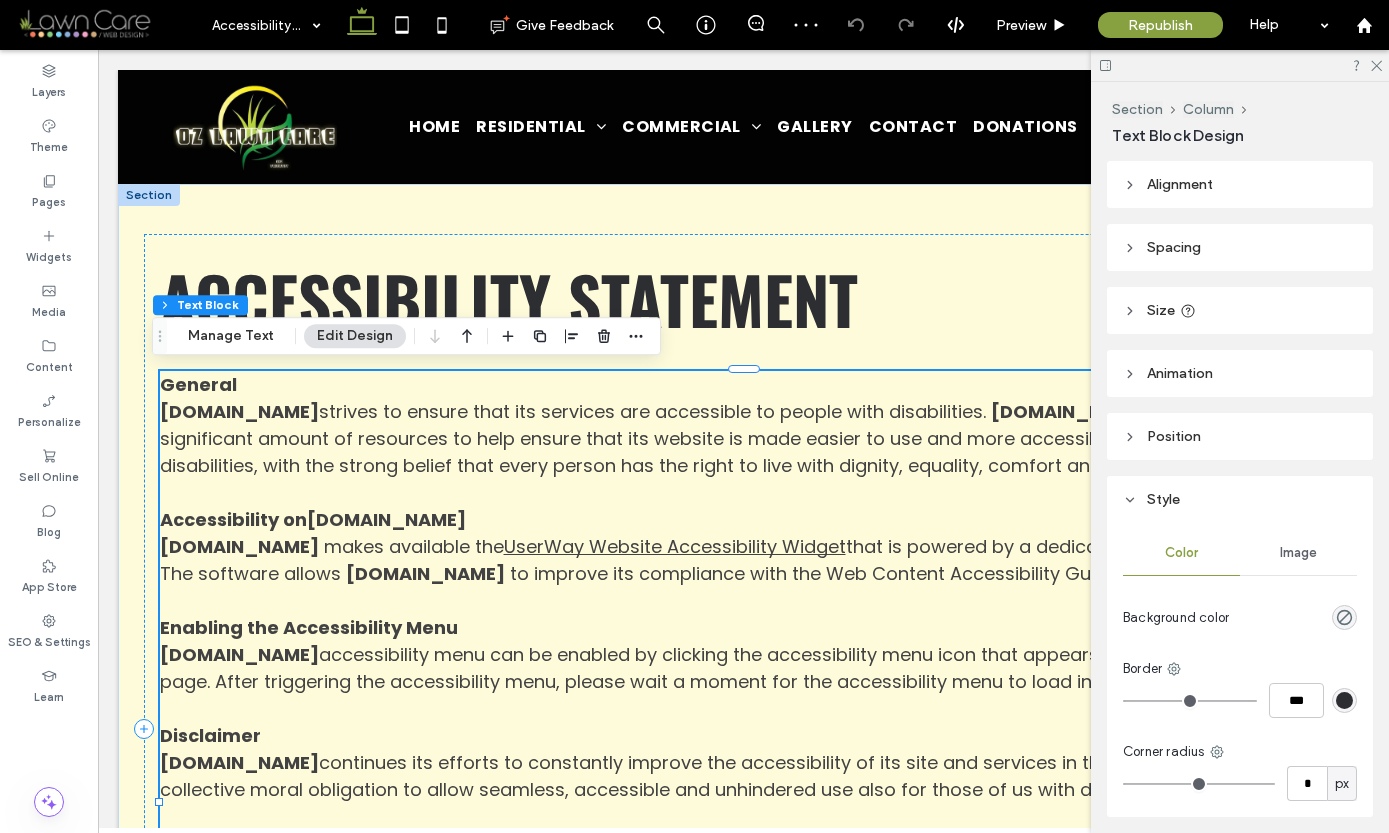 click on "to improve its compliance with the Web Content Accessibility Guidelines (WCAG 2.1)." at bounding box center [888, 573] 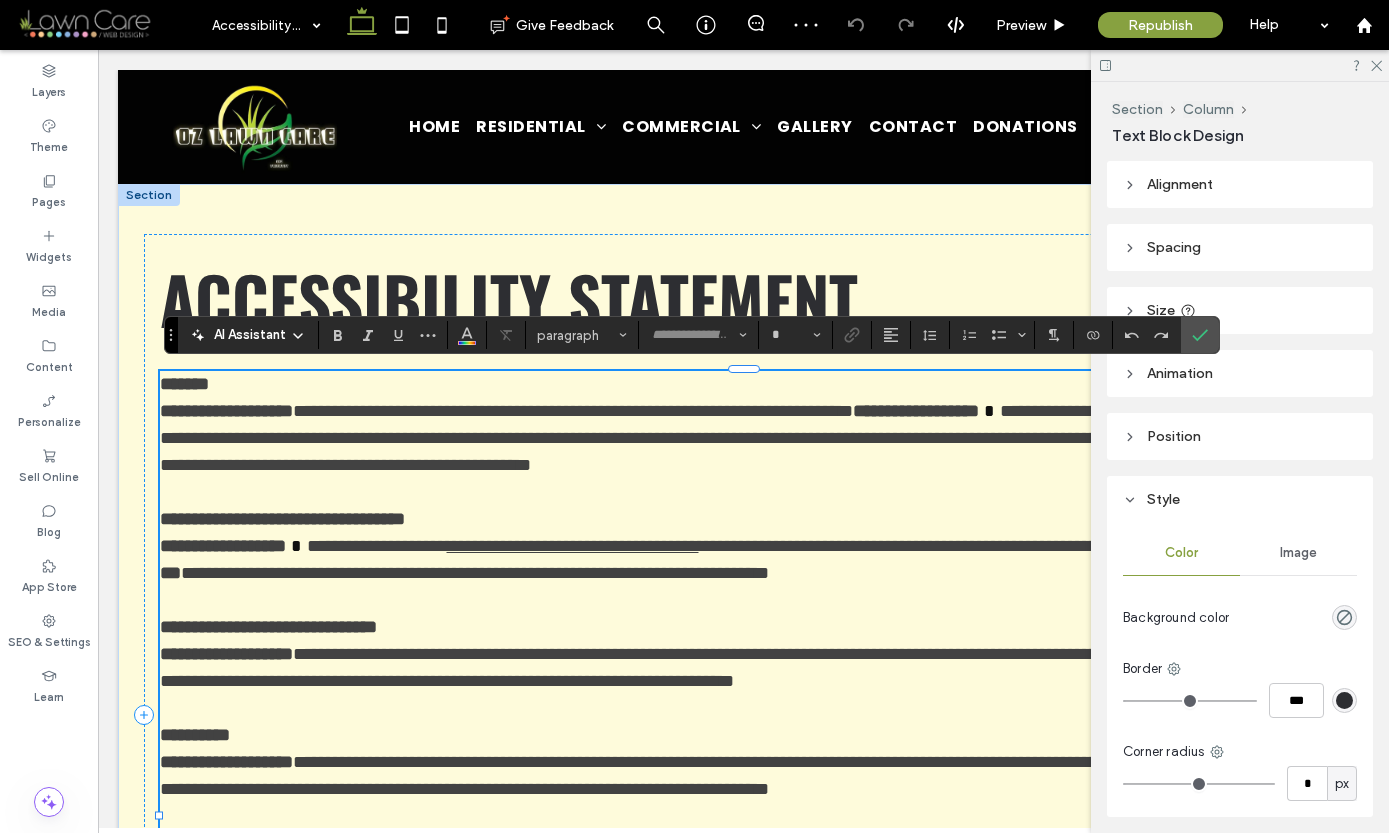 type on "*******" 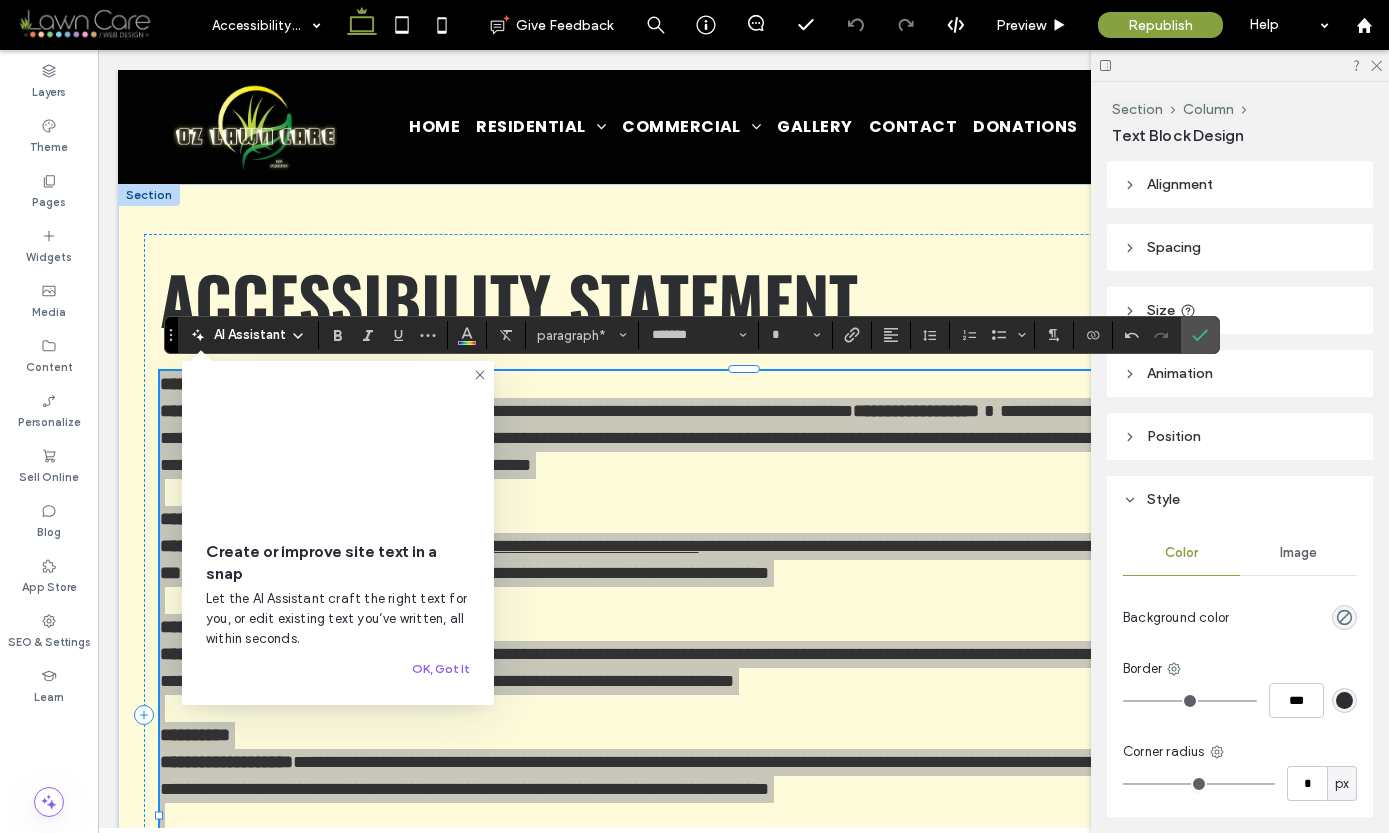 drag, startPoint x: 479, startPoint y: 374, endPoint x: 300, endPoint y: 420, distance: 184.81613 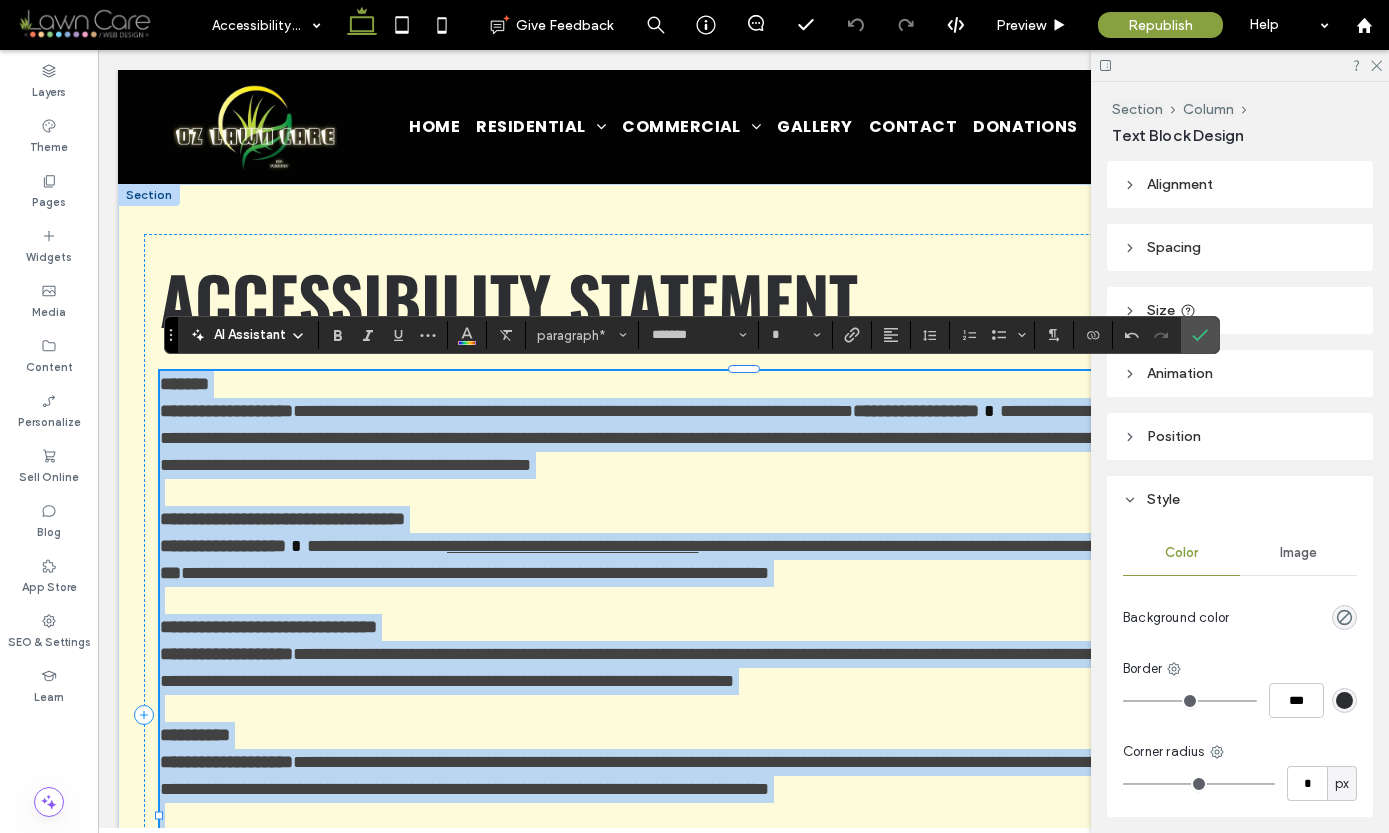 type on "**" 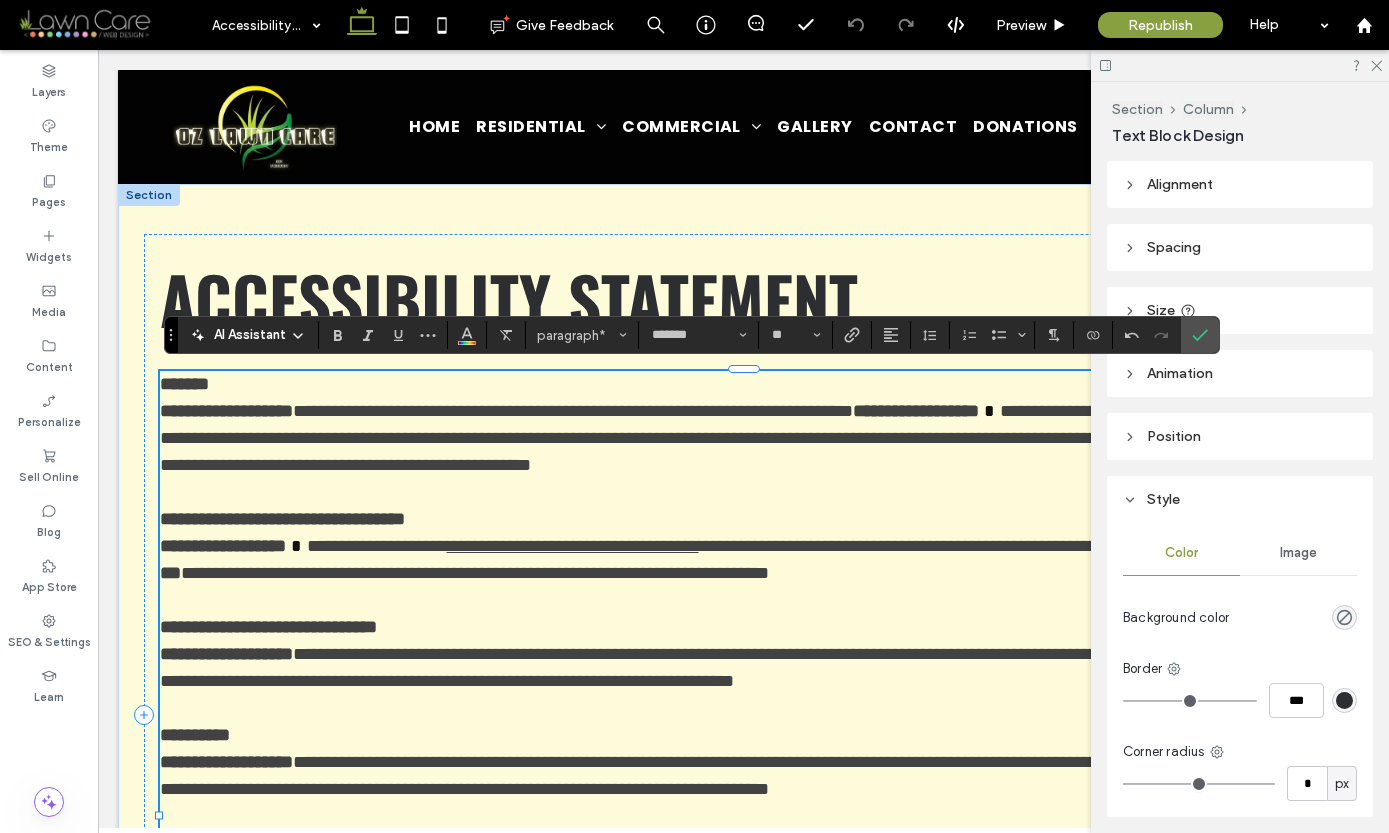 click on "**********" at bounding box center [482, 573] 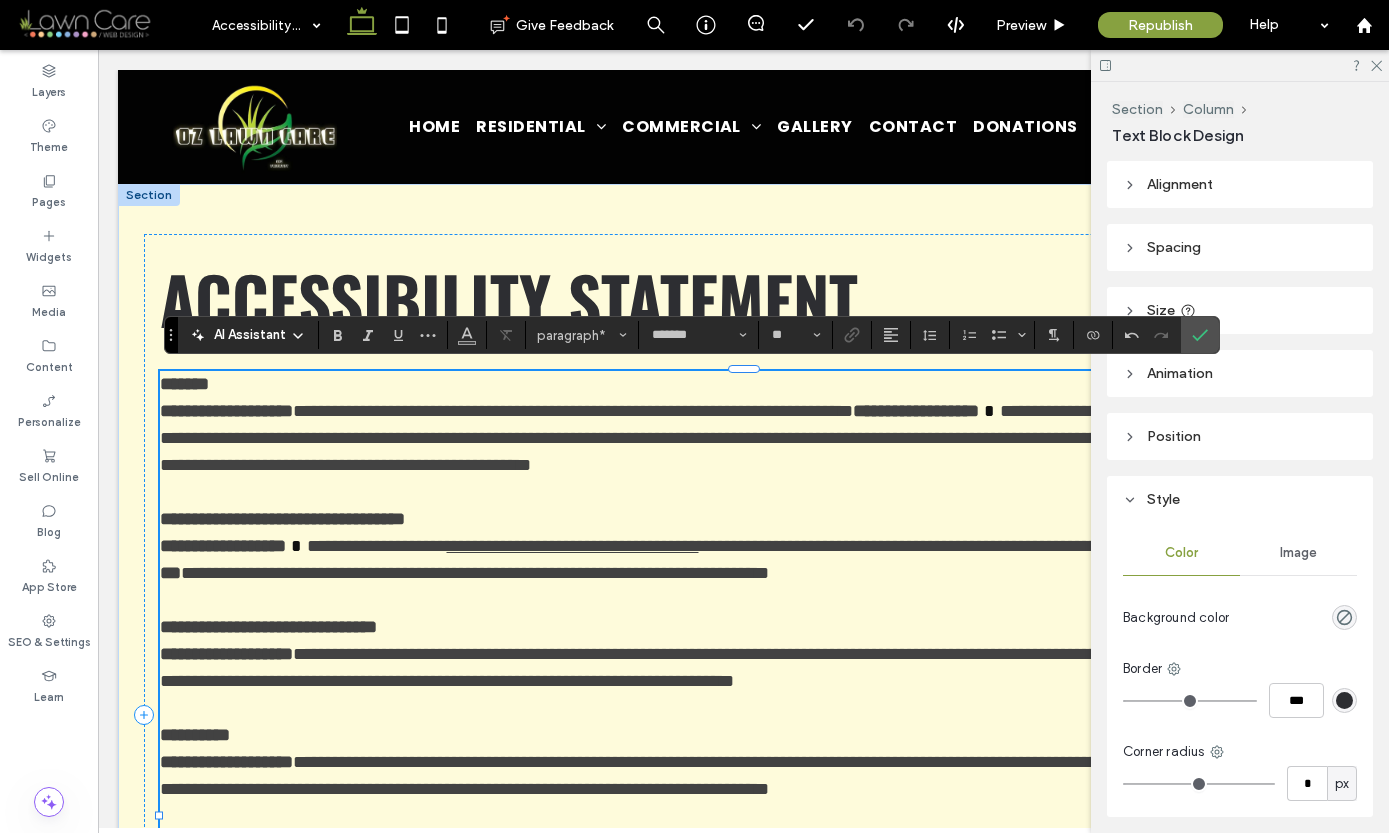 type 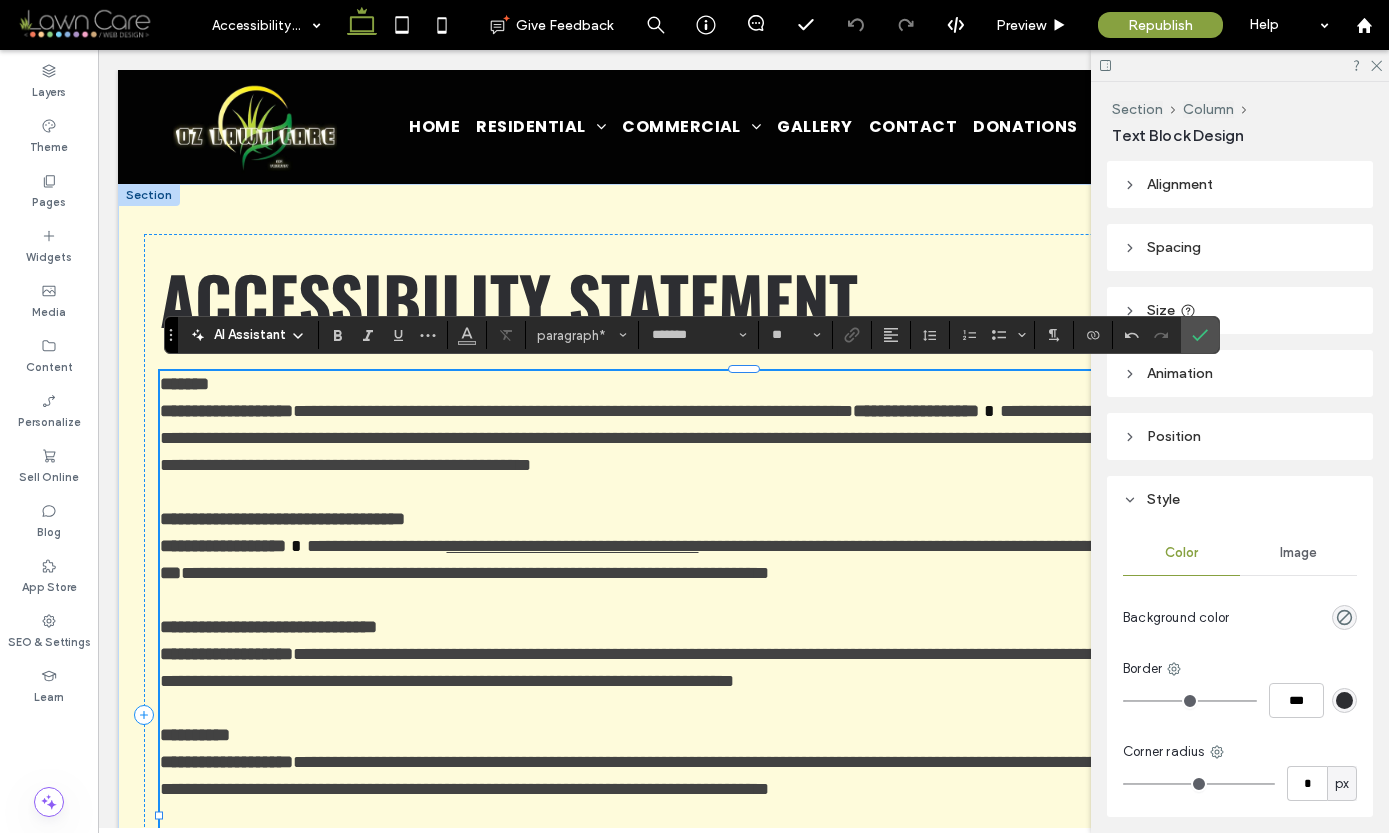 click 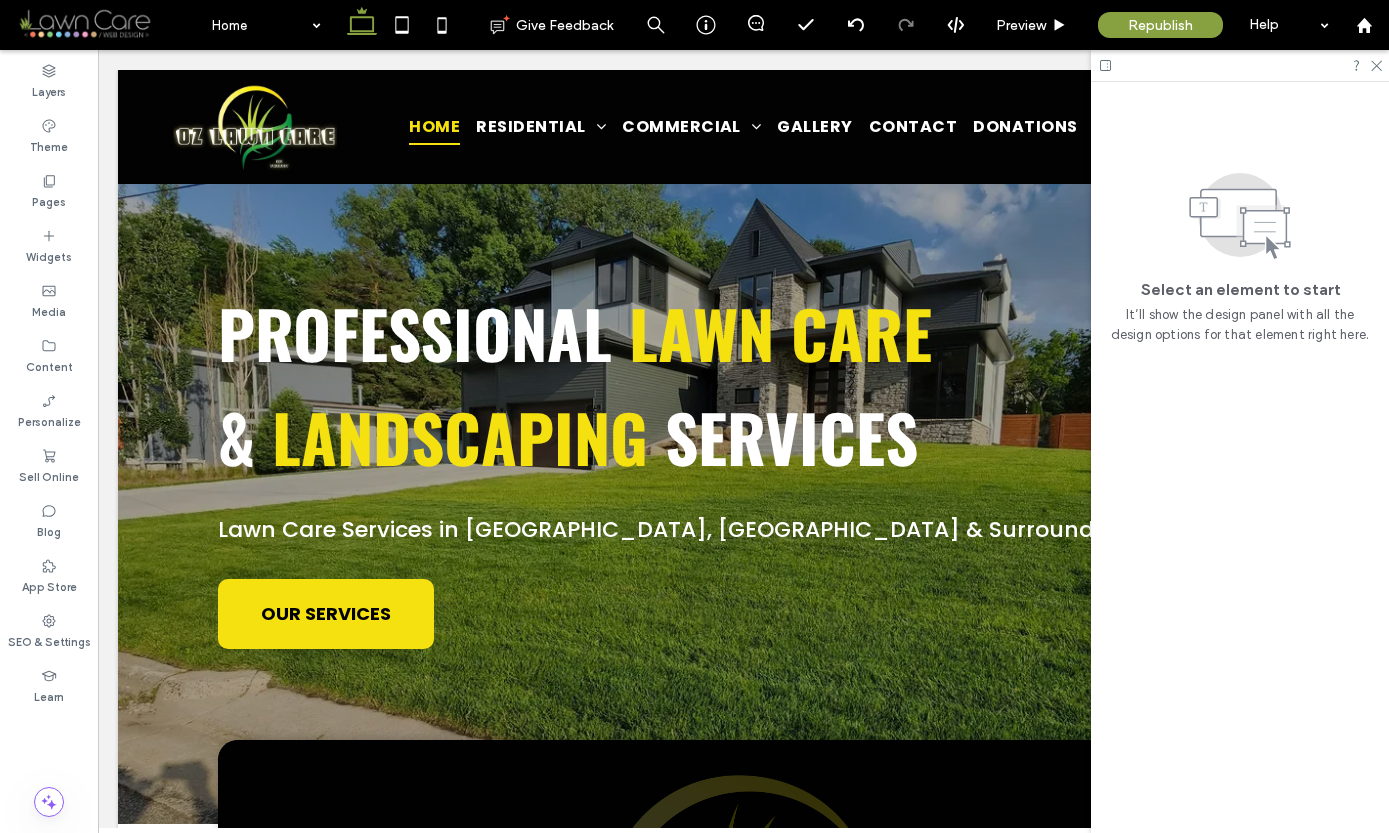 scroll, scrollTop: 0, scrollLeft: 0, axis: both 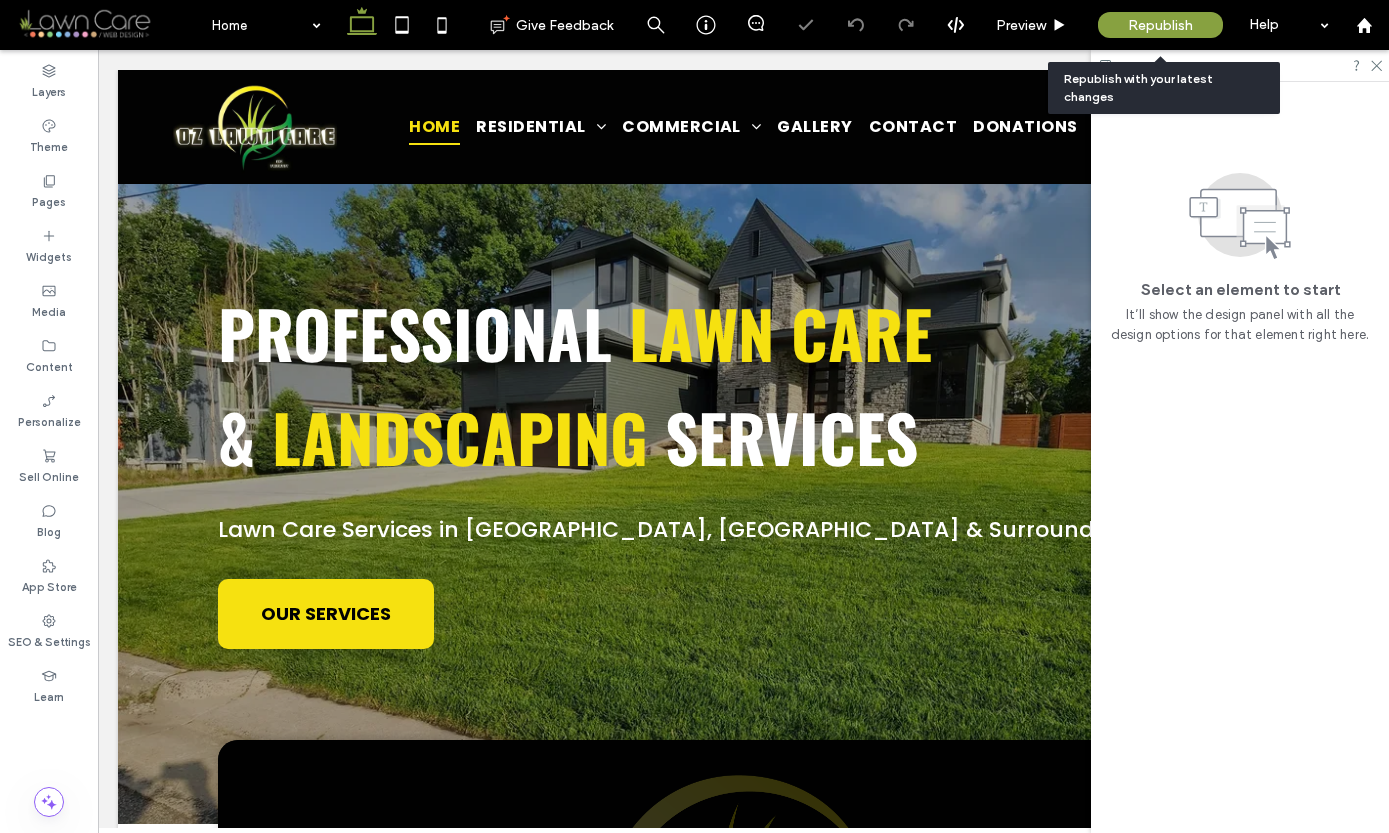 click on "Republish" at bounding box center (1160, 25) 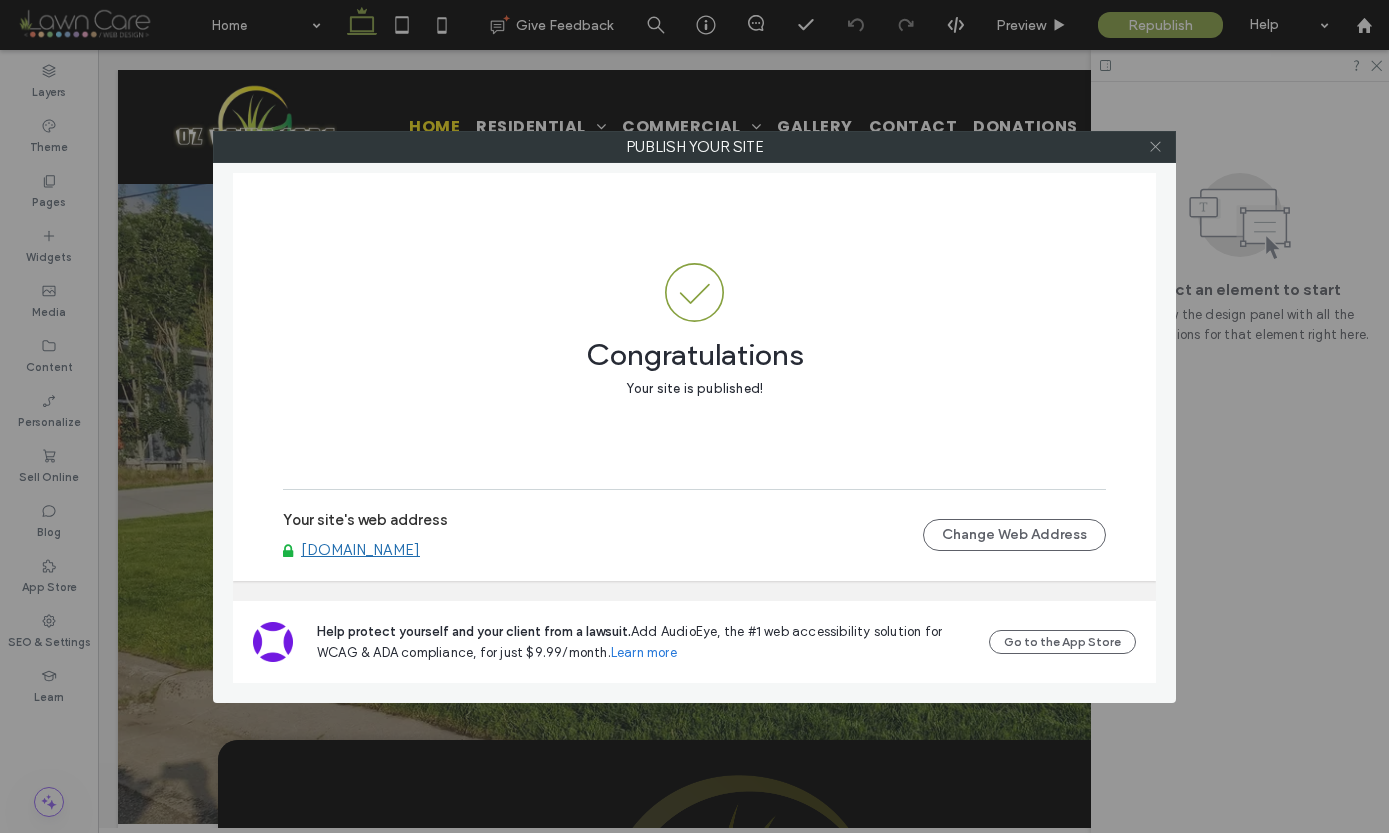 click 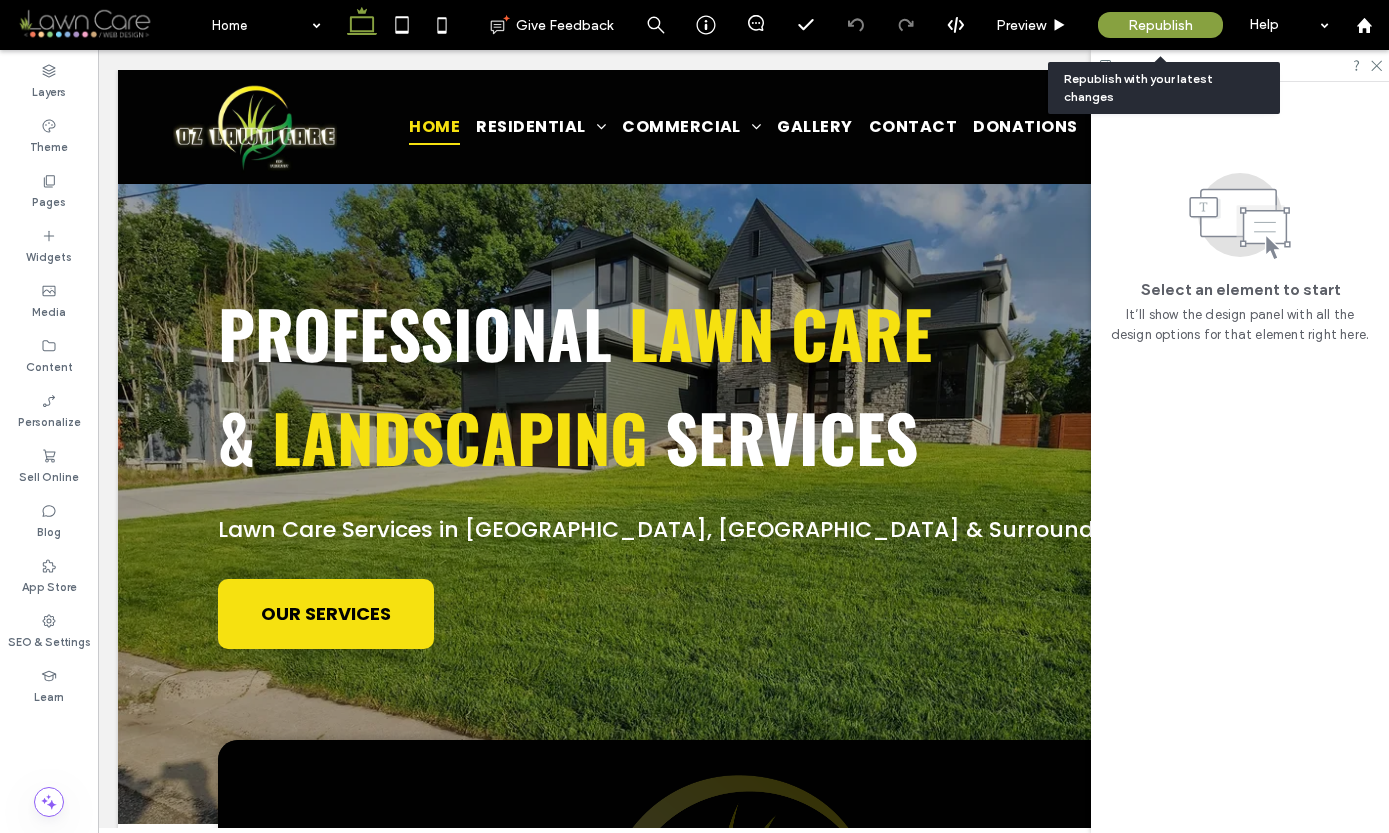 click on "Republish" at bounding box center [1160, 25] 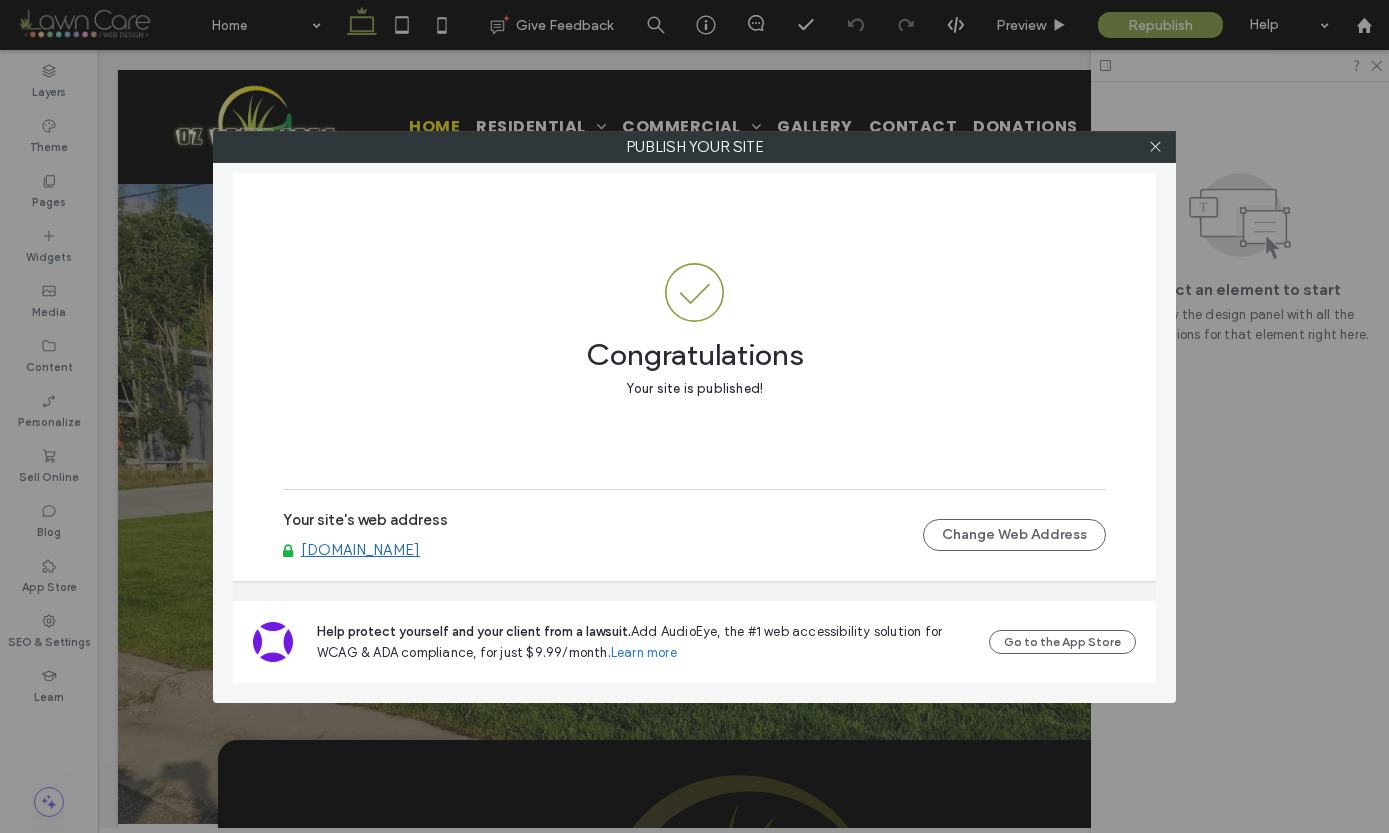 click on "www.ozlawncare.com" at bounding box center (360, 550) 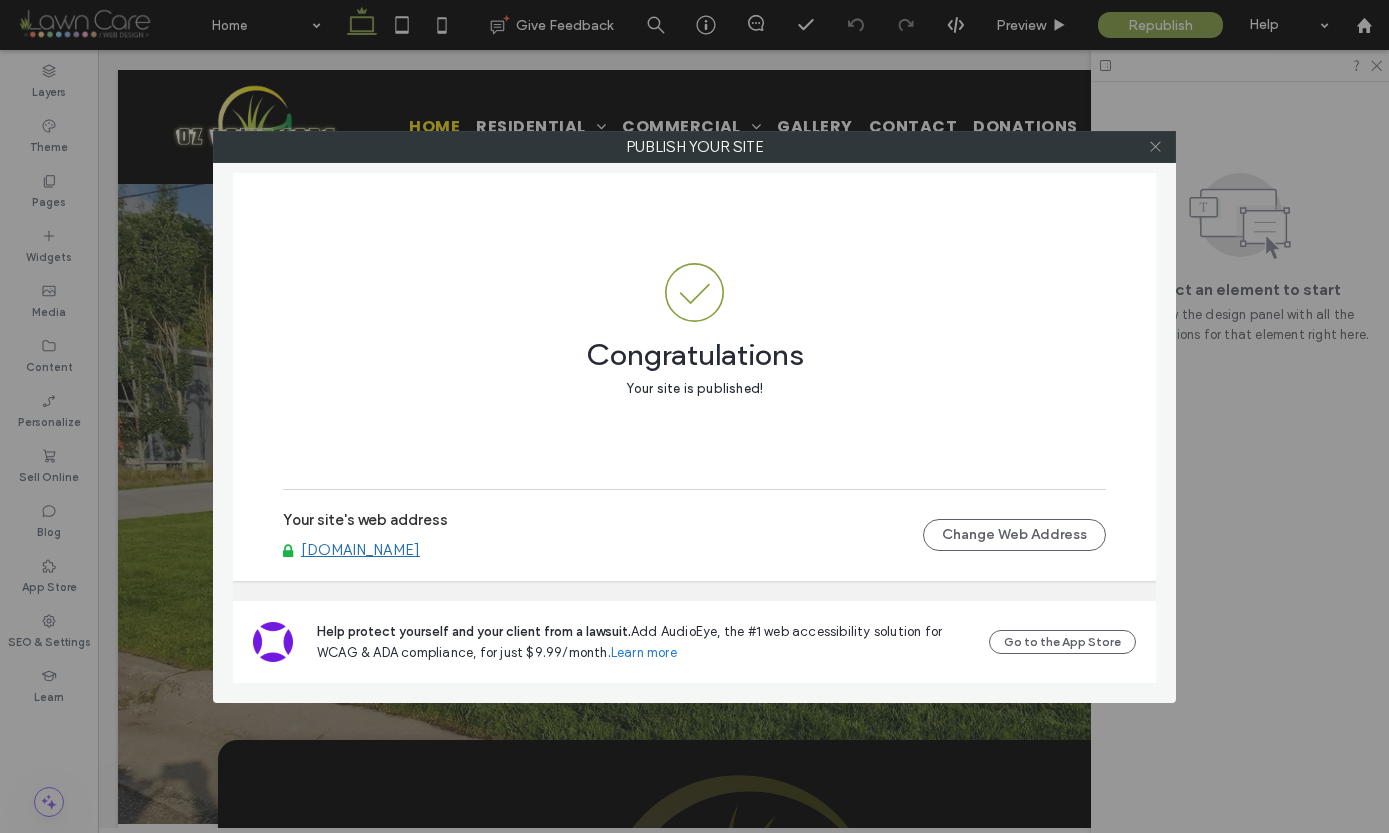 click 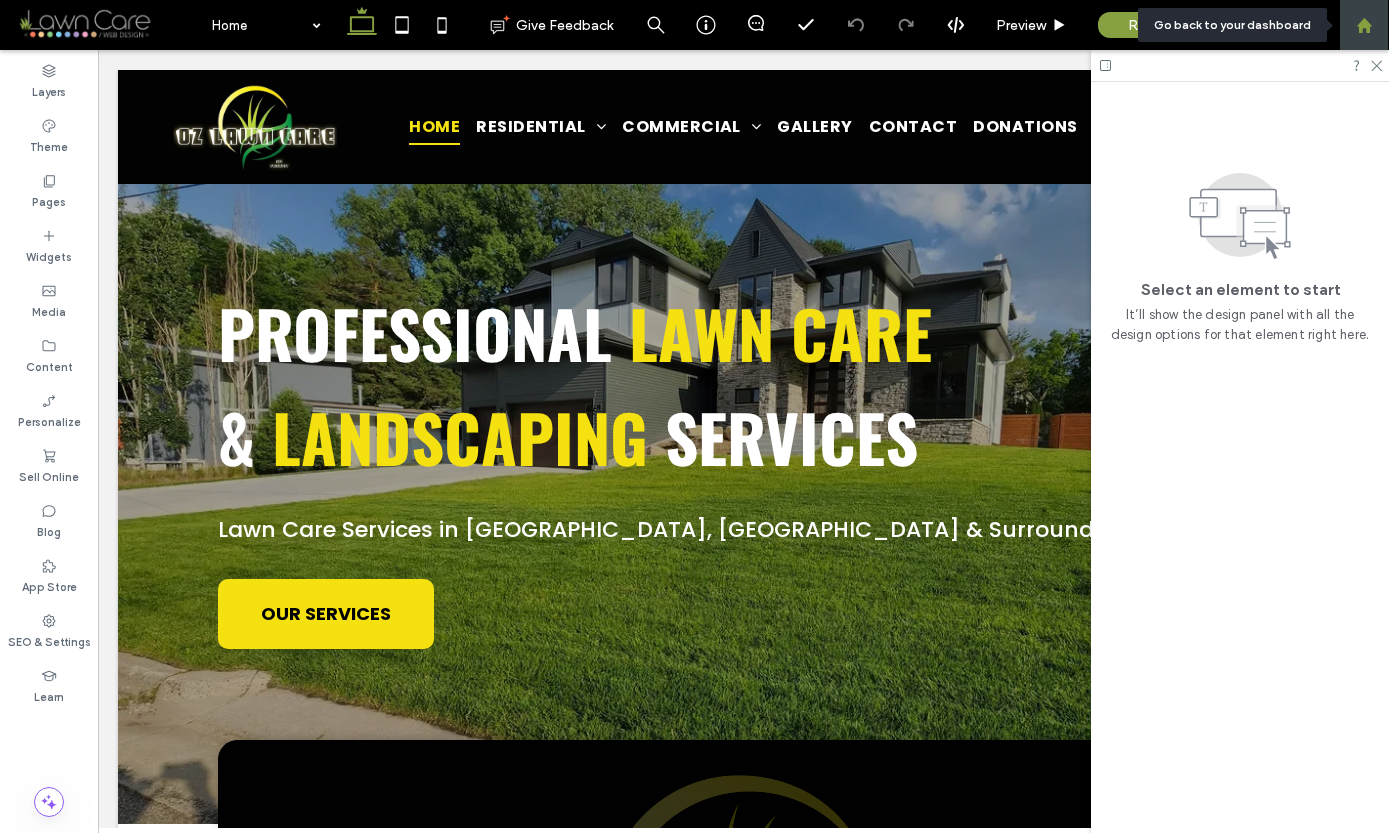 click 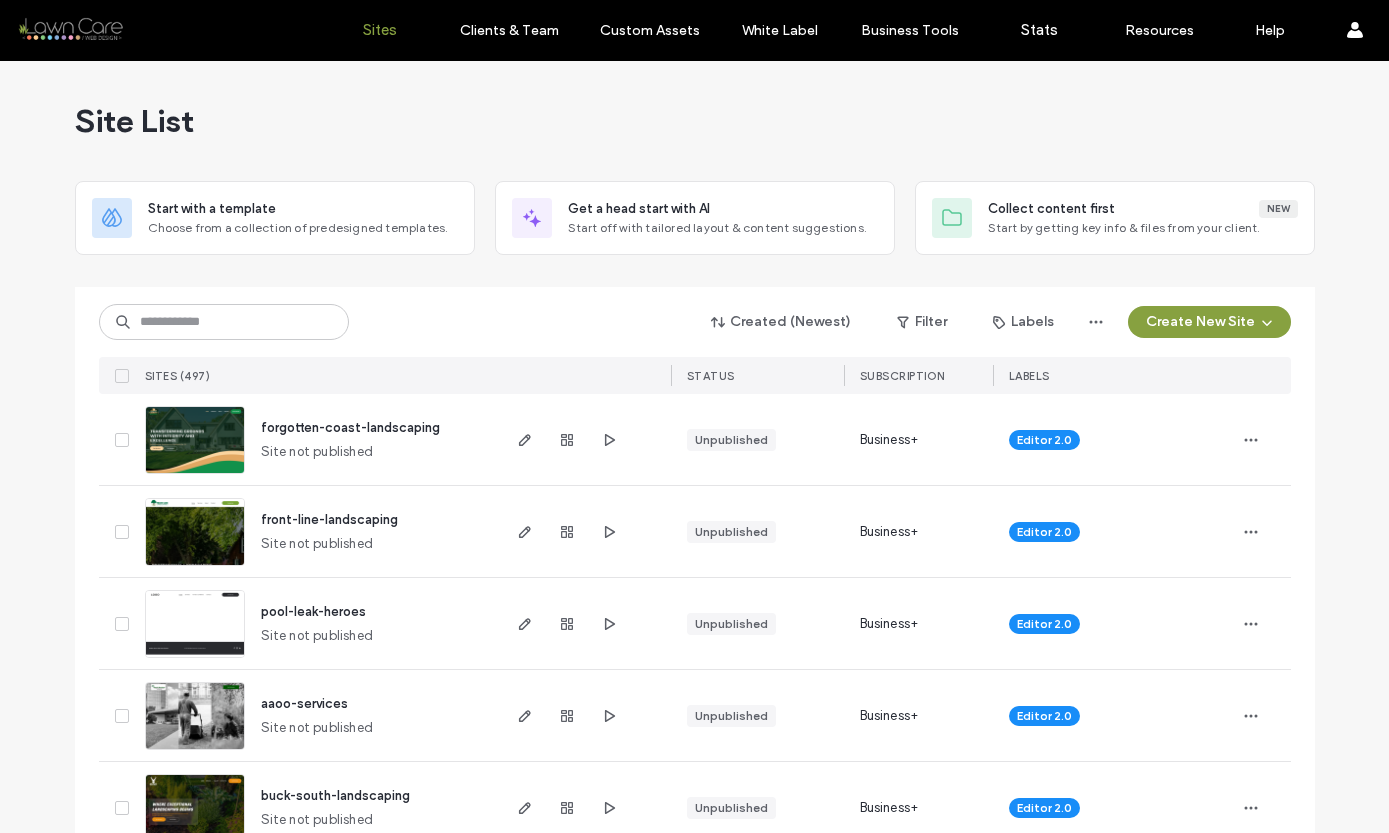 scroll, scrollTop: 0, scrollLeft: 0, axis: both 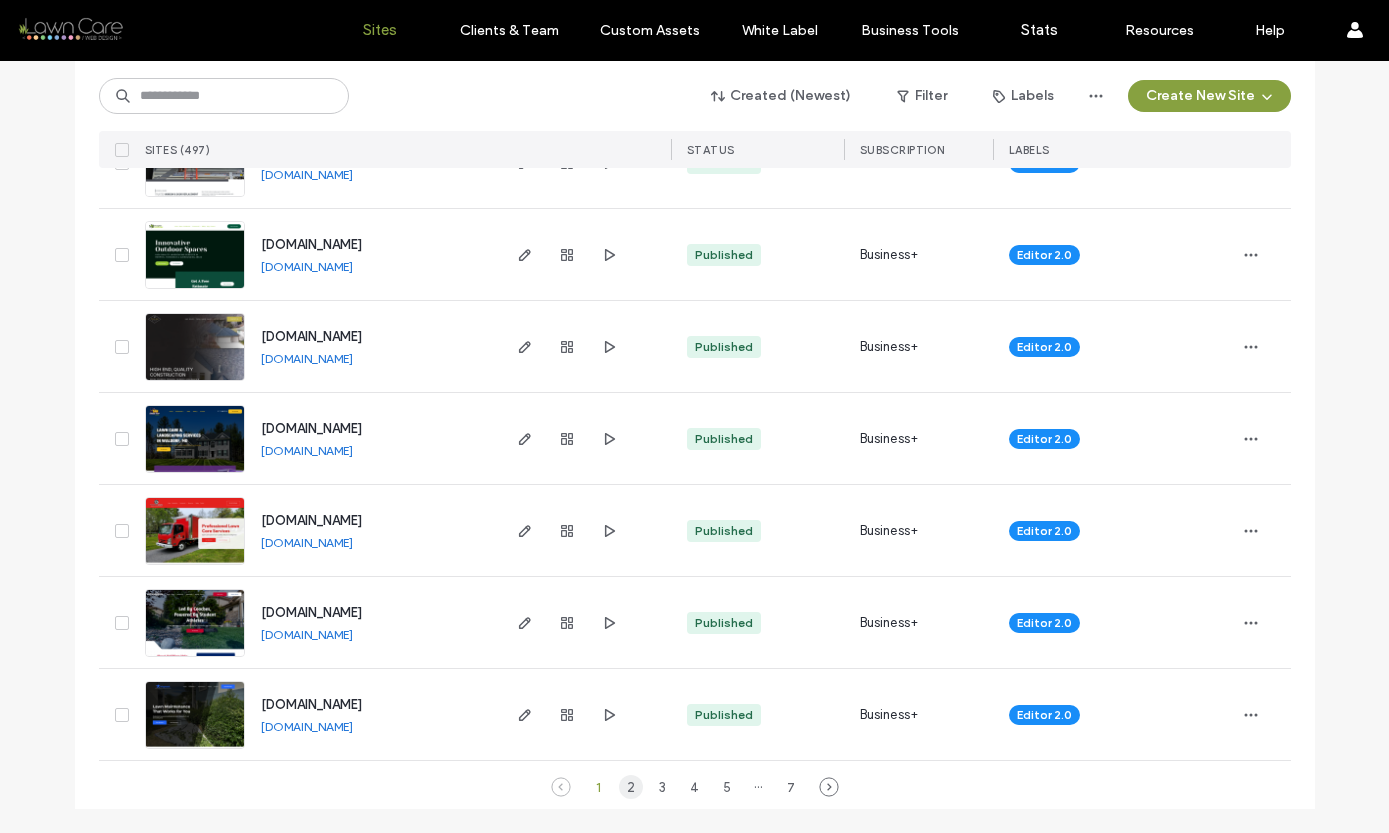 click on "2" at bounding box center (631, 787) 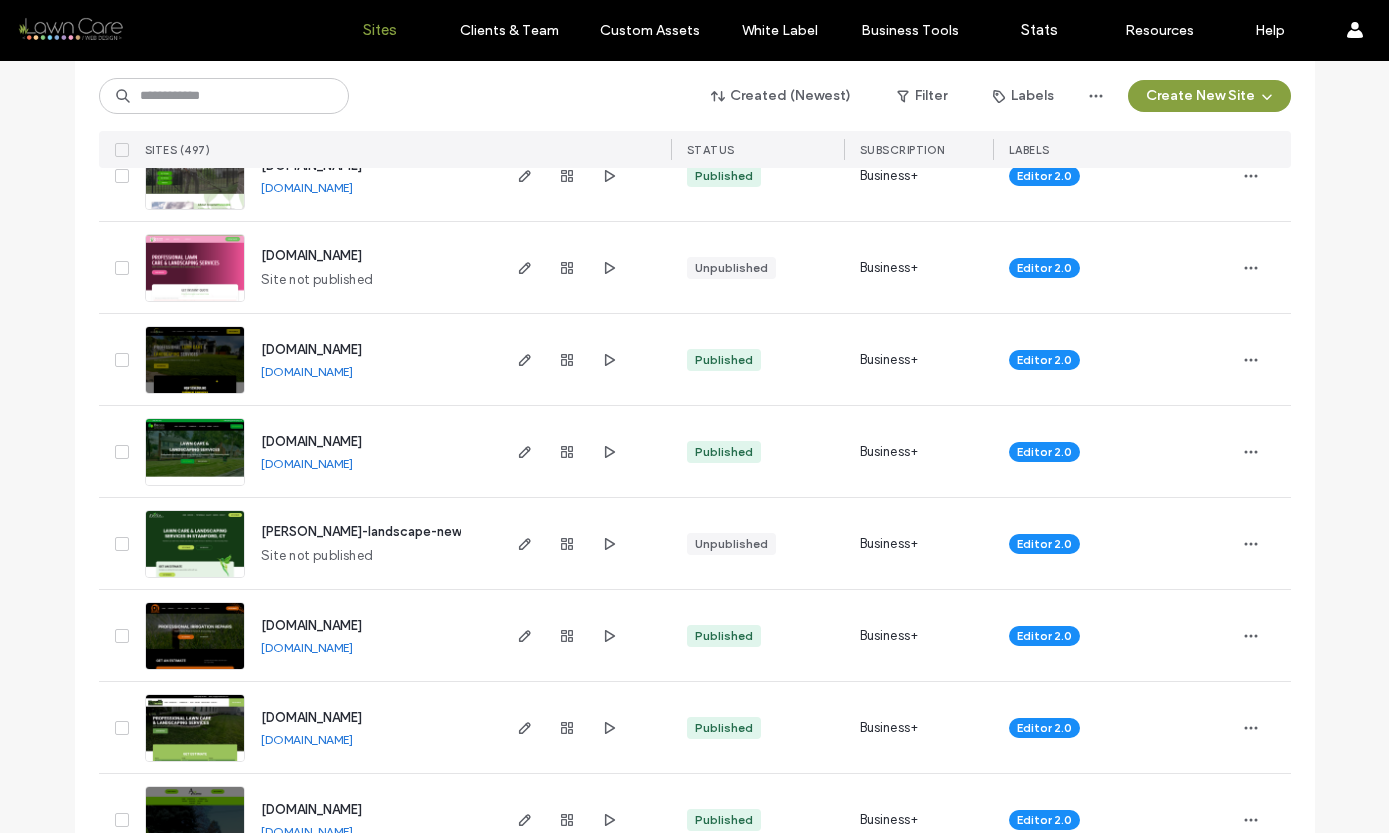 scroll, scrollTop: 4935, scrollLeft: 0, axis: vertical 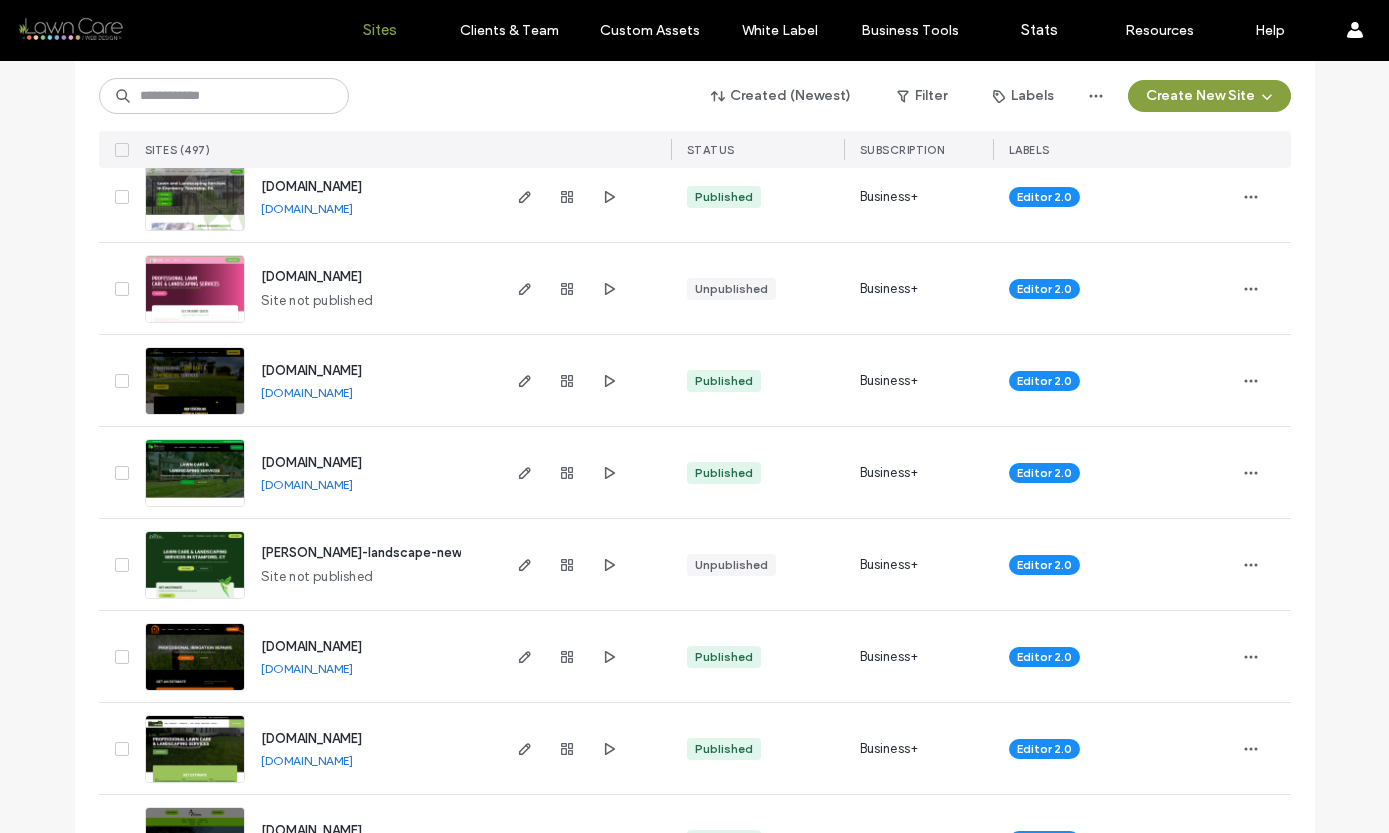 click at bounding box center [195, 508] 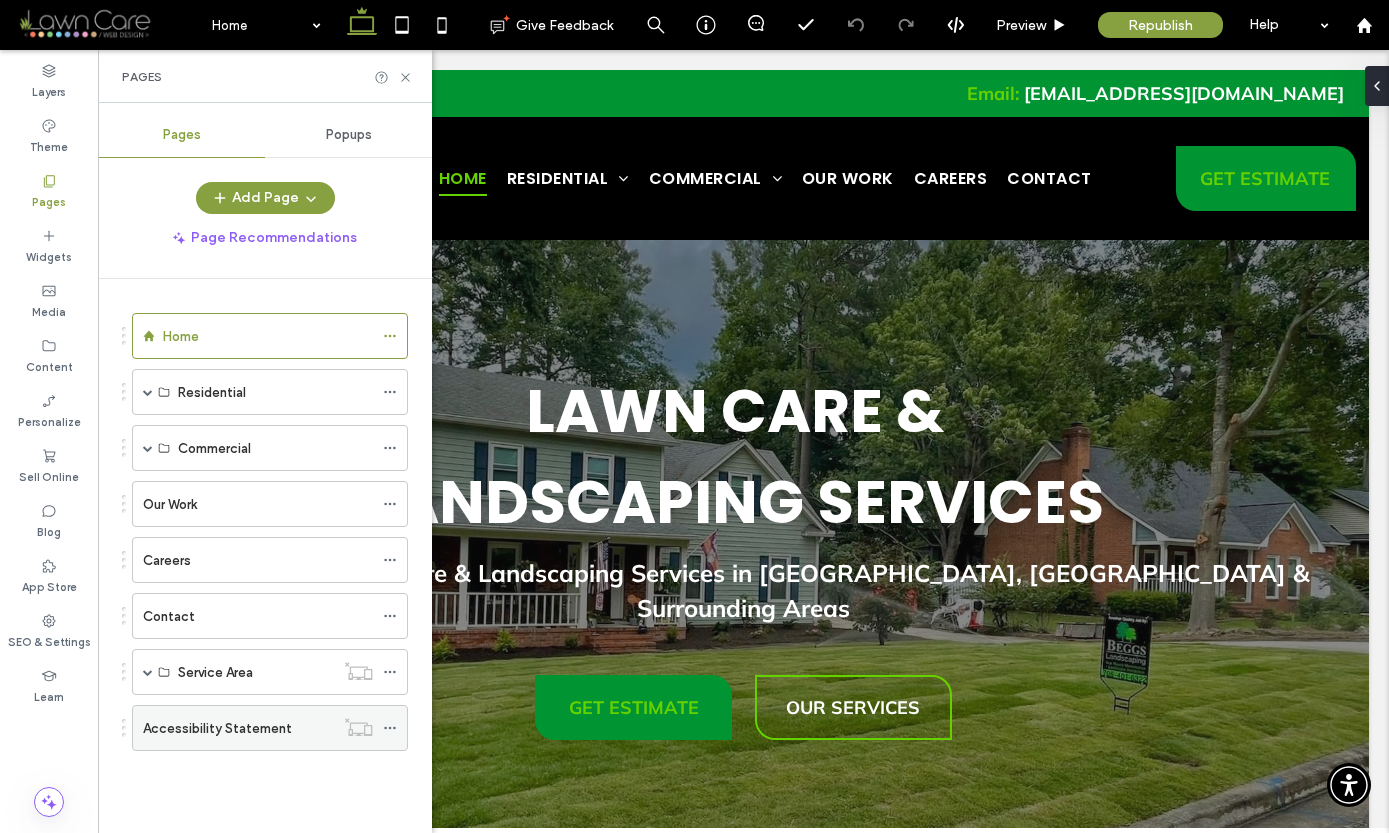 scroll, scrollTop: 0, scrollLeft: 0, axis: both 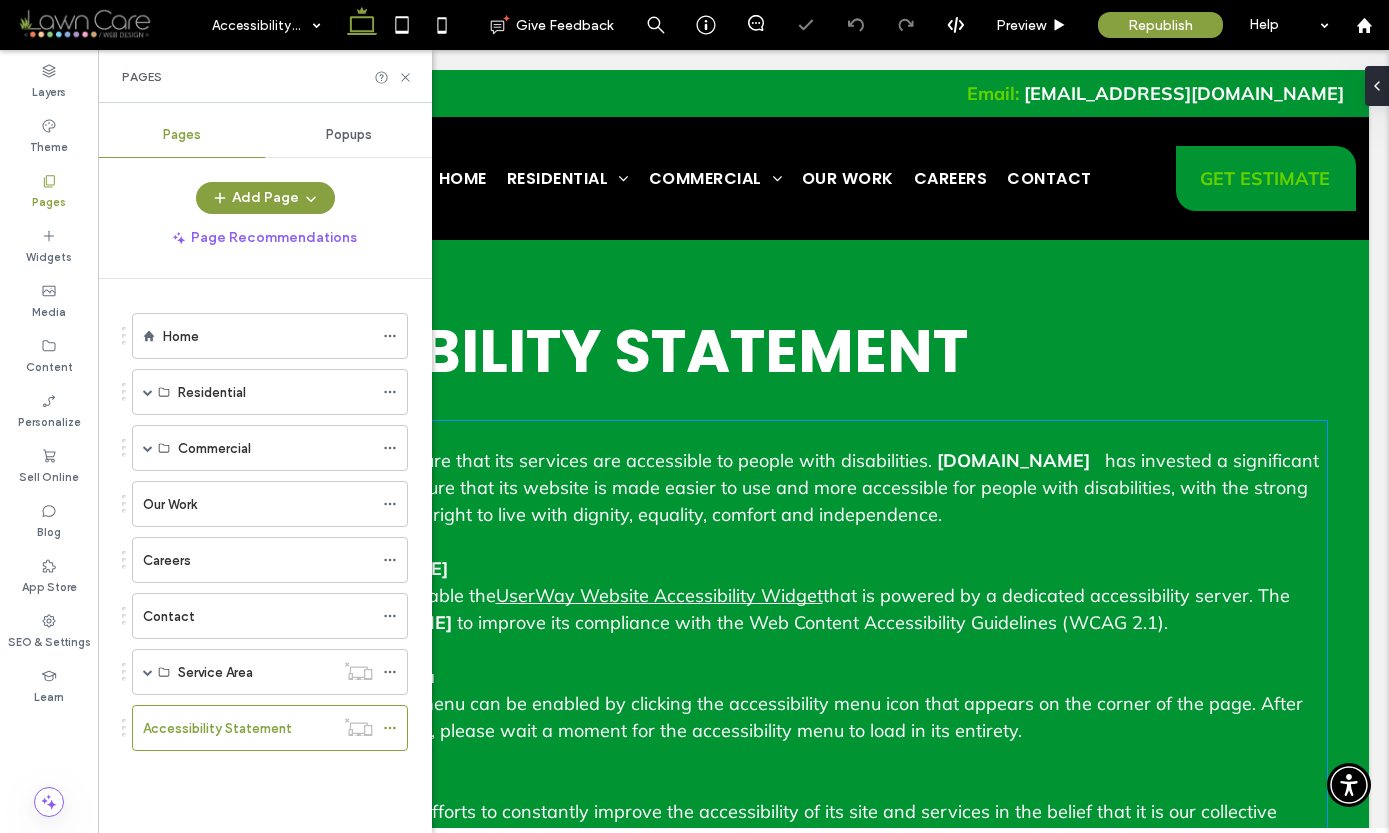 click at bounding box center [744, 649] 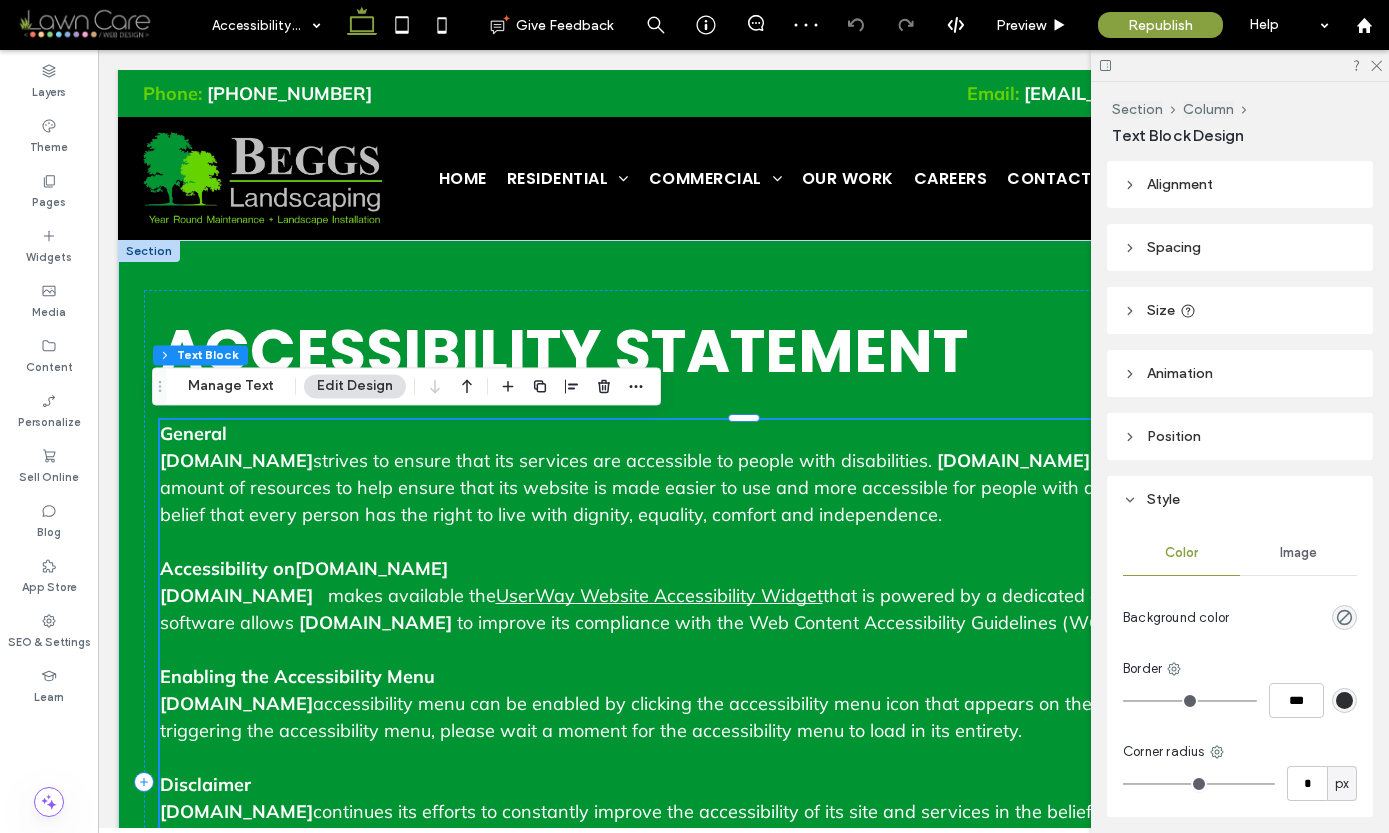 click on "to improve its compliance with the Web Content Accessibility Guidelines (WCAG 2.1)." at bounding box center [812, 622] 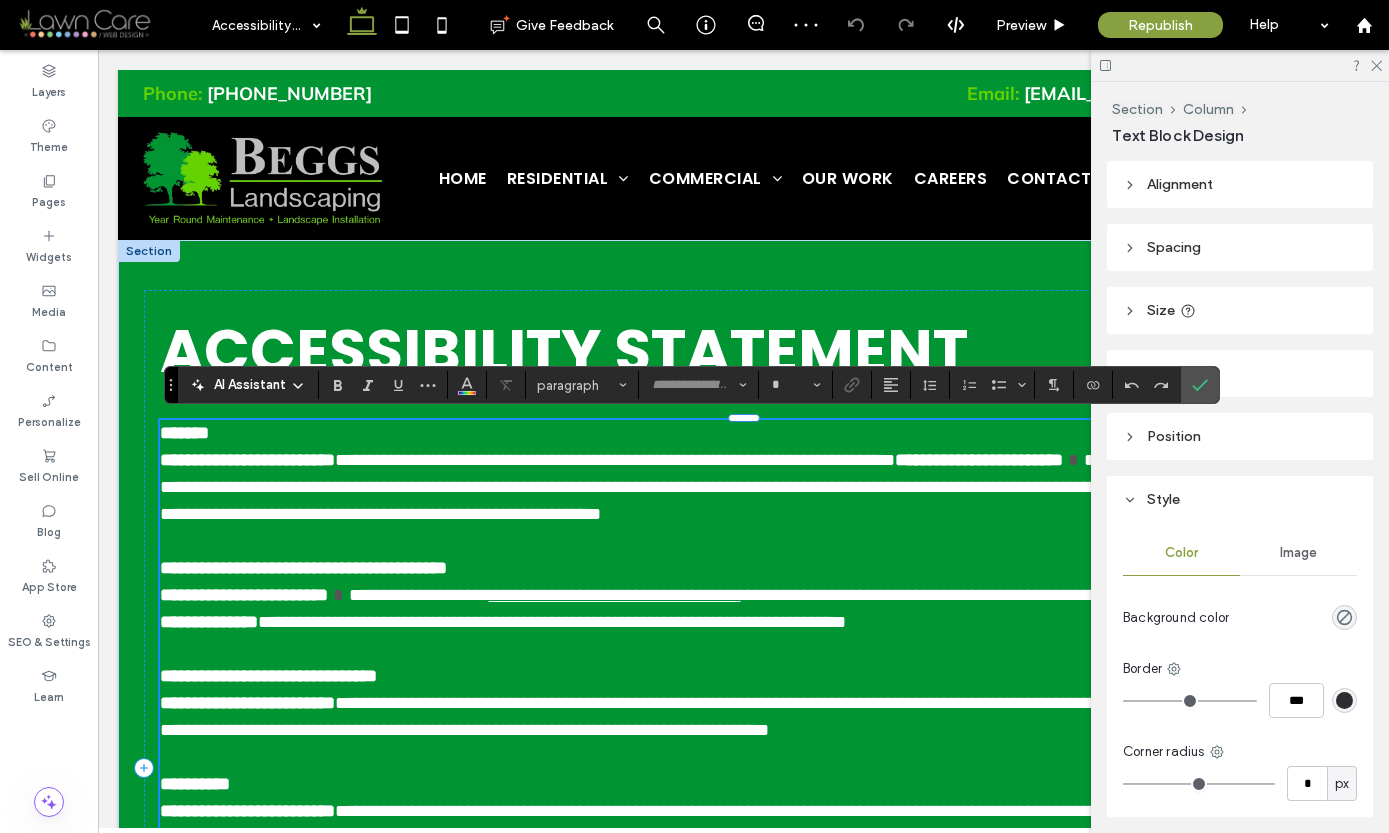 type on "******" 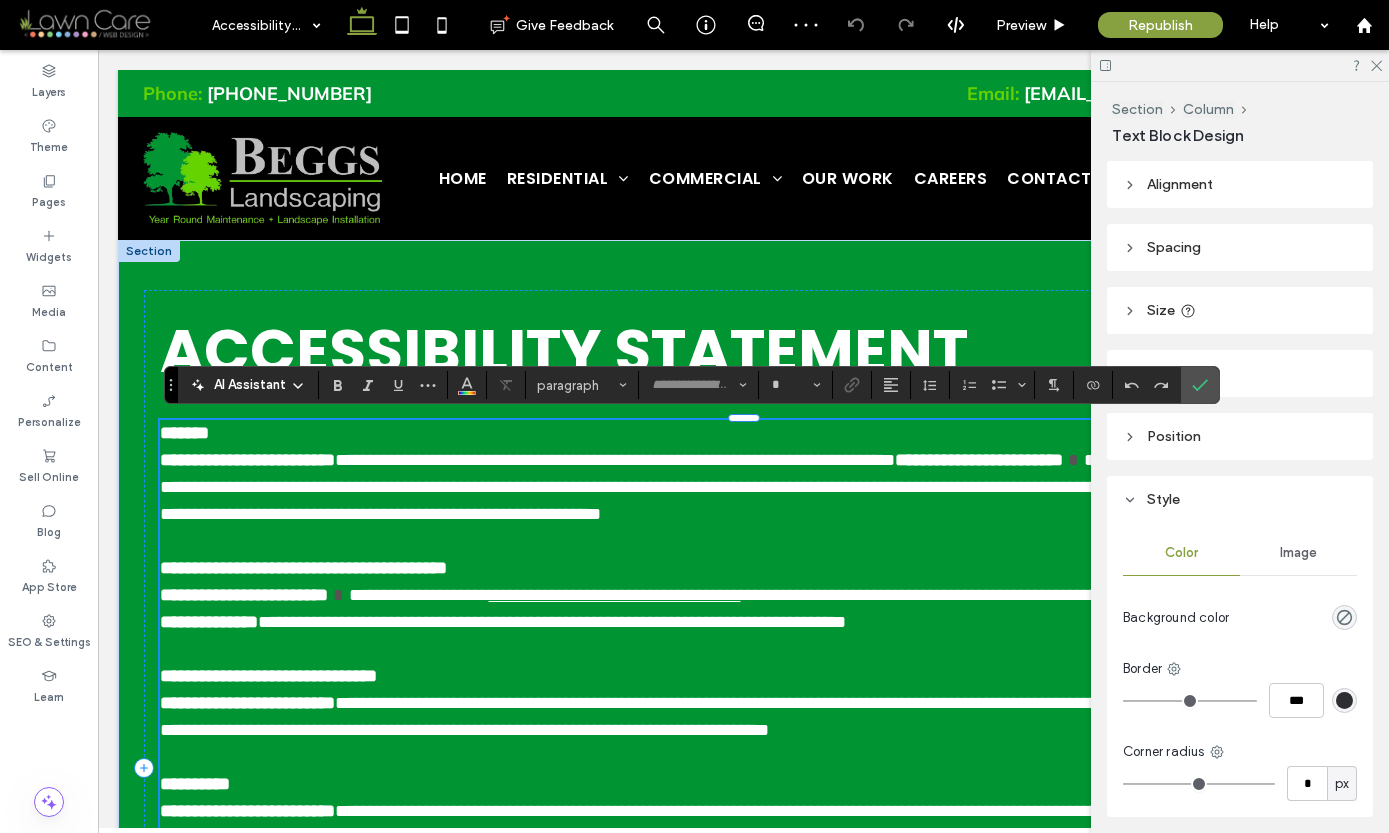 type on "**" 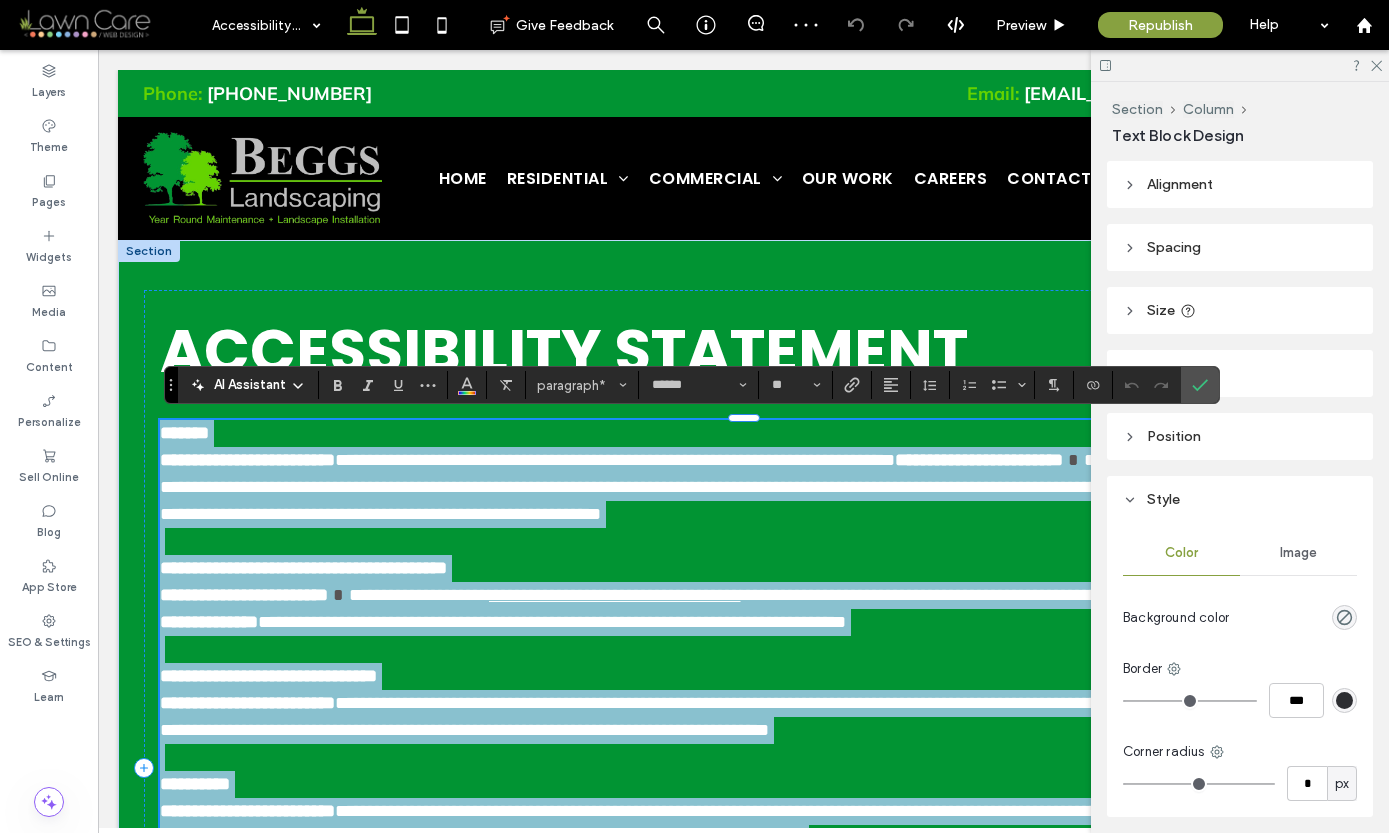 click on "**********" at bounding box center (559, 622) 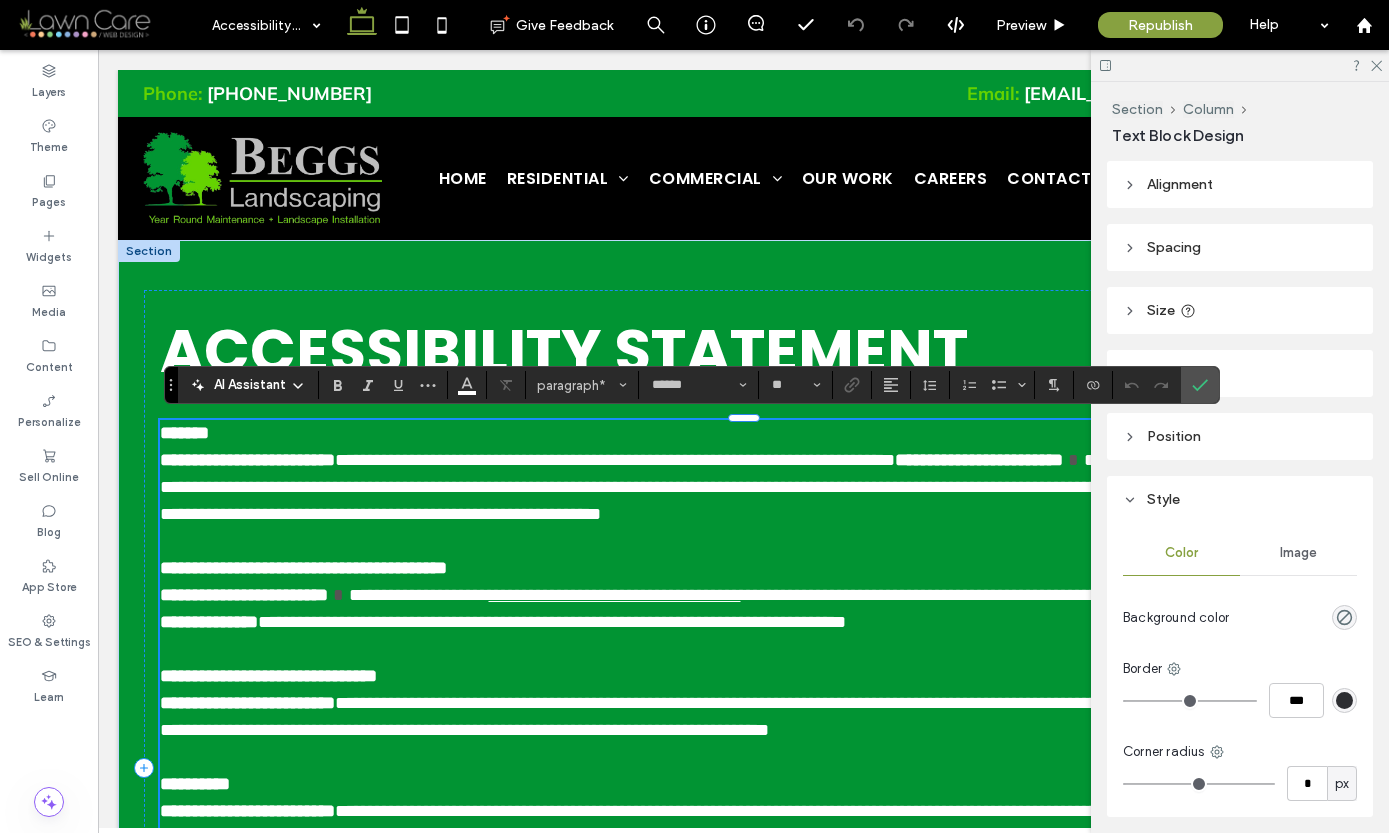 type 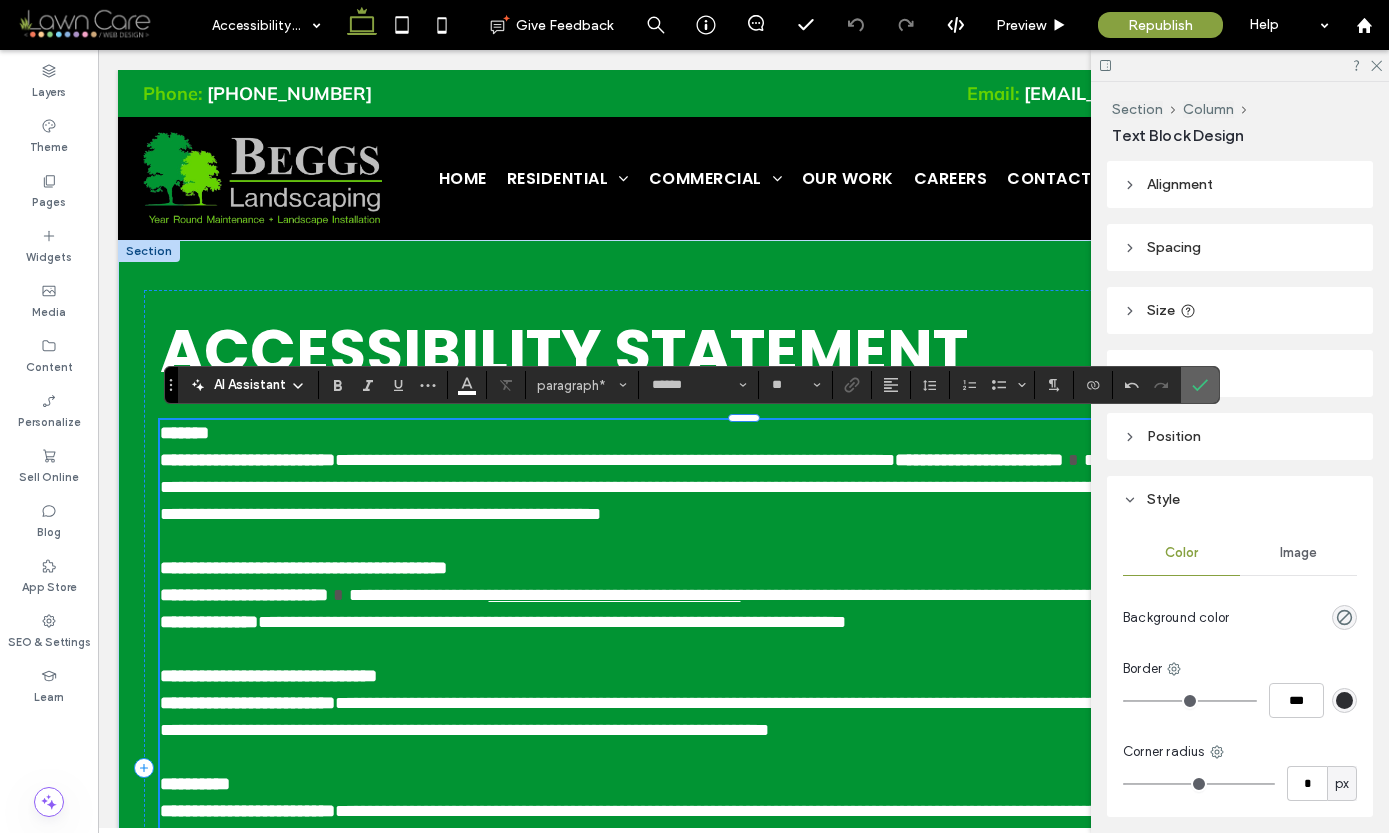 click 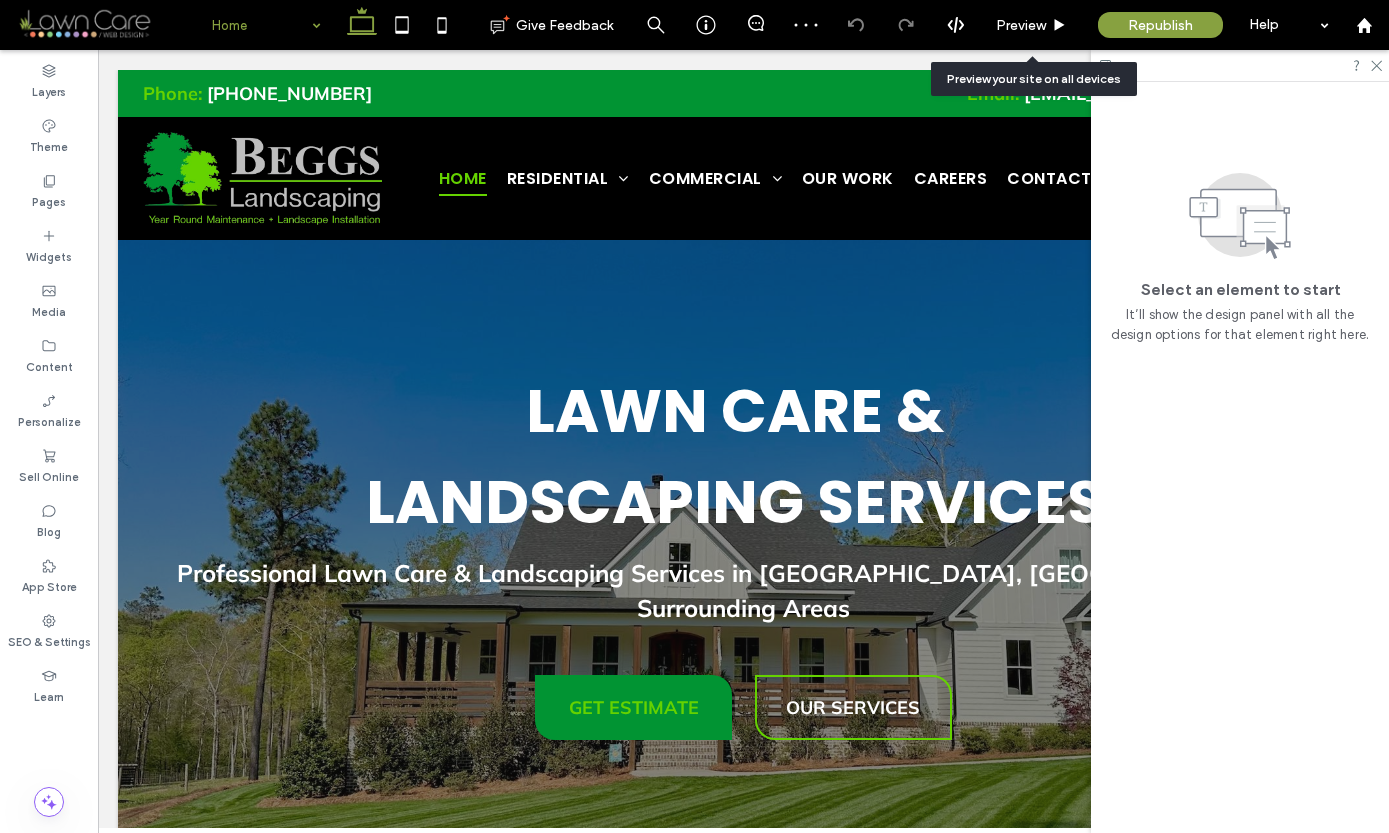 scroll, scrollTop: 0, scrollLeft: 0, axis: both 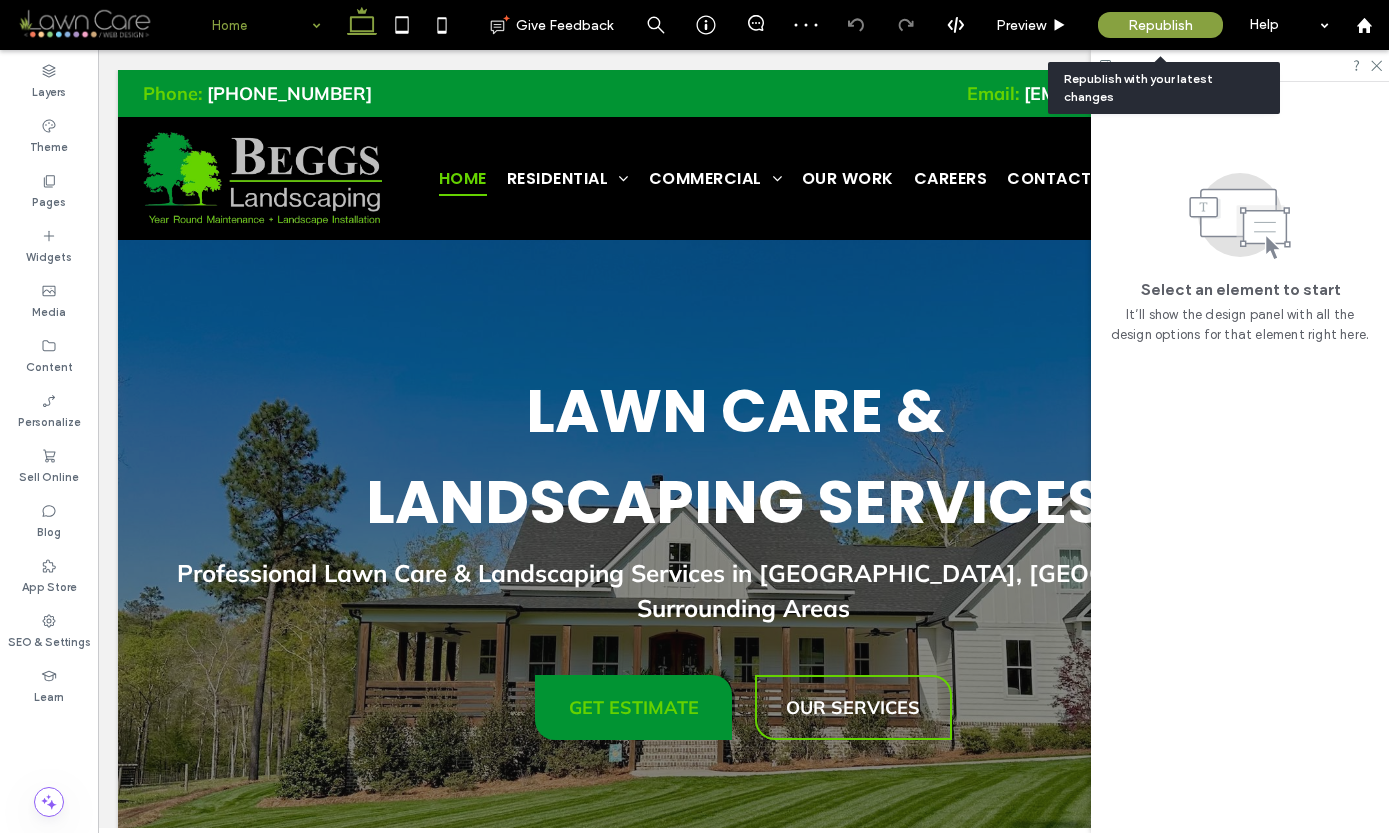 click on "Republish" at bounding box center (1160, 25) 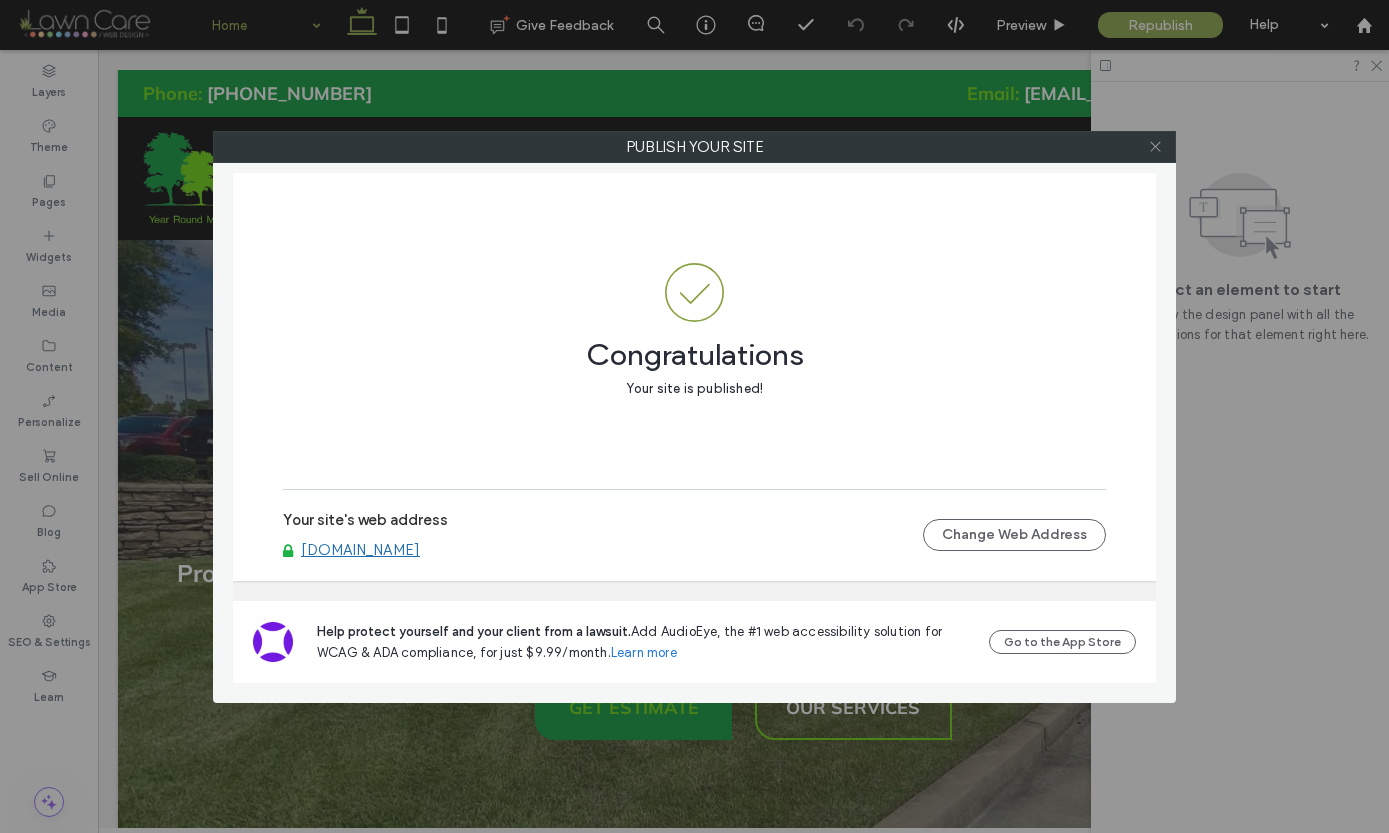 click 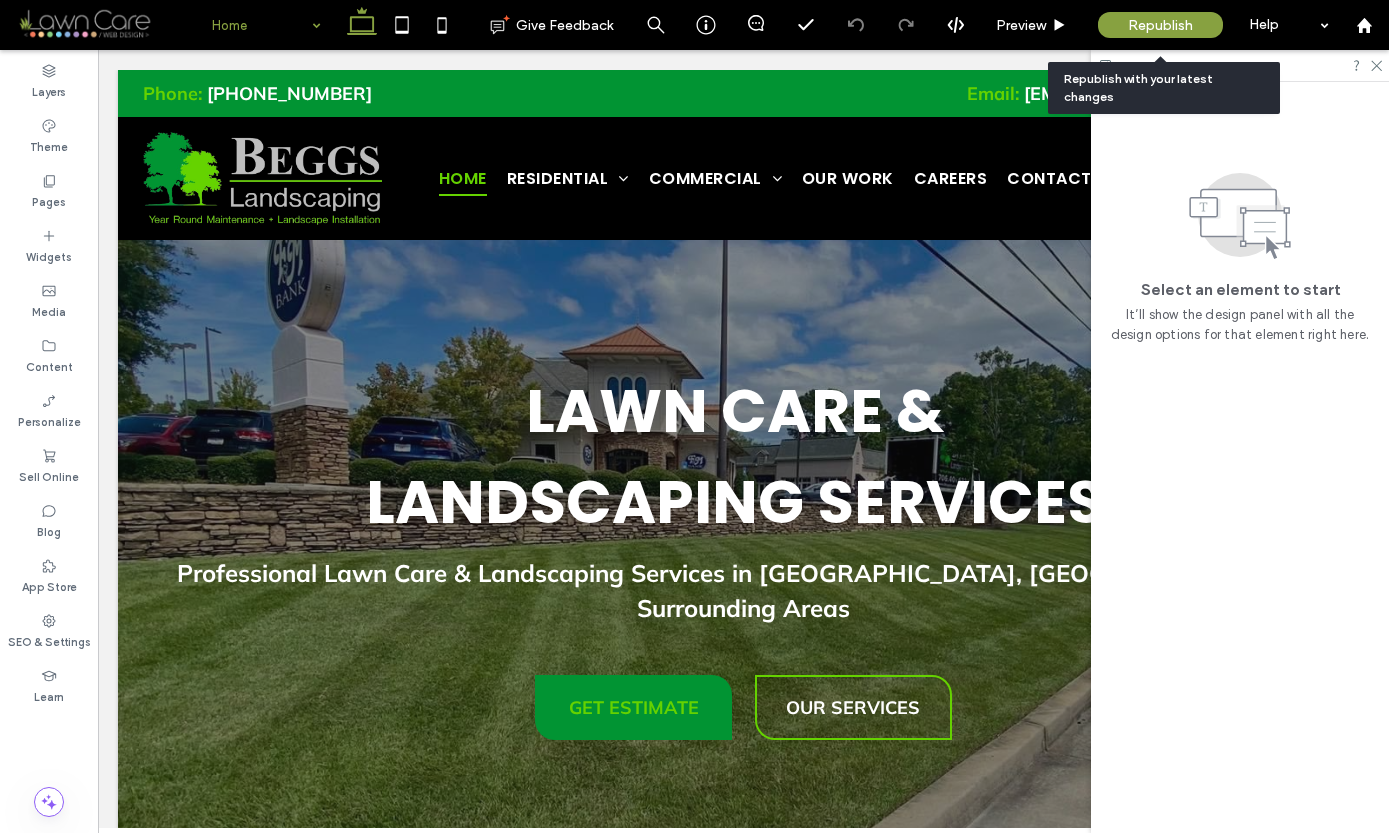 click on "Republish" at bounding box center (1160, 25) 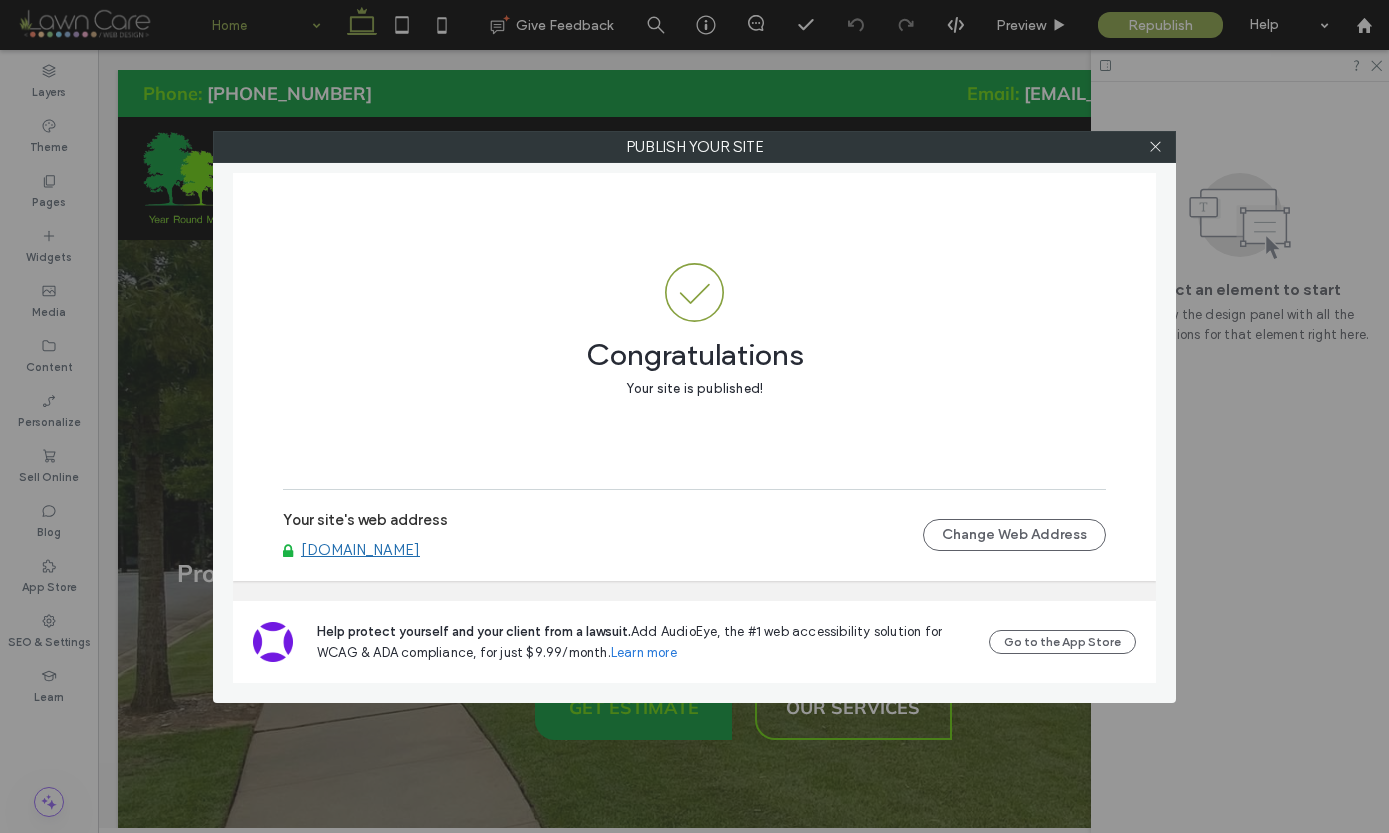 click on "[DOMAIN_NAME]" at bounding box center [360, 550] 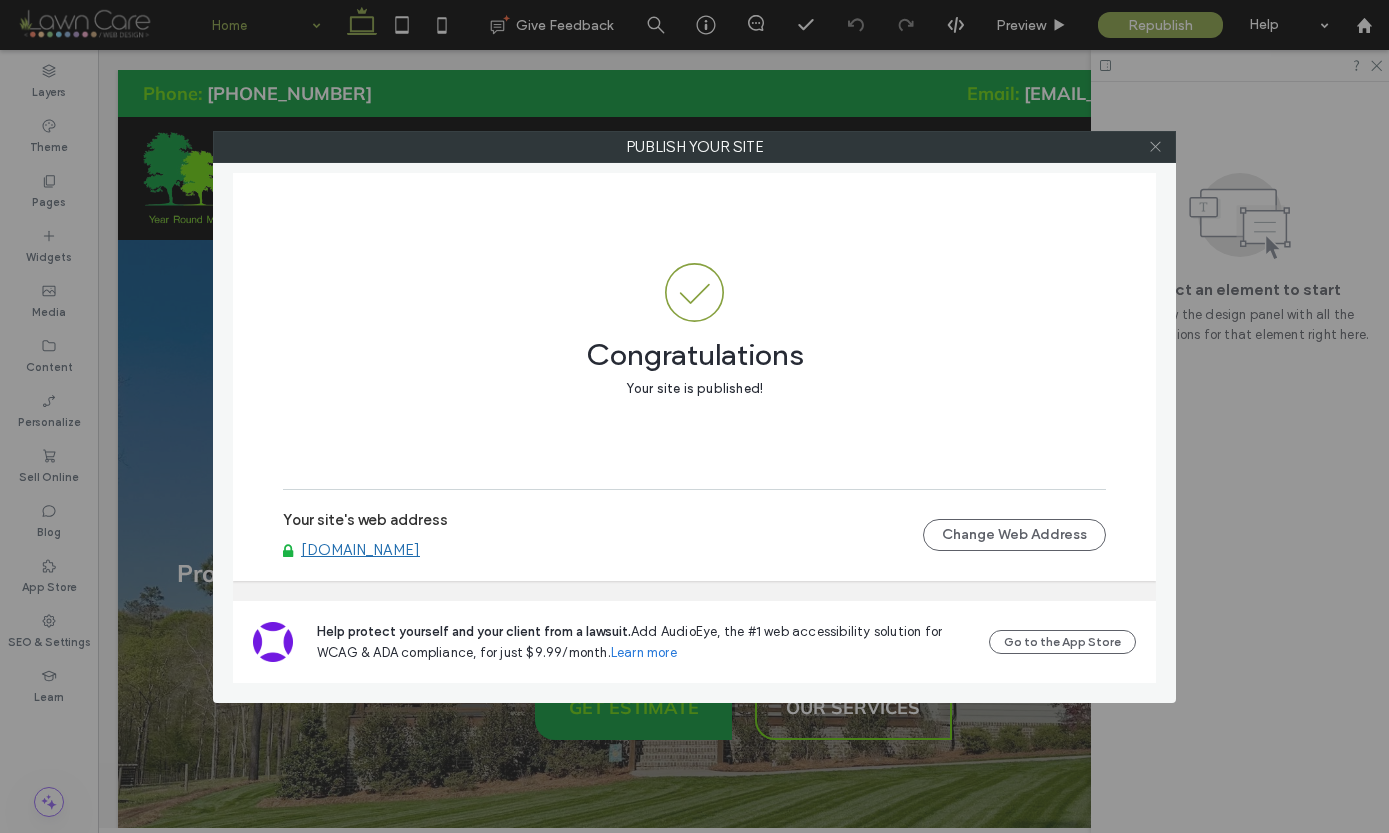 click 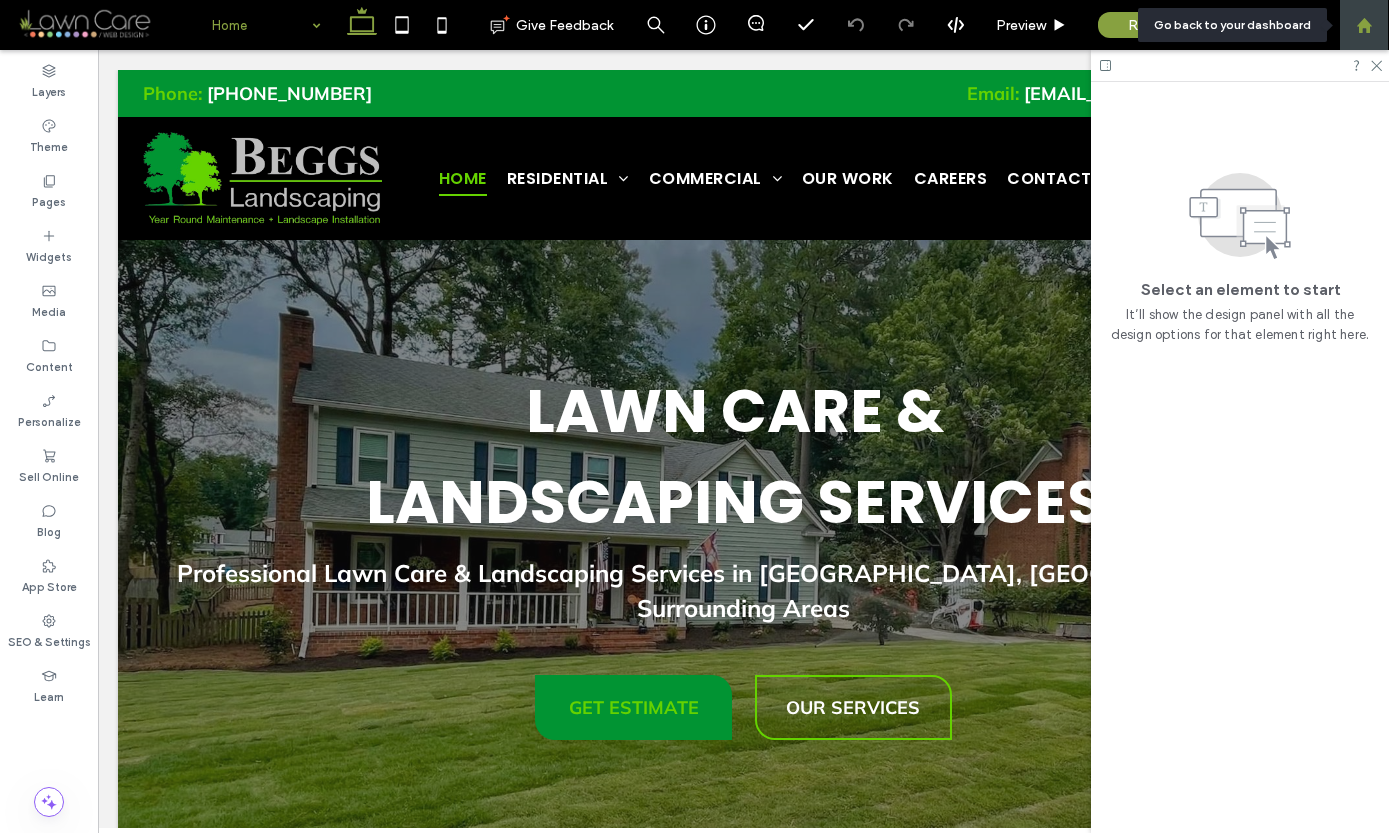 click 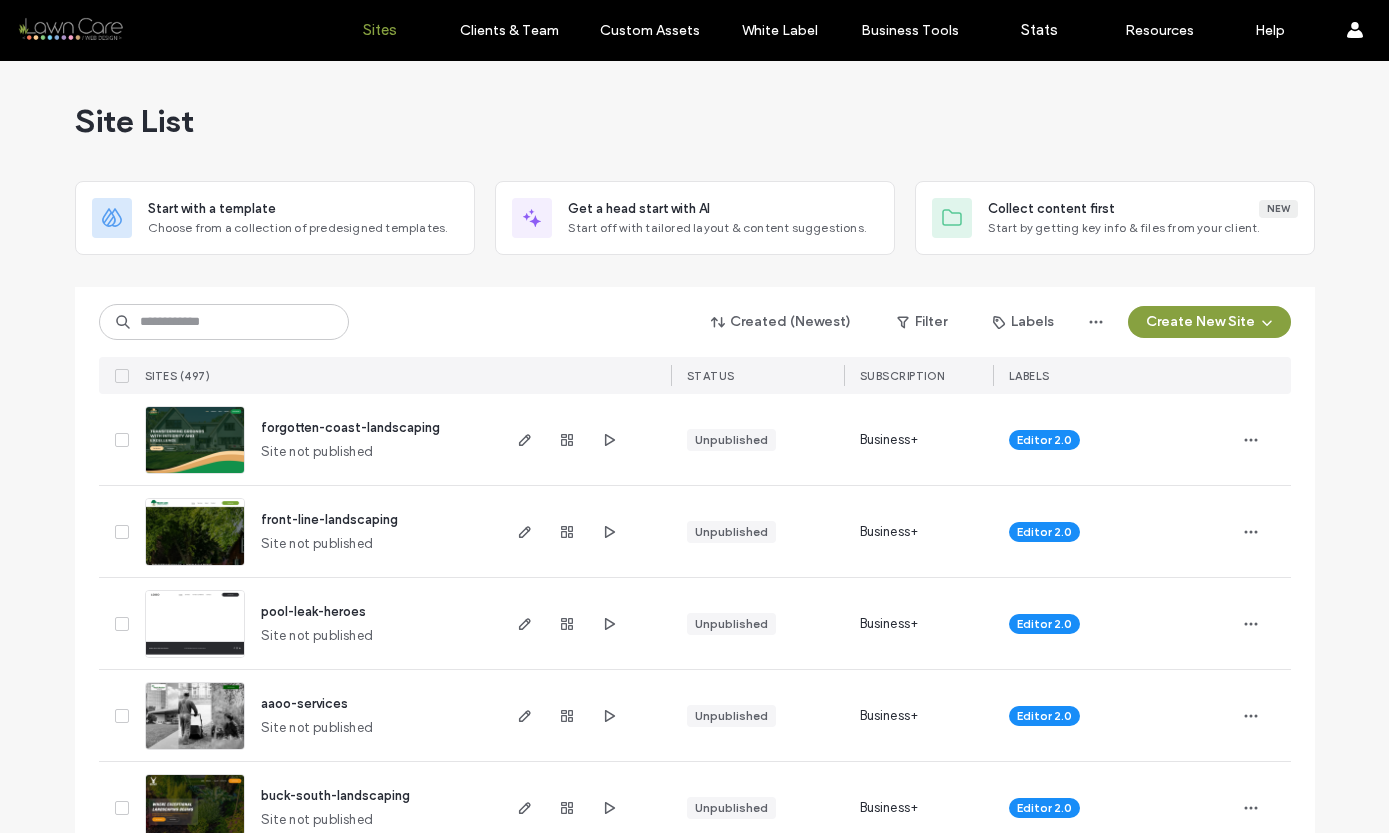 scroll, scrollTop: 0, scrollLeft: 0, axis: both 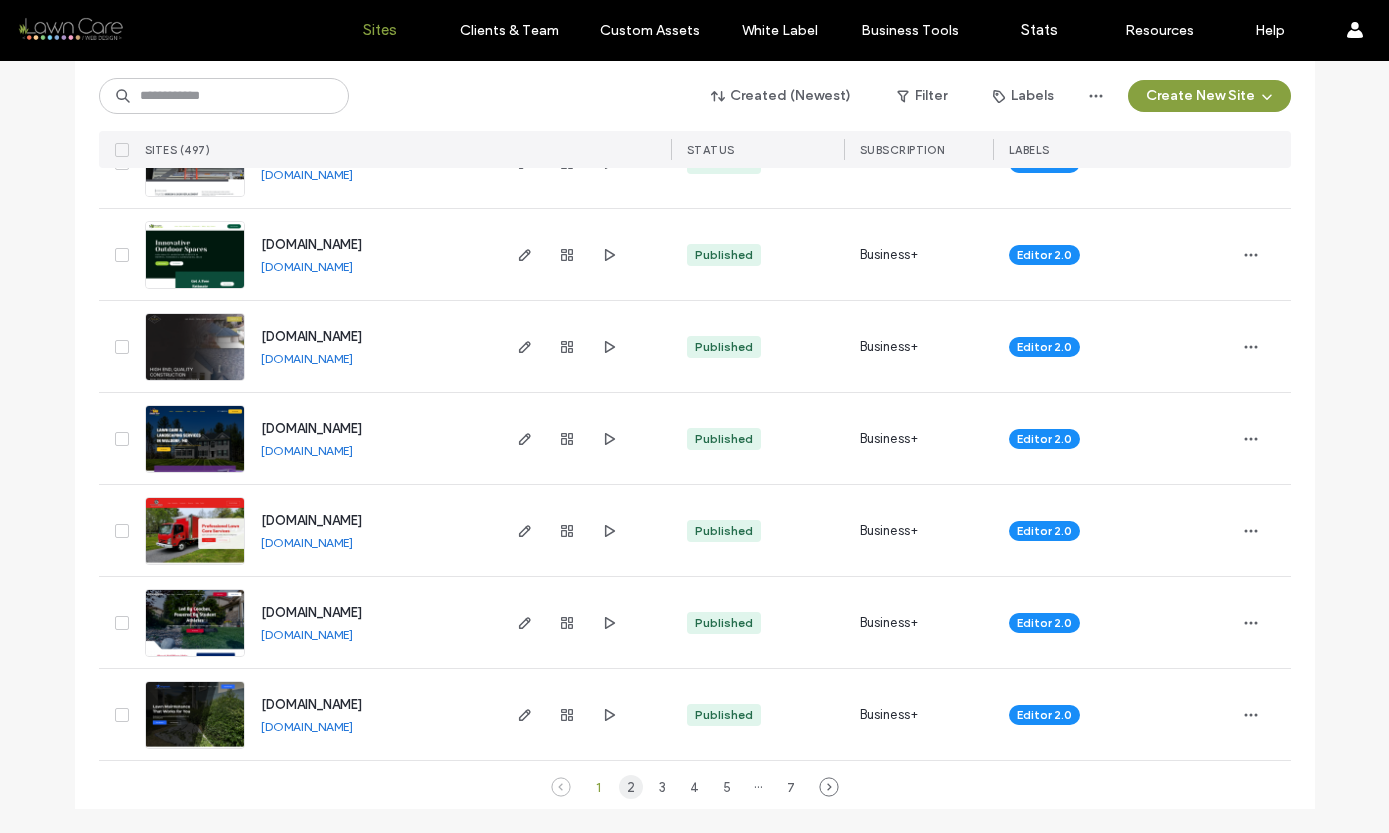 click on "2" at bounding box center (631, 787) 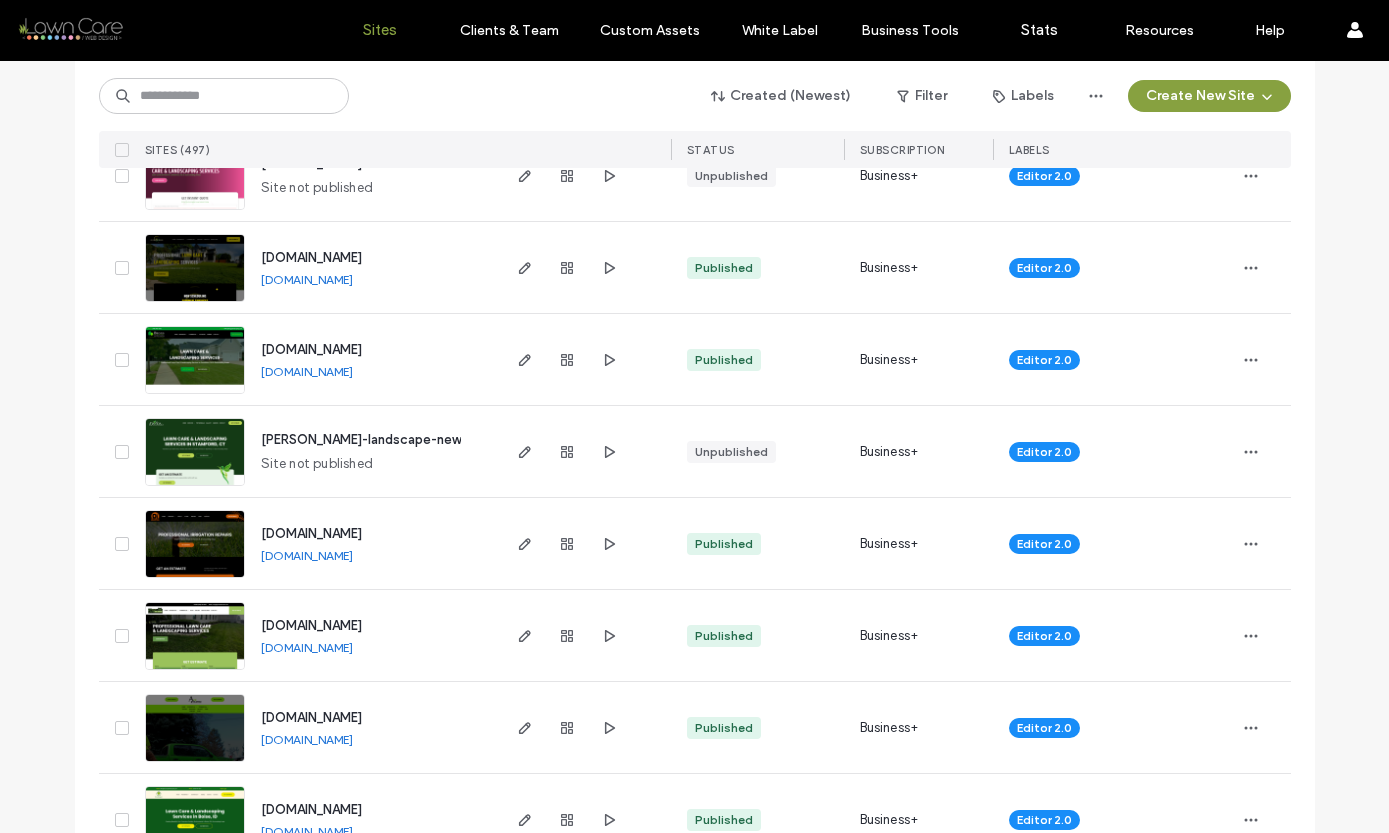 scroll, scrollTop: 5089, scrollLeft: 0, axis: vertical 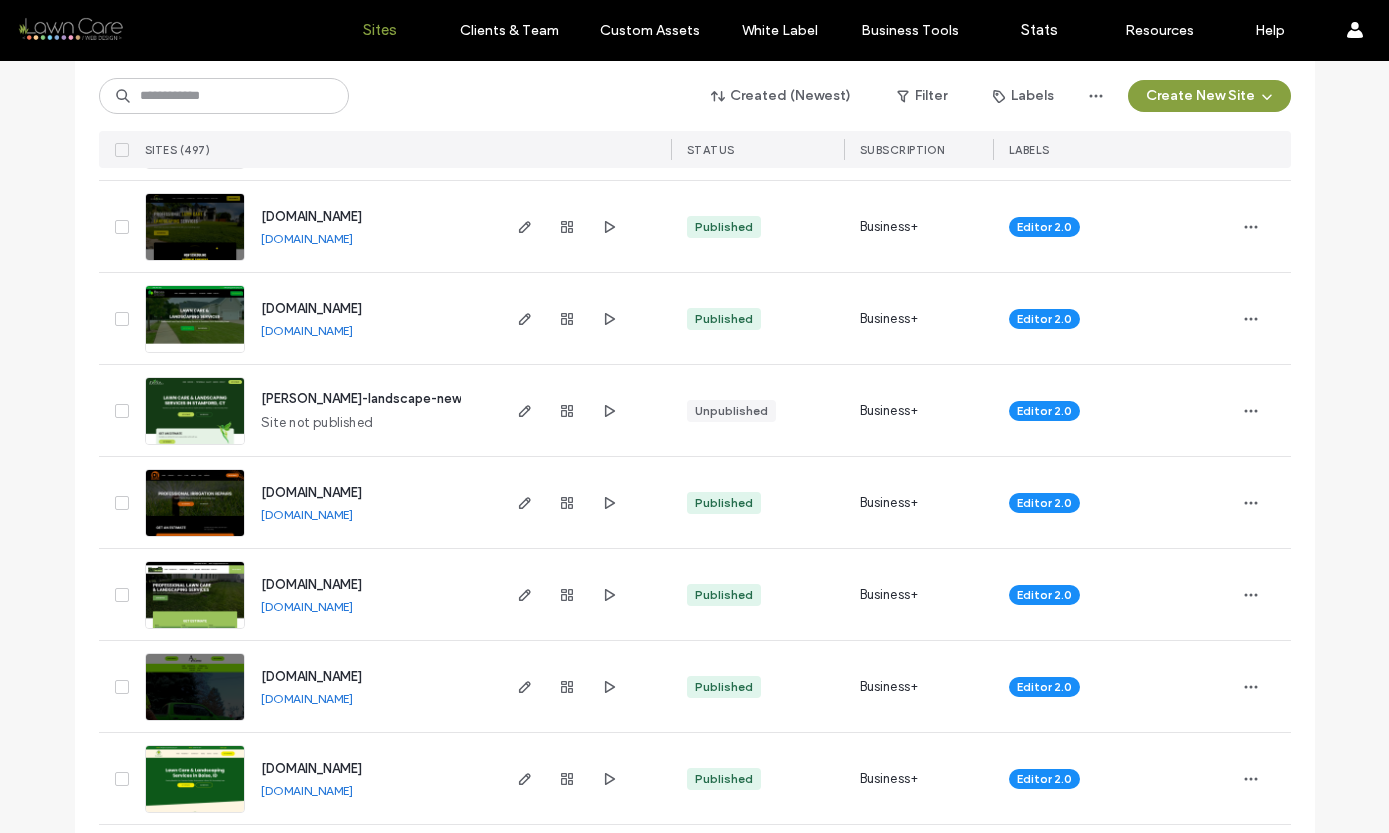 click at bounding box center (195, 538) 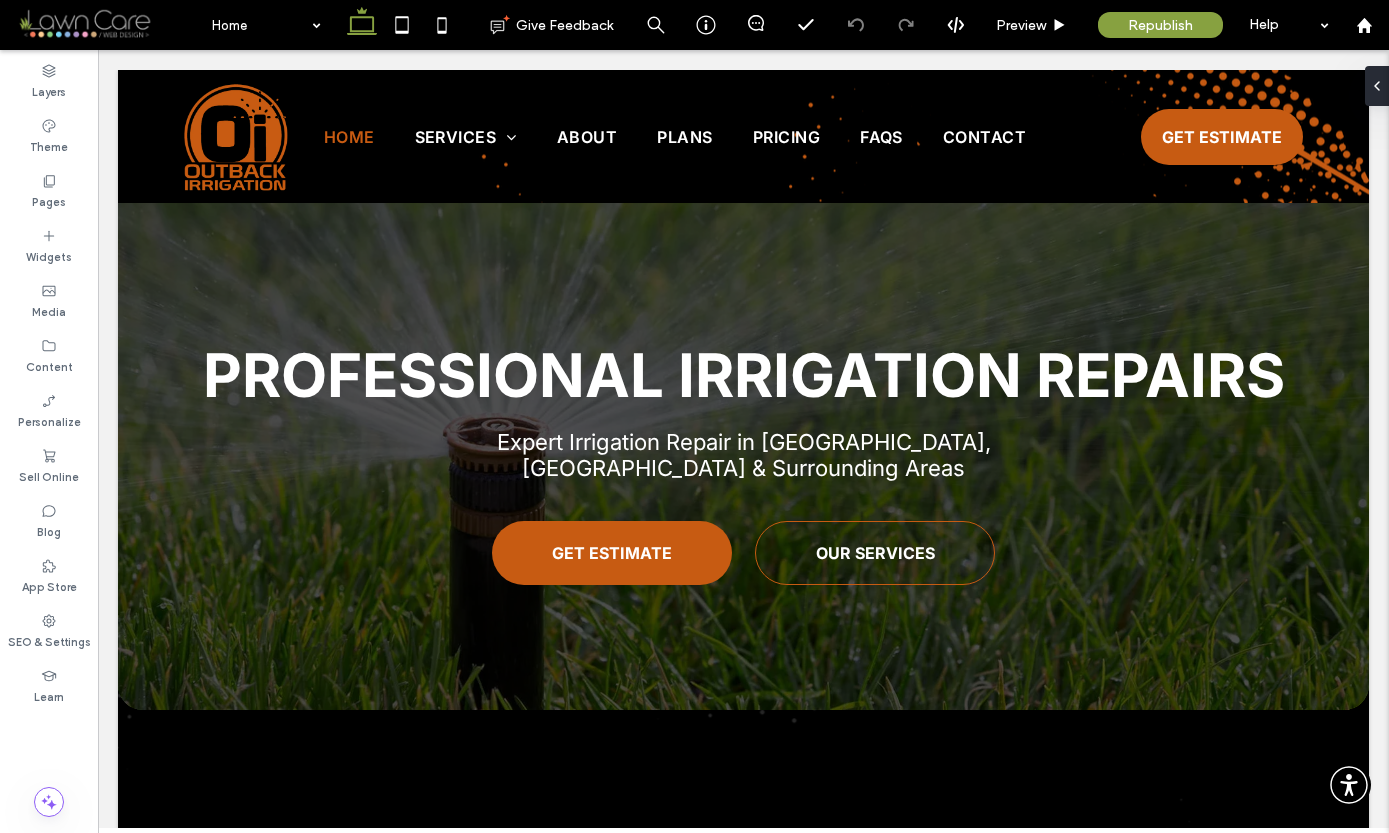 scroll, scrollTop: 0, scrollLeft: 0, axis: both 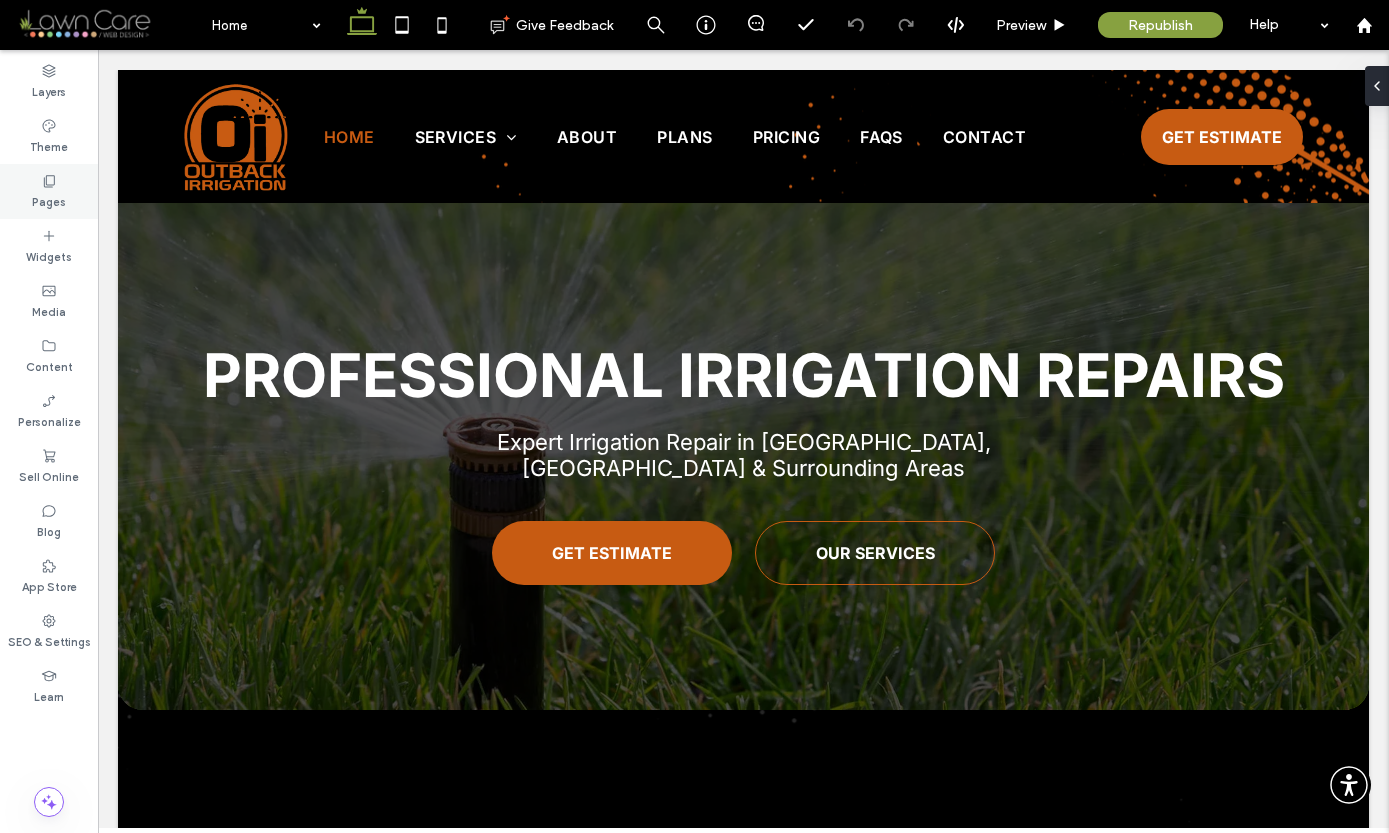 click on "Pages" at bounding box center (49, 200) 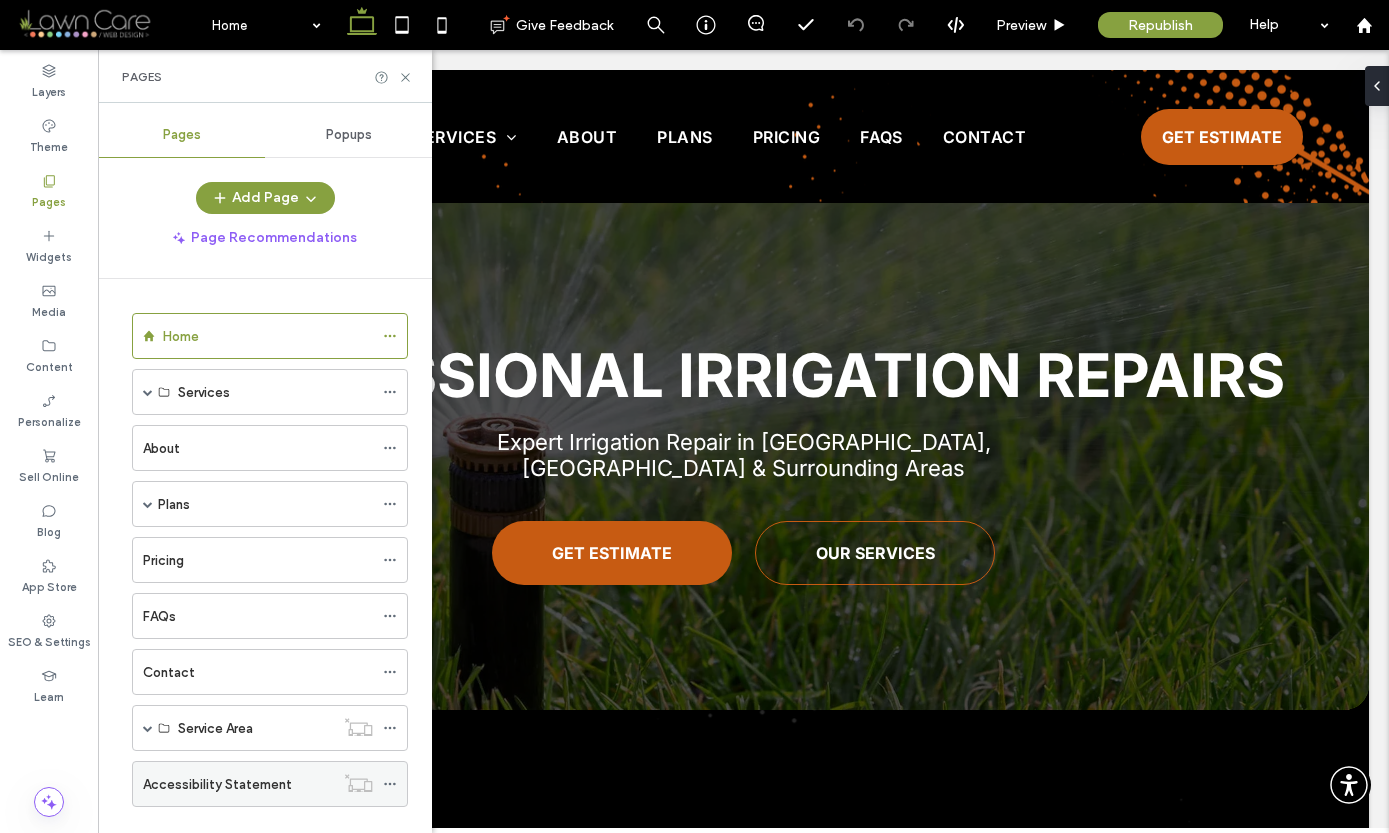 click on "Accessibility Statement" at bounding box center (217, 784) 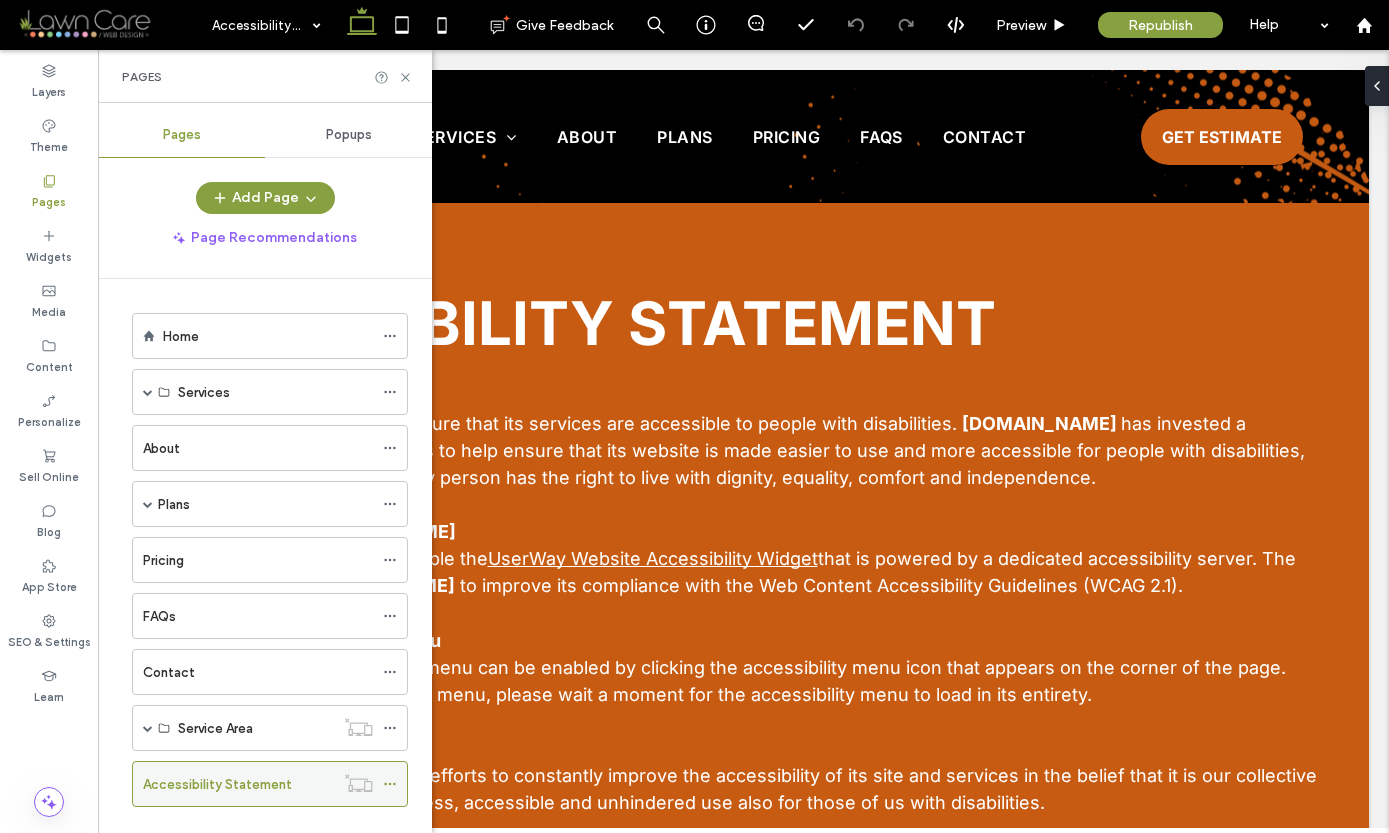 scroll, scrollTop: 0, scrollLeft: 0, axis: both 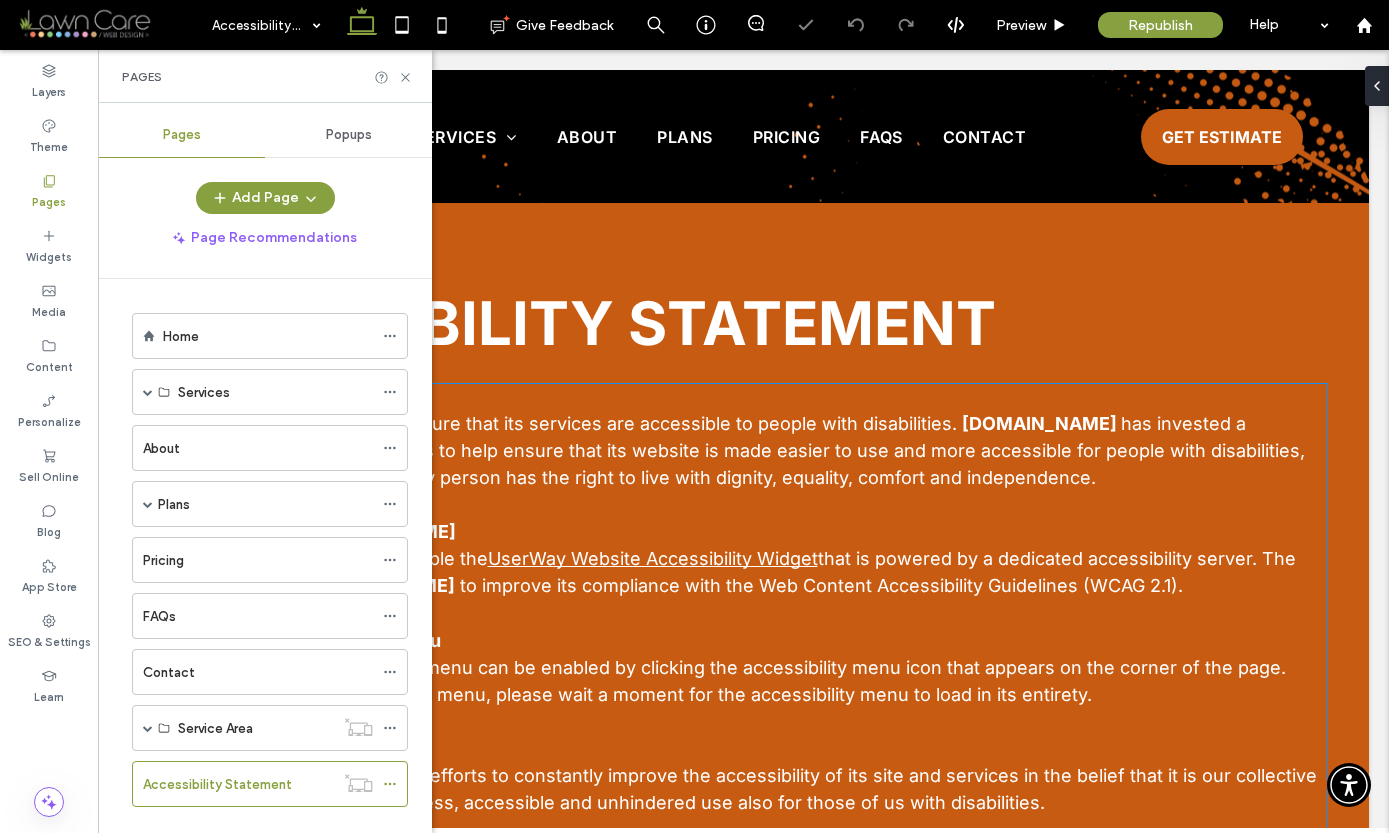 click on "www.outbackirrigation.com
makes available the  UserWay Website Accessibility Widget  that is powered by a dedicated accessibility server. The software allows
www.outbackirrigation.com
to improve its compliance with the Web Content Accessibility Guidelines (WCAG 2.1)." at bounding box center (744, 572) 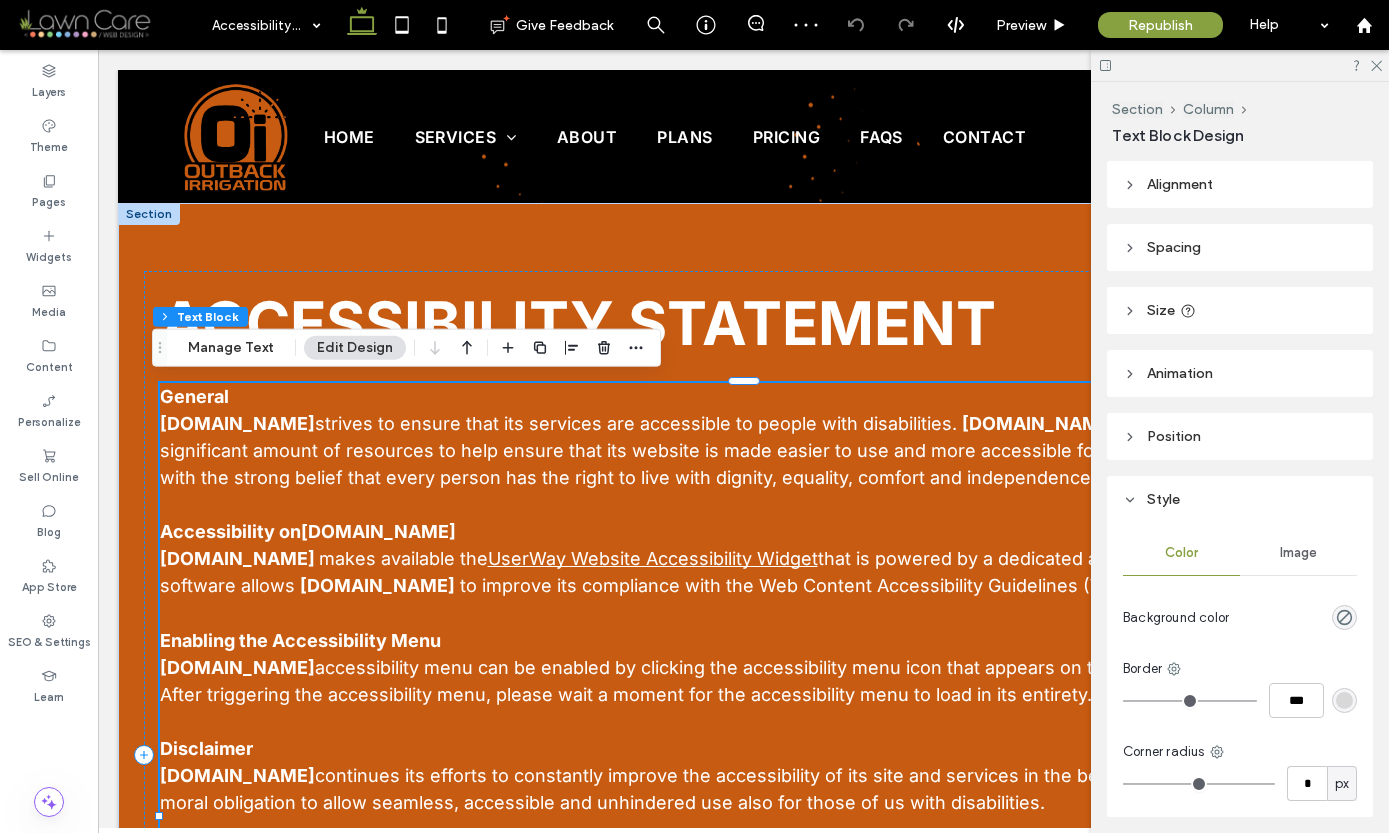 click on "to improve its compliance with the Web Content Accessibility Guidelines (WCAG 2.1)." at bounding box center (821, 585) 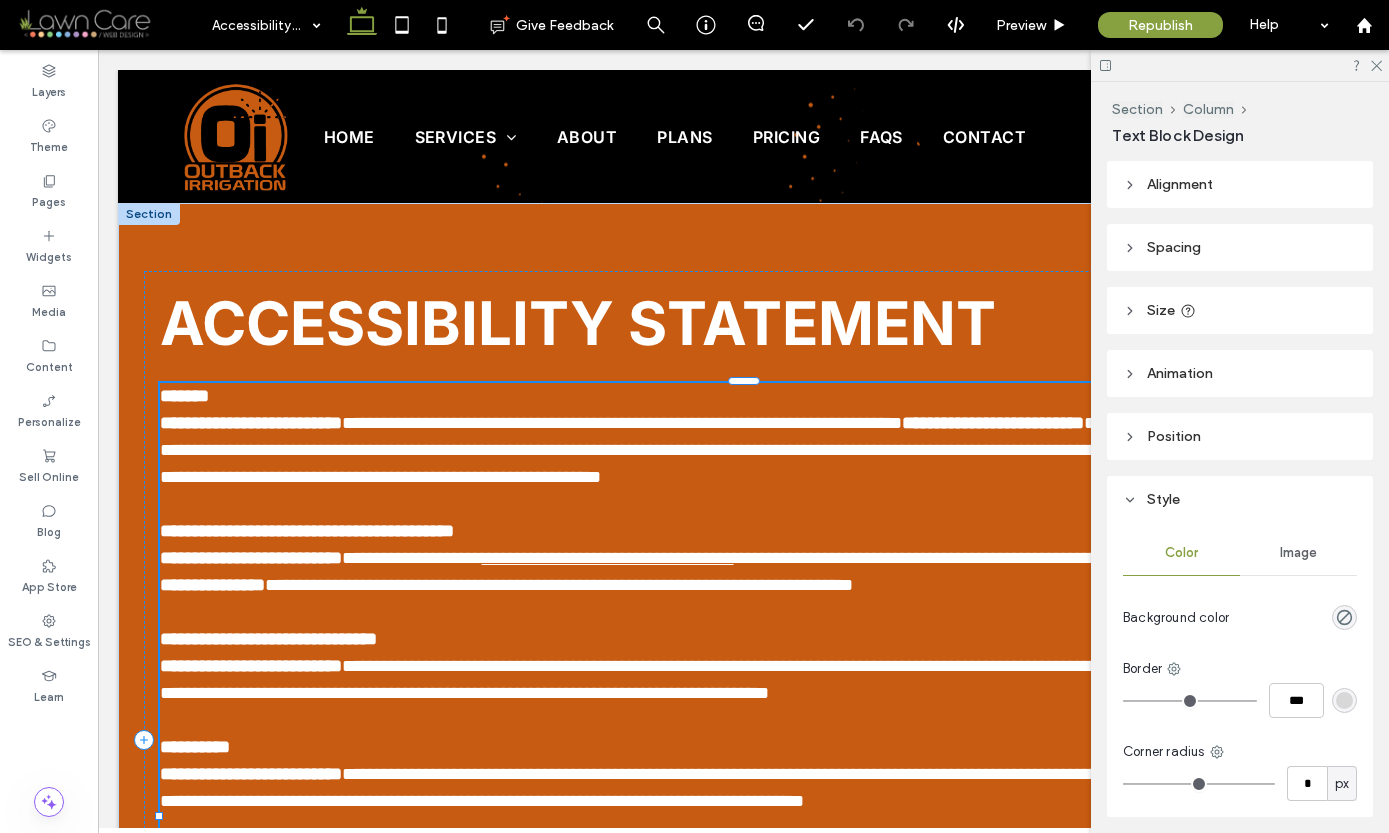 type on "*****" 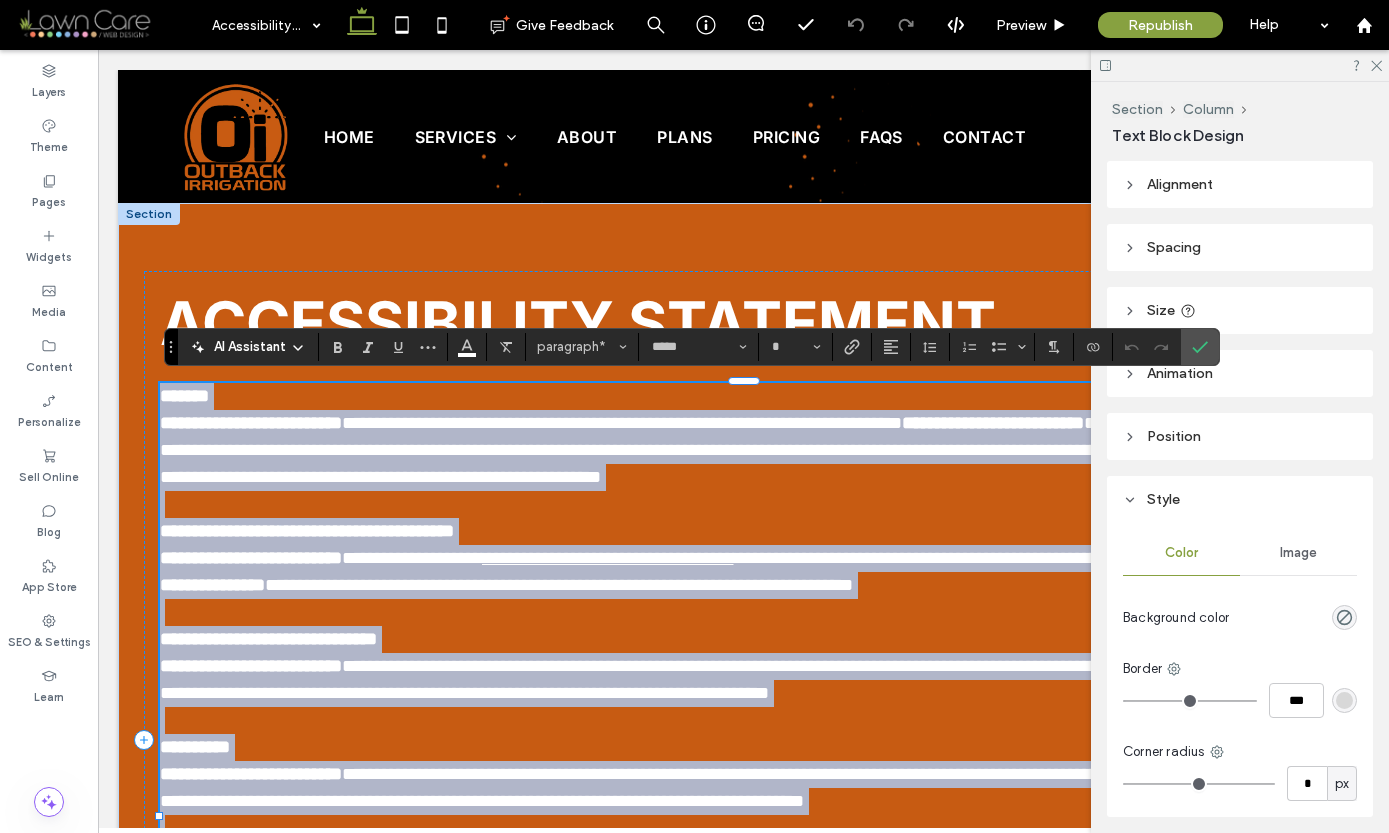 type on "**" 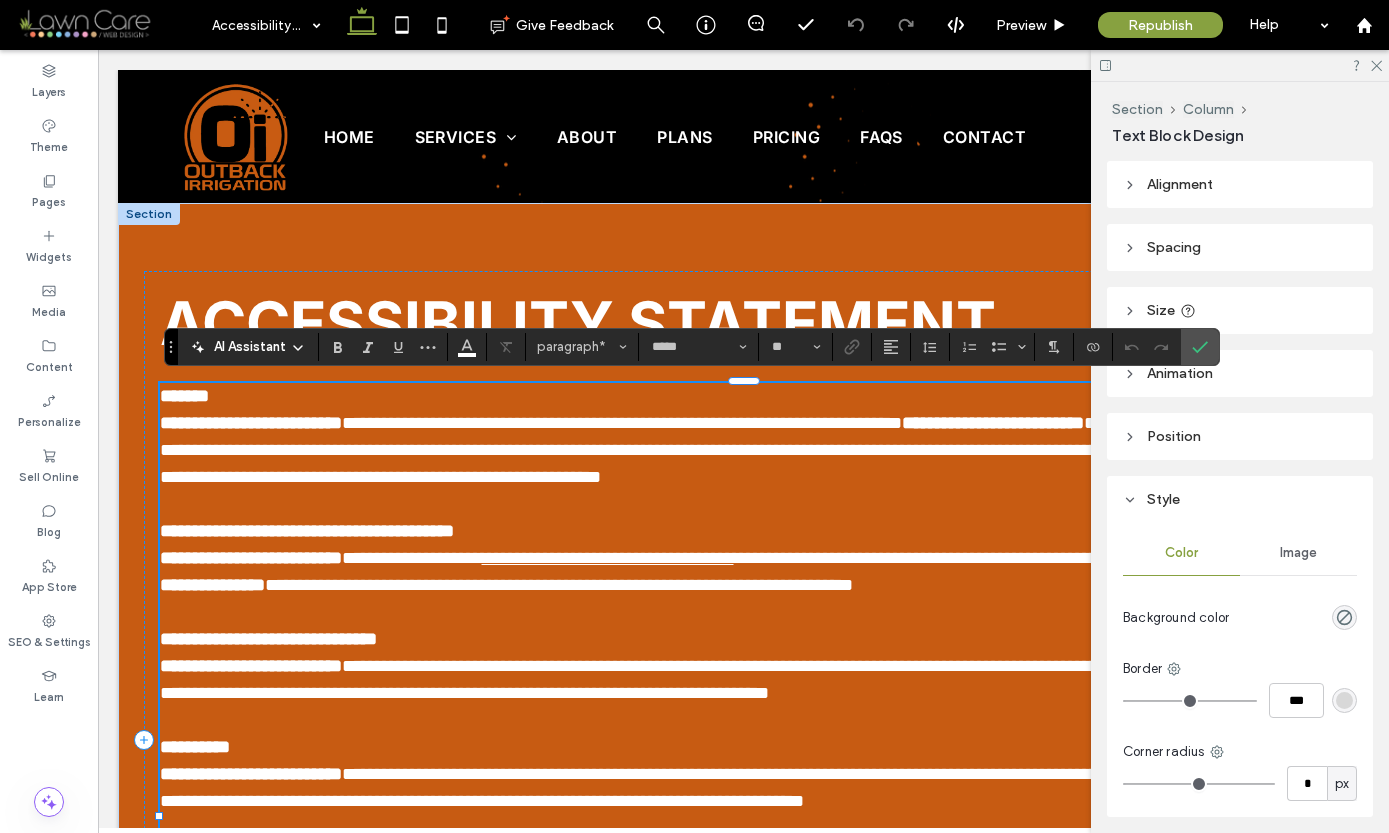 drag, startPoint x: 241, startPoint y: 611, endPoint x: 323, endPoint y: 655, distance: 93.05912 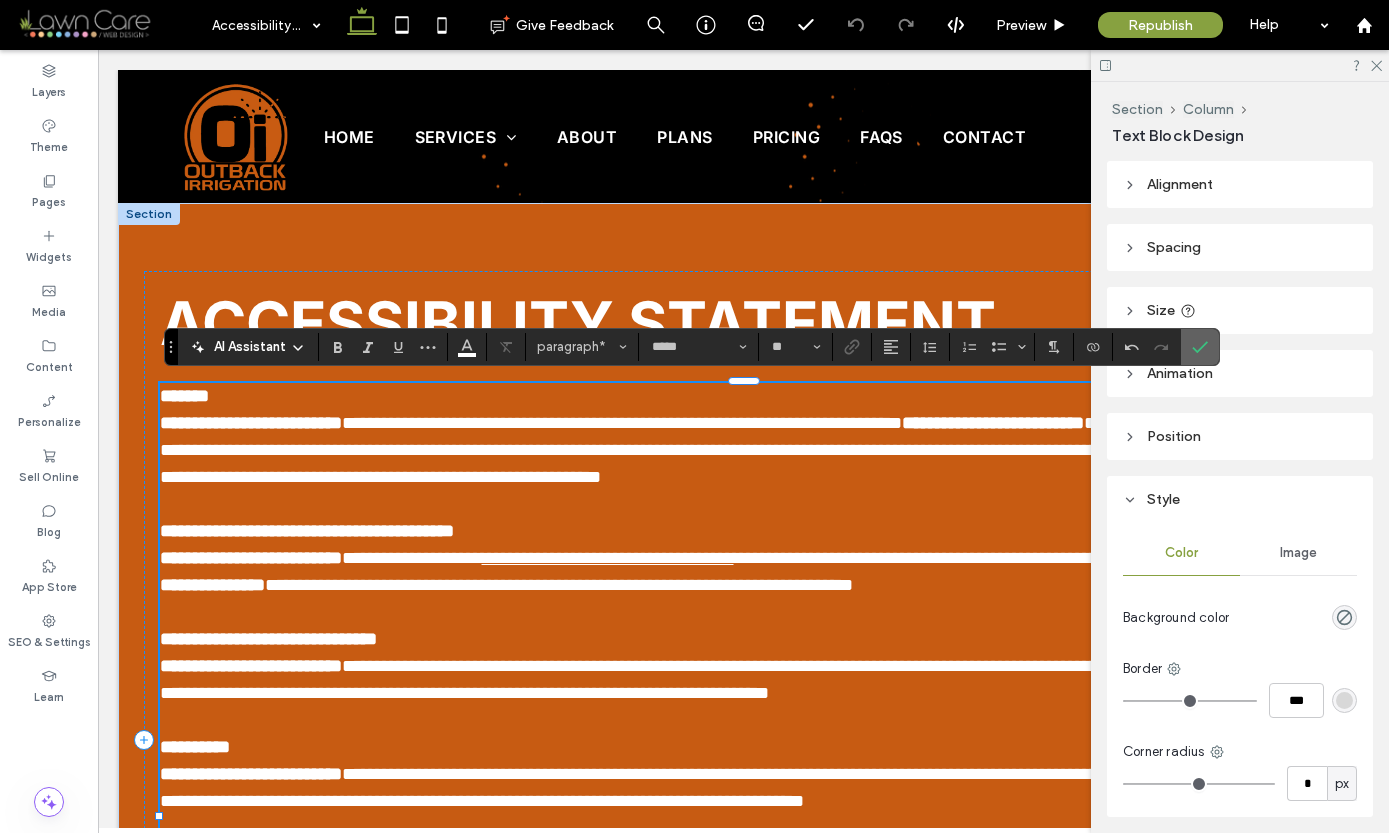 click 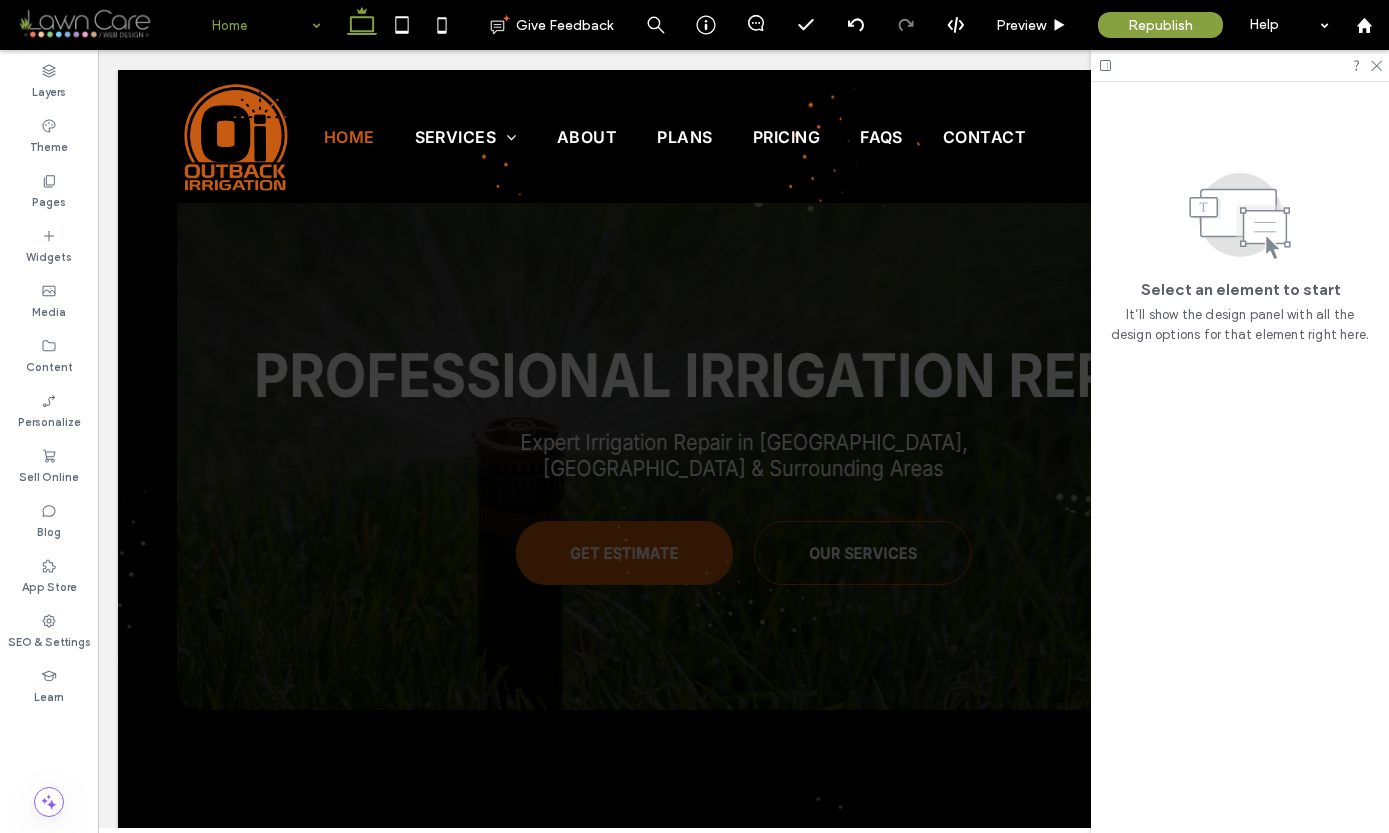 scroll, scrollTop: 0, scrollLeft: 0, axis: both 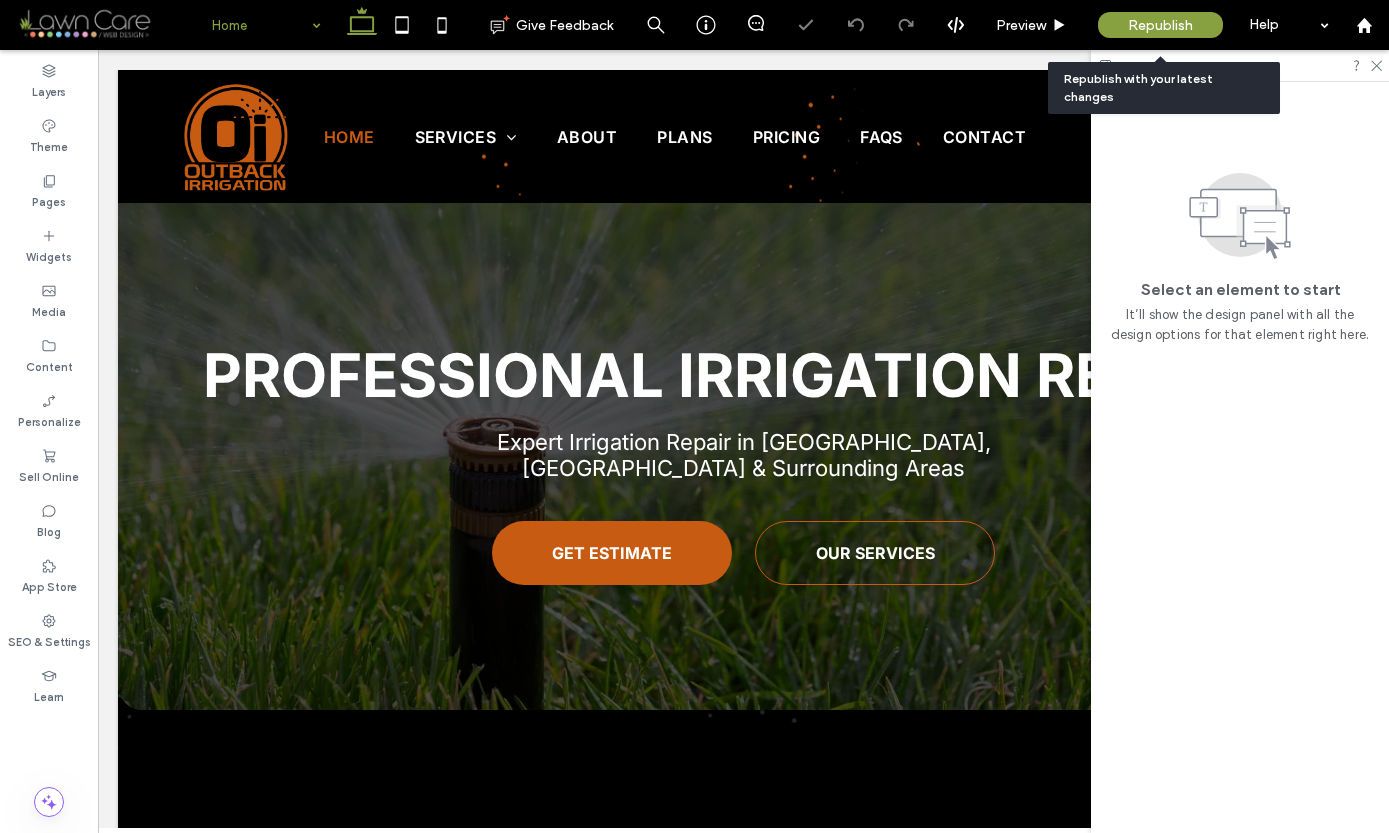 click on "Republish" at bounding box center [1160, 25] 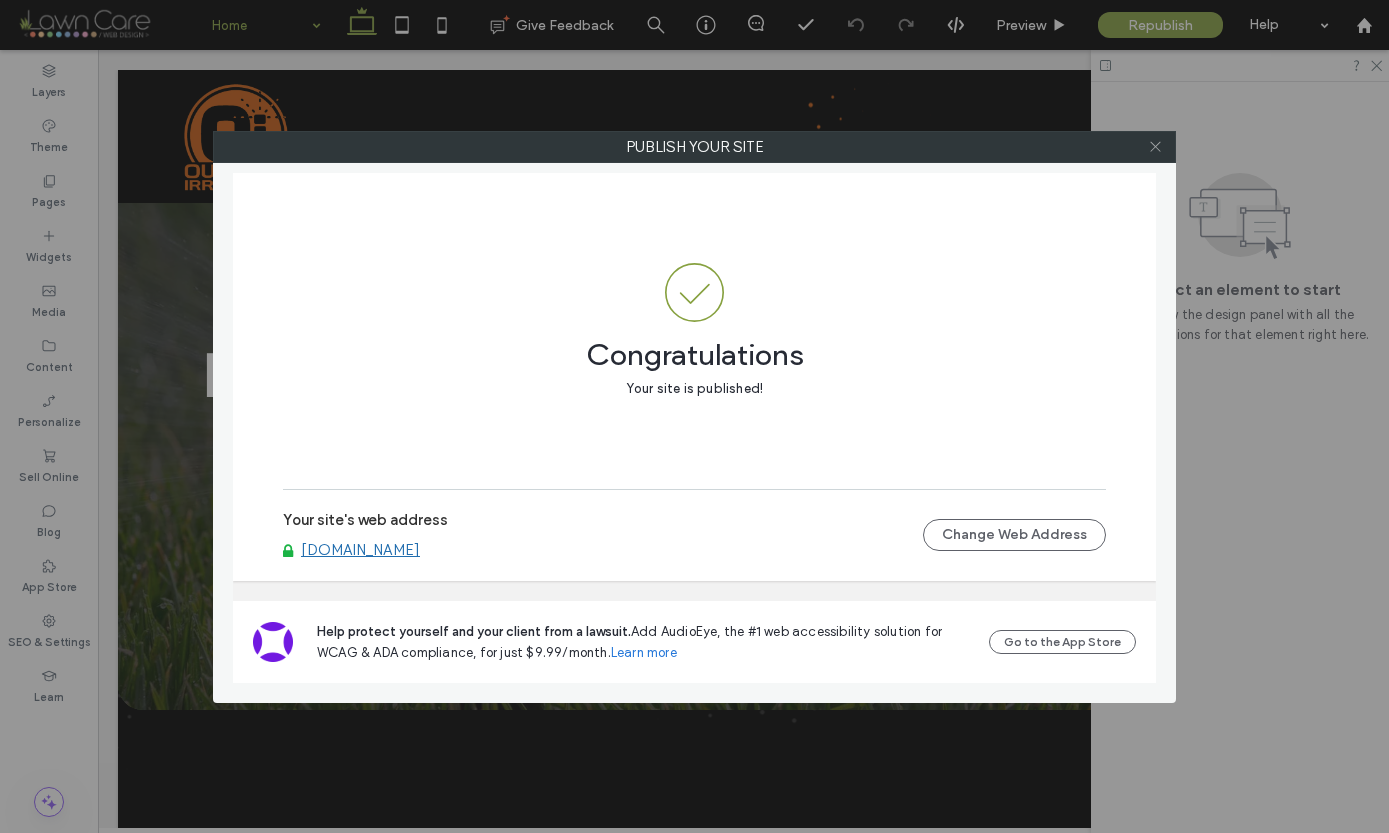click 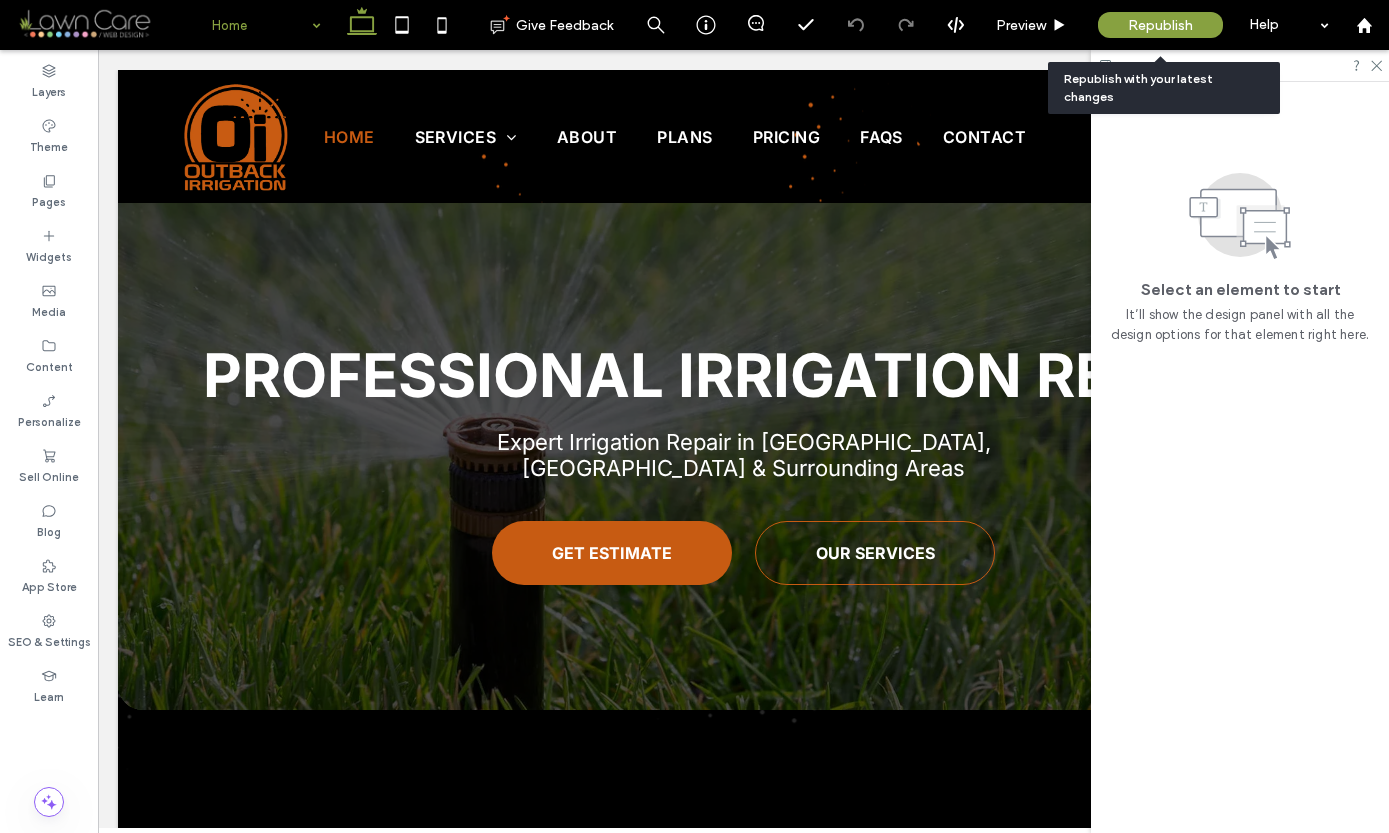 click on "Republish" at bounding box center [1160, 25] 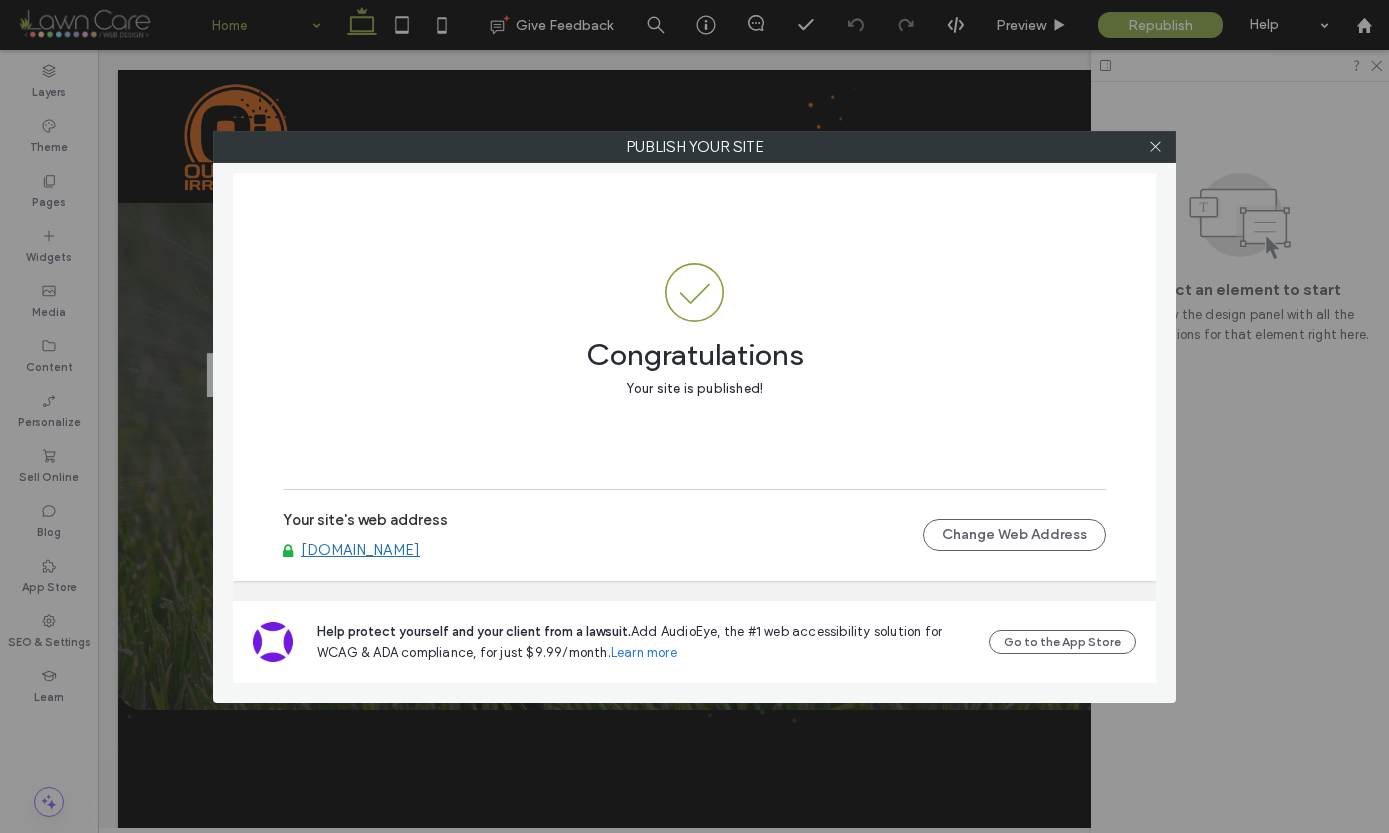 click on "[DOMAIN_NAME]" at bounding box center (360, 550) 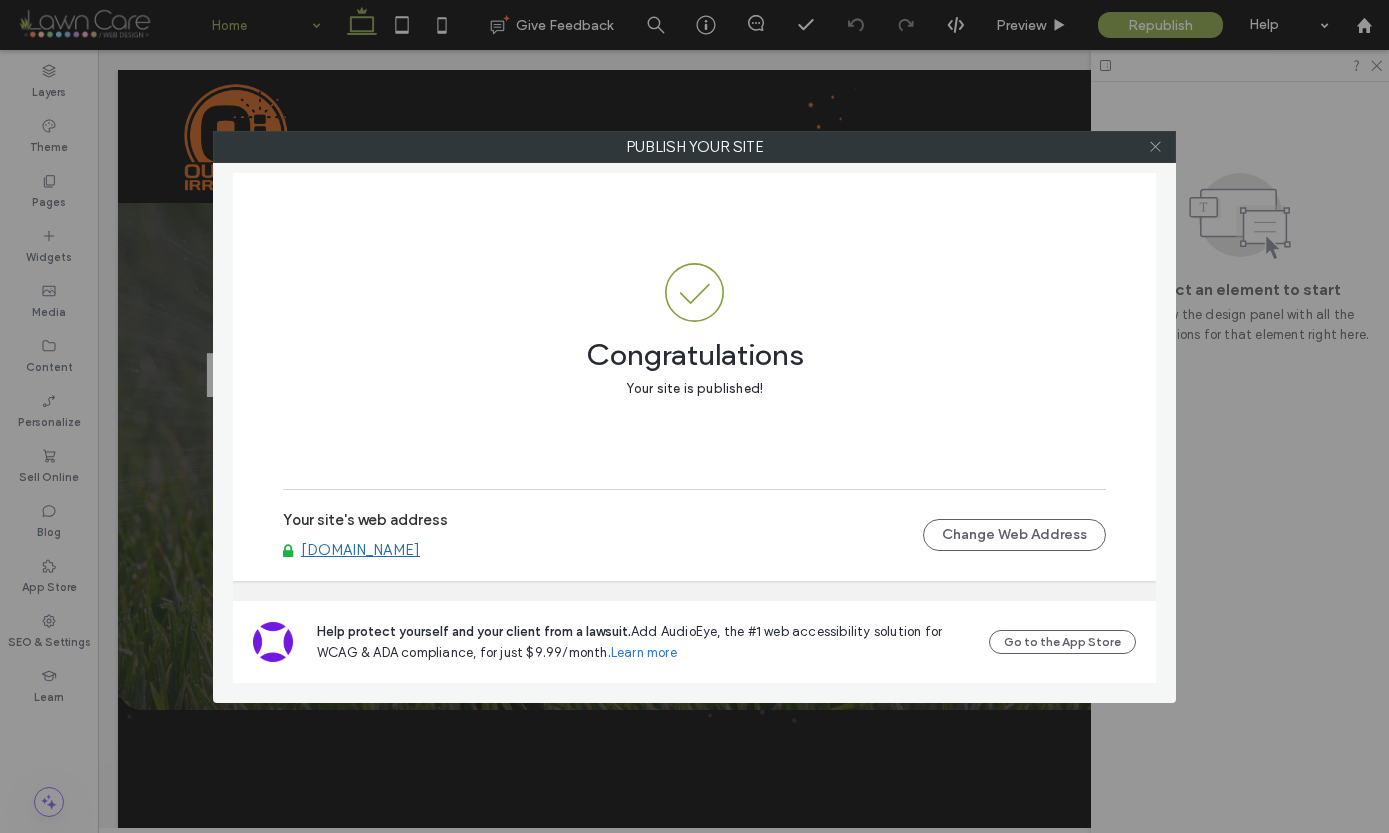 click 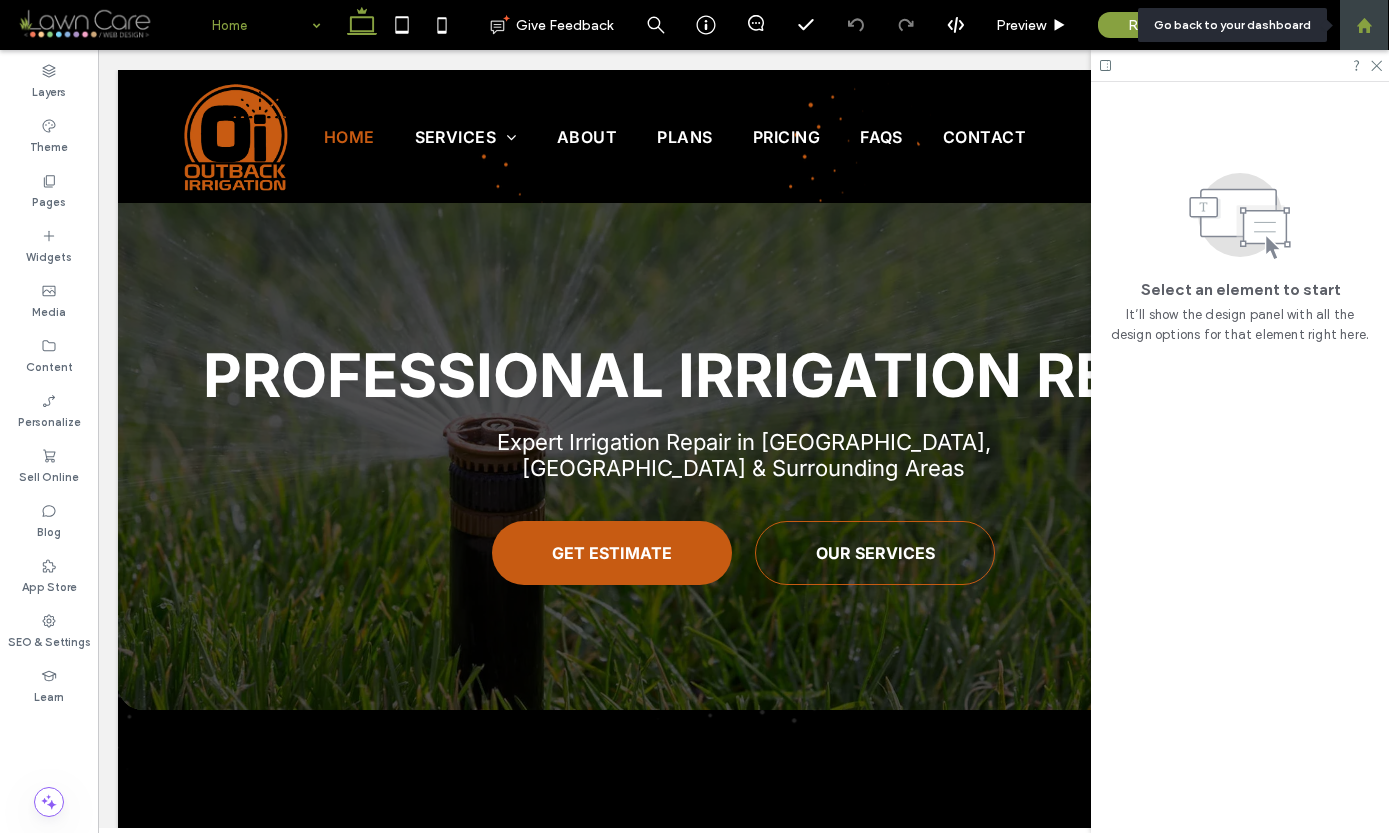 click 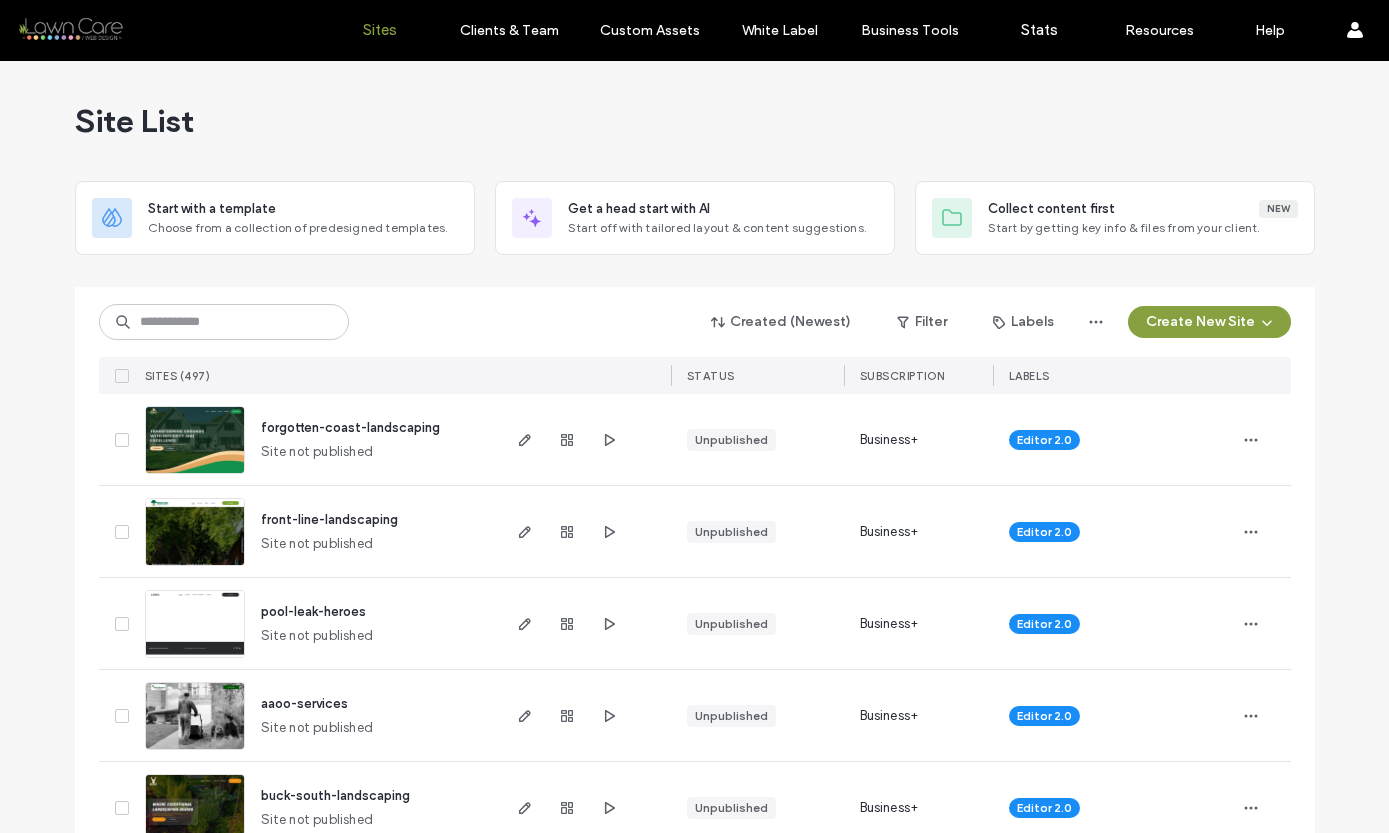 scroll, scrollTop: 0, scrollLeft: 0, axis: both 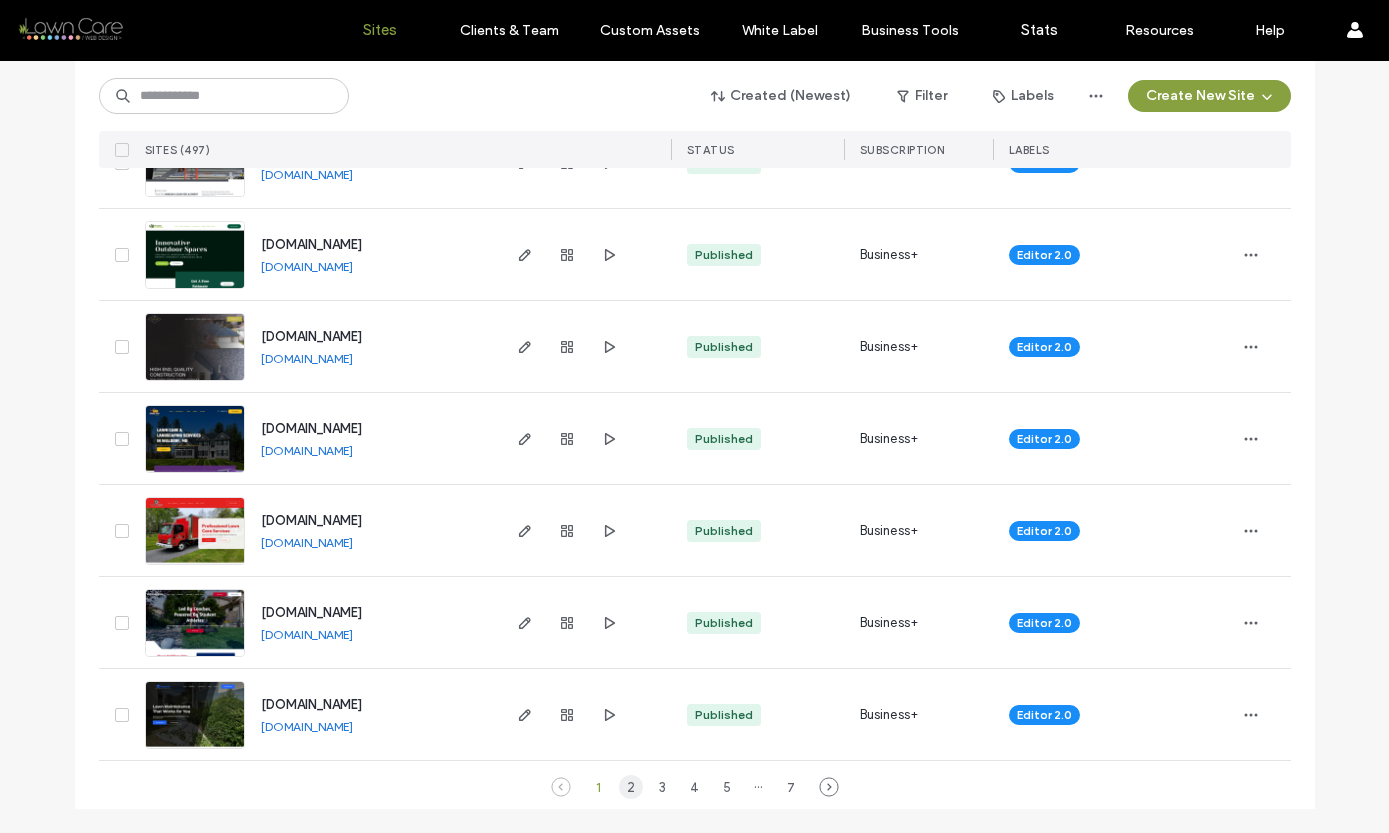 click on "2" at bounding box center [631, 787] 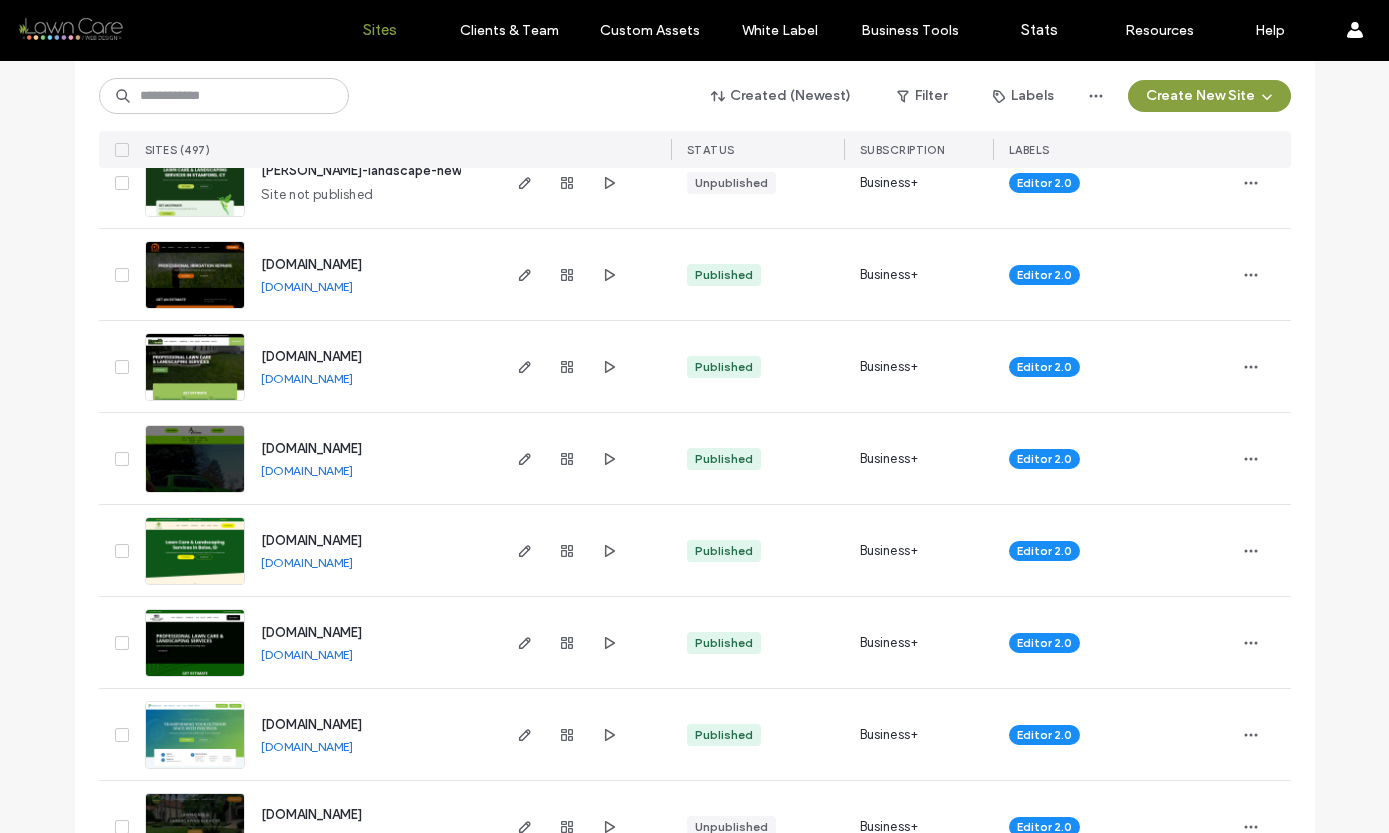 scroll, scrollTop: 5316, scrollLeft: 0, axis: vertical 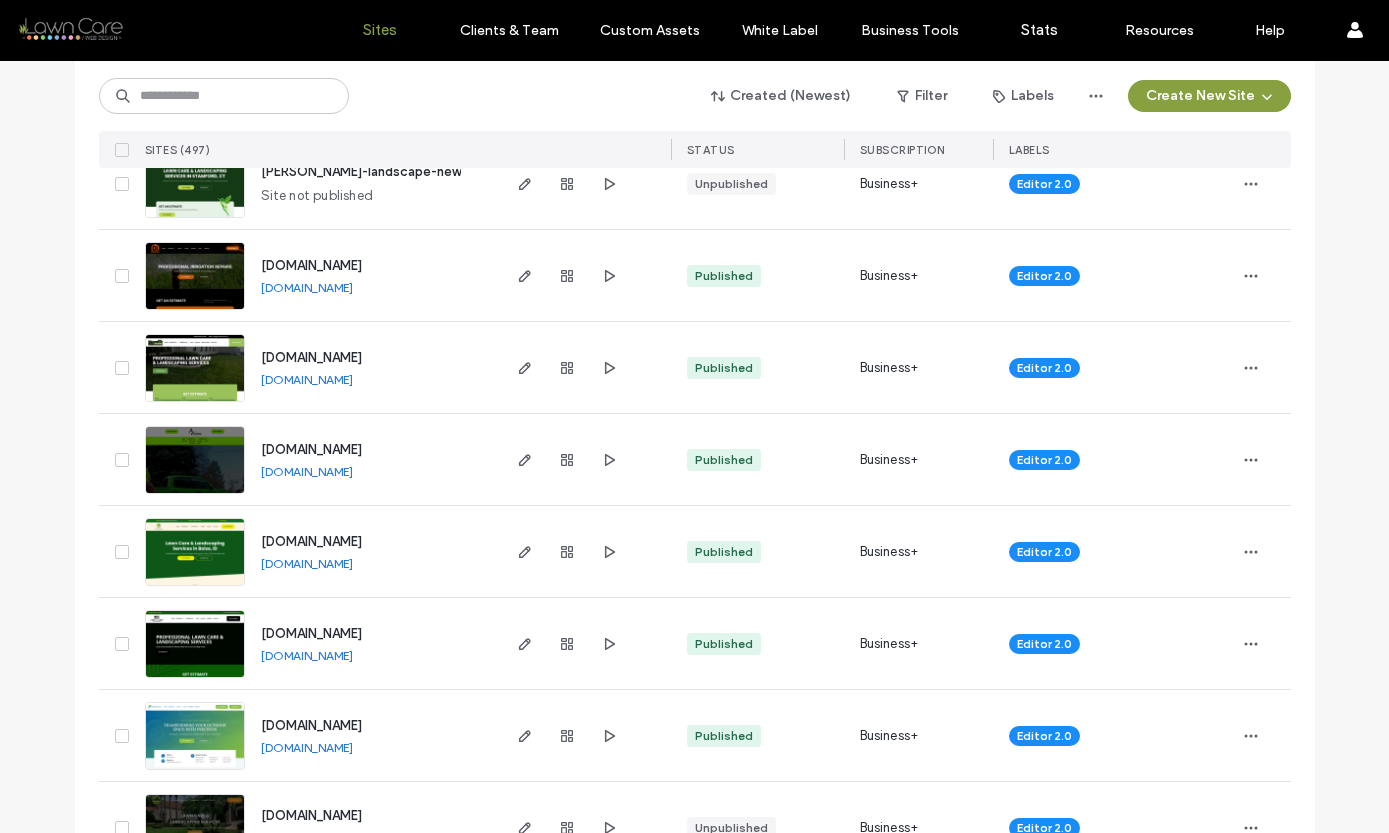 click at bounding box center [195, 403] 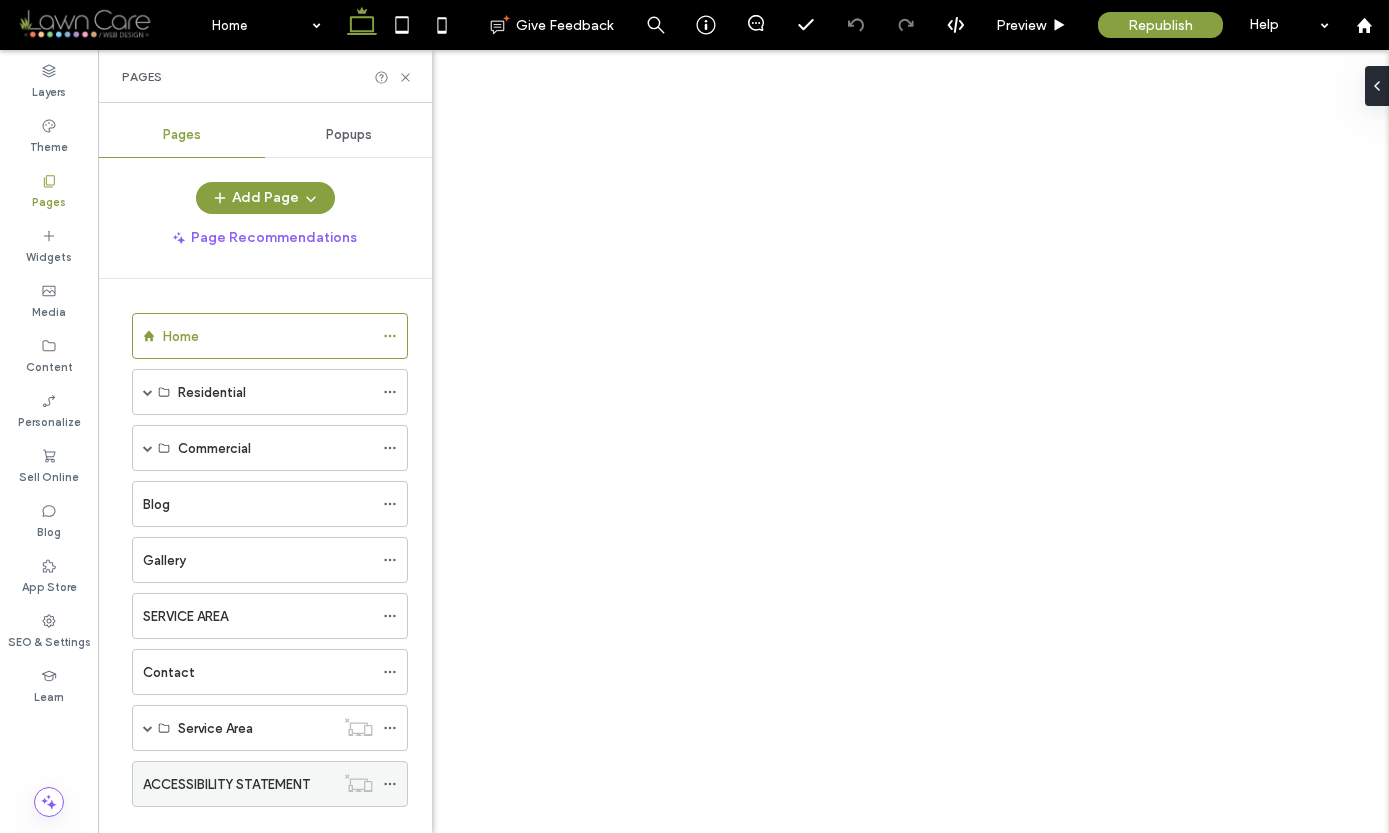 scroll, scrollTop: 0, scrollLeft: 0, axis: both 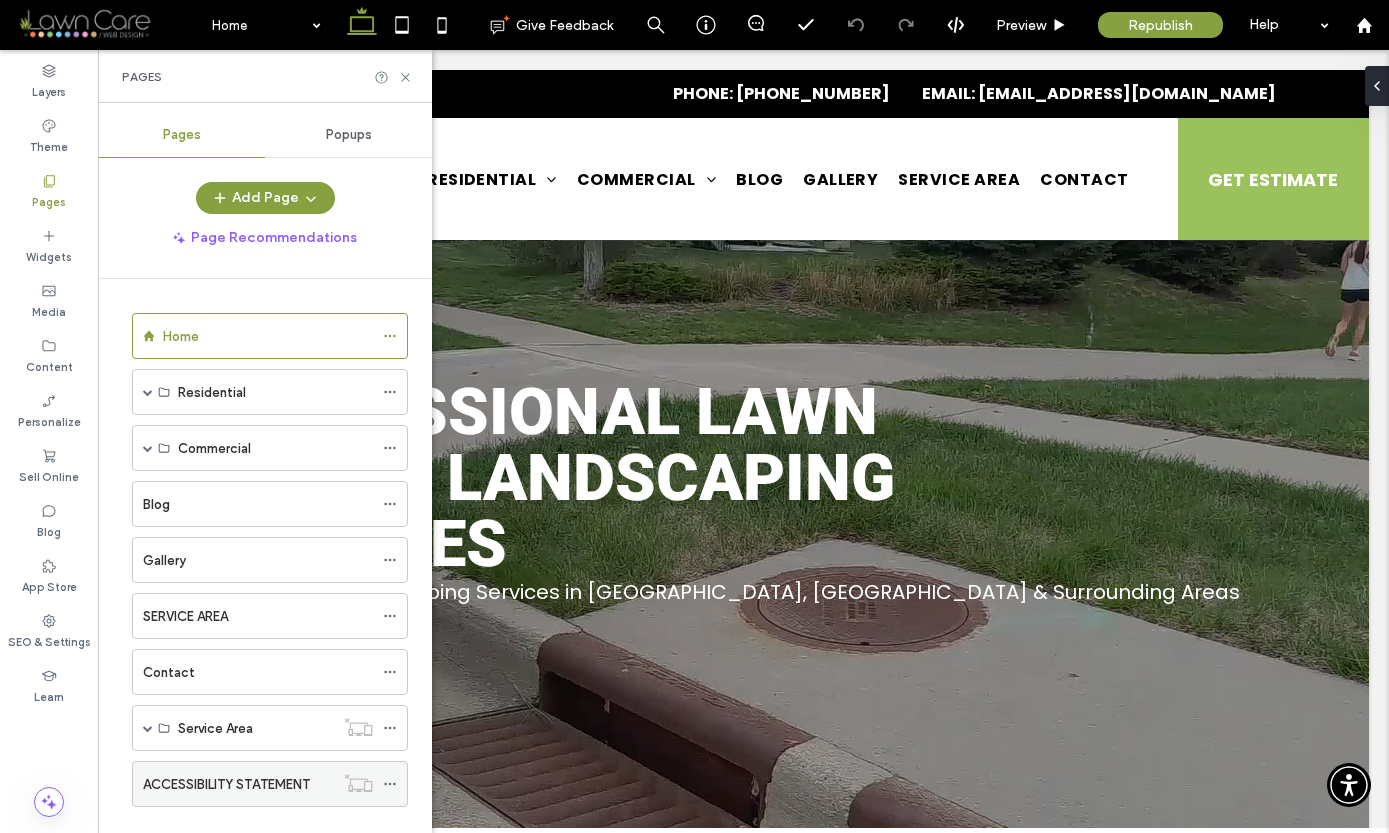 click on "ACCESSIBILITY STATEMENT" at bounding box center [226, 784] 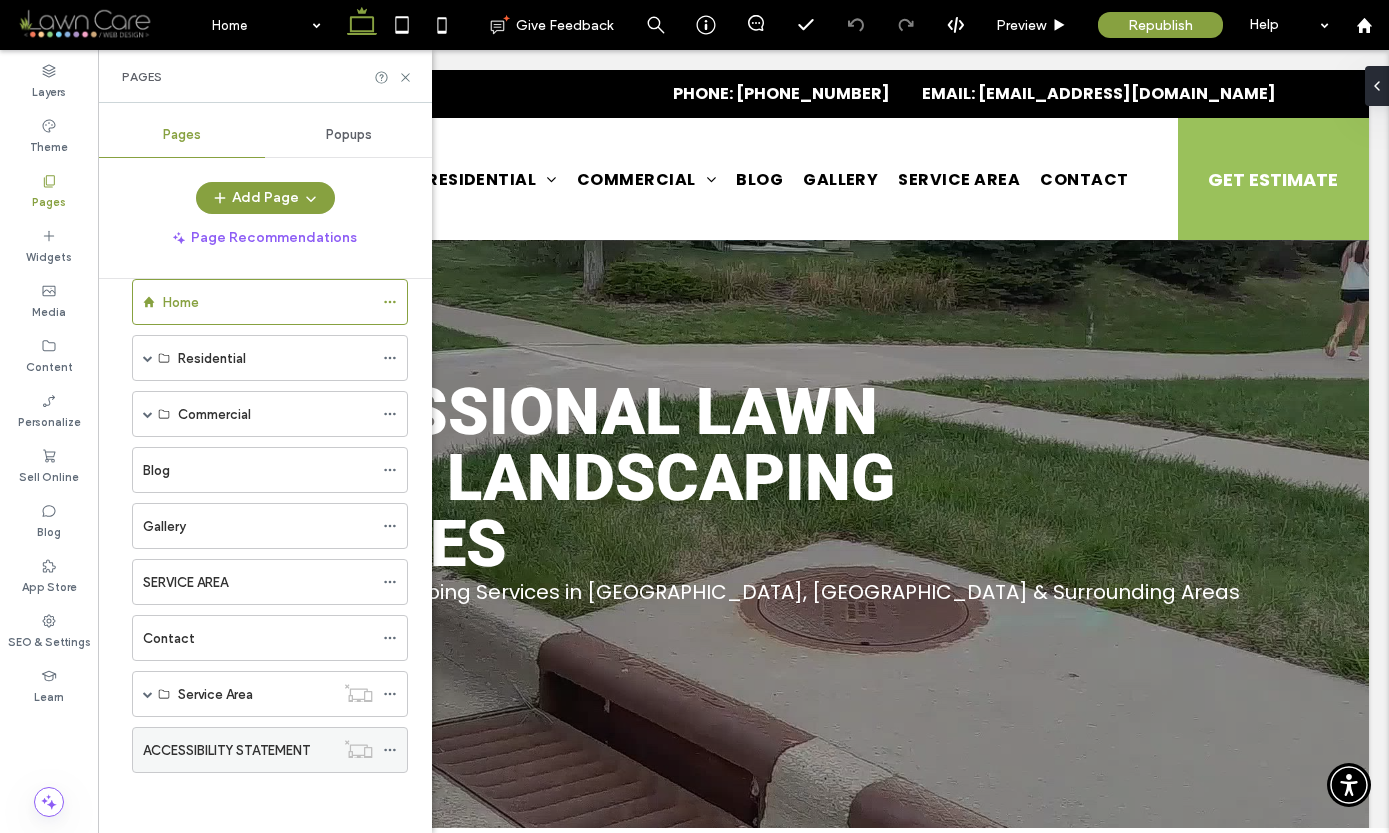 scroll, scrollTop: 0, scrollLeft: 0, axis: both 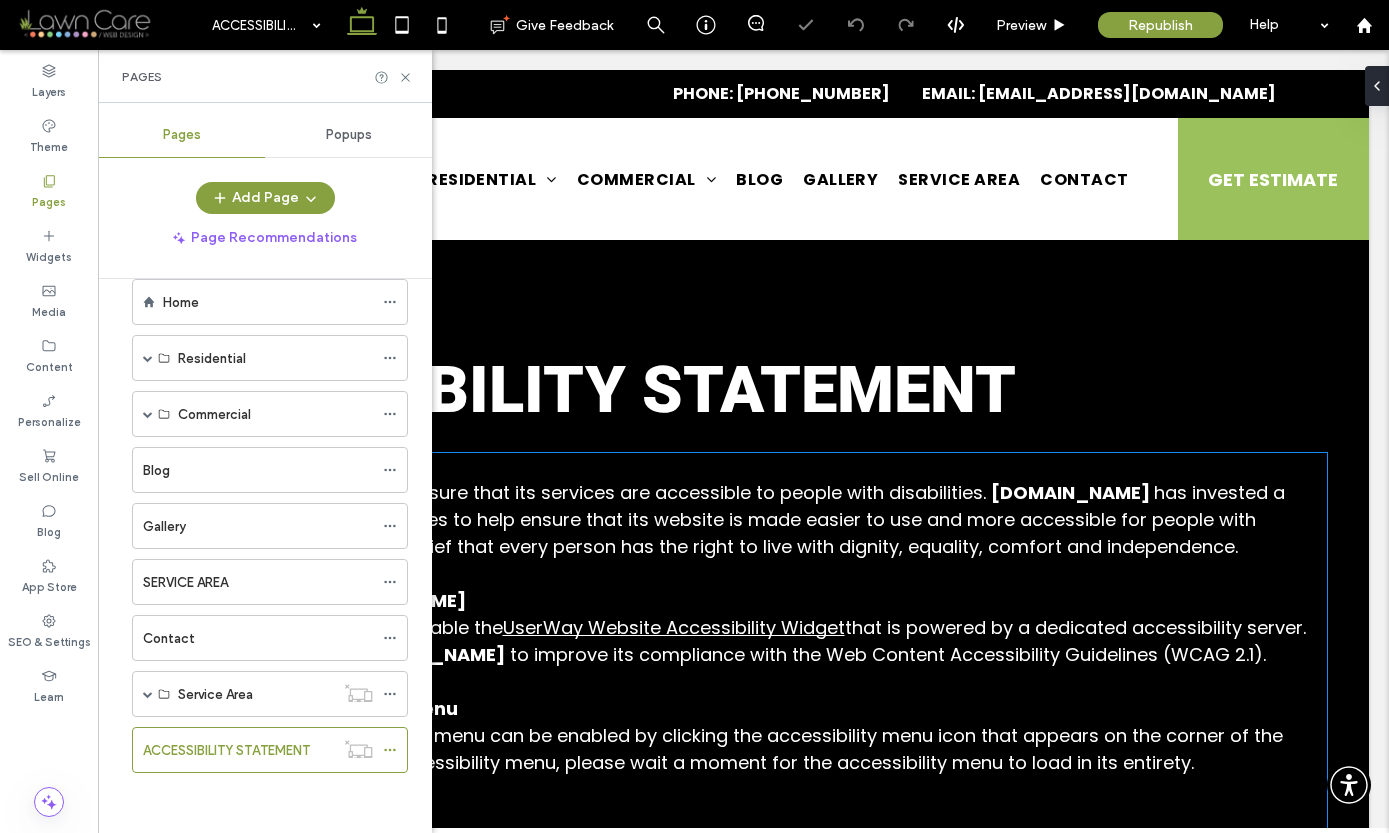 click at bounding box center (744, 681) 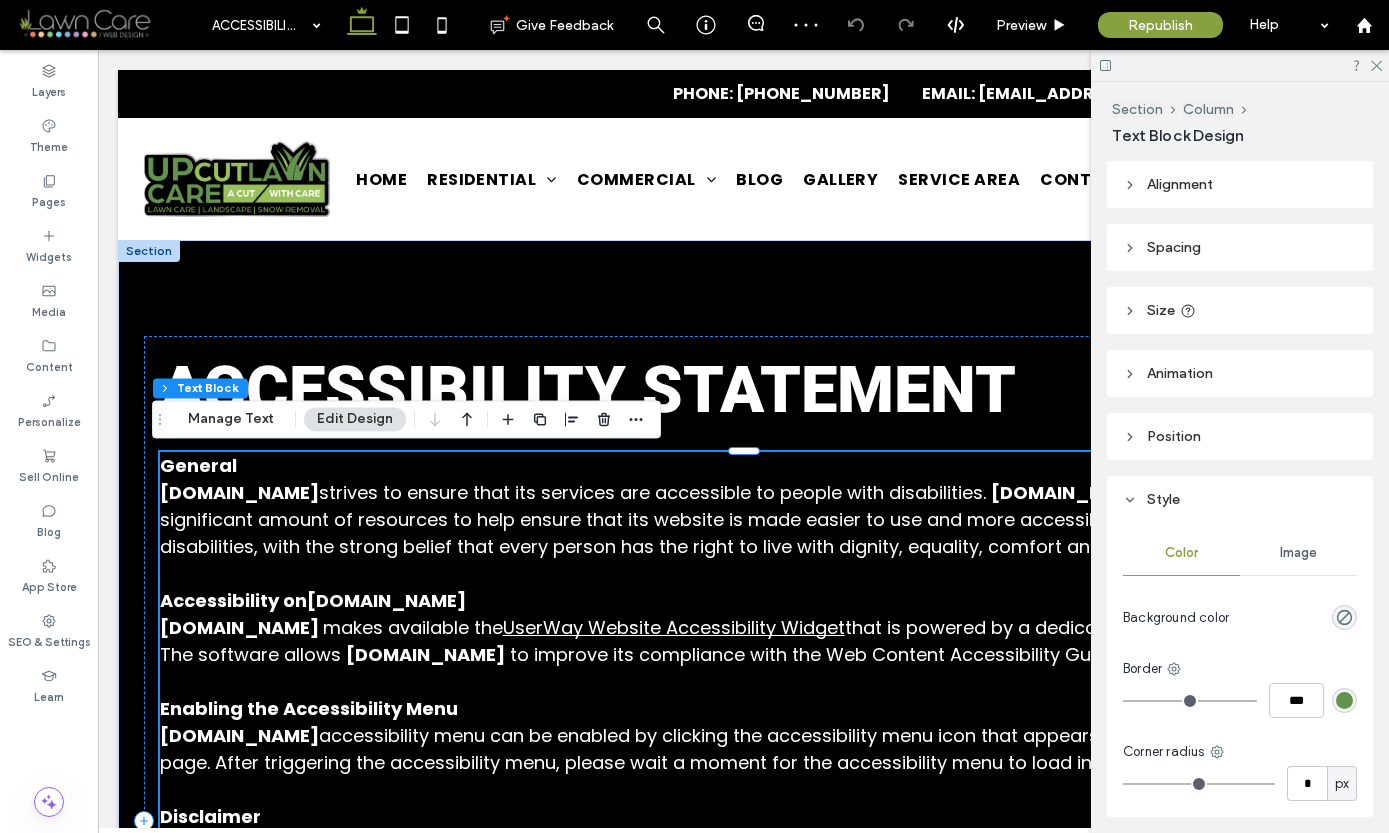 click on "to improve its compliance with the Web Content Accessibility Guidelines (WCAG 2.1)." at bounding box center [888, 654] 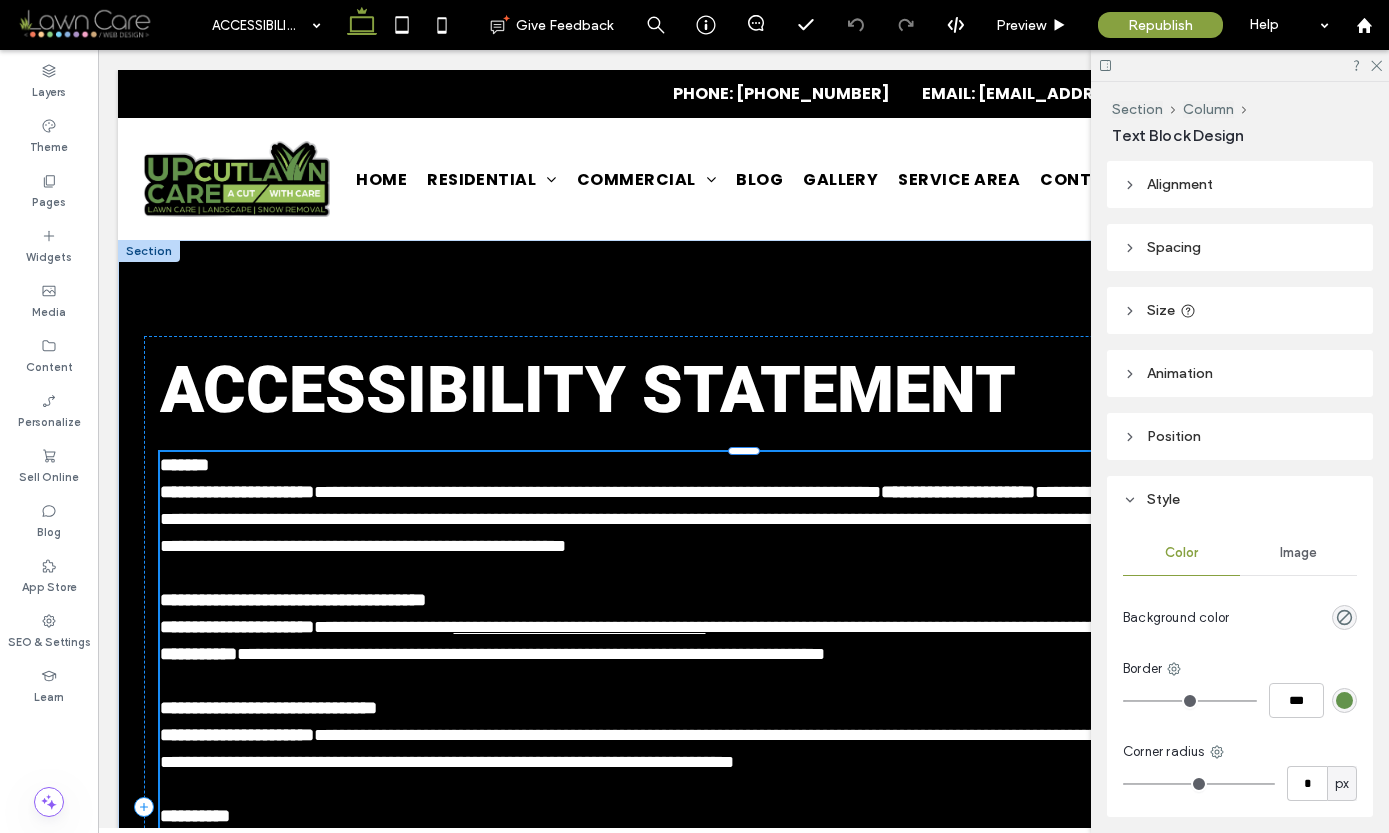 type on "*******" 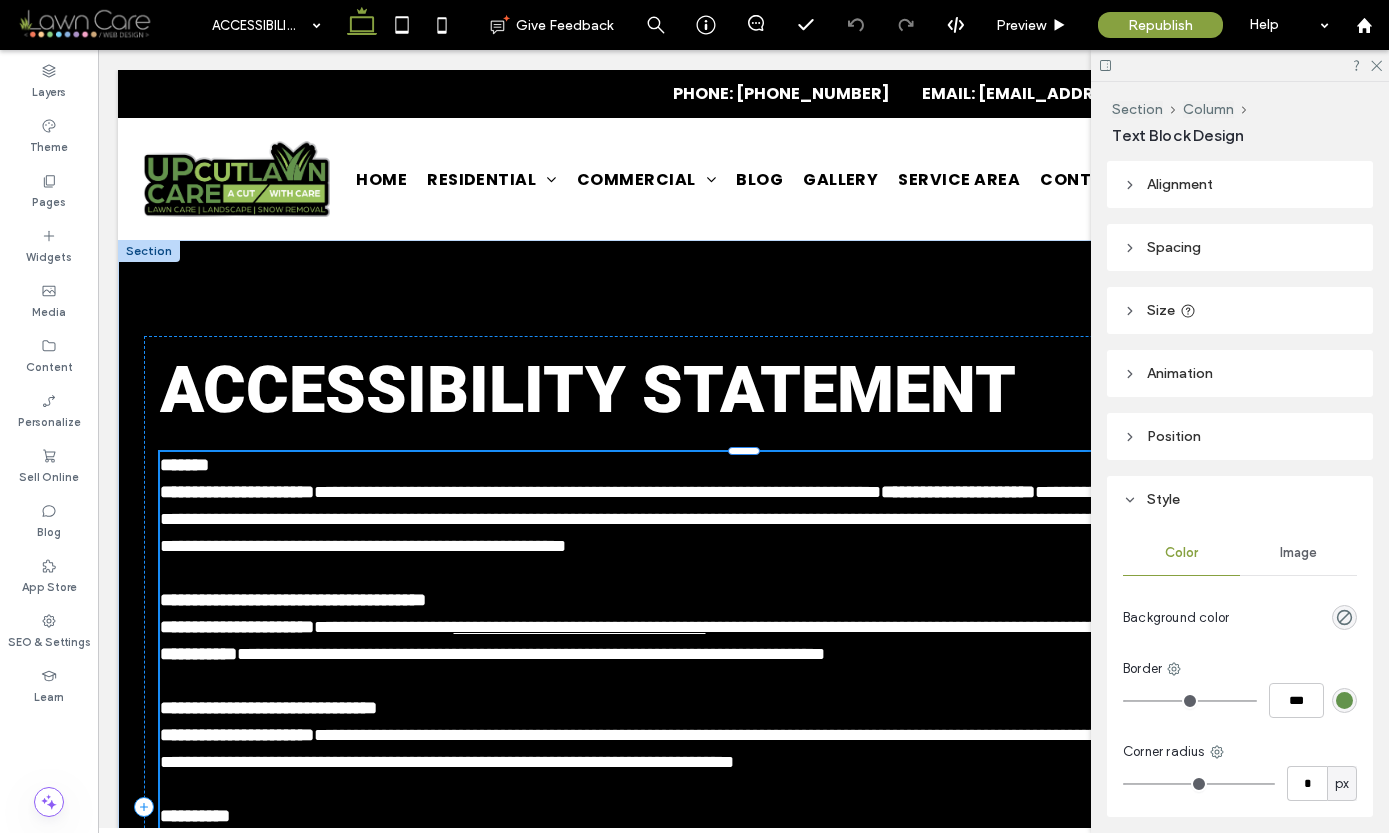 type on "**" 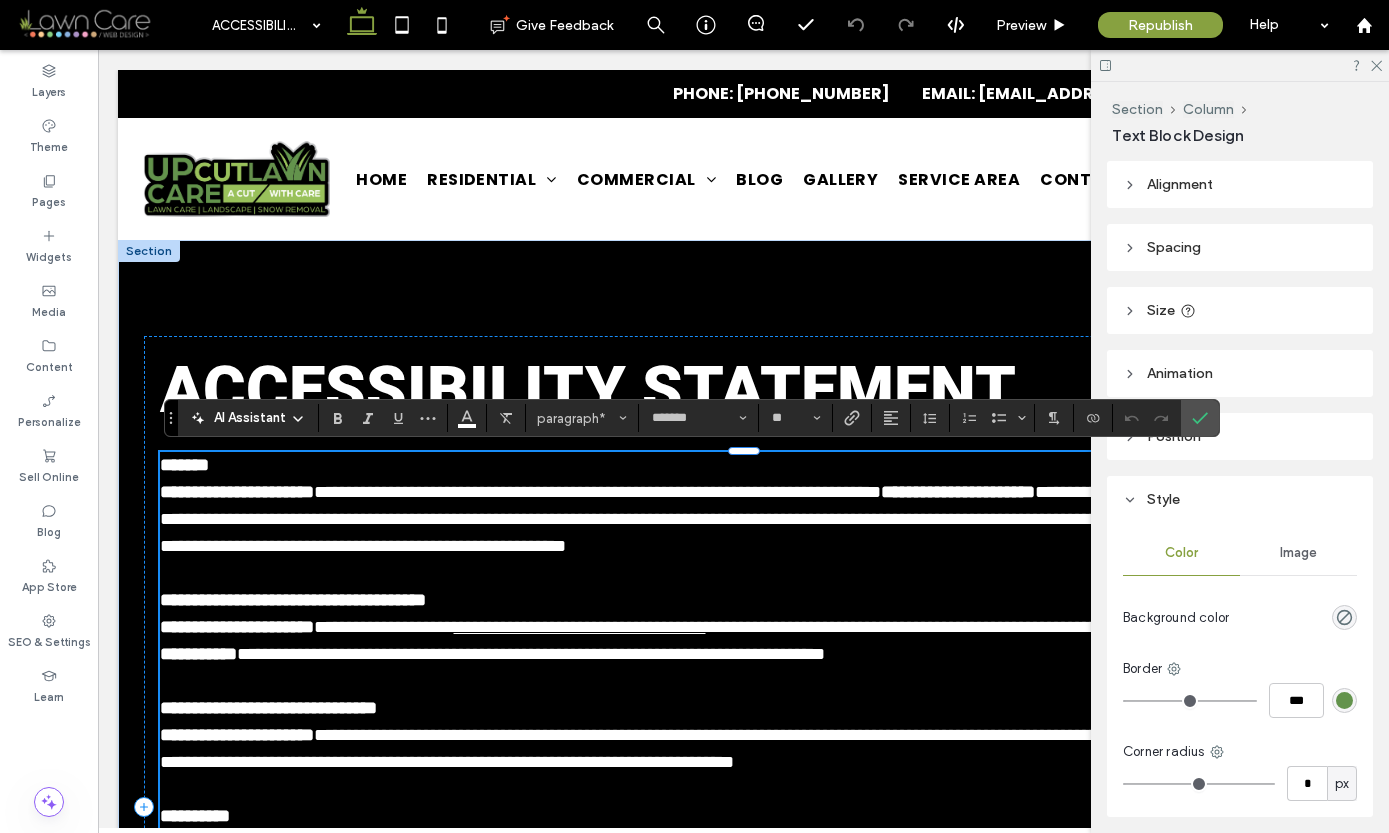drag, startPoint x: 342, startPoint y: 712, endPoint x: 353, endPoint y: 714, distance: 11.18034 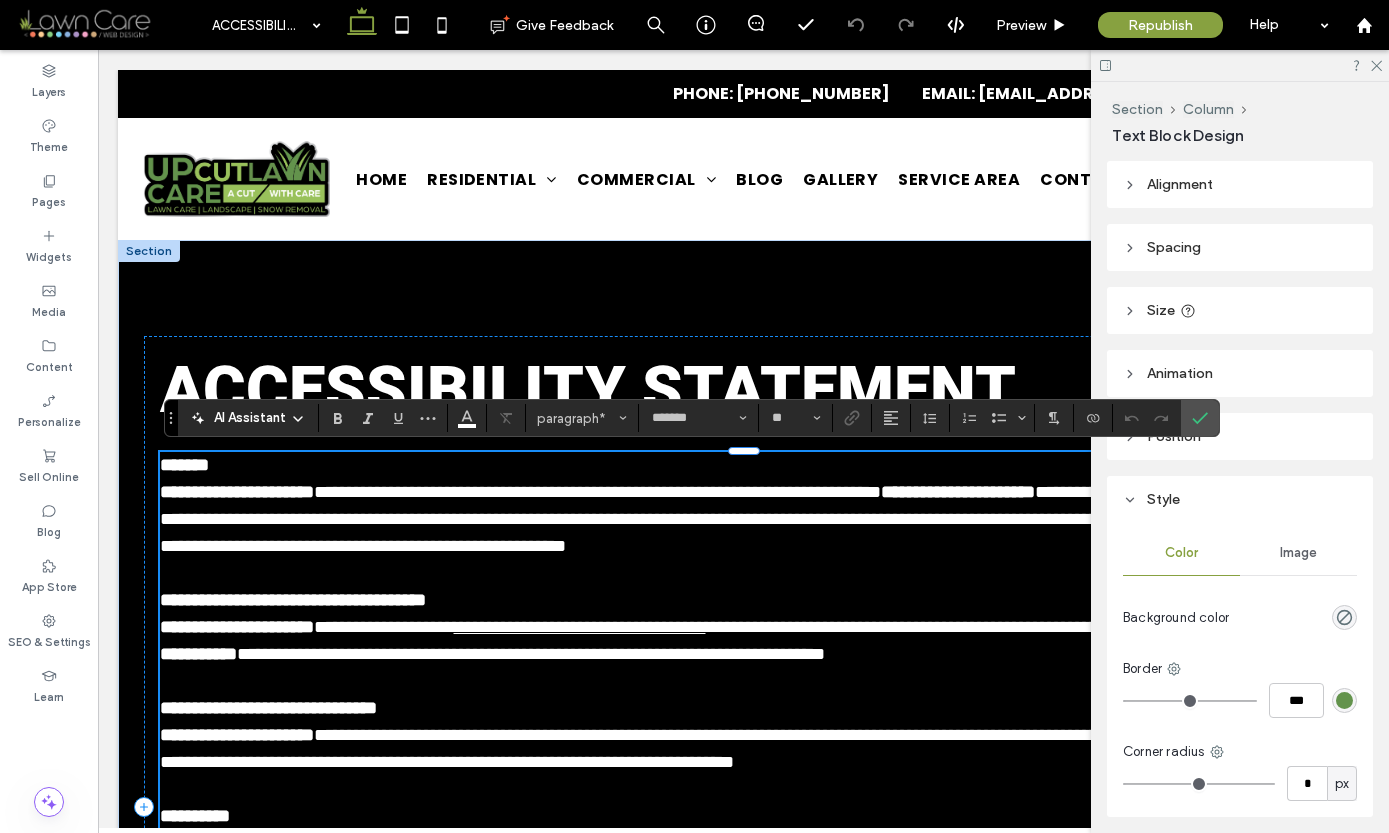 type 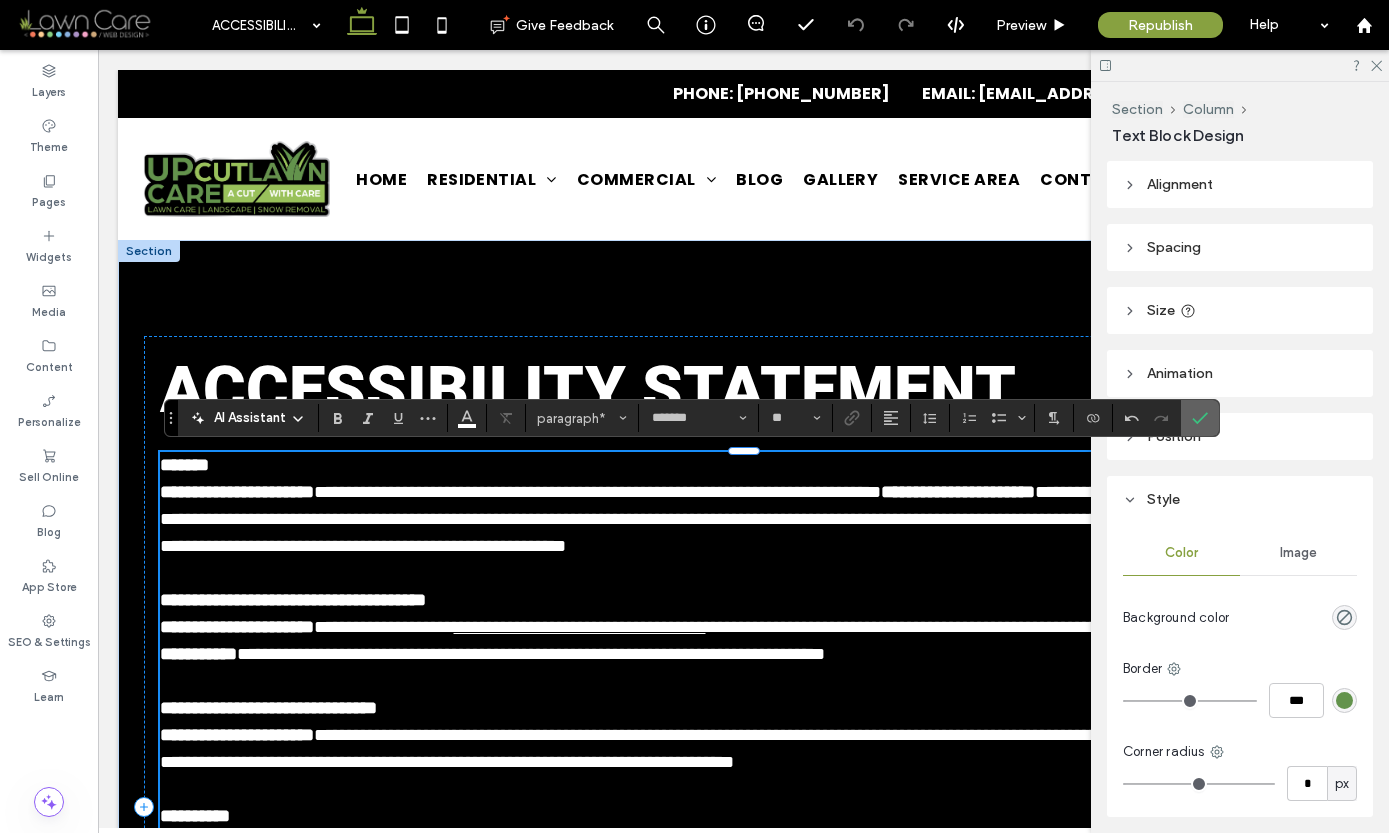 click 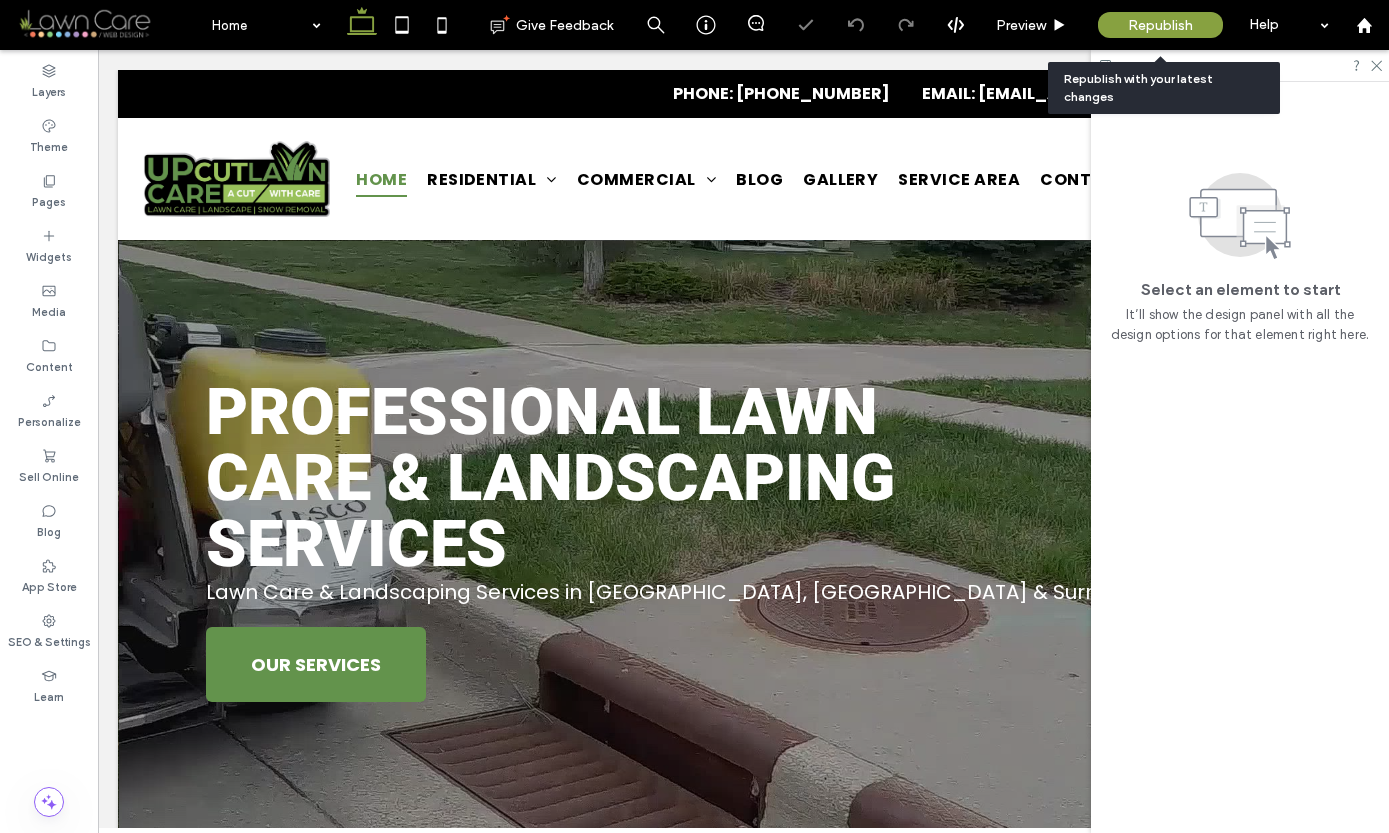 scroll, scrollTop: 0, scrollLeft: 0, axis: both 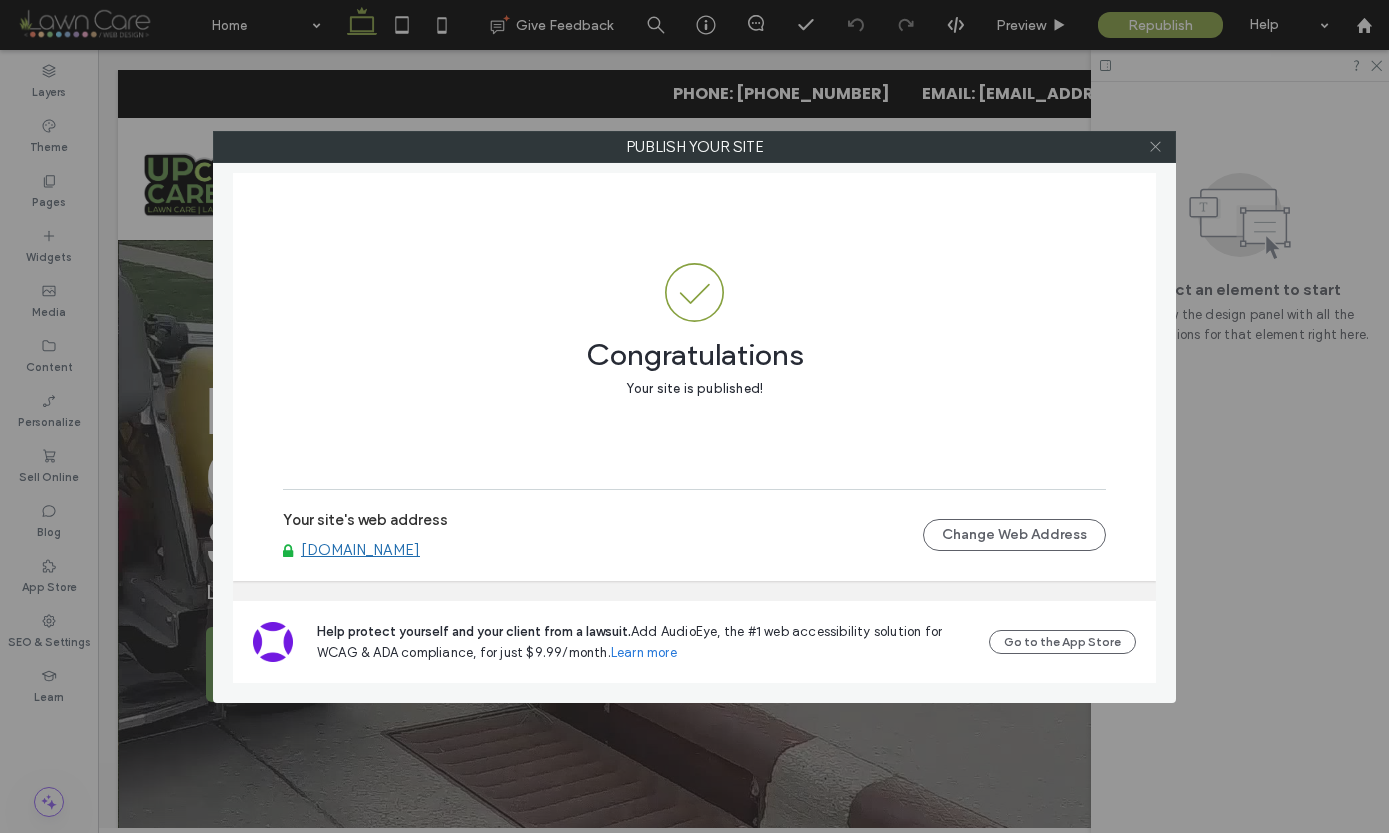 click 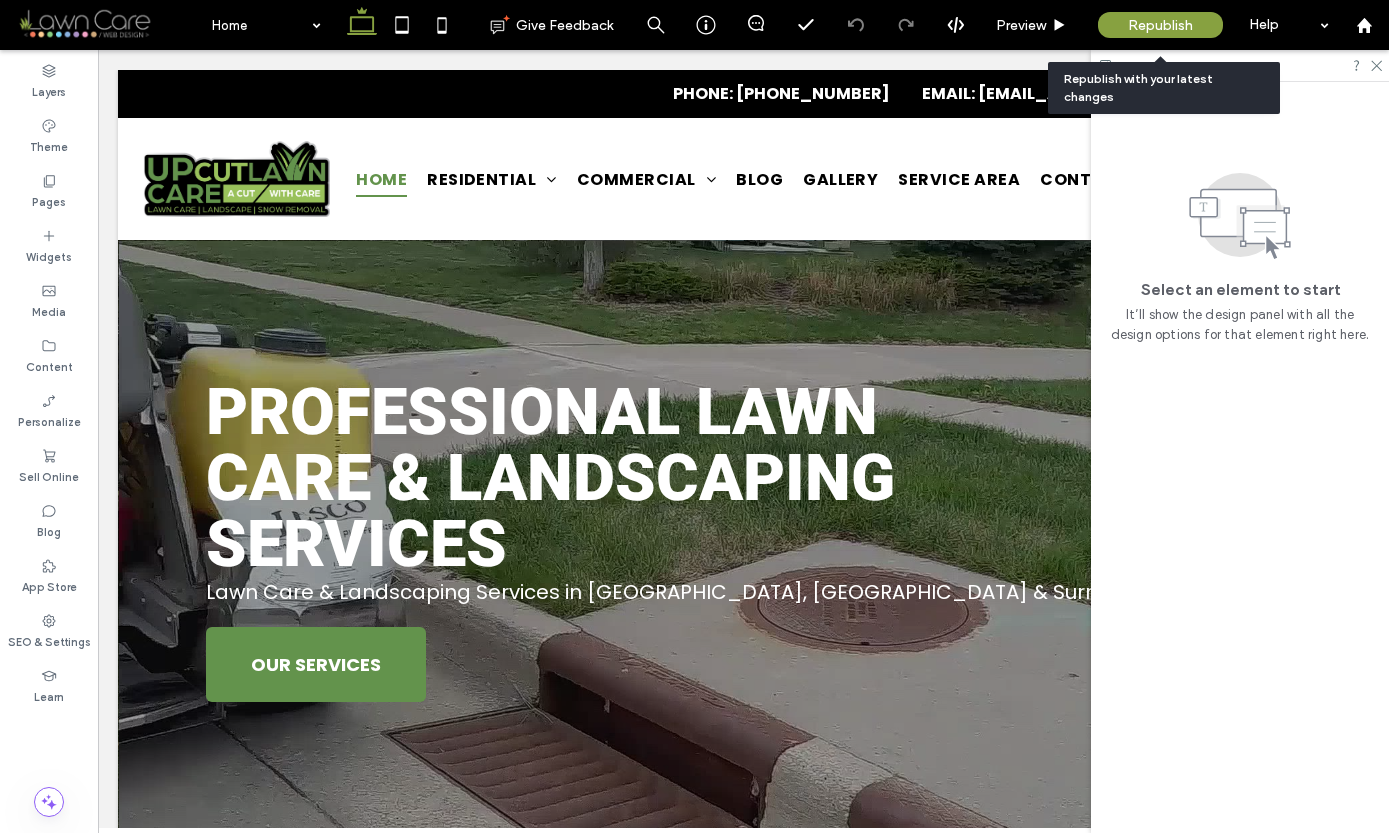 click on "Republish" at bounding box center (1160, 25) 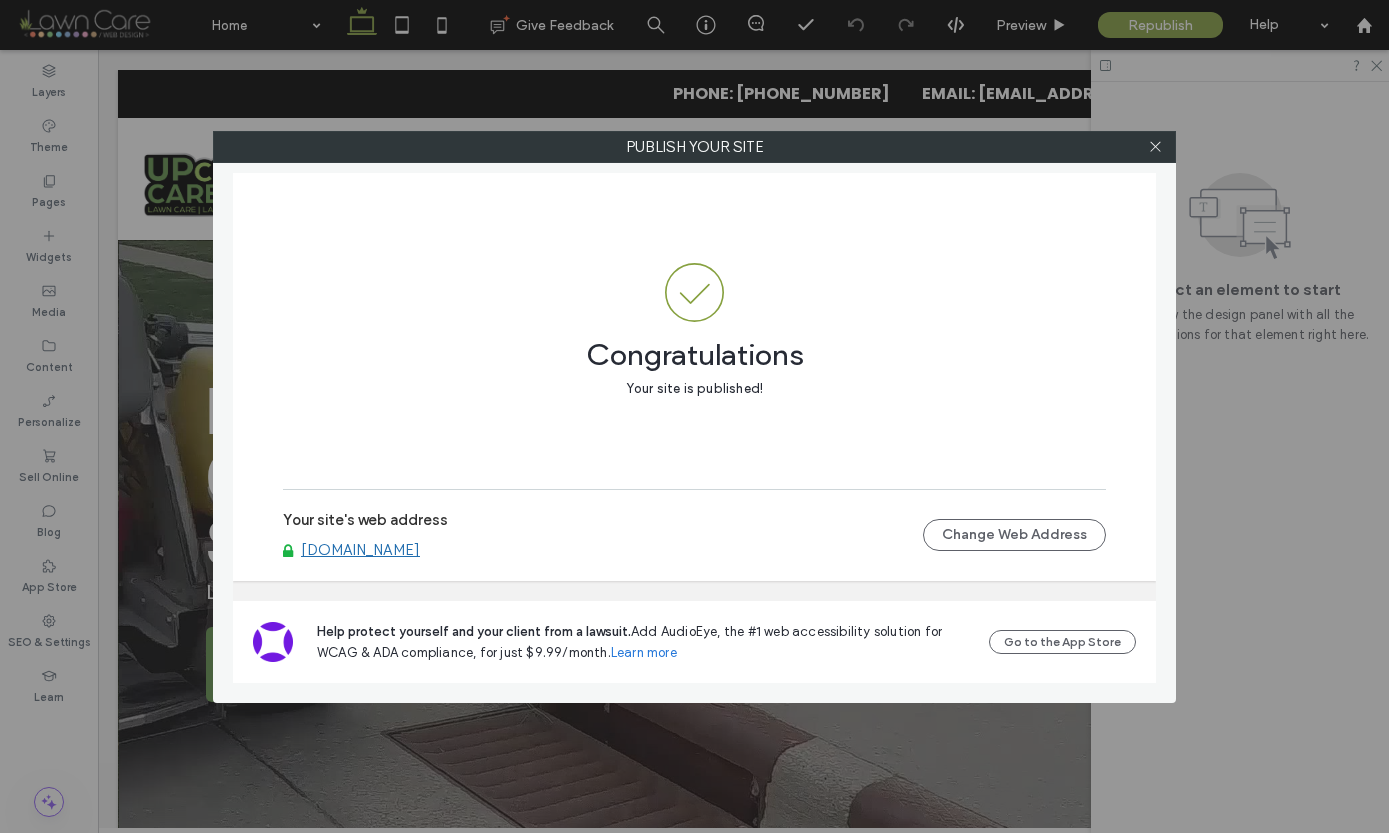 click on "www.upcutlawncare.com" at bounding box center [360, 550] 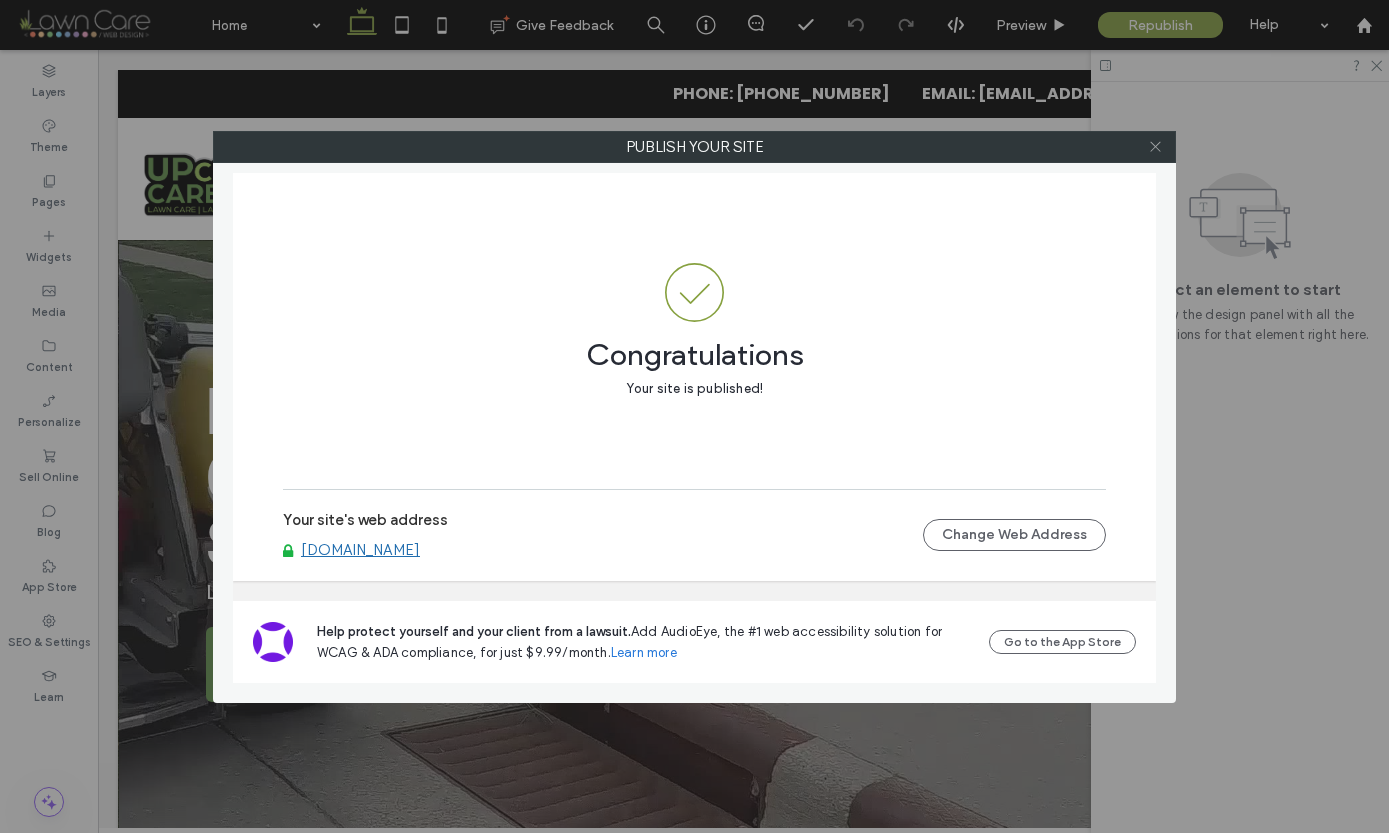 click 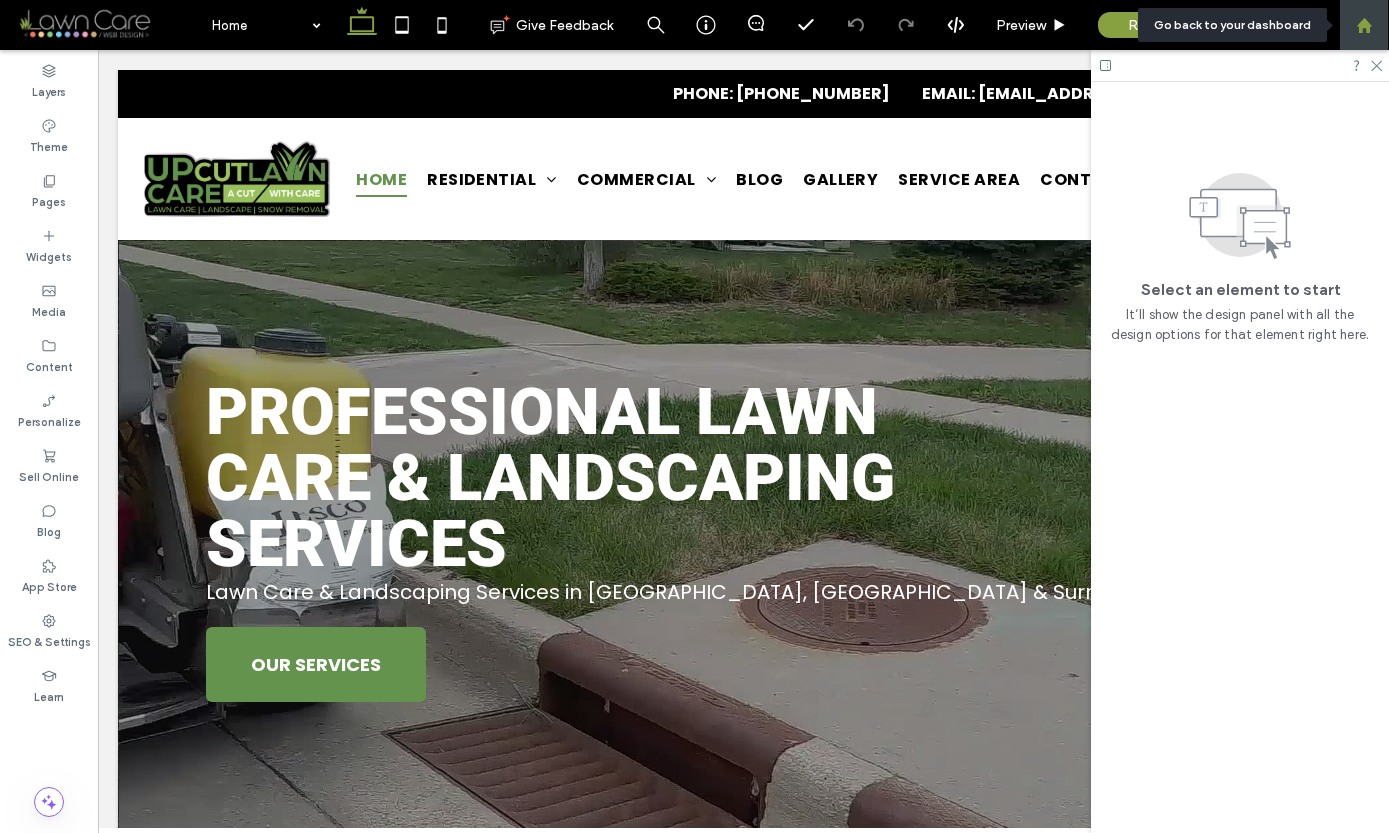 click 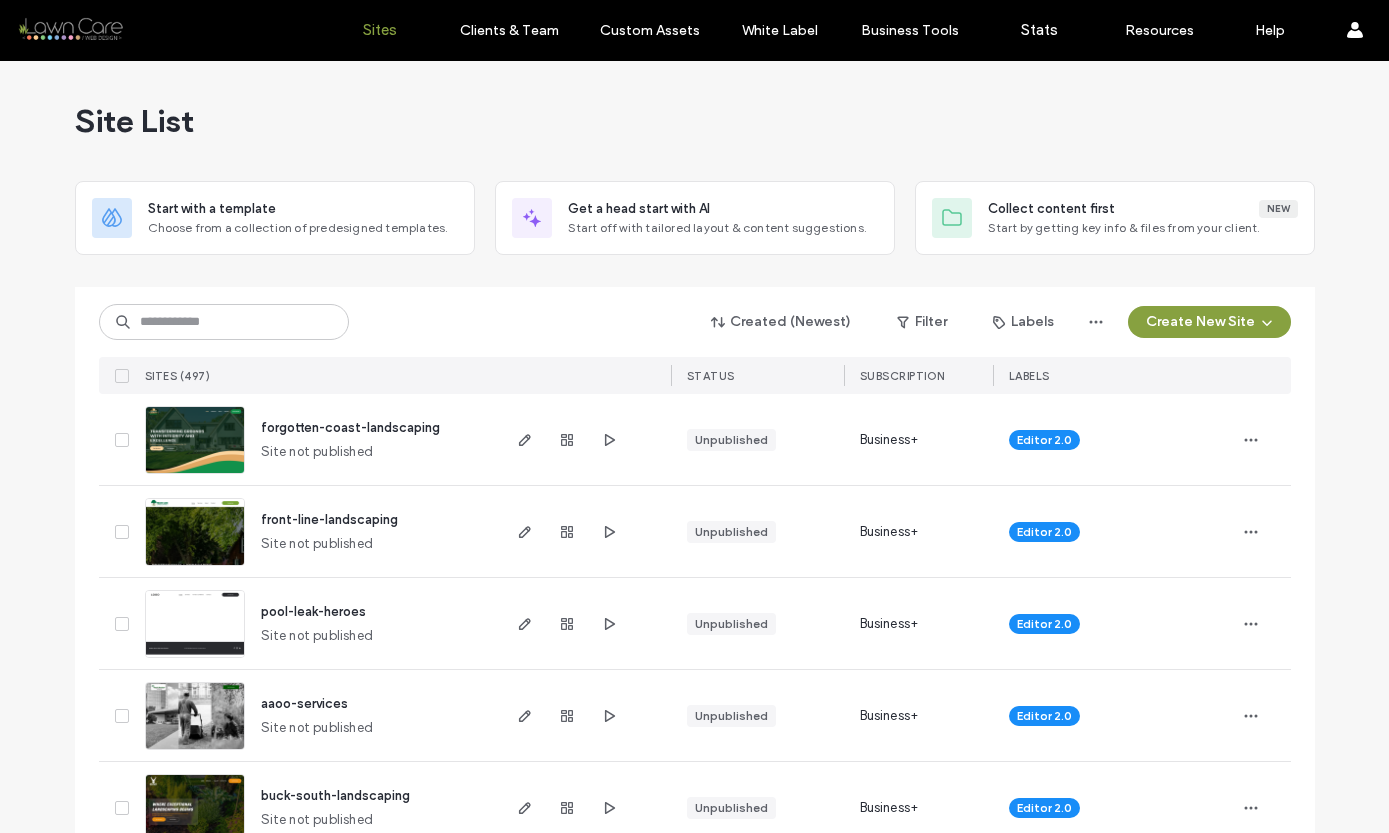 scroll, scrollTop: 0, scrollLeft: 0, axis: both 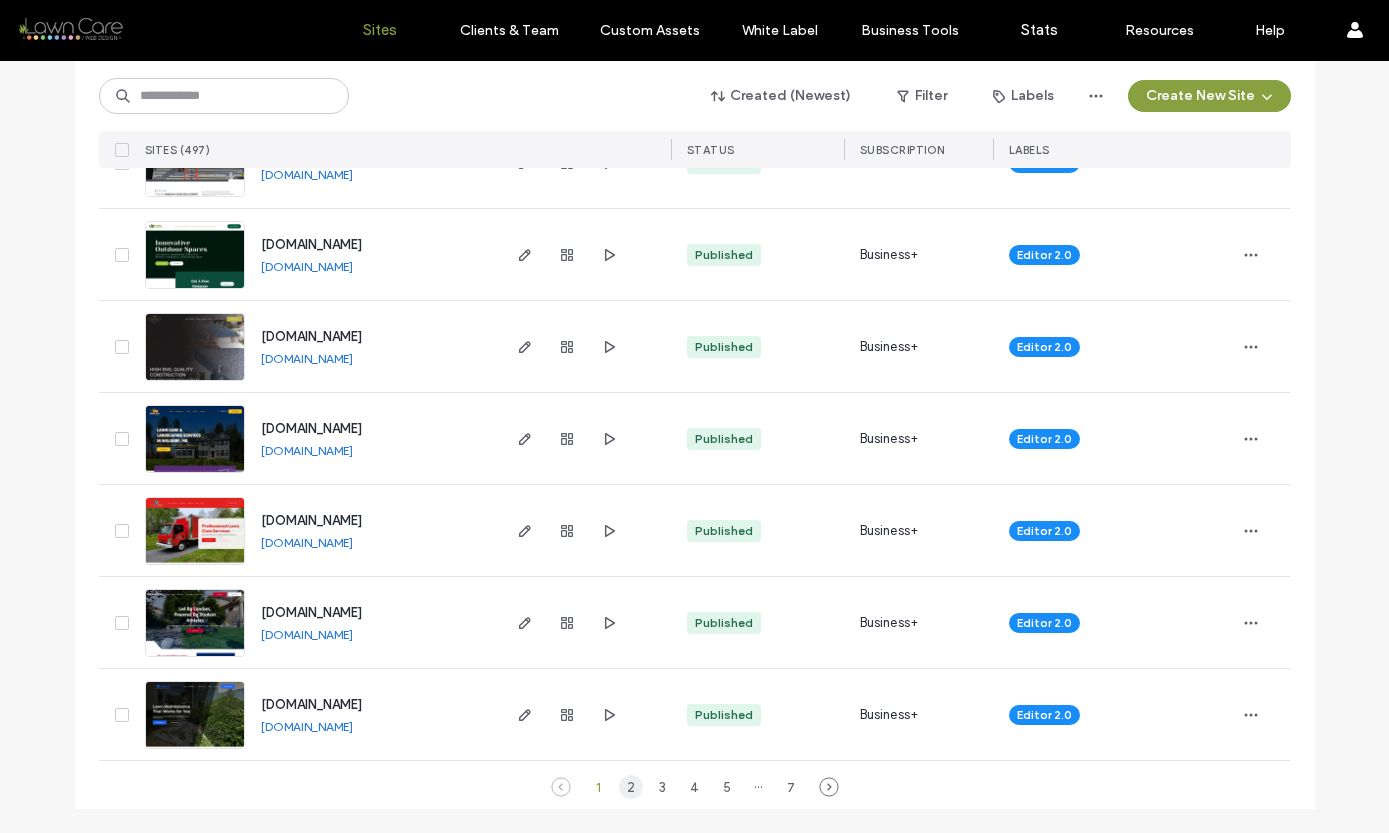 click on "2" at bounding box center [631, 787] 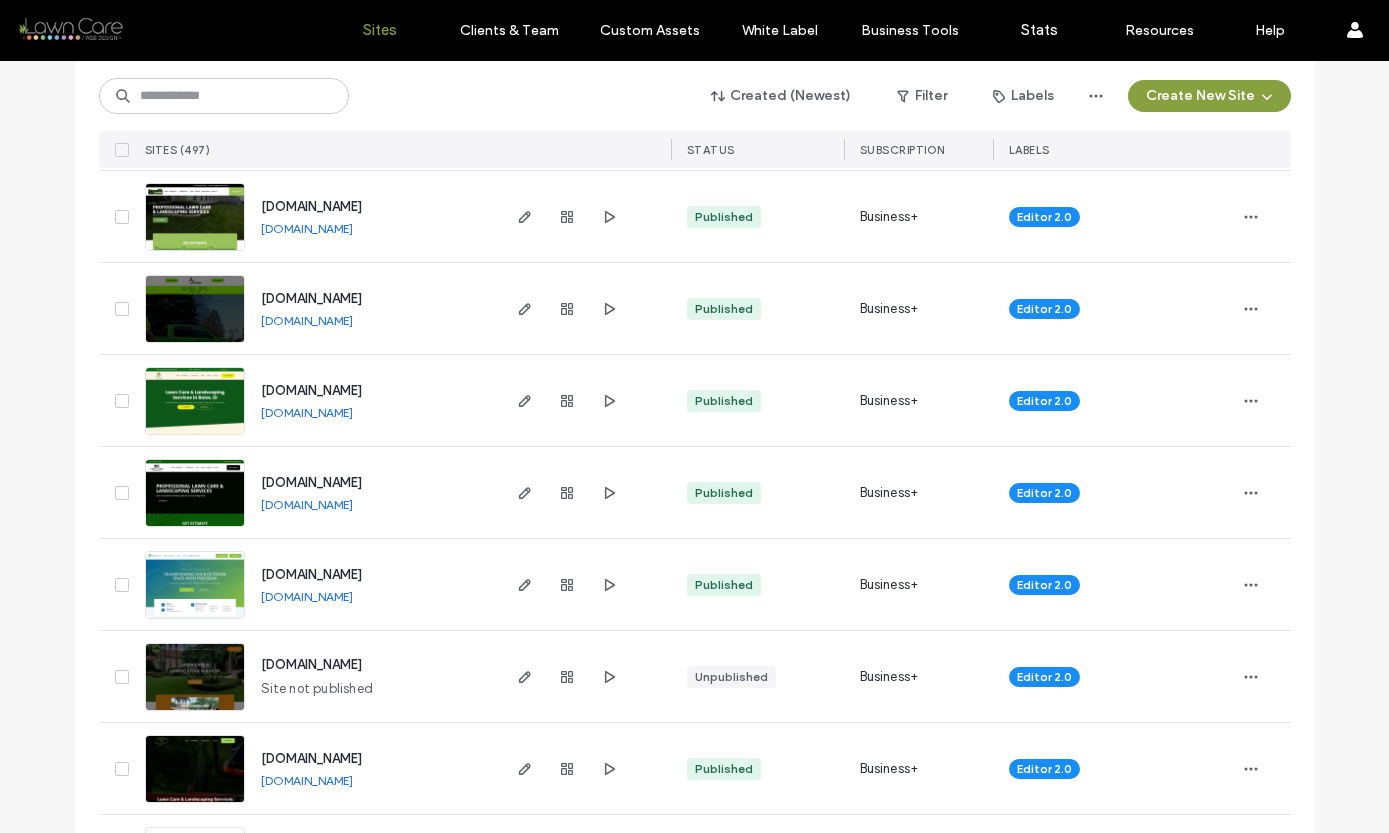 scroll, scrollTop: 5463, scrollLeft: 0, axis: vertical 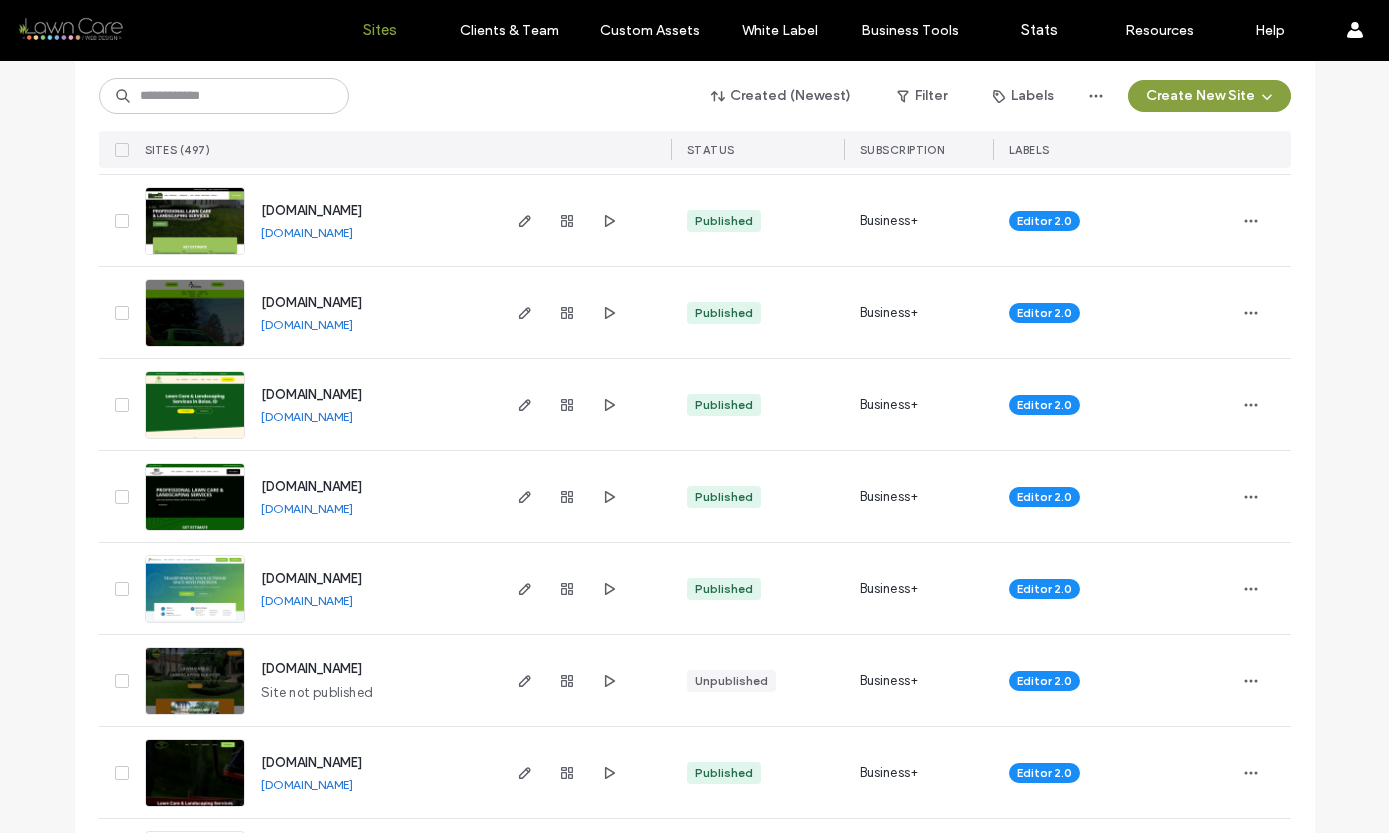 click at bounding box center [195, 348] 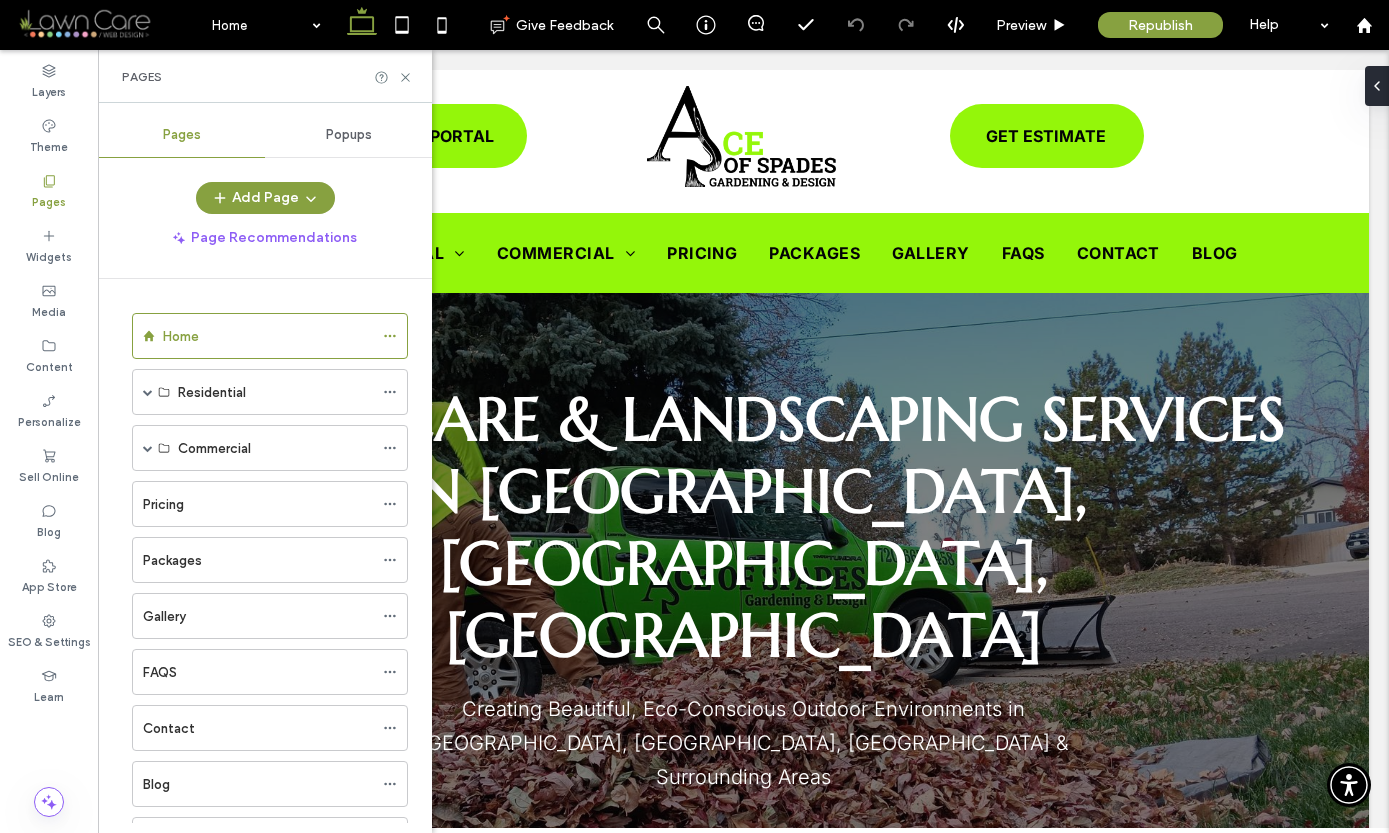 scroll, scrollTop: 0, scrollLeft: 0, axis: both 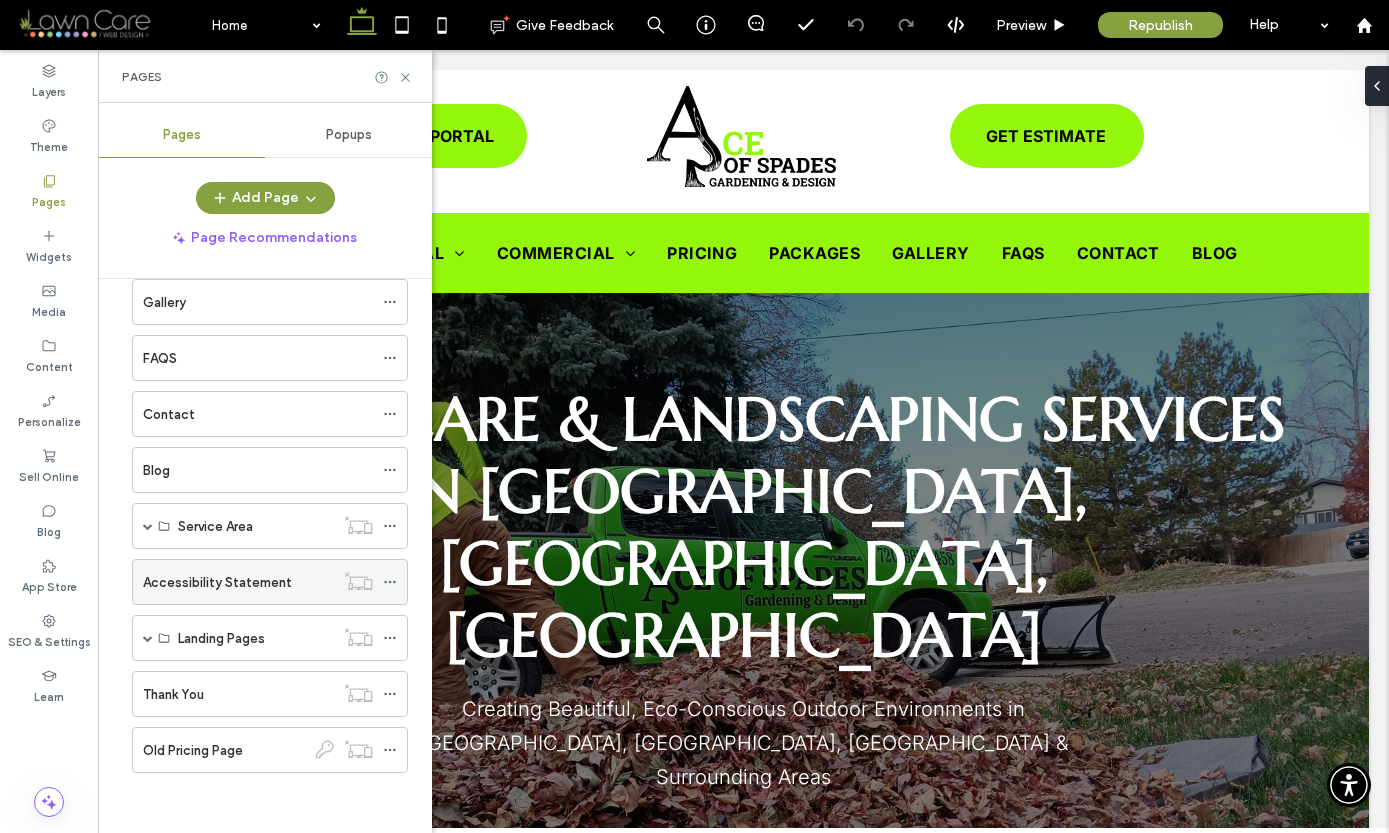 click on "Accessibility Statement" at bounding box center [217, 582] 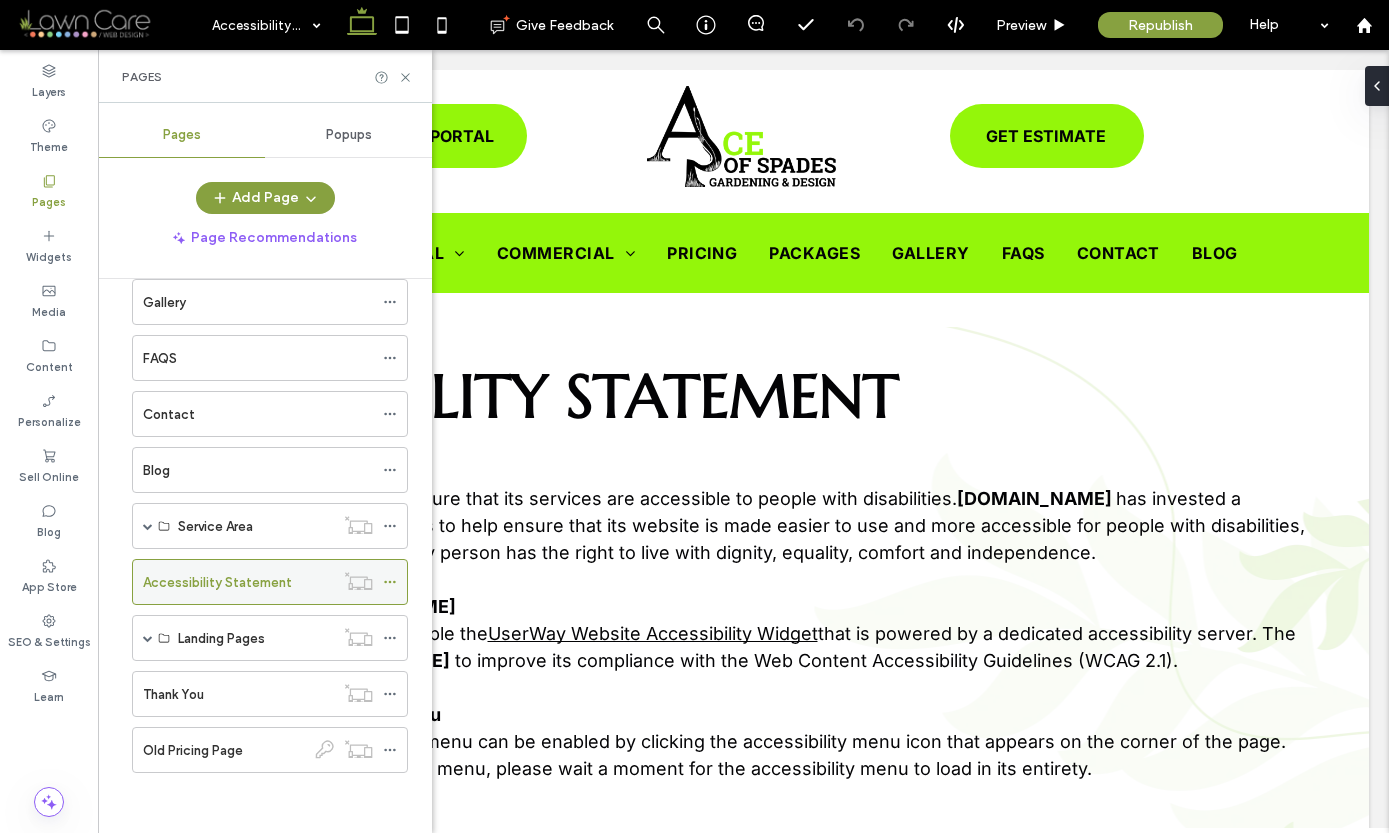 scroll, scrollTop: 0, scrollLeft: 0, axis: both 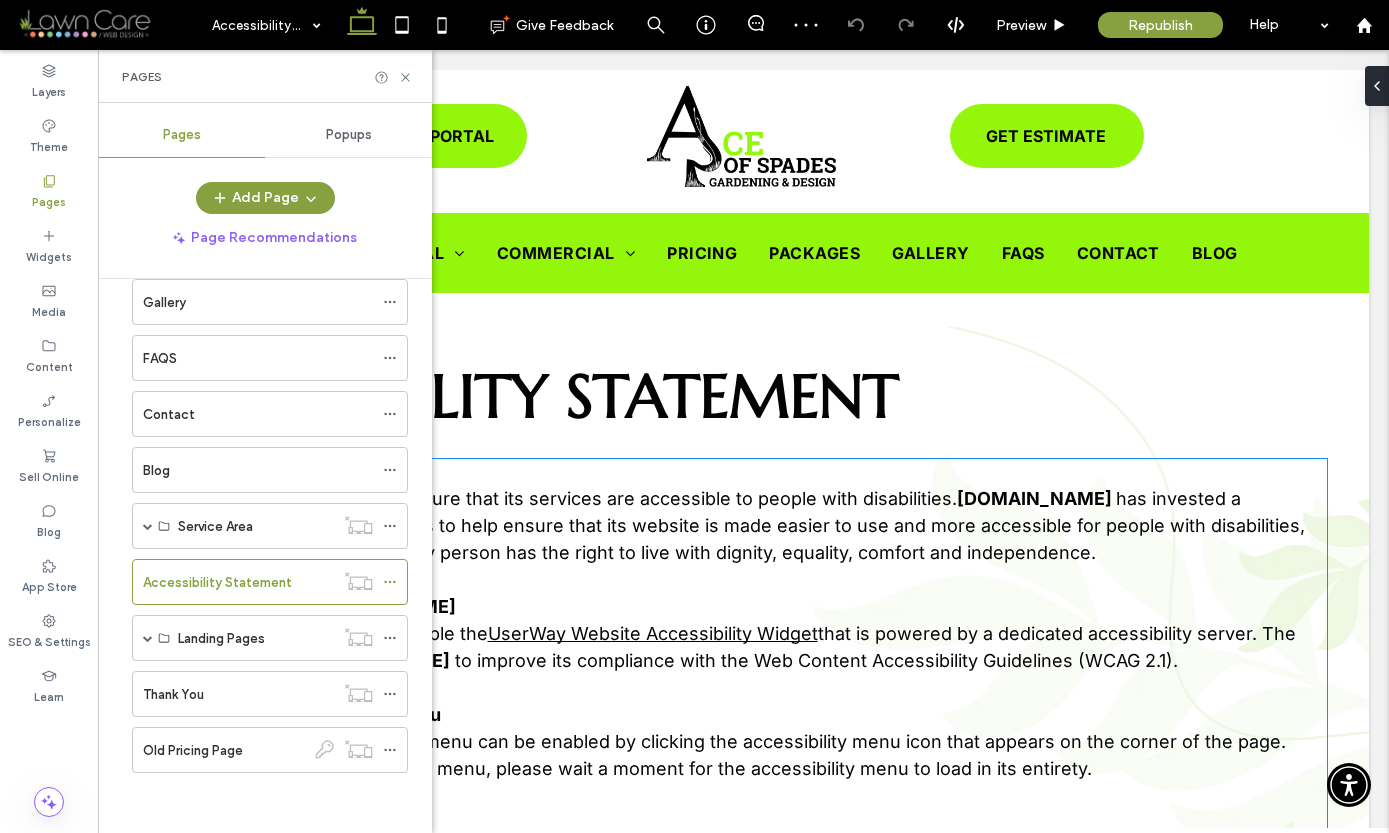 click on "to improve its compliance with the Web Content Accessibility Guidelines (WCAG 2.1)." at bounding box center (816, 660) 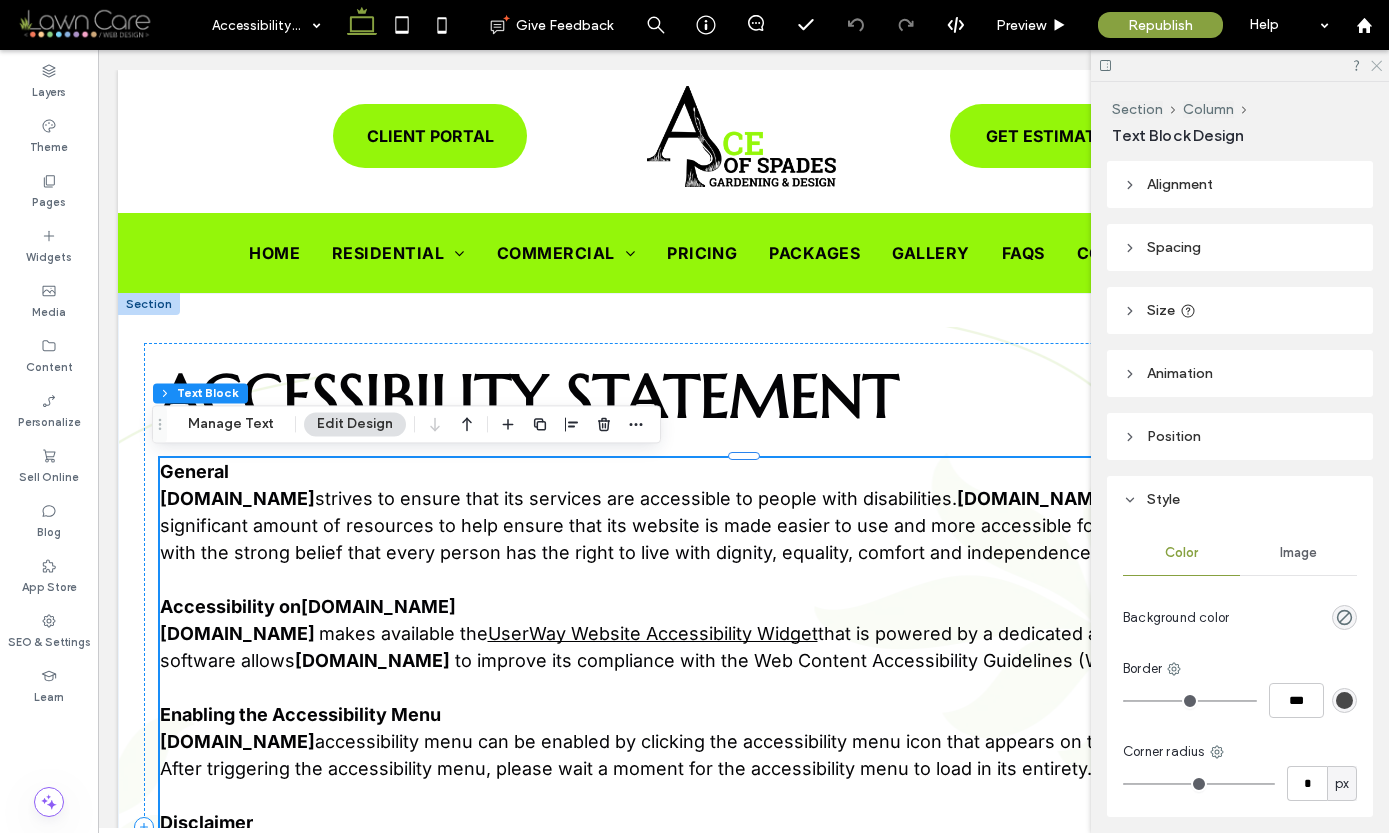 click 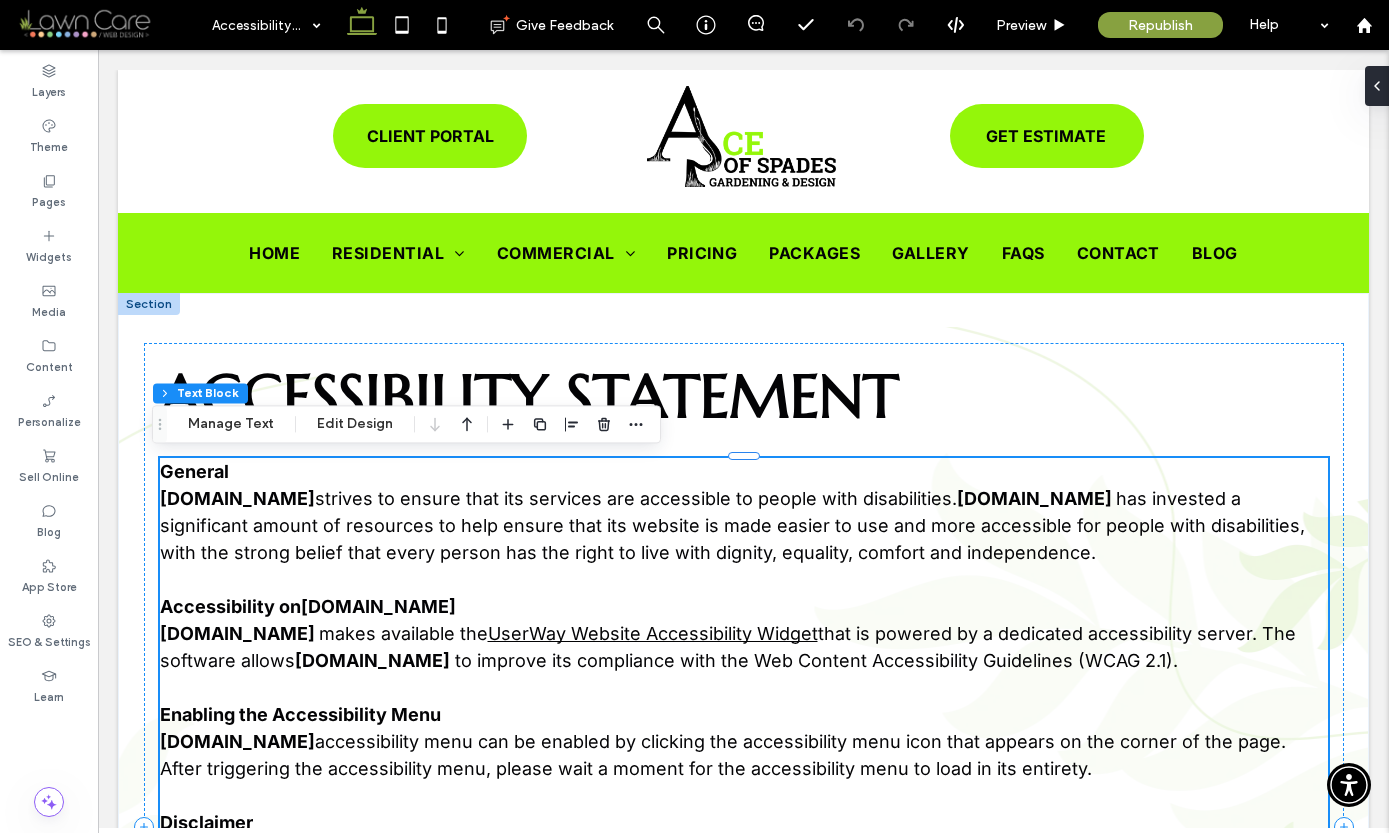 click on "to improve its compliance with the Web Content Accessibility Guidelines (WCAG 2.1)." at bounding box center (816, 660) 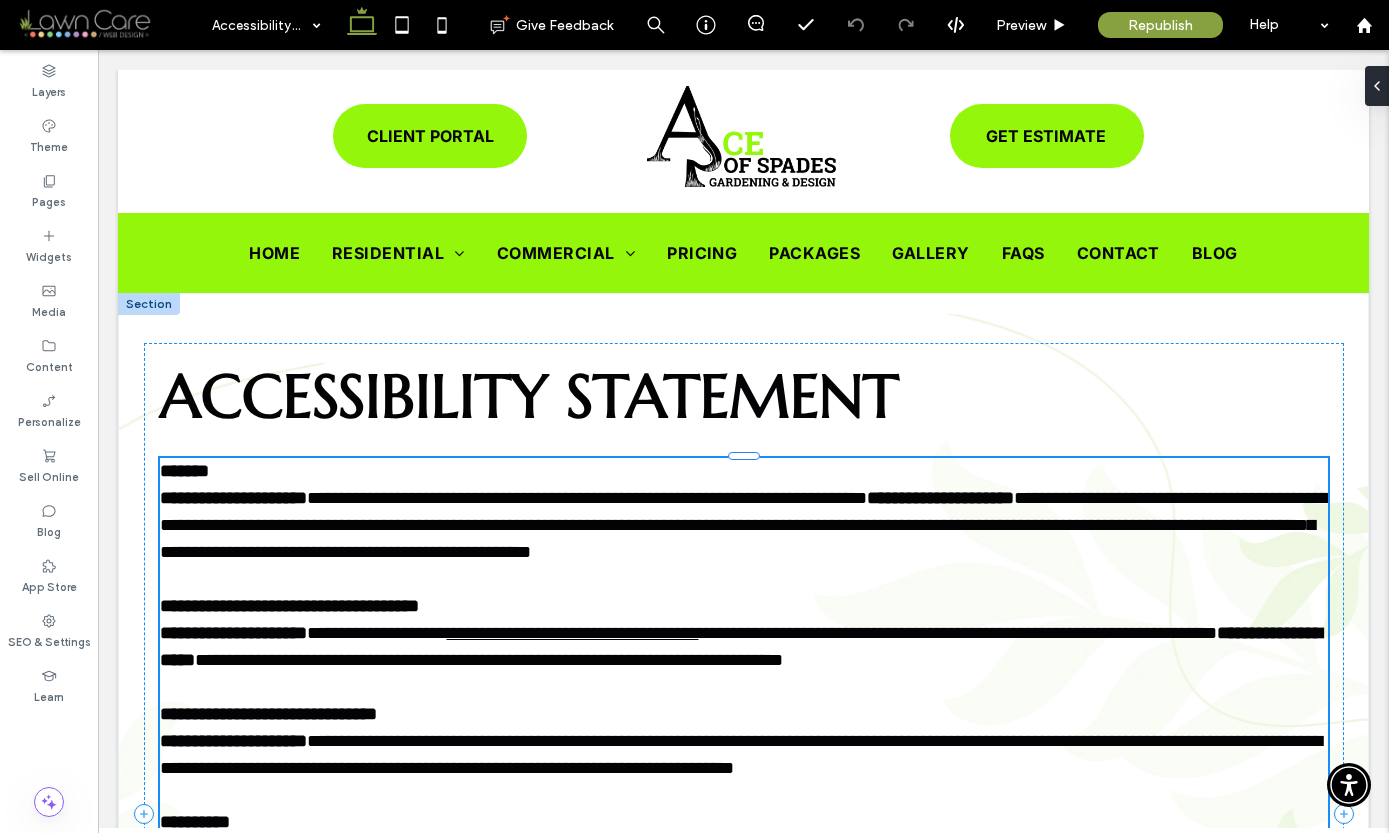 type on "*****" 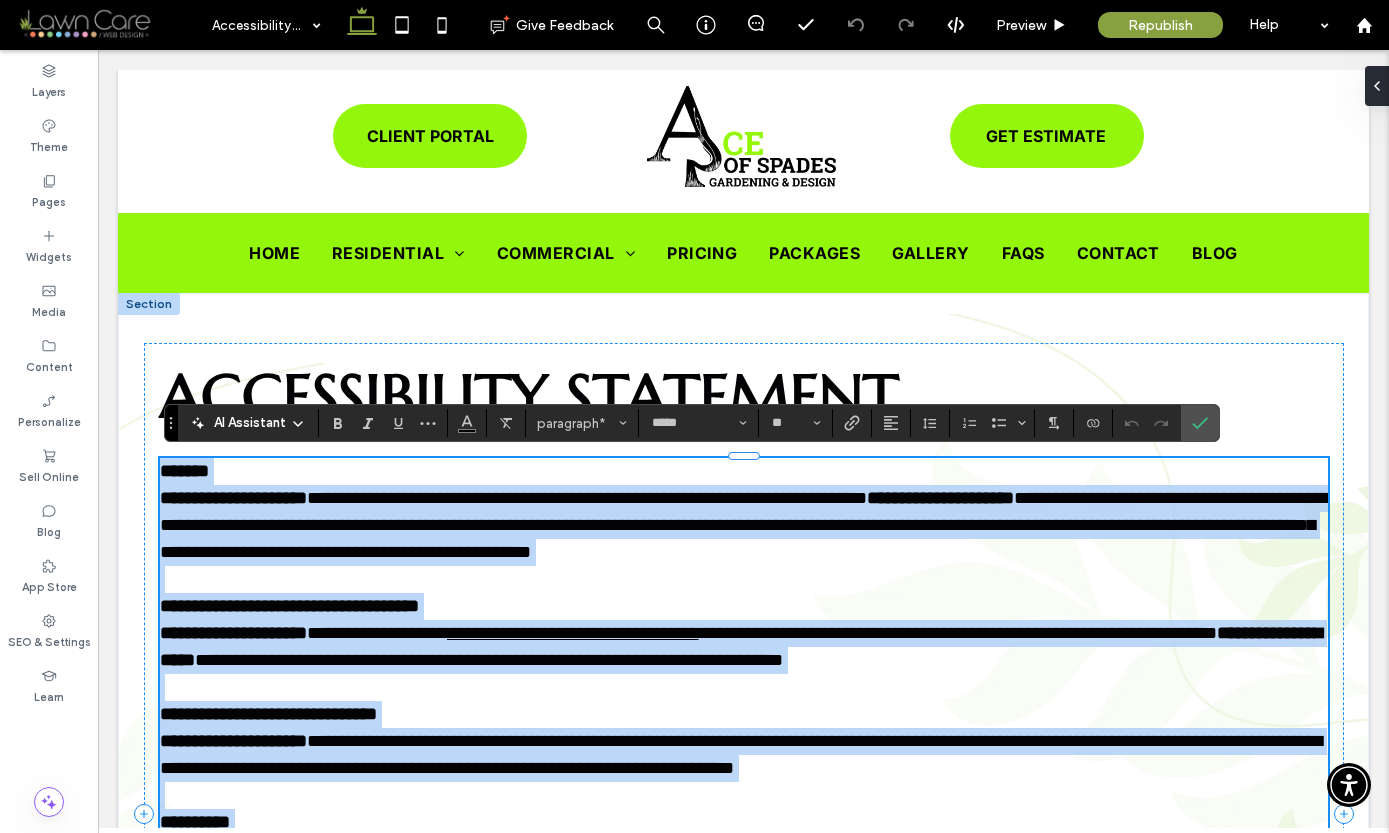 click on "**********" at bounding box center [496, 660] 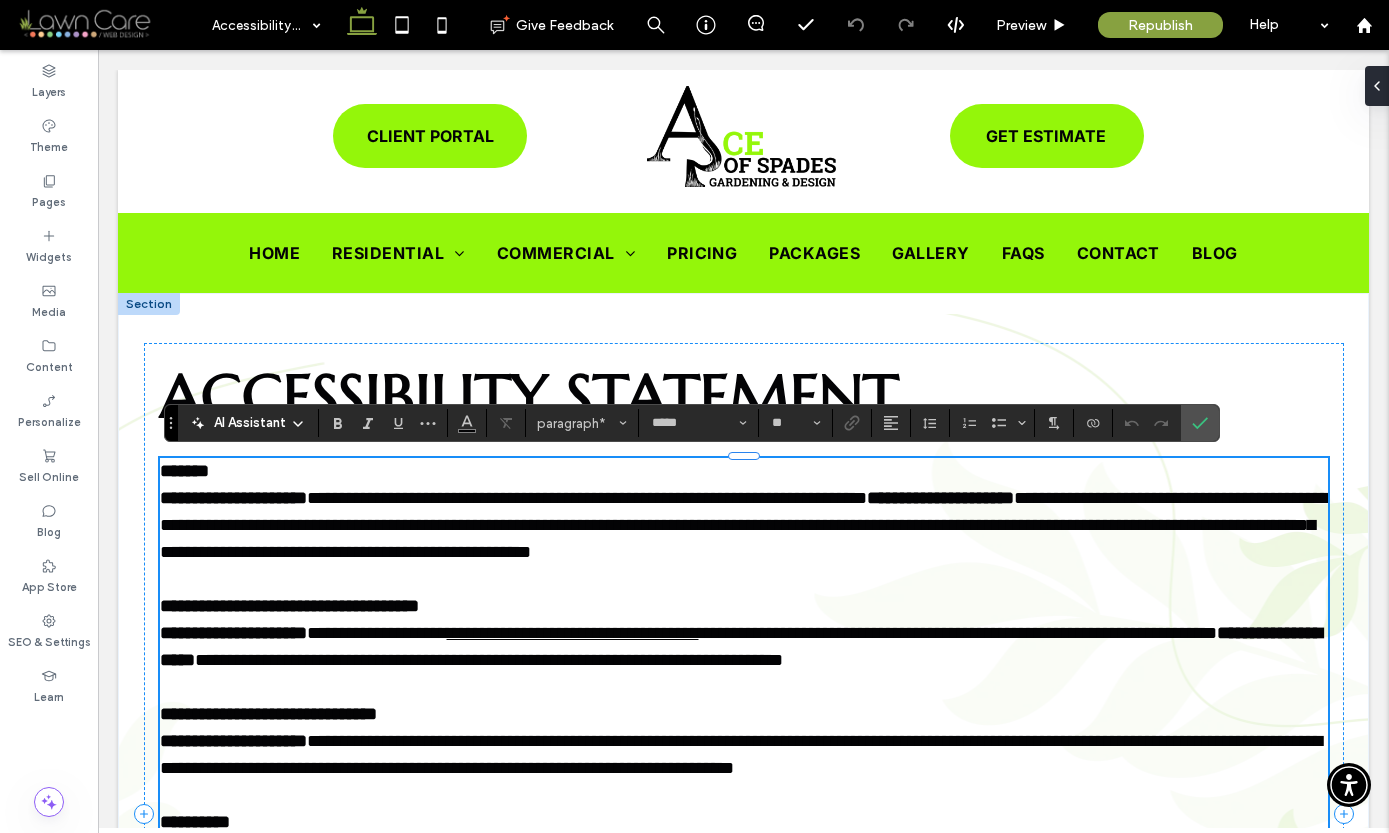 type 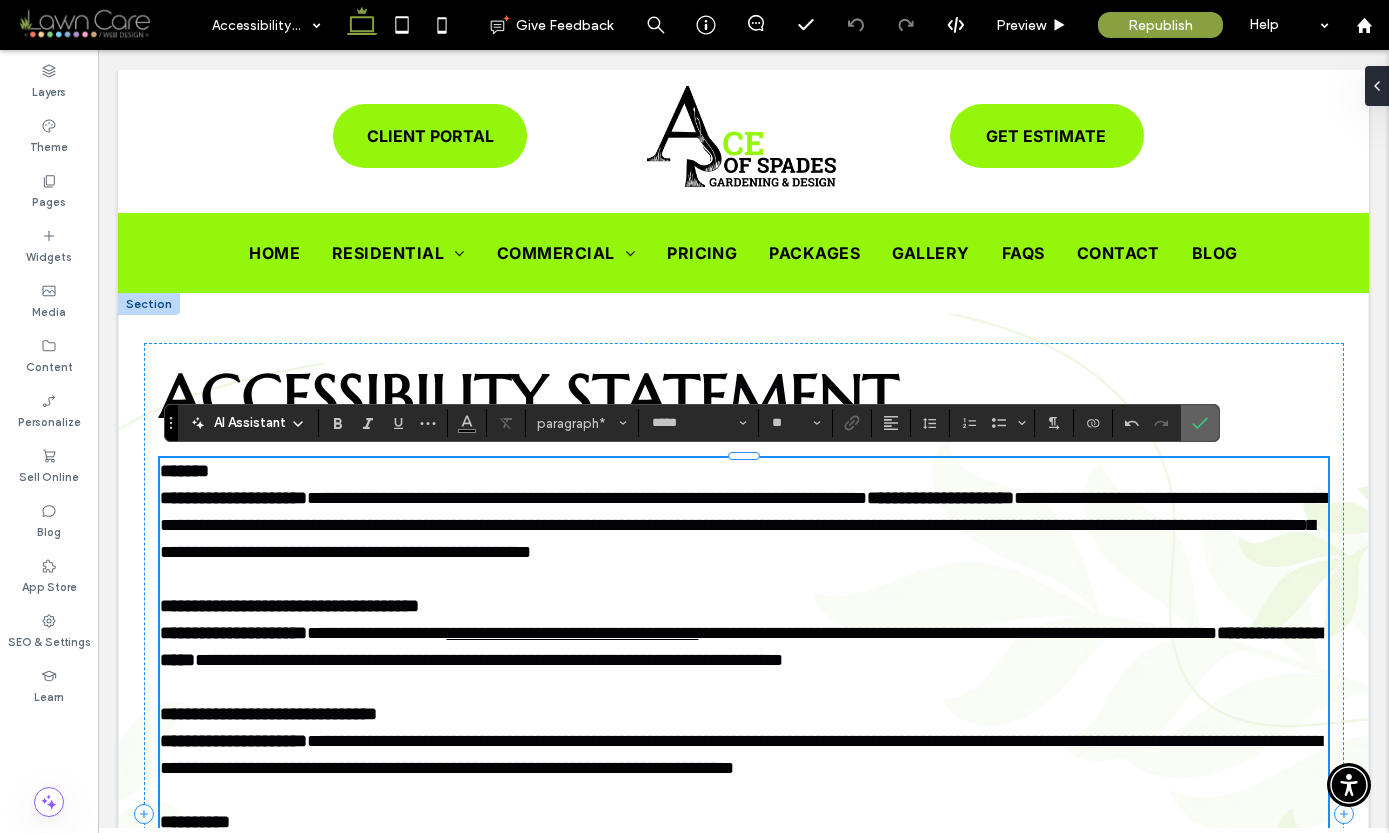 click 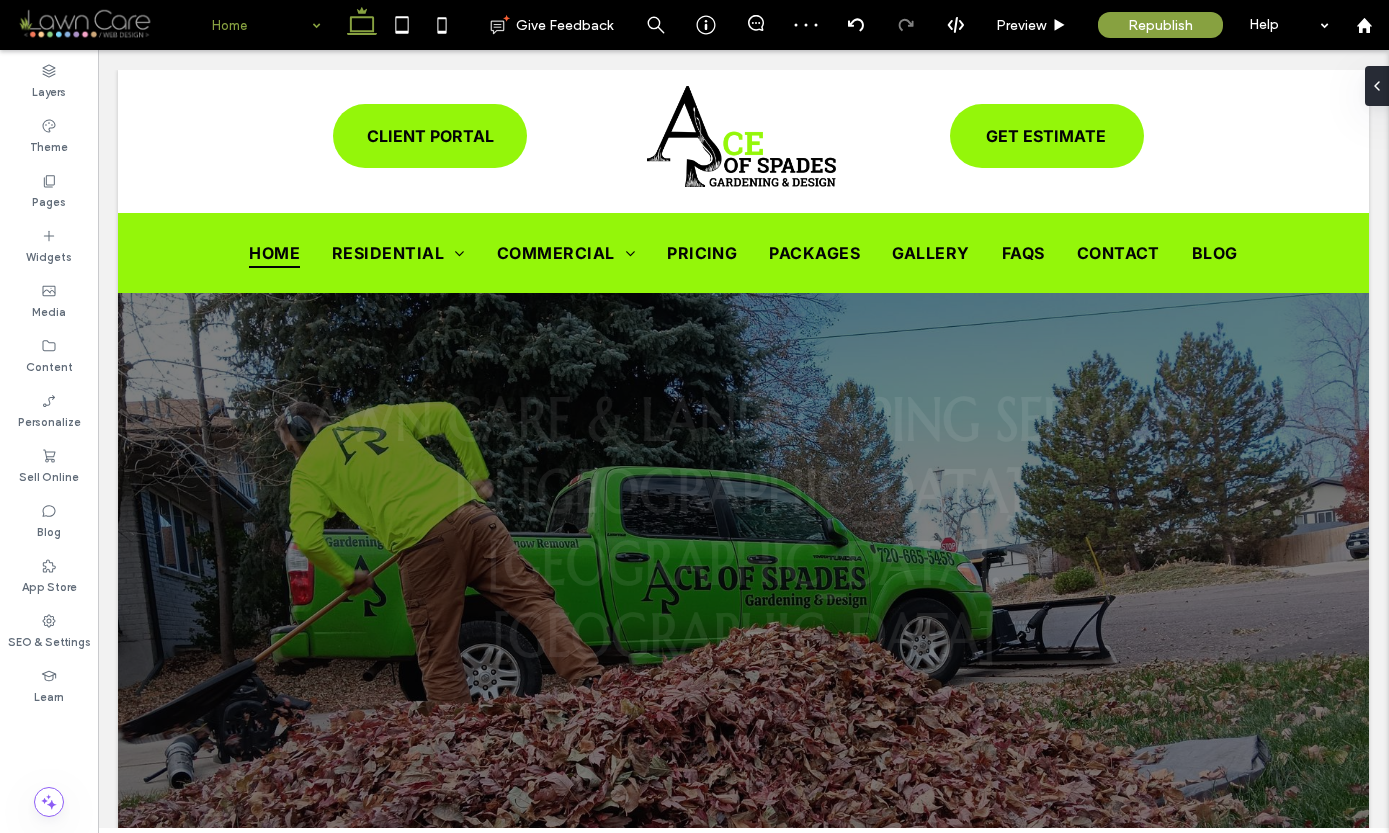 scroll, scrollTop: 0, scrollLeft: 0, axis: both 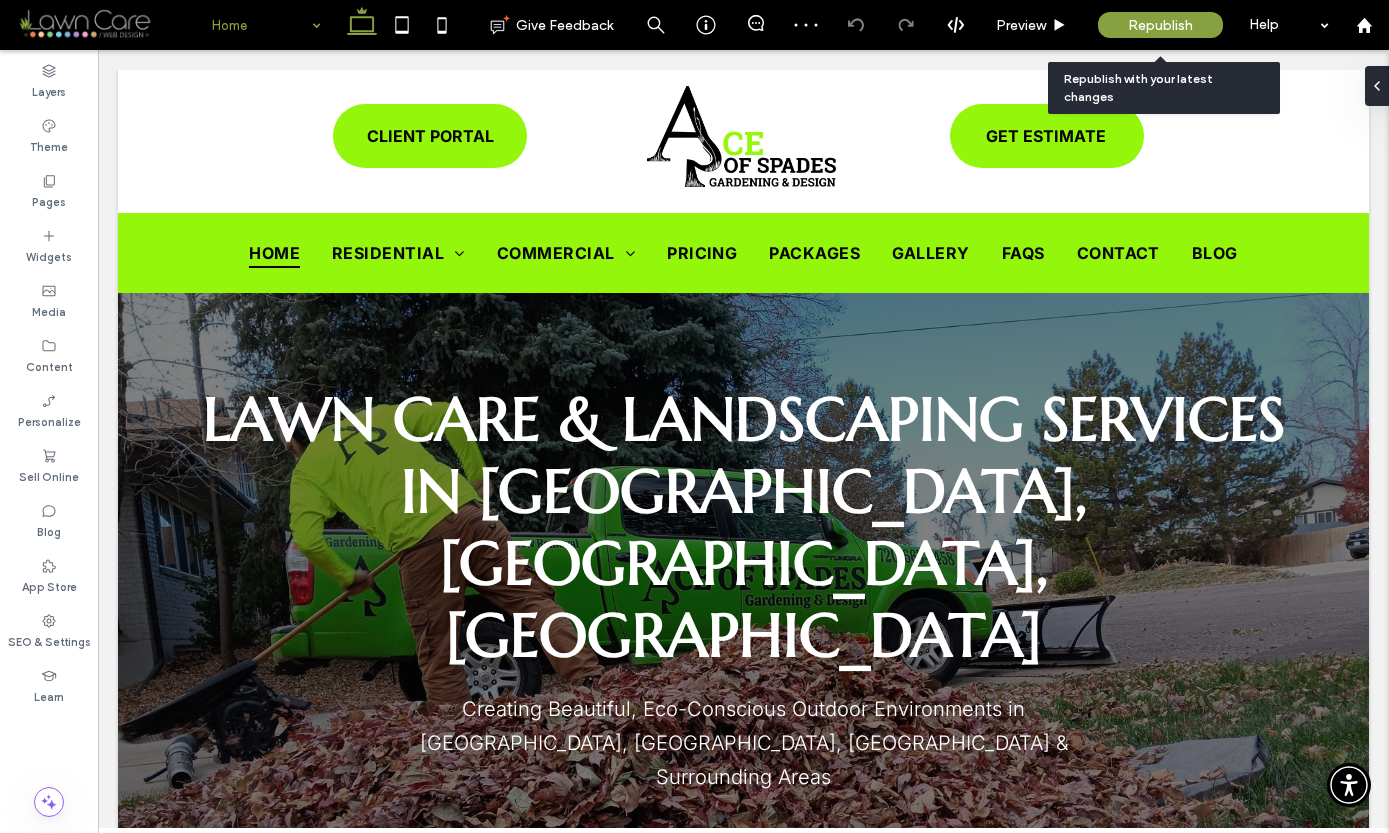 click on "Republish" at bounding box center (1160, 25) 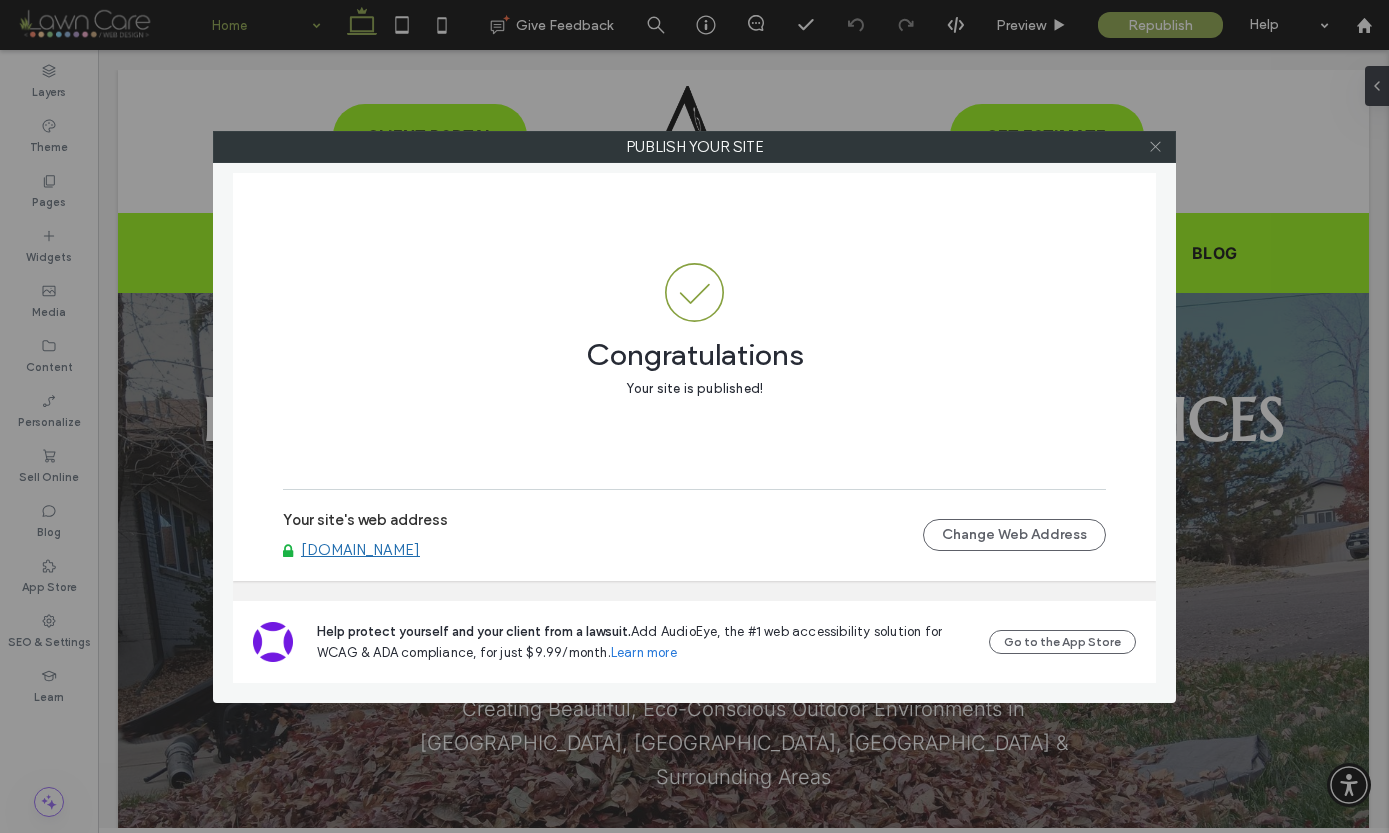 click 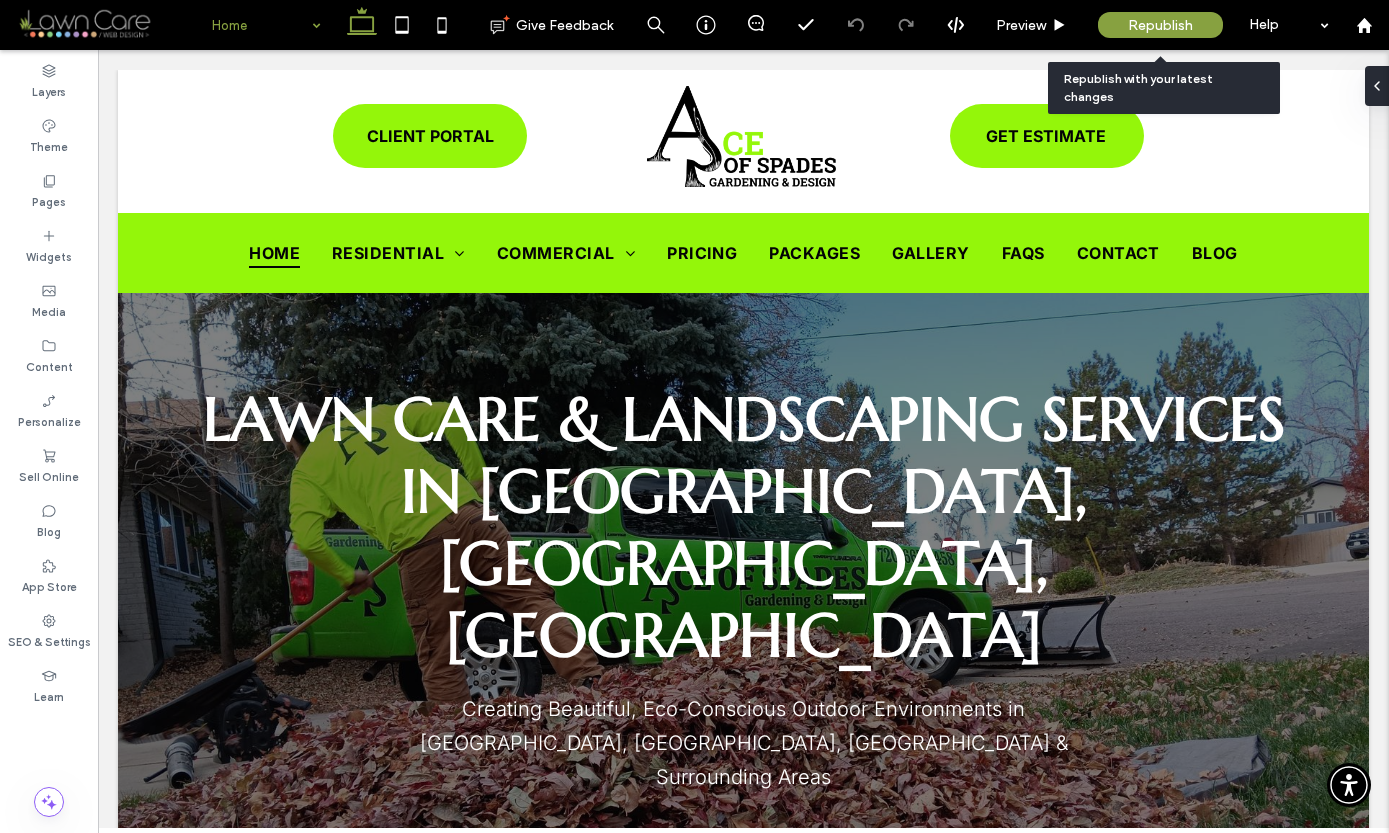 click on "Republish" at bounding box center [1160, 25] 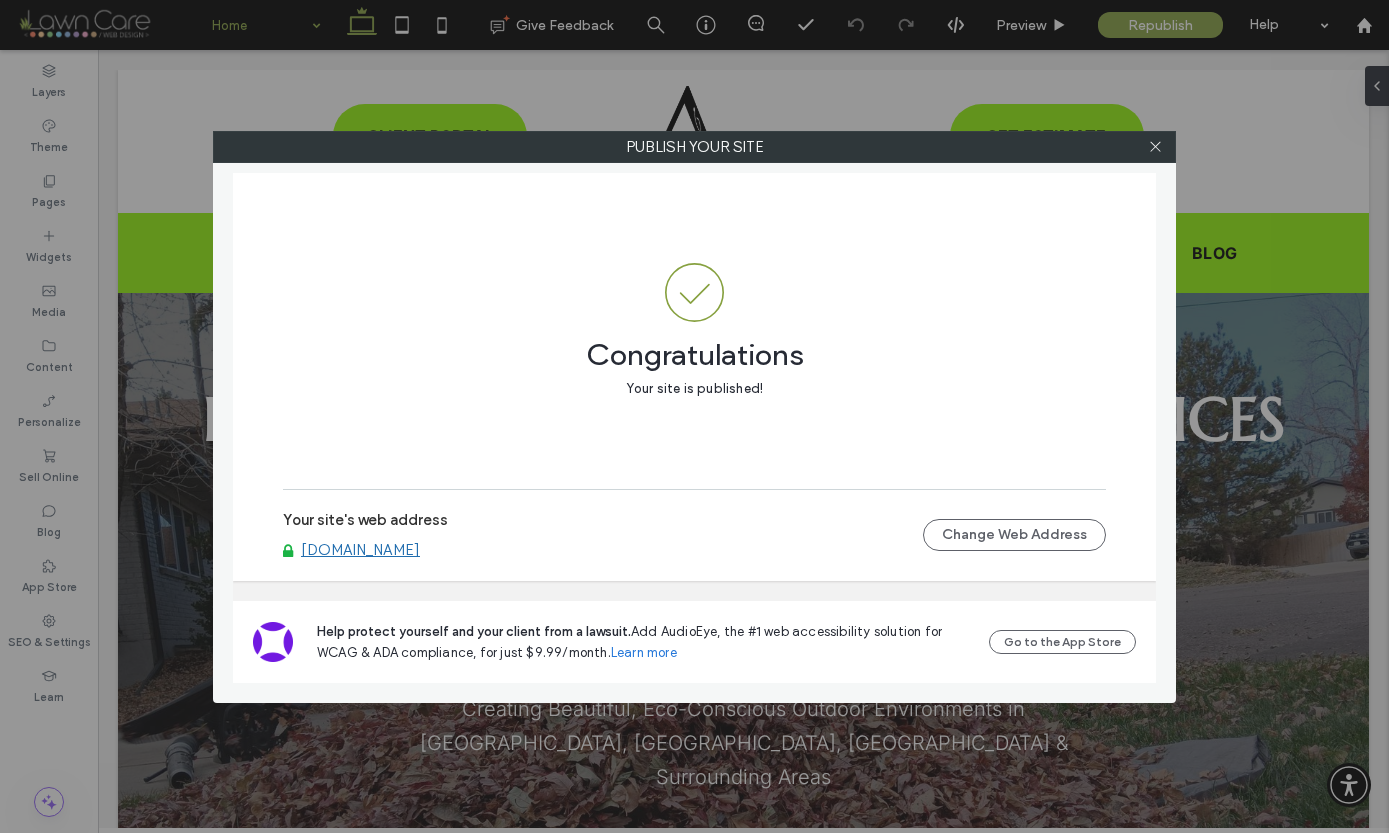 click on "www.aosgardening.com" at bounding box center [360, 550] 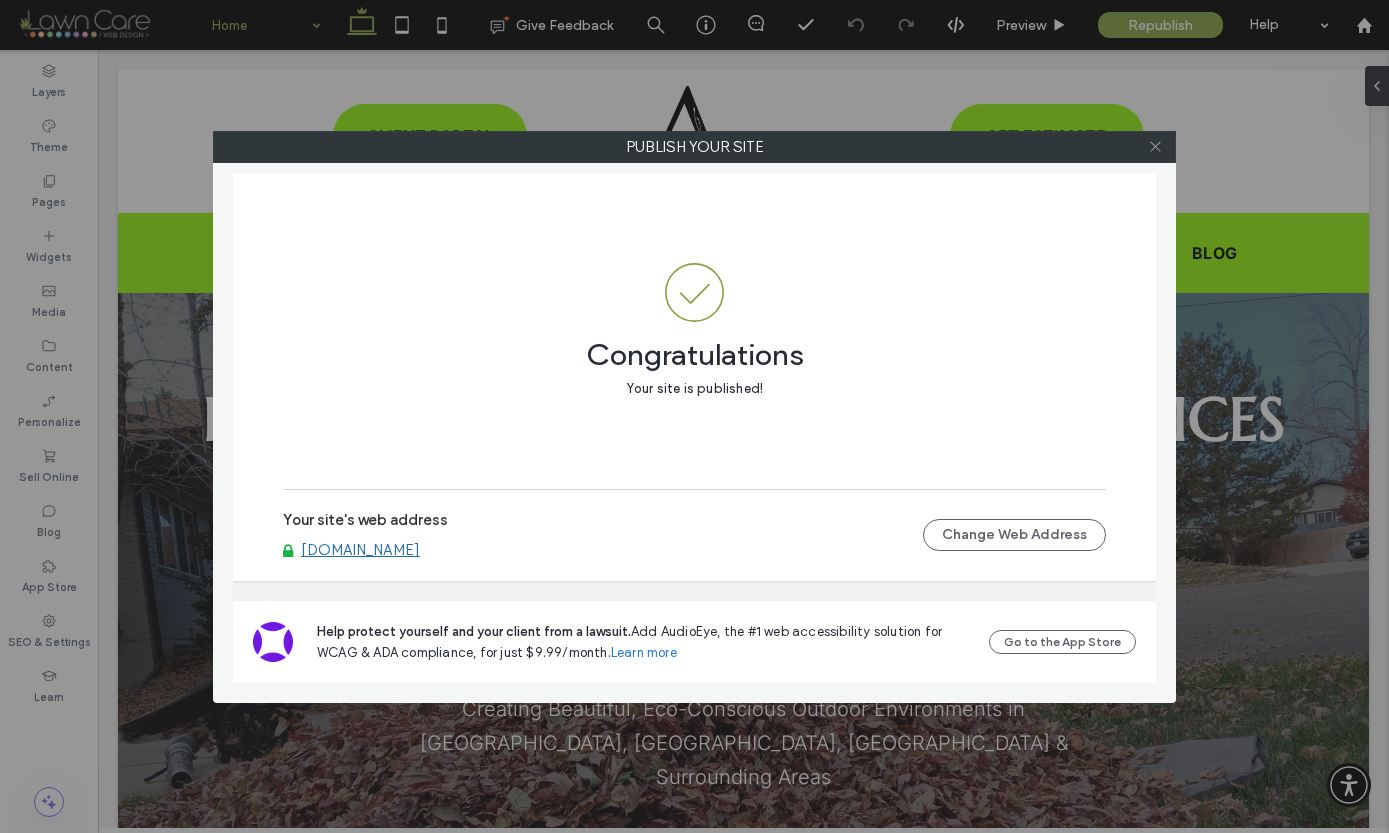 click 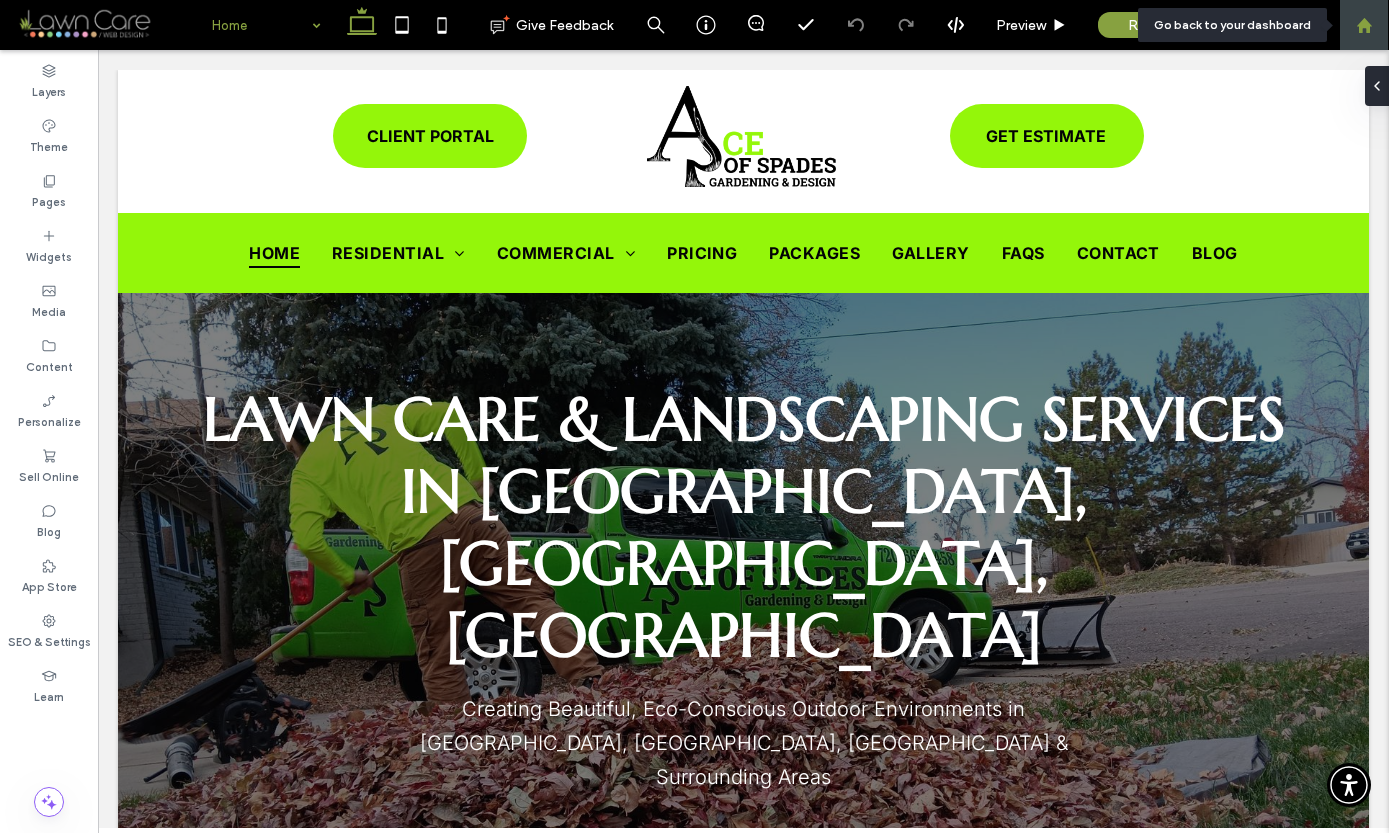 click 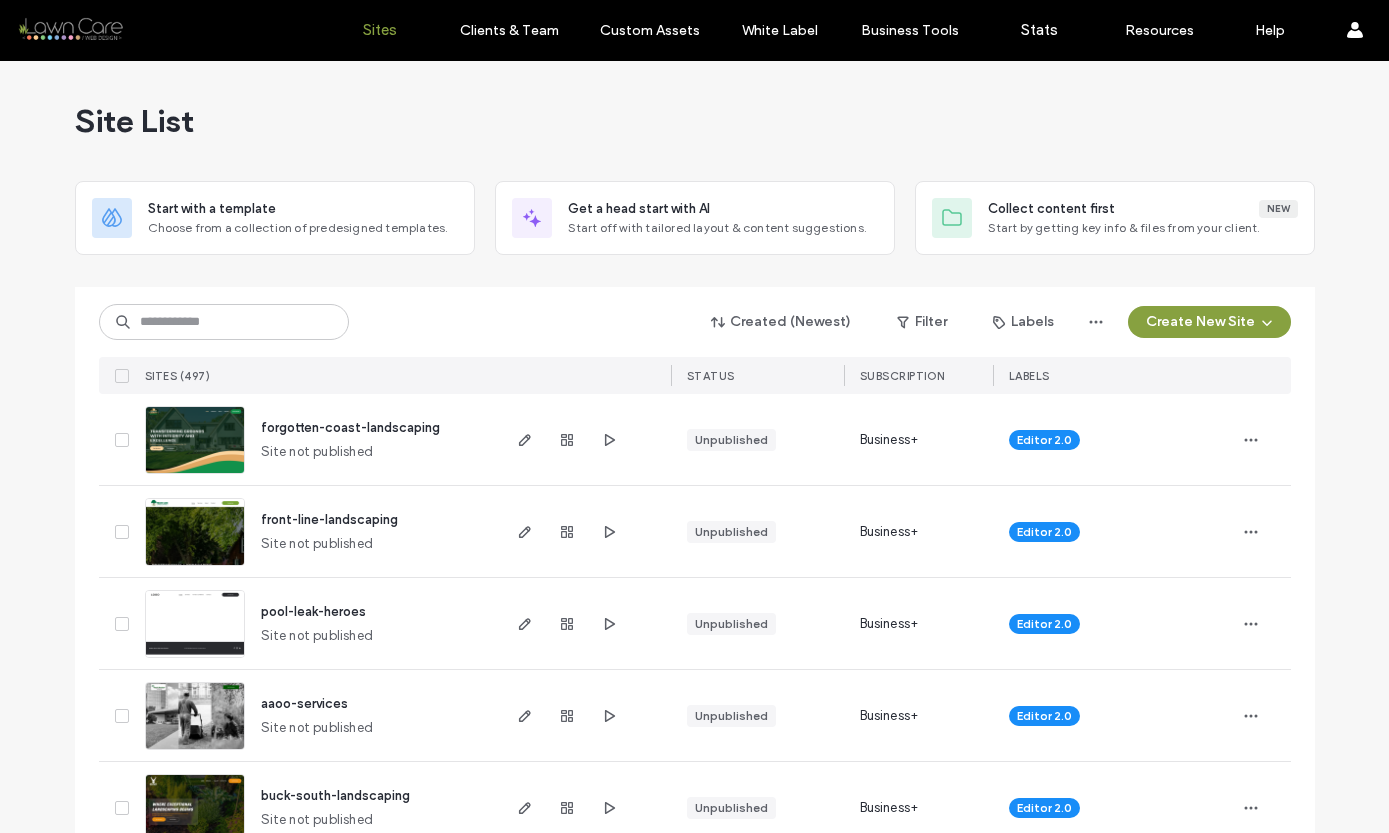 scroll, scrollTop: 0, scrollLeft: 0, axis: both 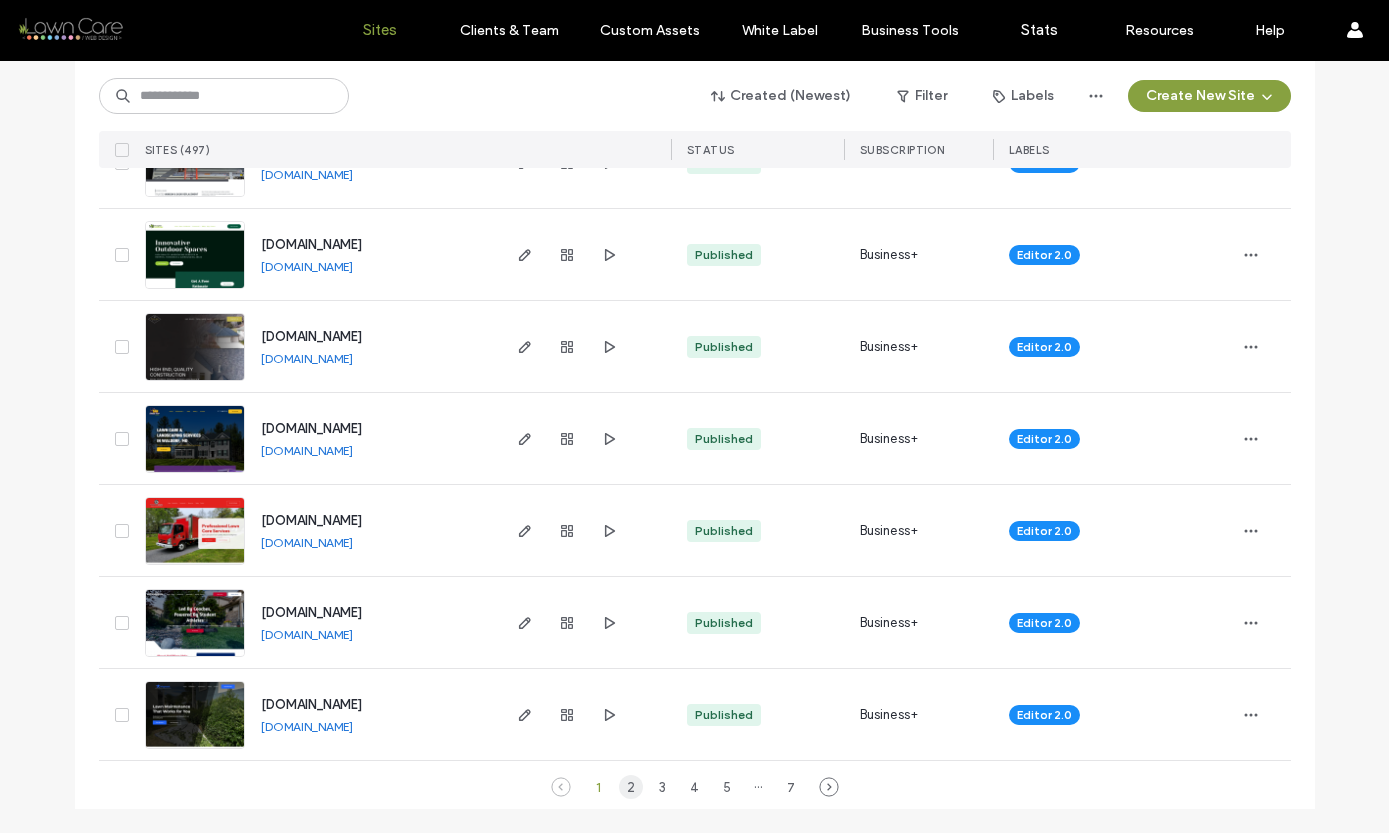 click on "2" at bounding box center (631, 787) 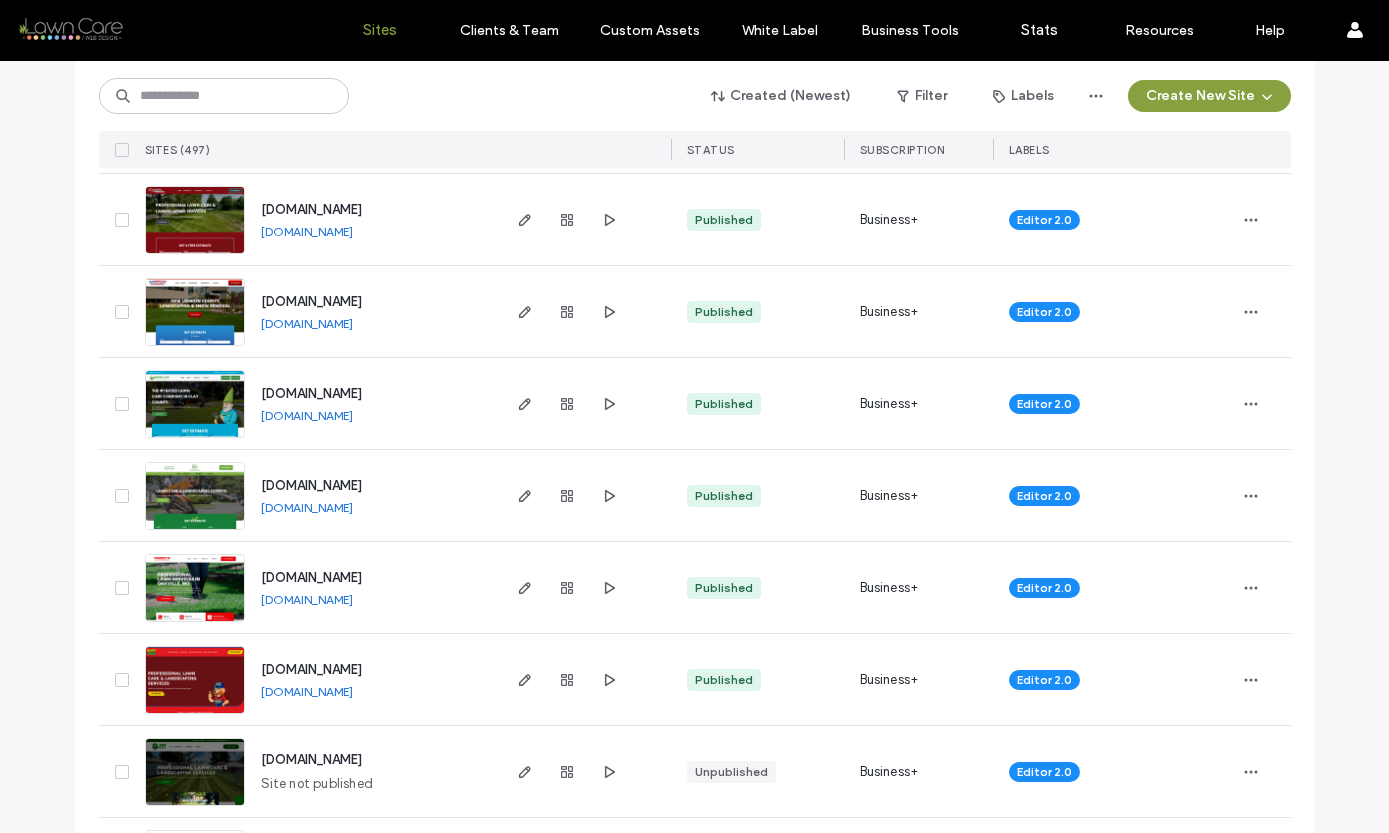 scroll, scrollTop: 6533, scrollLeft: 0, axis: vertical 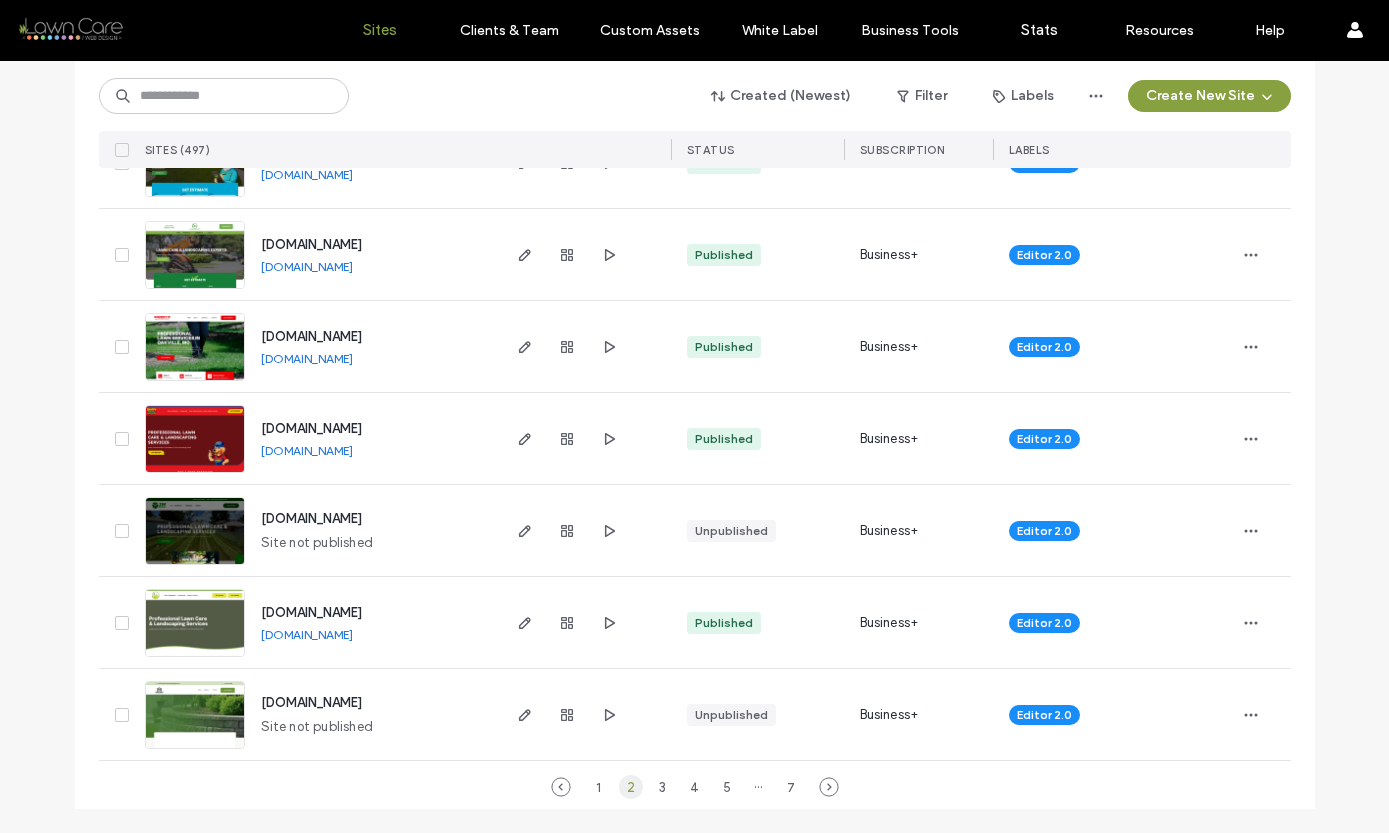 click on "2" at bounding box center (631, 787) 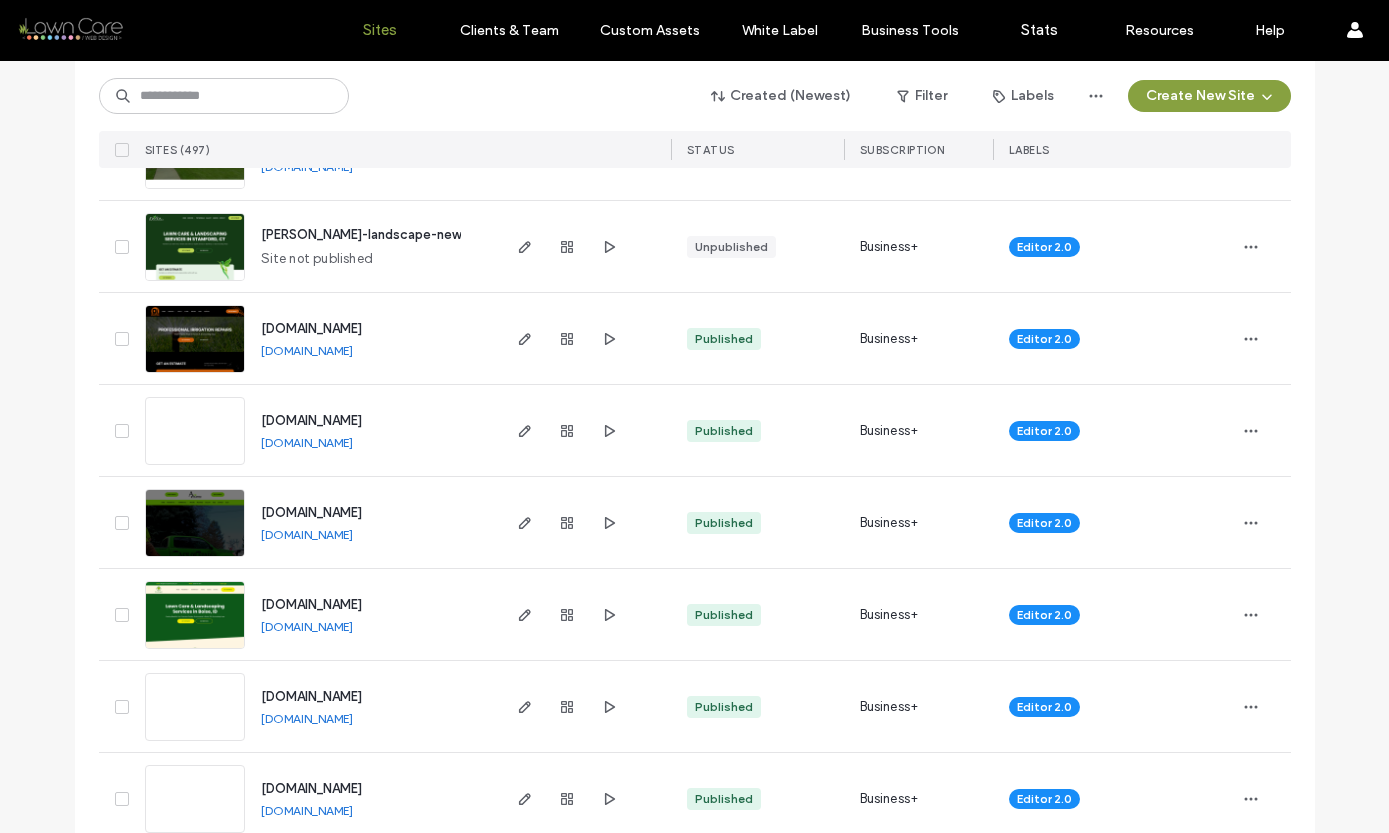 scroll, scrollTop: 5272, scrollLeft: 0, axis: vertical 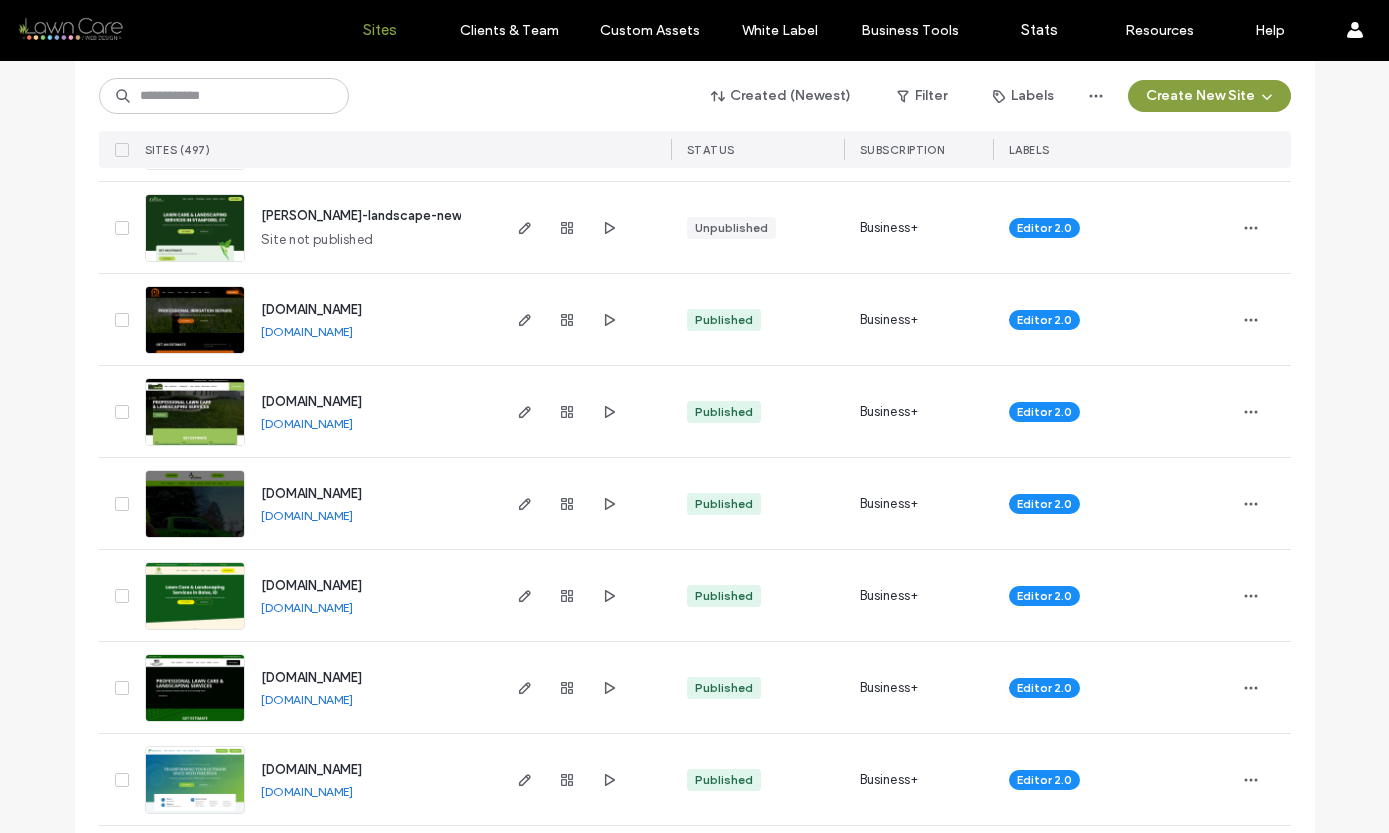 click on "www.aosgardening.com" at bounding box center (307, 515) 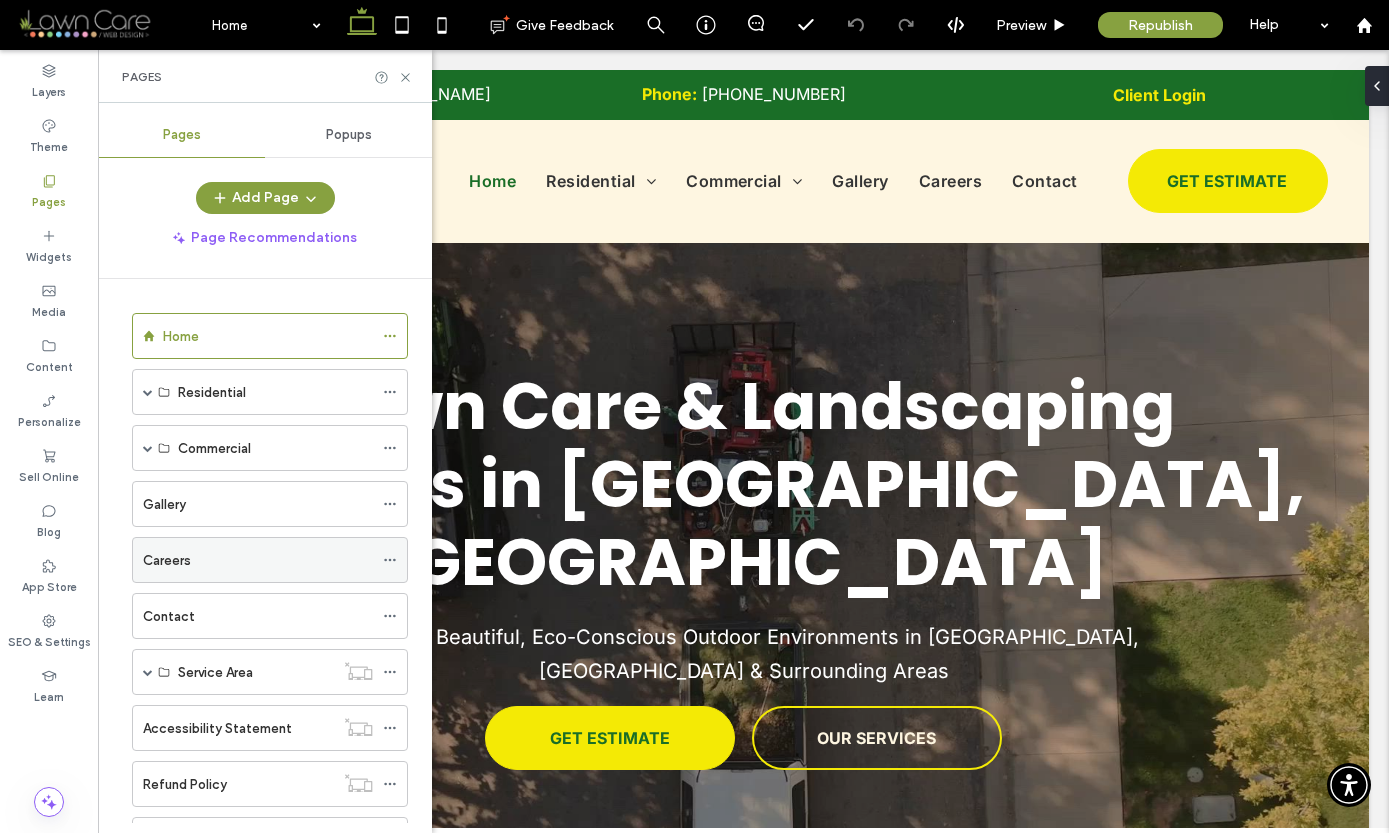 scroll, scrollTop: 0, scrollLeft: 0, axis: both 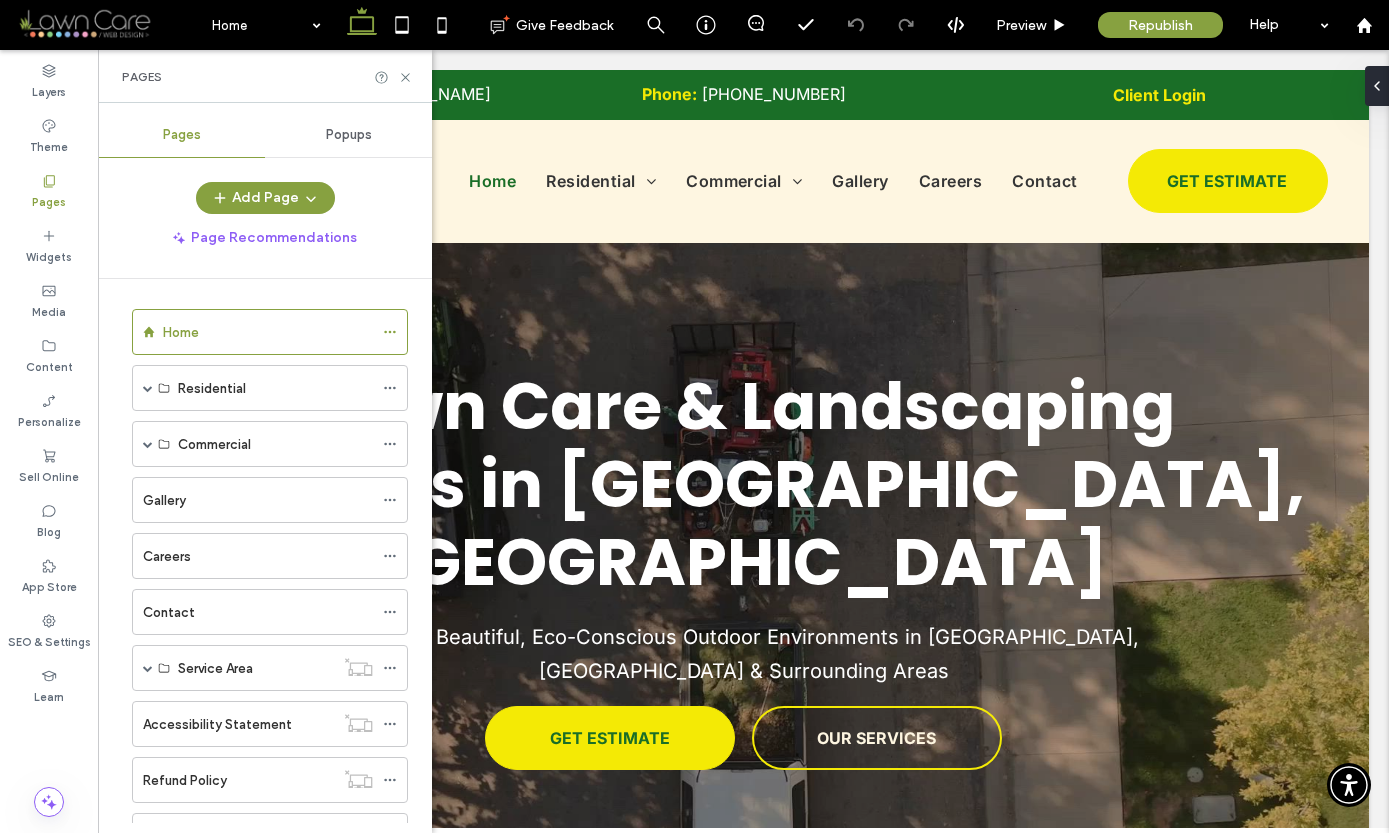 click on "Accessibility Statement" at bounding box center (217, 724) 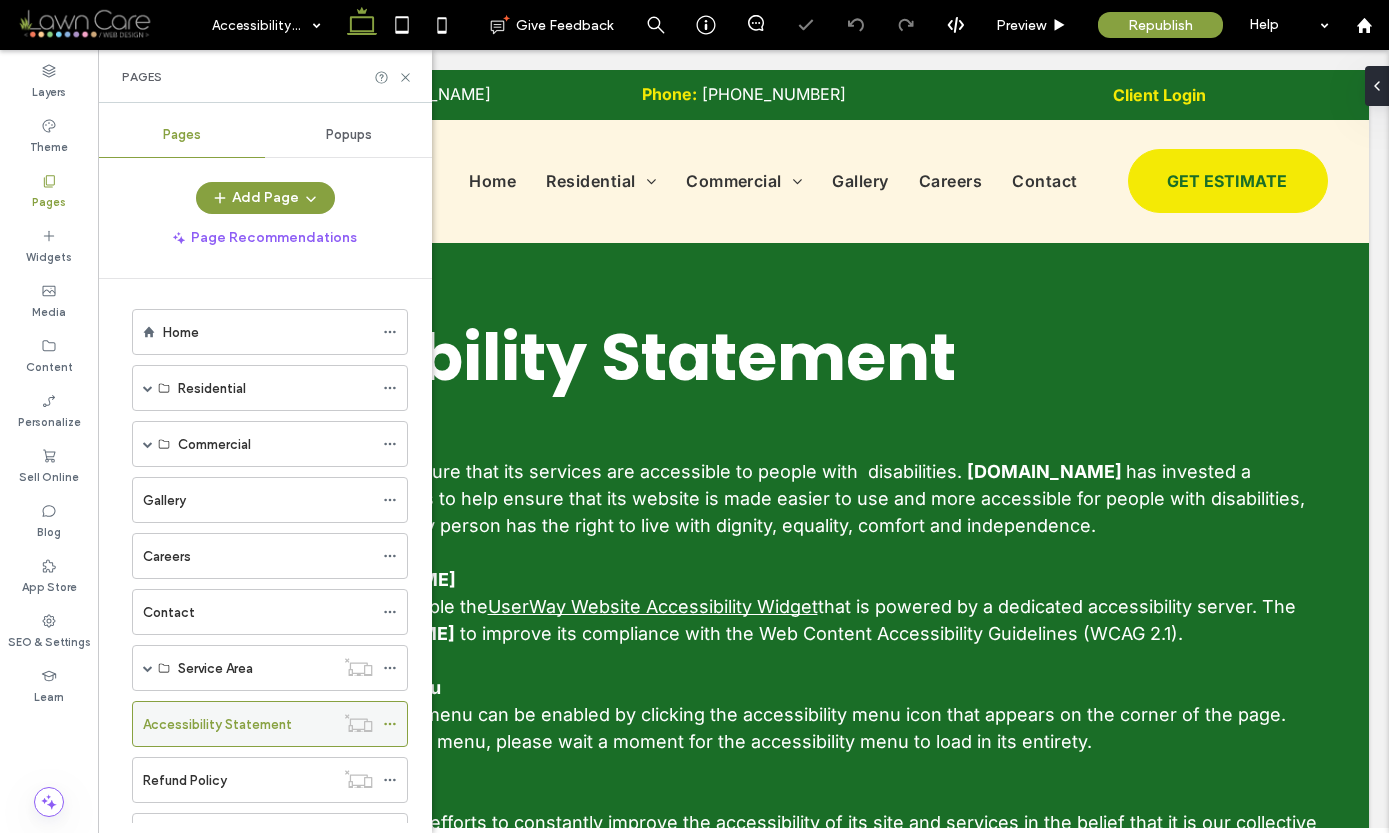scroll, scrollTop: 0, scrollLeft: 0, axis: both 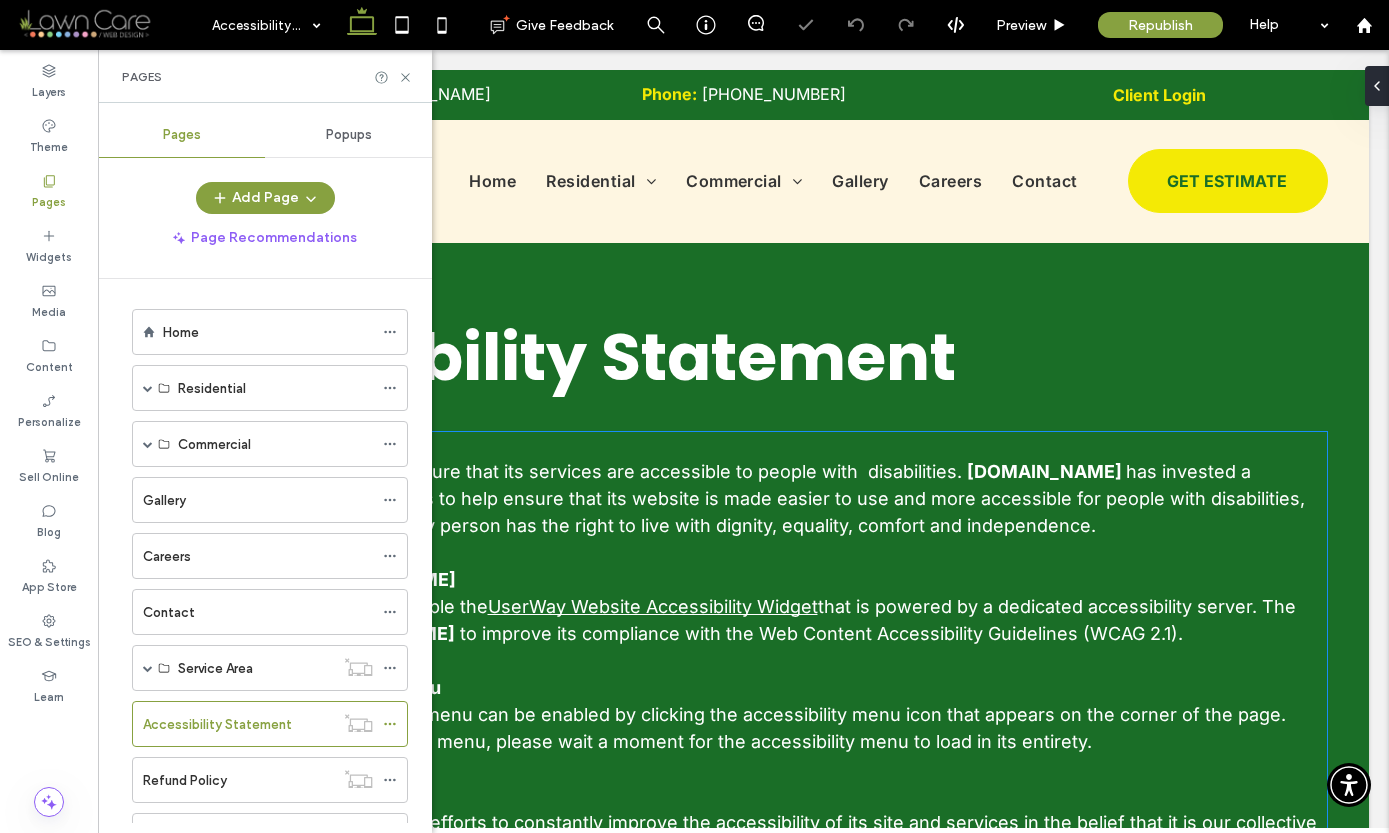 click at bounding box center [744, 660] 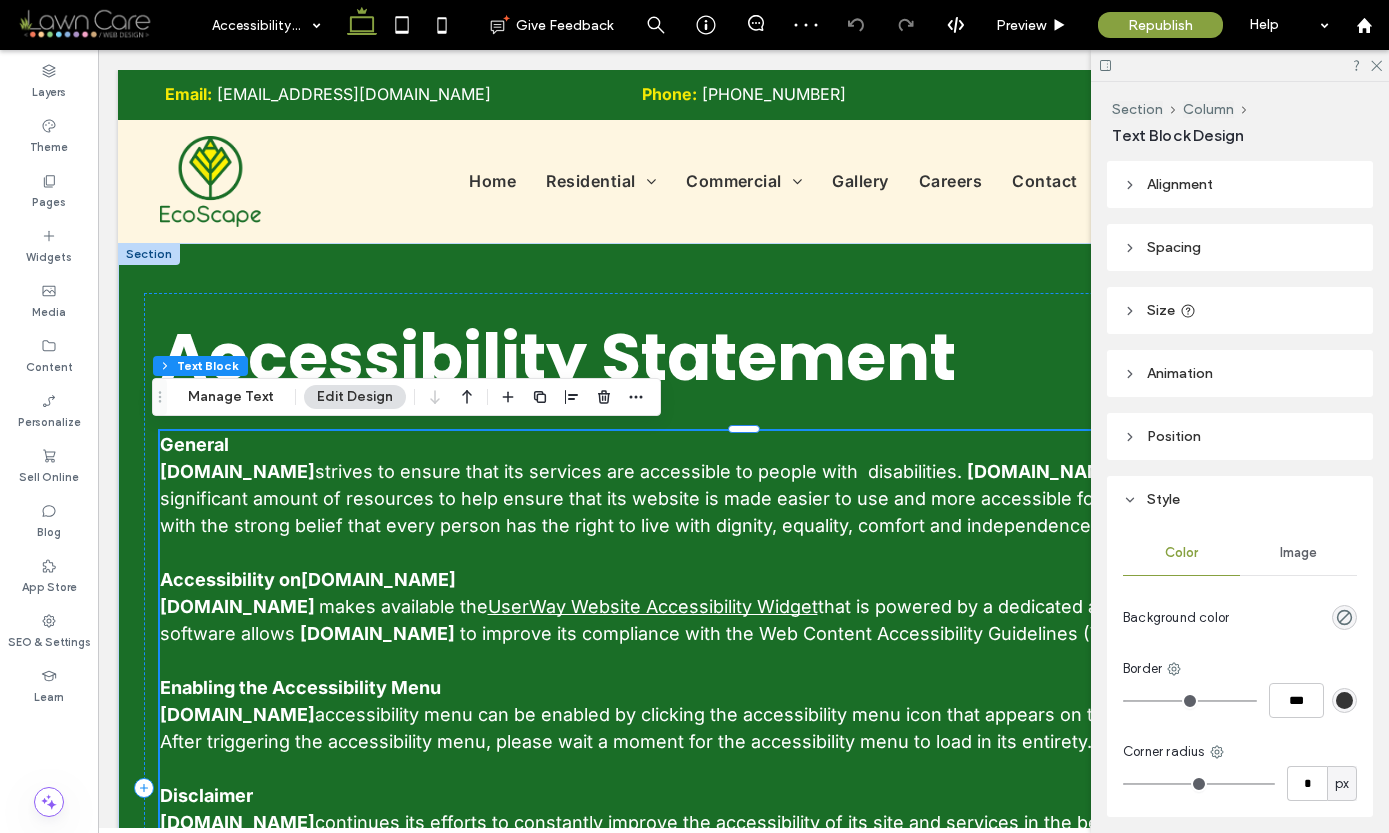 click on "to improve its compliance with the Web Content Accessibility Guidelines (WCAG 2.1)." at bounding box center (821, 633) 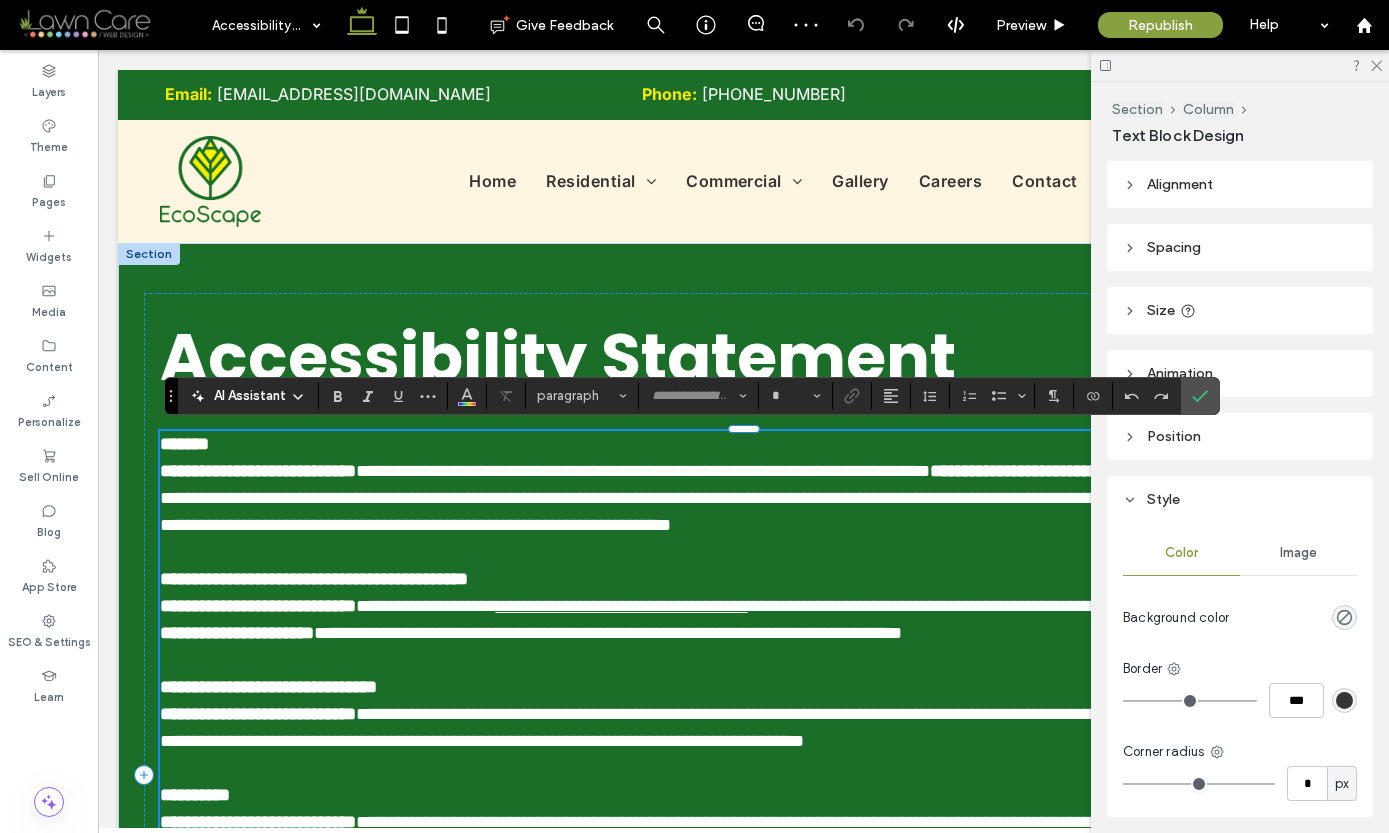 type on "*****" 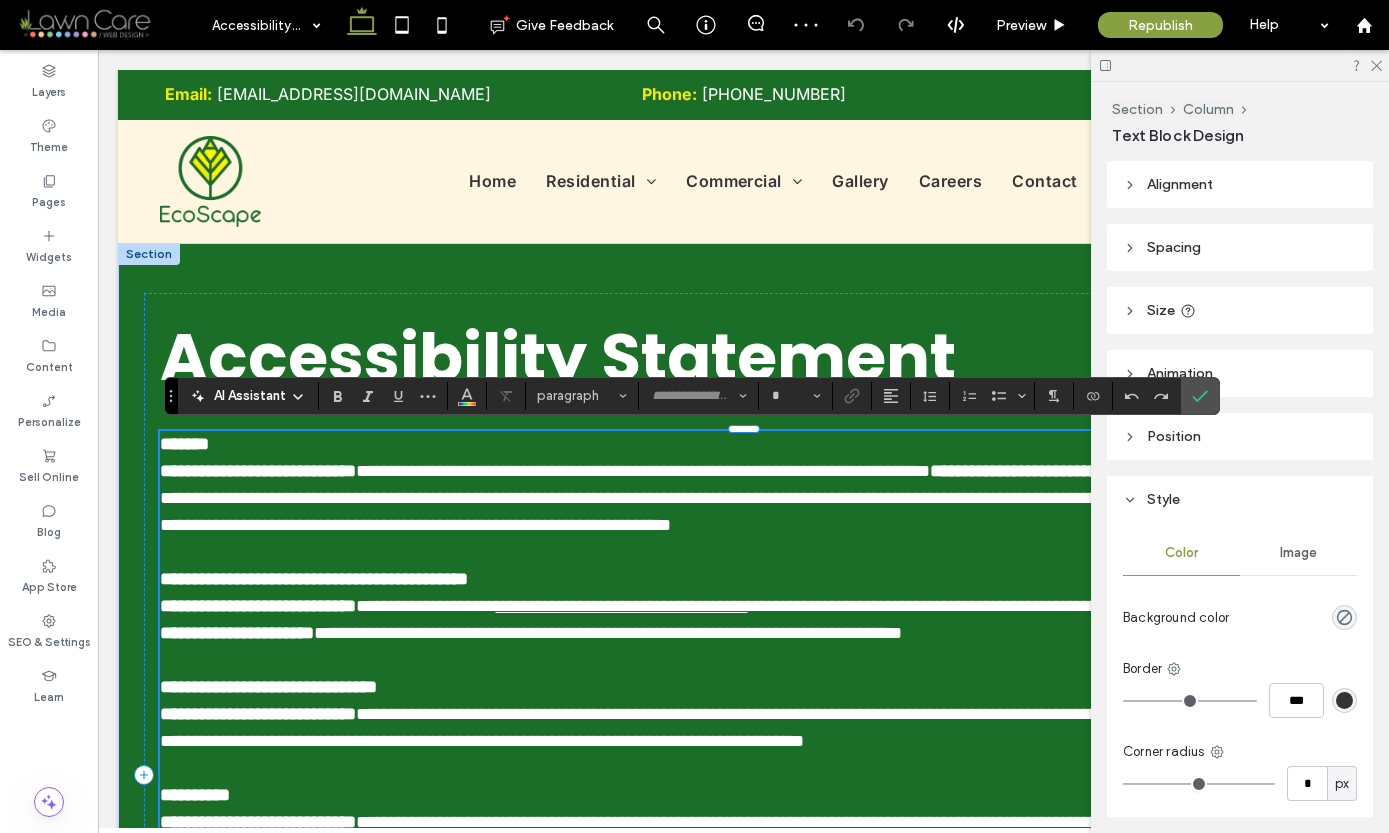 type on "**" 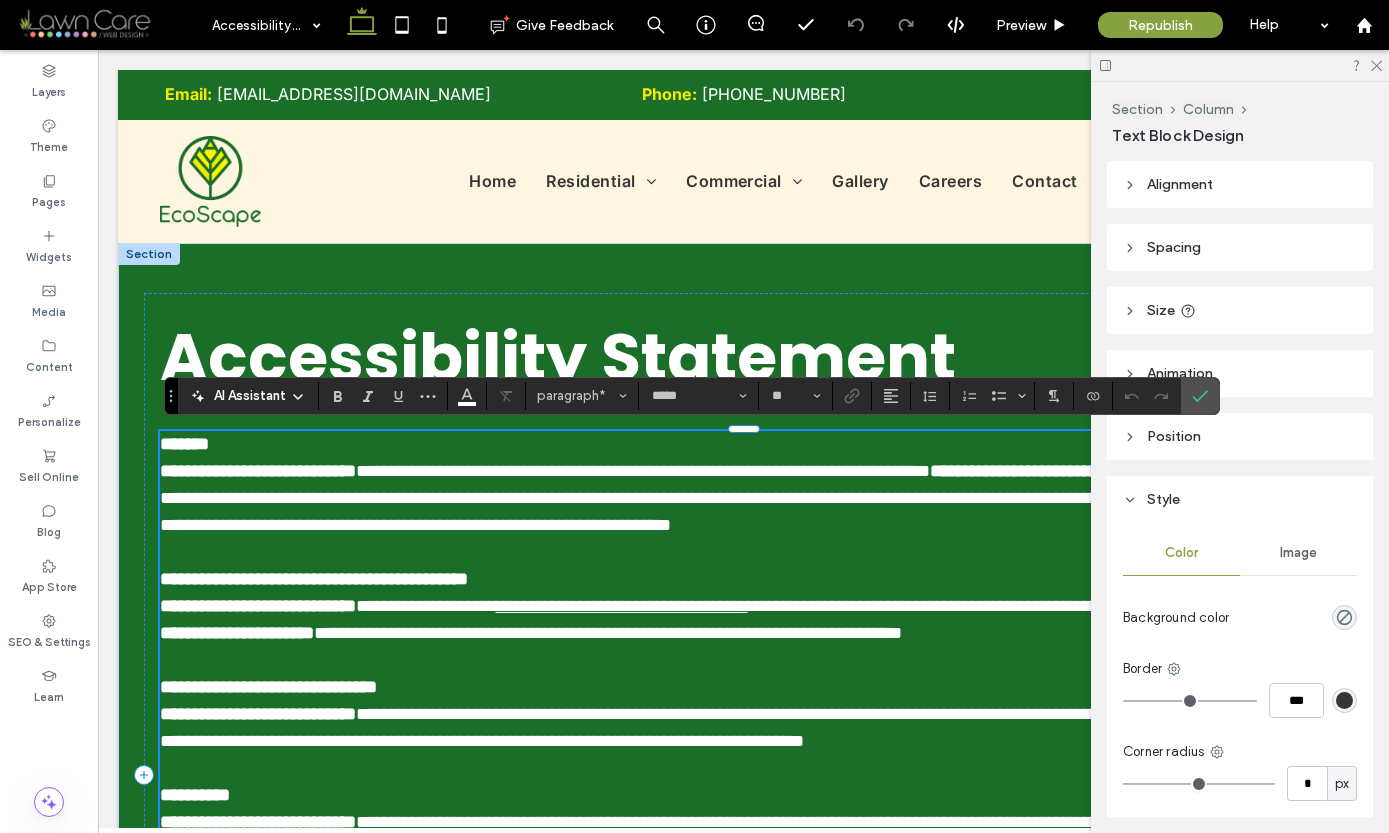 click on "**********" at bounding box center [615, 633] 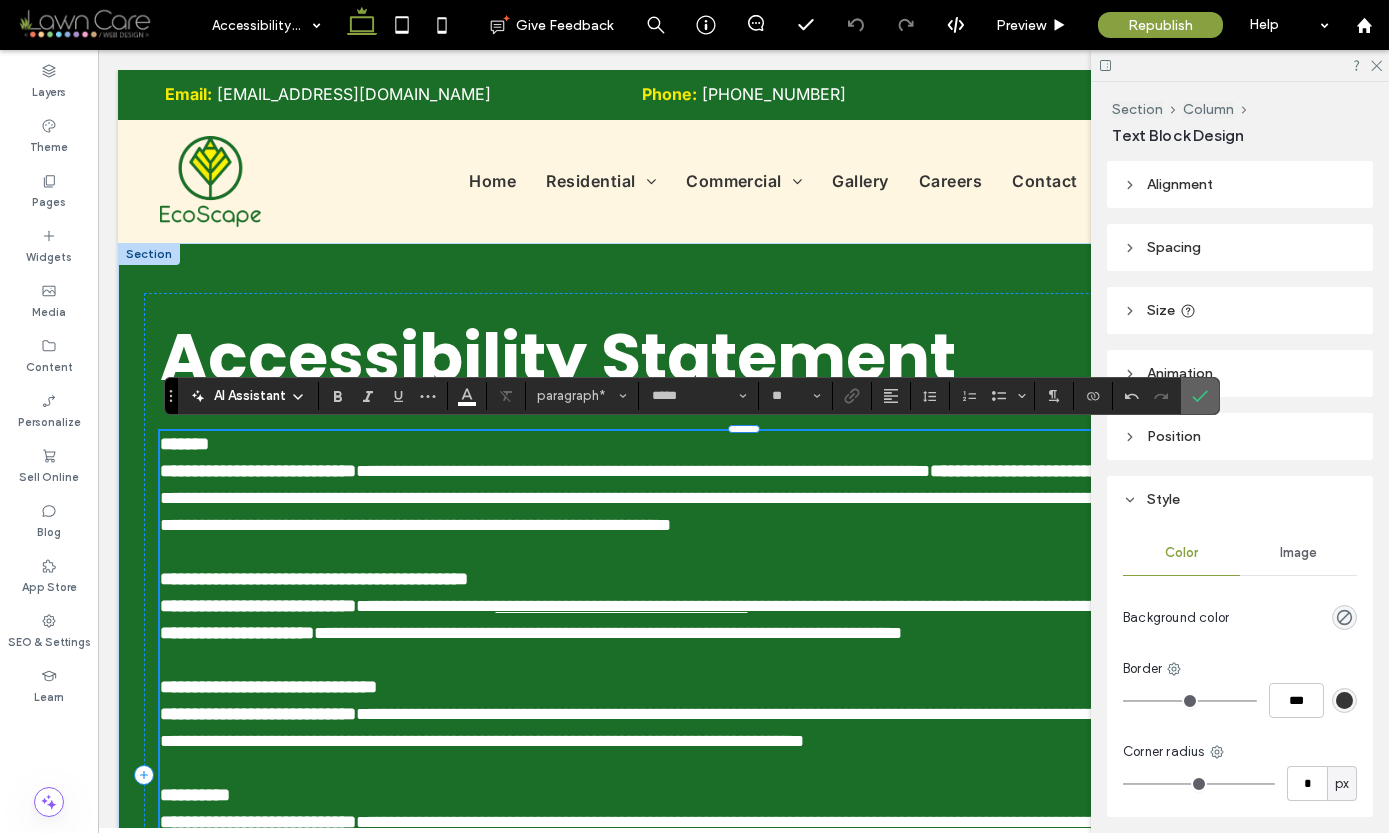 click 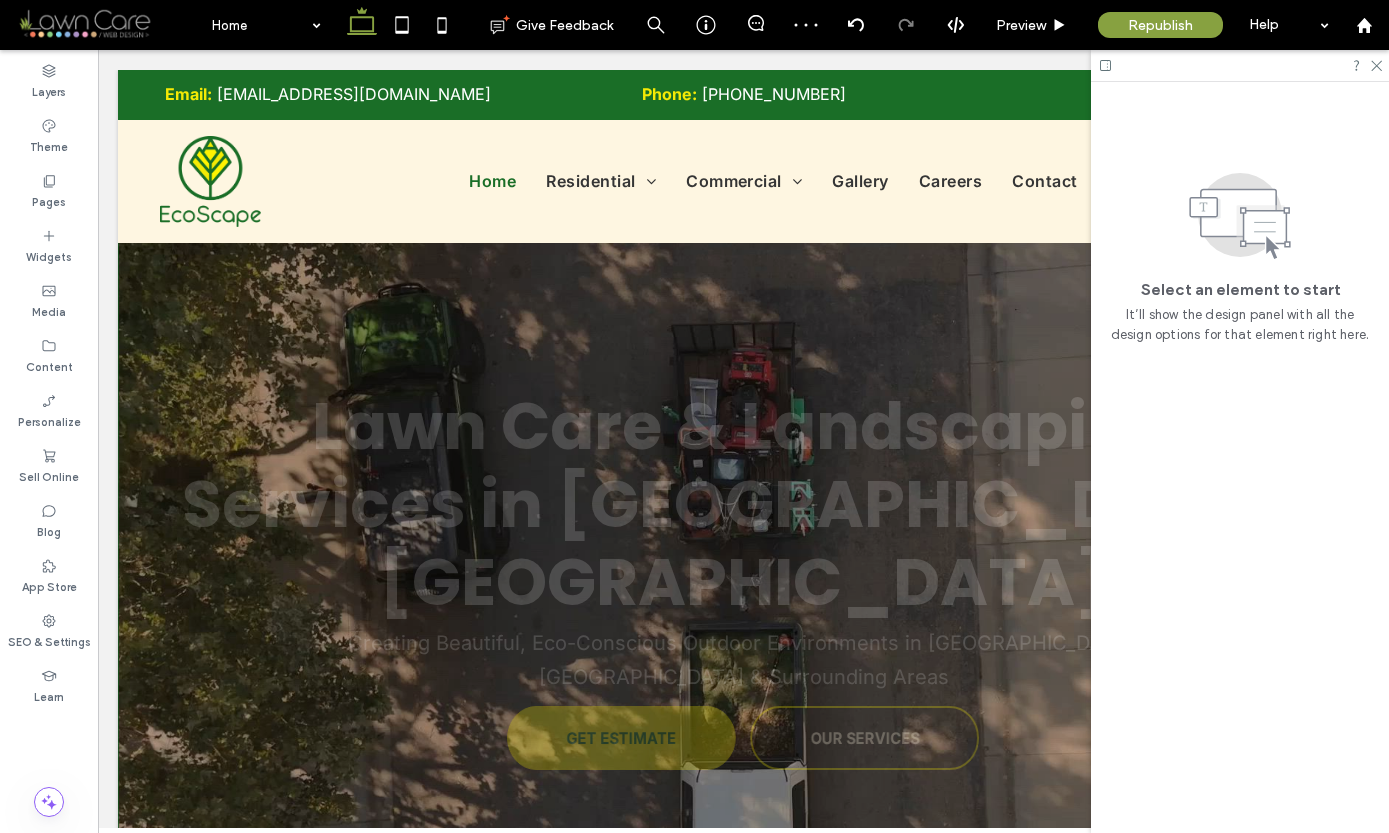 scroll, scrollTop: 0, scrollLeft: 0, axis: both 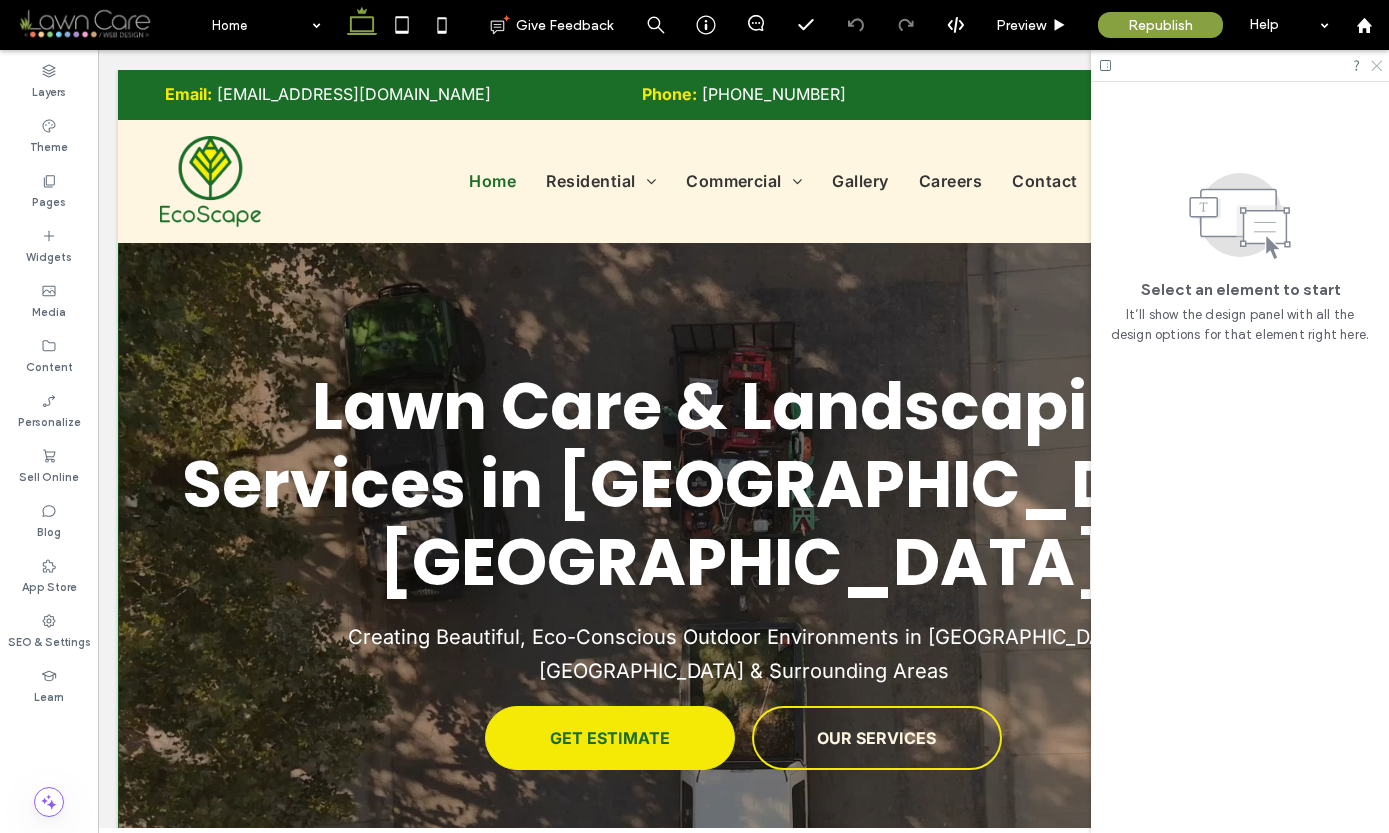 click 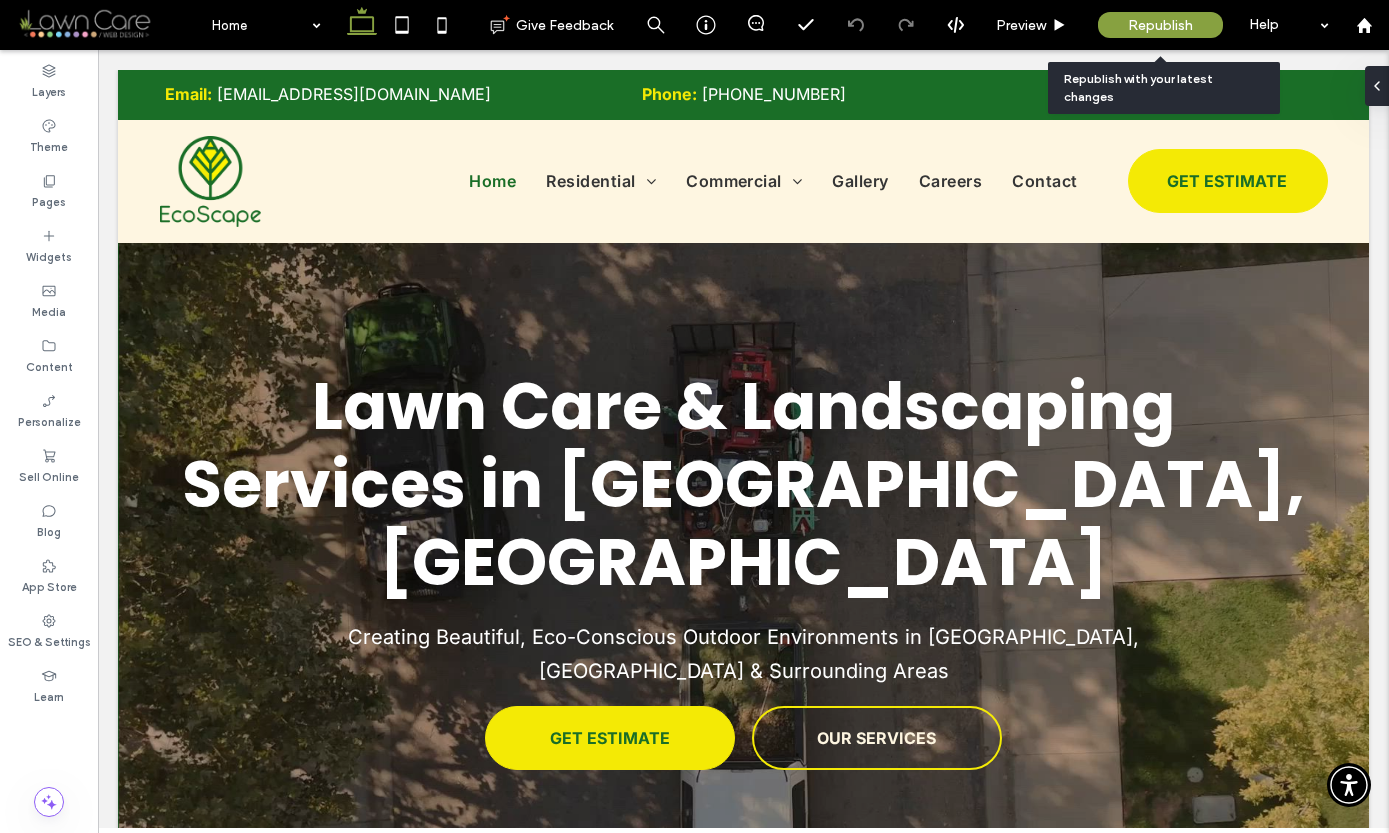click on "Republish" at bounding box center (1160, 25) 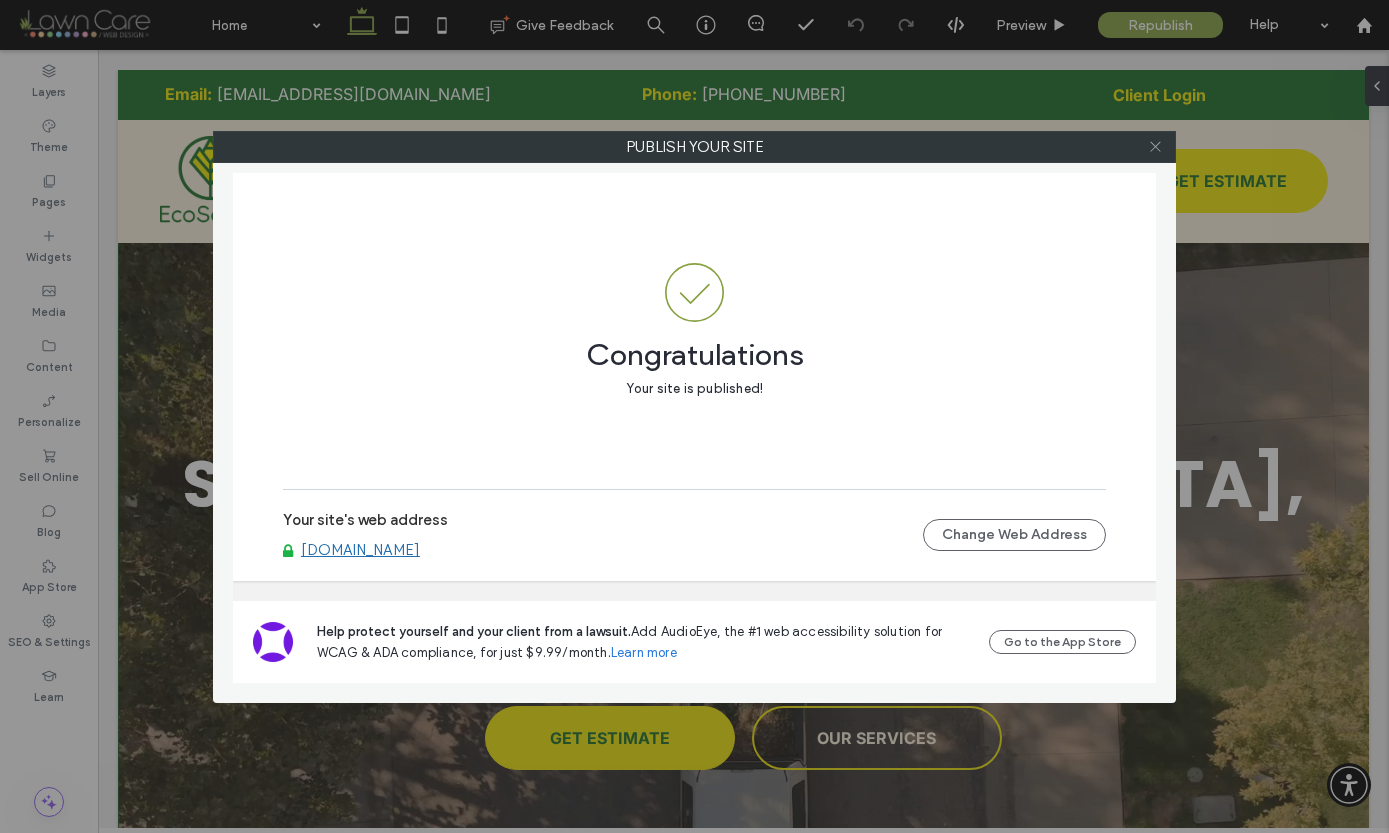 click 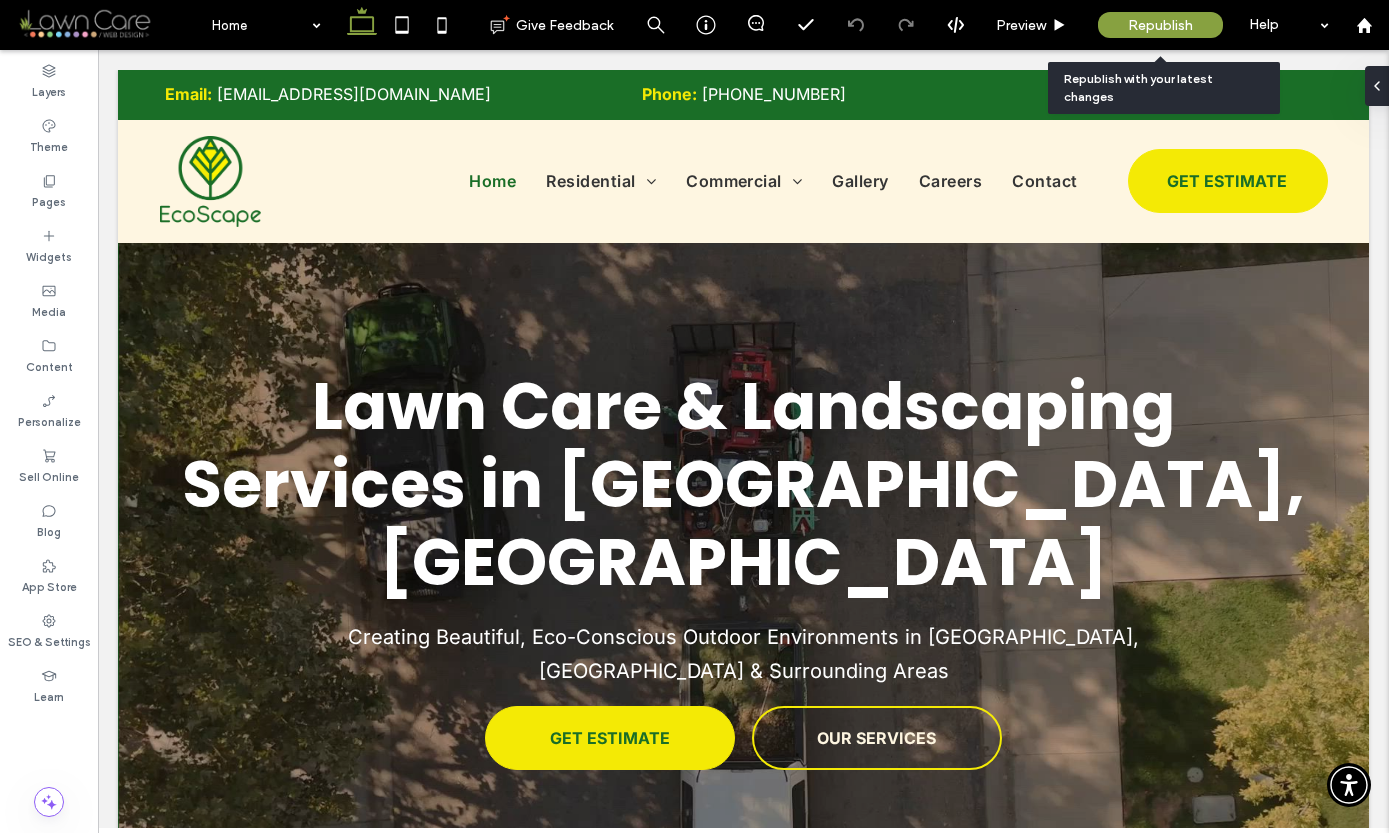 click on "Republish" at bounding box center (1160, 25) 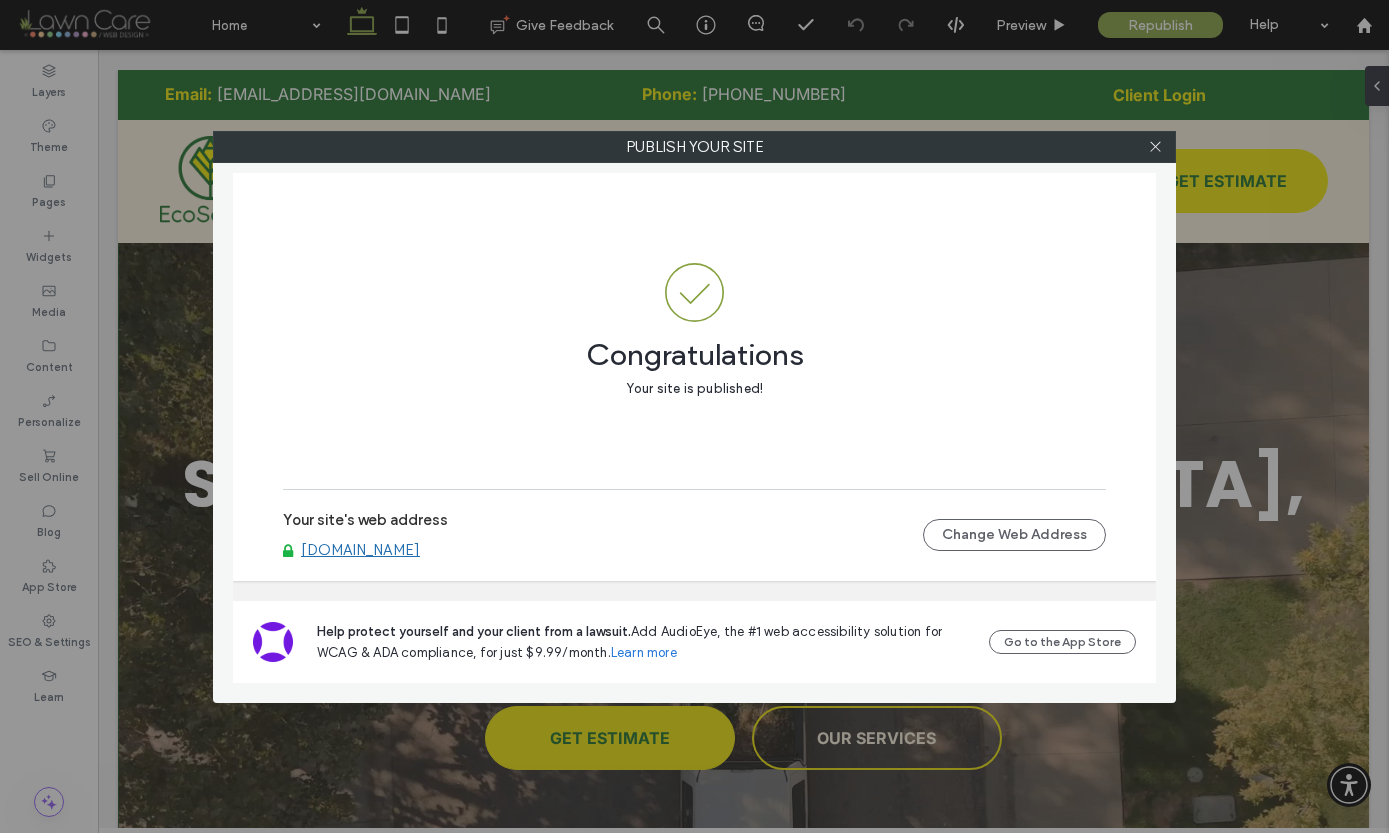 click on "www.ecoscapelandscaping.net" at bounding box center (360, 550) 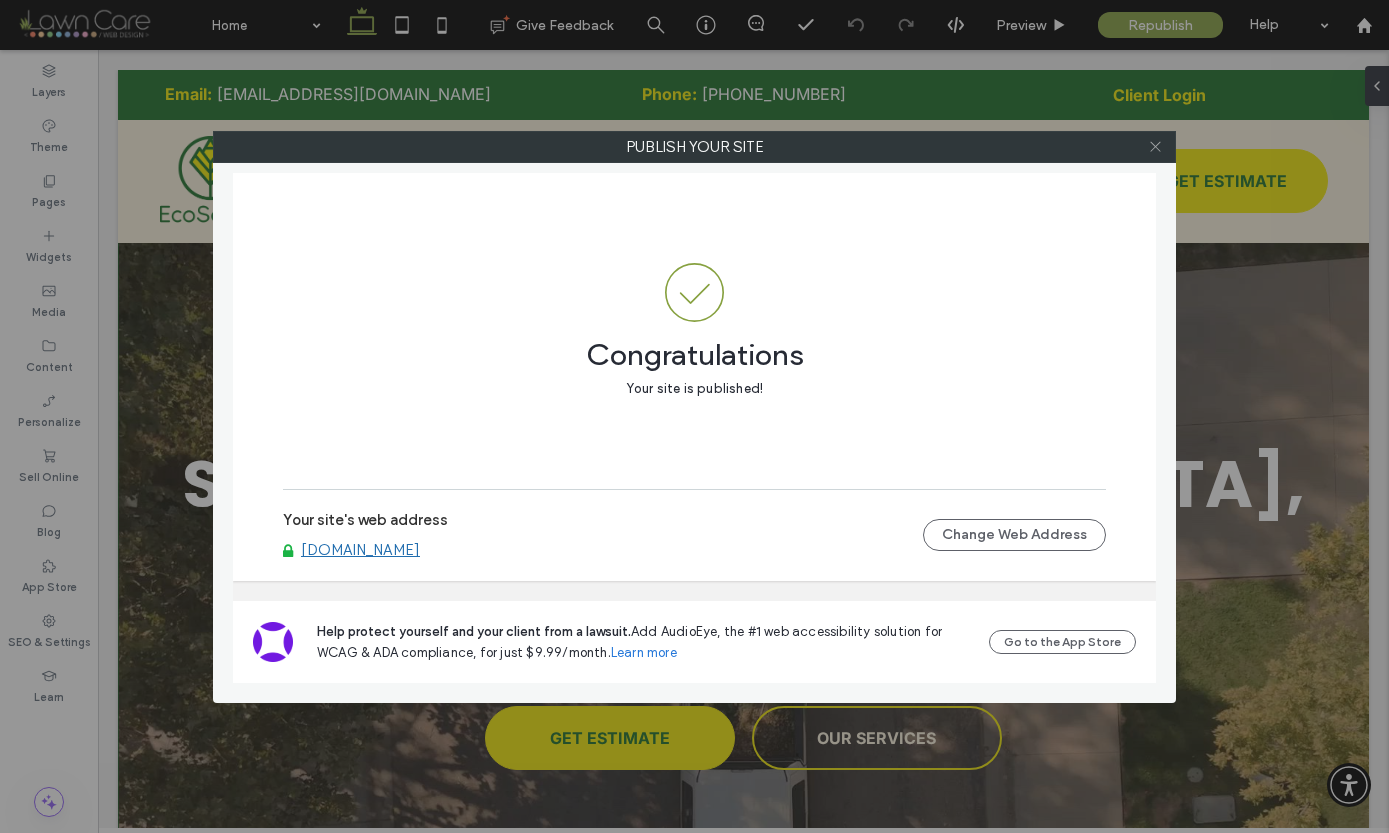 click 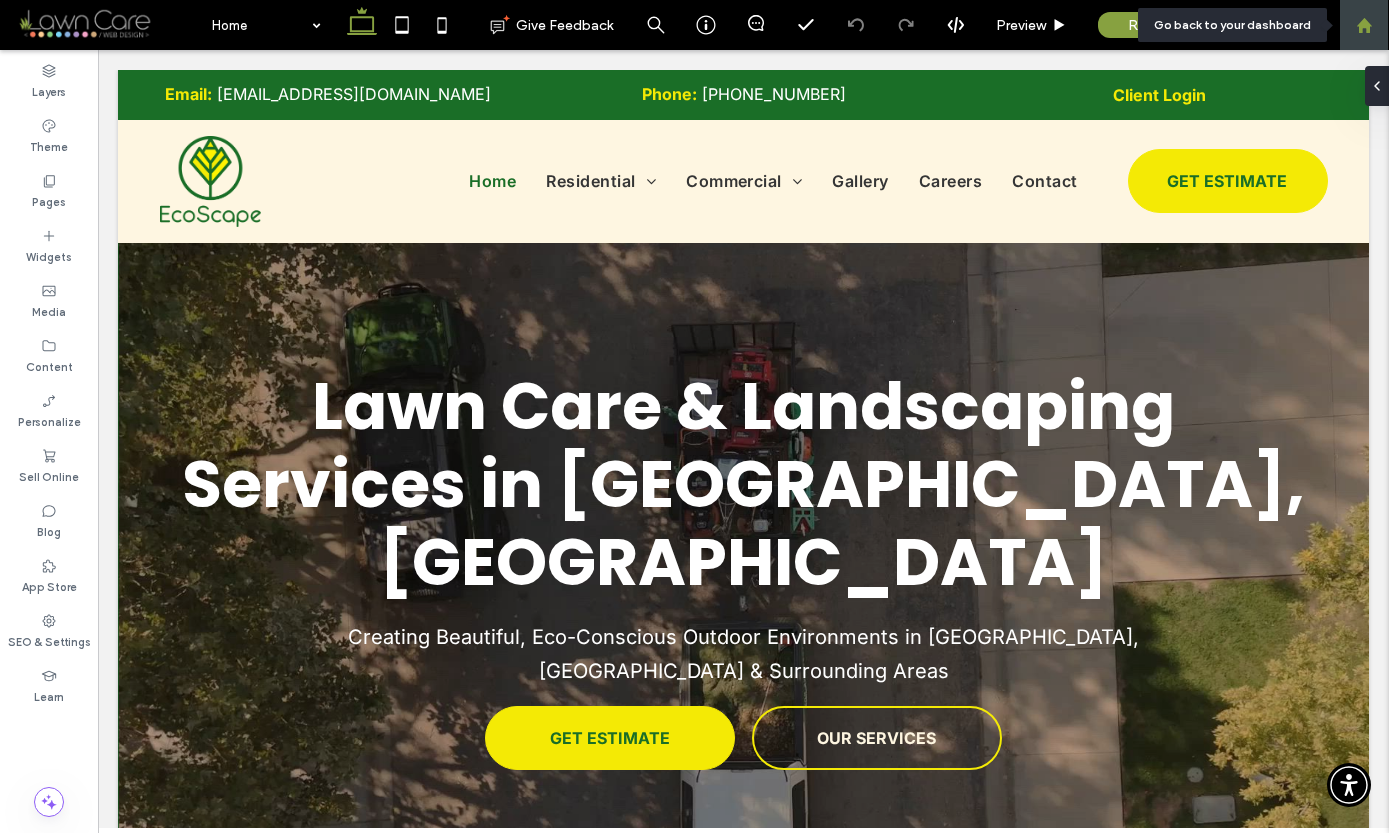 click 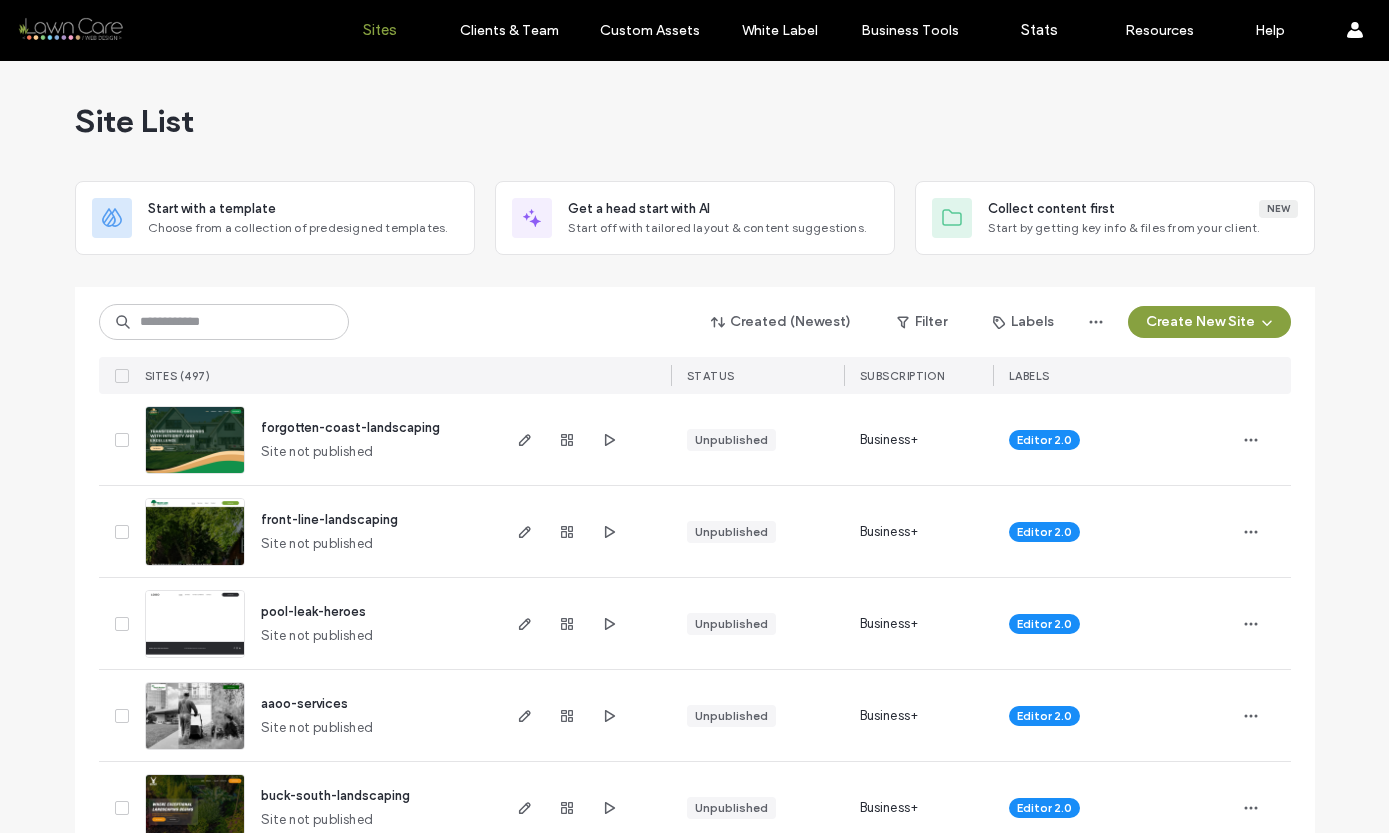 scroll, scrollTop: 0, scrollLeft: 0, axis: both 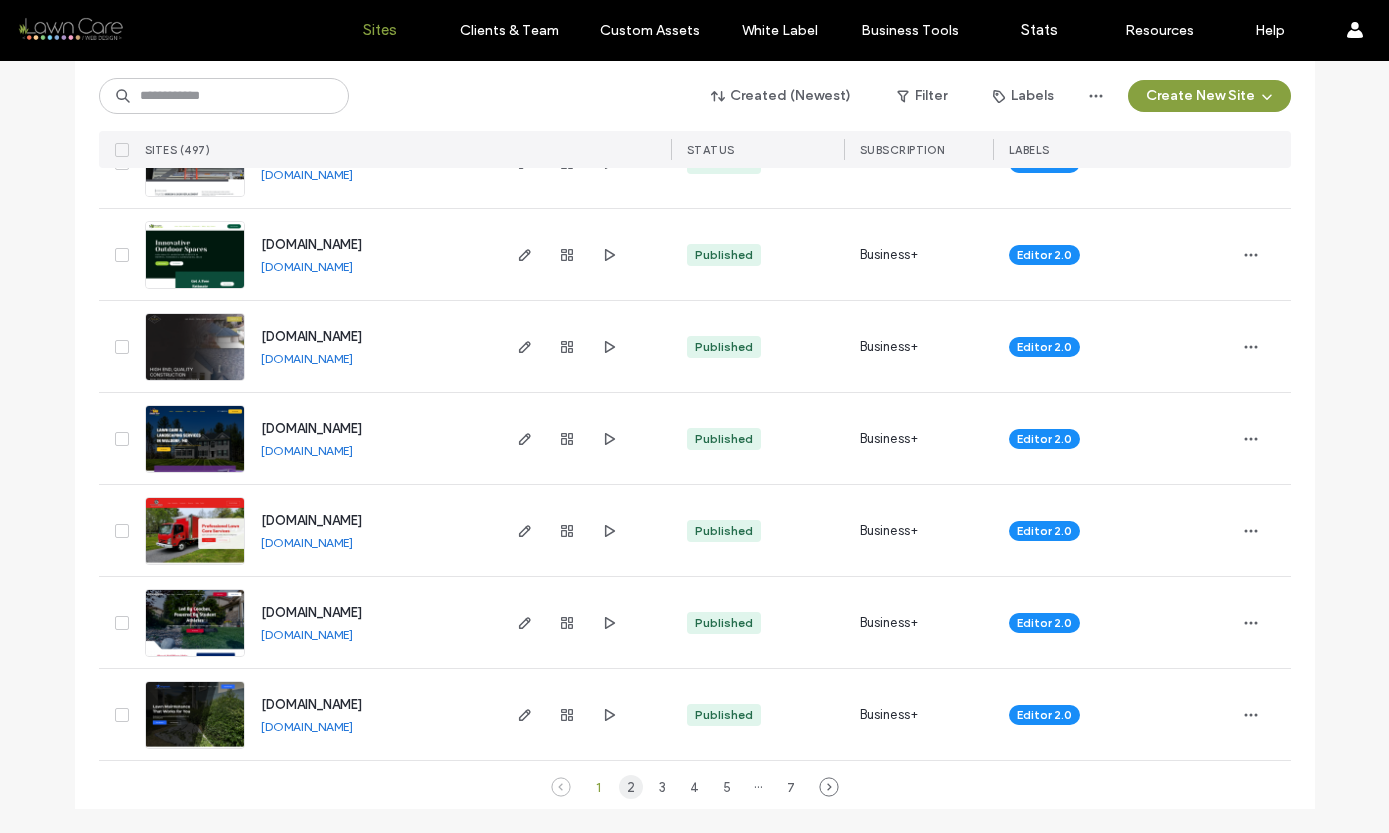 click on "2" at bounding box center [631, 787] 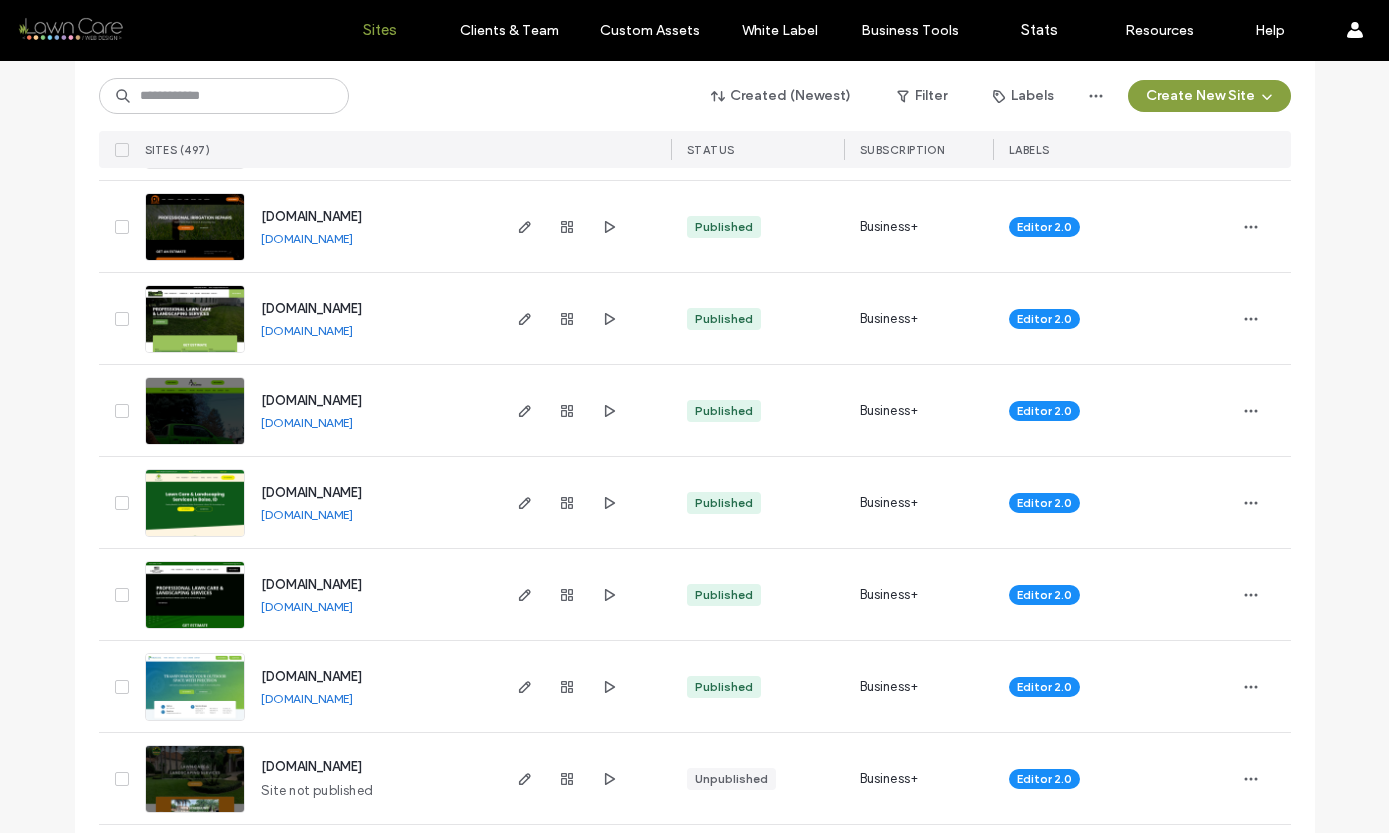 scroll, scrollTop: 5379, scrollLeft: 0, axis: vertical 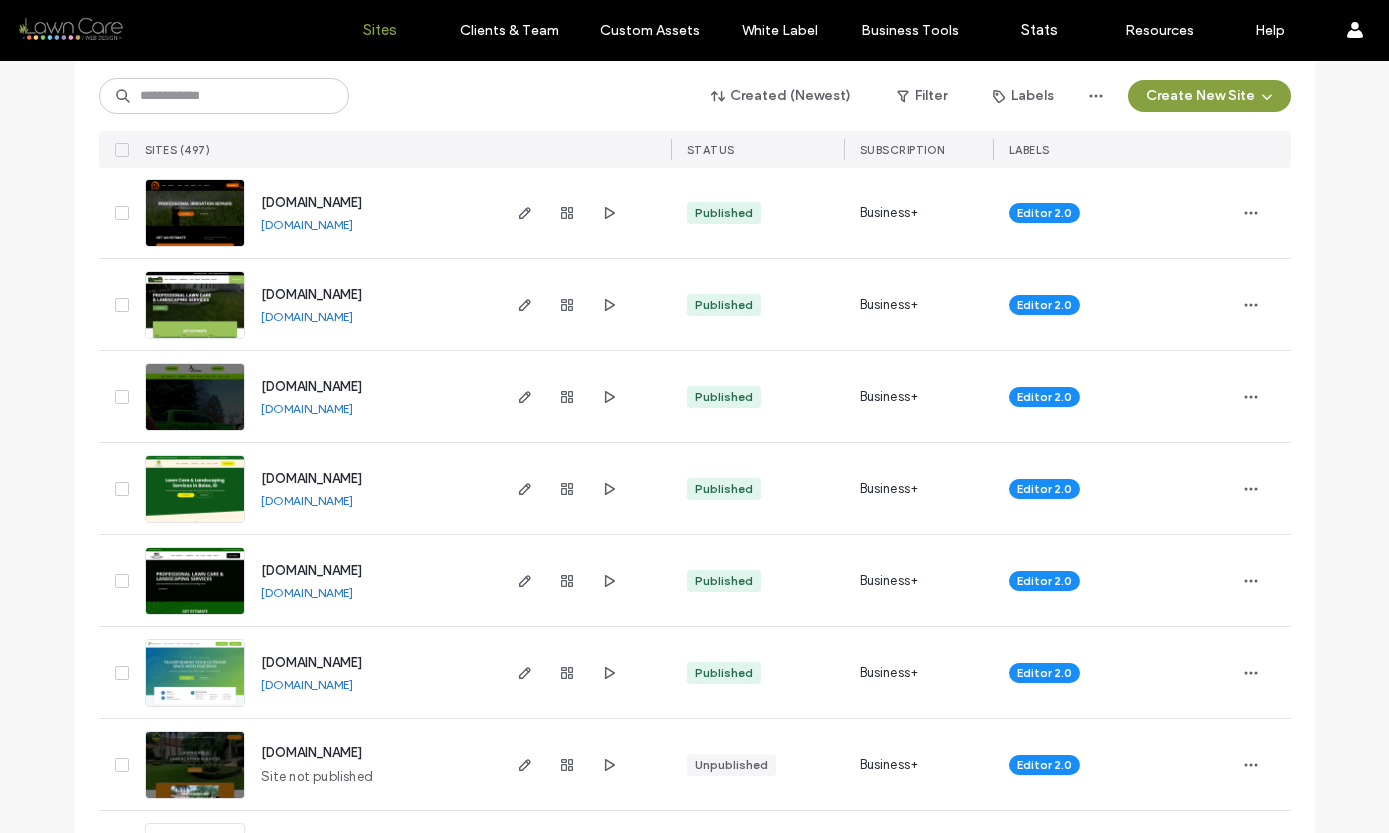 click at bounding box center [195, 616] 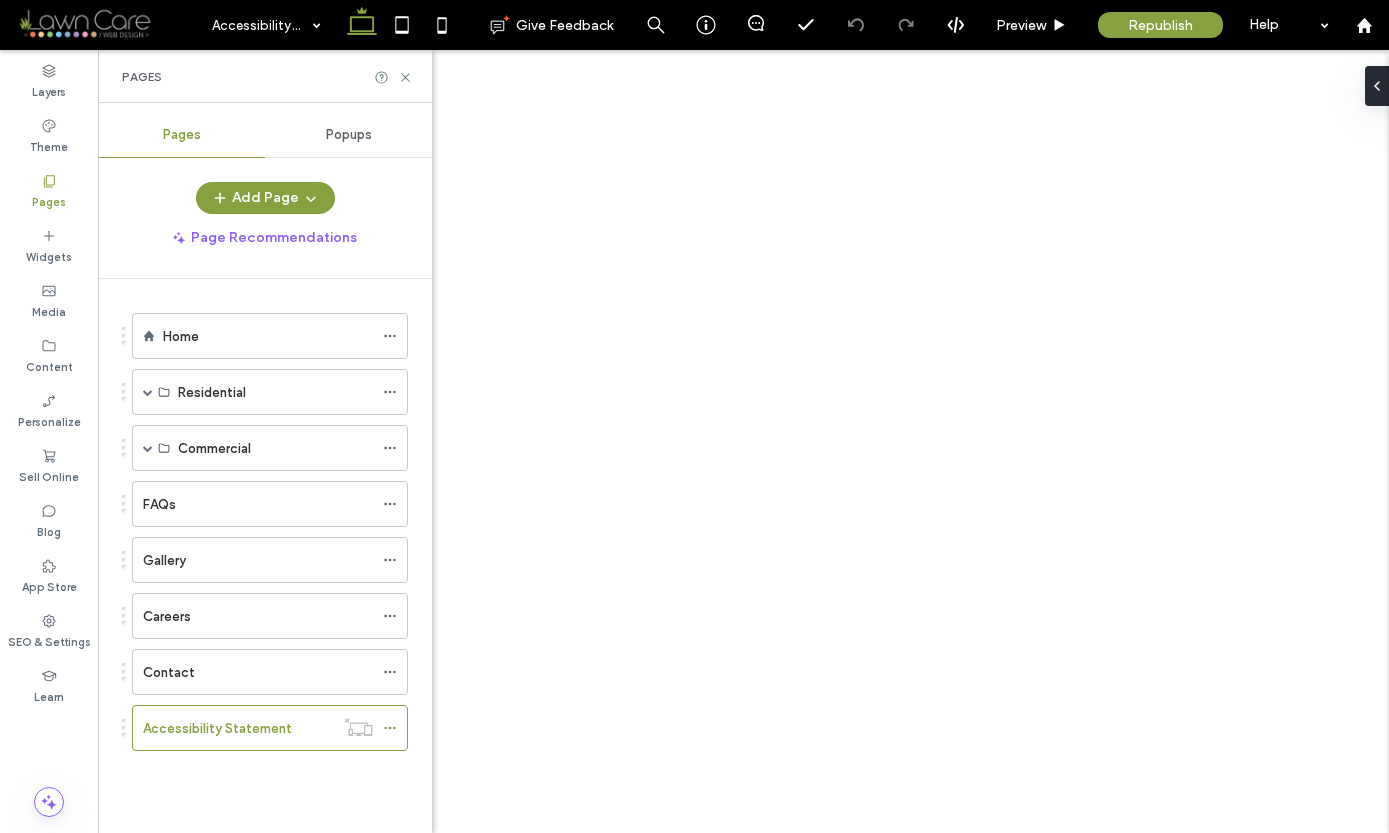 scroll, scrollTop: 0, scrollLeft: 0, axis: both 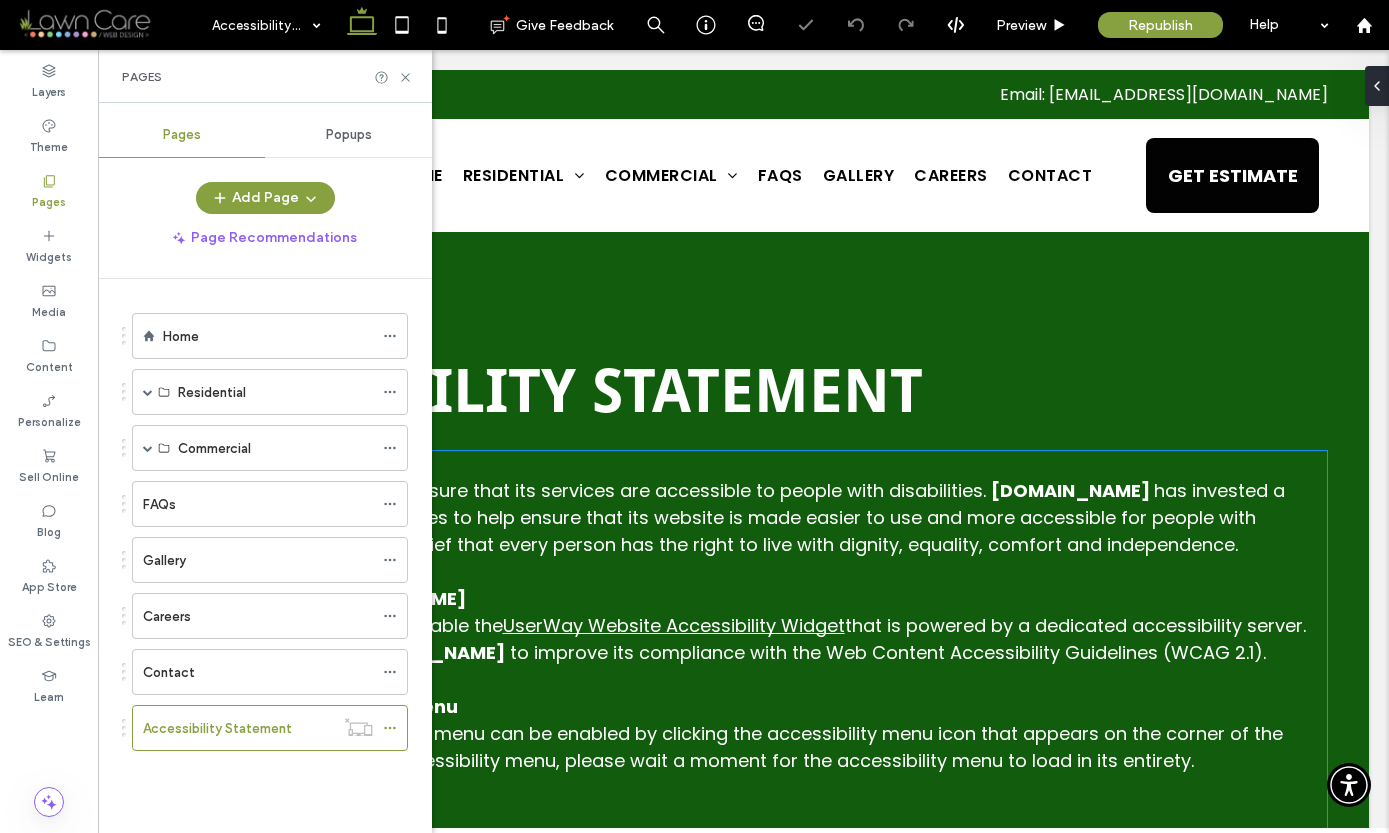 click at bounding box center (744, 679) 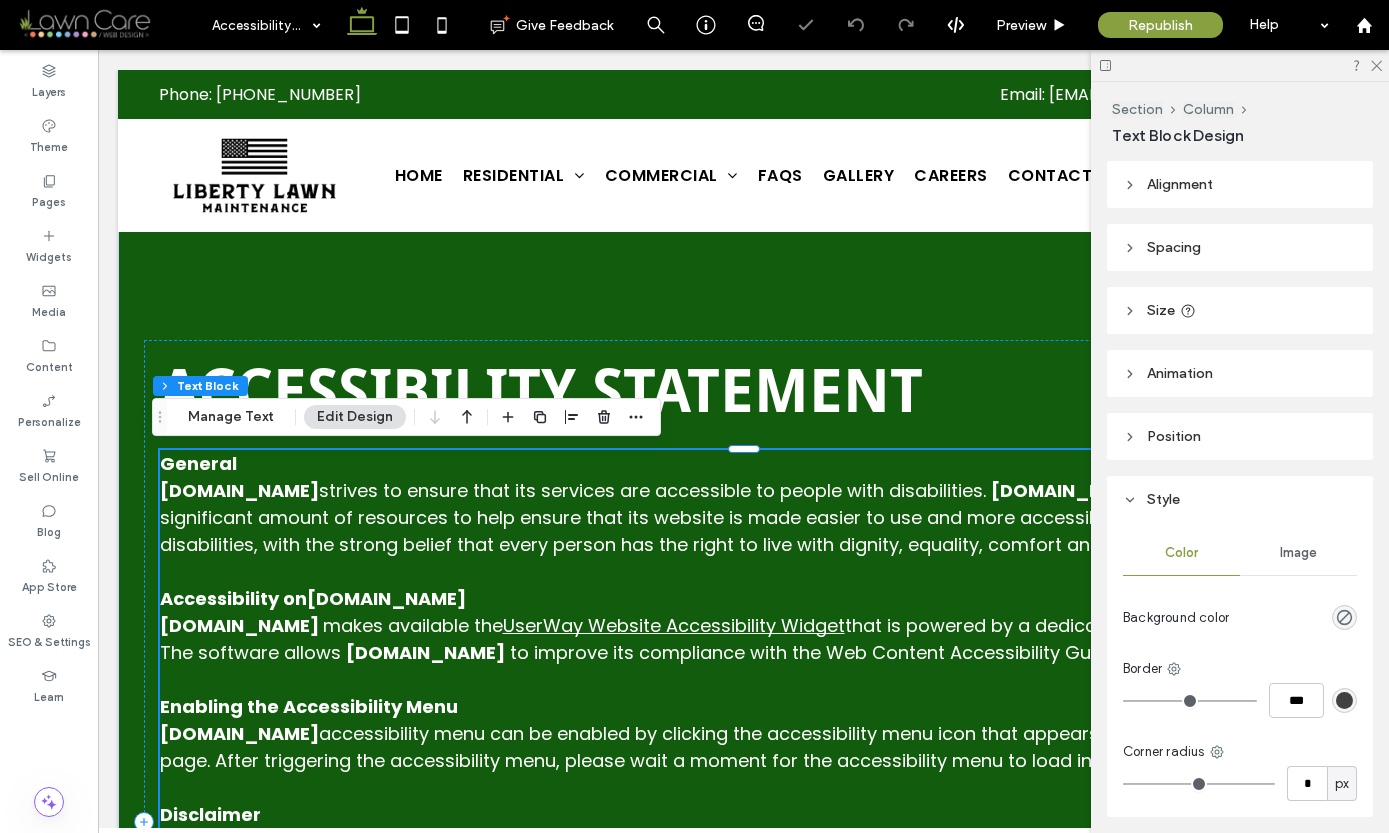 click on "to improve its compliance with the Web Content Accessibility Guidelines (WCAG 2.1)." at bounding box center [888, 652] 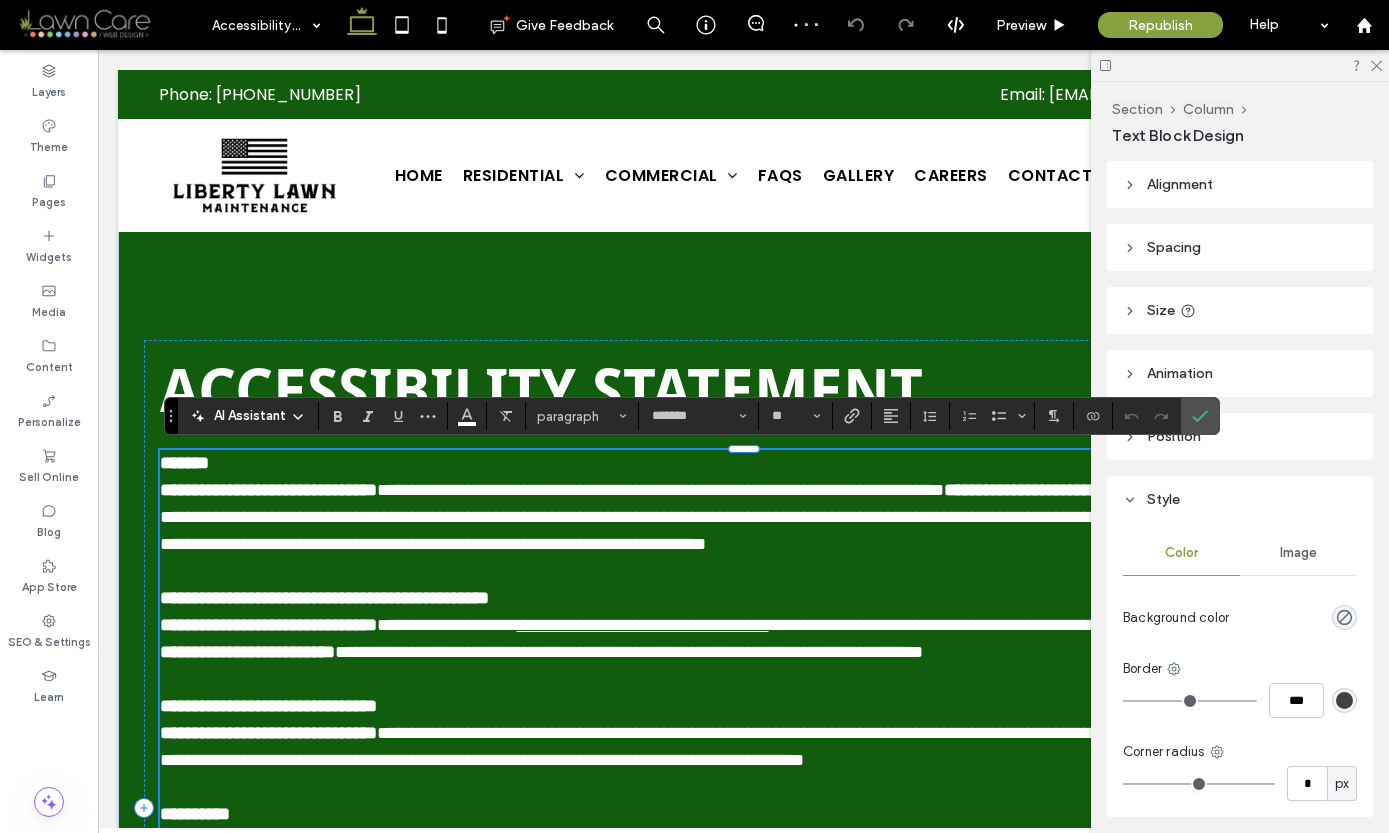 type on "*******" 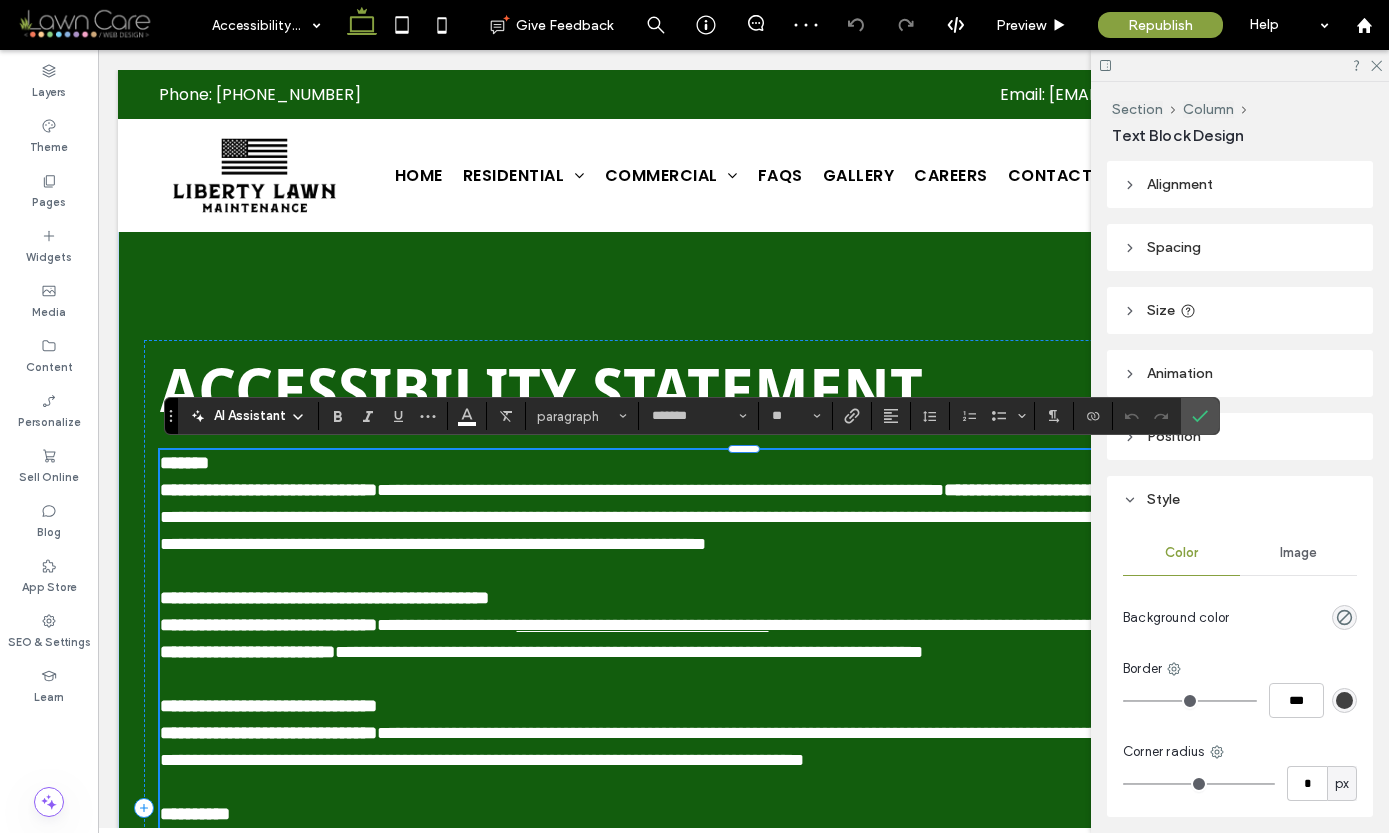 type on "**" 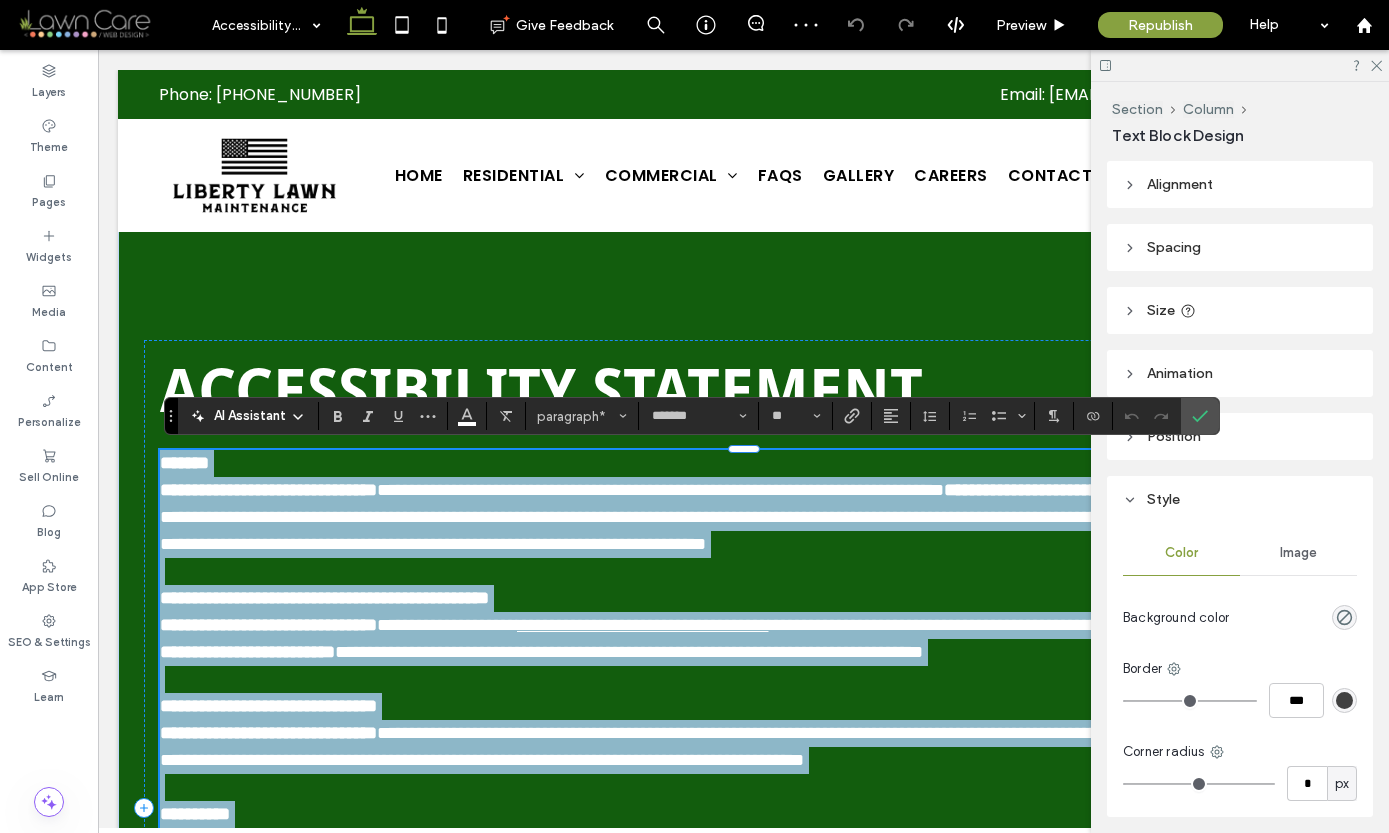 click on "**********" at bounding box center [636, 652] 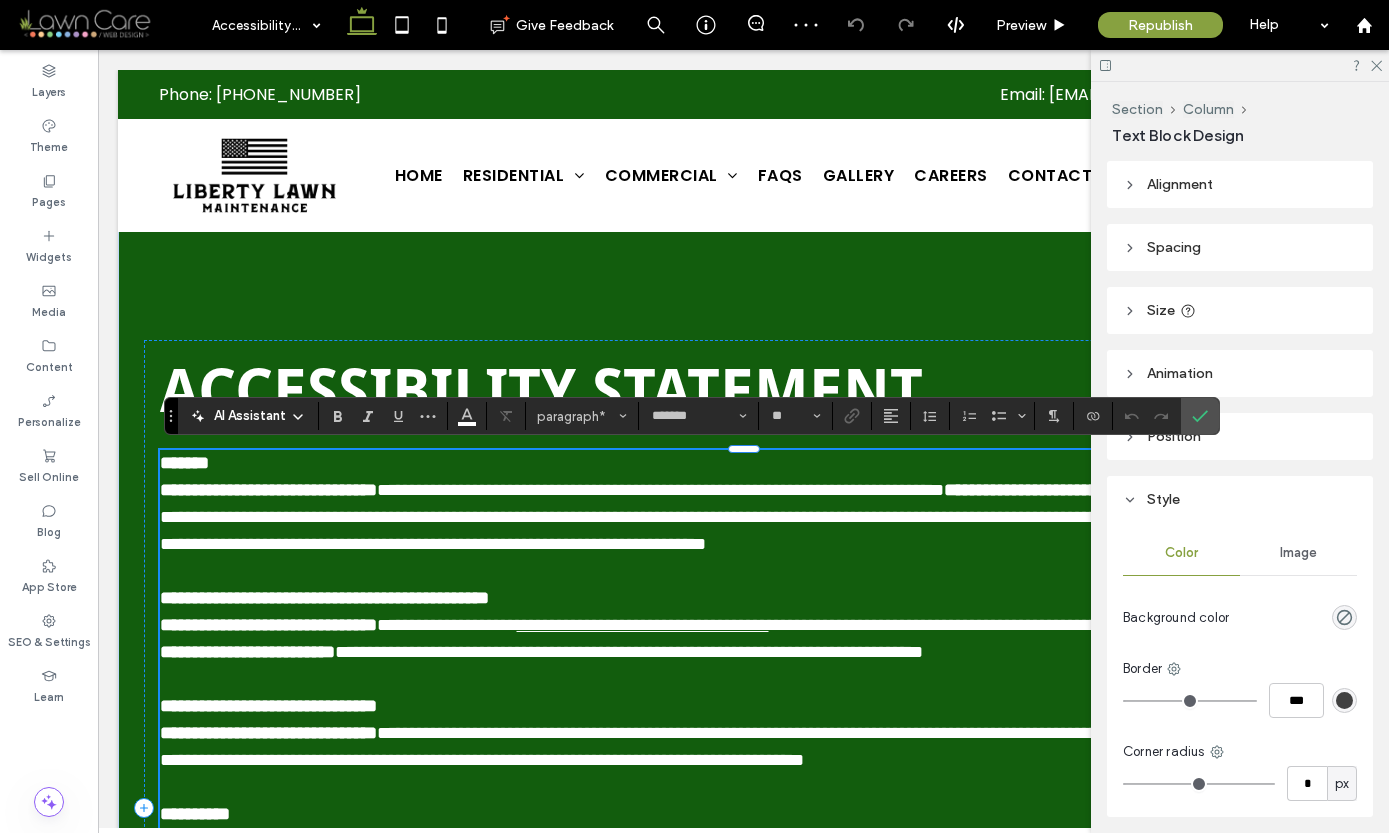 type 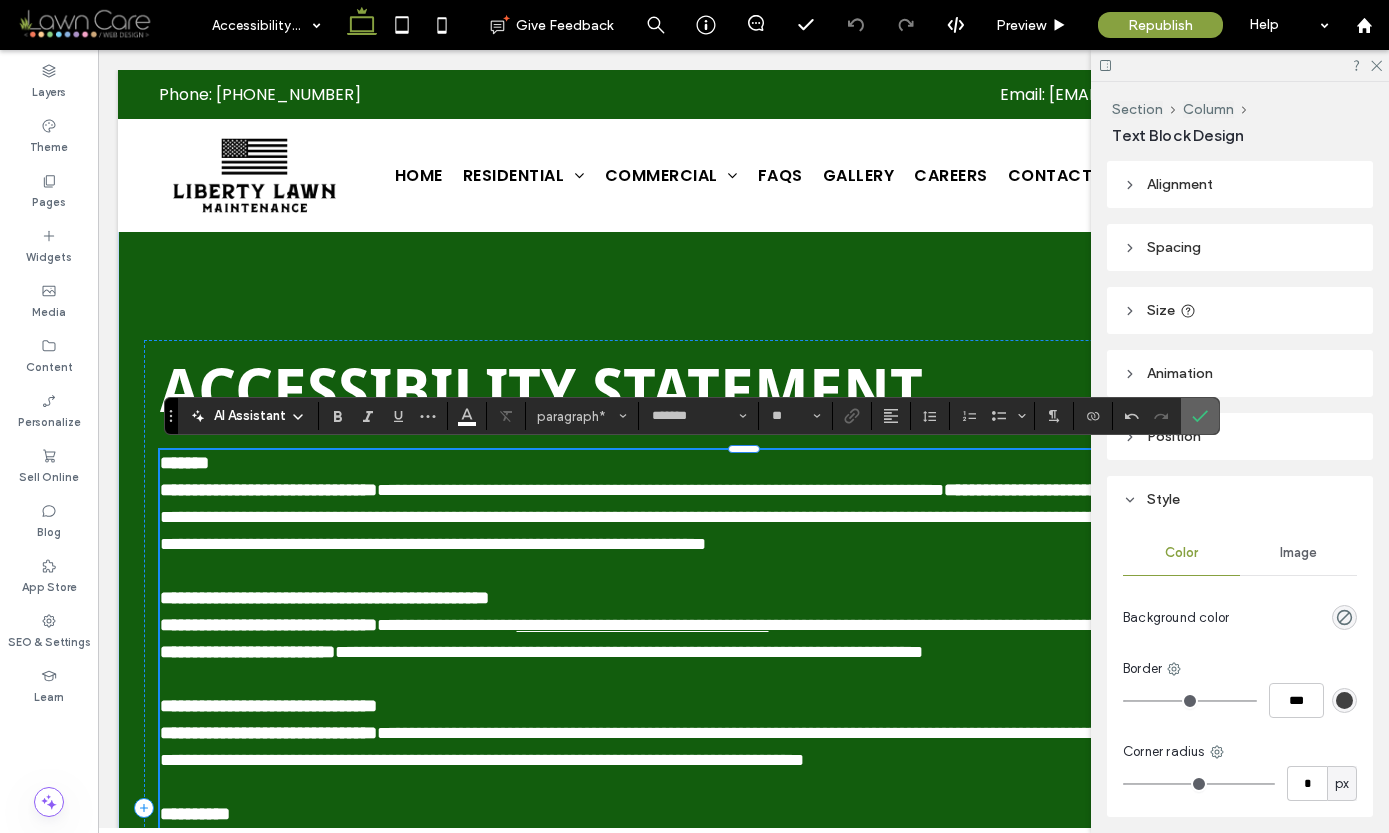 click 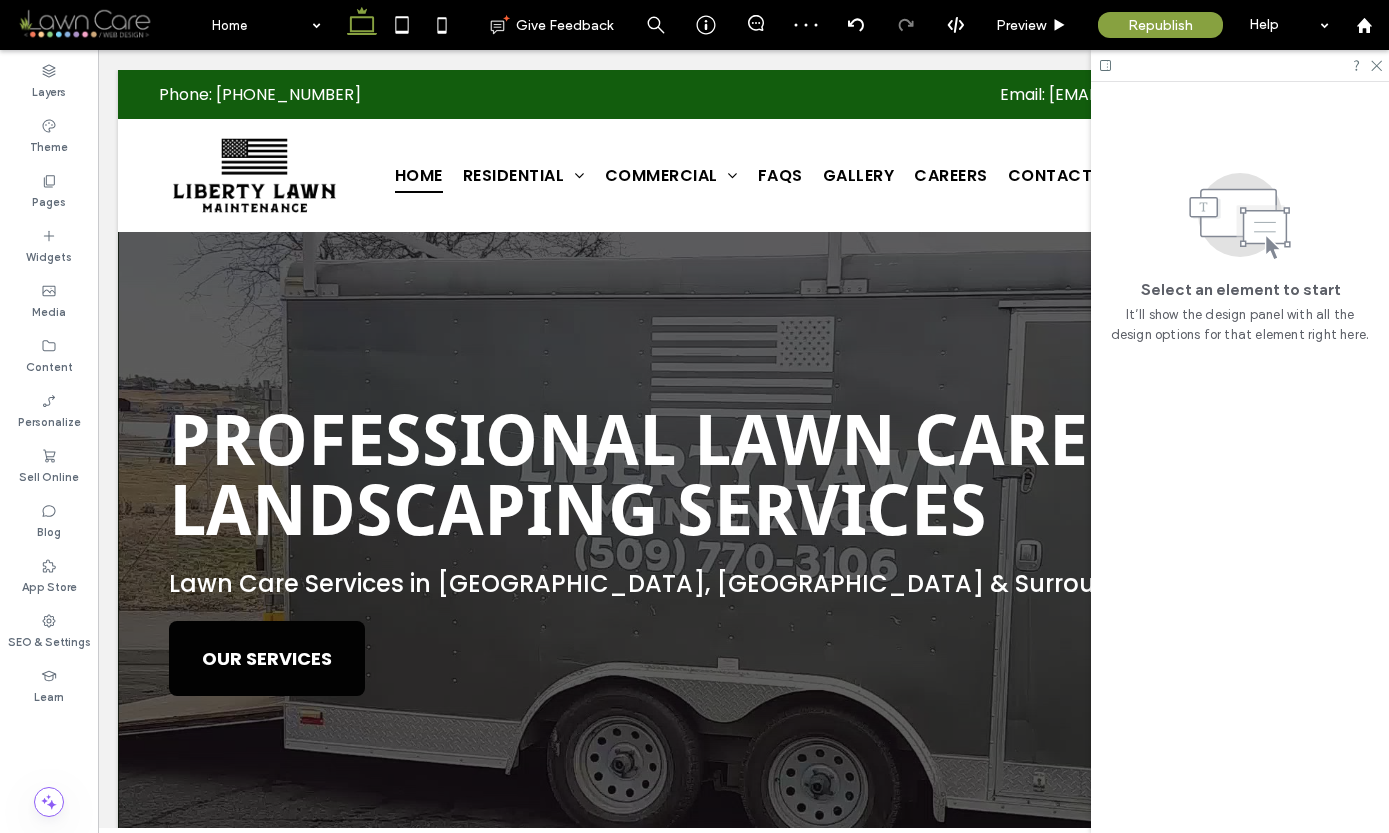scroll, scrollTop: 0, scrollLeft: 0, axis: both 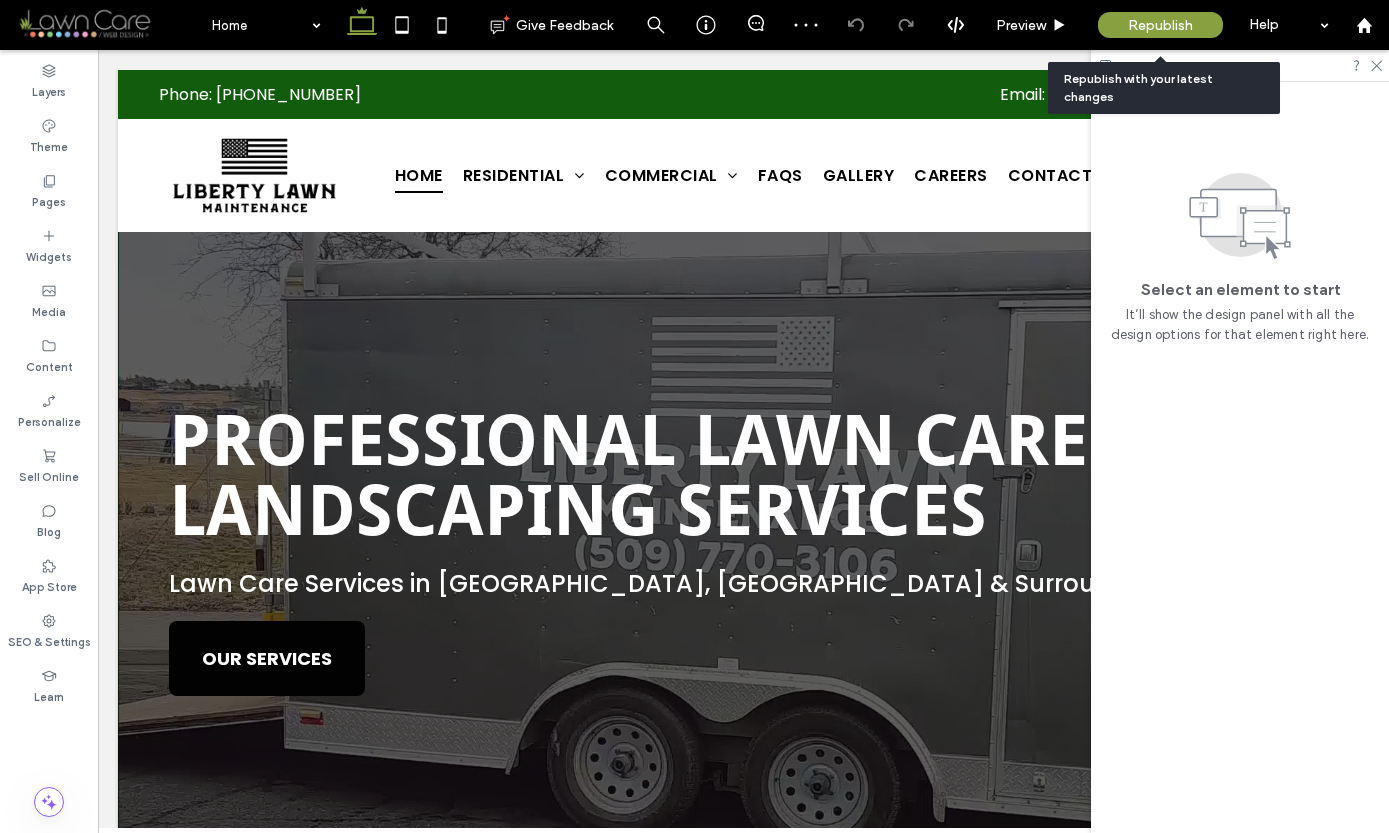 click on "Republish" at bounding box center (1160, 25) 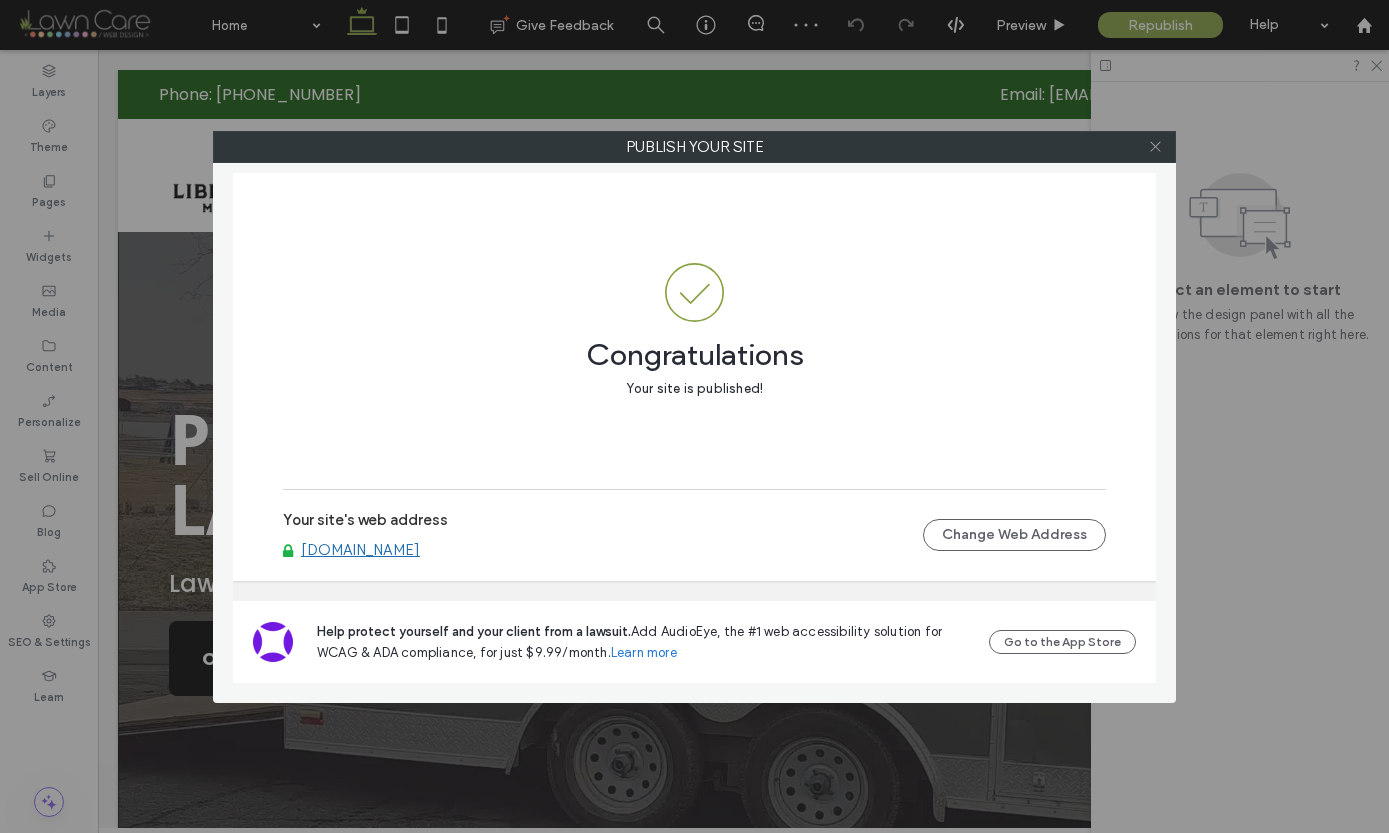 click 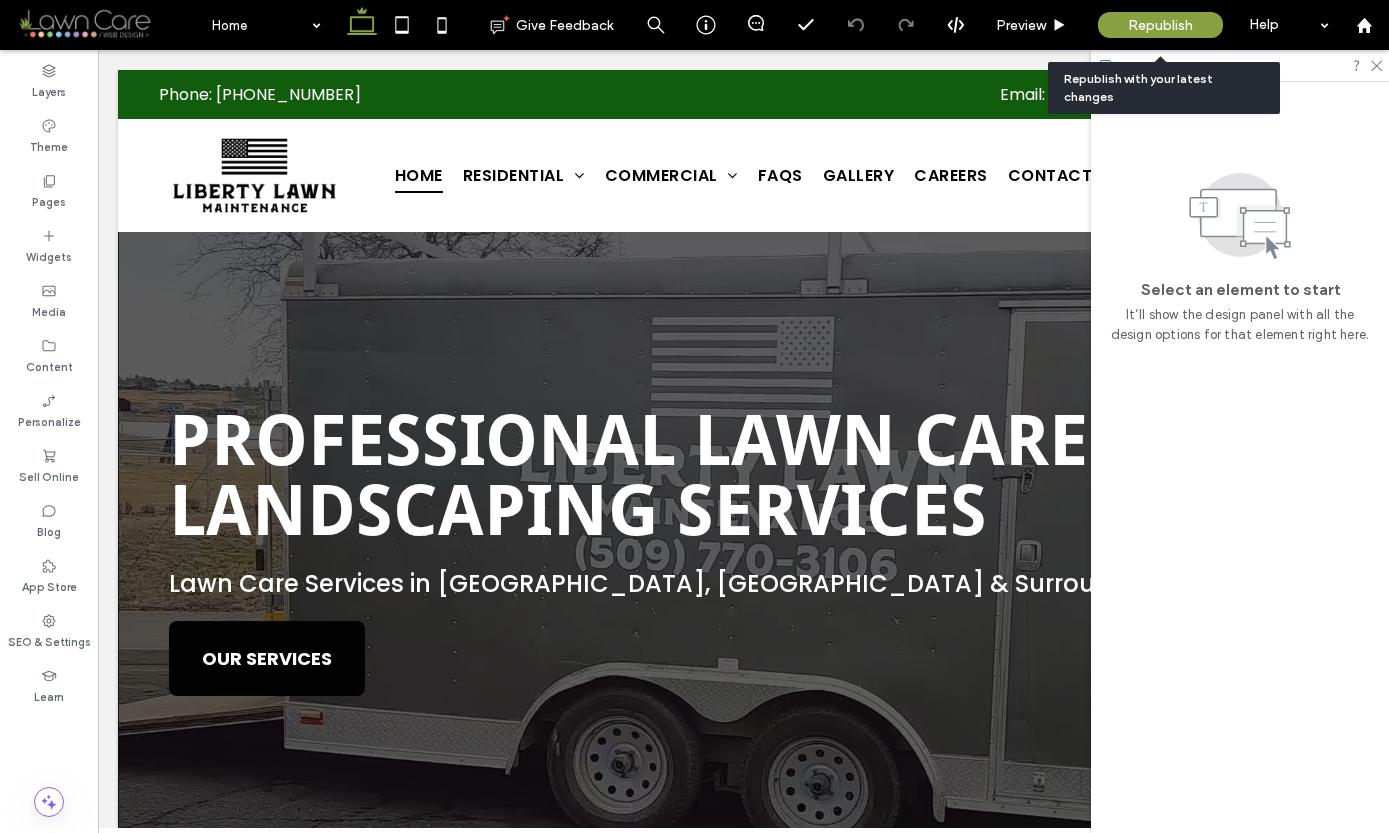 click on "Republish" at bounding box center (1160, 25) 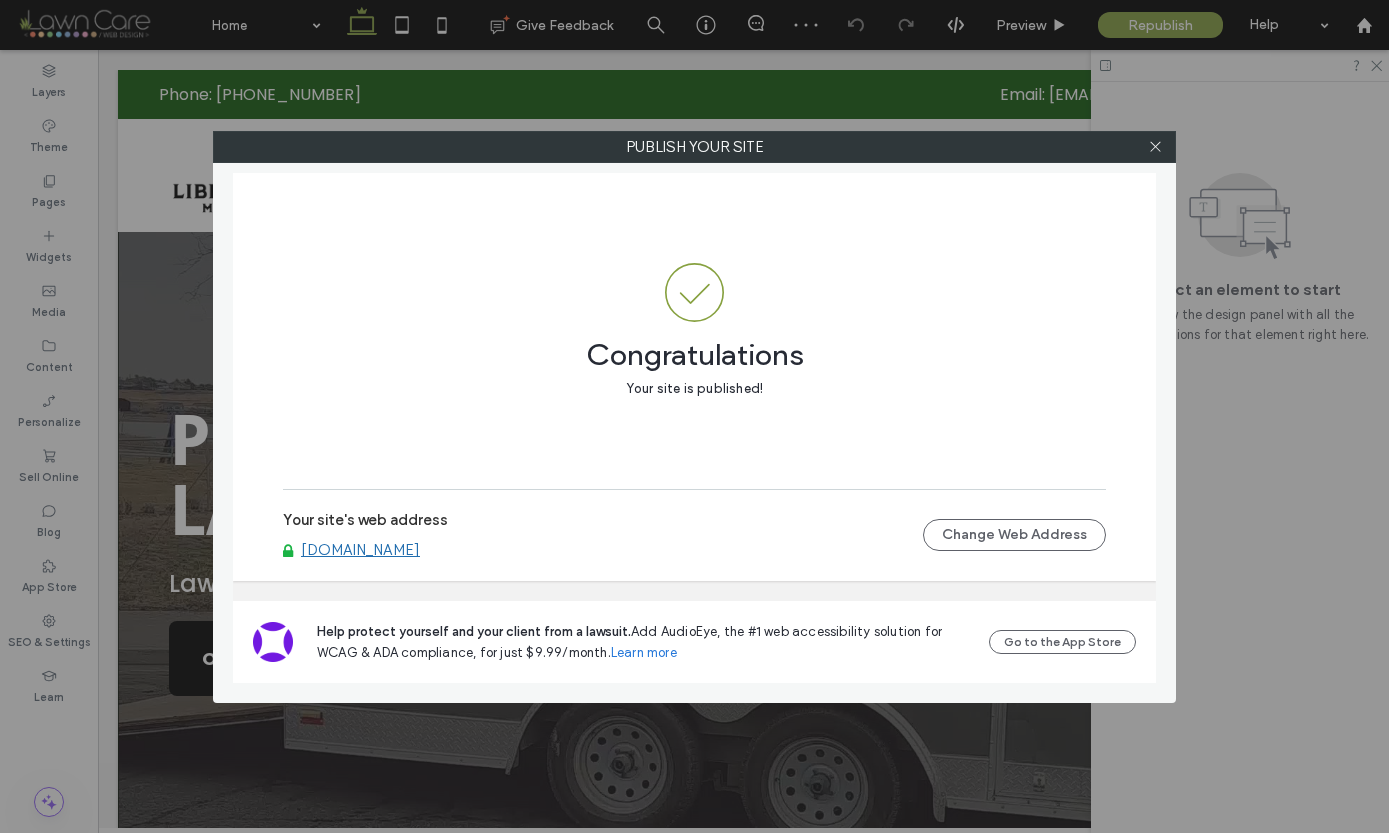 click on "www.libertylawnmaintenance.com" at bounding box center (360, 550) 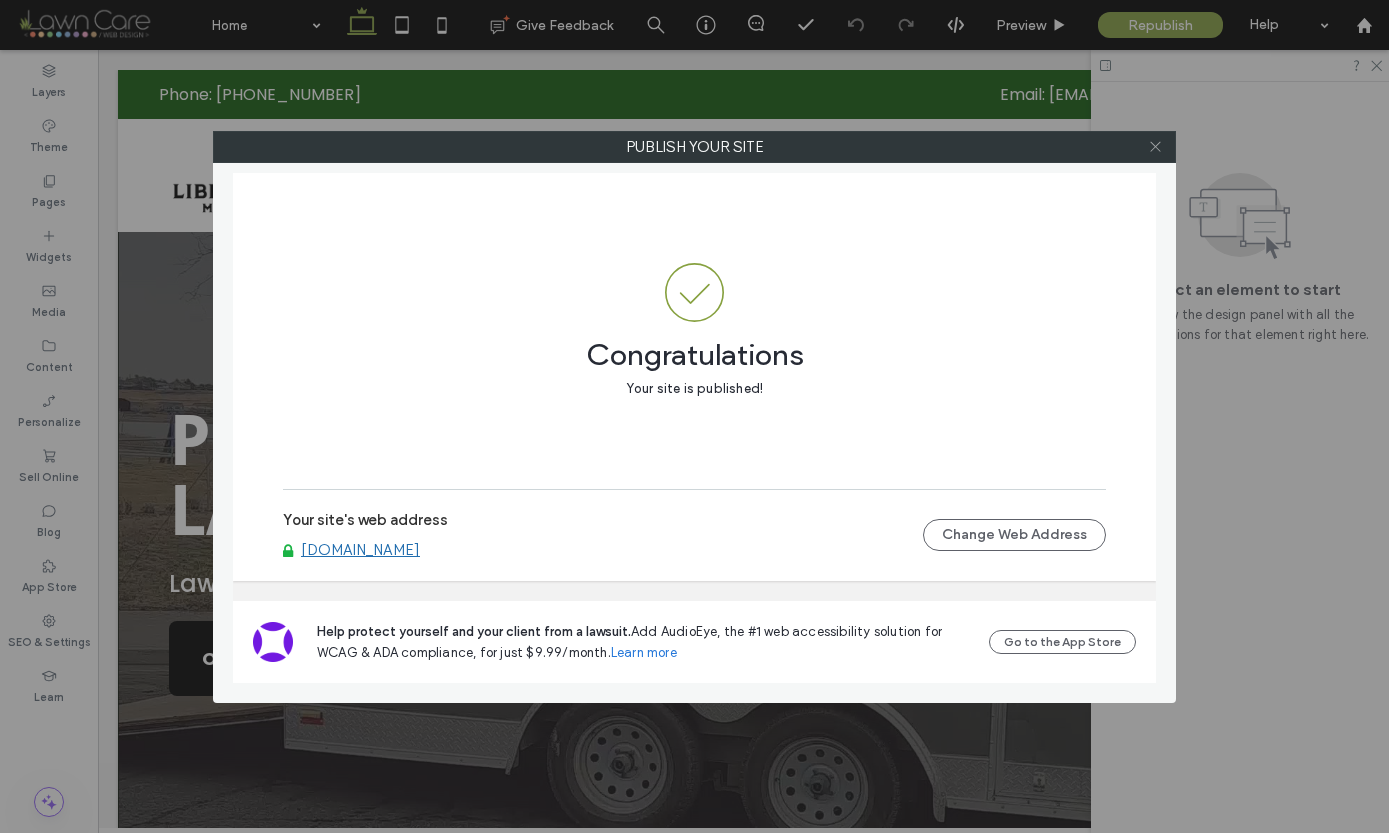 click 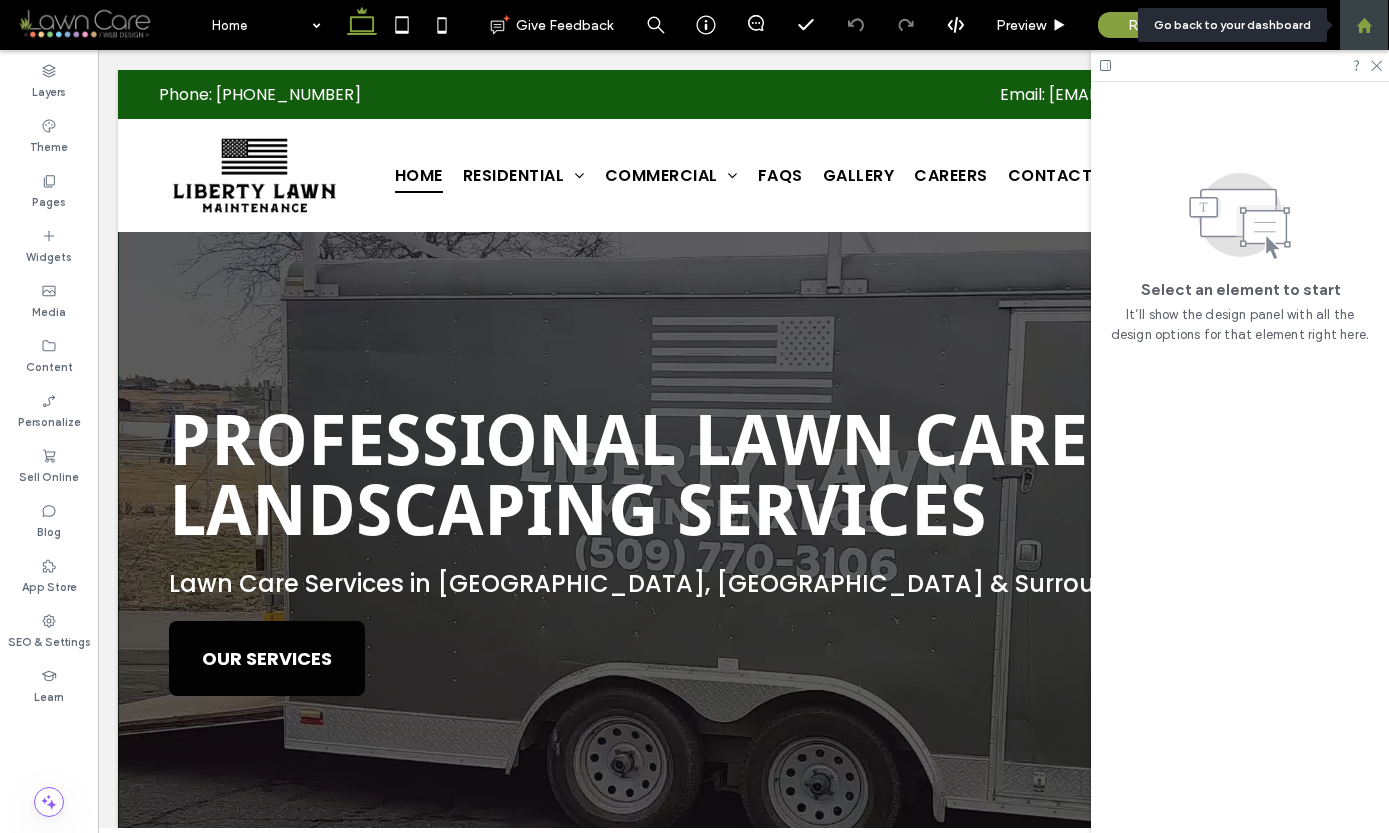 click 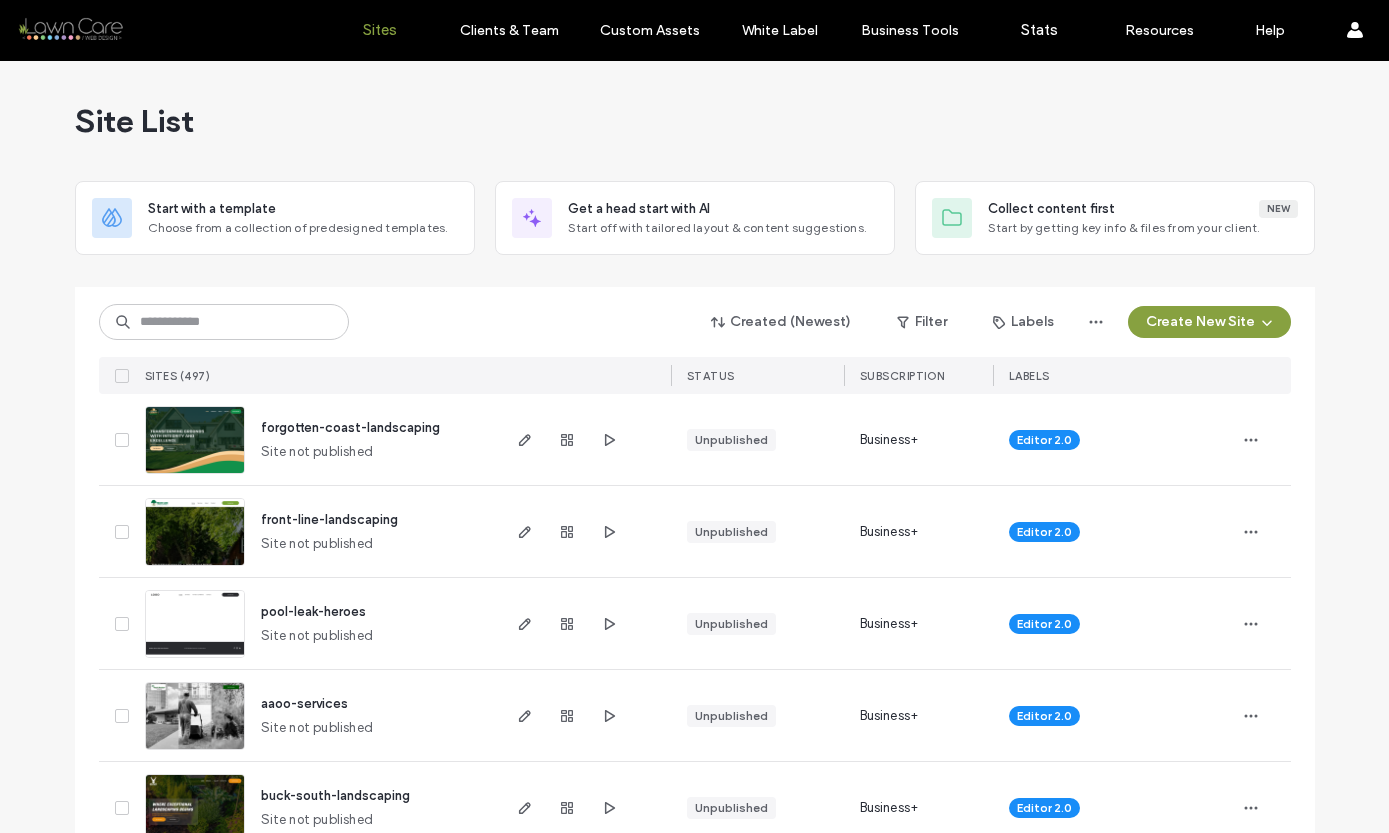 scroll, scrollTop: 0, scrollLeft: 0, axis: both 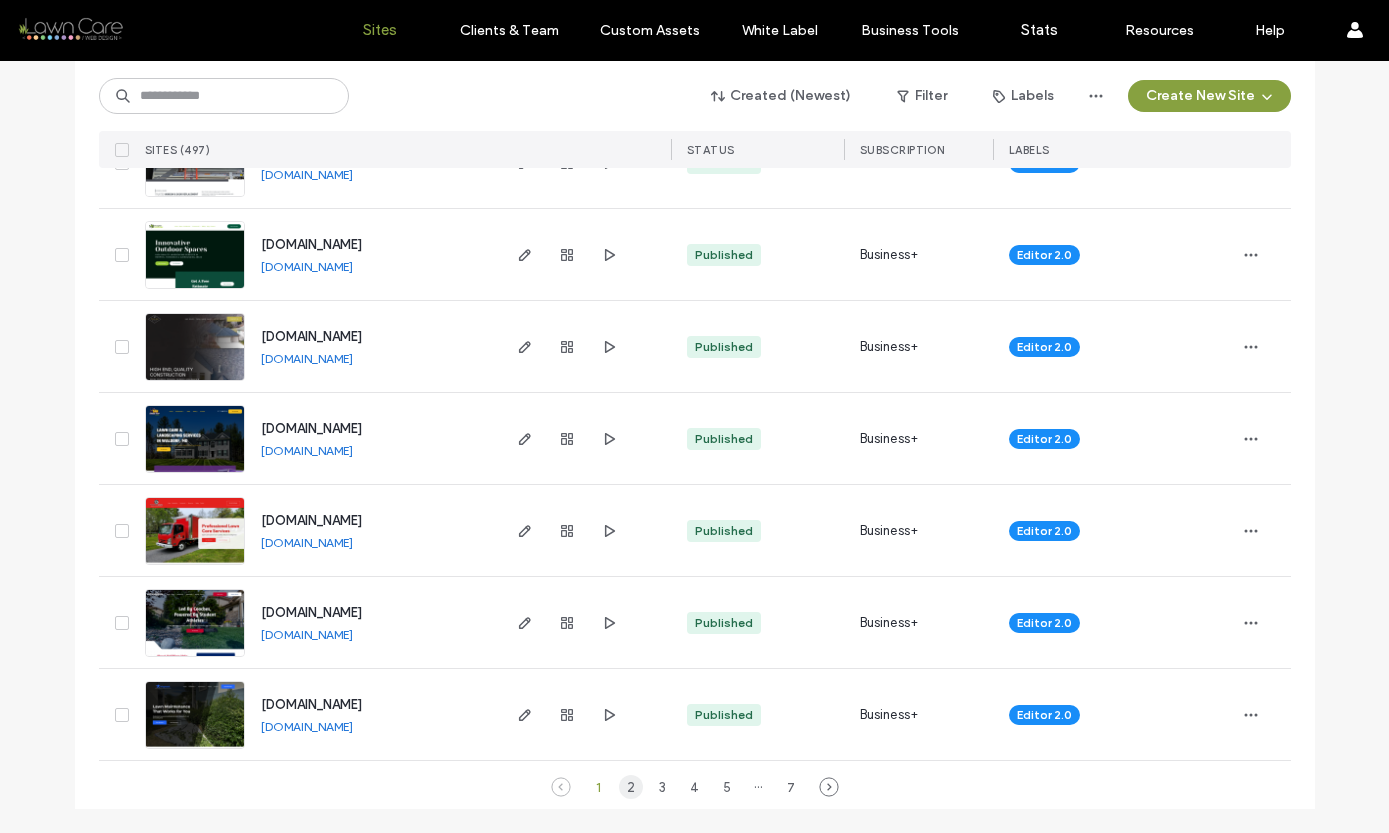 click on "2" at bounding box center [631, 787] 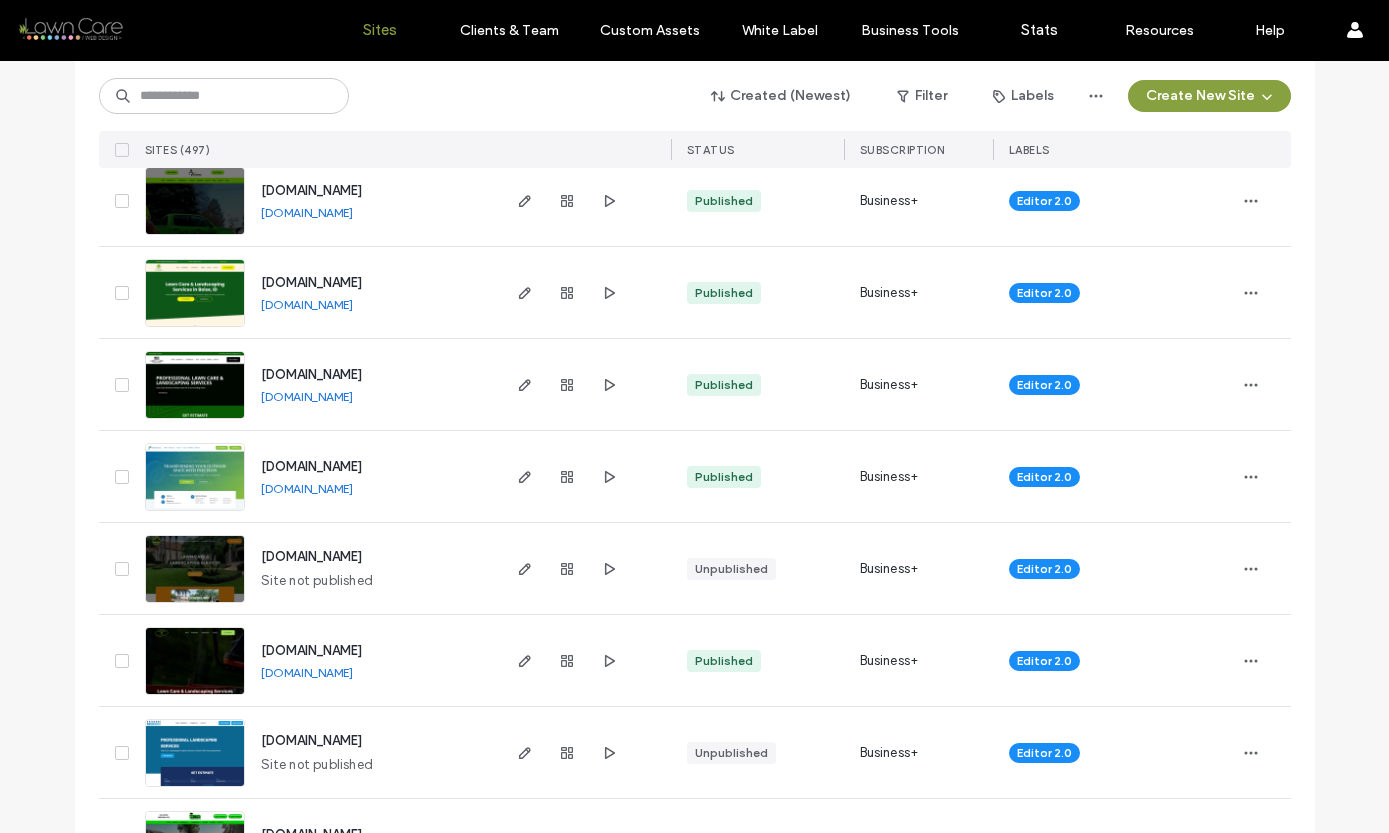 scroll, scrollTop: 5571, scrollLeft: 0, axis: vertical 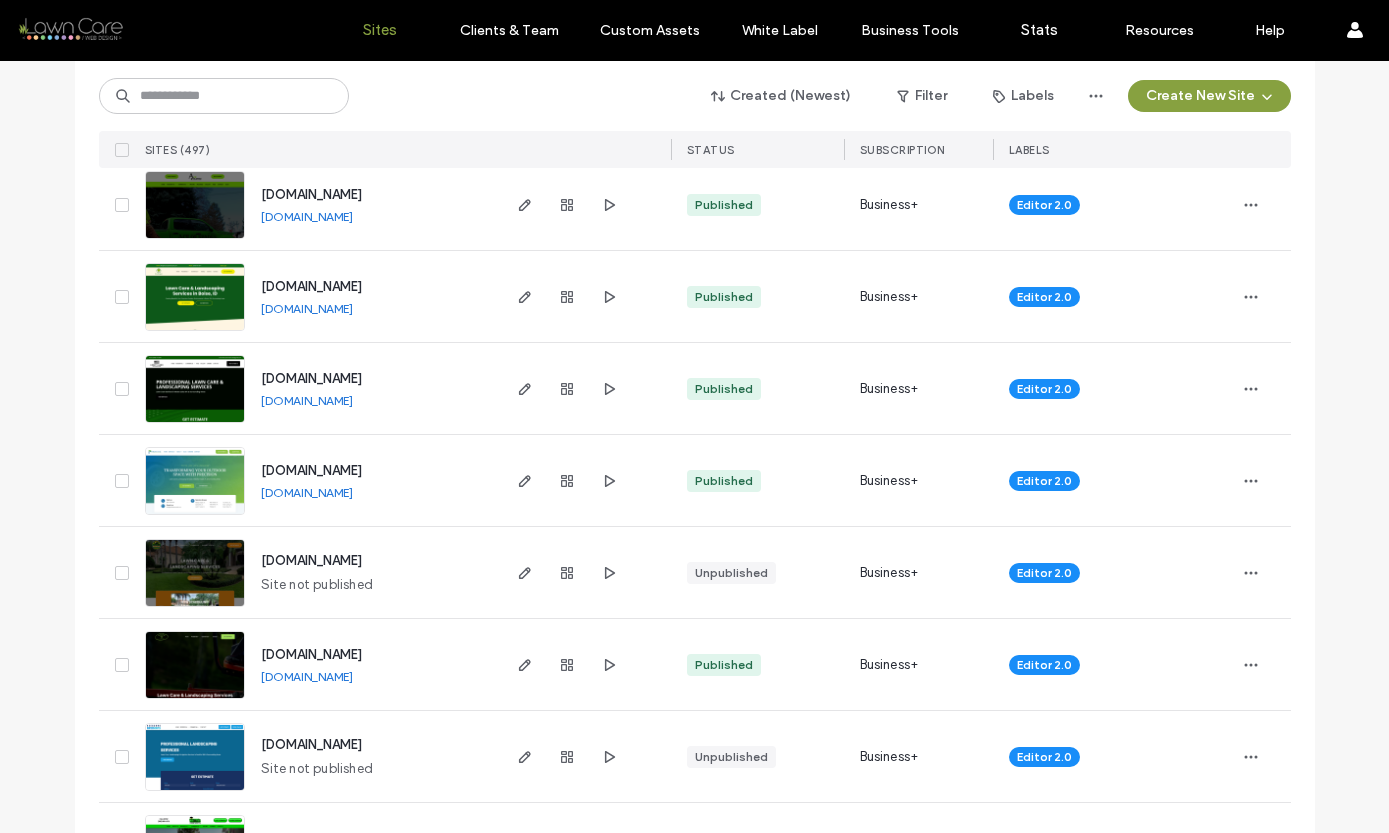 click at bounding box center [195, 516] 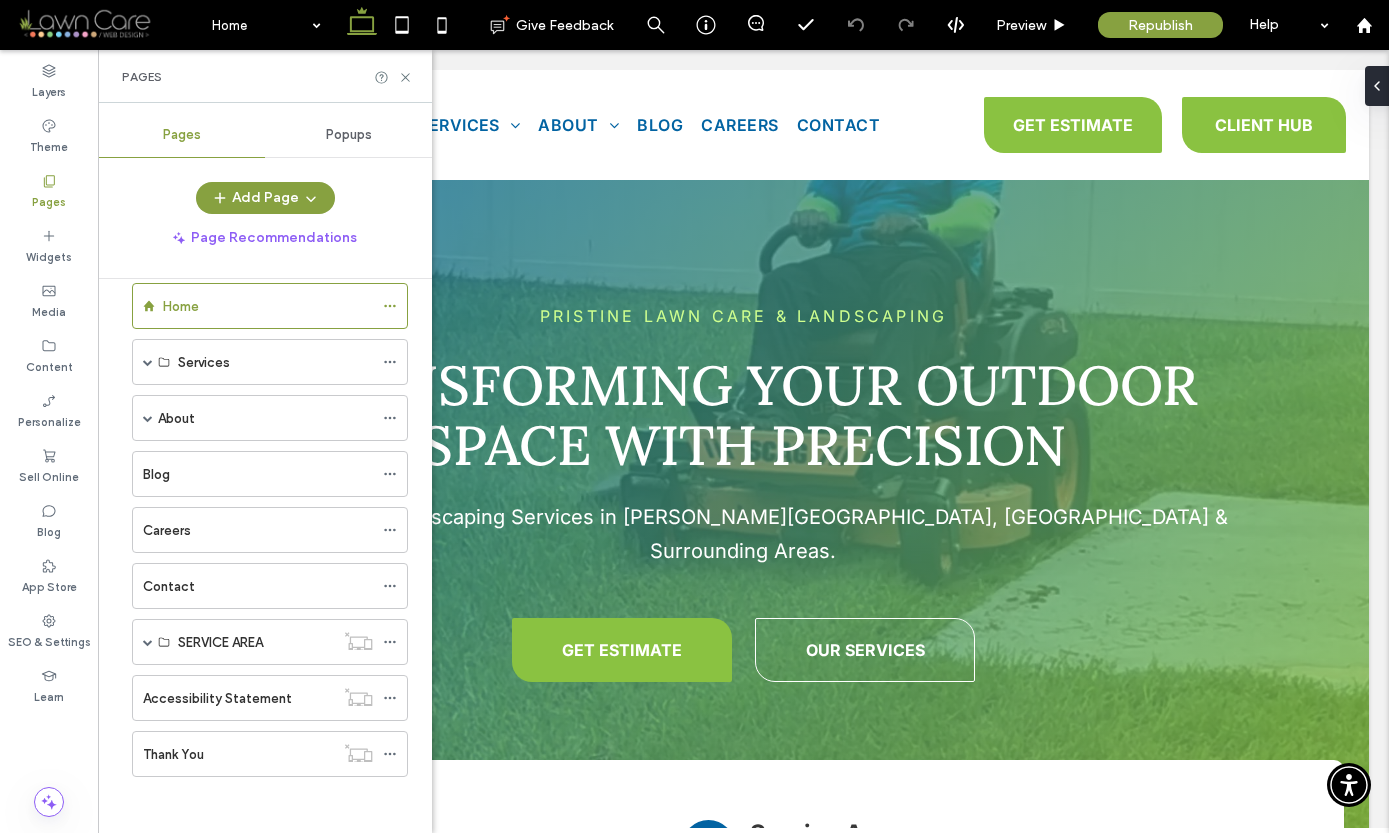 scroll, scrollTop: 0, scrollLeft: 0, axis: both 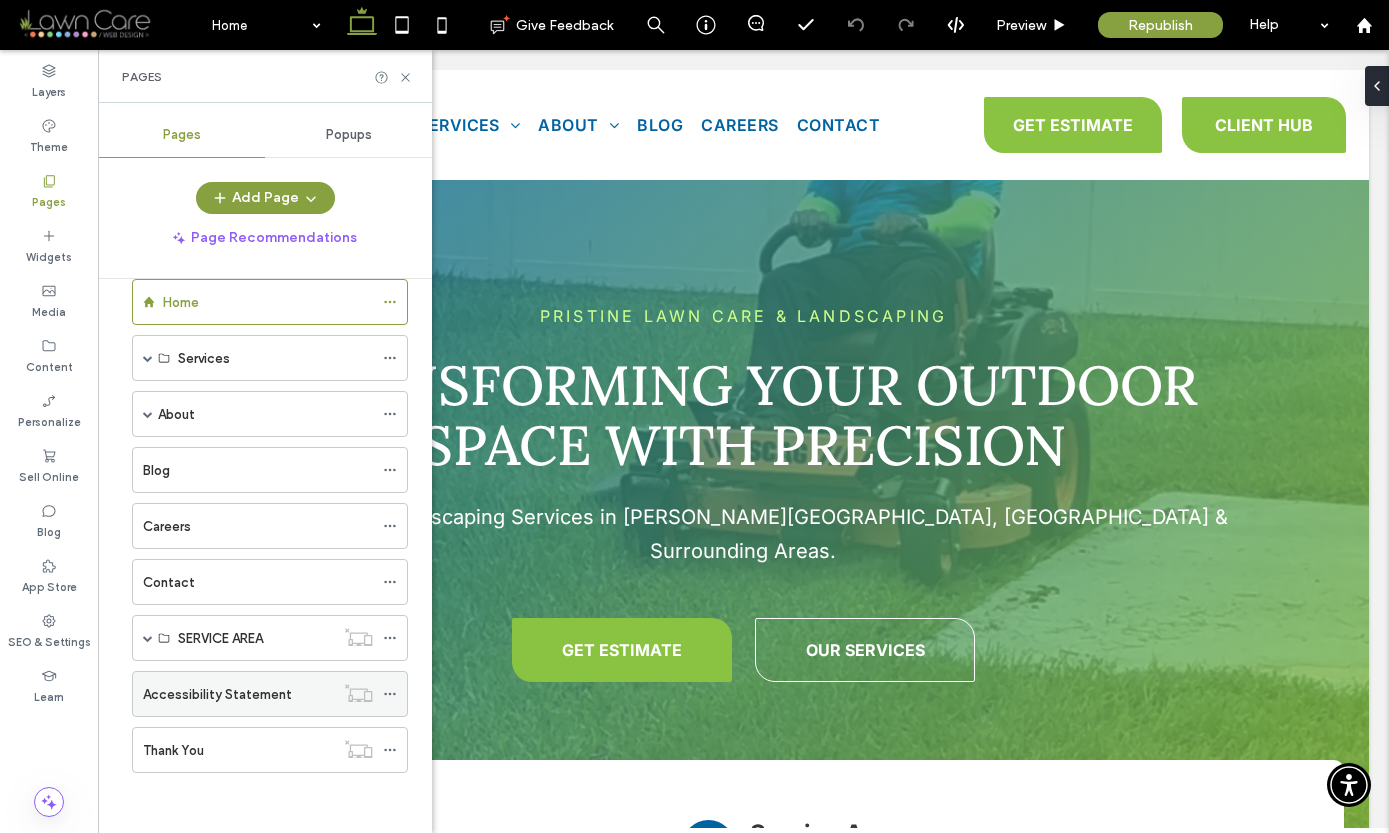 click on "Accessibility Statement" at bounding box center [217, 694] 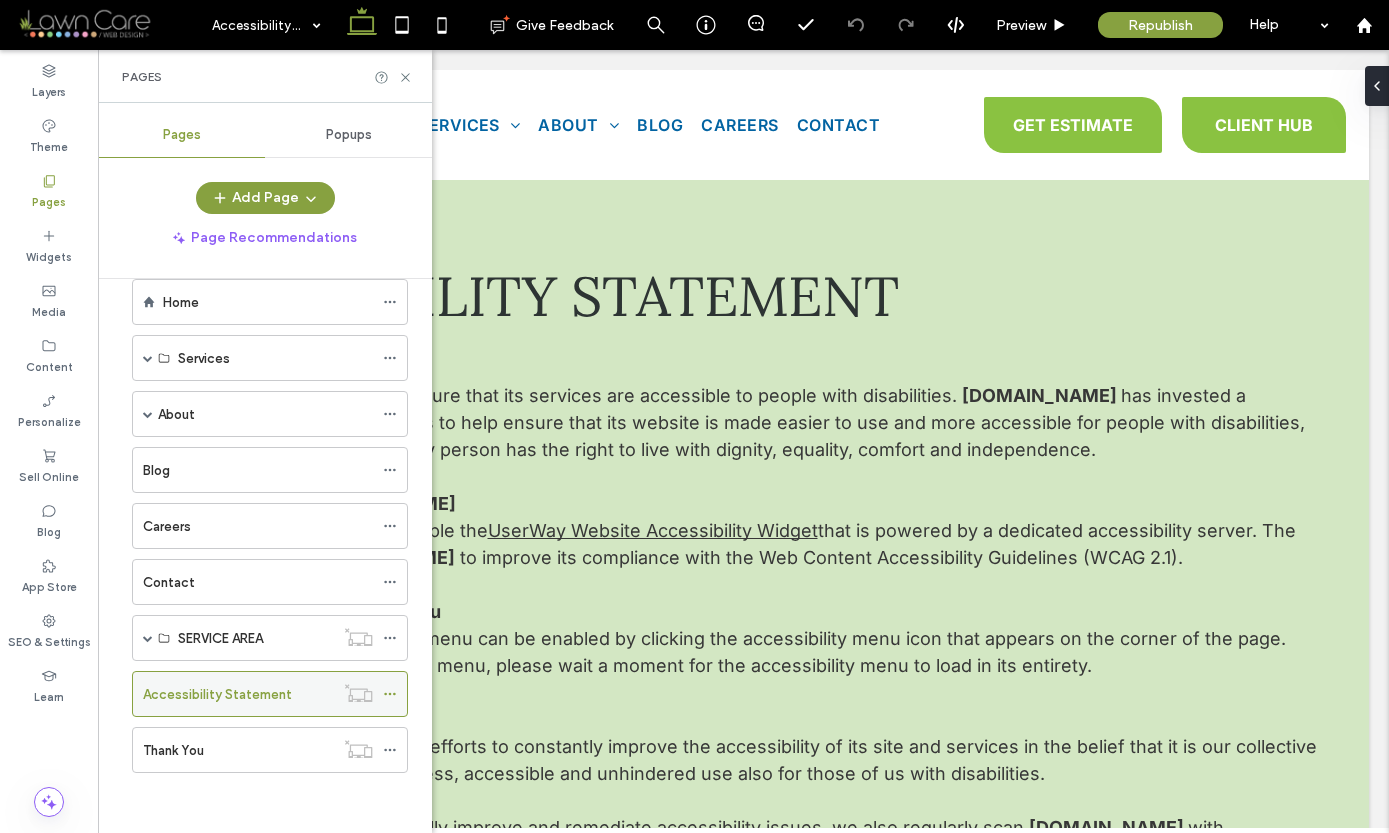 scroll, scrollTop: 0, scrollLeft: 0, axis: both 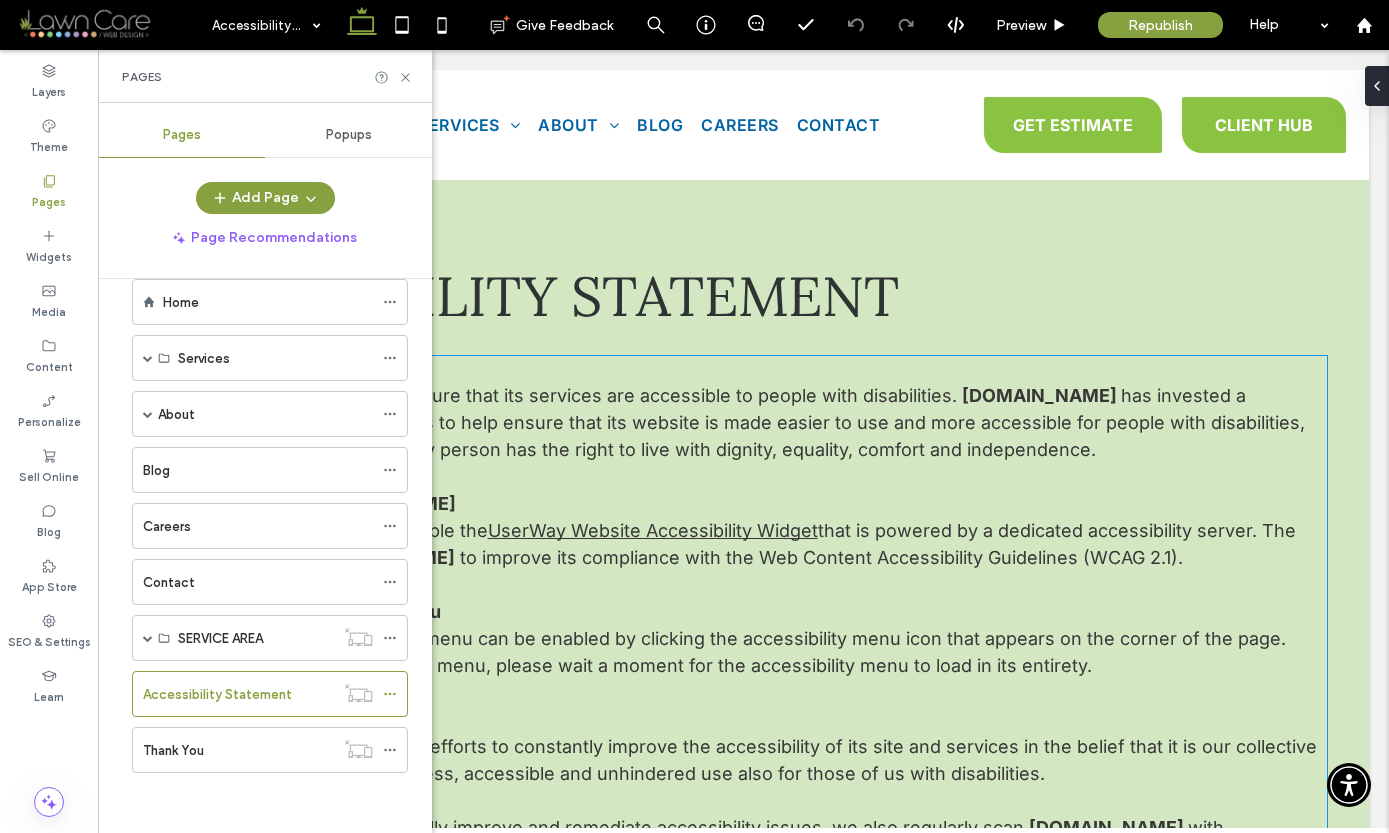 click on "Enabling the Accessibility Menu" at bounding box center [744, 611] 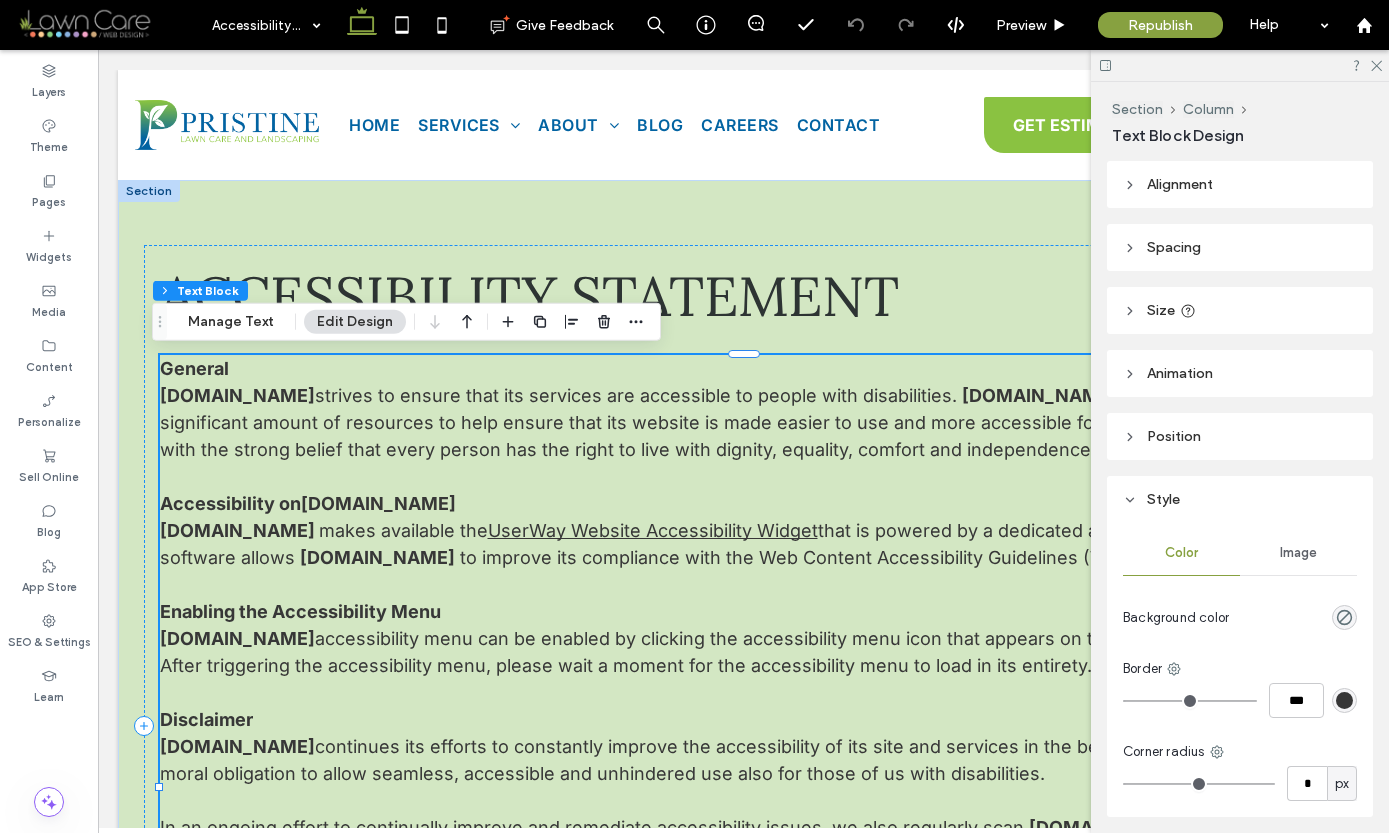 click on "to improve its compliance with the Web Content Accessibility Guidelines (WCAG 2.1)." at bounding box center [821, 557] 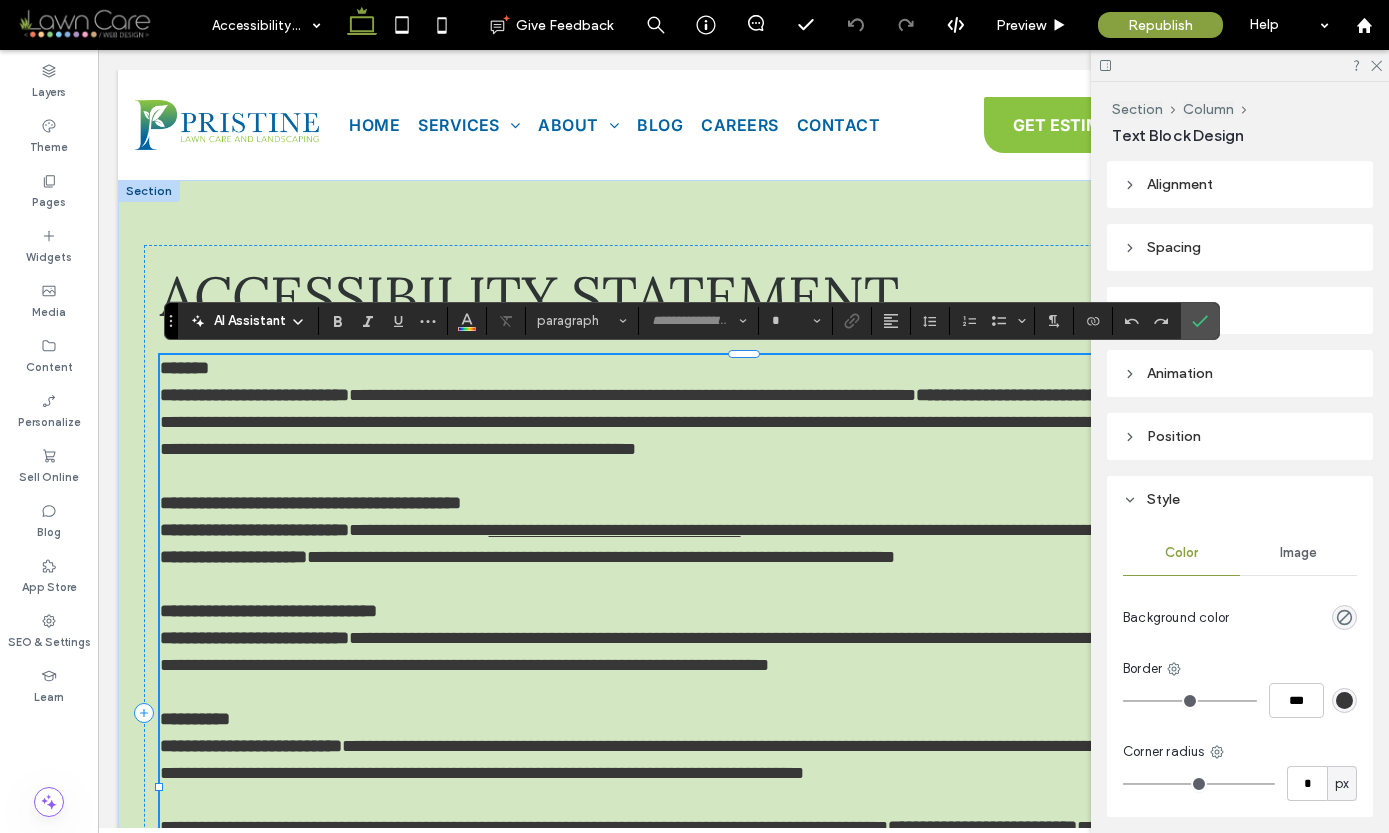 type on "*****" 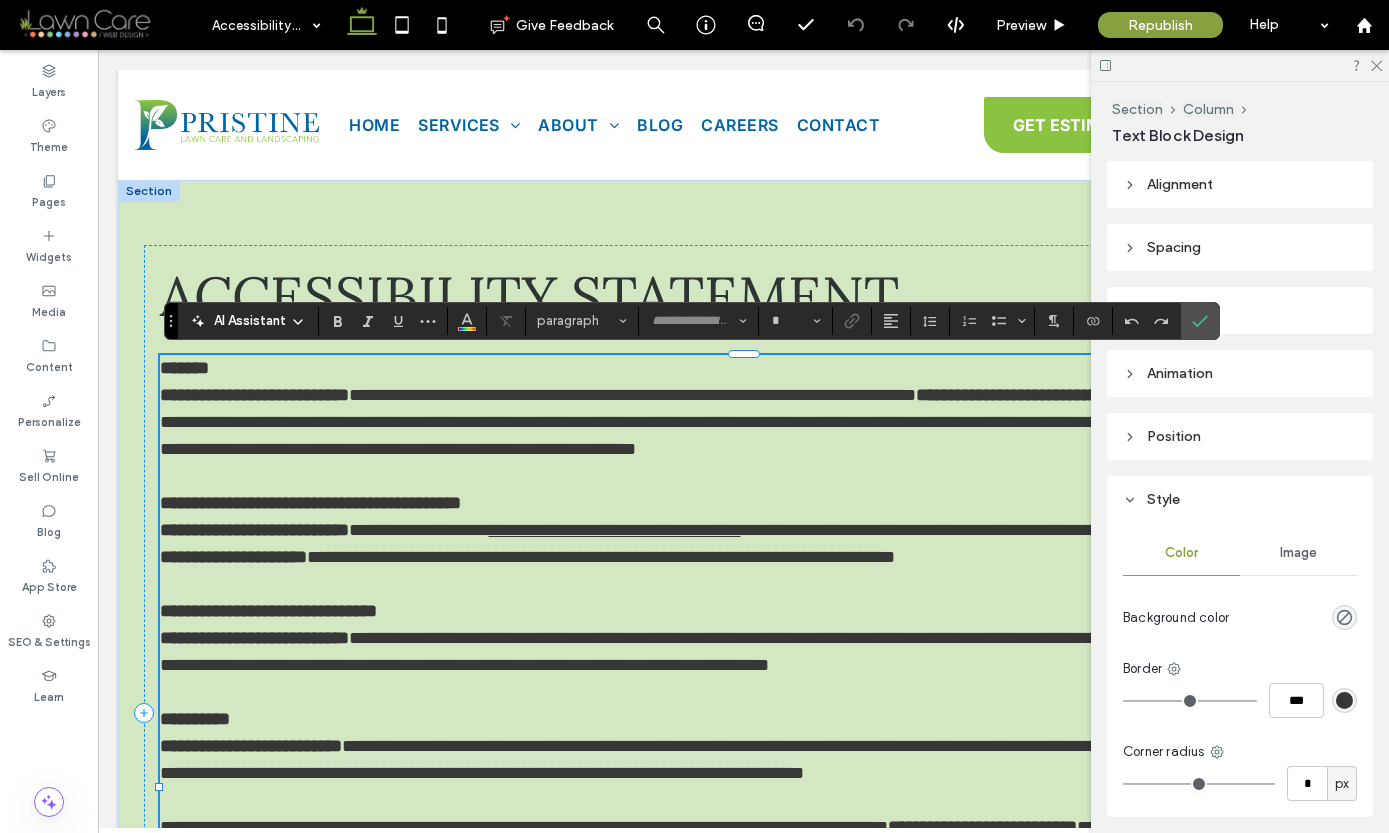 type on "**" 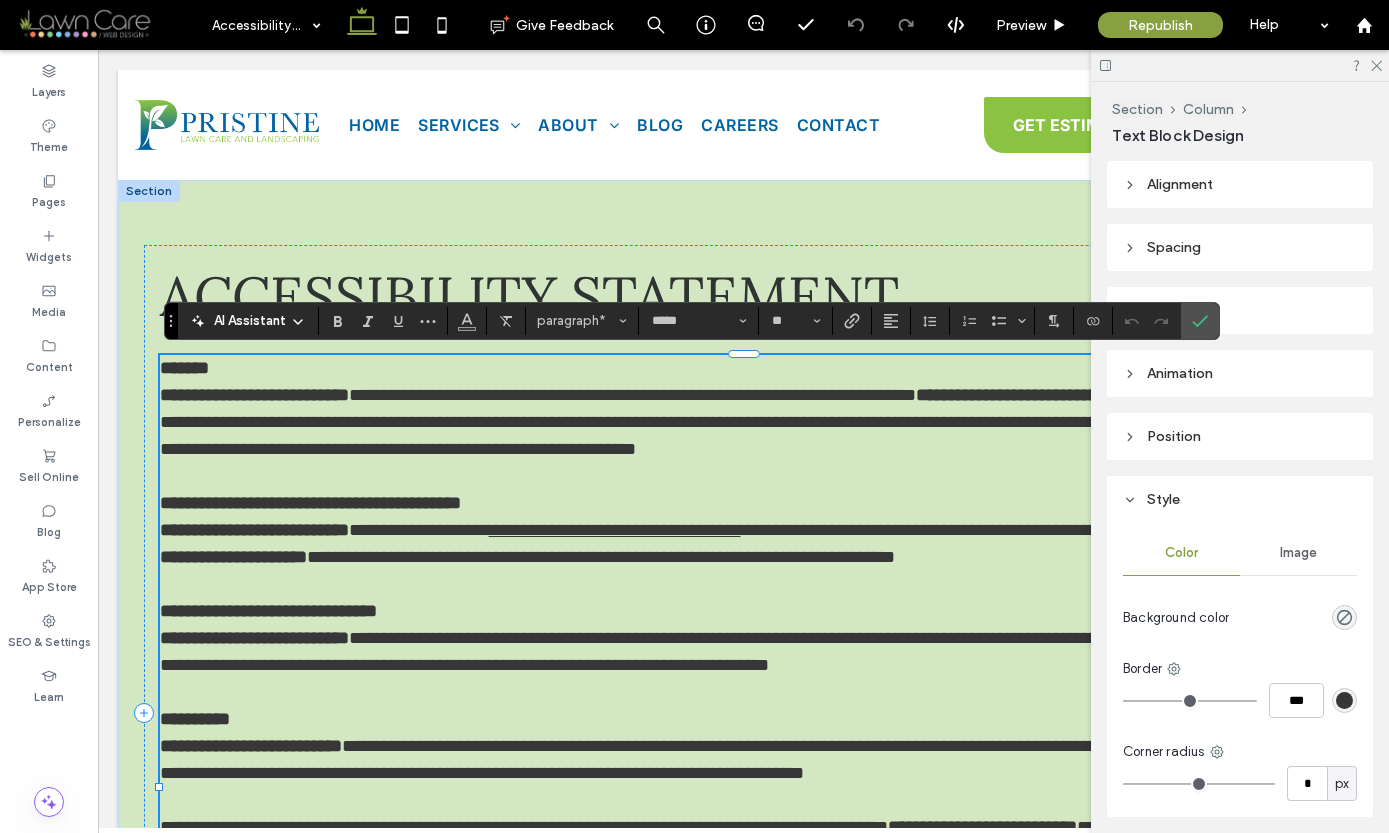 click on "**********" at bounding box center [608, 557] 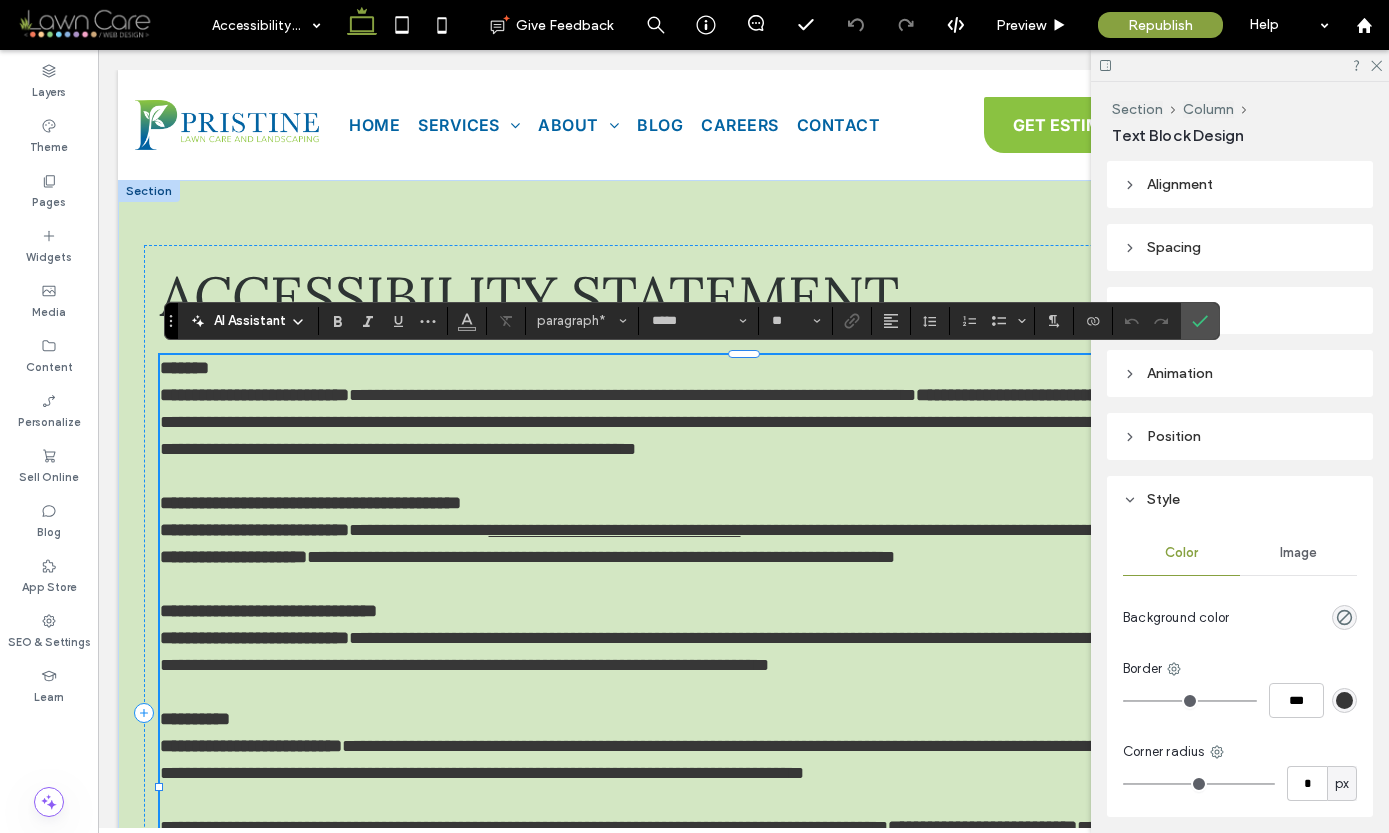 type 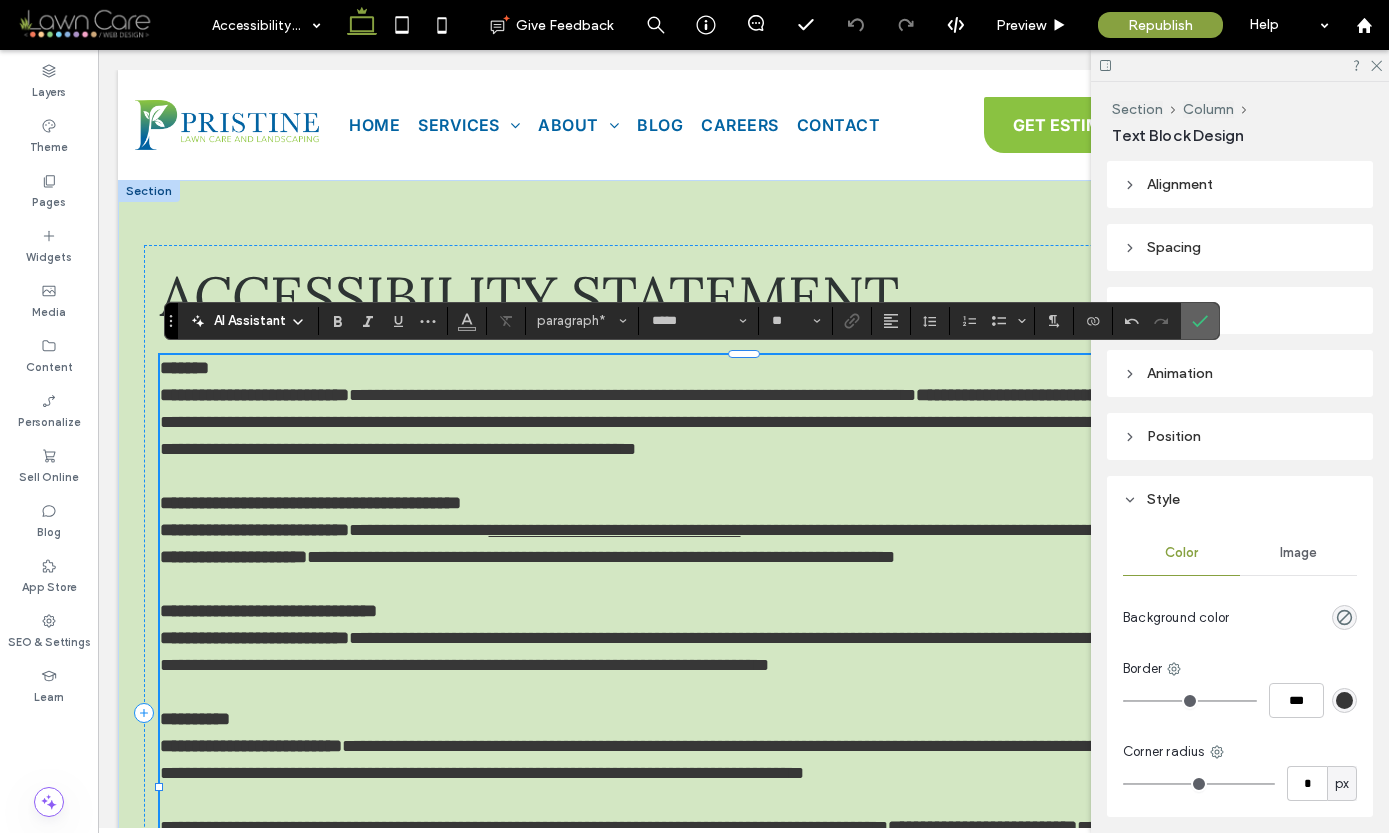 click 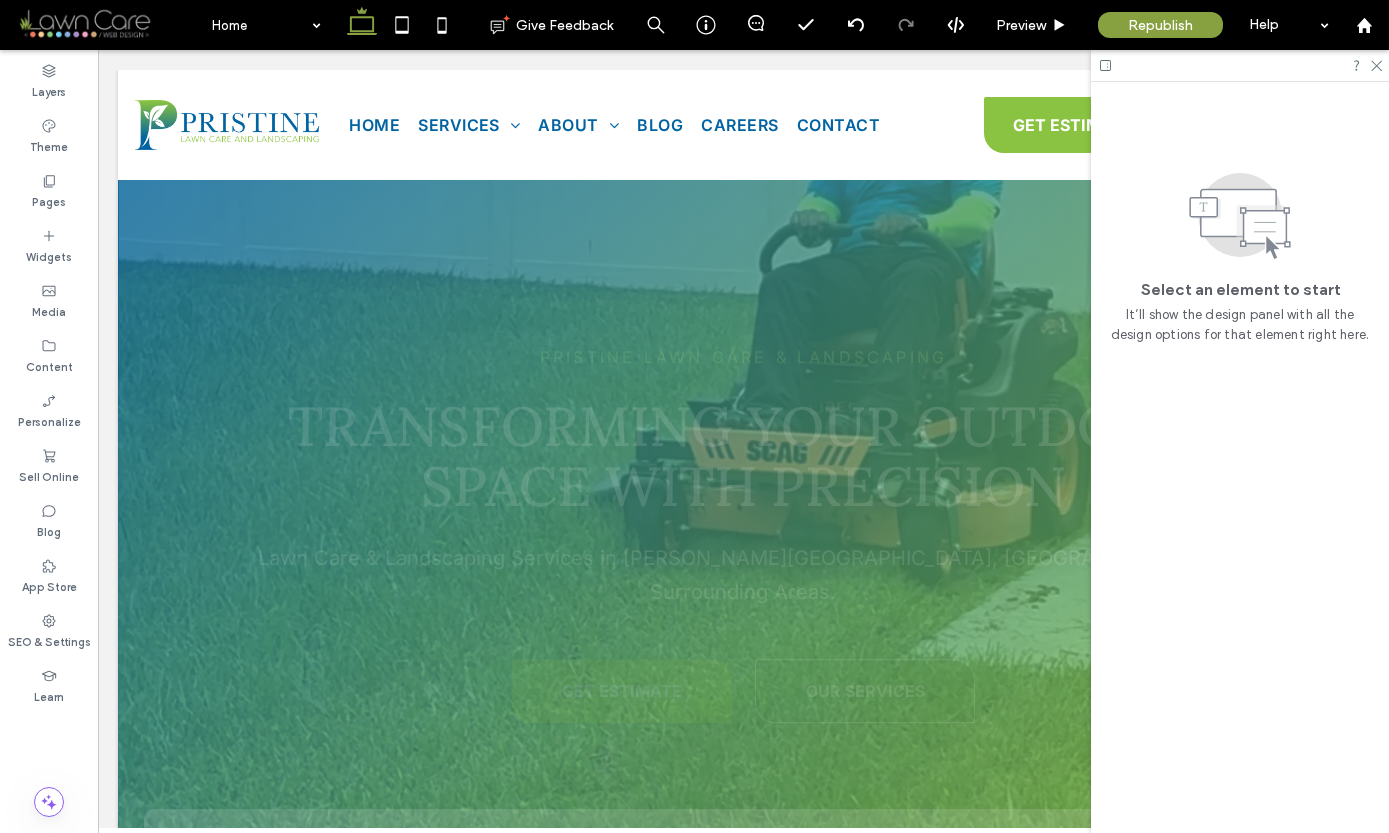 scroll, scrollTop: 0, scrollLeft: 0, axis: both 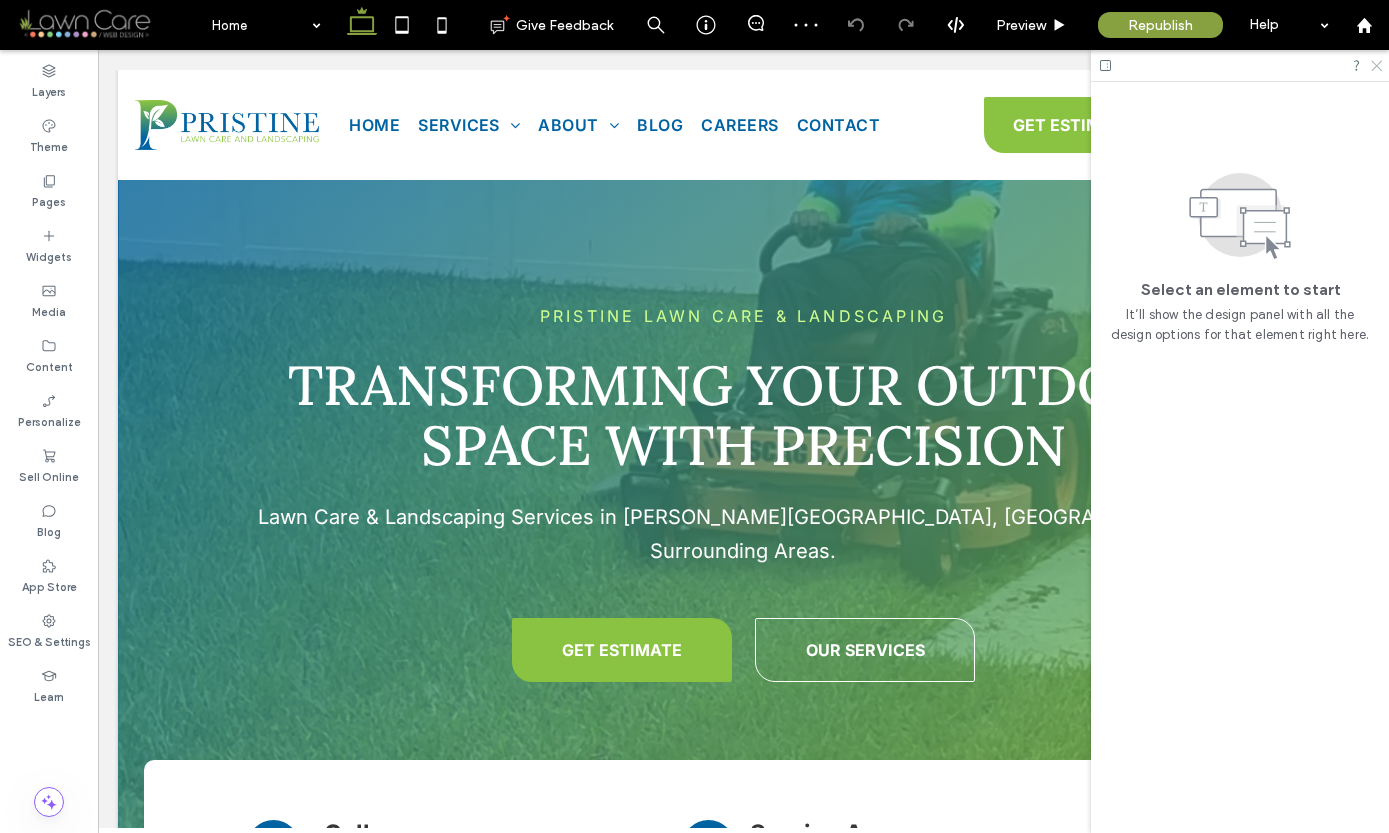 click 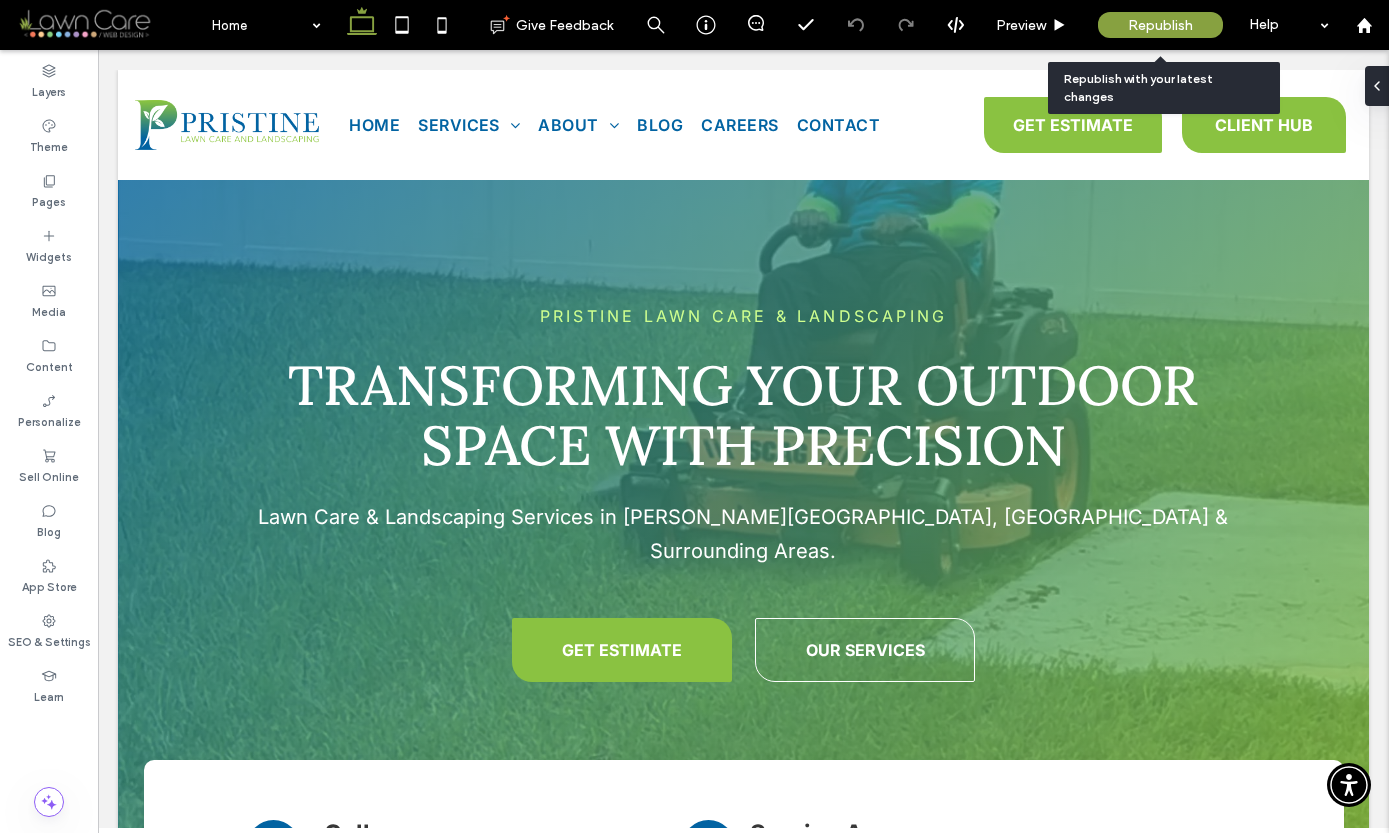 click on "Republish" at bounding box center (1160, 25) 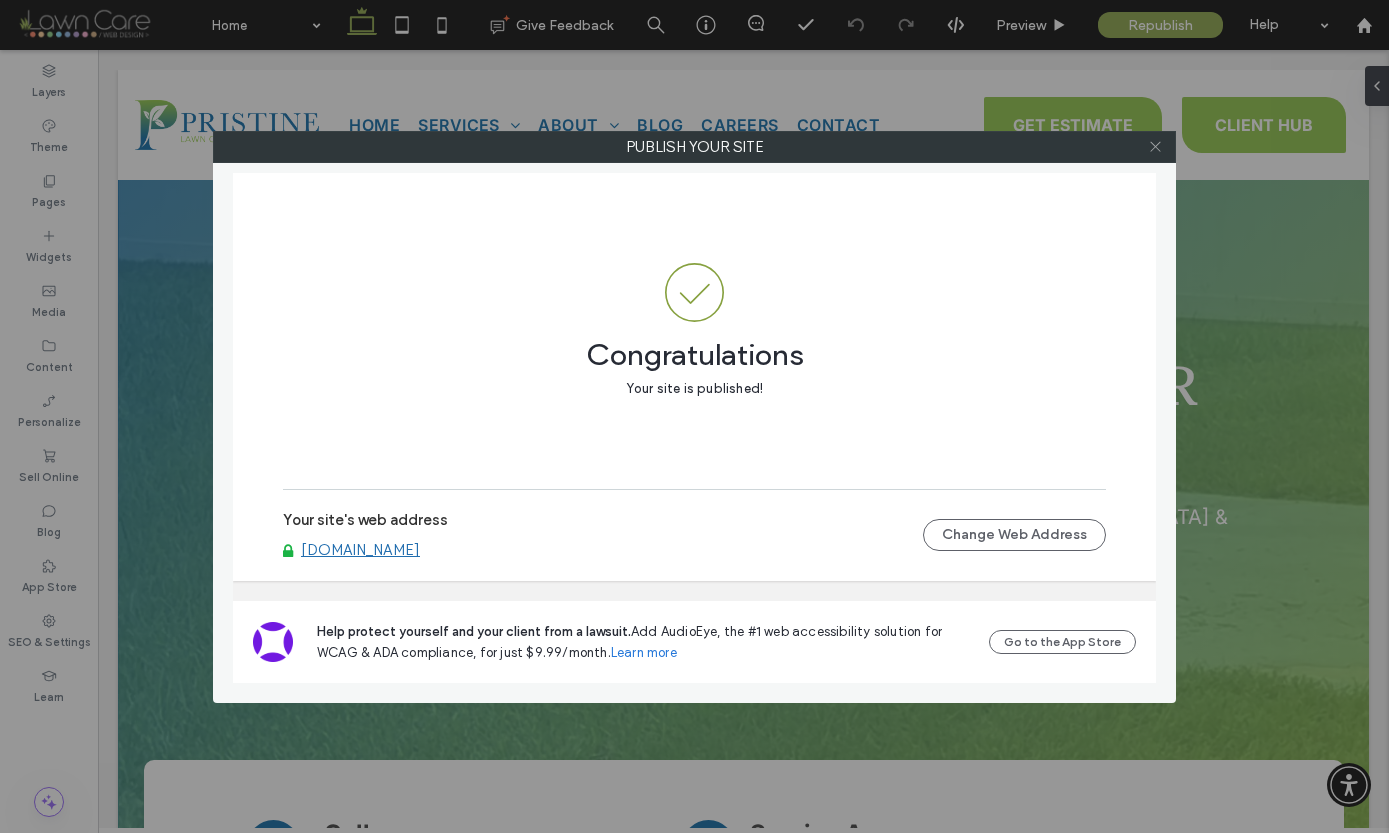 click 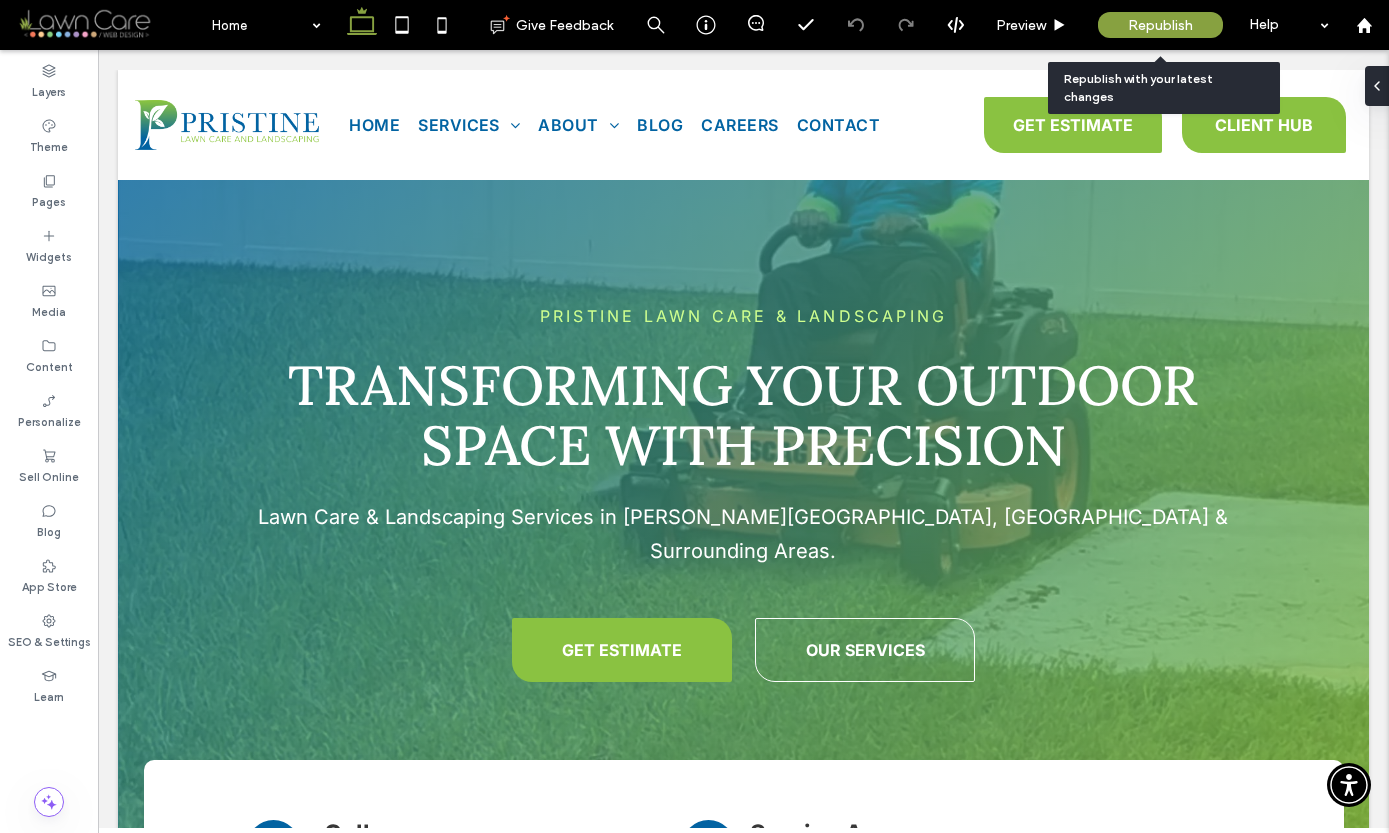 click on "Republish" at bounding box center [1160, 25] 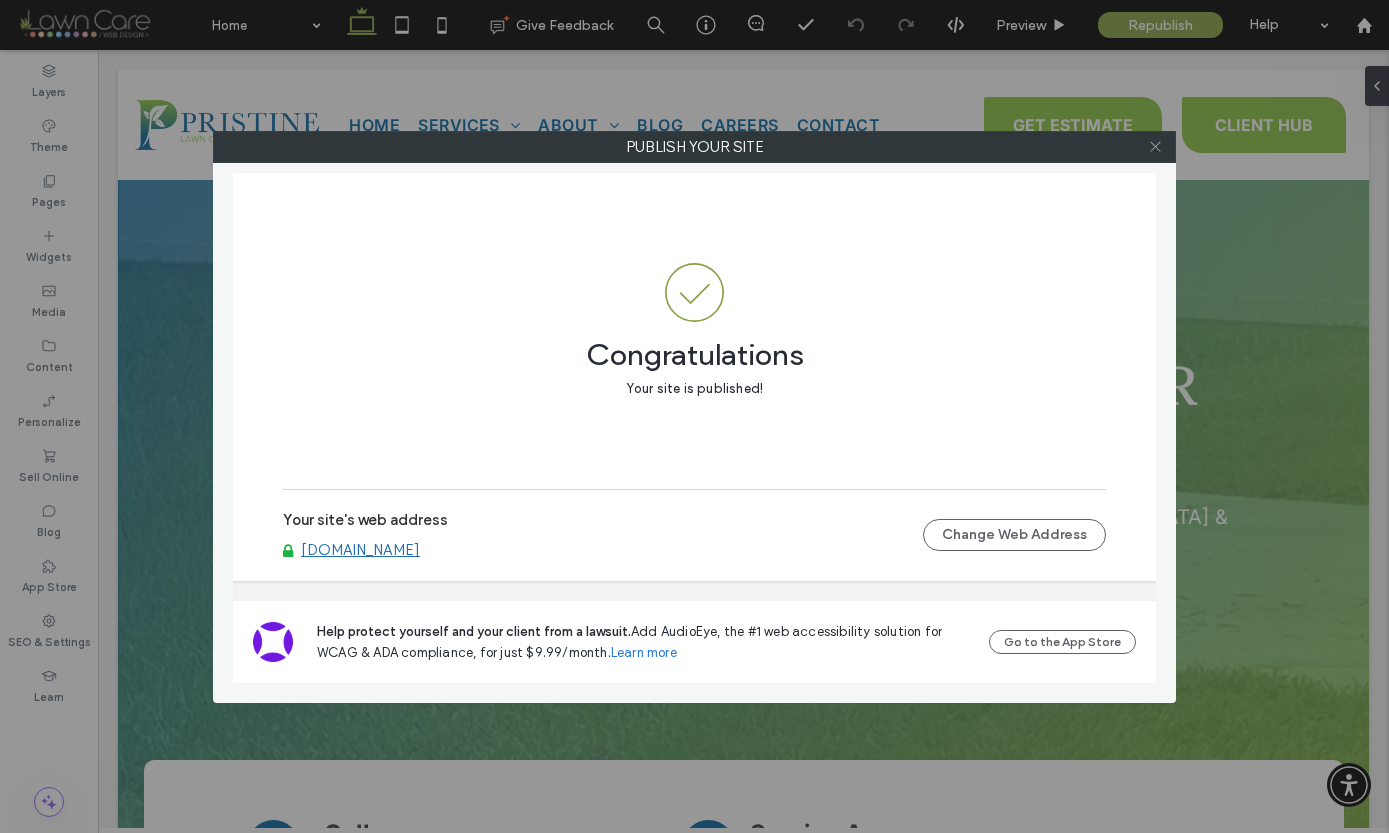 click 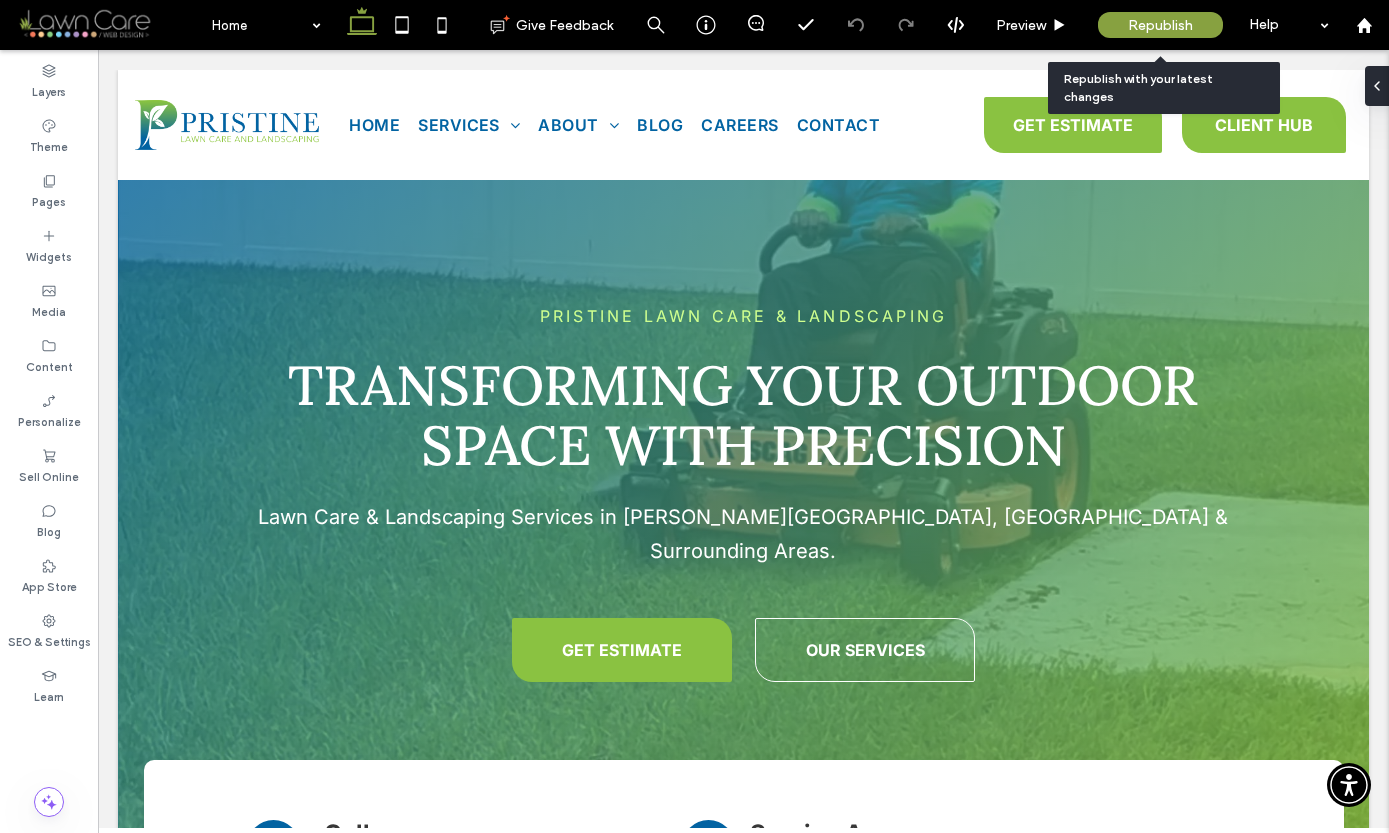 click on "Republish" at bounding box center (1160, 25) 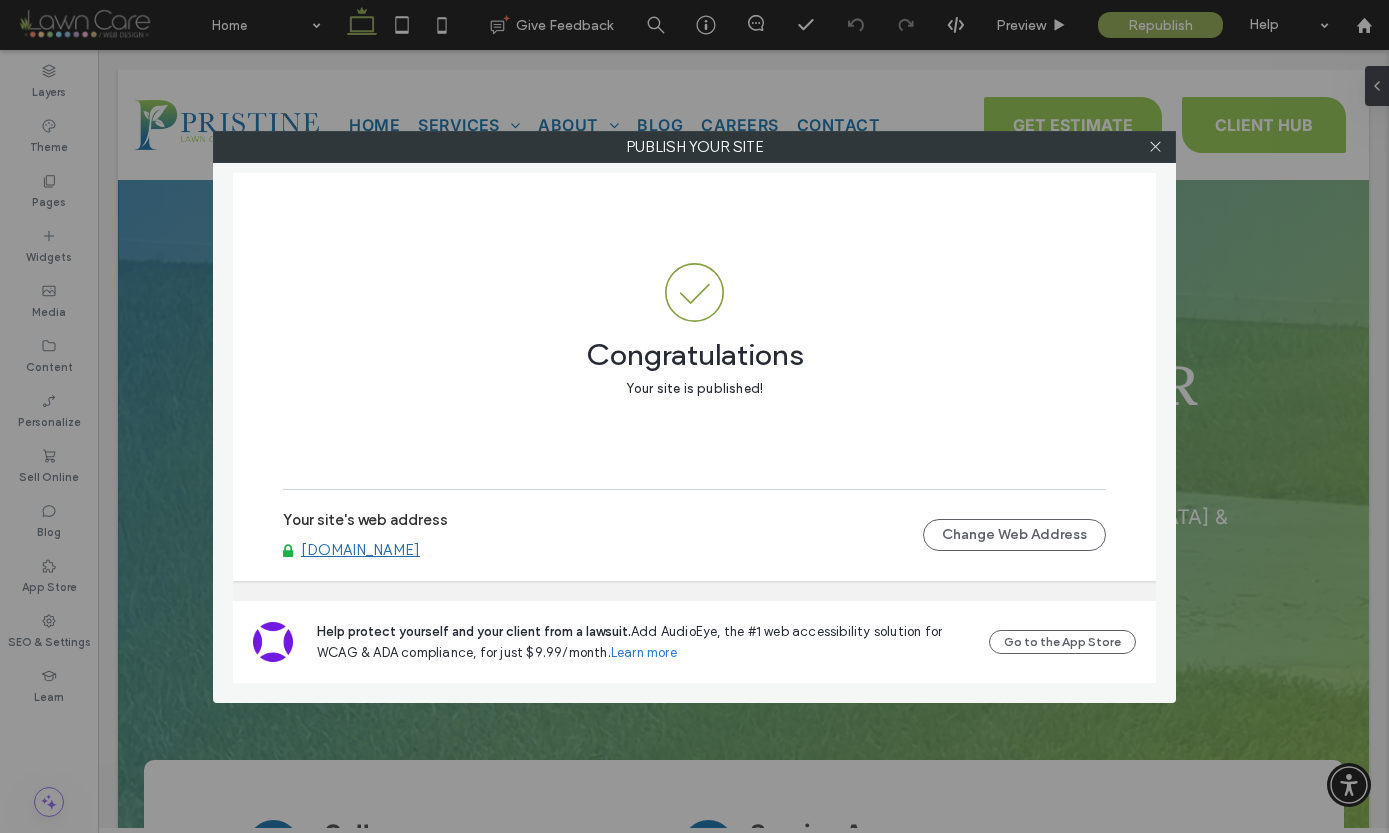 click on "www.pristinelawncarefl.com" at bounding box center [360, 550] 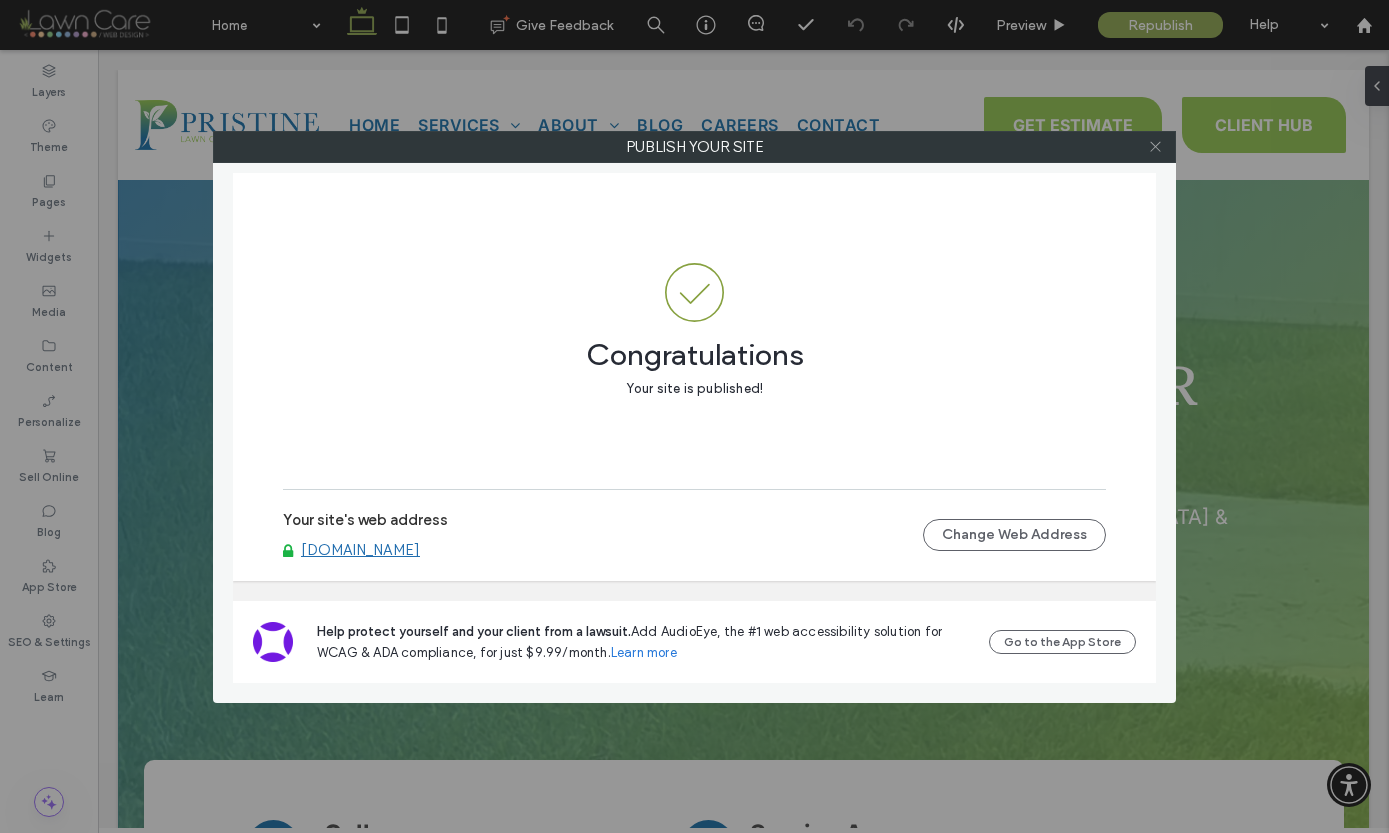 click 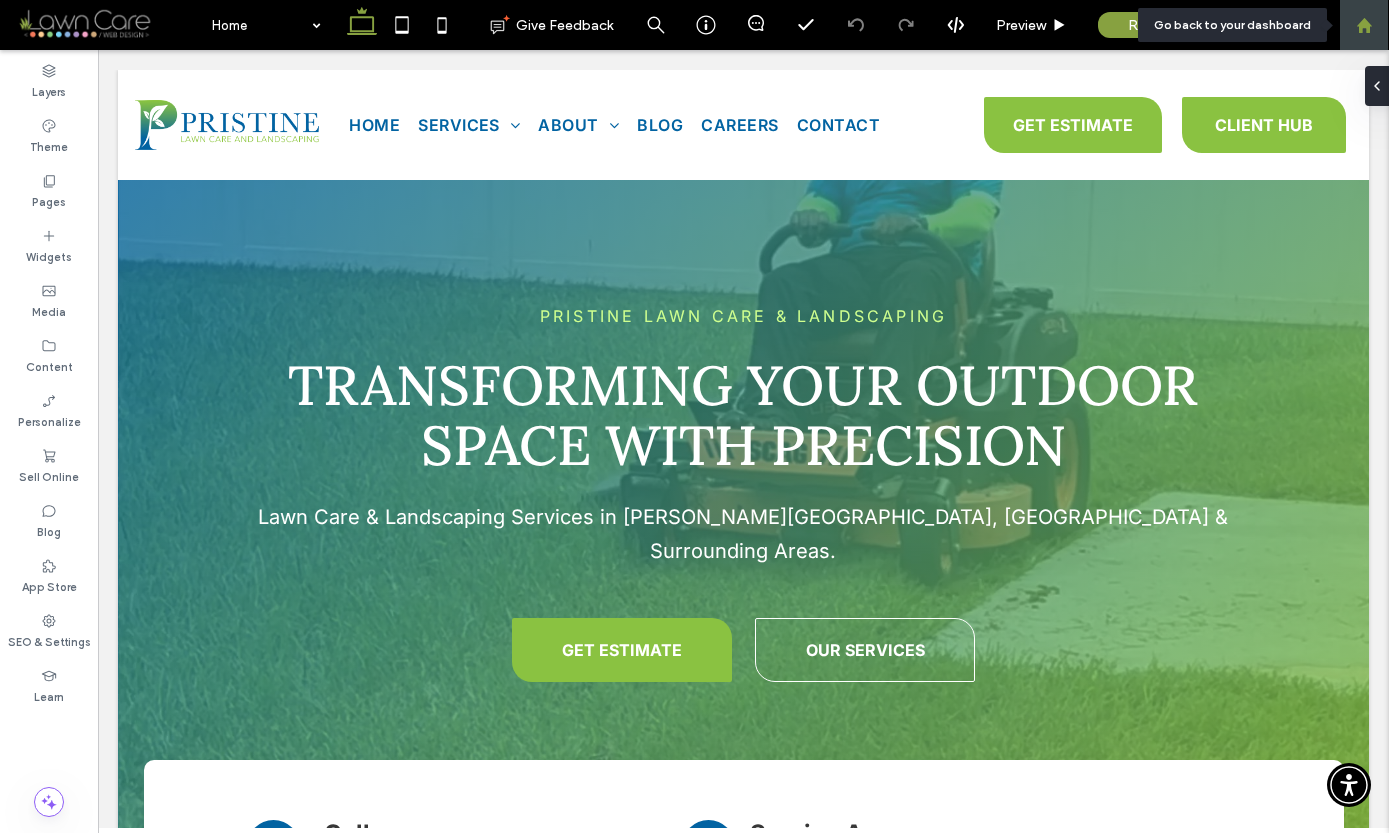 click 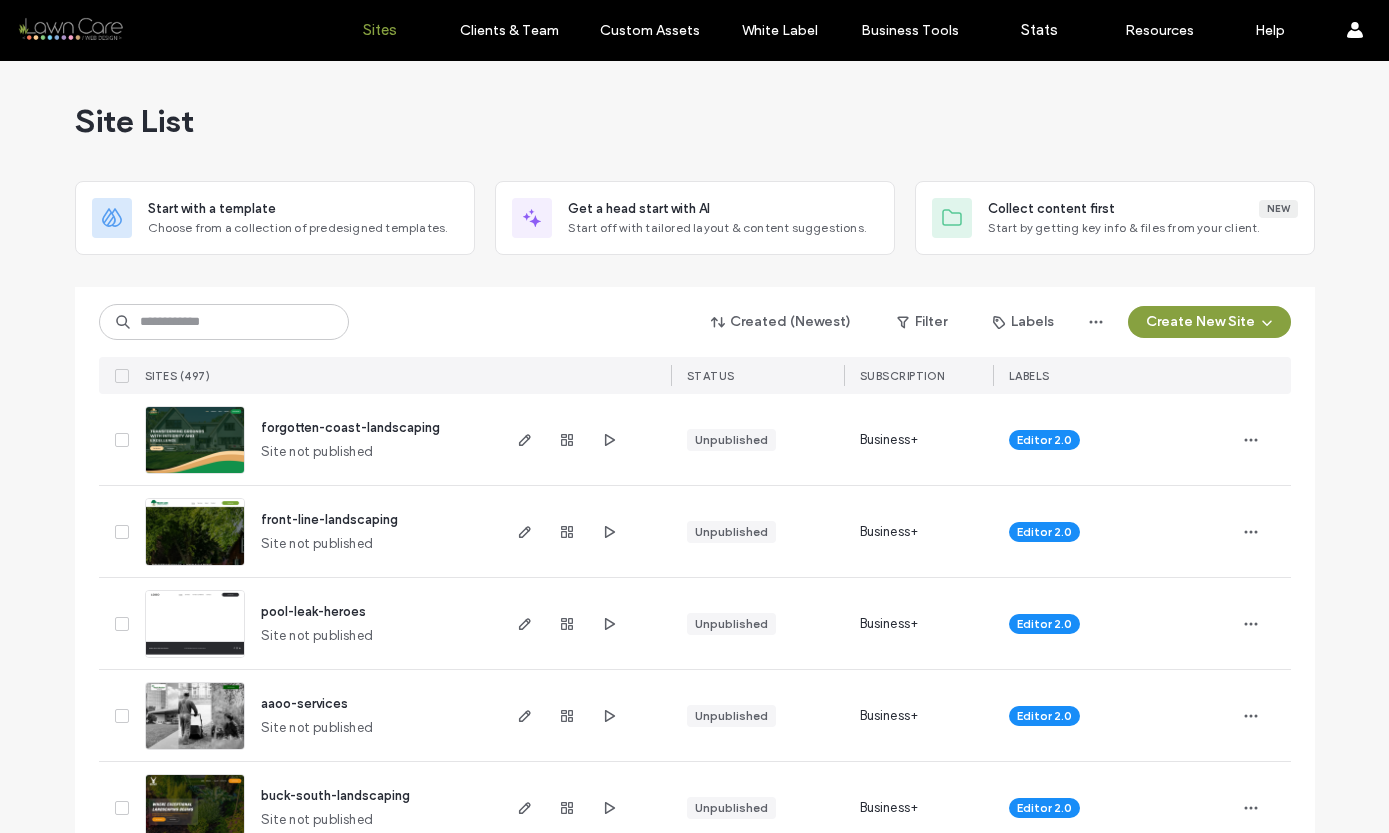 scroll, scrollTop: 0, scrollLeft: 0, axis: both 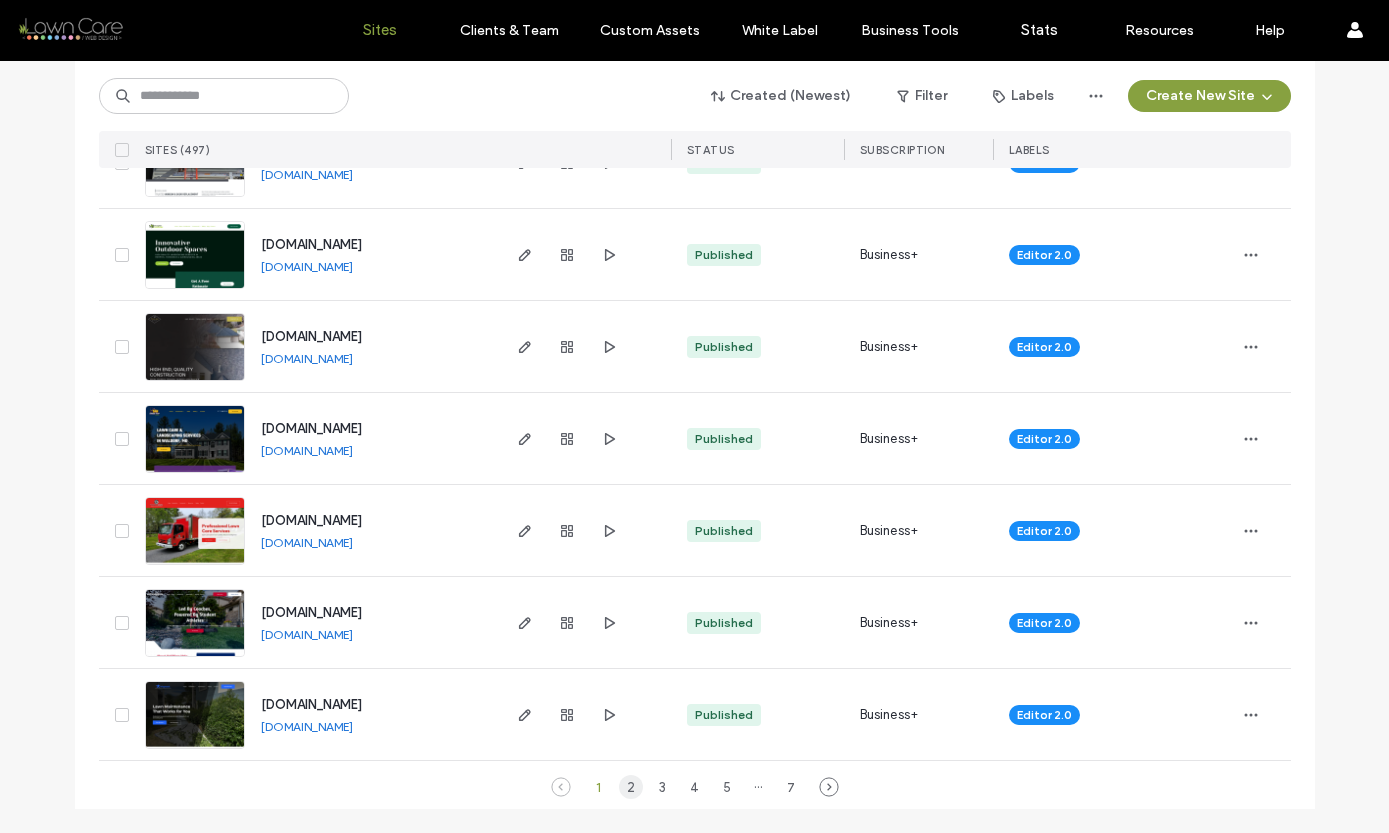 click on "2" at bounding box center (631, 787) 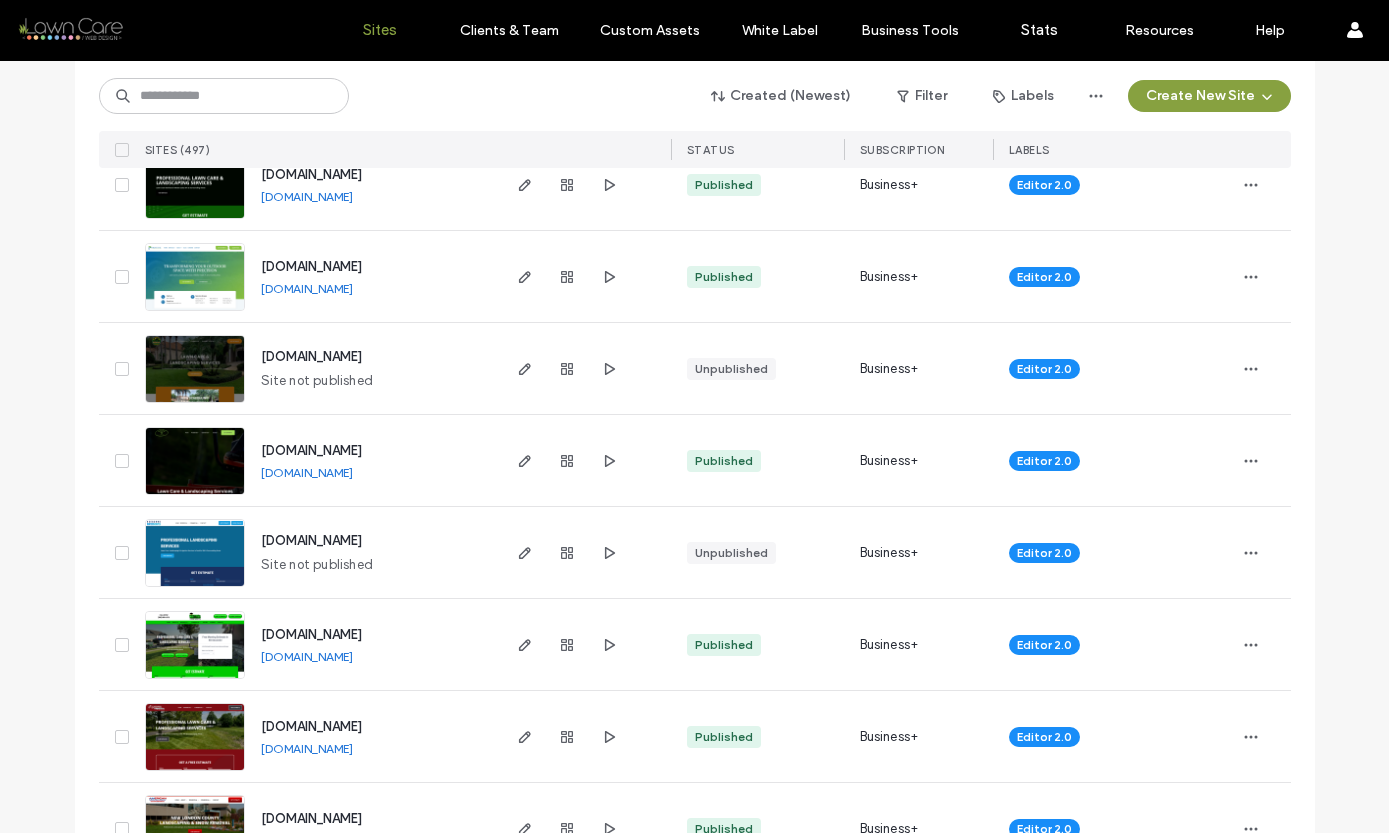scroll, scrollTop: 5779, scrollLeft: 0, axis: vertical 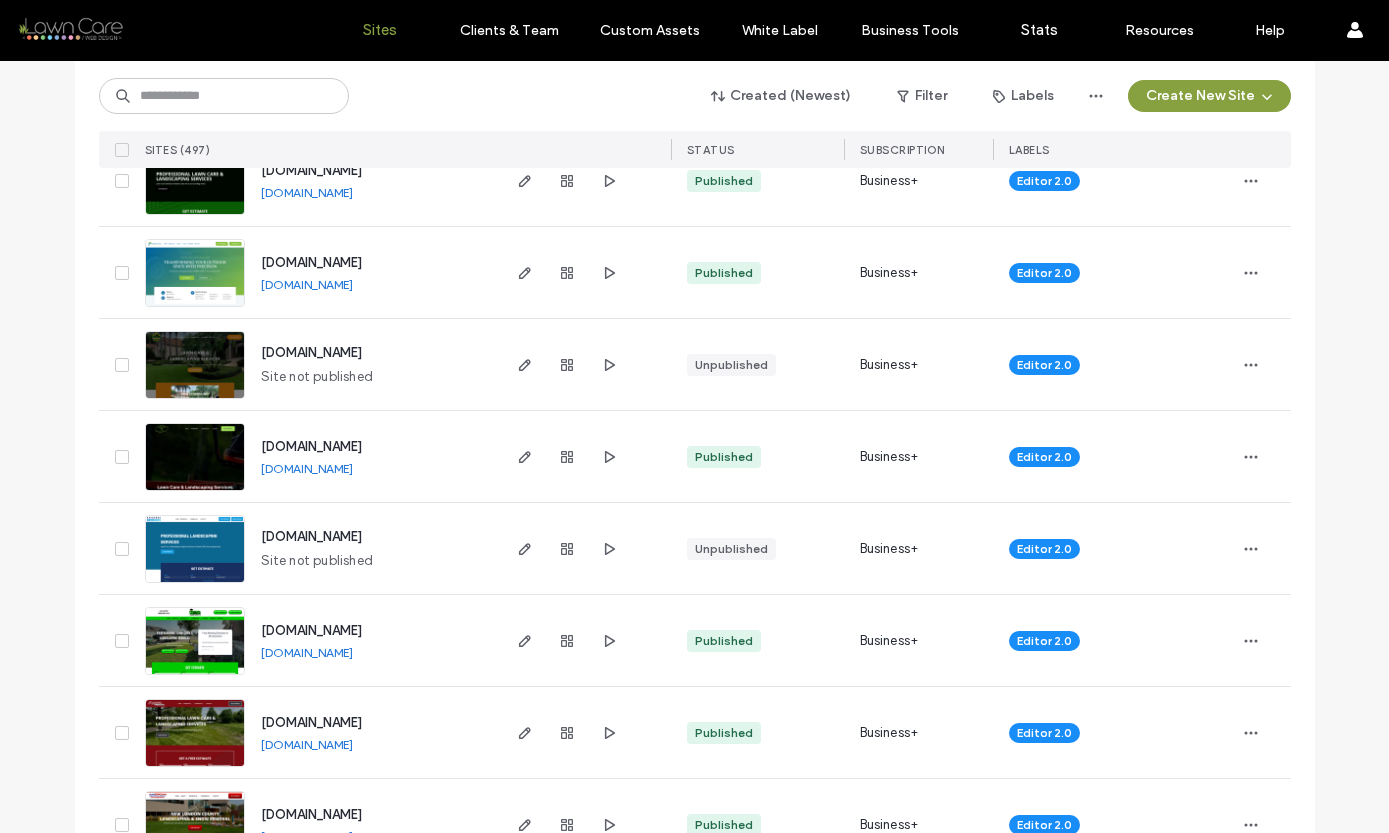 click at bounding box center [195, 492] 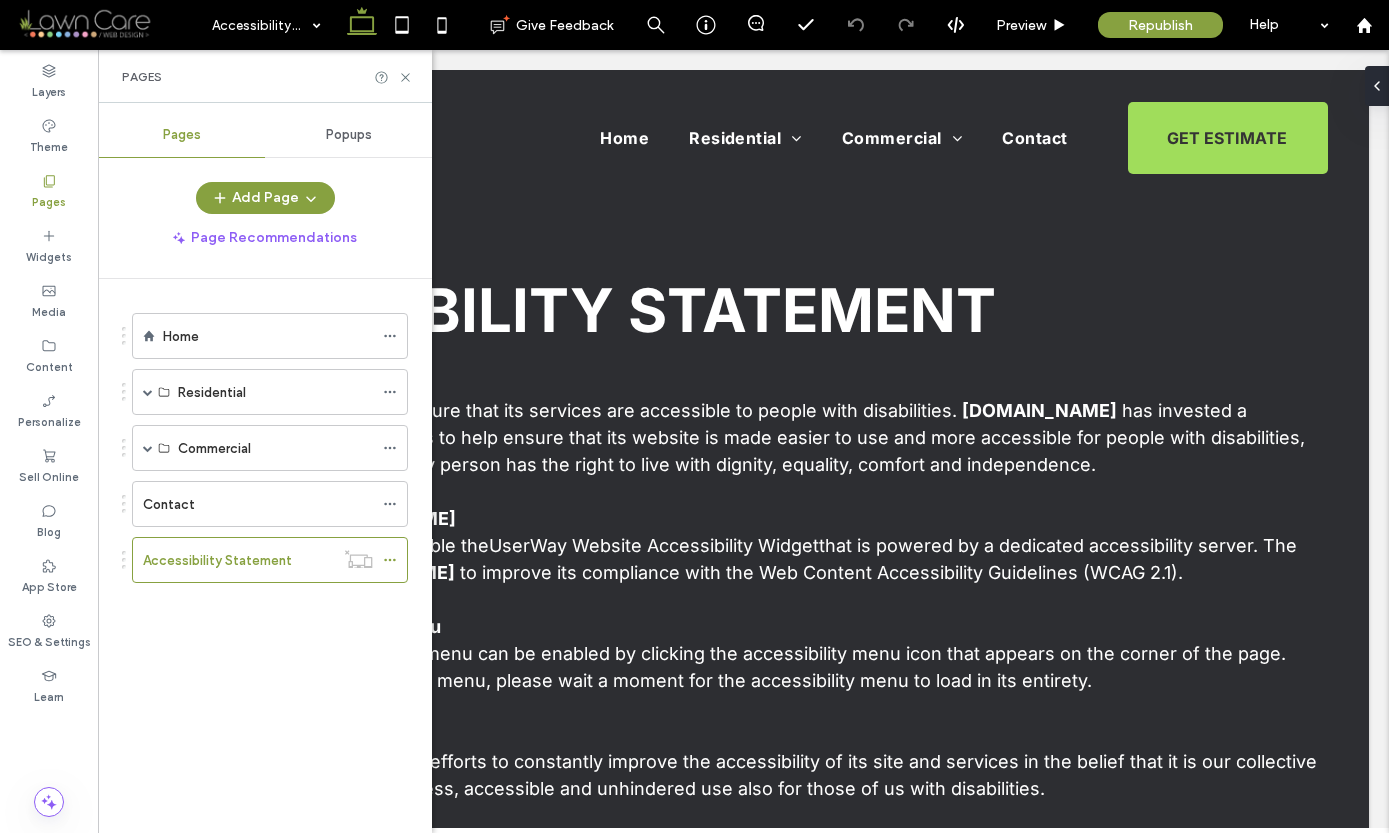 scroll, scrollTop: 0, scrollLeft: 0, axis: both 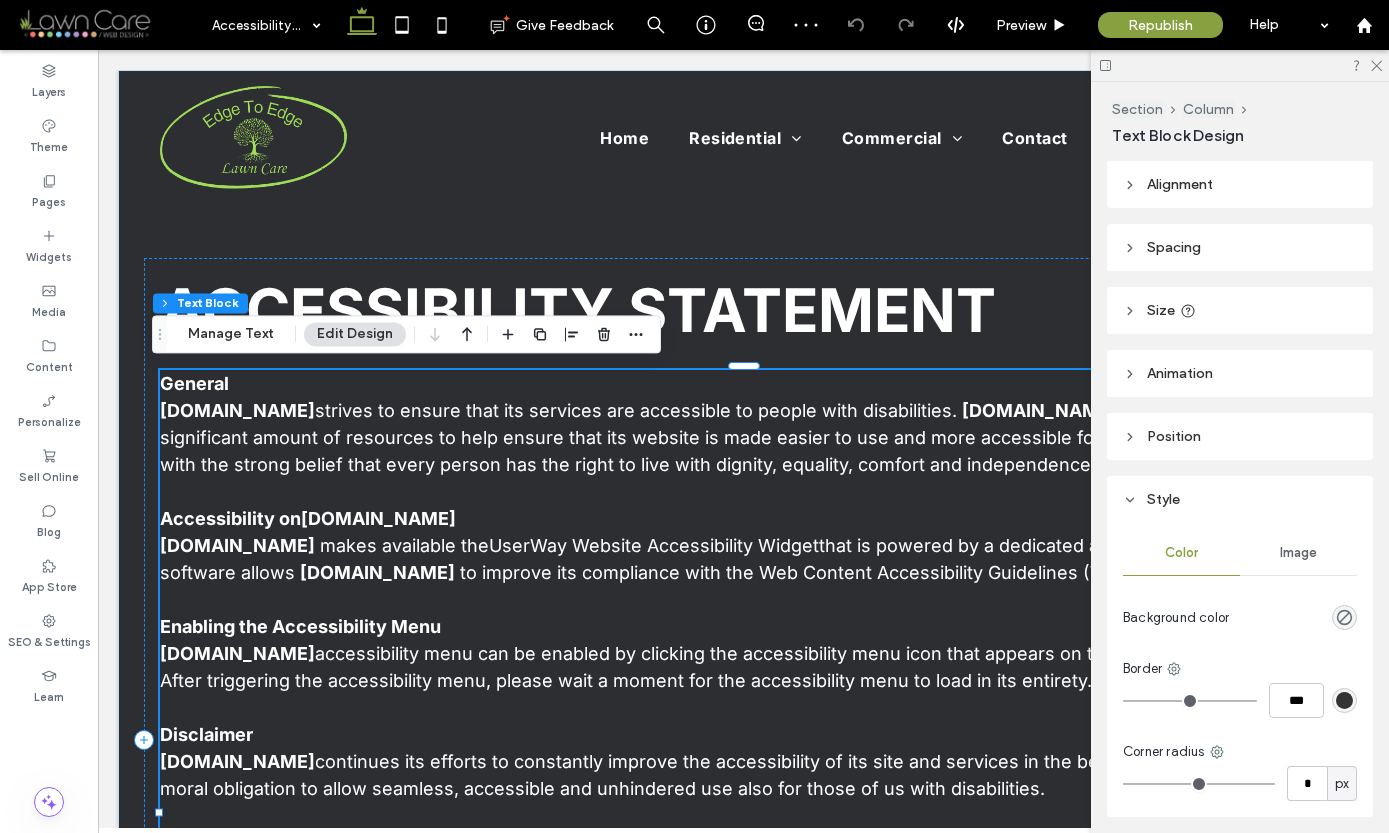 click on "to improve its compliance with the Web Content Accessibility Guidelines (WCAG 2.1)." at bounding box center (821, 572) 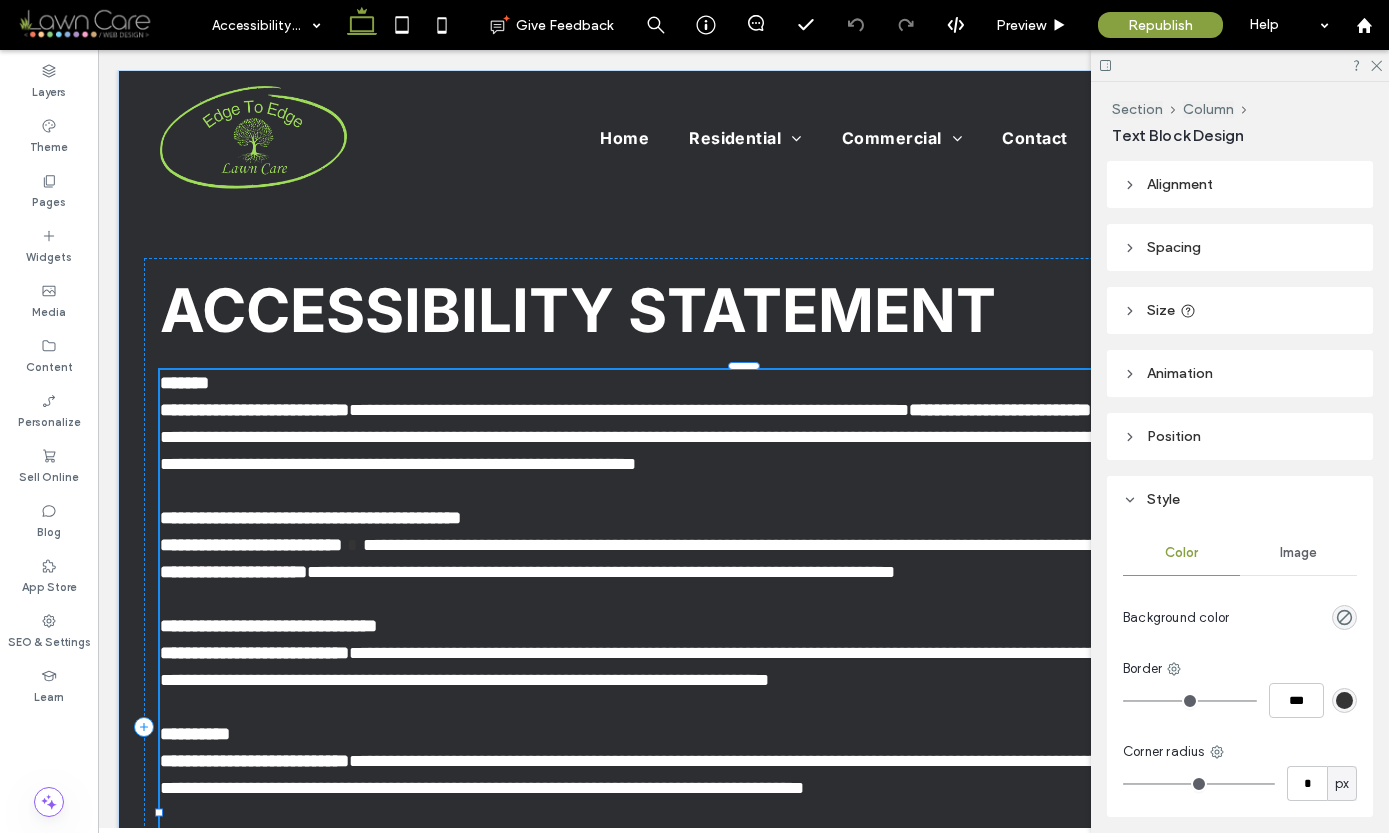 type on "*****" 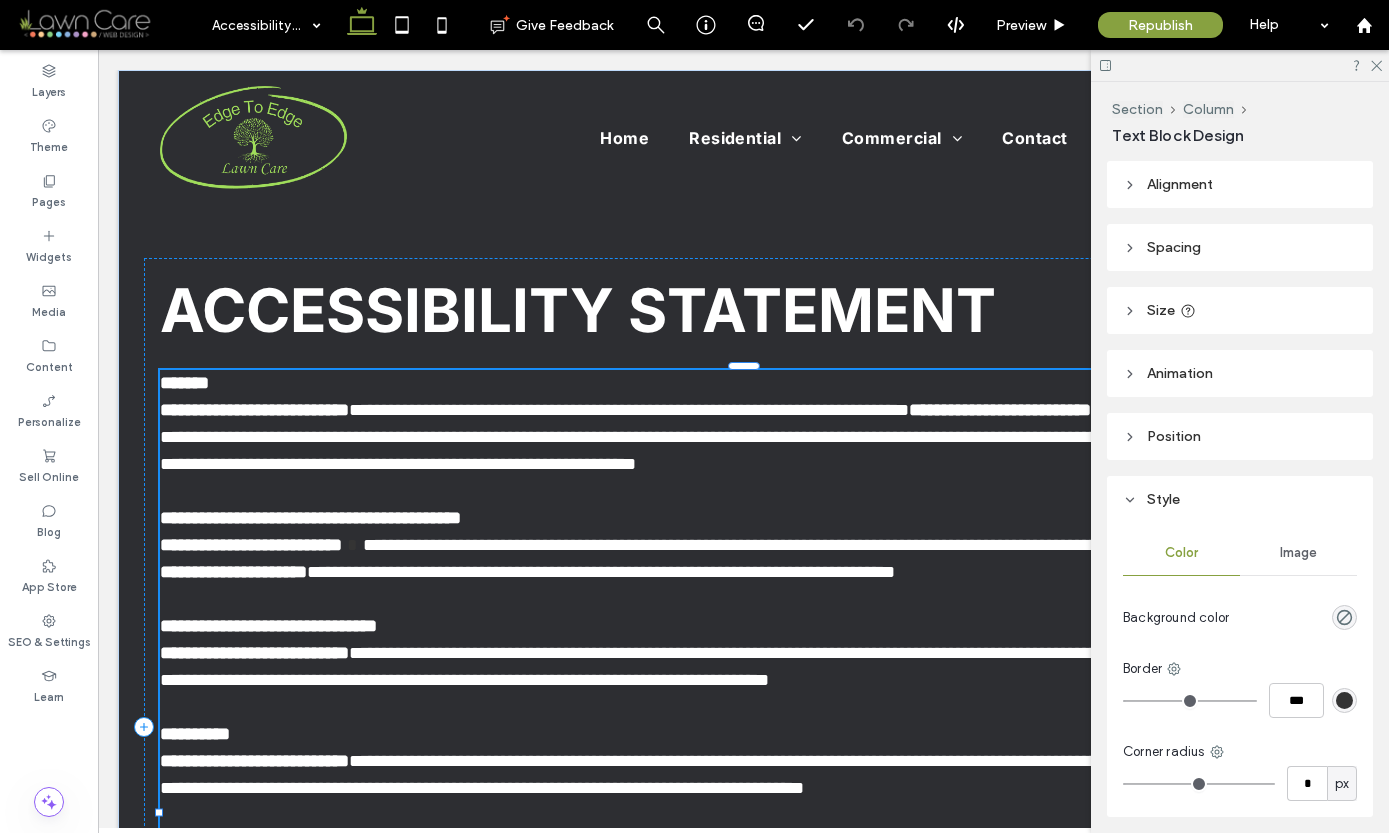type on "**" 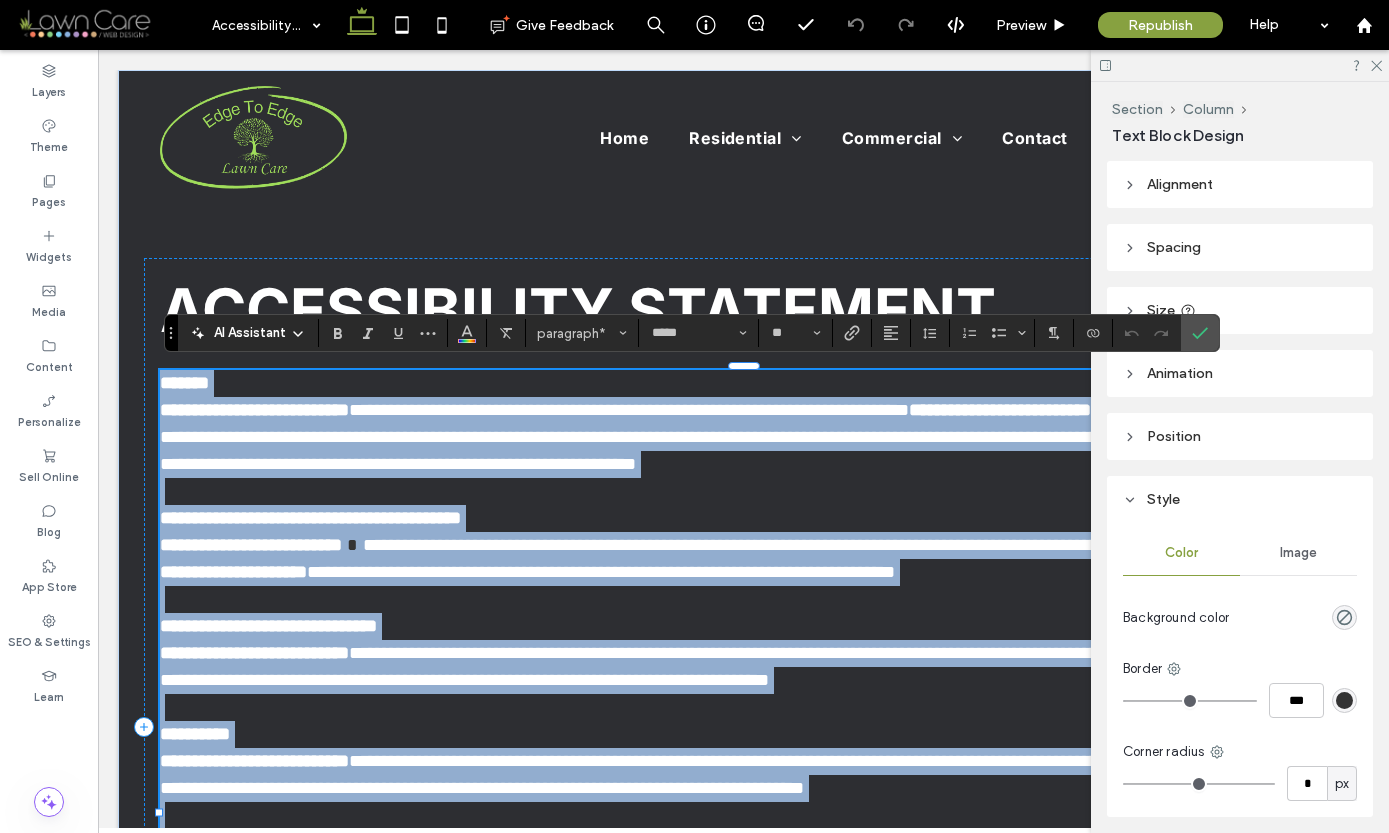 click on "**********" at bounding box center [608, 572] 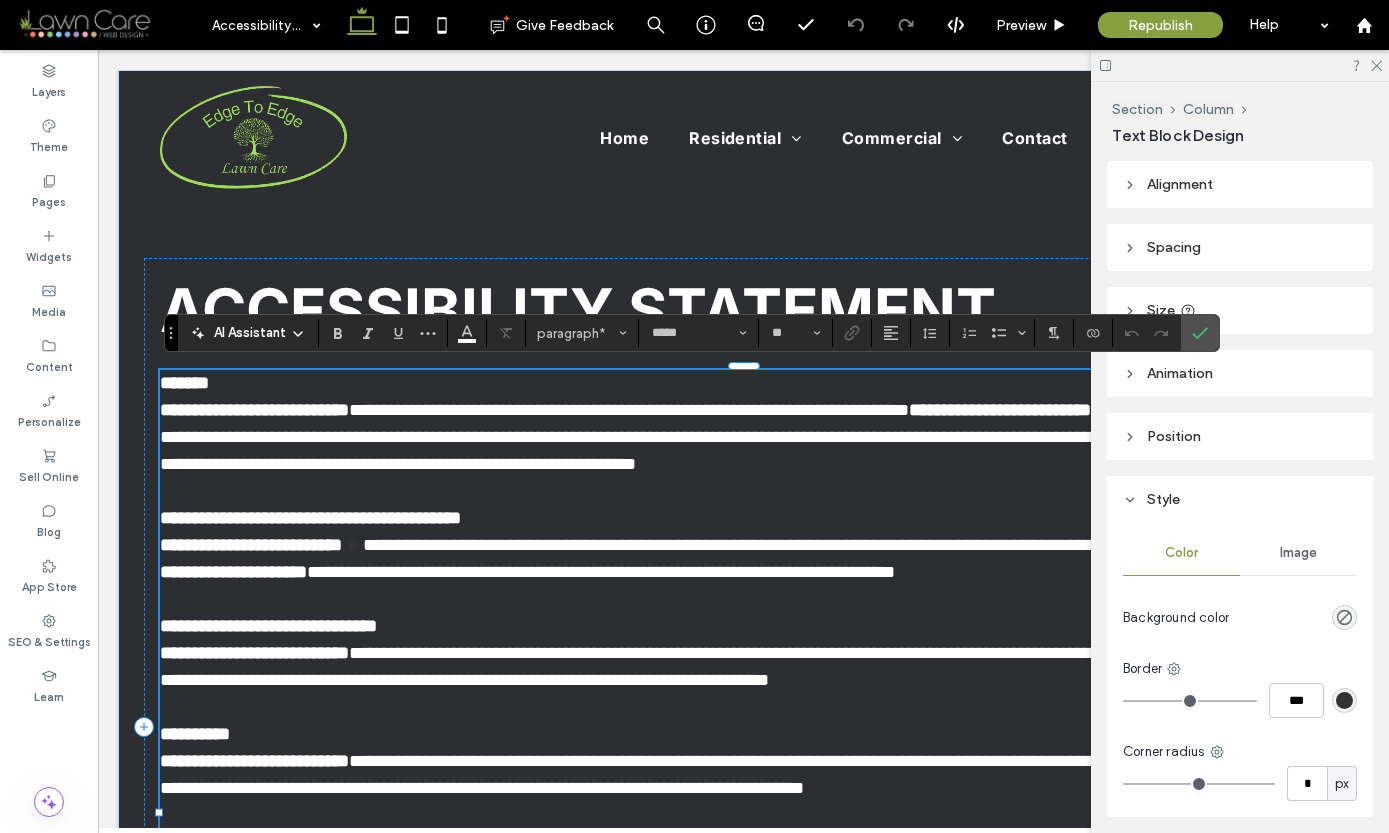 type 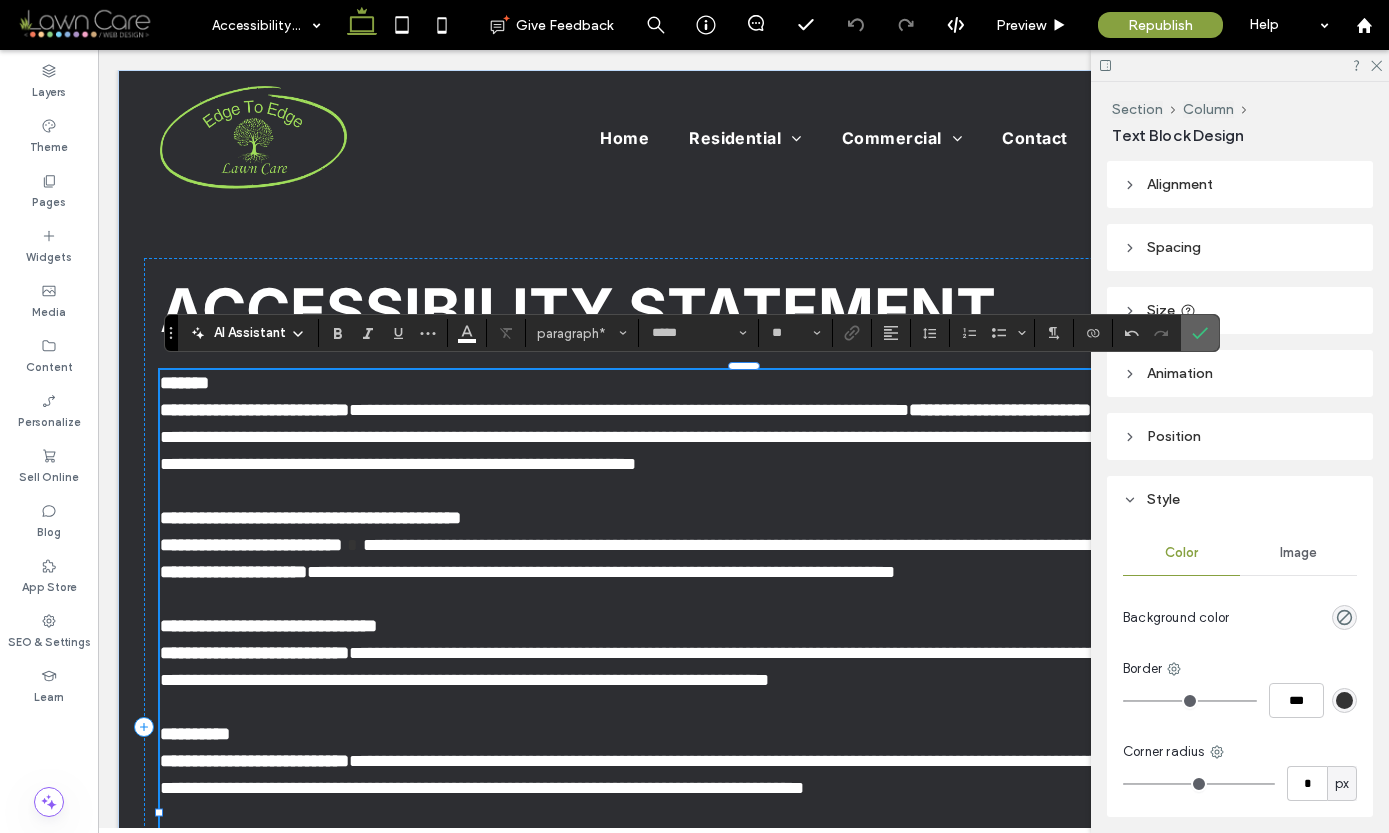 click 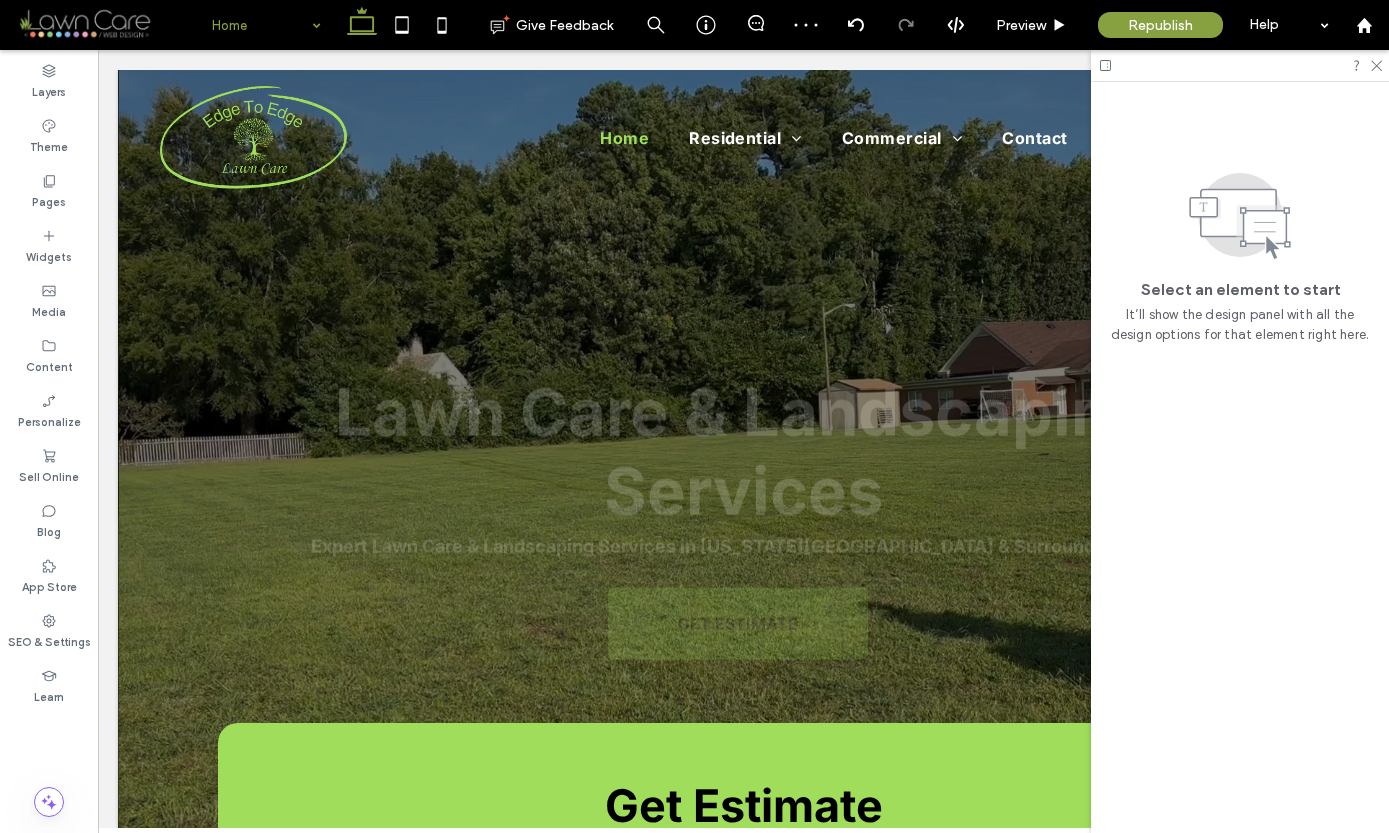 scroll, scrollTop: 0, scrollLeft: 0, axis: both 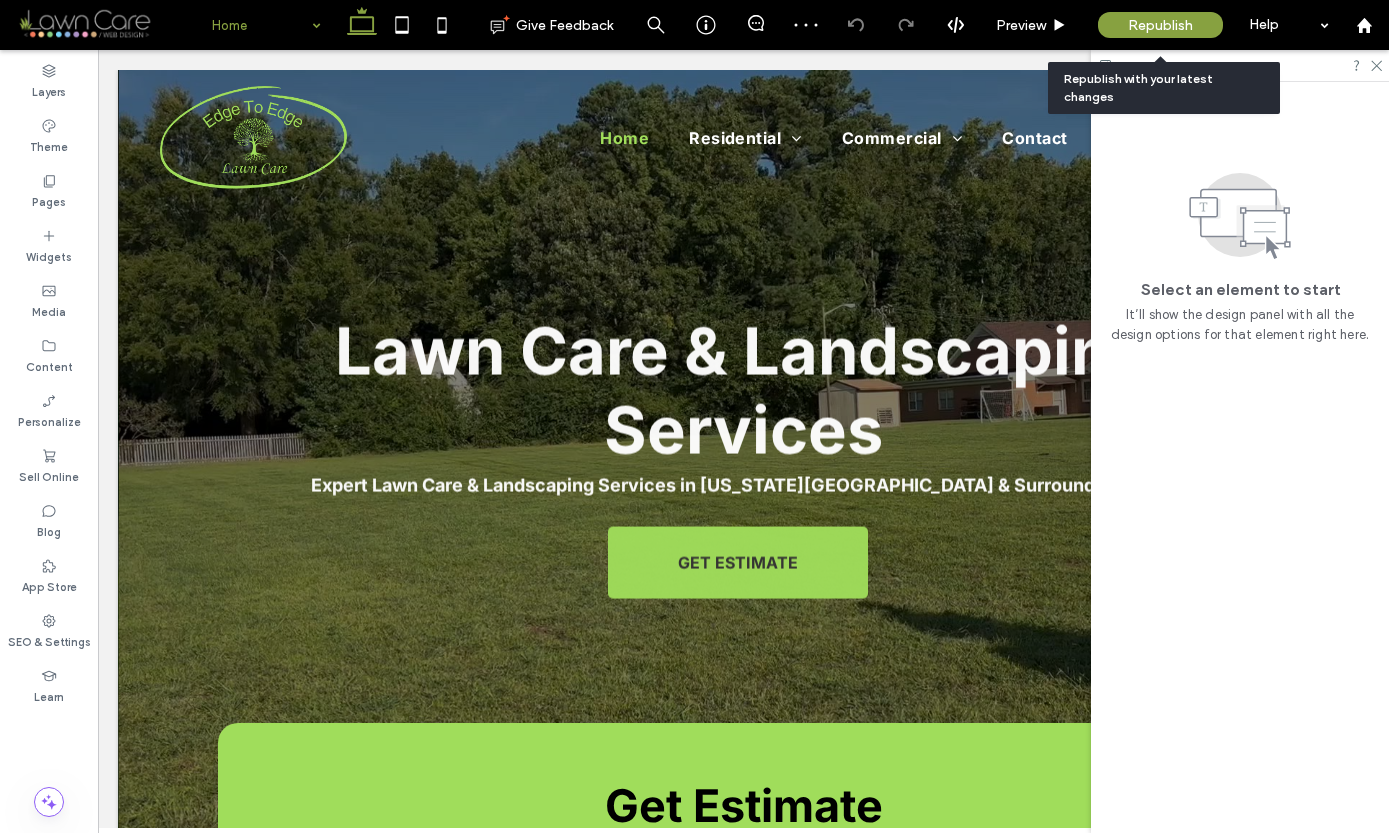 click on "Republish" at bounding box center [1160, 25] 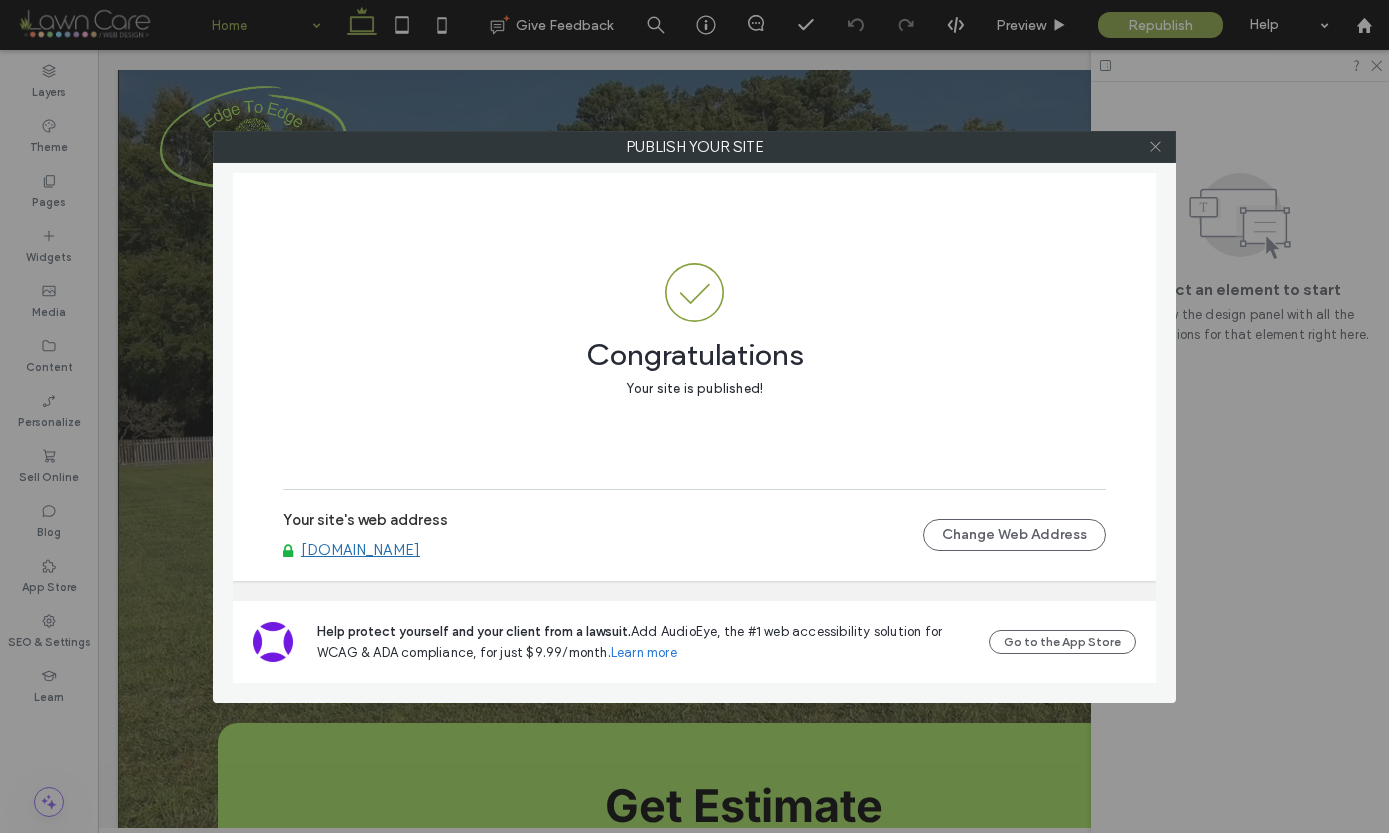 click 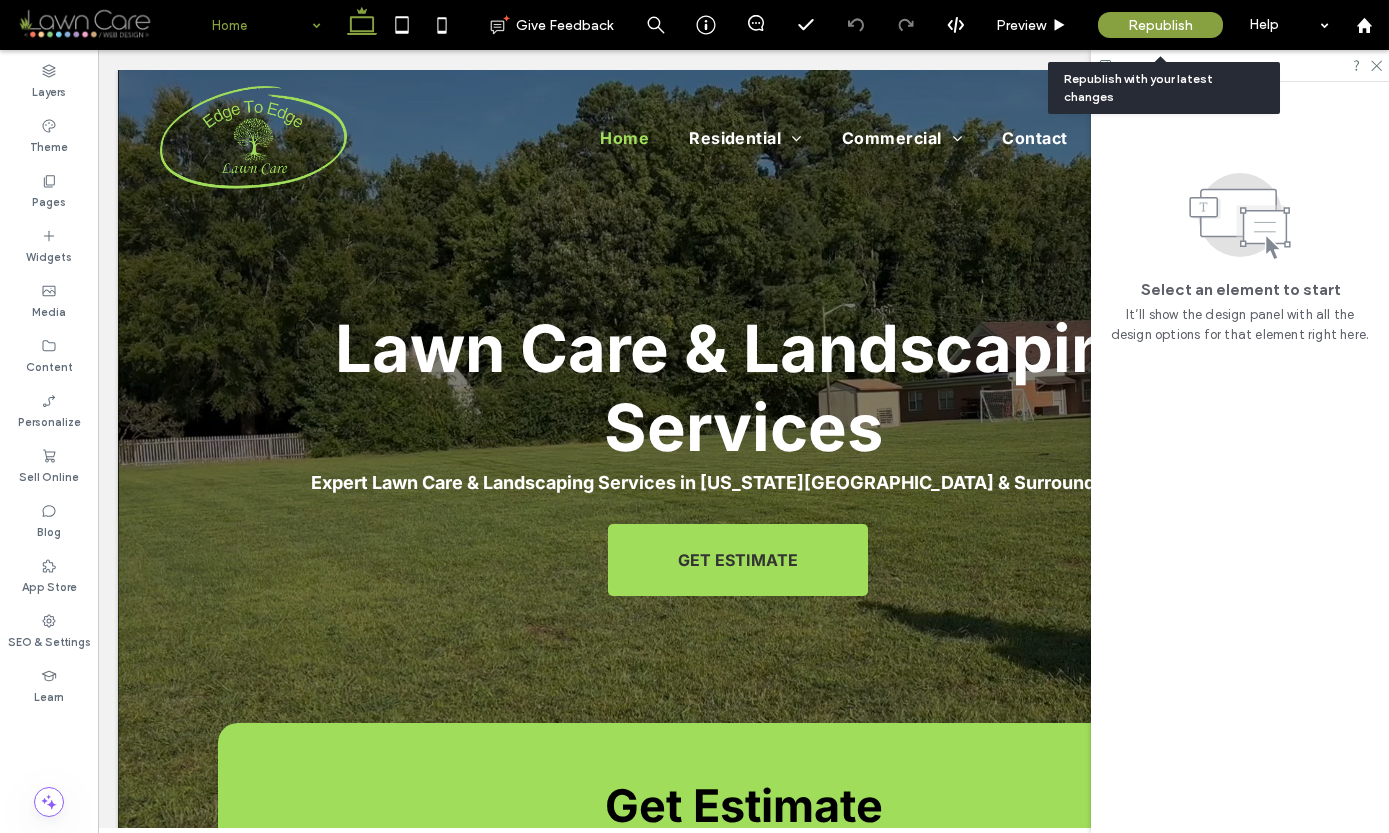 click on "Republish" at bounding box center (1160, 25) 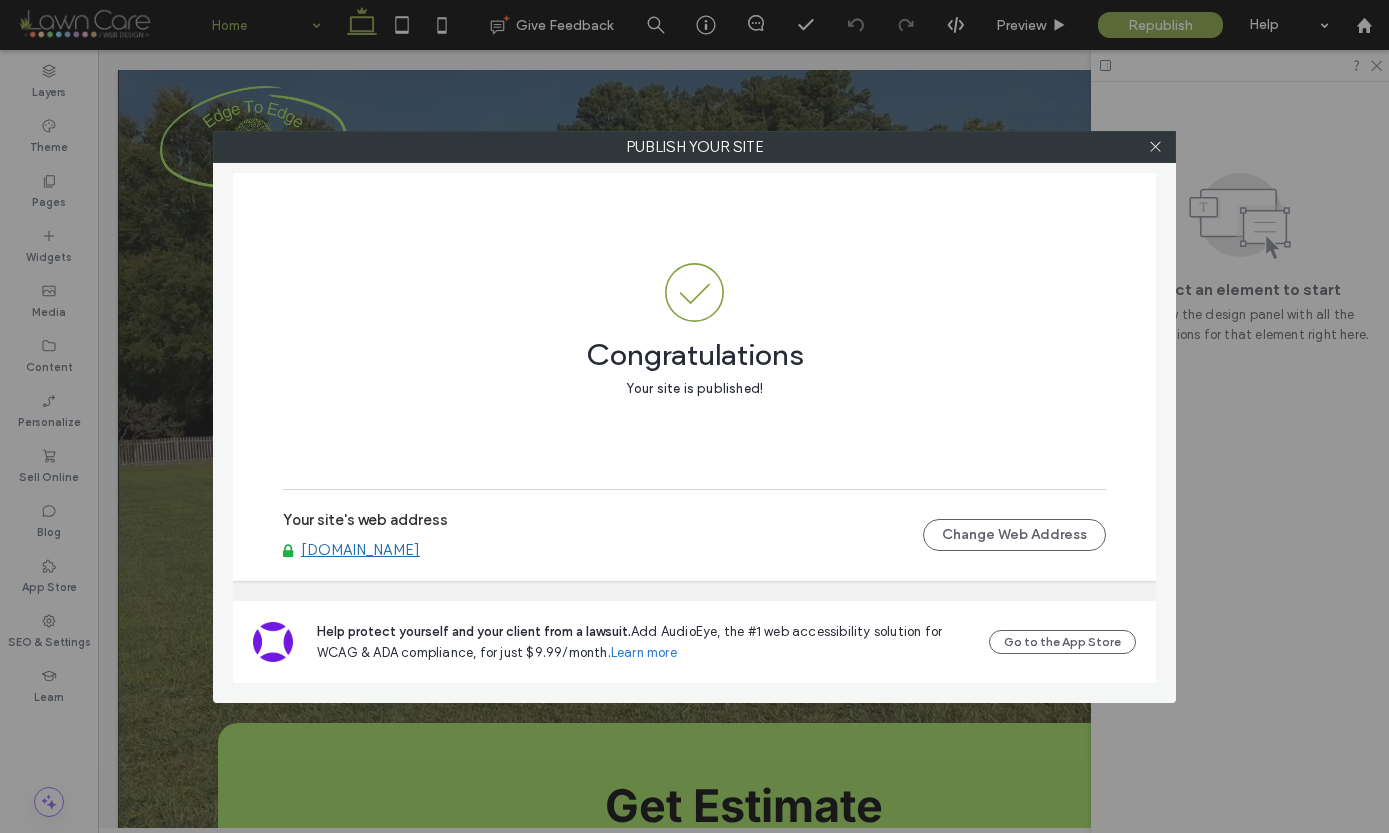 click on "www.edgetoedgelawncare.com" at bounding box center (360, 550) 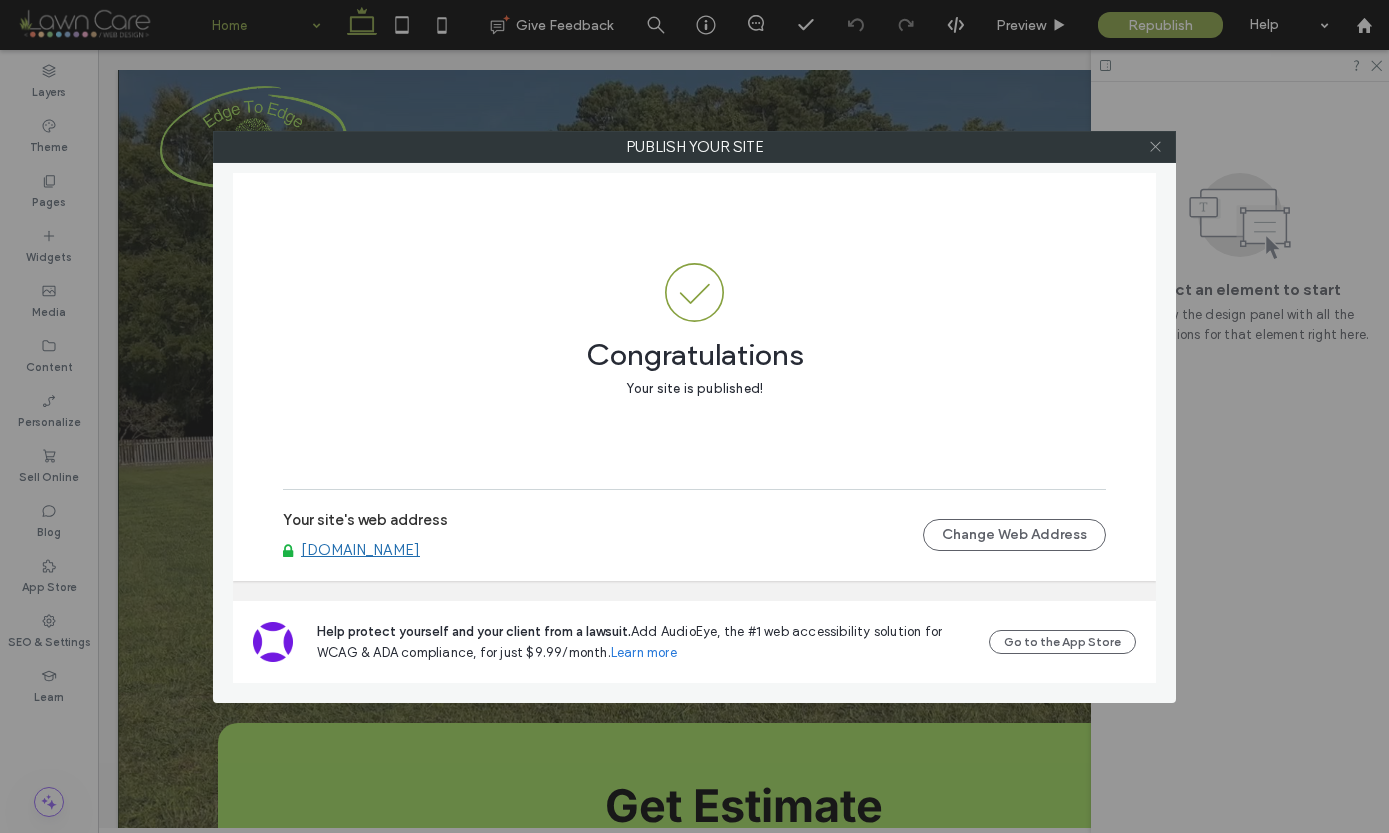 click 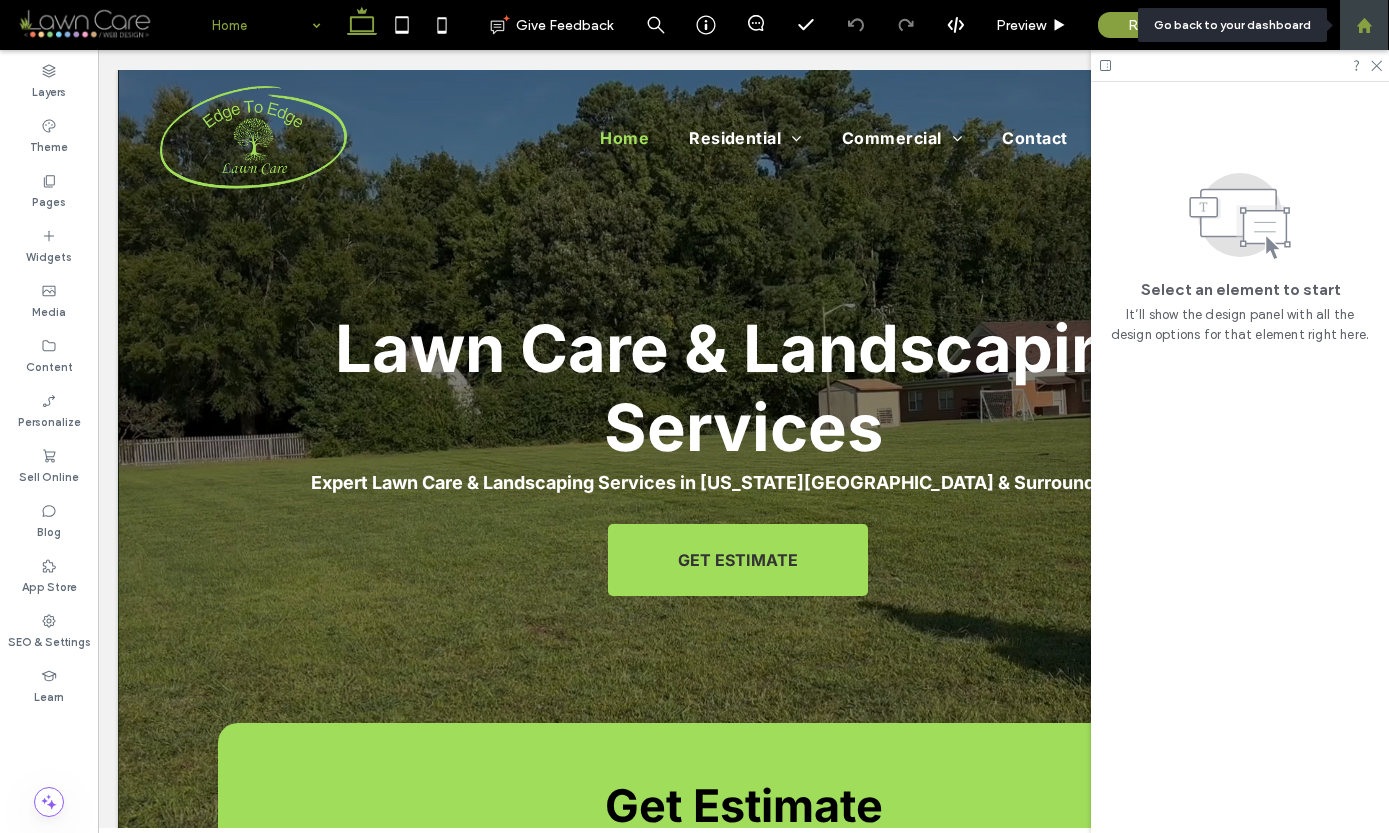 click 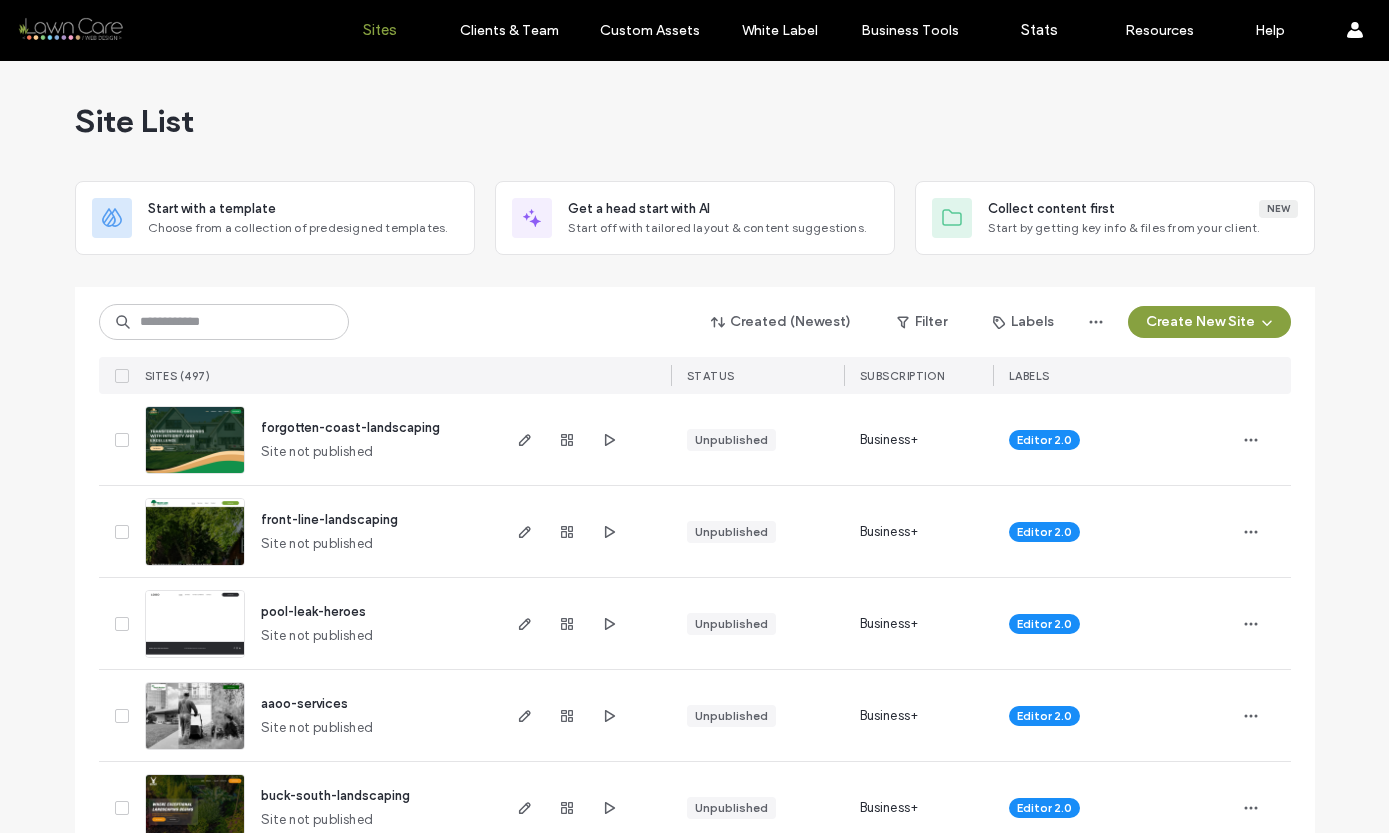scroll, scrollTop: 0, scrollLeft: 0, axis: both 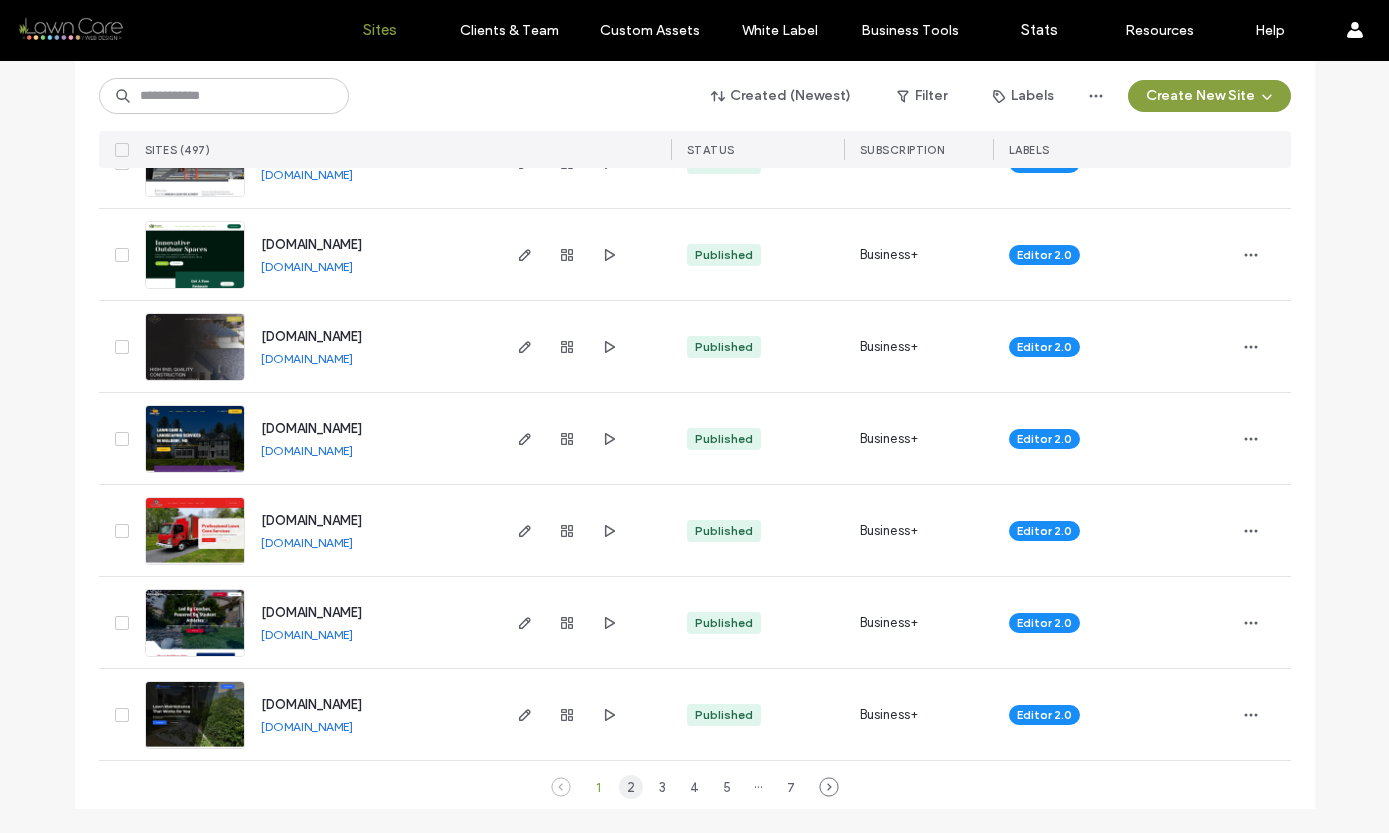 click on "2" at bounding box center [631, 787] 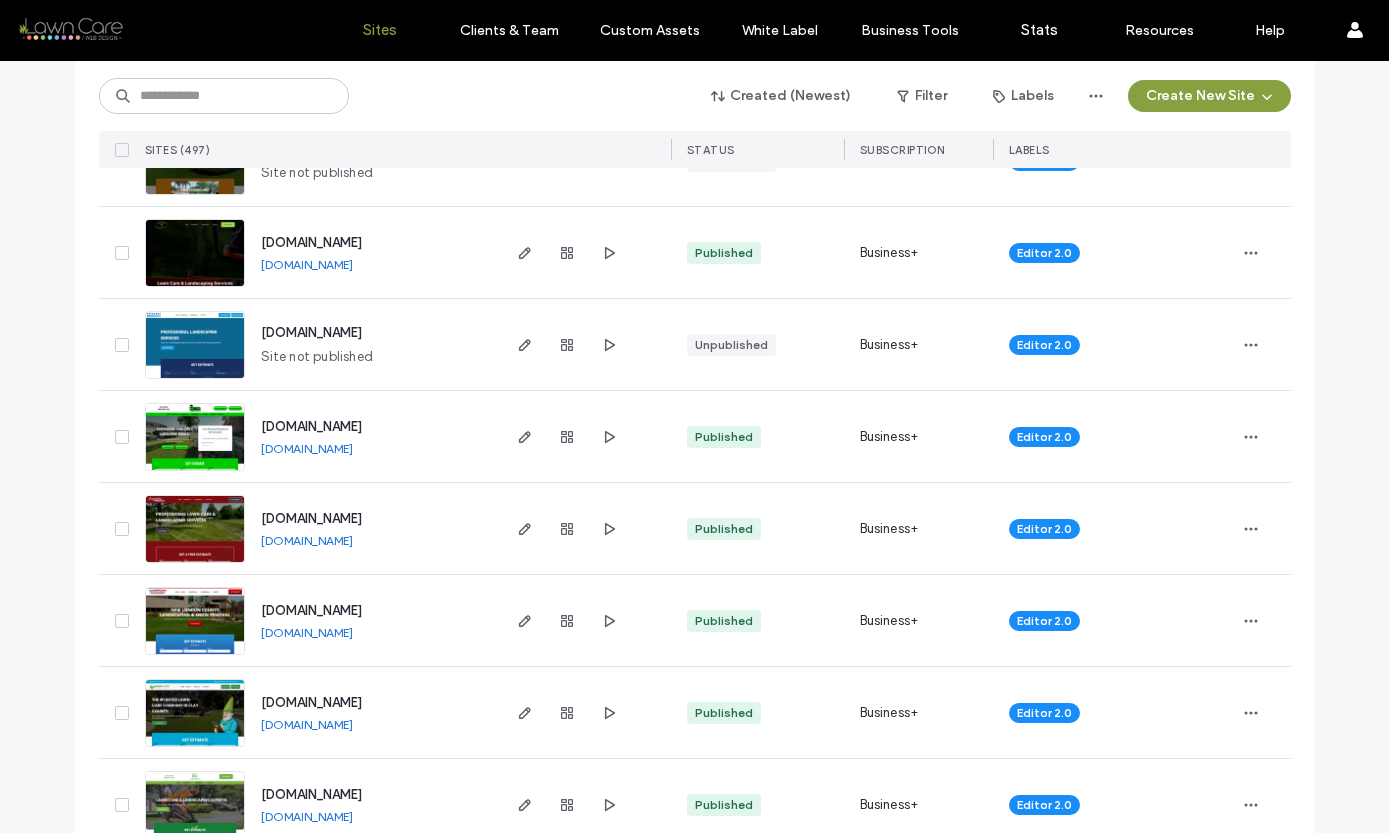 scroll, scrollTop: 5984, scrollLeft: 0, axis: vertical 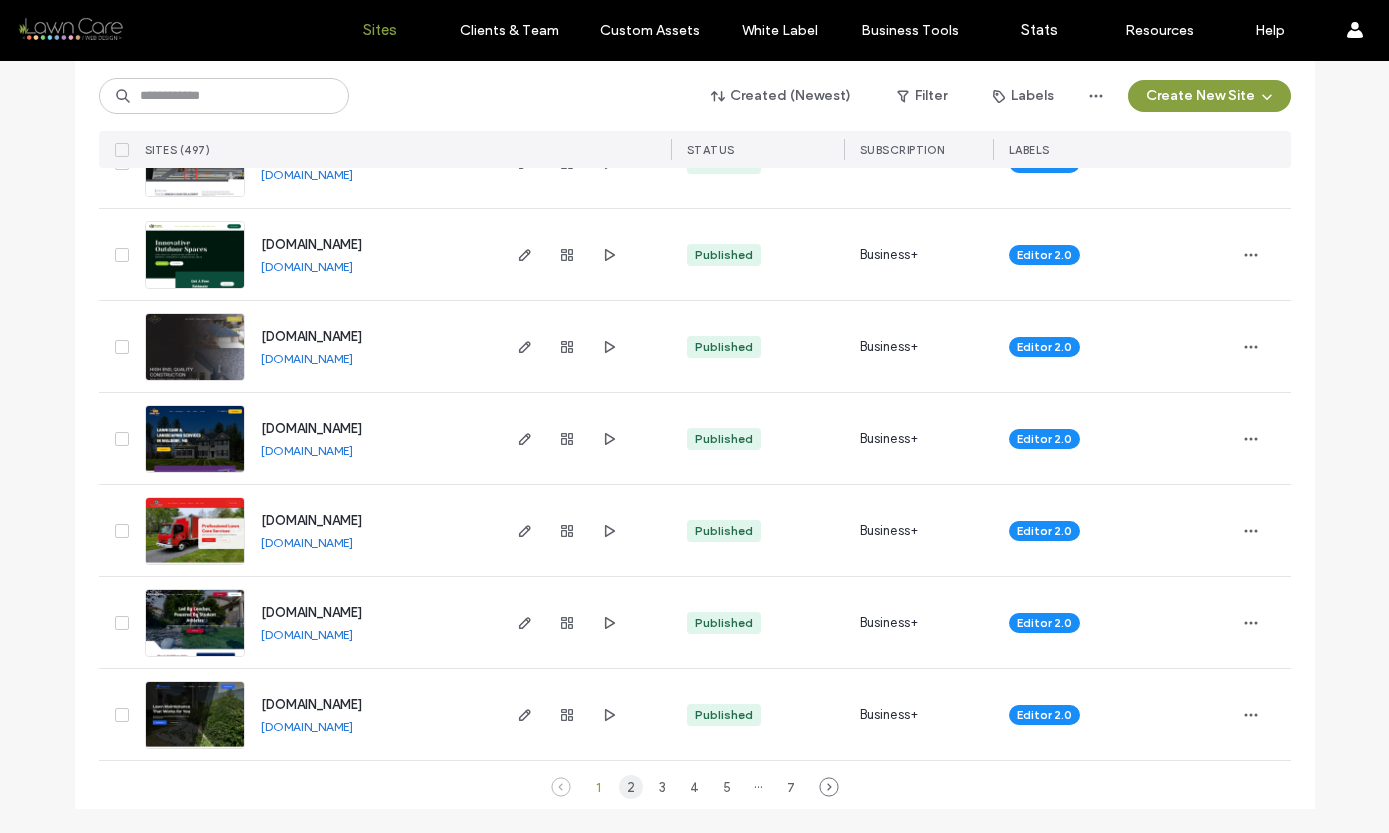 click on "2" at bounding box center [631, 787] 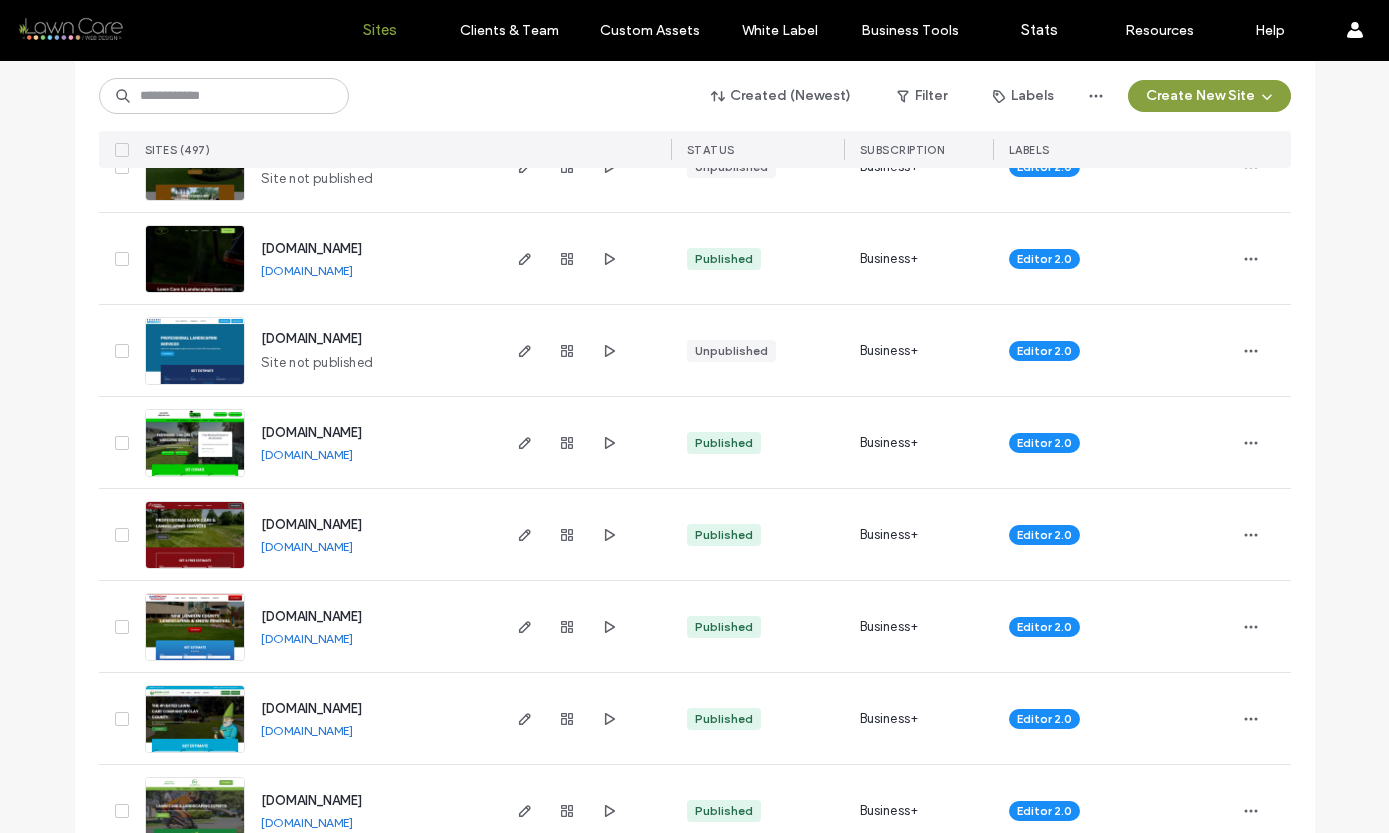 scroll, scrollTop: 5981, scrollLeft: 0, axis: vertical 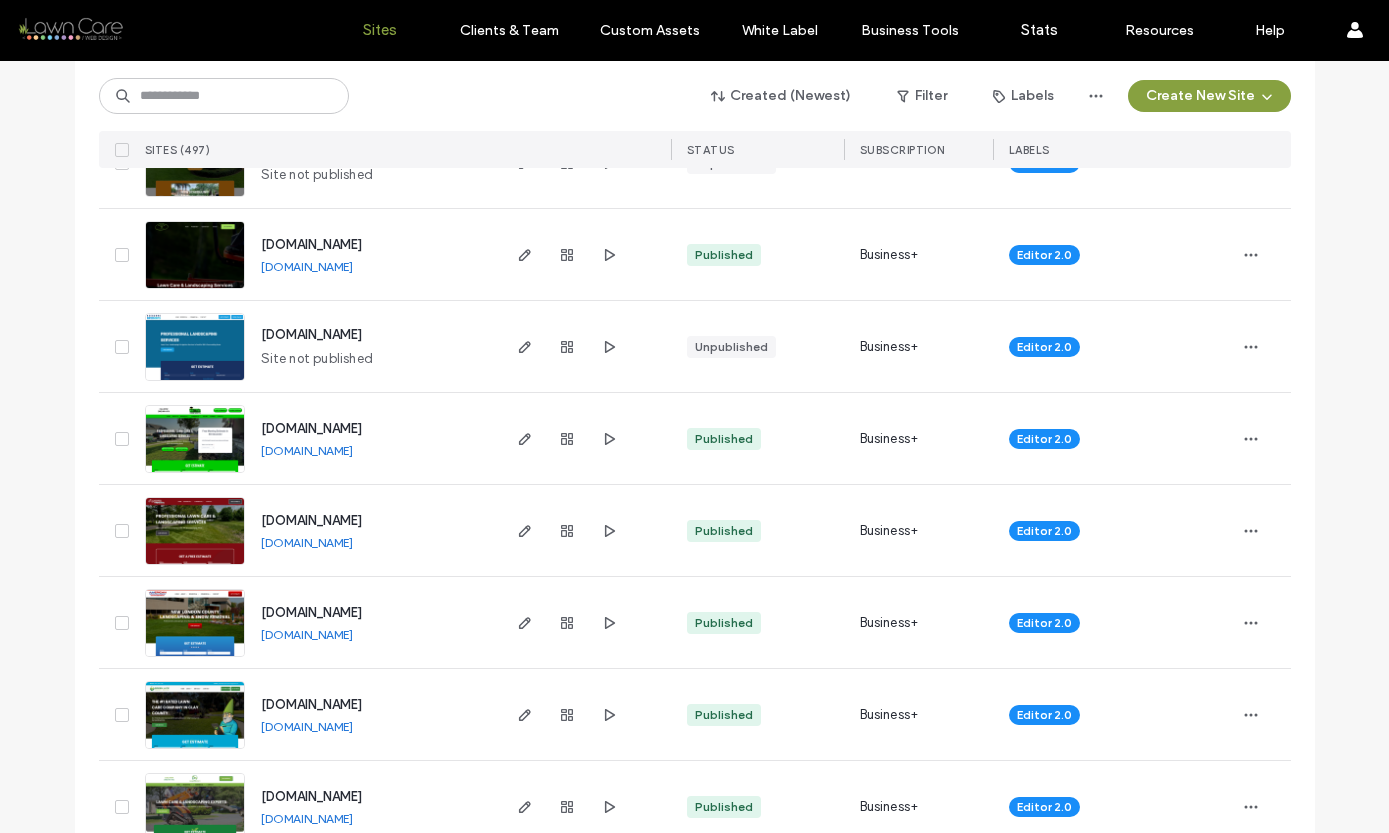 click at bounding box center [195, 474] 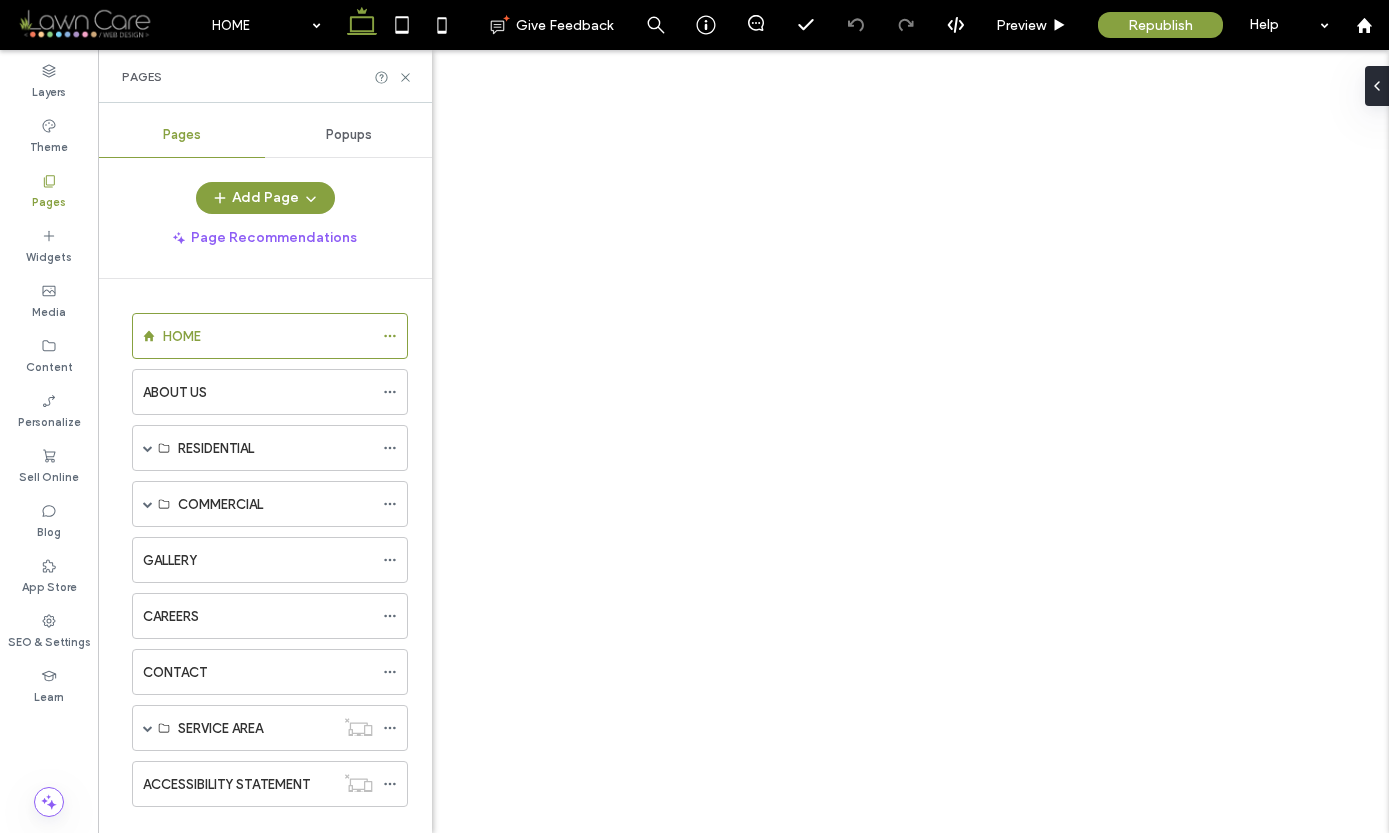 scroll, scrollTop: 0, scrollLeft: 0, axis: both 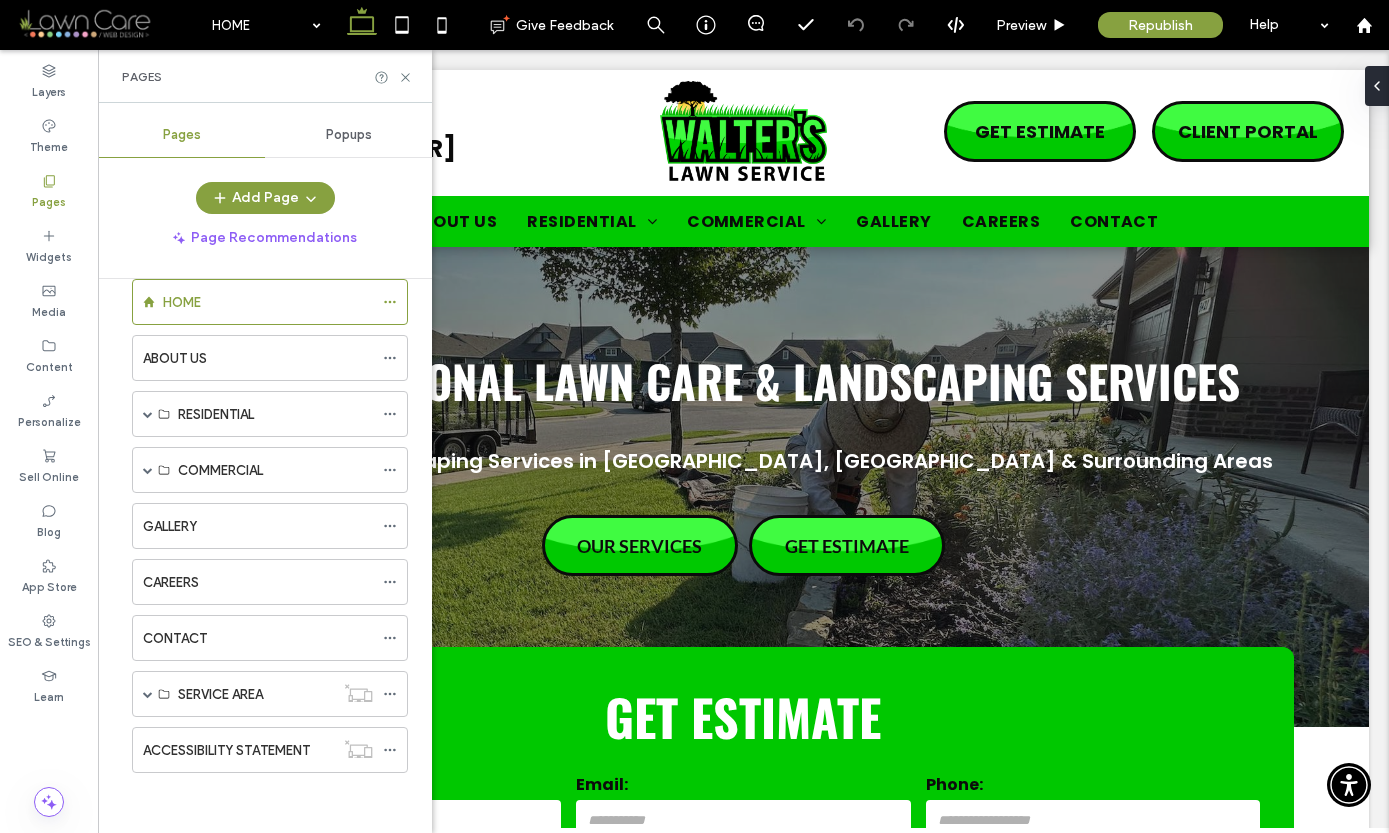 click on "ACCESSIBILITY STATEMENT" at bounding box center [226, 750] 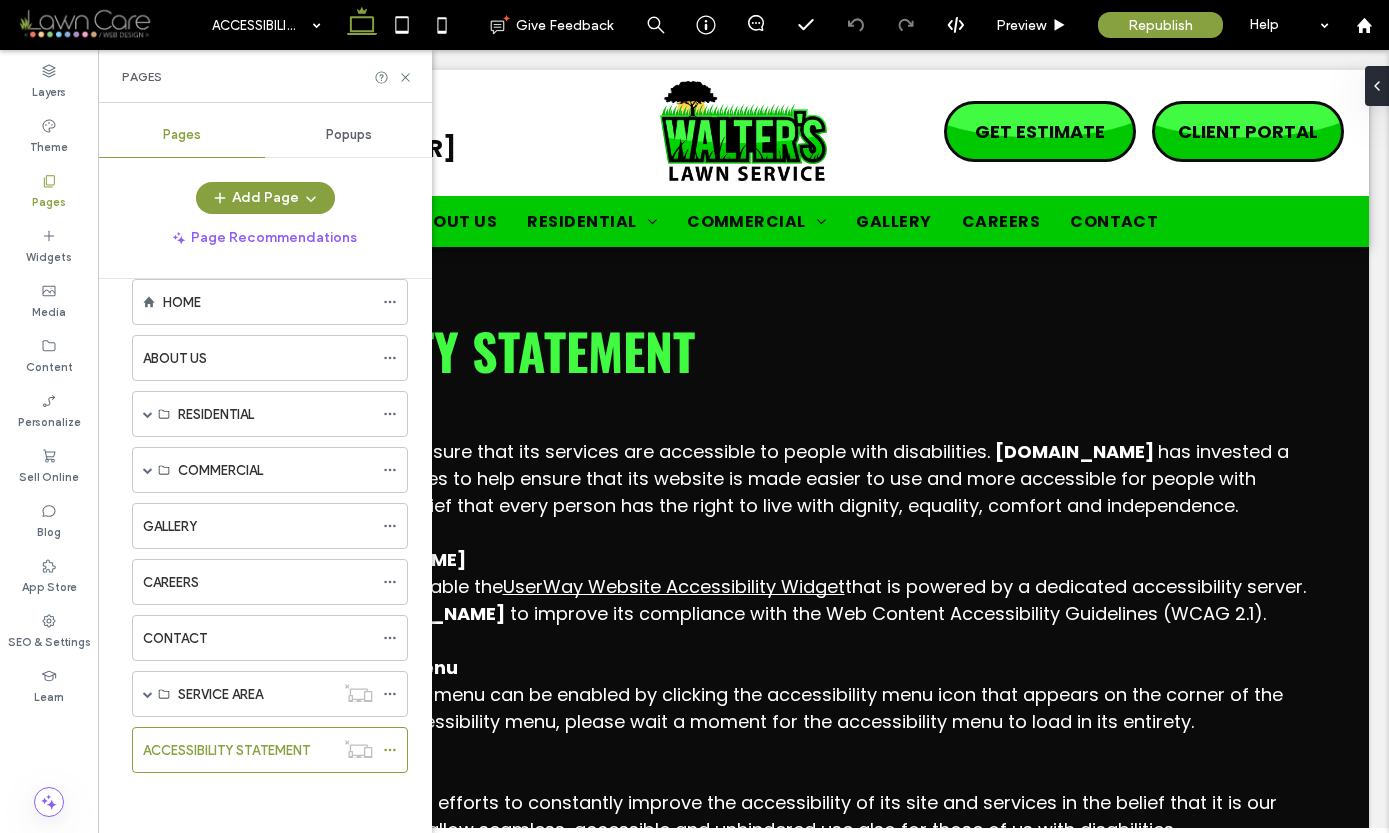 scroll, scrollTop: 0, scrollLeft: 0, axis: both 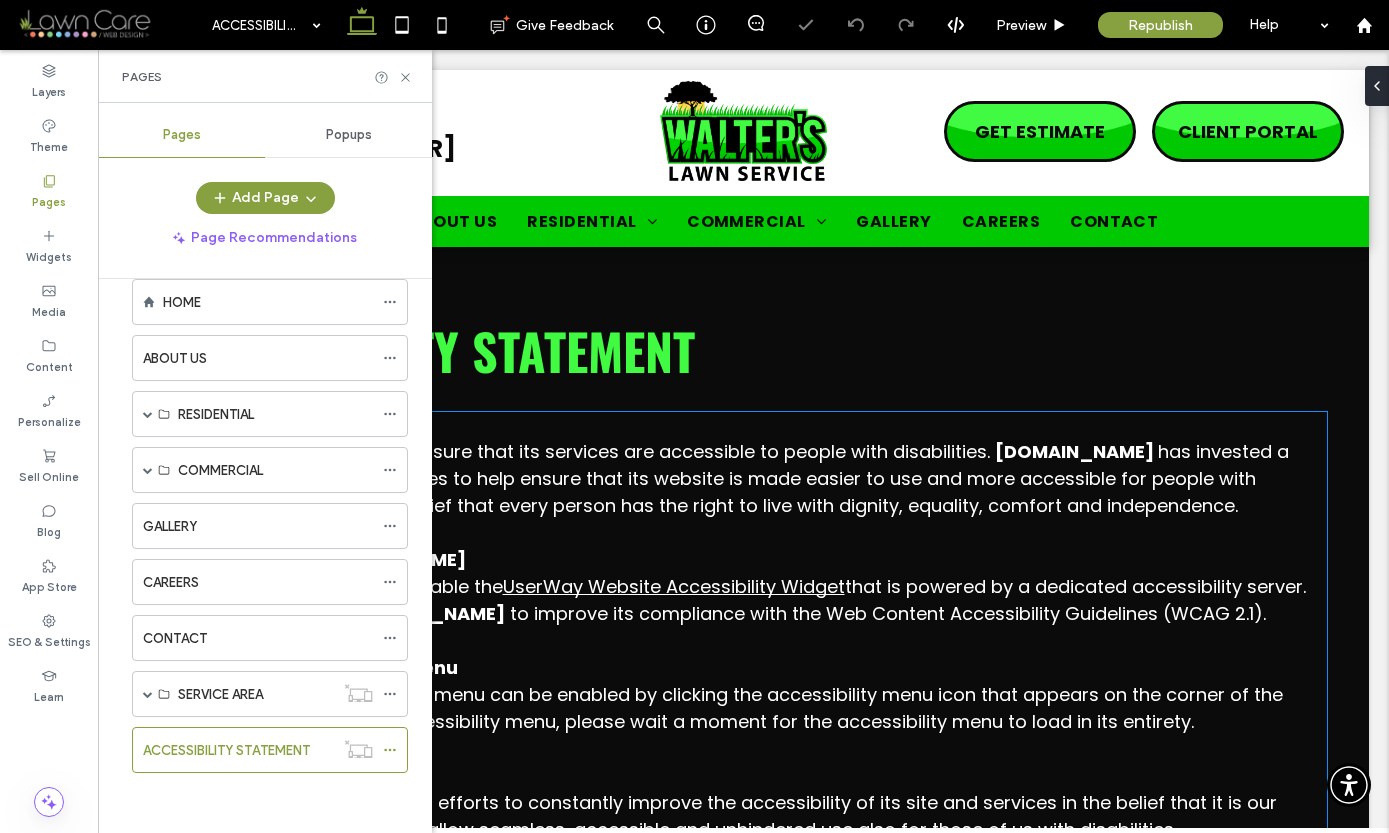 click on "to improve its compliance with the Web Content Accessibility Guidelines (WCAG 2.1)." at bounding box center [888, 613] 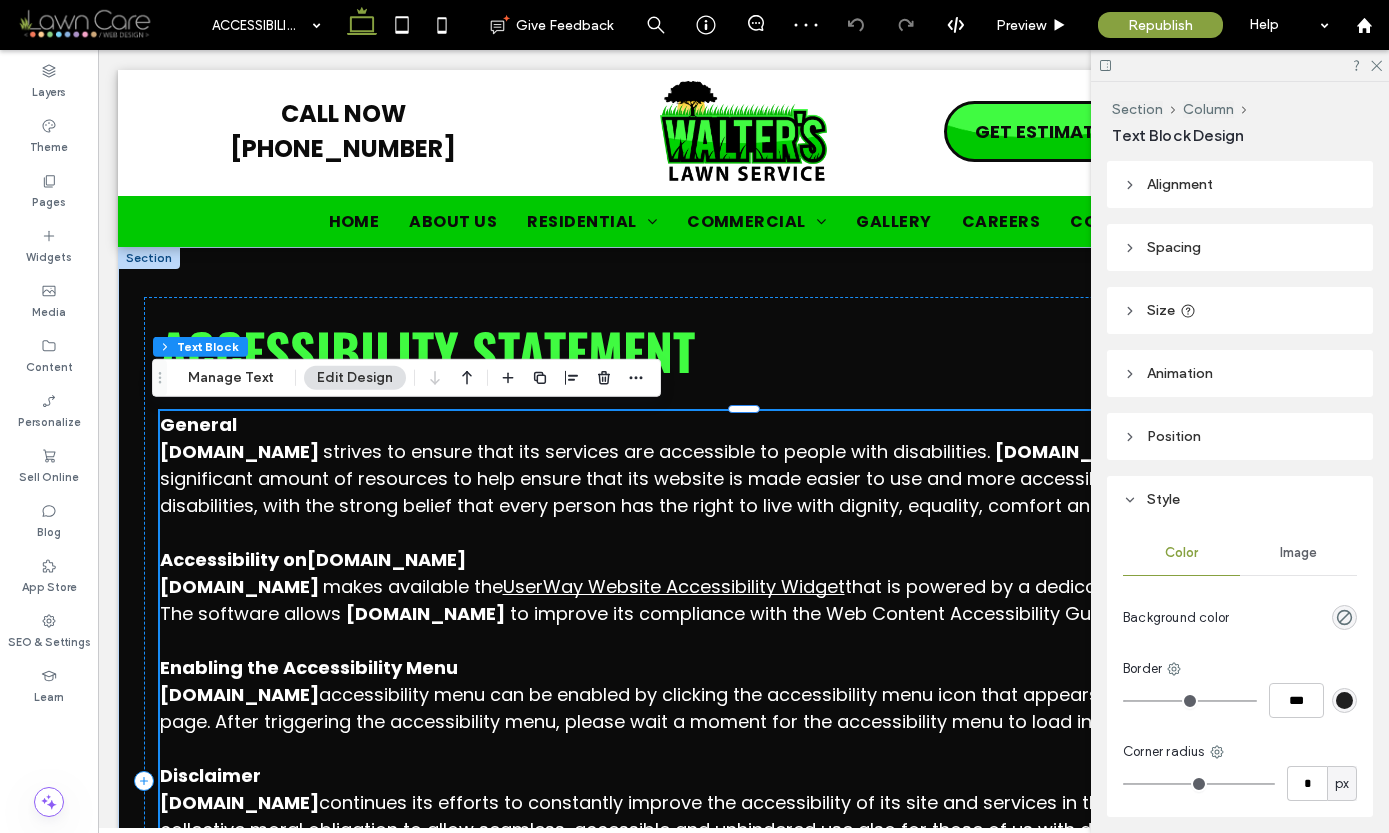 click on "to improve its compliance with the Web Content Accessibility Guidelines (WCAG 2.1)." at bounding box center (888, 613) 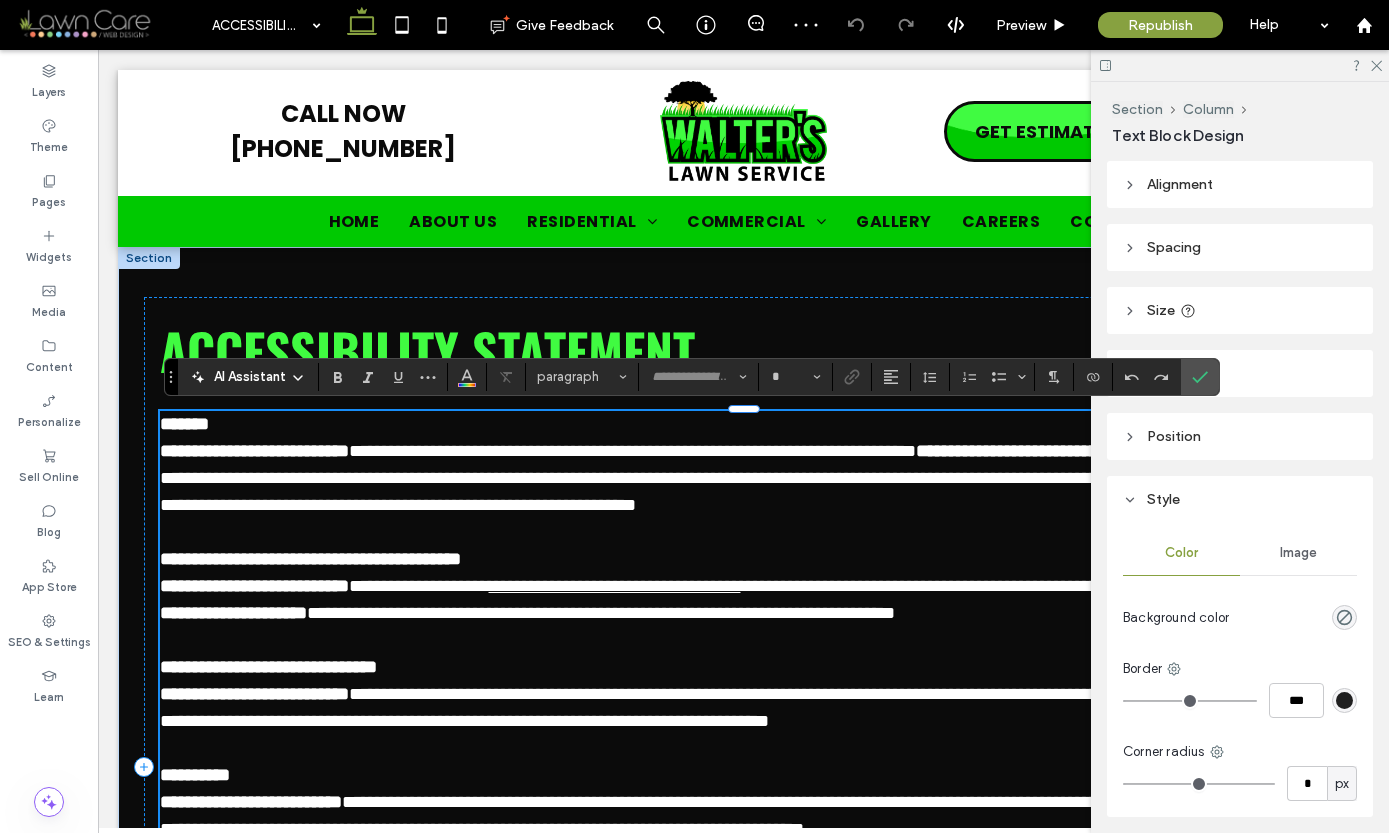 type on "*******" 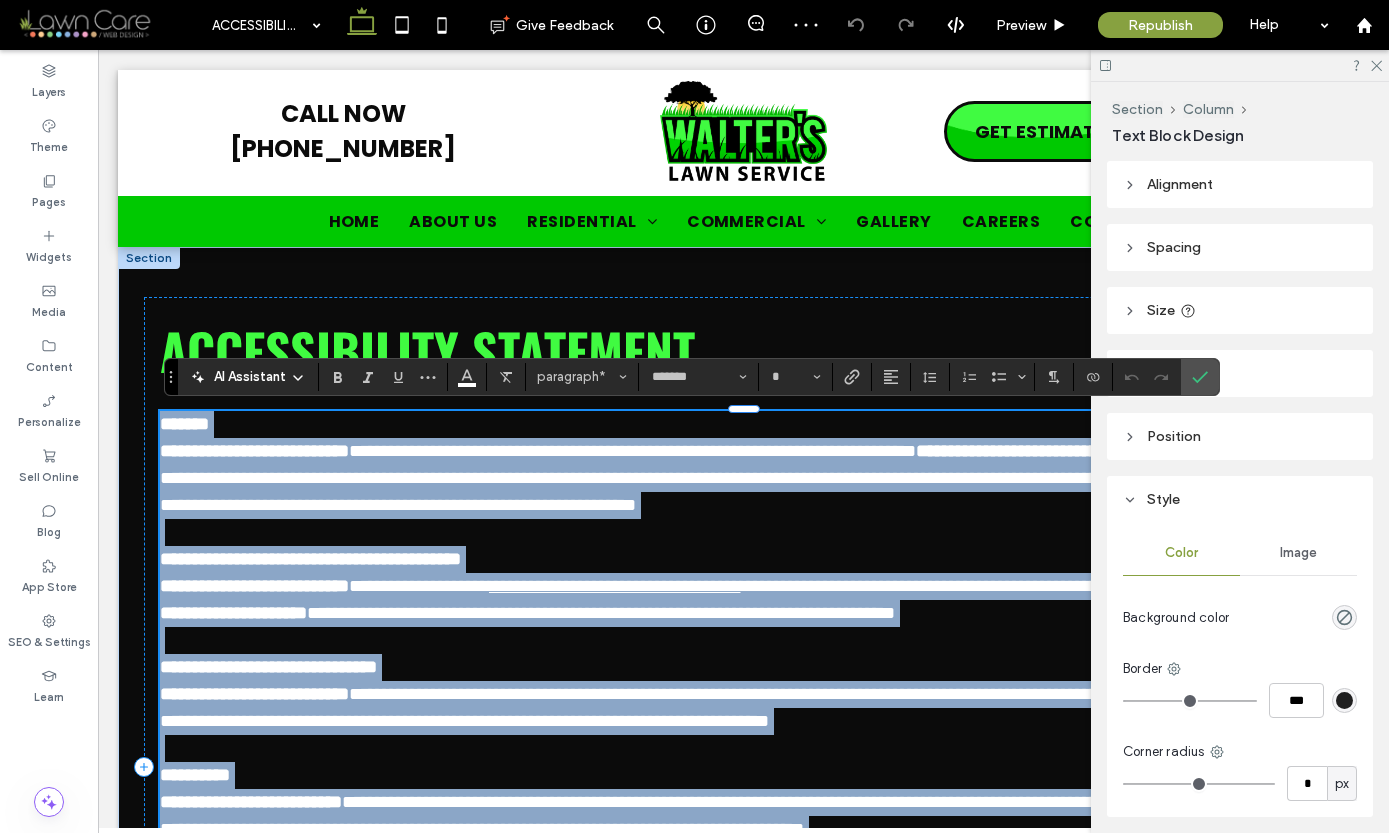 type on "**" 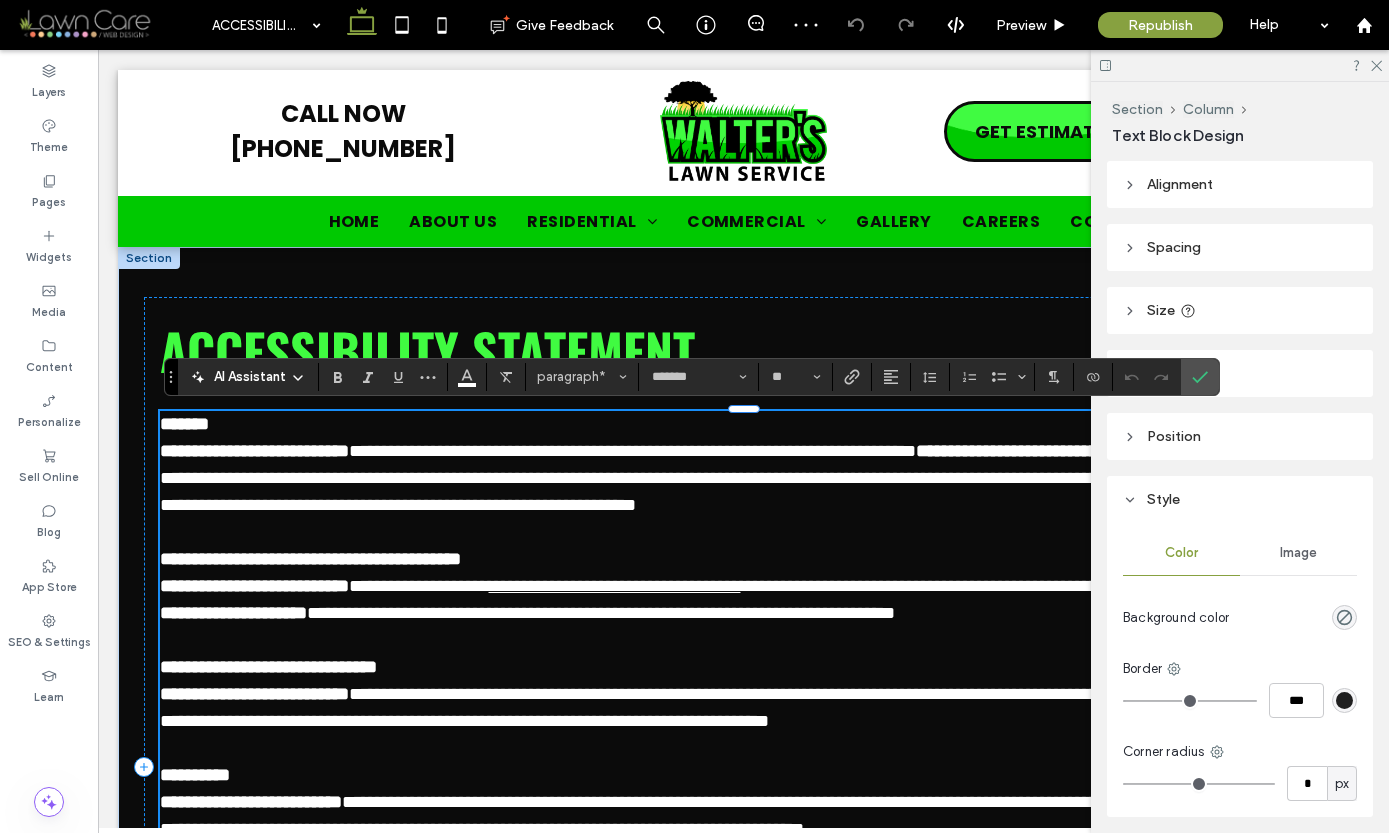 drag, startPoint x: 457, startPoint y: 669, endPoint x: 485, endPoint y: 691, distance: 35.608986 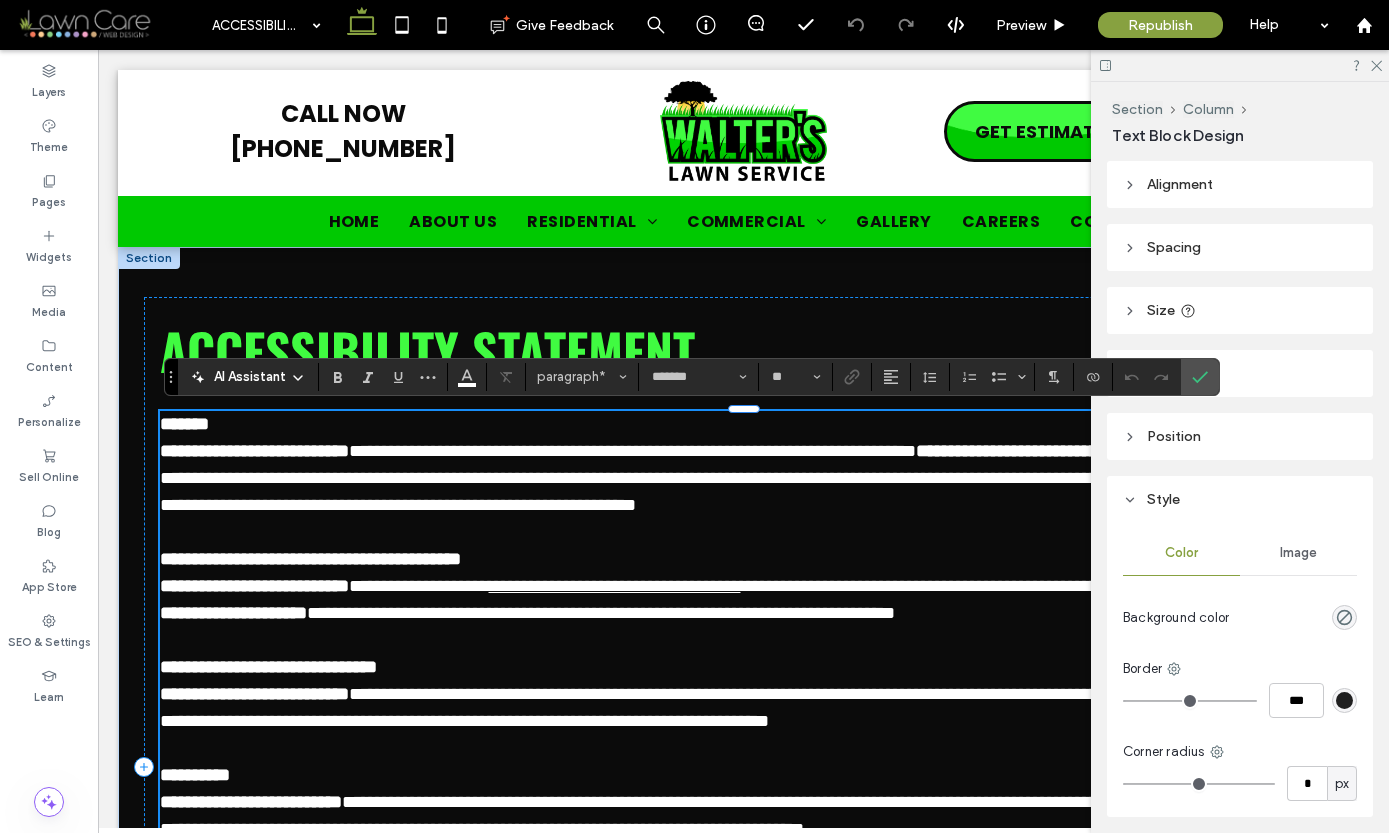 type 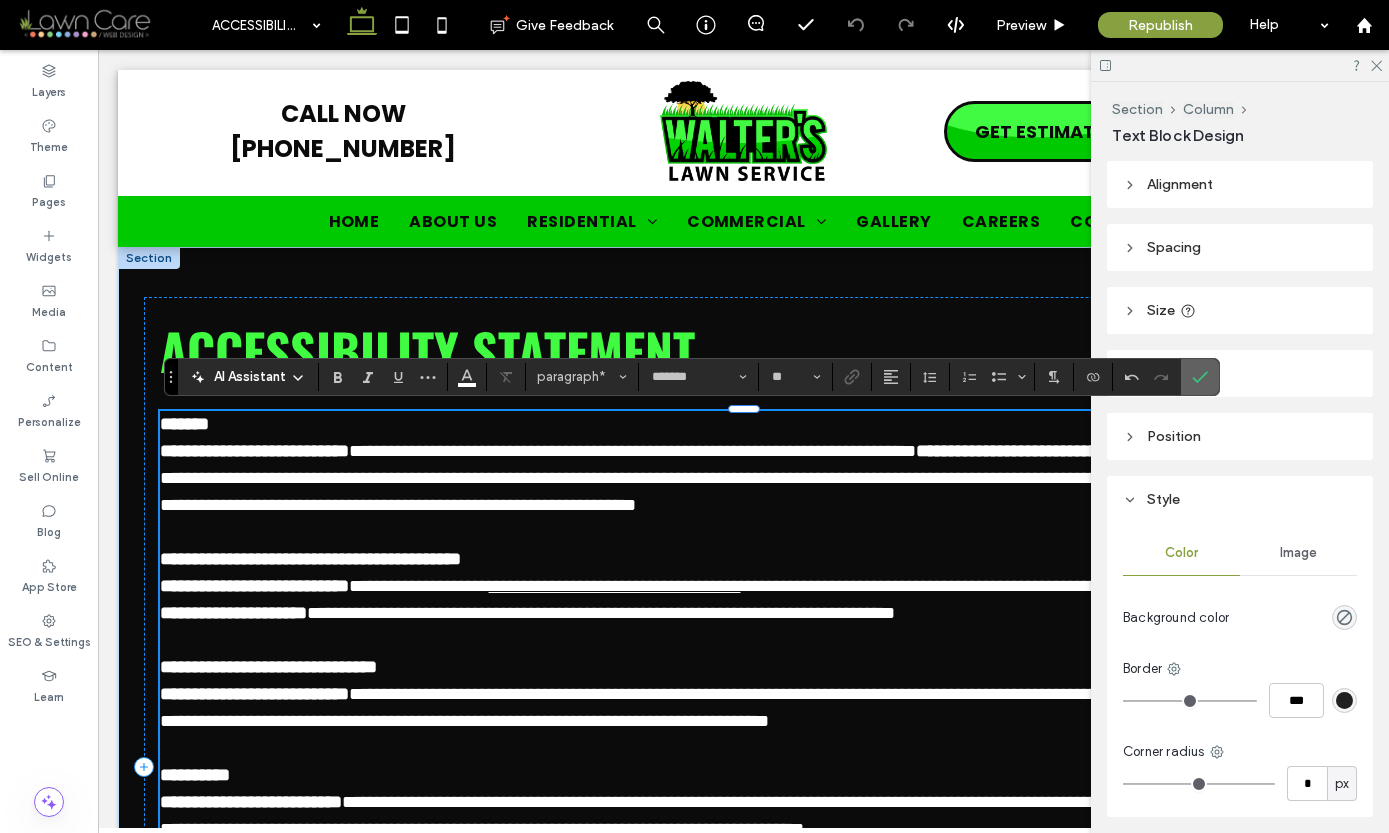 click 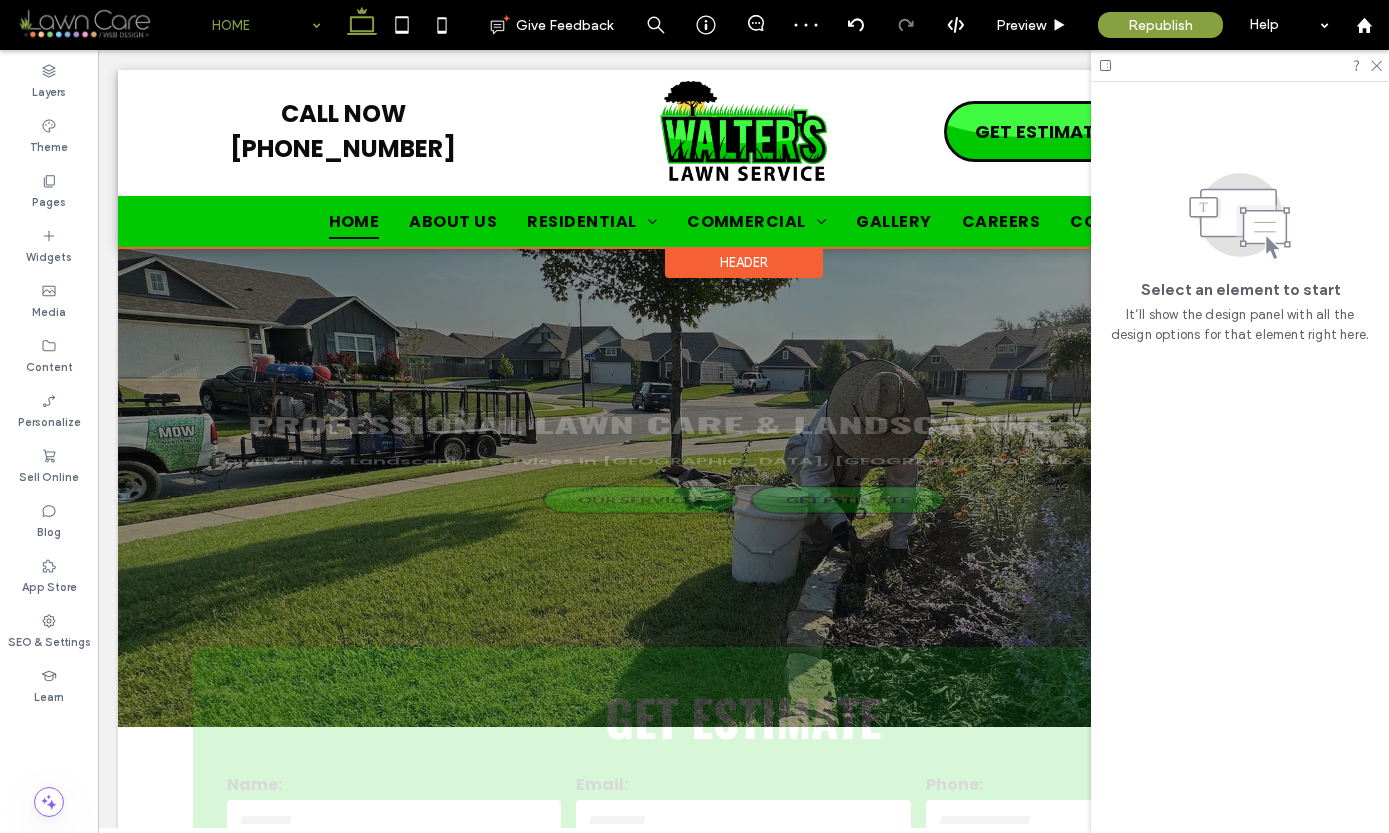 scroll, scrollTop: 0, scrollLeft: 0, axis: both 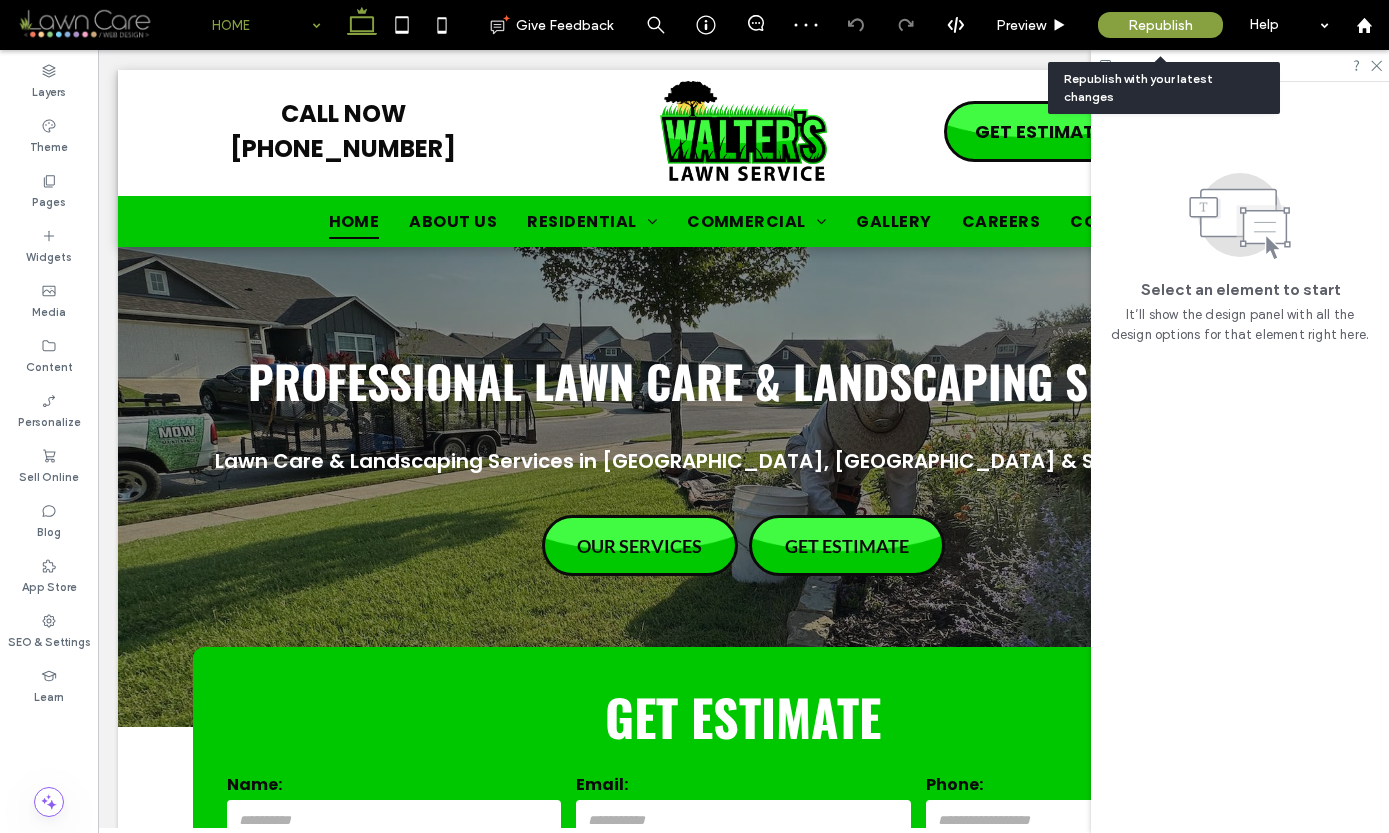 click on "Republish" at bounding box center [1160, 25] 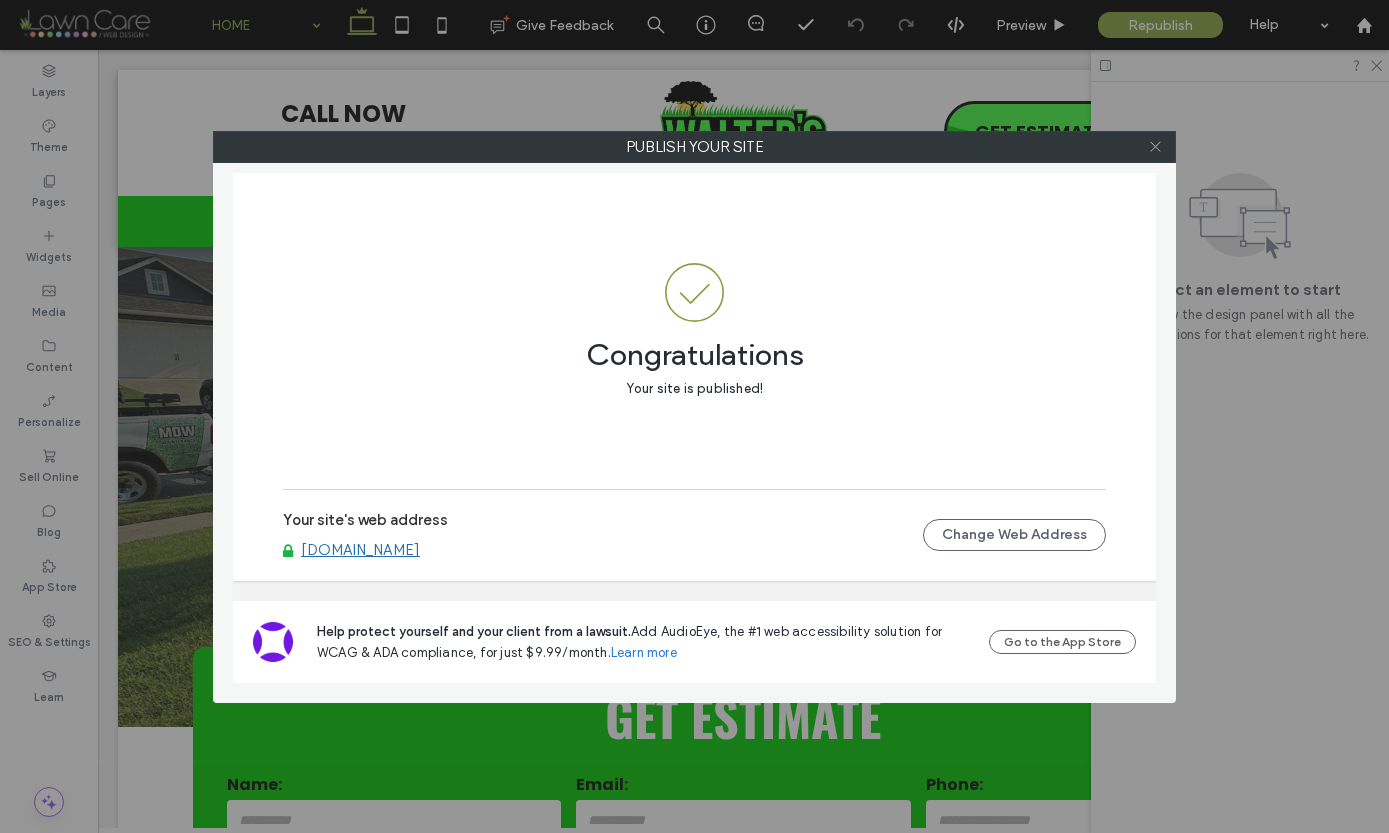 click 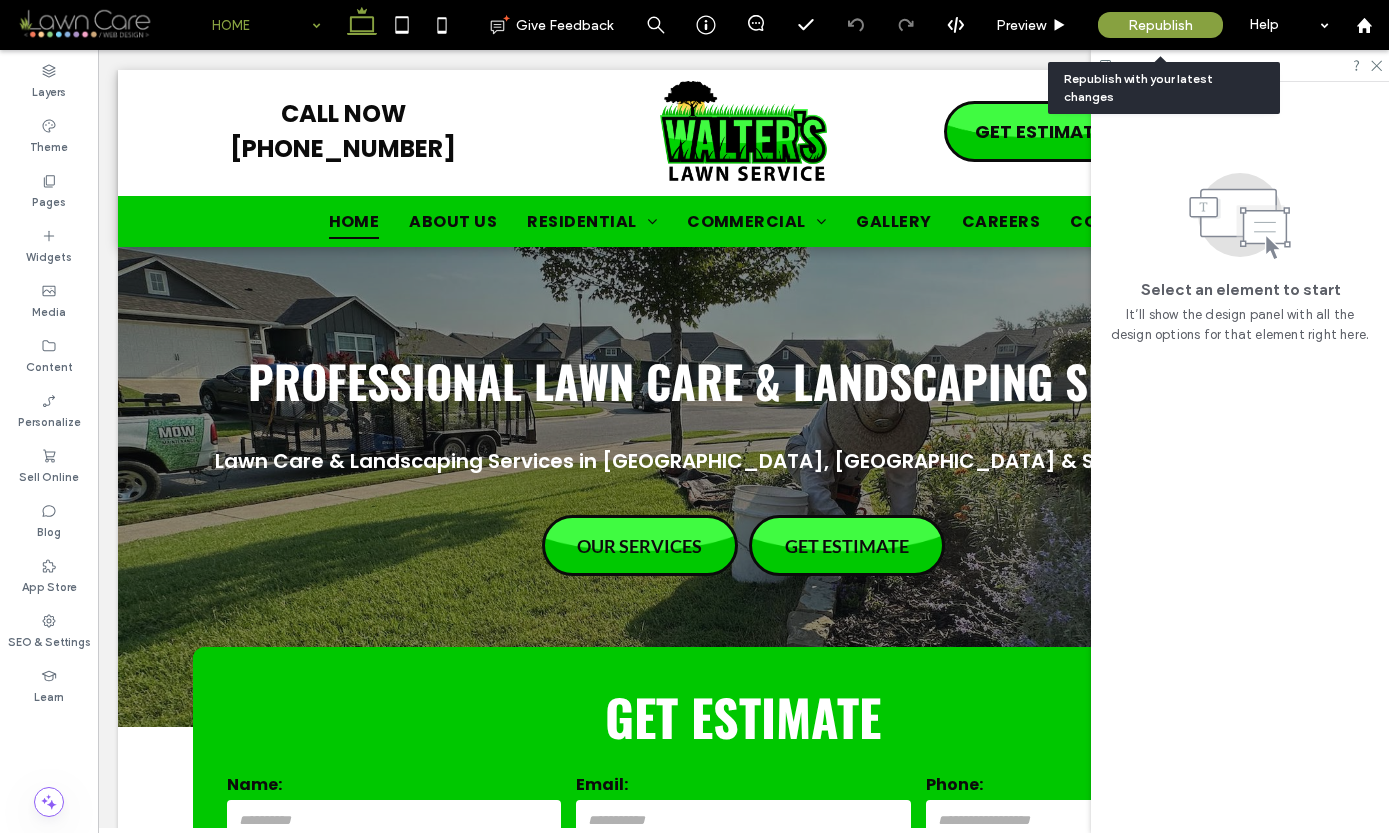 click on "Republish" at bounding box center (1160, 25) 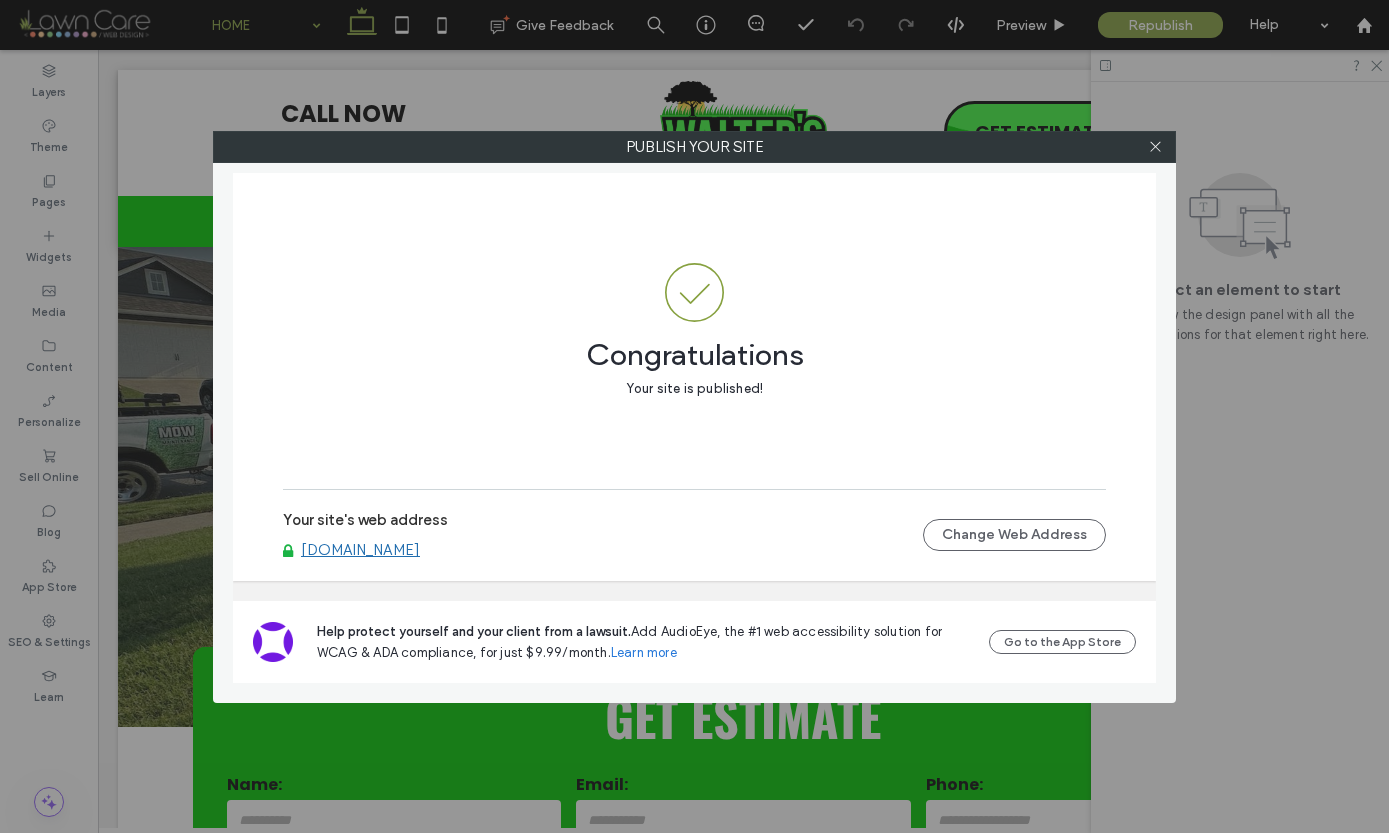 click on "www.walterslawnservice.com" at bounding box center (360, 550) 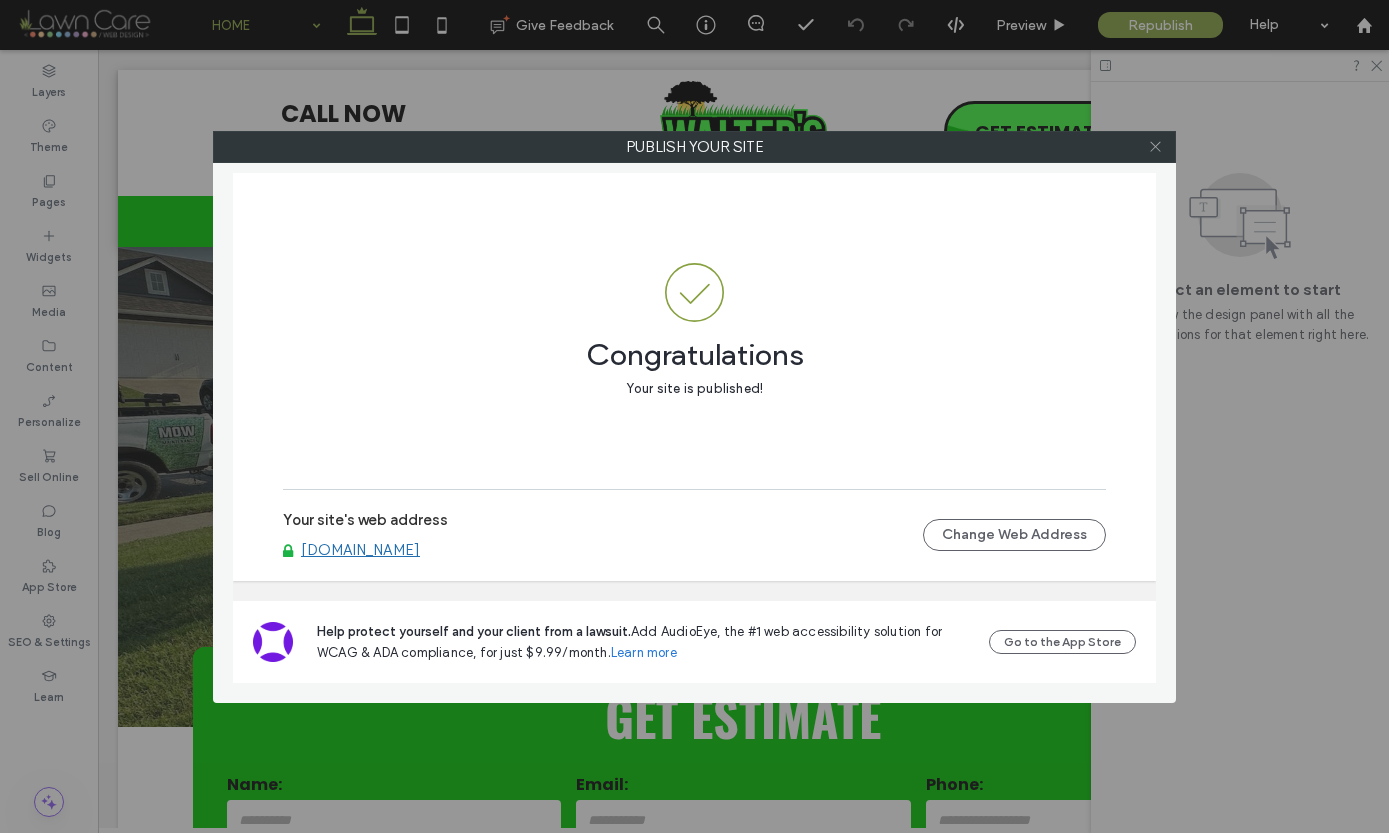 click 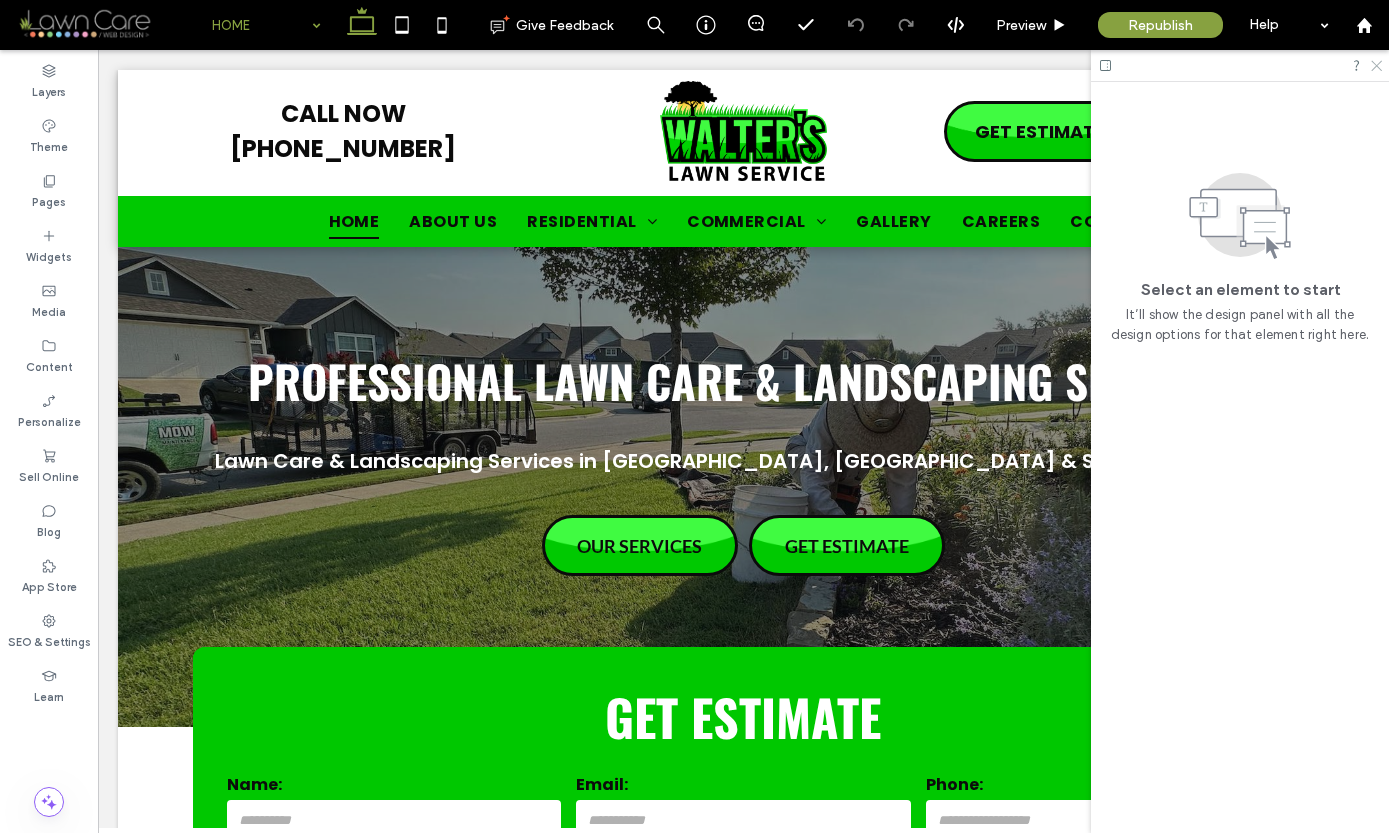 click 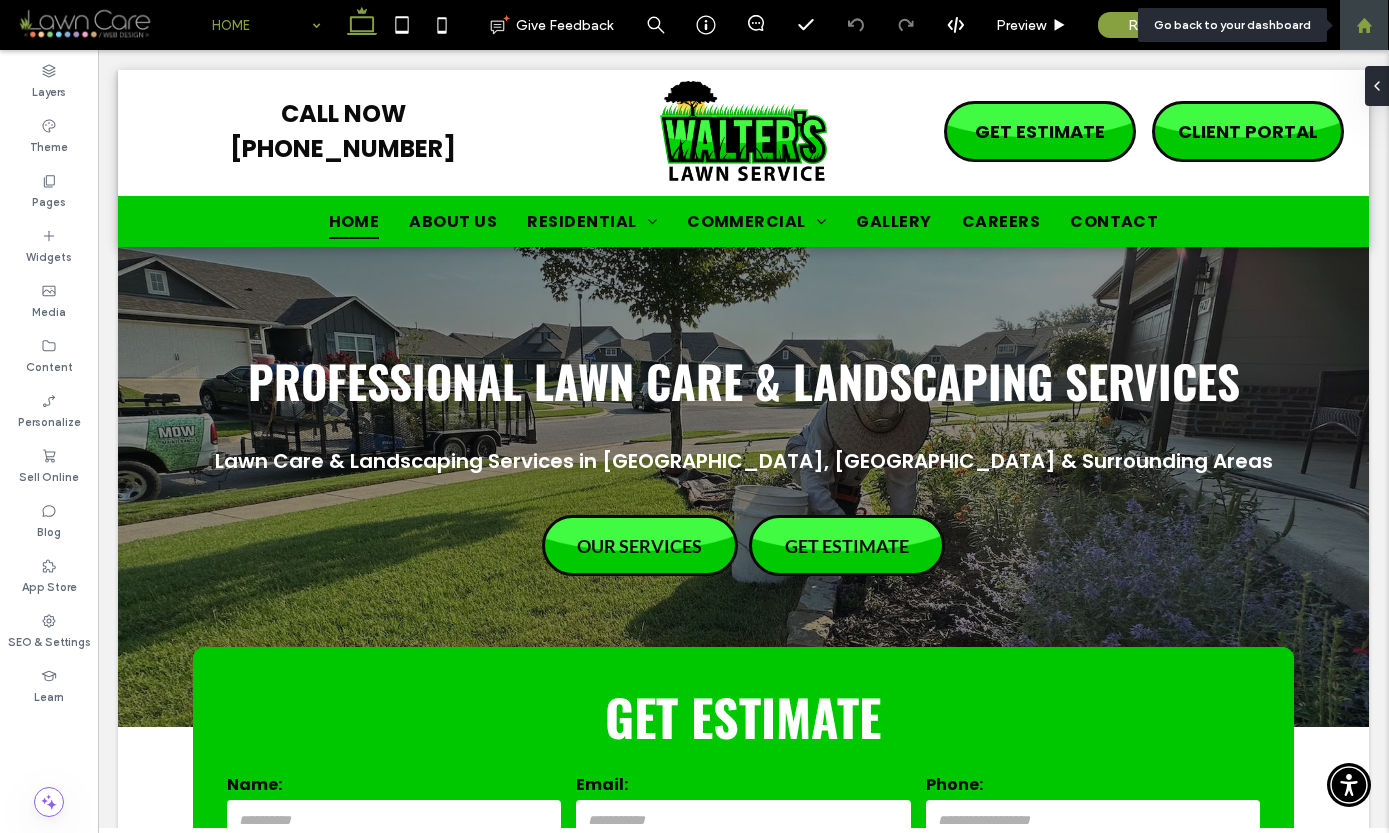 click 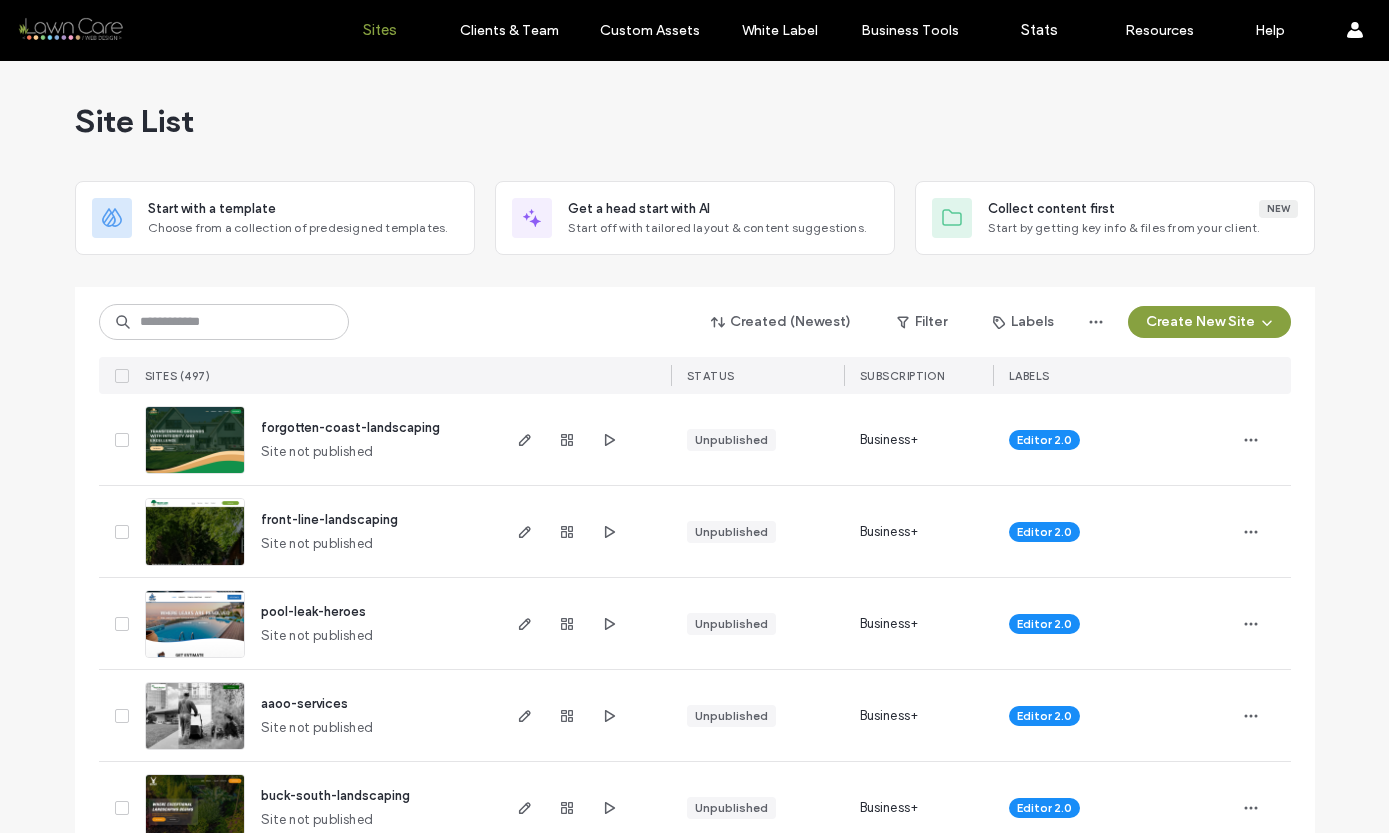 scroll, scrollTop: 0, scrollLeft: 0, axis: both 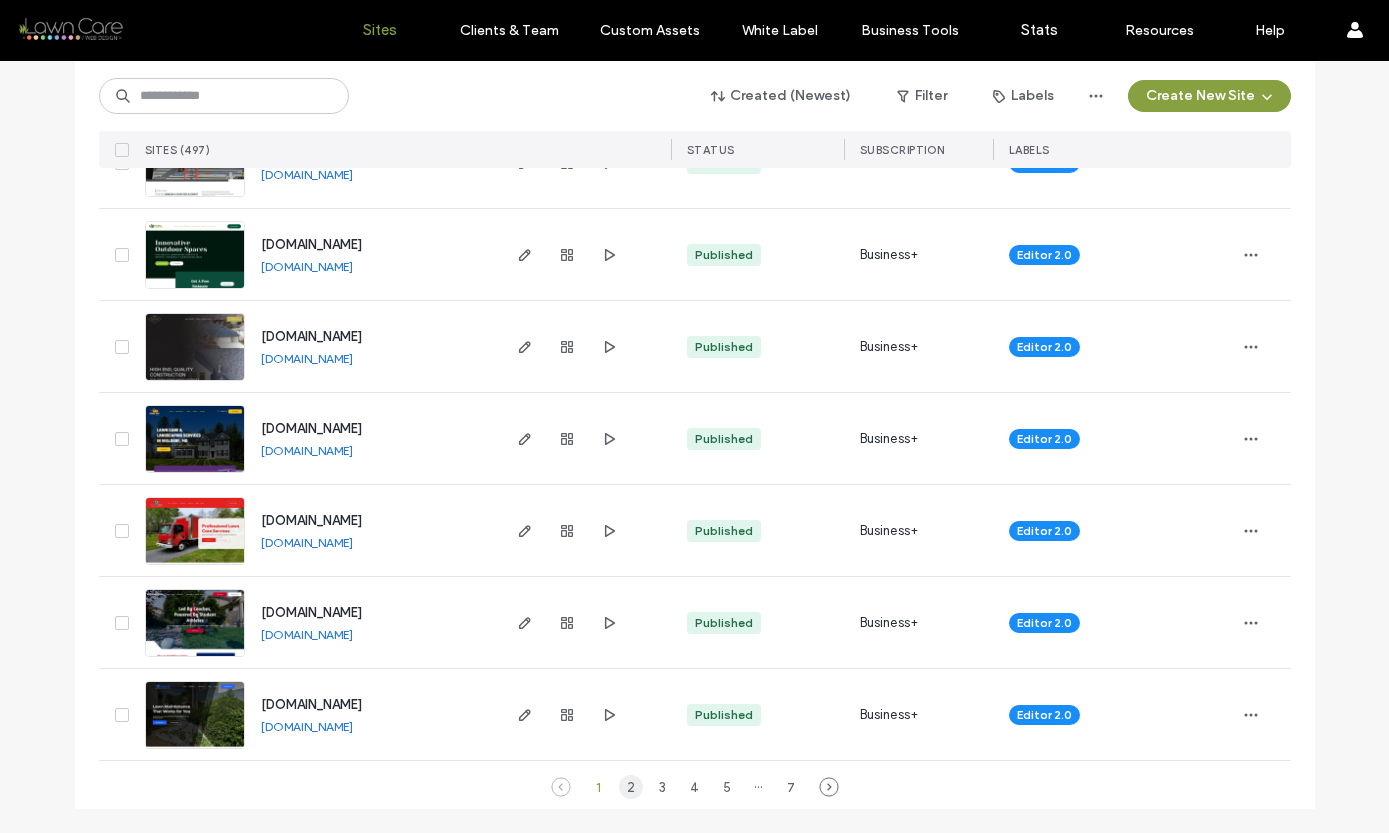 click on "2" at bounding box center (631, 787) 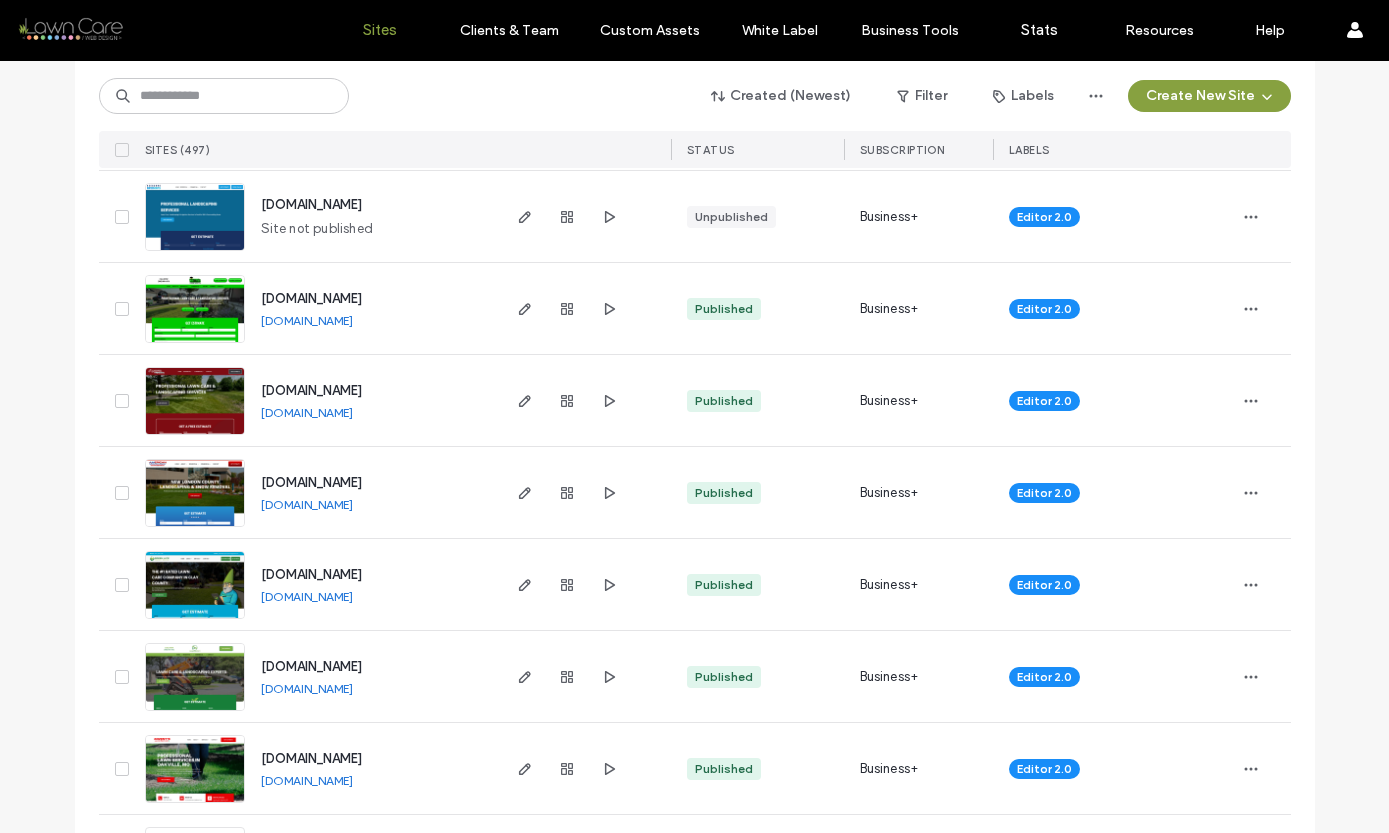 scroll, scrollTop: 6069, scrollLeft: 0, axis: vertical 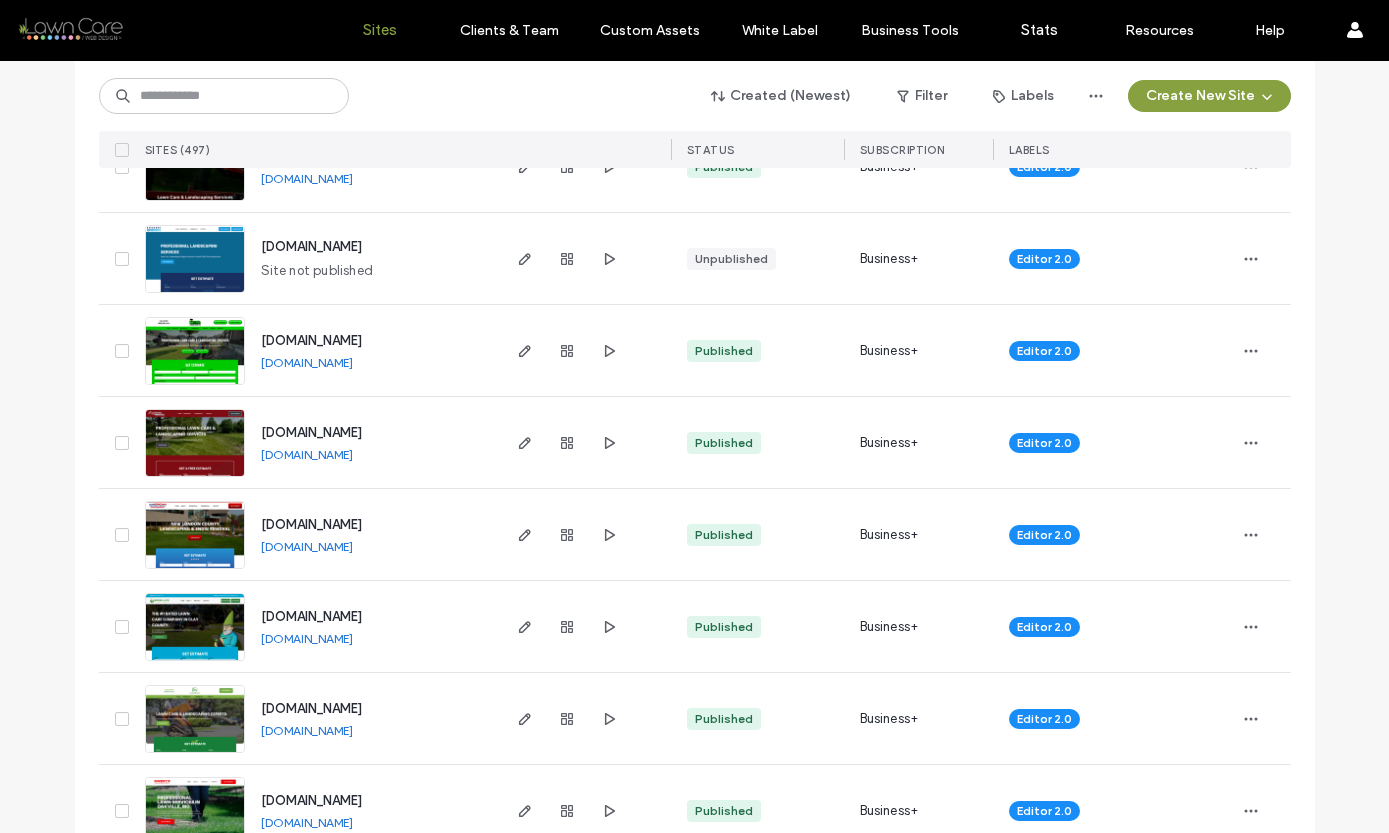 click at bounding box center [195, 478] 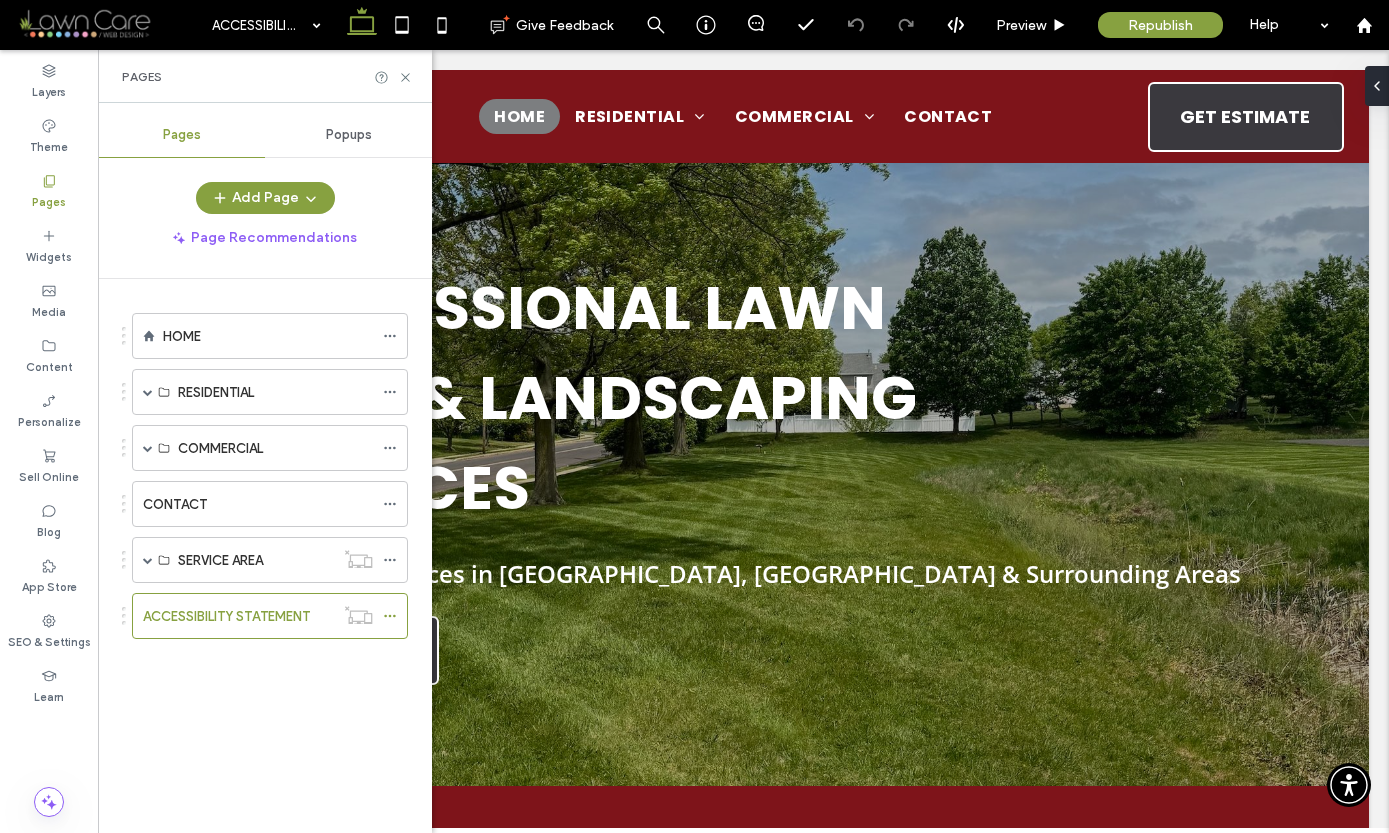 scroll, scrollTop: 0, scrollLeft: 0, axis: both 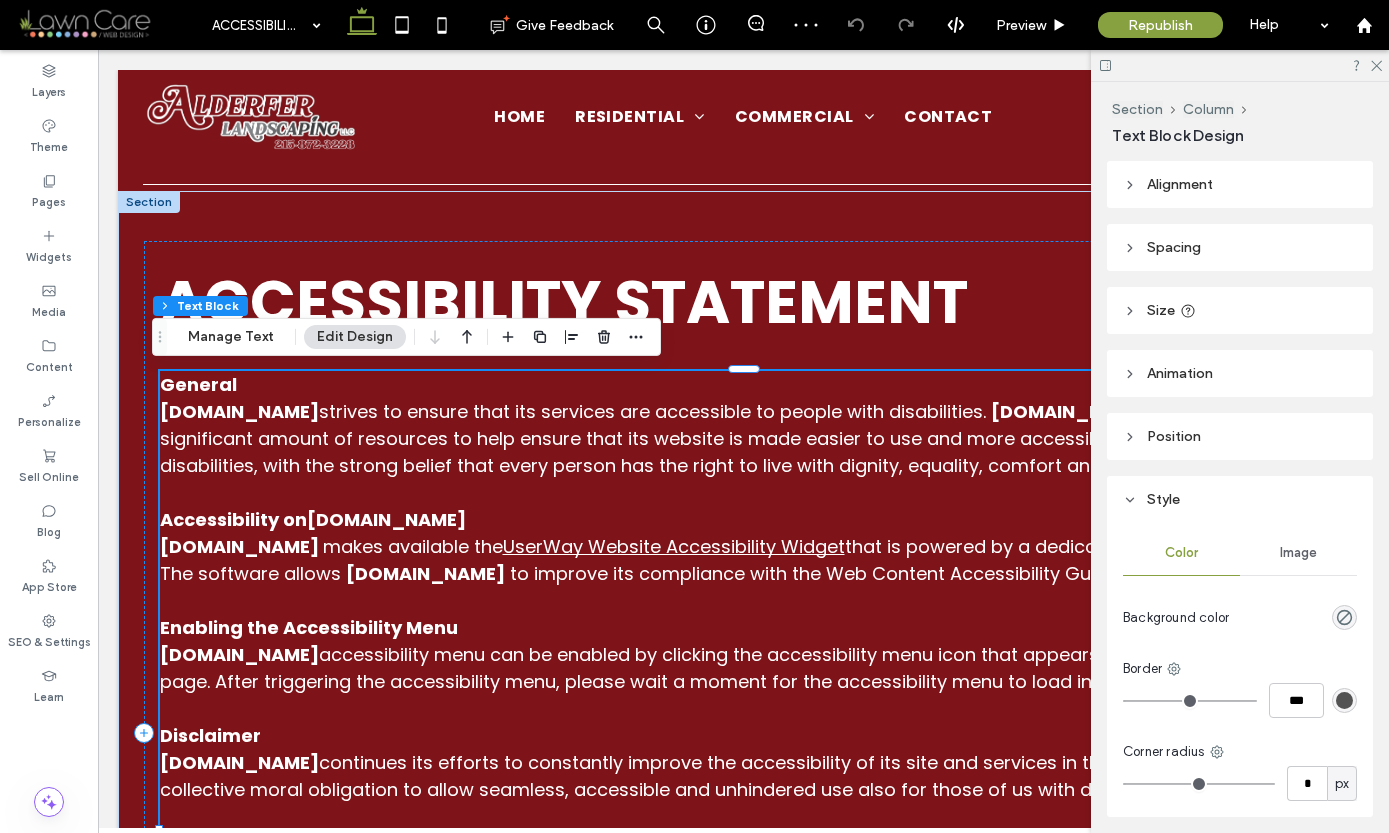 click on "to improve its compliance with the Web Content Accessibility Guidelines (WCAG 2.1)." at bounding box center [888, 573] 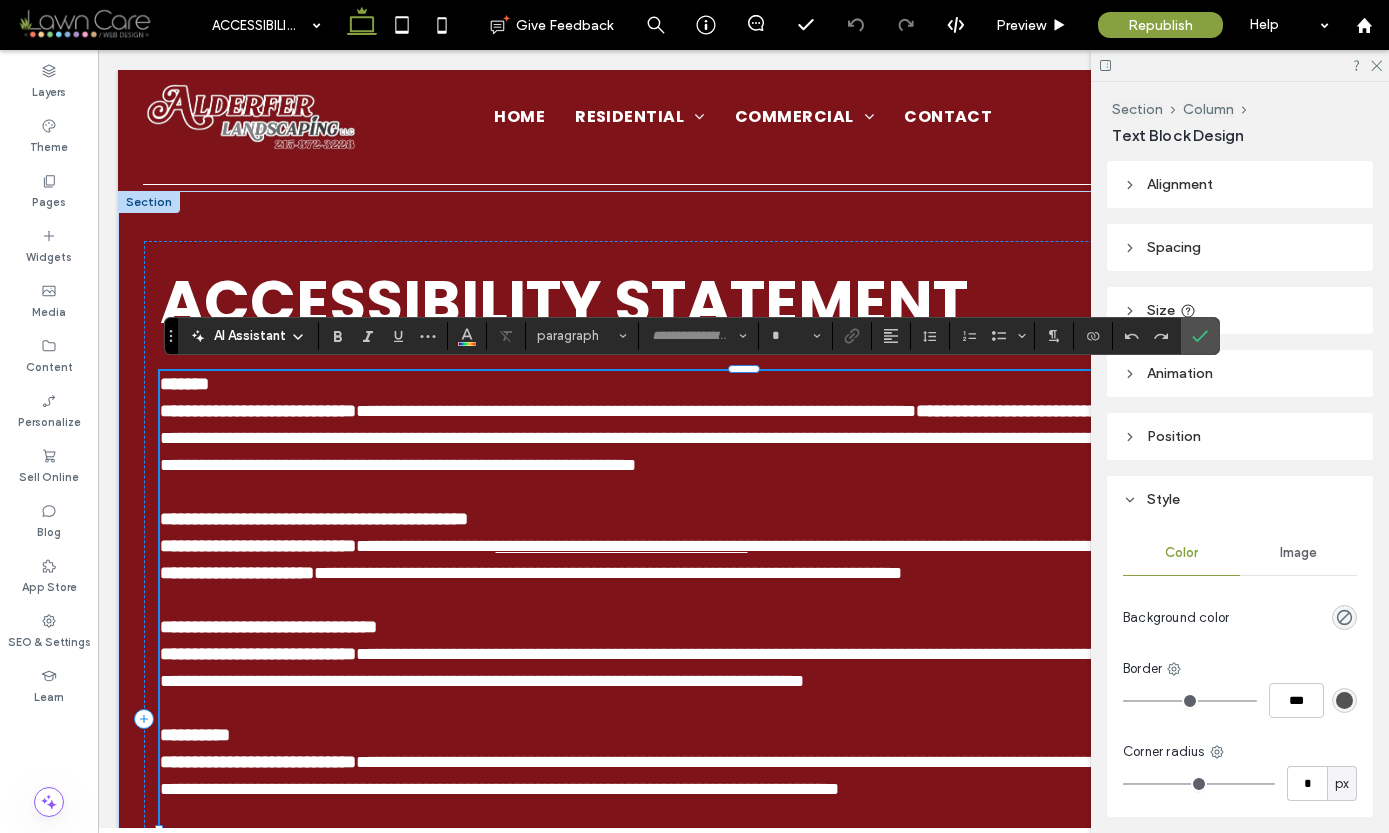 type on "*******" 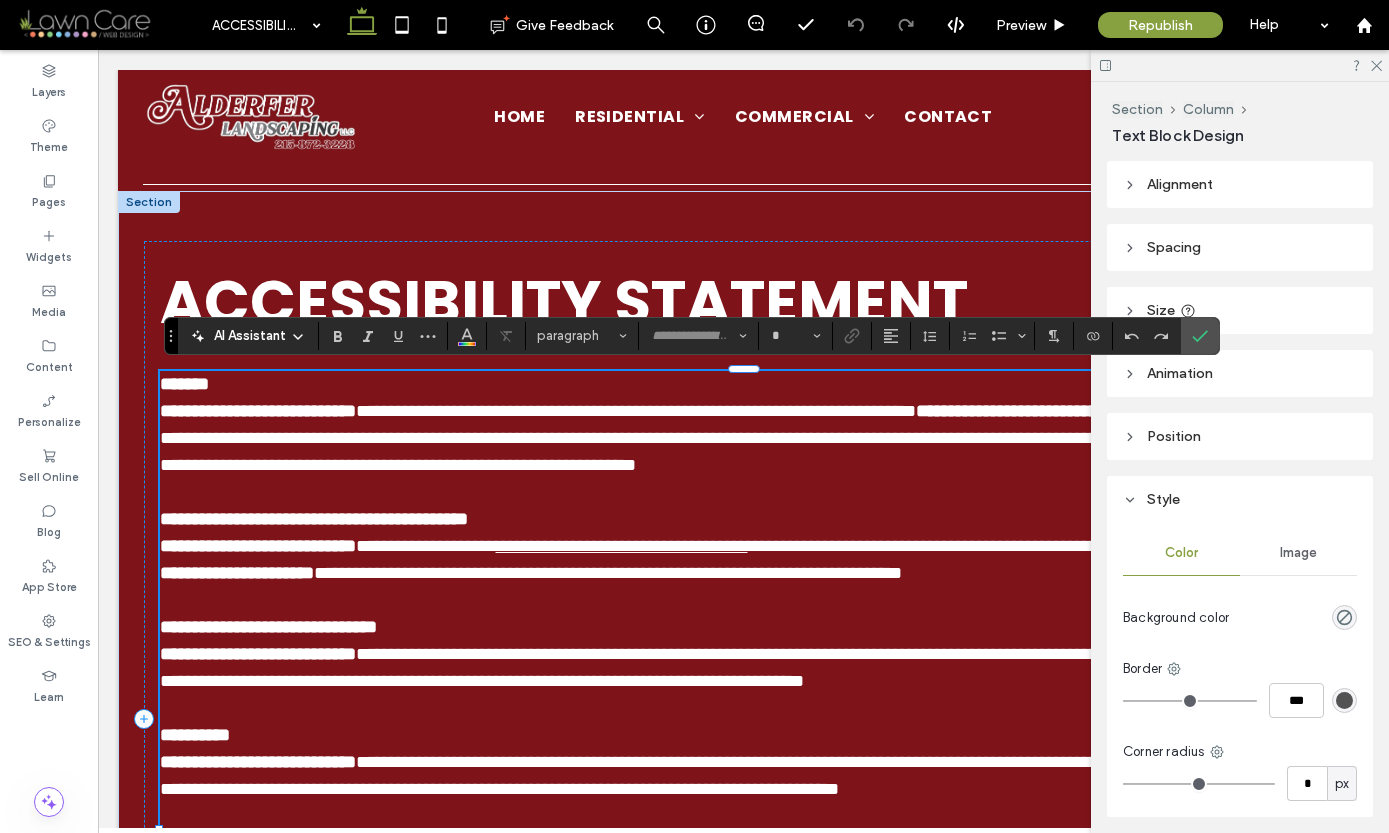 type on "**" 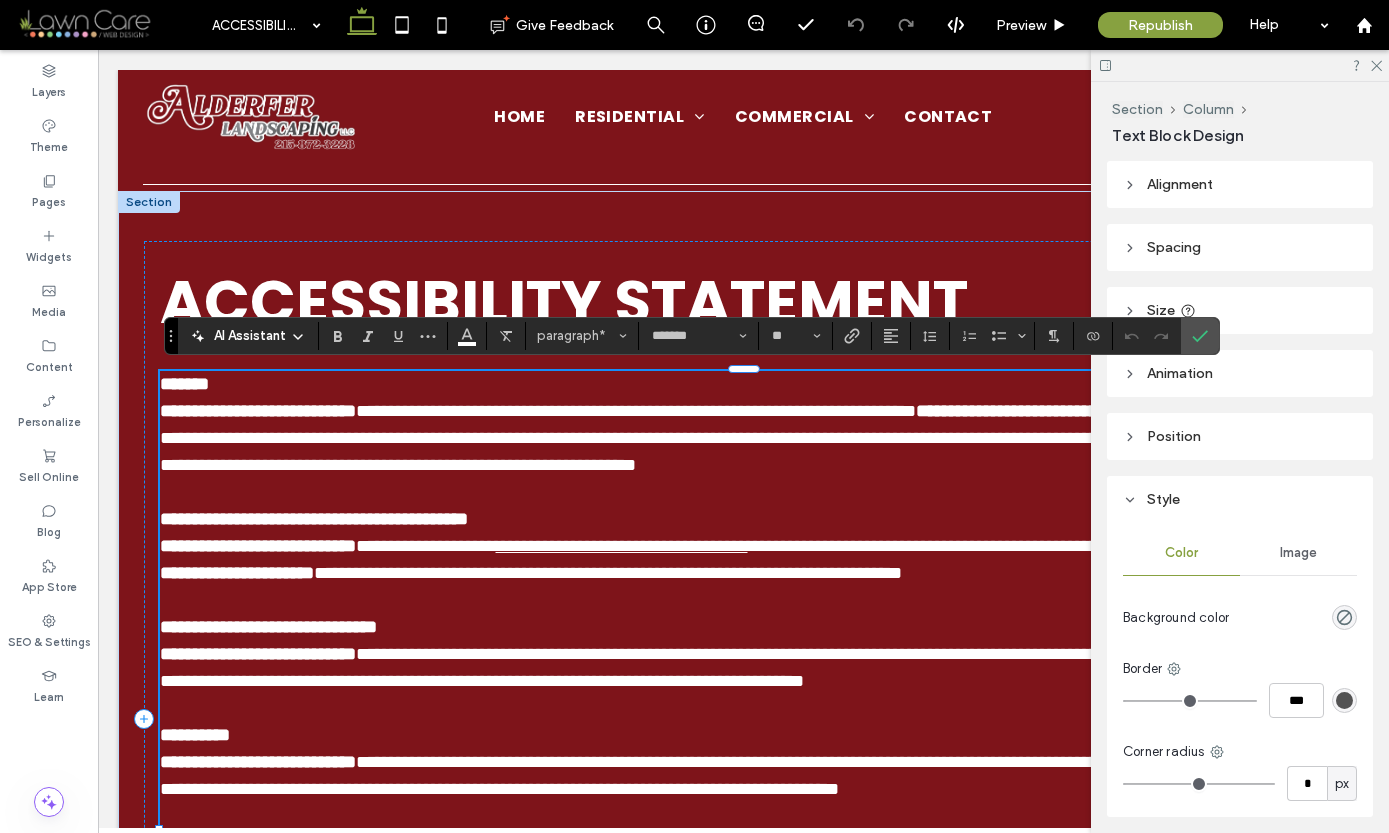 click on "**********" at bounding box center [615, 573] 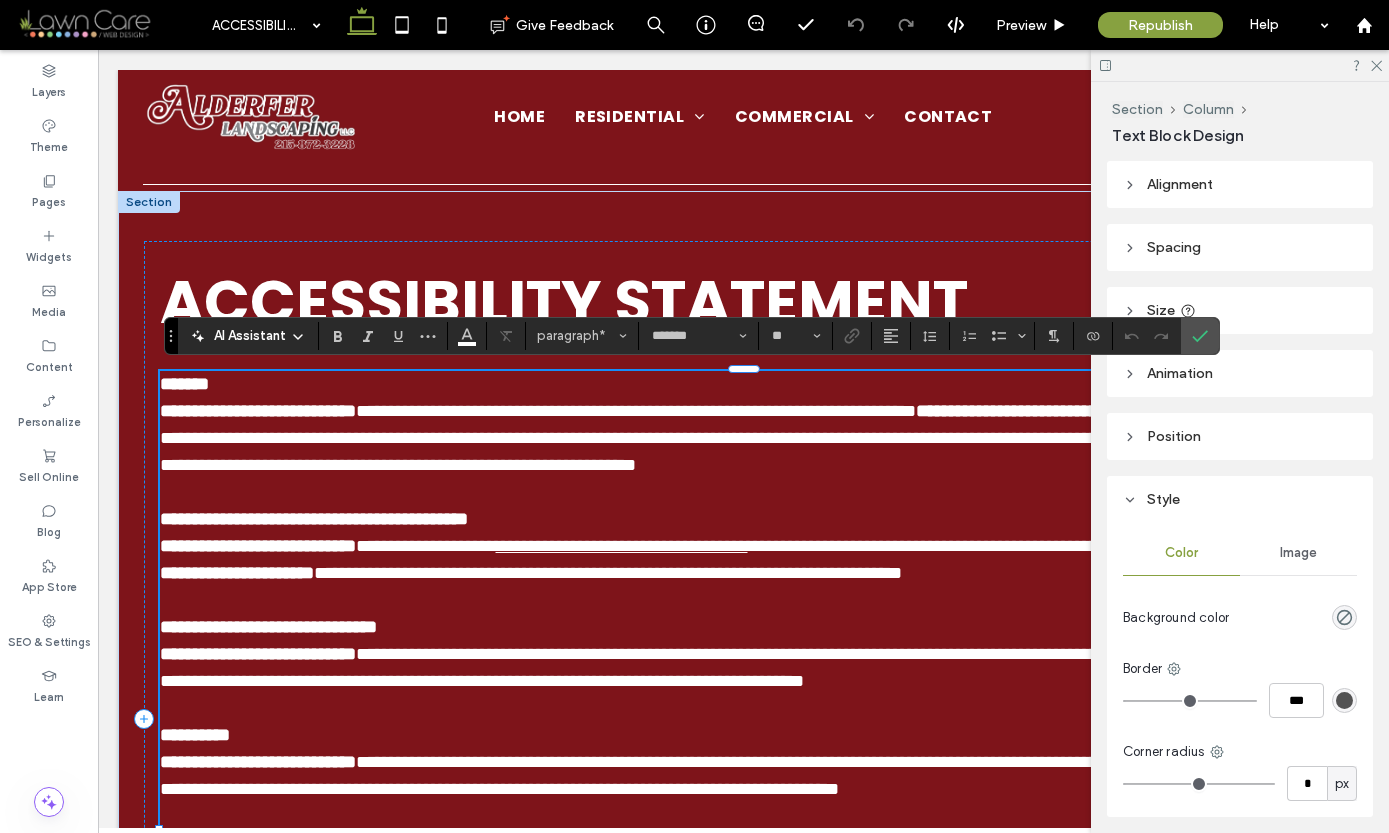 type 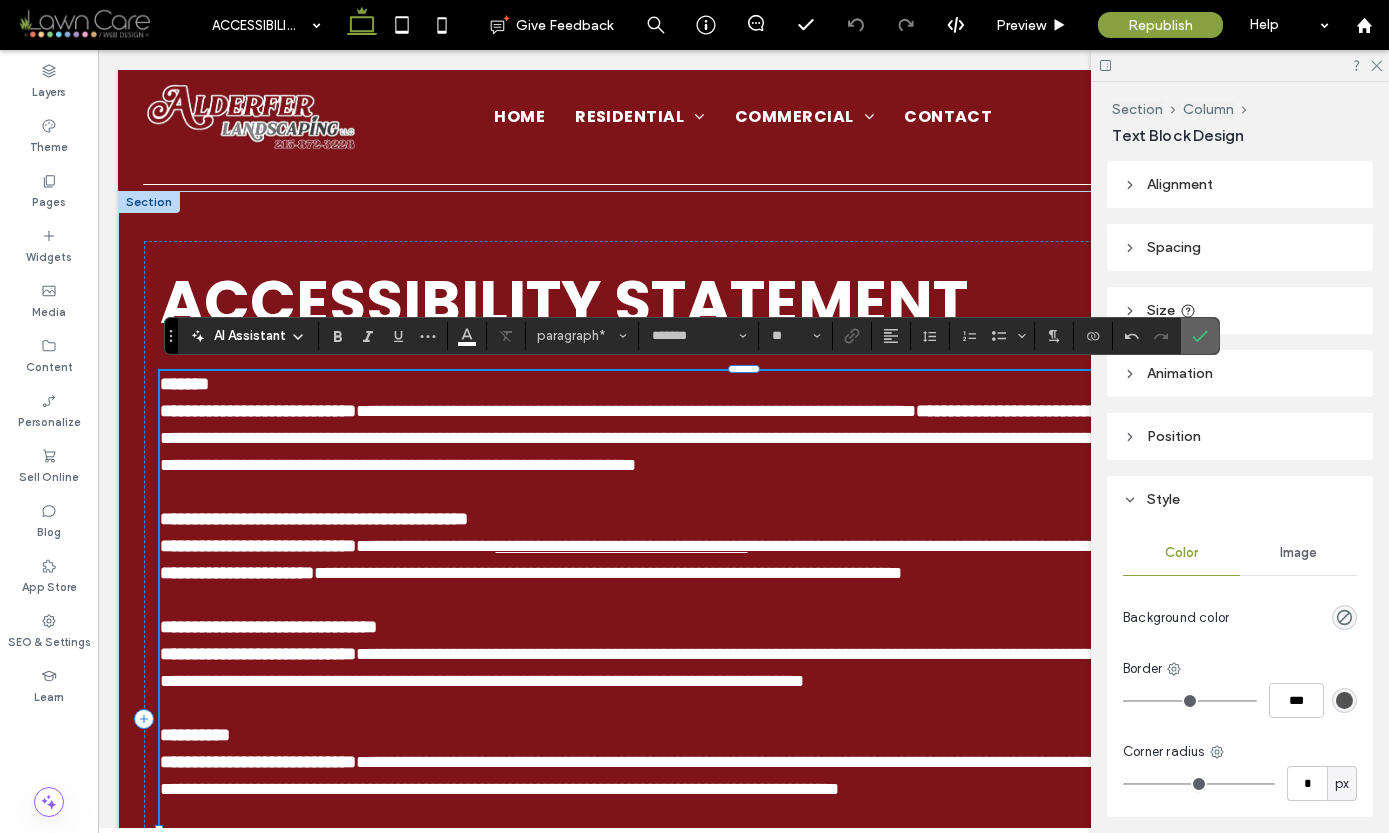 click at bounding box center (1200, 336) 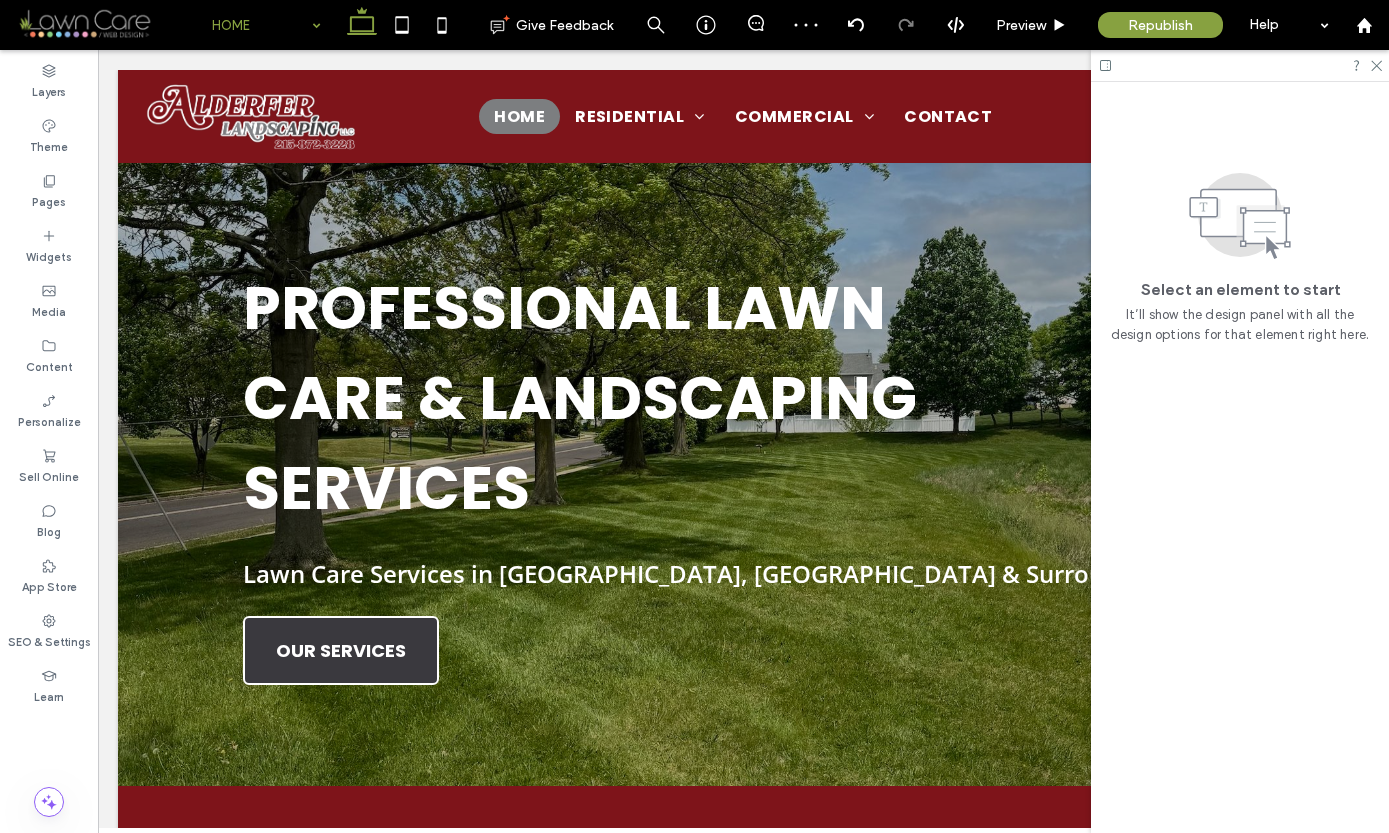 scroll, scrollTop: 0, scrollLeft: 0, axis: both 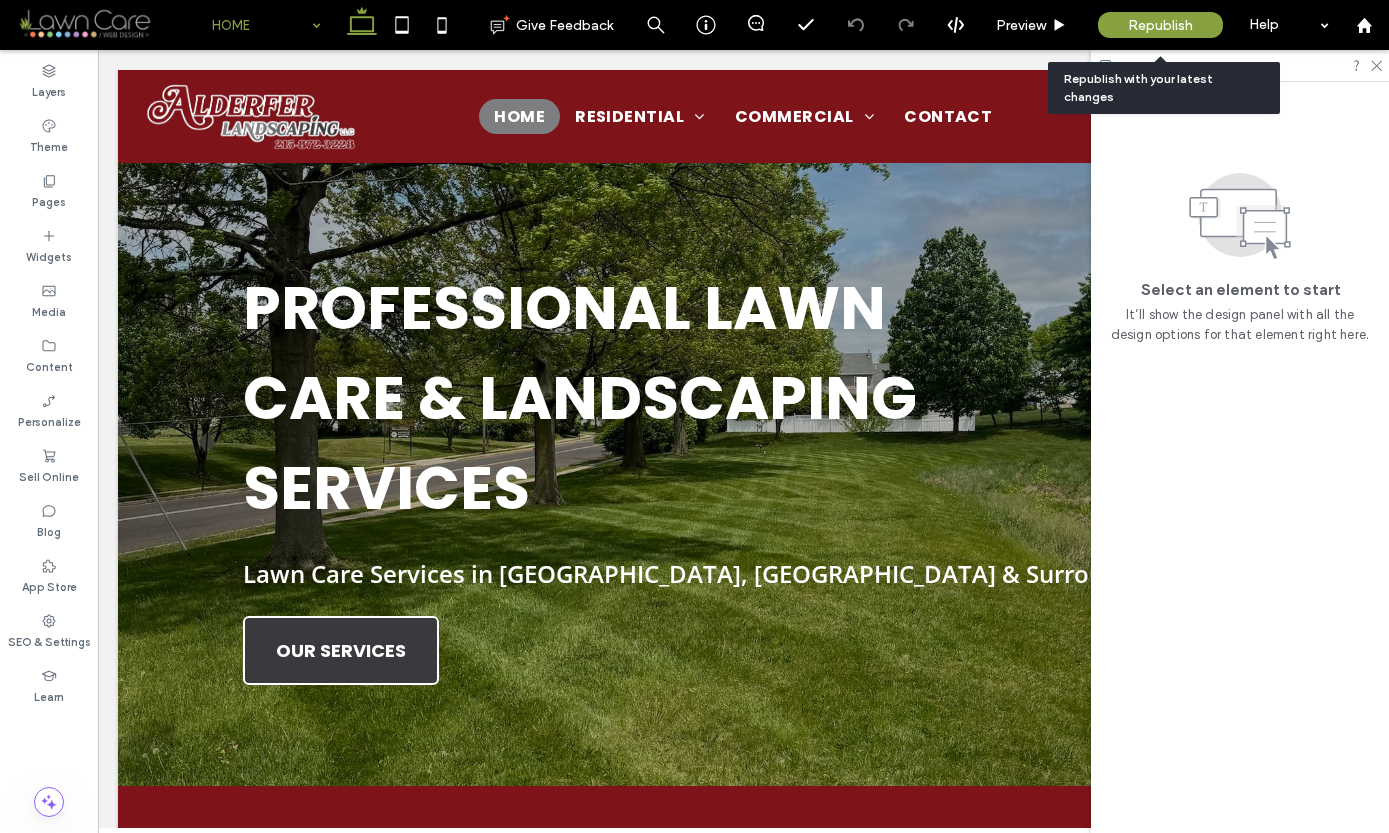 click on "Republish" at bounding box center [1160, 25] 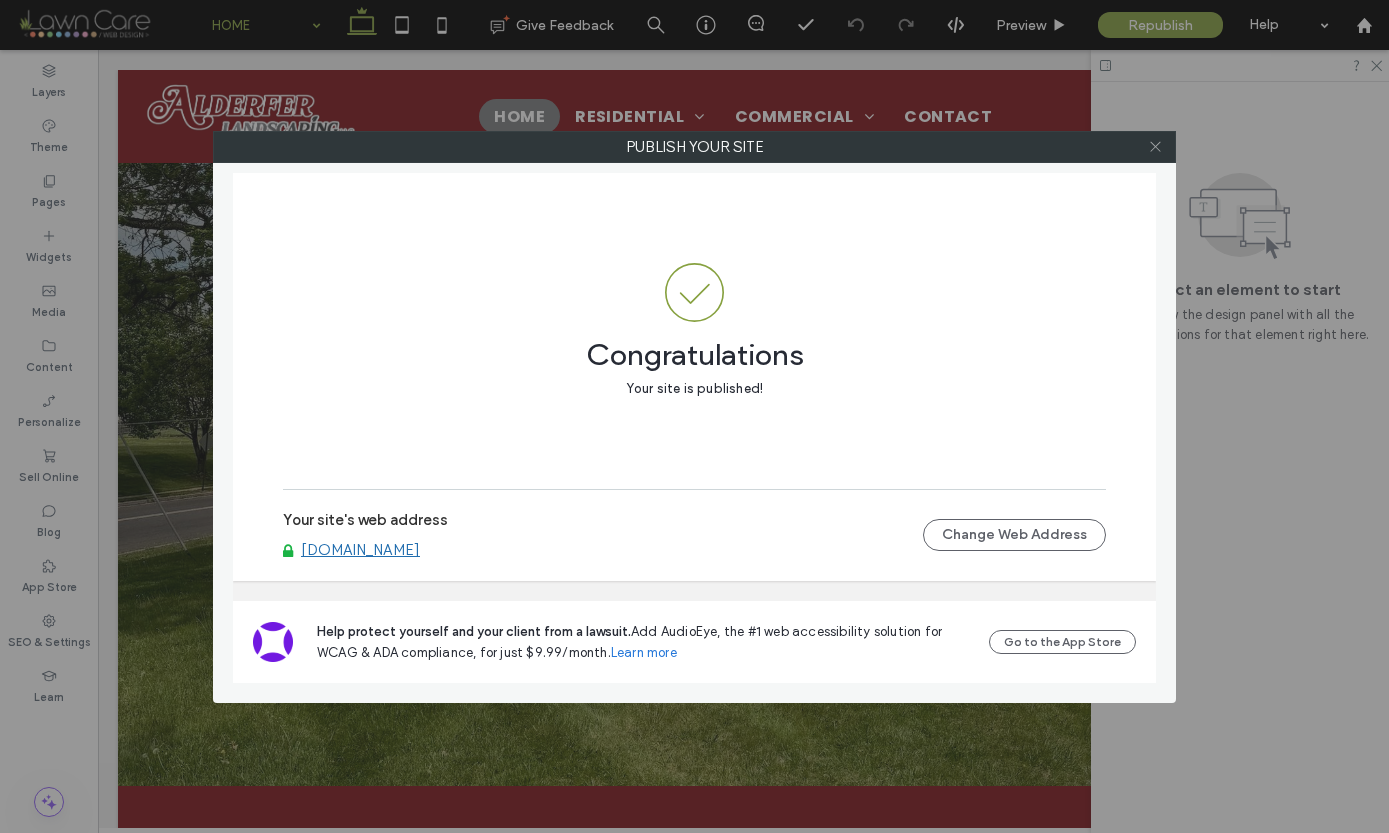 click 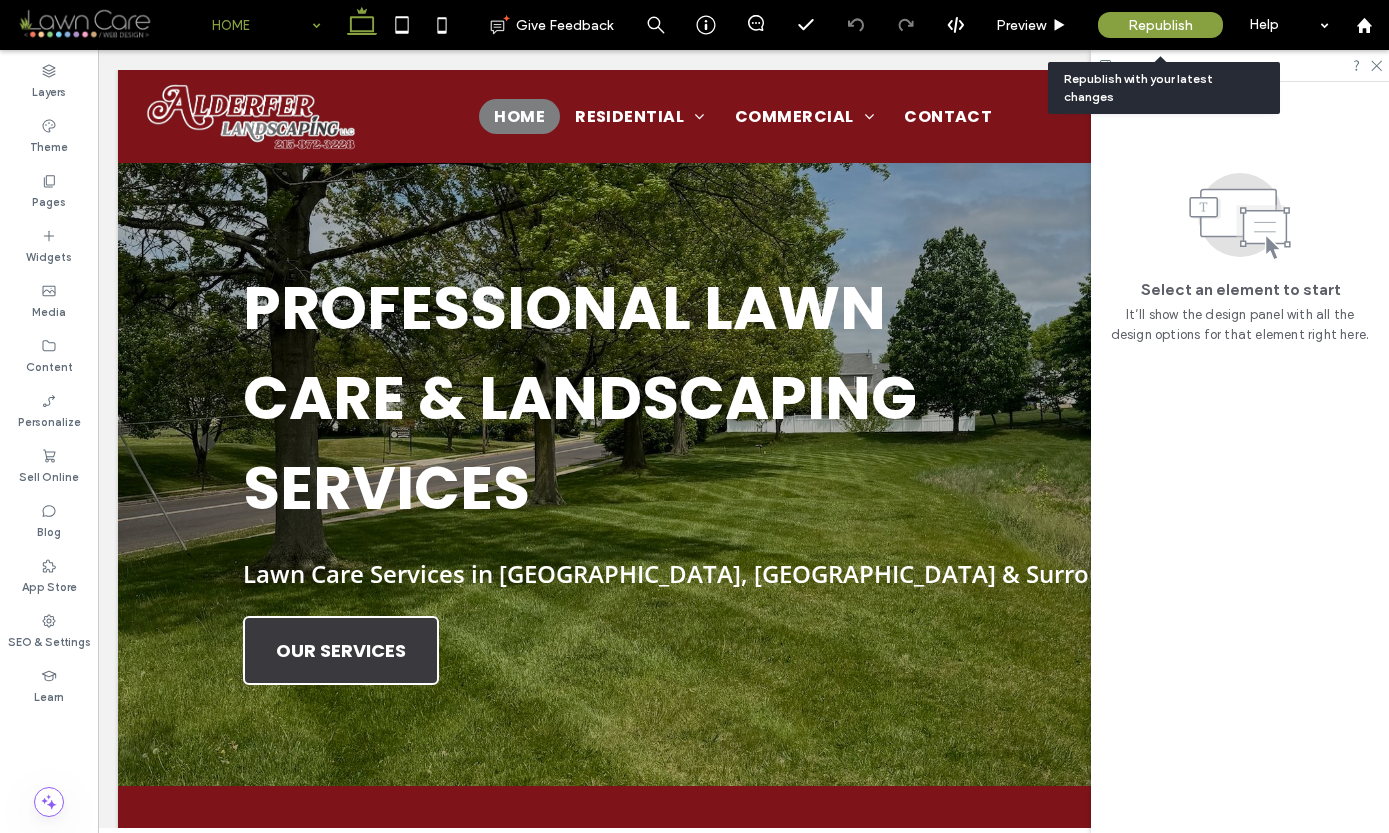 click on "Republish" at bounding box center [1160, 25] 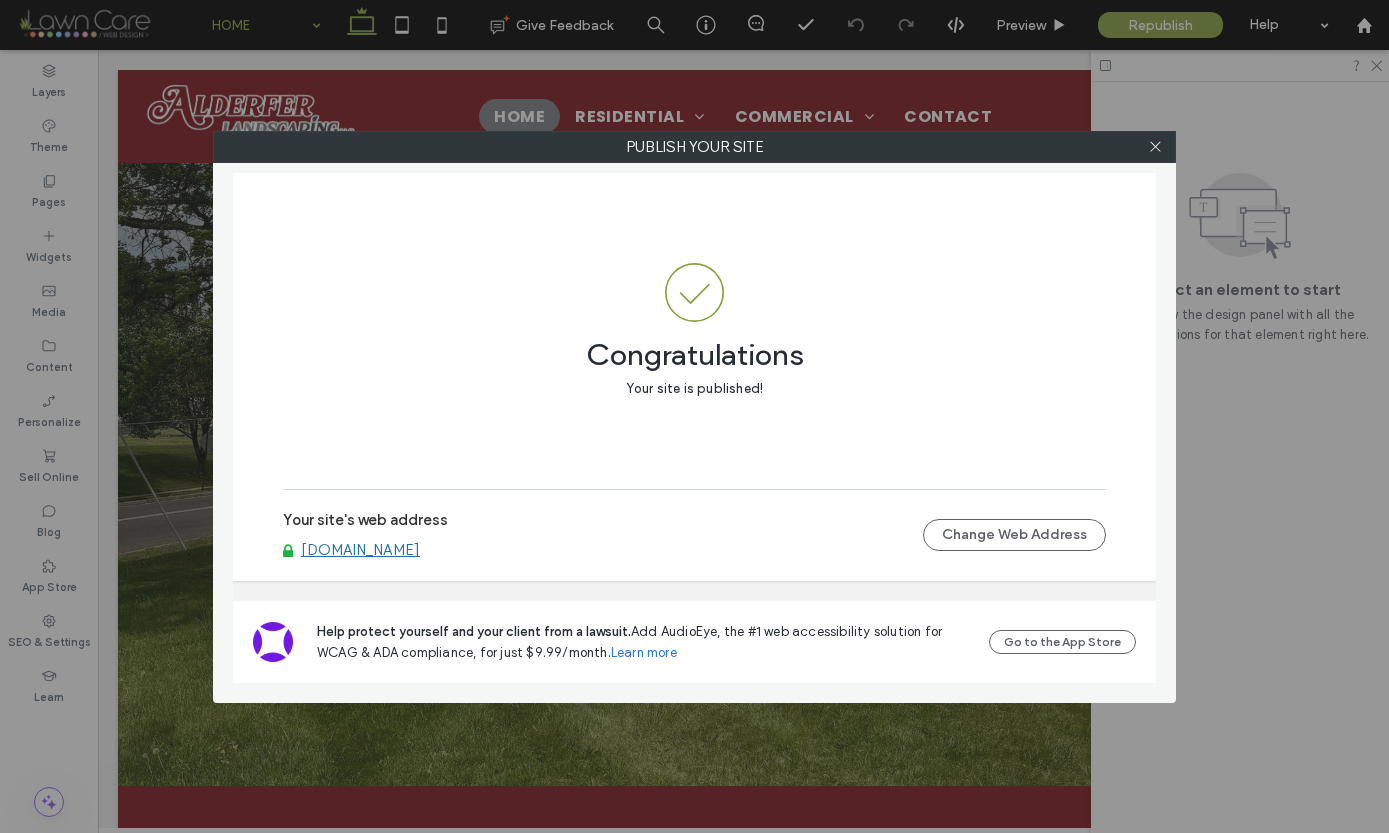 click on "[DOMAIN_NAME]" at bounding box center [360, 550] 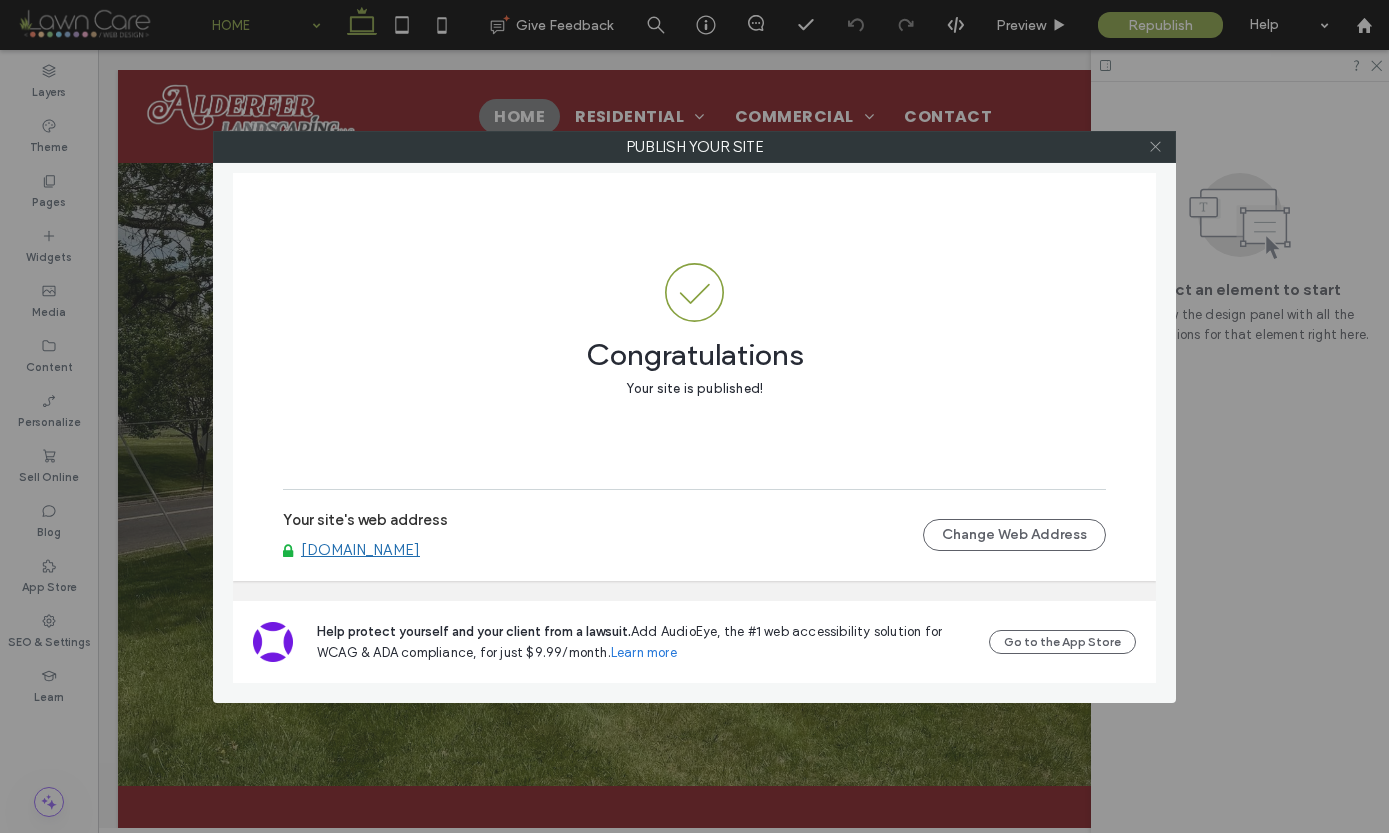 click 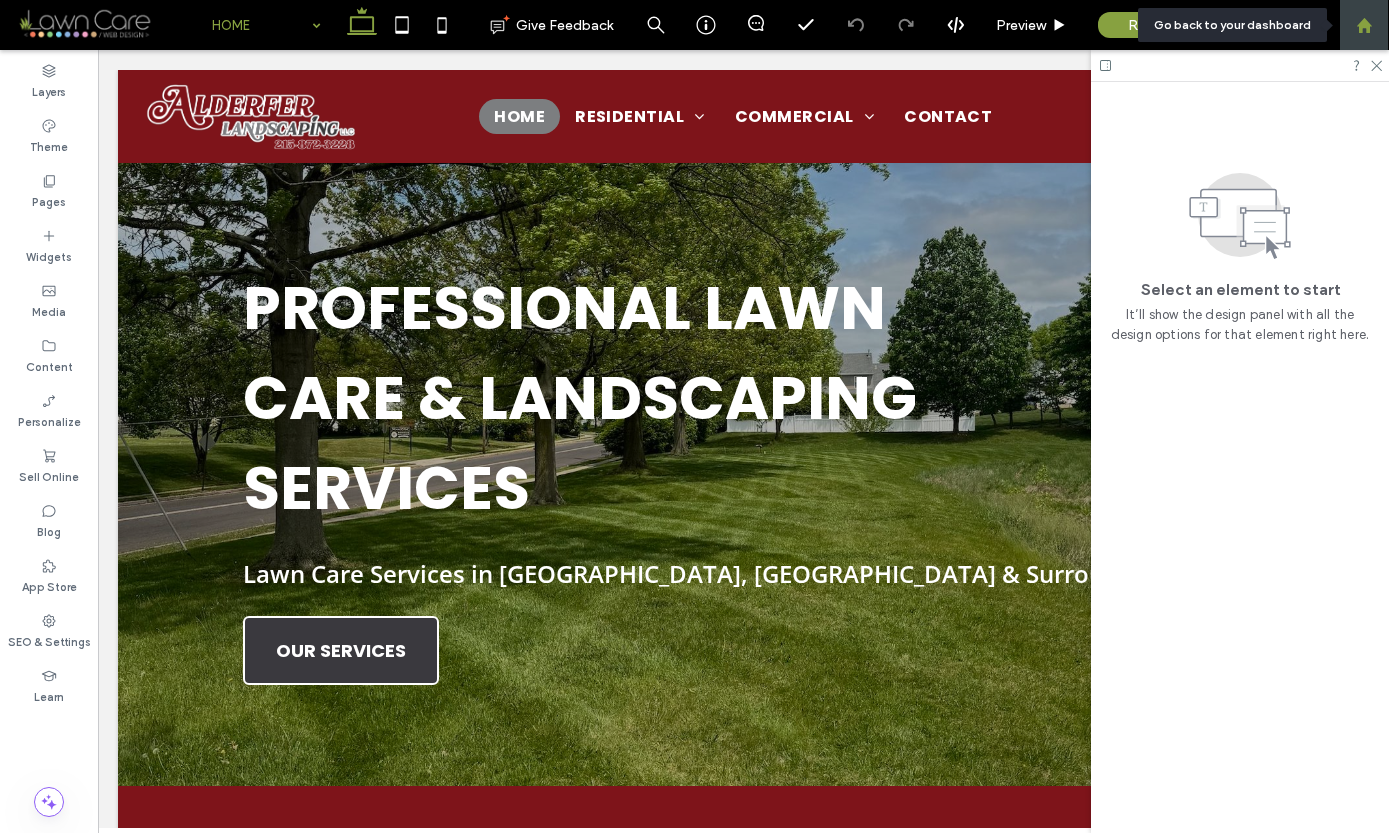 click 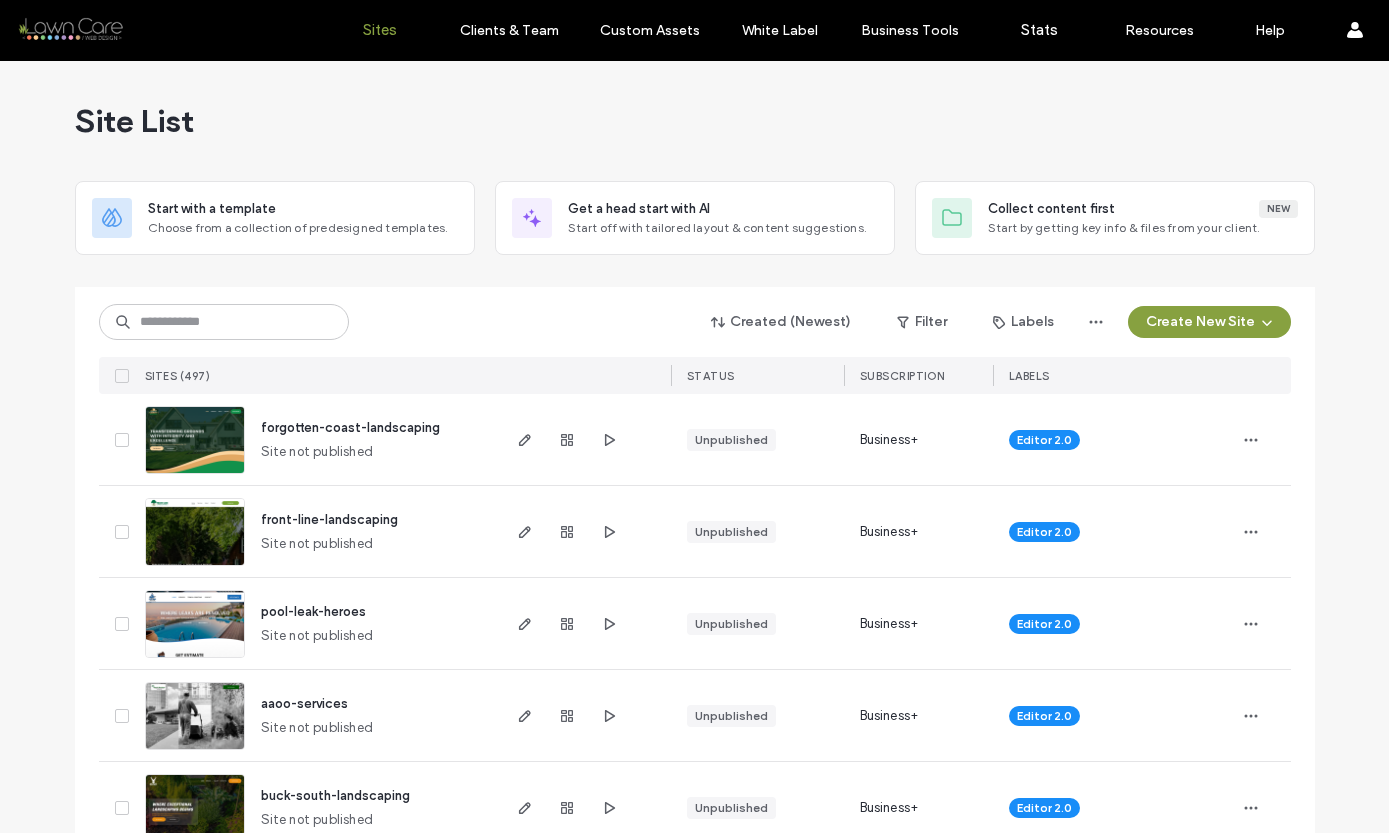 scroll, scrollTop: 0, scrollLeft: 0, axis: both 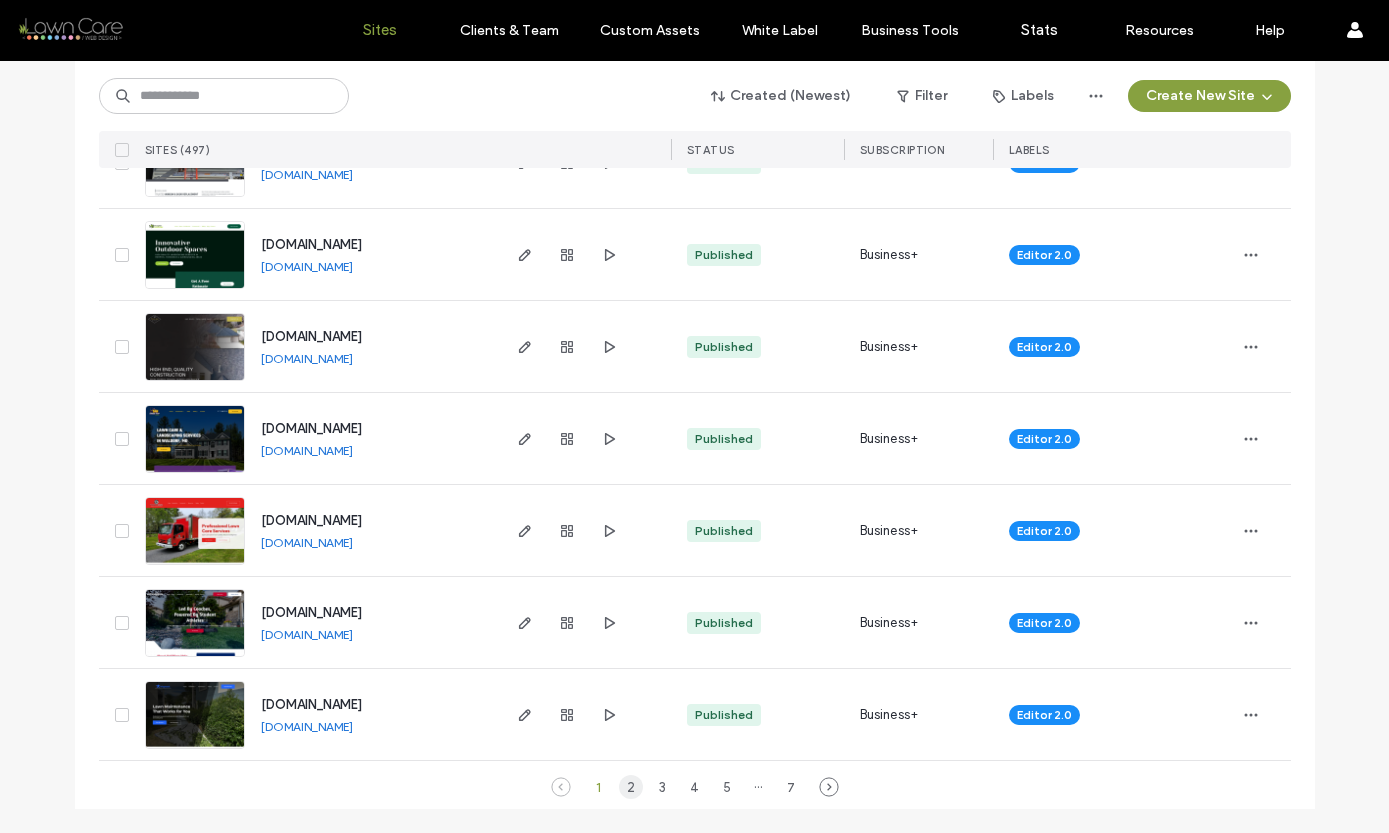 click on "2" at bounding box center (631, 787) 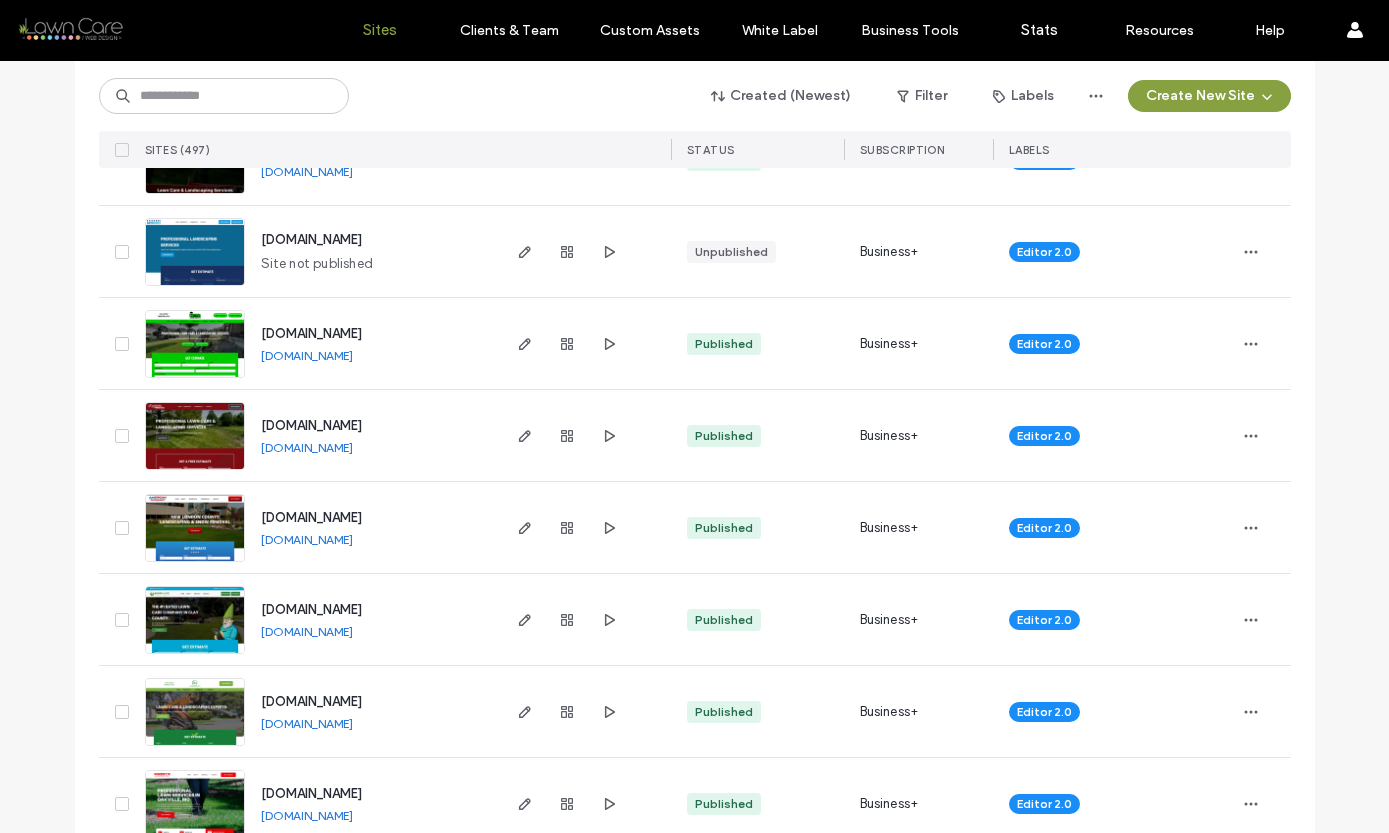 scroll, scrollTop: 6050, scrollLeft: 0, axis: vertical 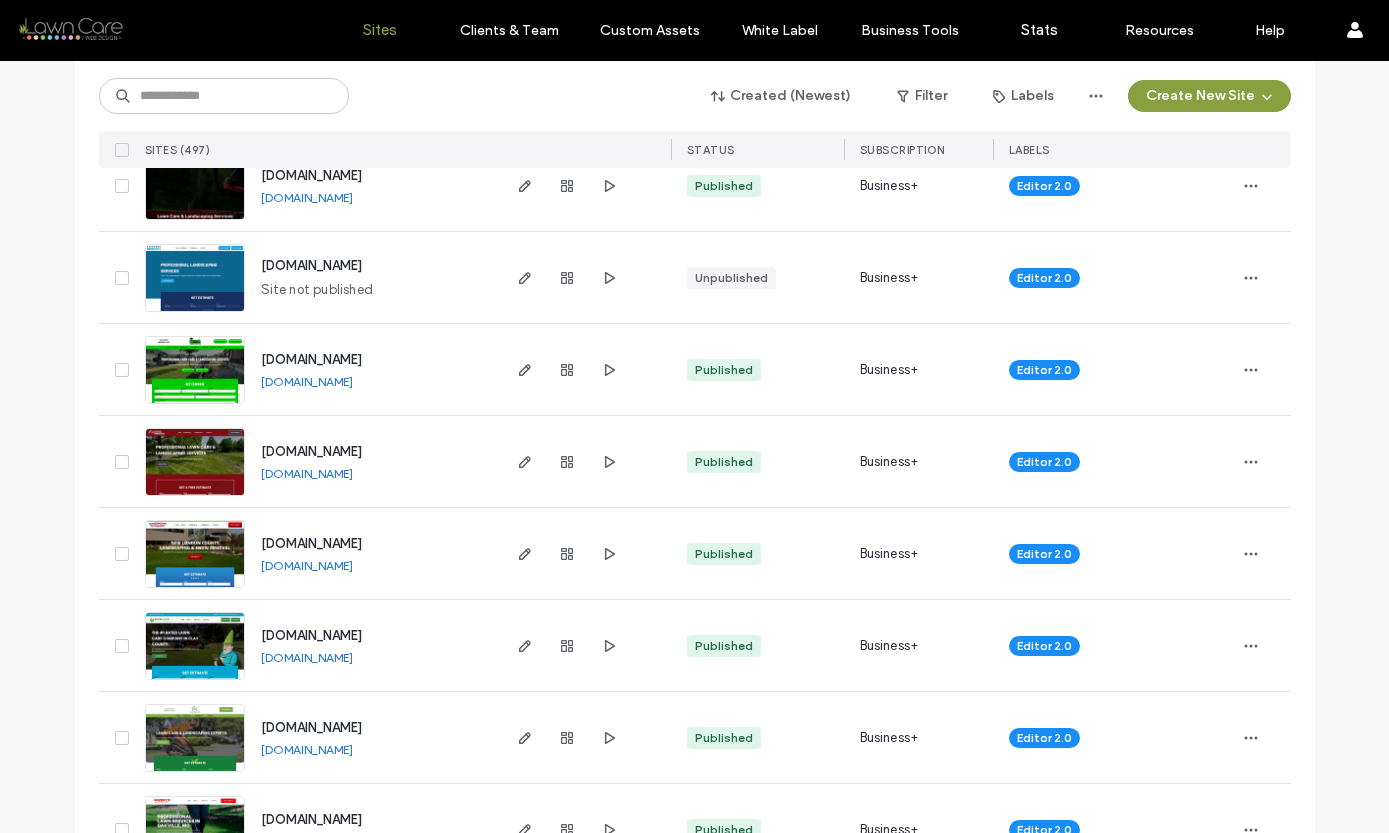click at bounding box center (195, 589) 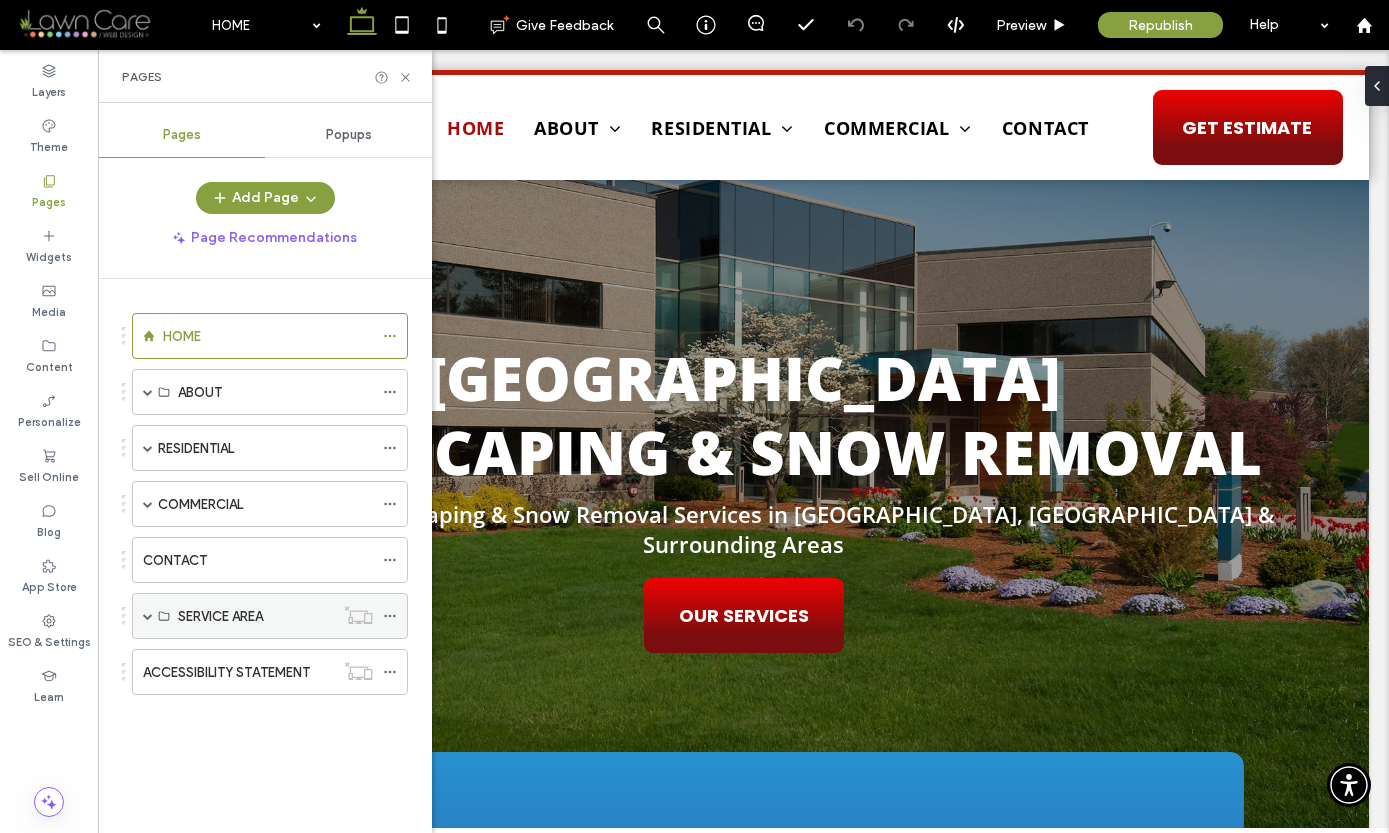 scroll, scrollTop: 0, scrollLeft: 0, axis: both 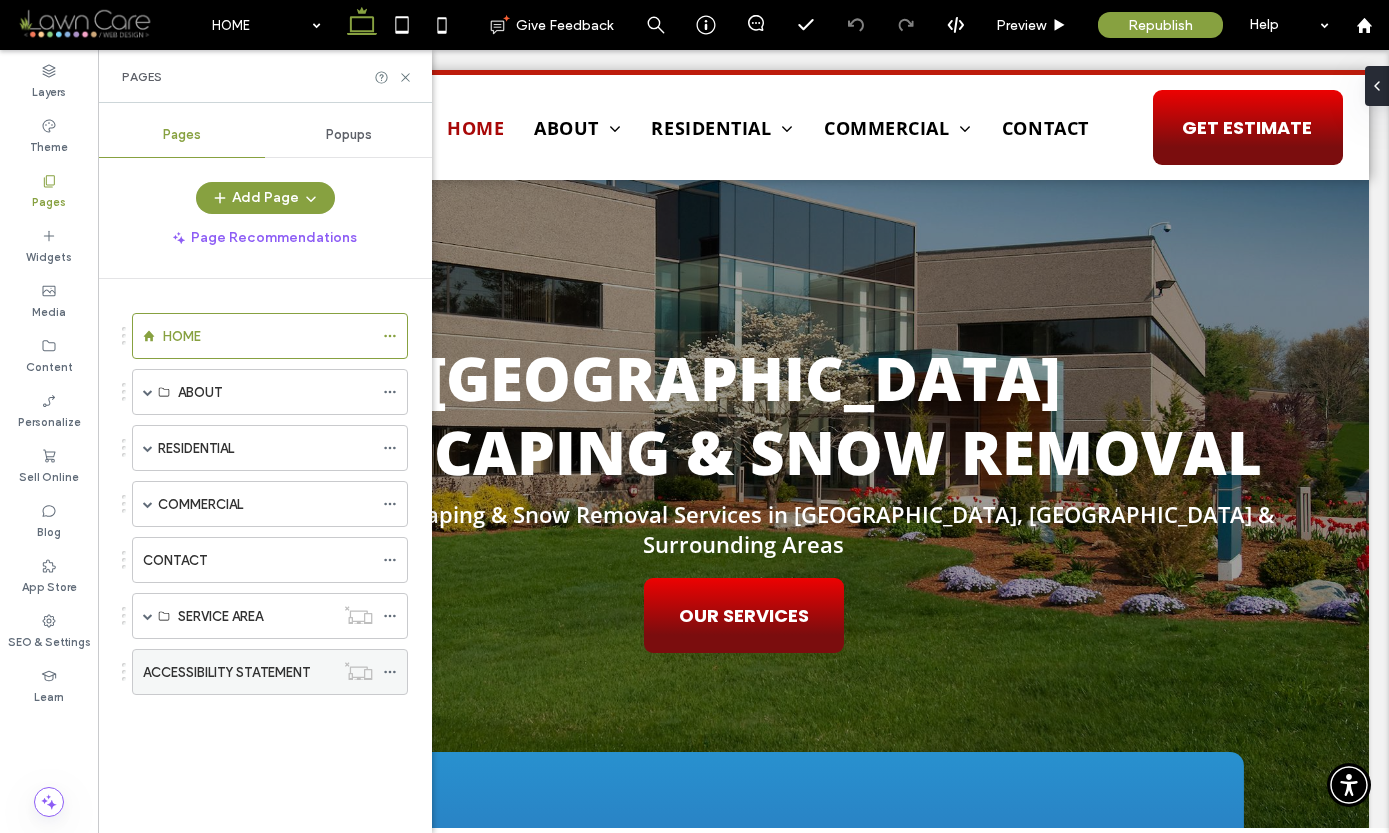 click on "ACCESSIBILITY STATEMENT" at bounding box center [226, 672] 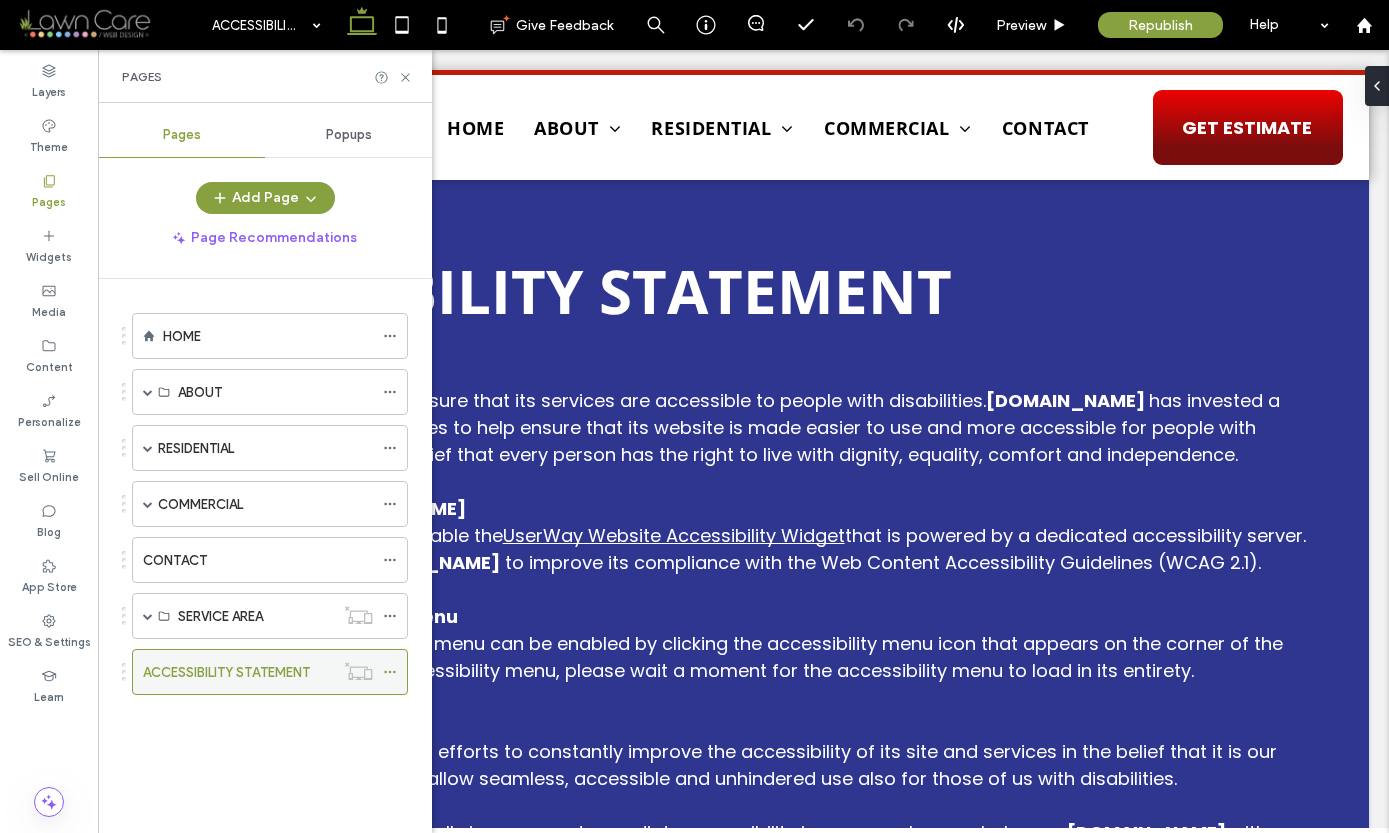 scroll, scrollTop: 0, scrollLeft: 0, axis: both 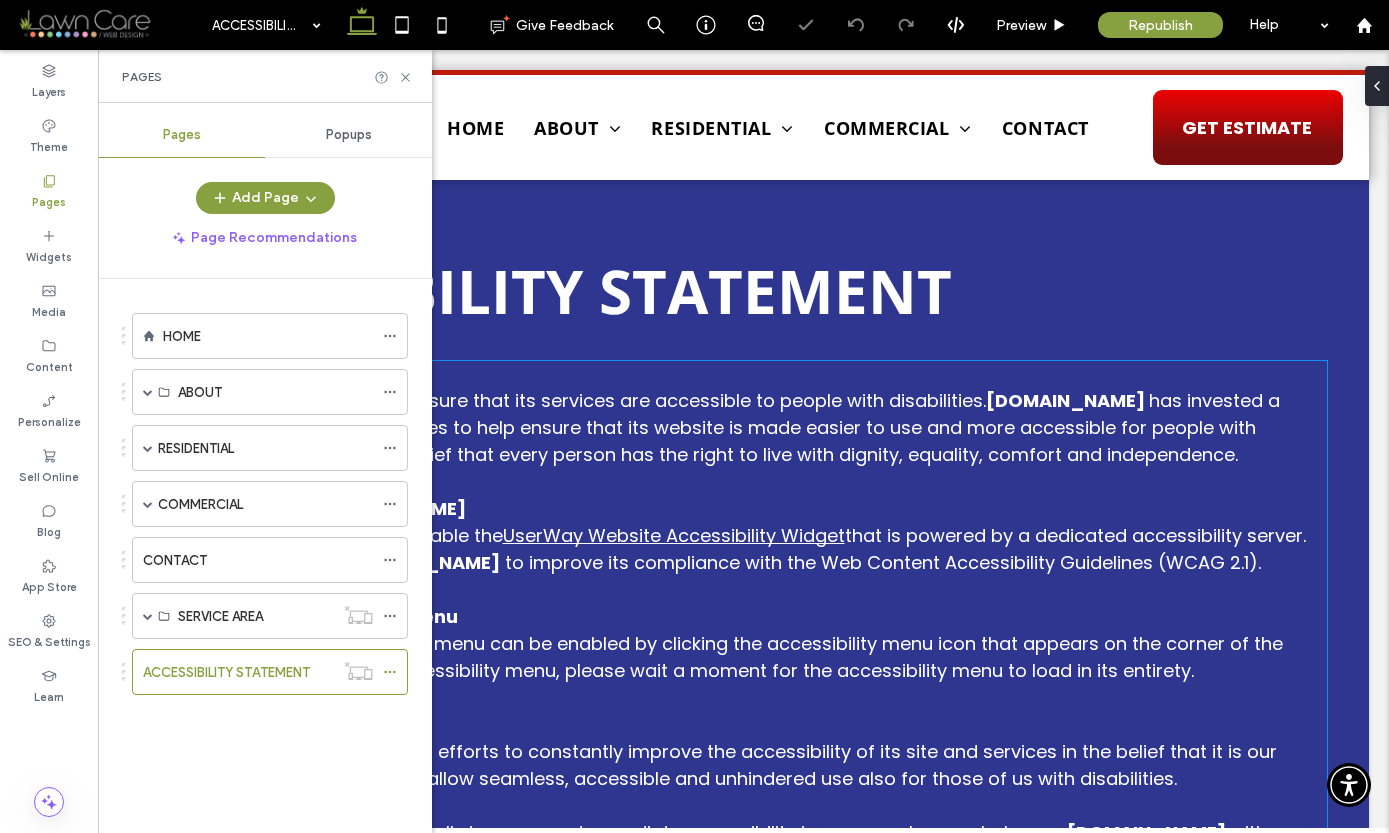 click at bounding box center (744, 589) 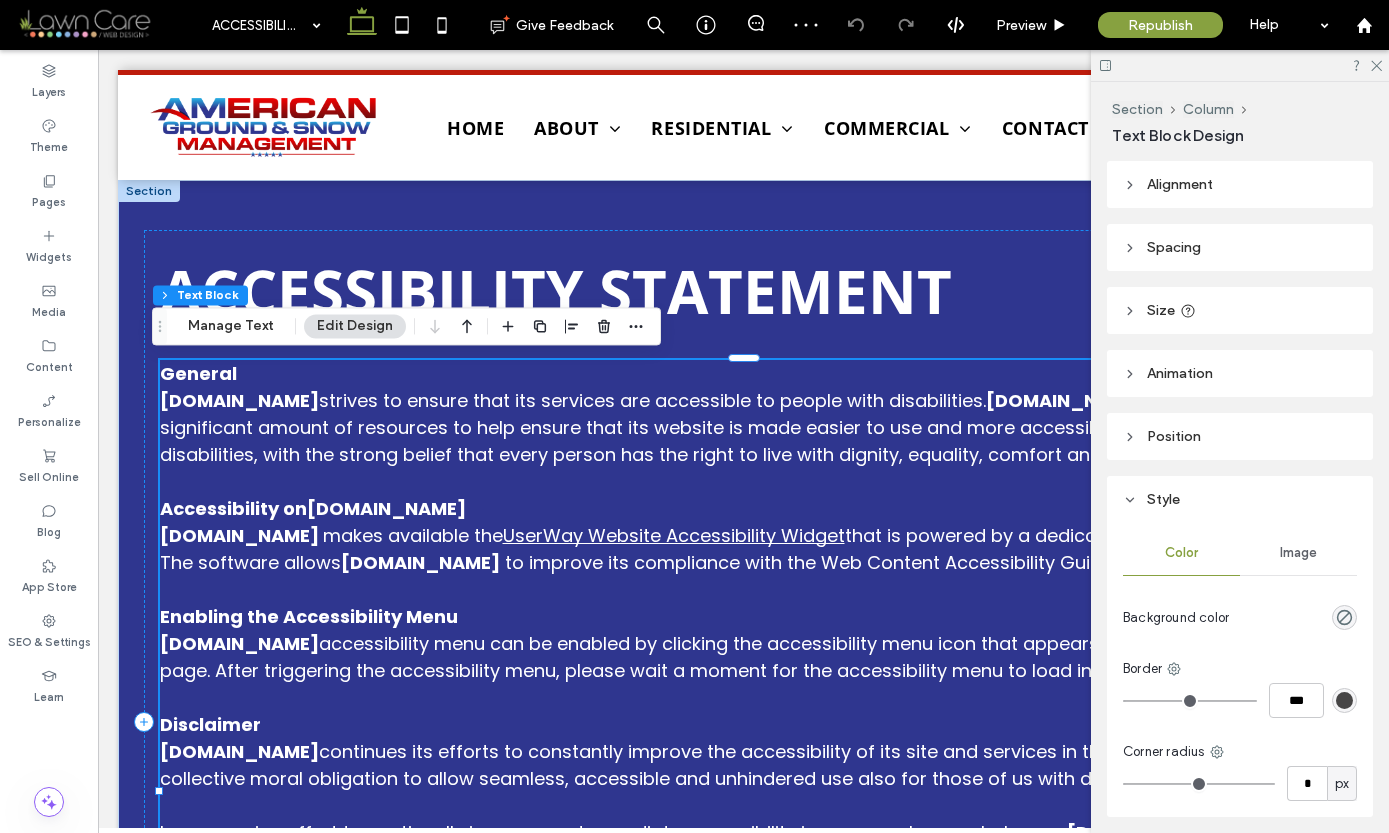 click on "to improve its compliance with the Web Content Accessibility Guidelines (WCAG 2.1)." at bounding box center [883, 562] 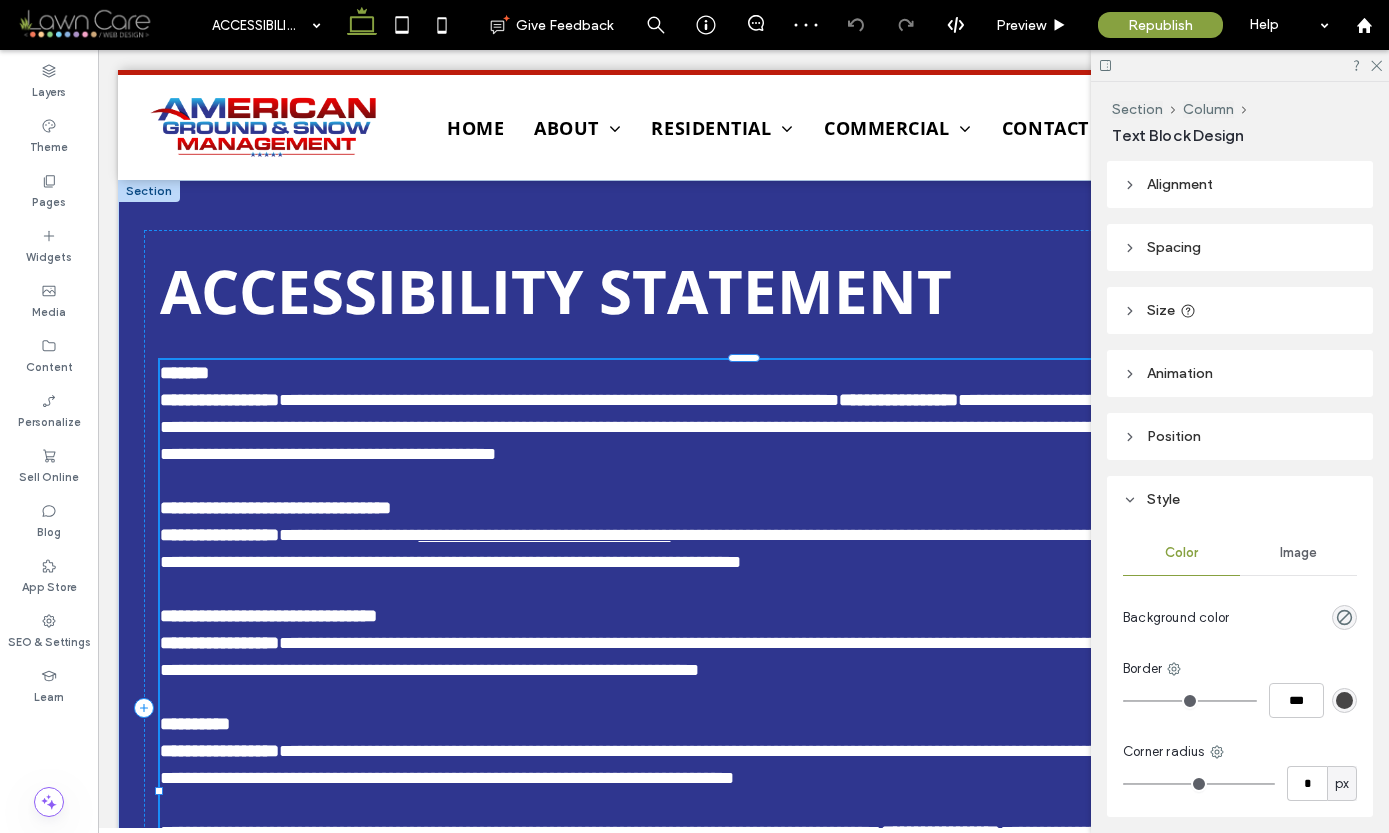 type on "*******" 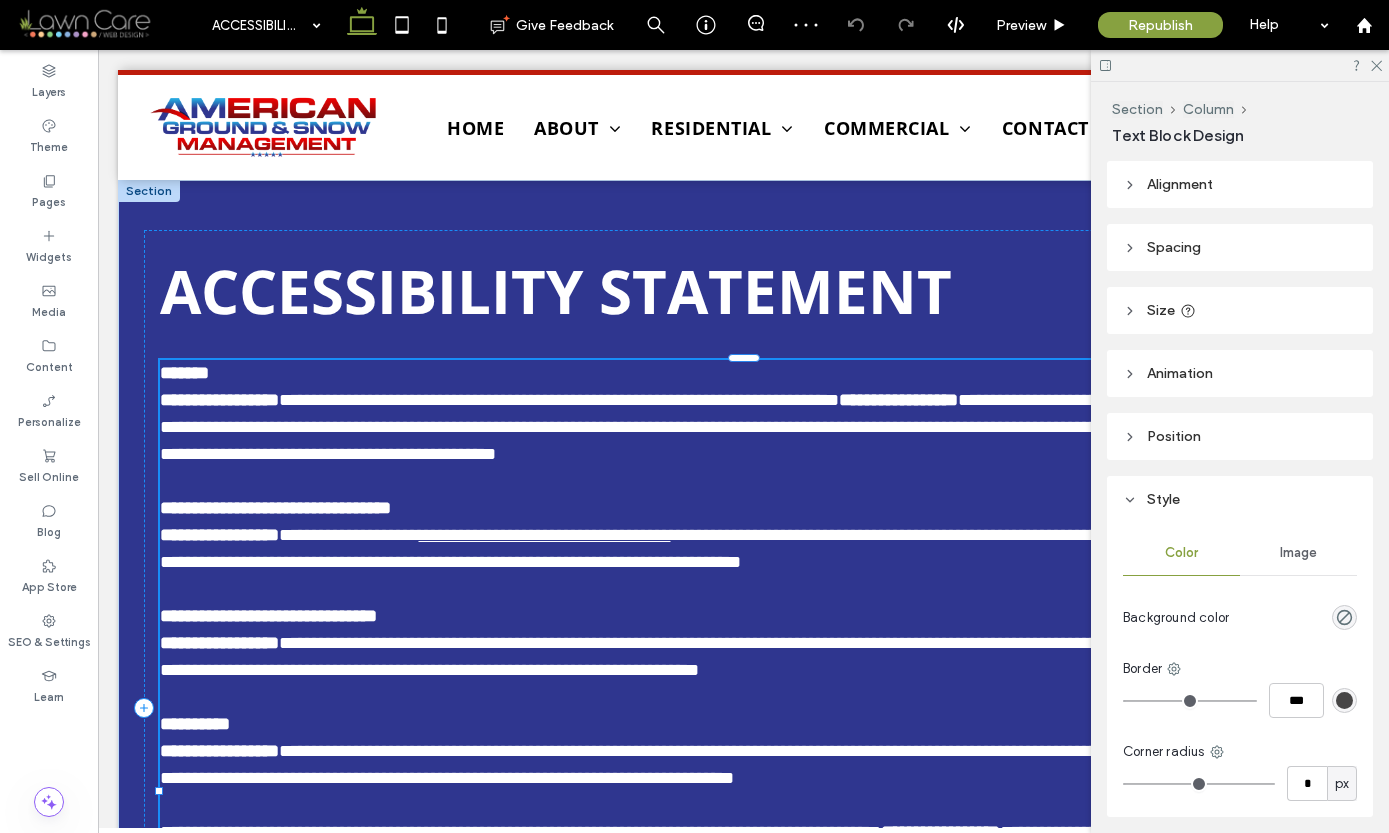 type on "**" 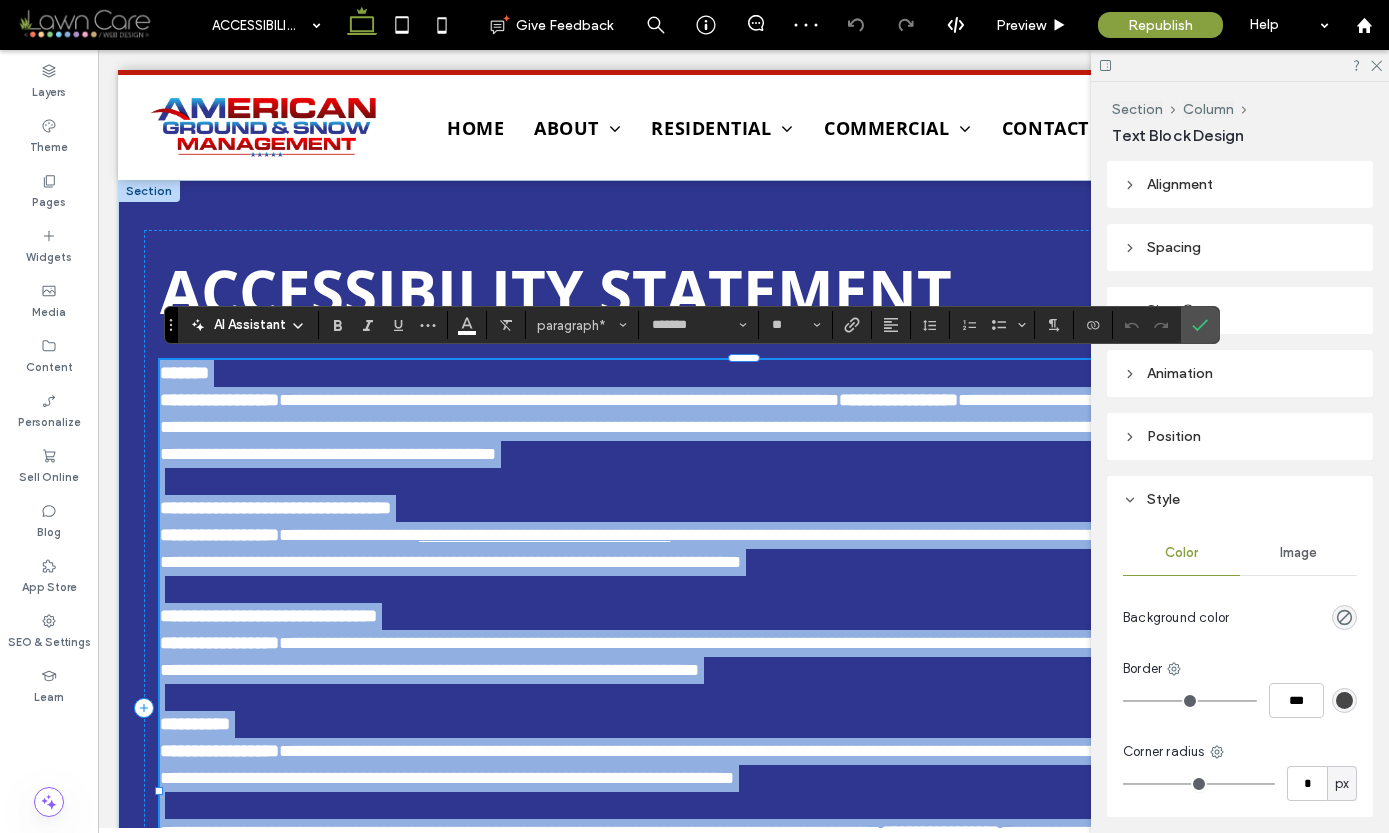 drag, startPoint x: 173, startPoint y: 589, endPoint x: 211, endPoint y: 608, distance: 42.48529 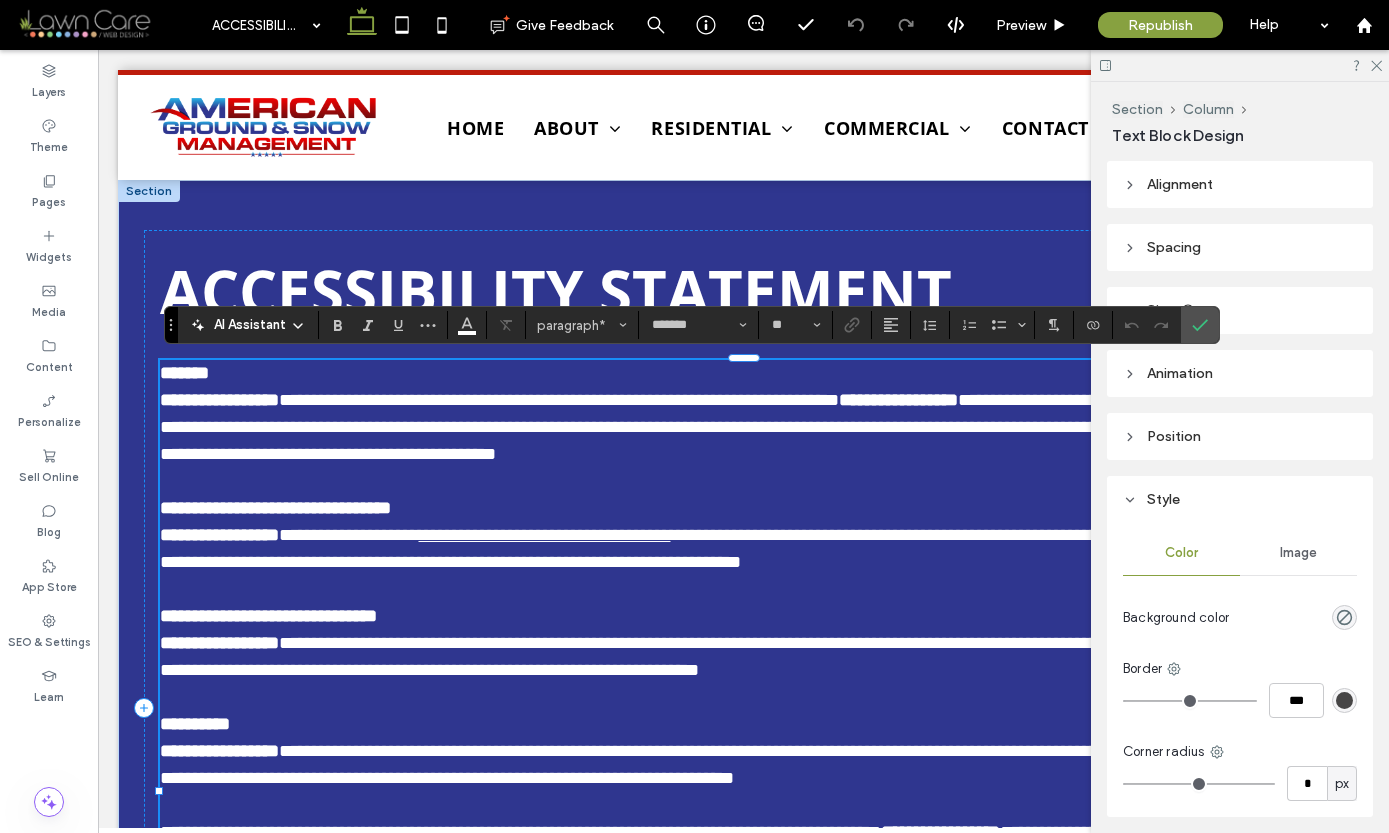 type 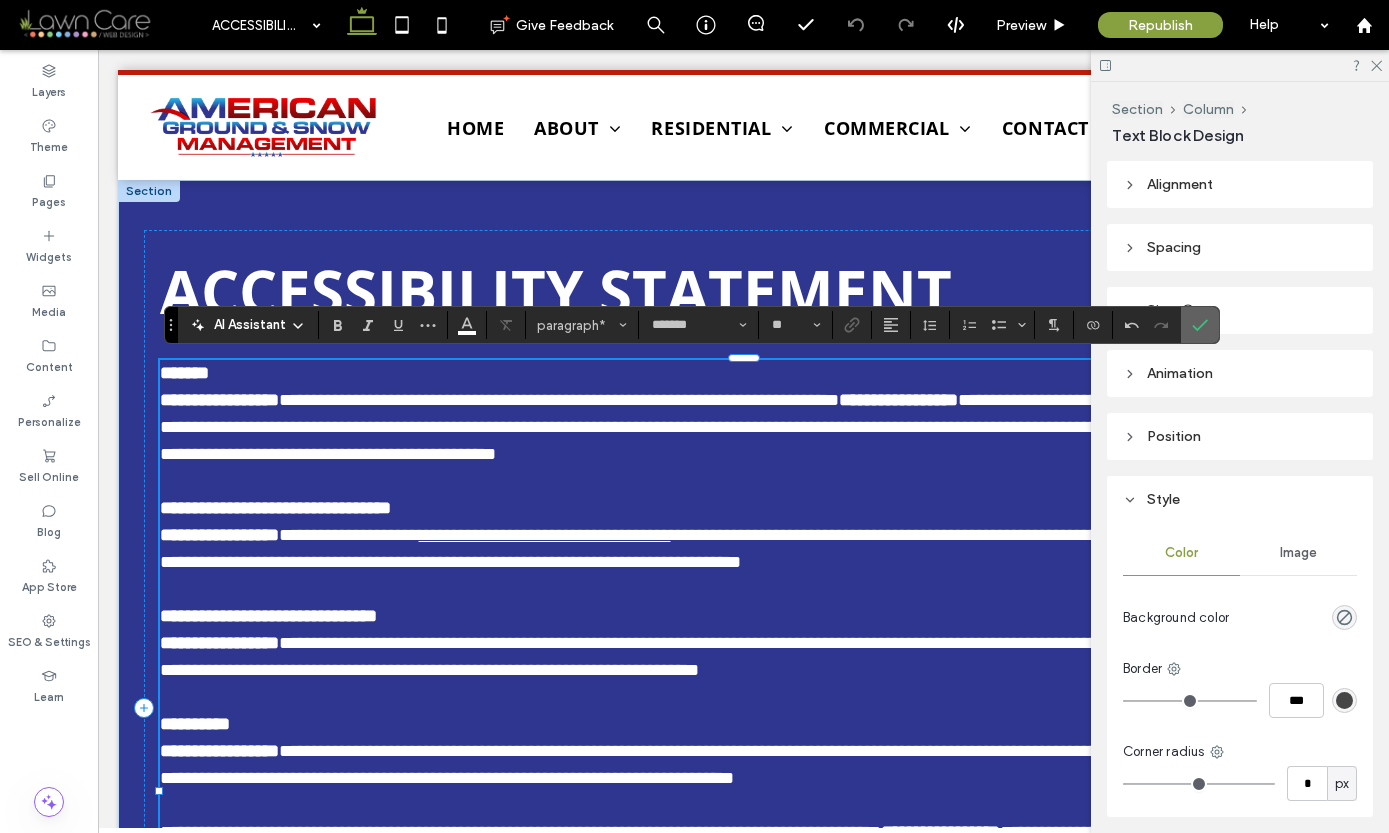click 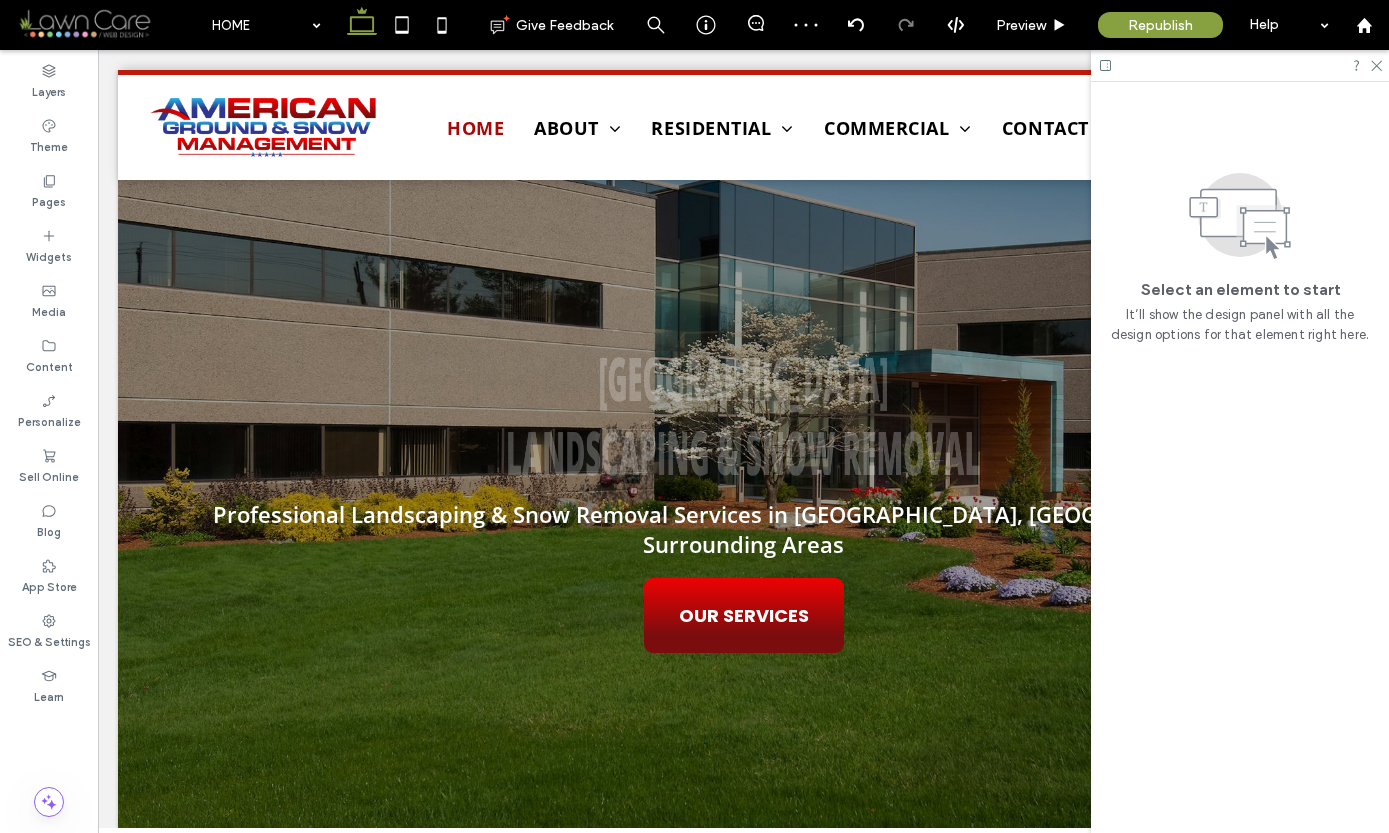 scroll, scrollTop: 0, scrollLeft: 0, axis: both 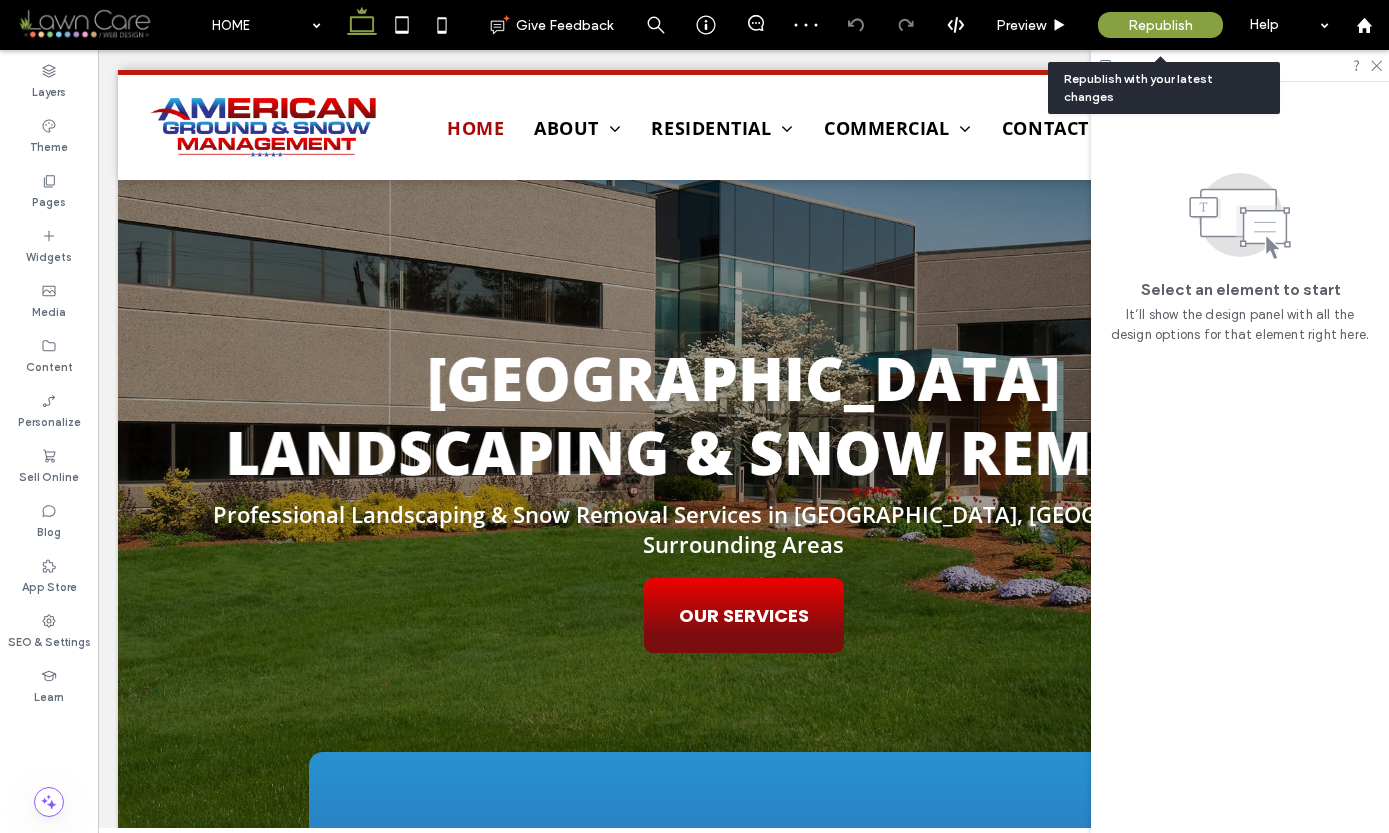 click on "Republish" at bounding box center (1160, 25) 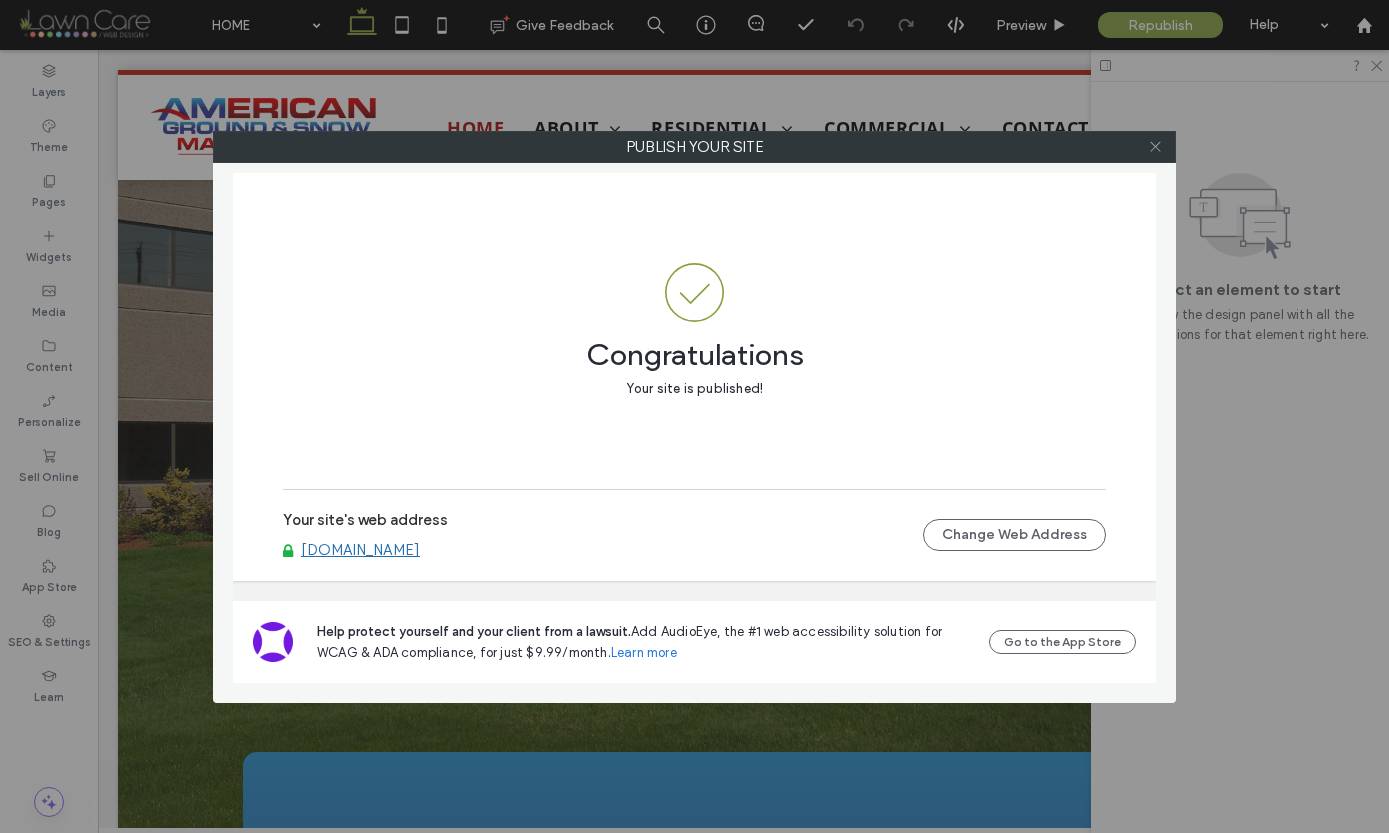 click 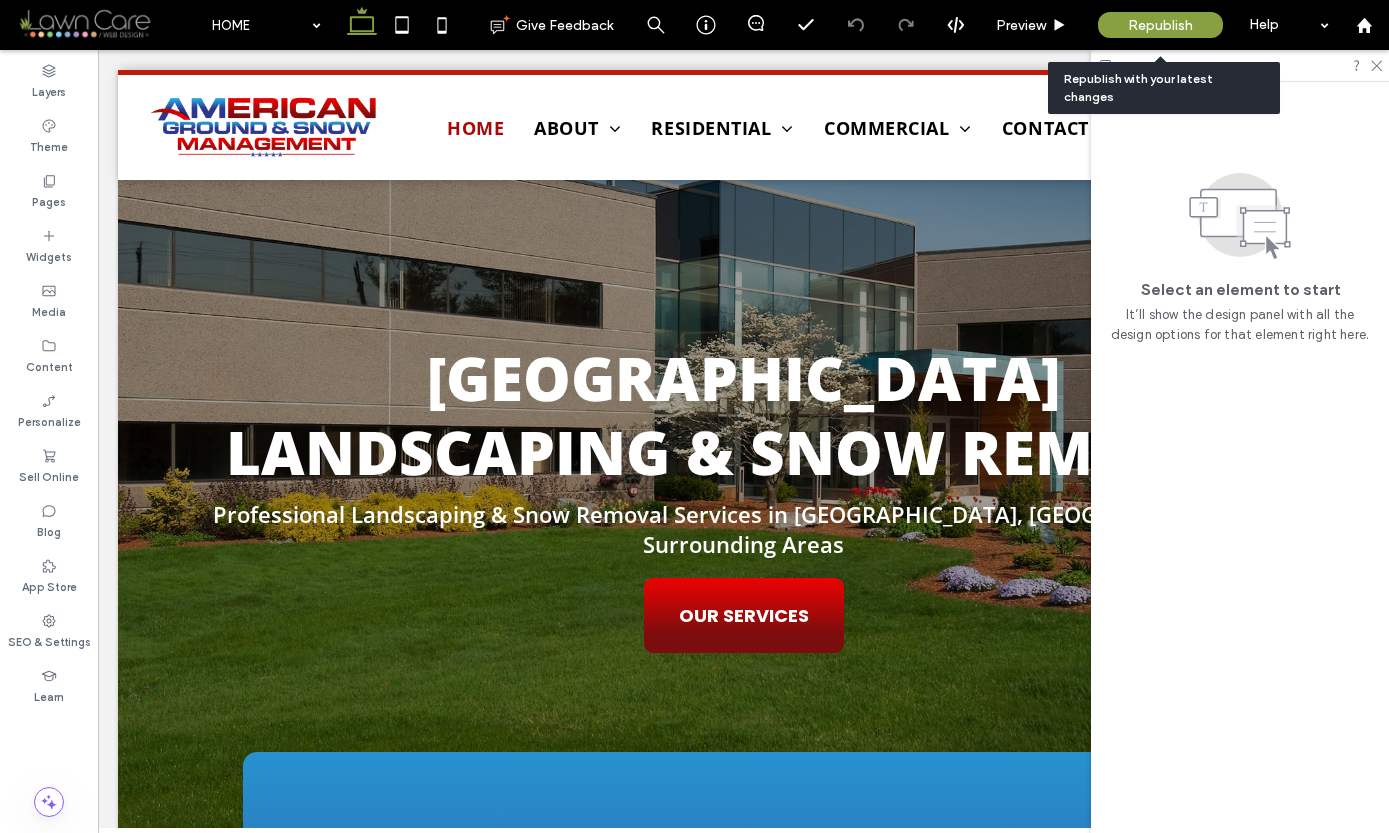 click on "Republish" at bounding box center (1160, 25) 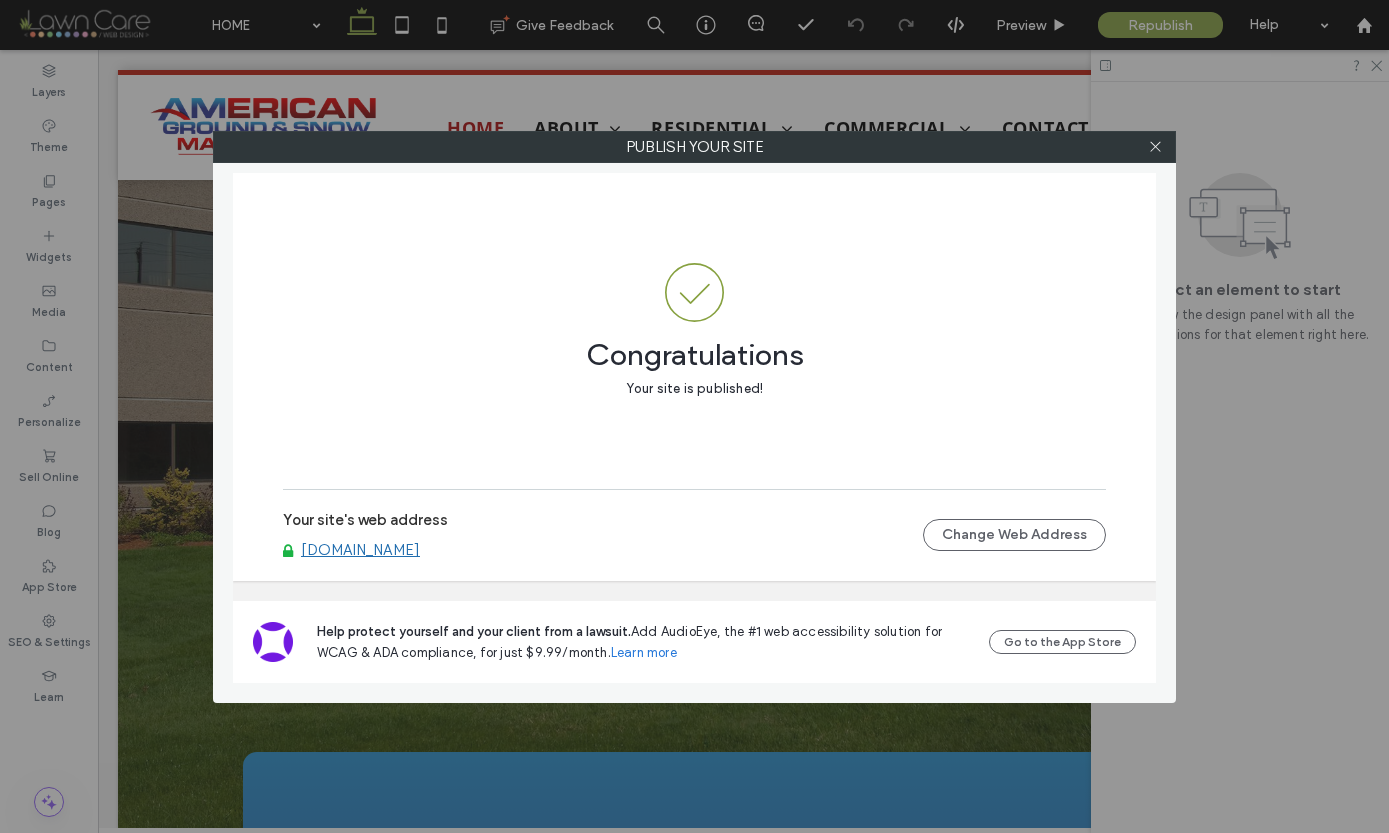 click on "www.agsm-usa.com" at bounding box center [360, 550] 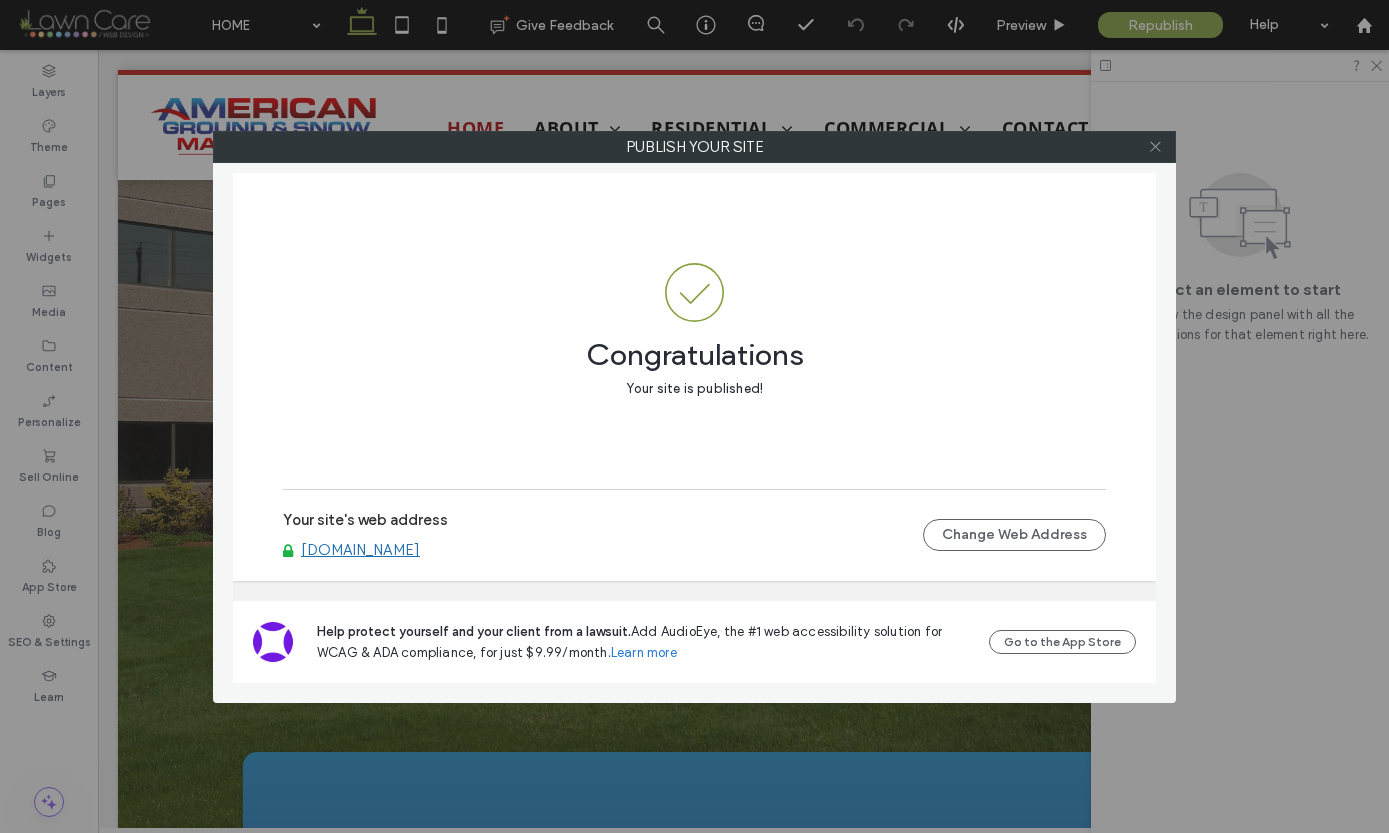 click 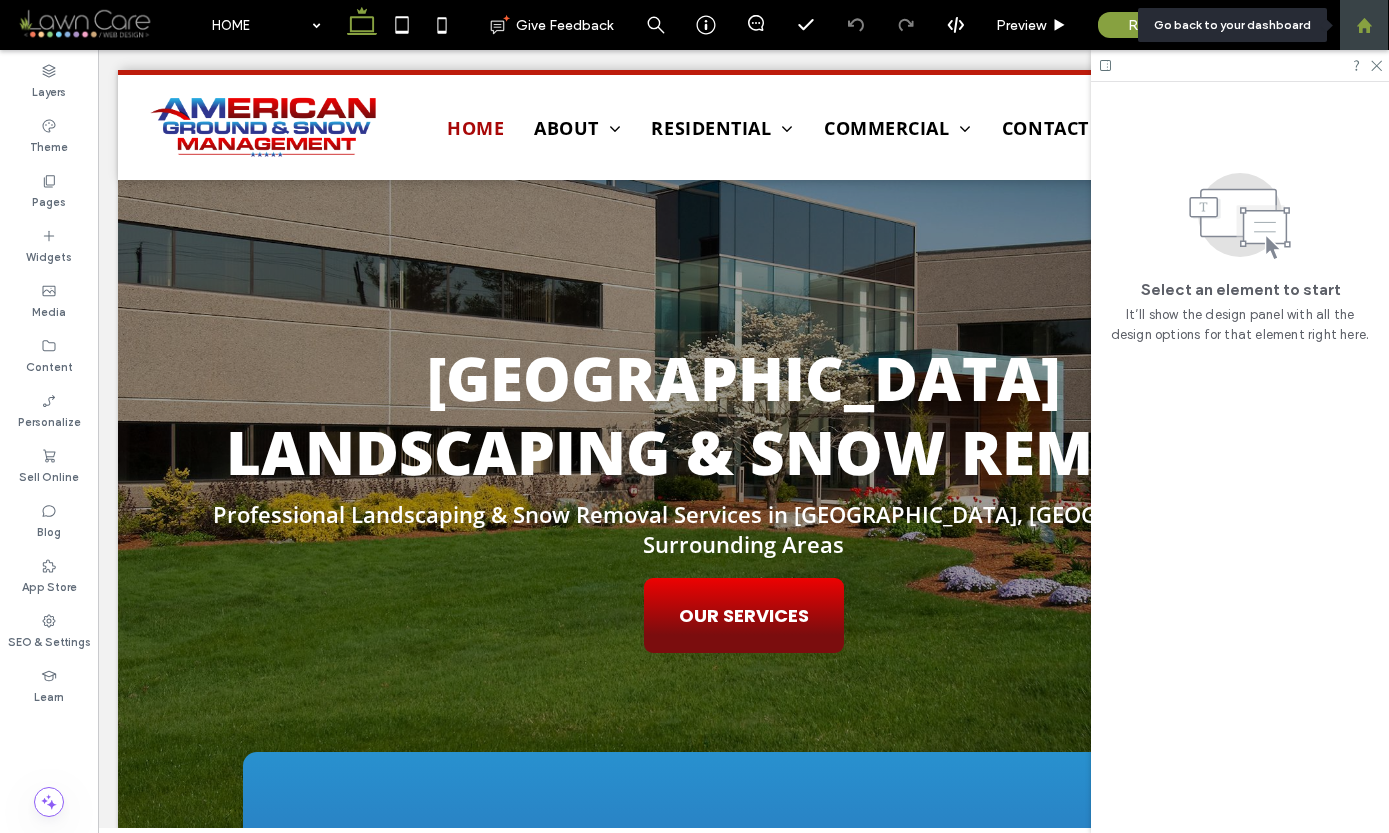 click 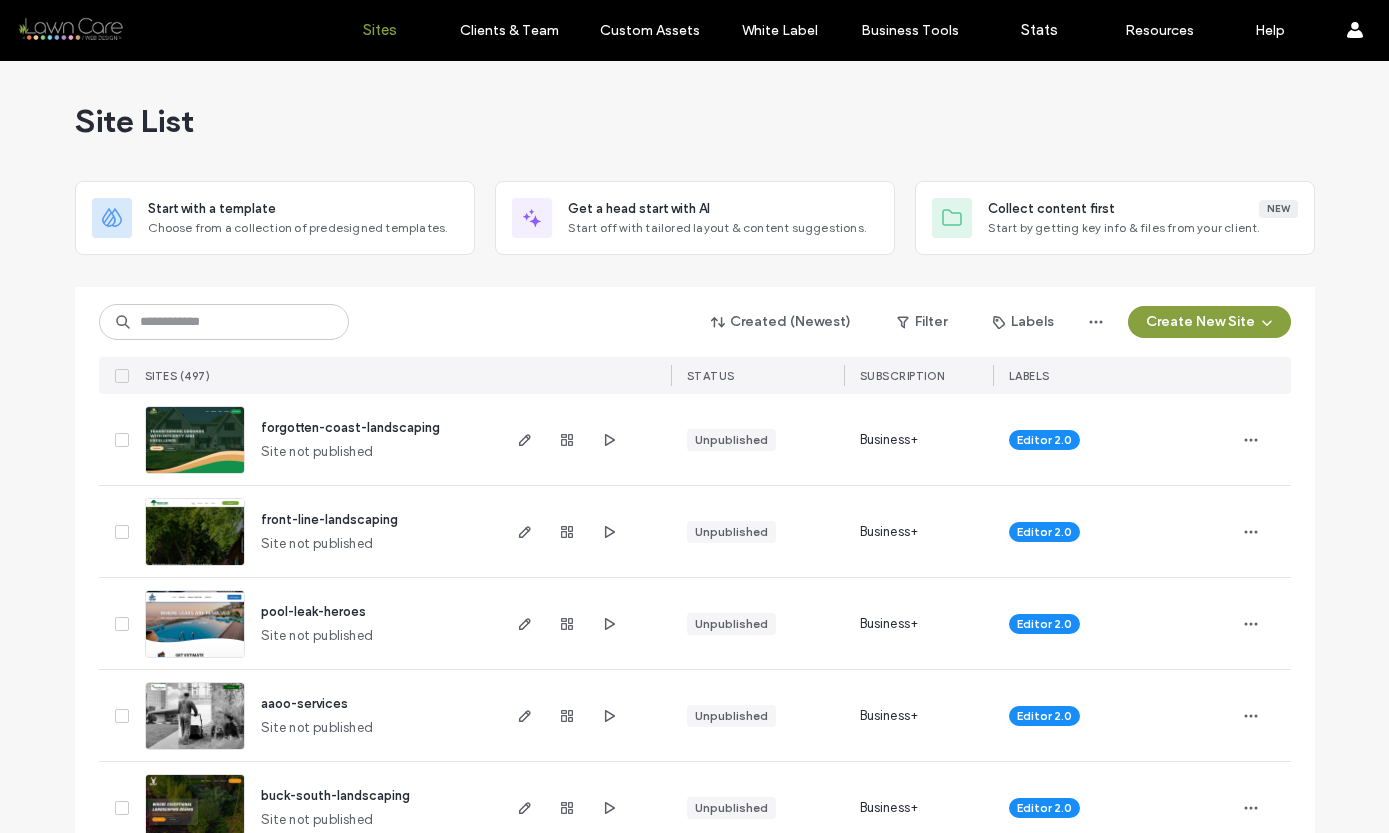scroll, scrollTop: 0, scrollLeft: 0, axis: both 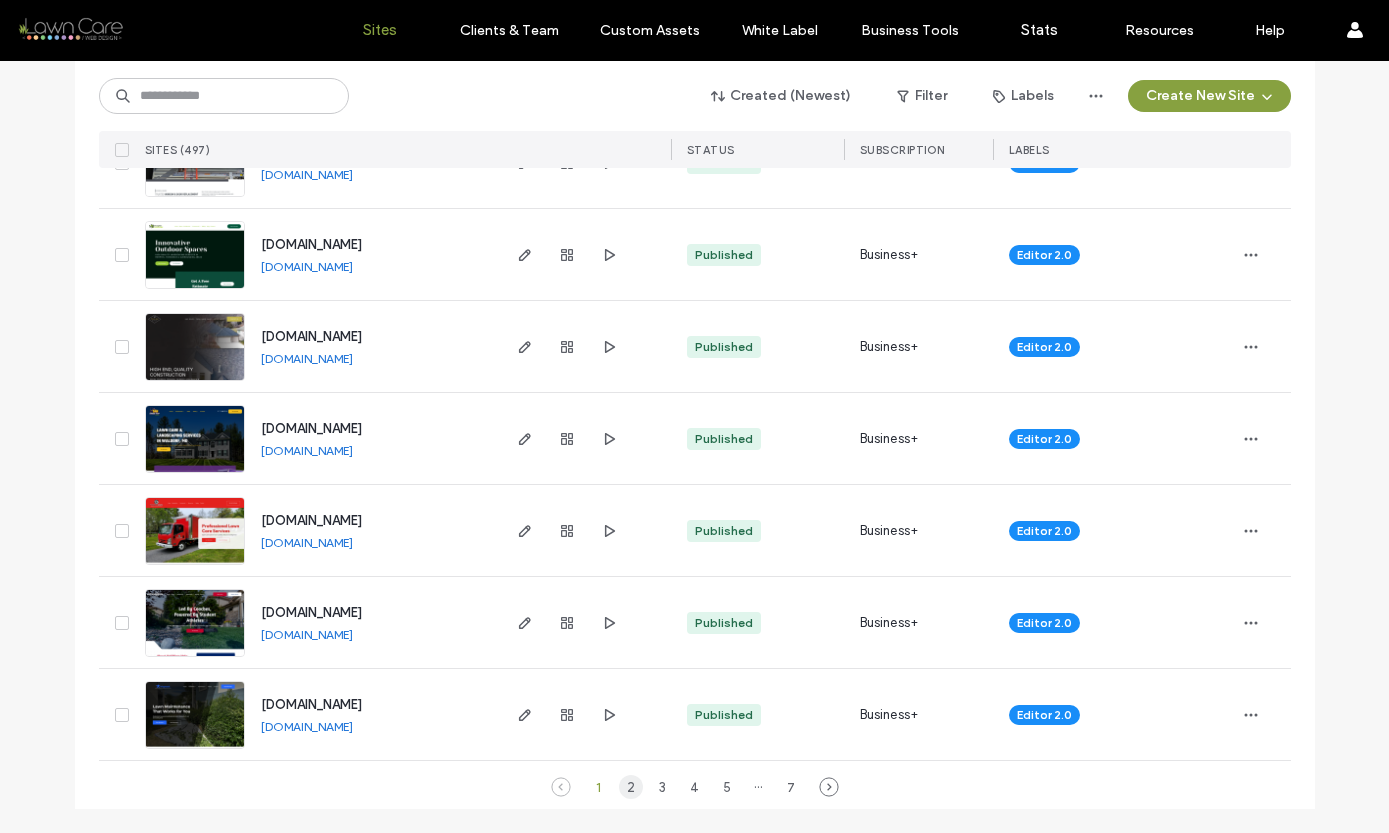 click on "2" at bounding box center (631, 787) 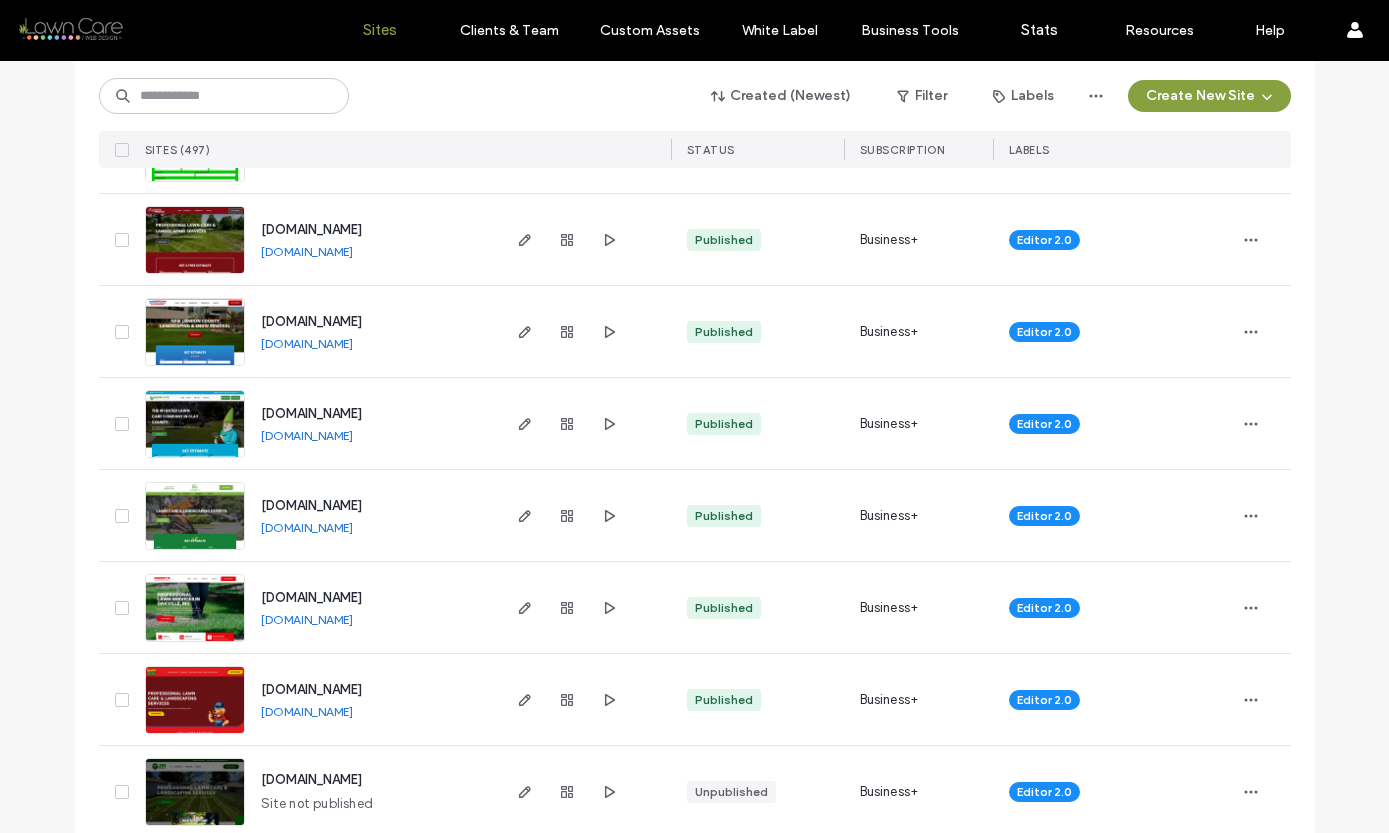scroll, scrollTop: 6260, scrollLeft: 0, axis: vertical 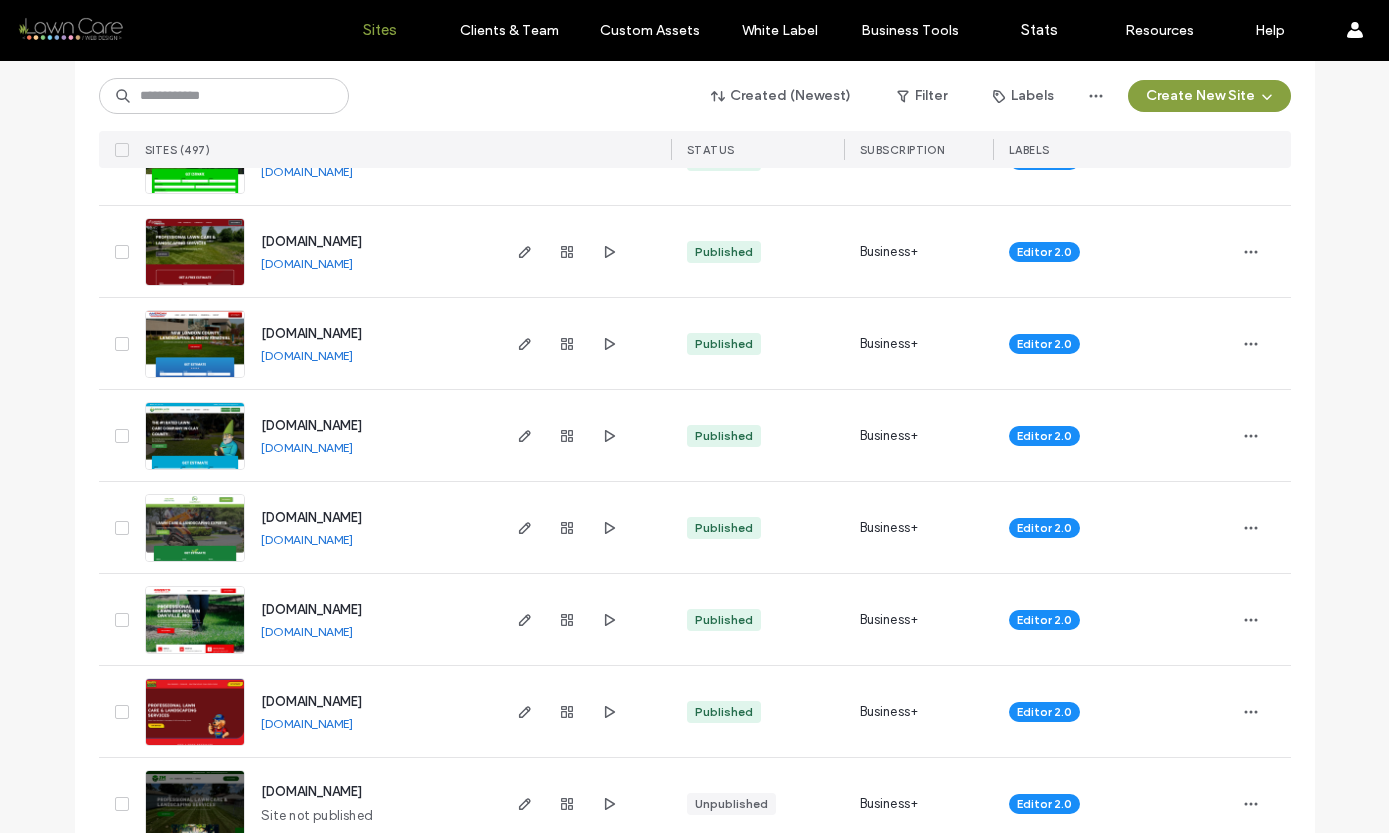click at bounding box center (195, 471) 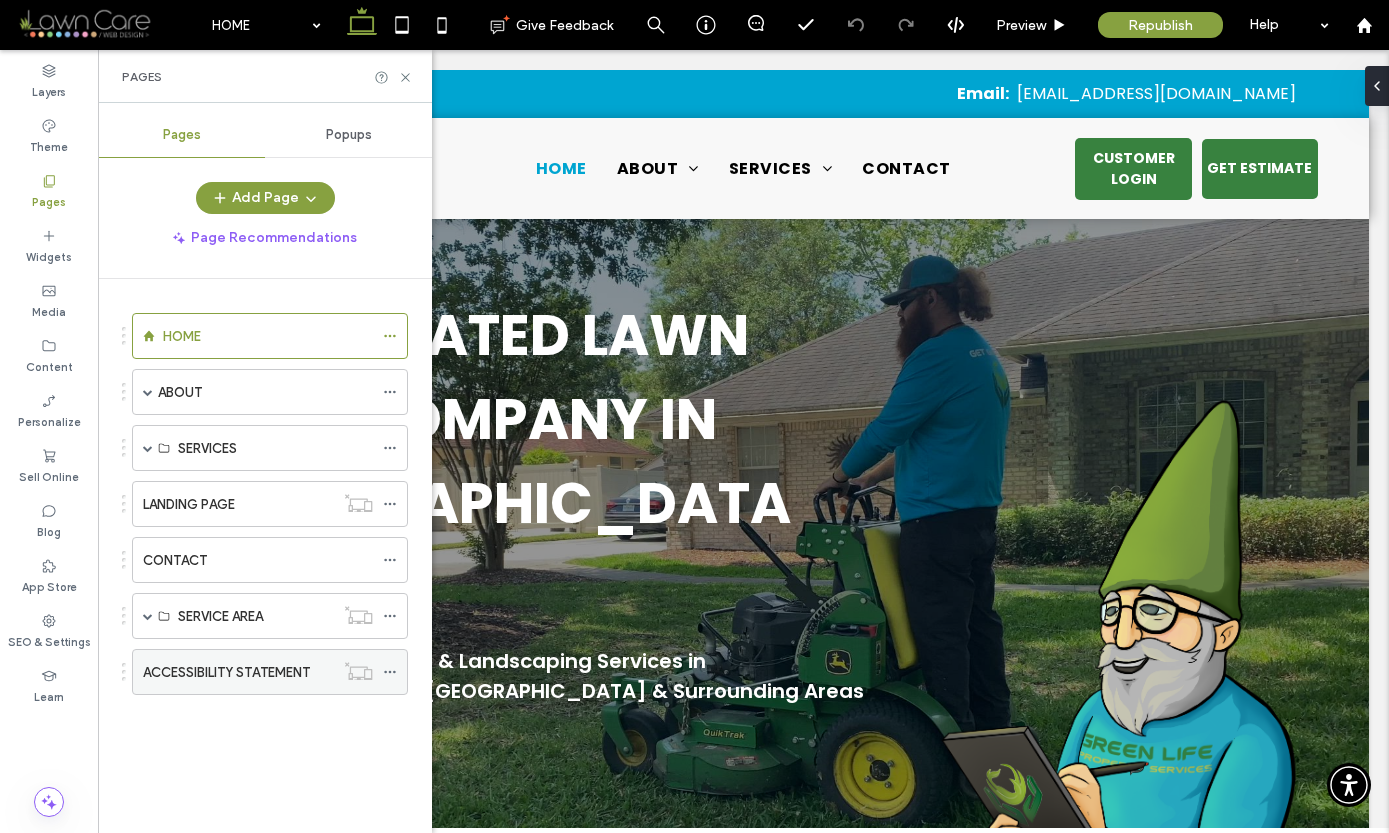 scroll, scrollTop: 0, scrollLeft: 0, axis: both 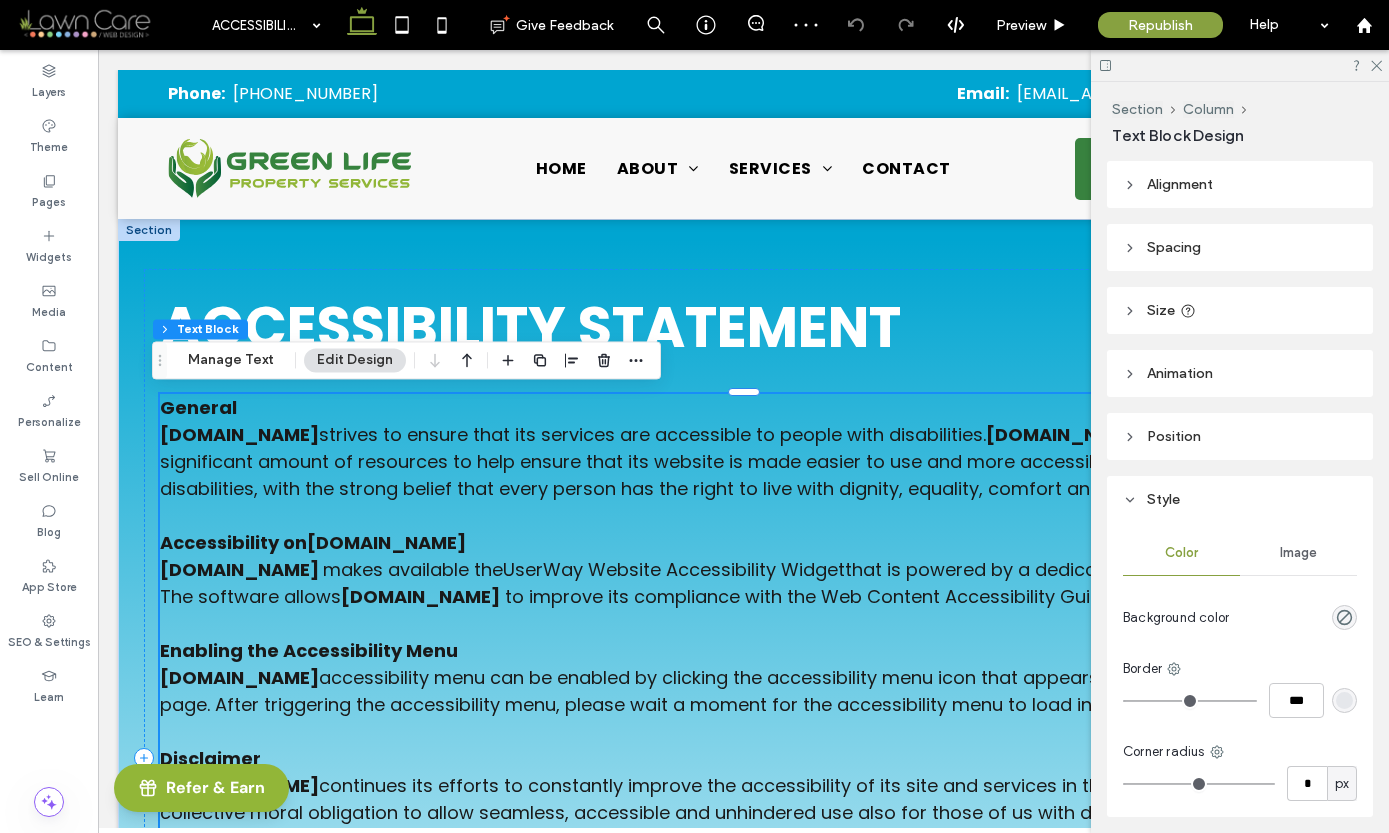 click on "to improve its compliance with the Web Content Accessibility Guidelines (WCAG 2.1)." at bounding box center [883, 596] 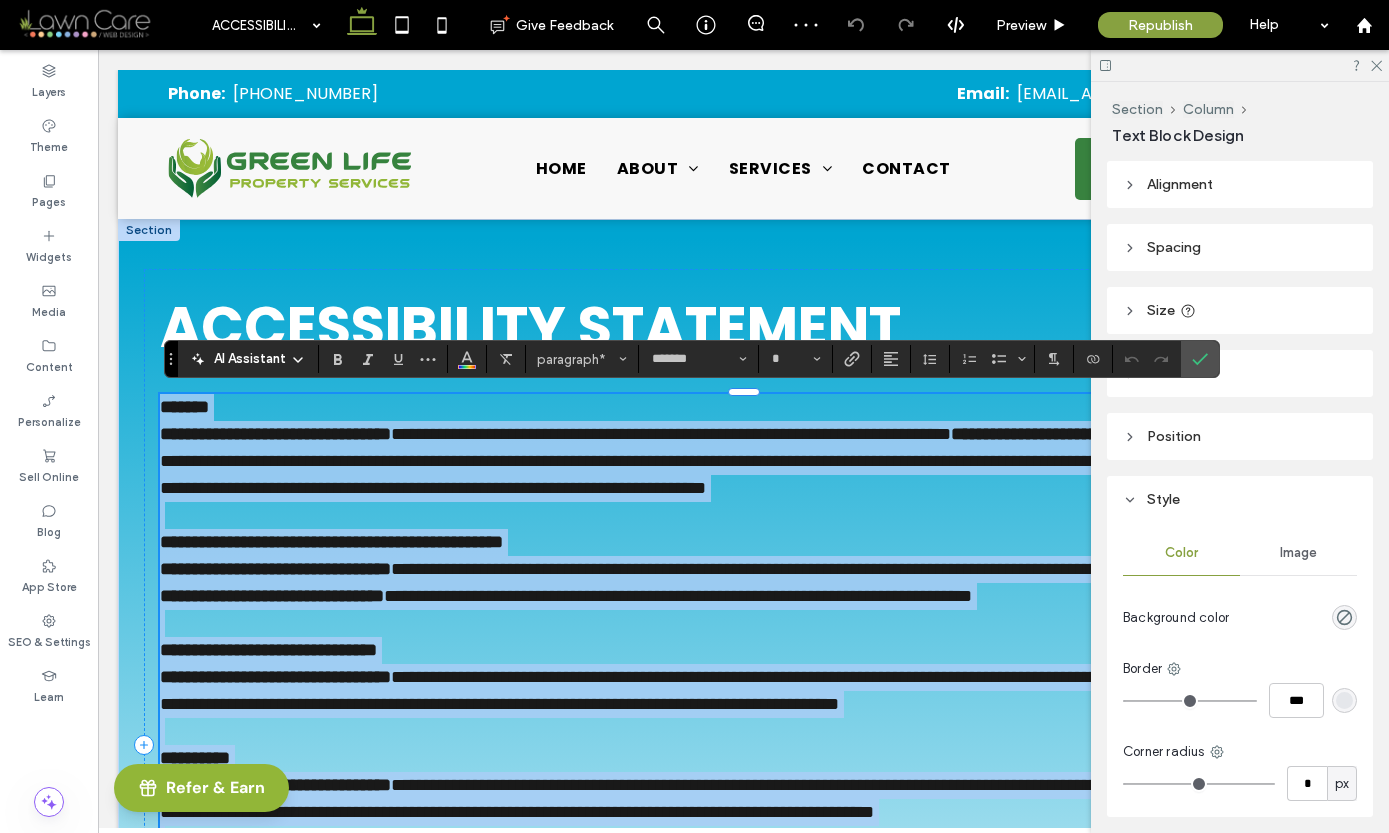 click on "**********" at bounding box center [685, 596] 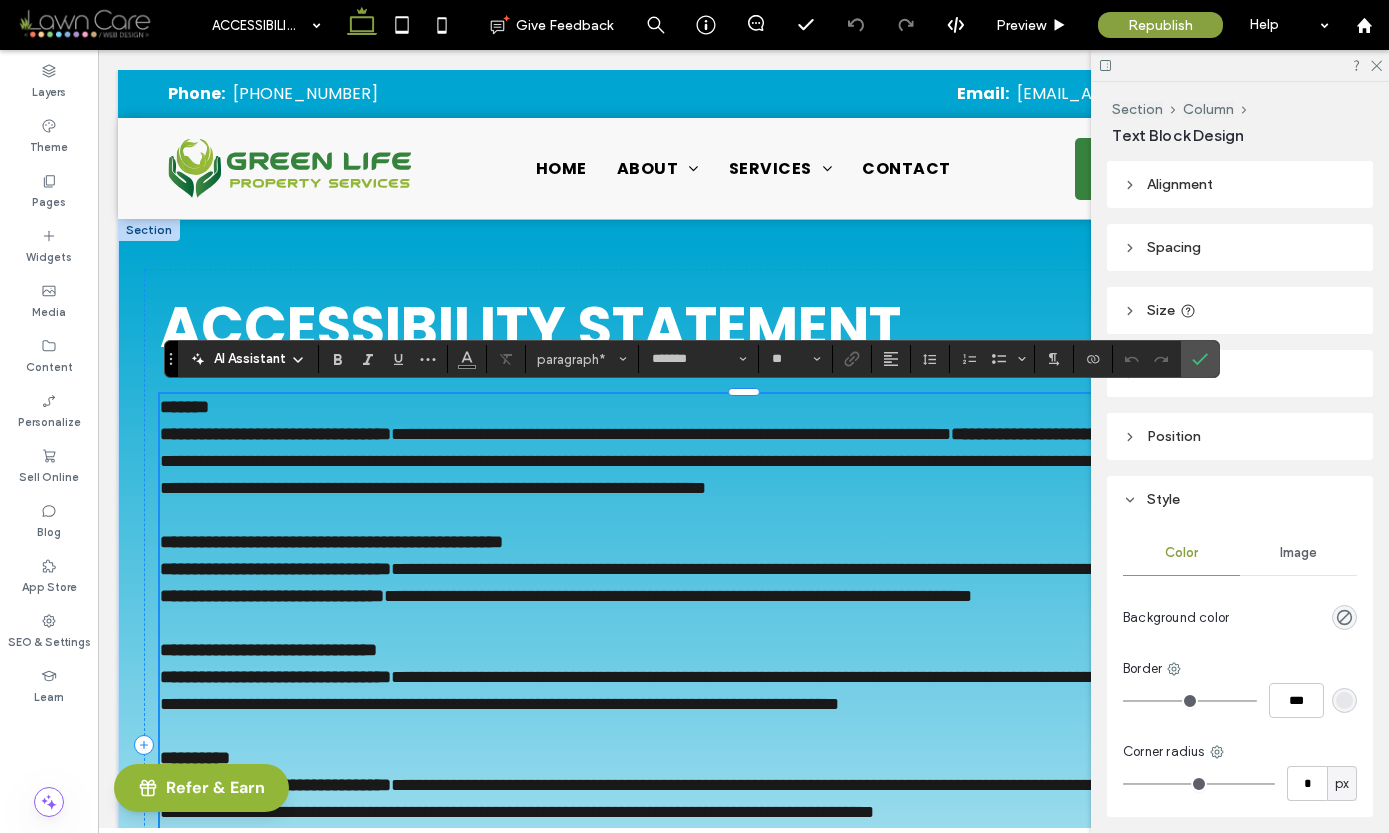 type 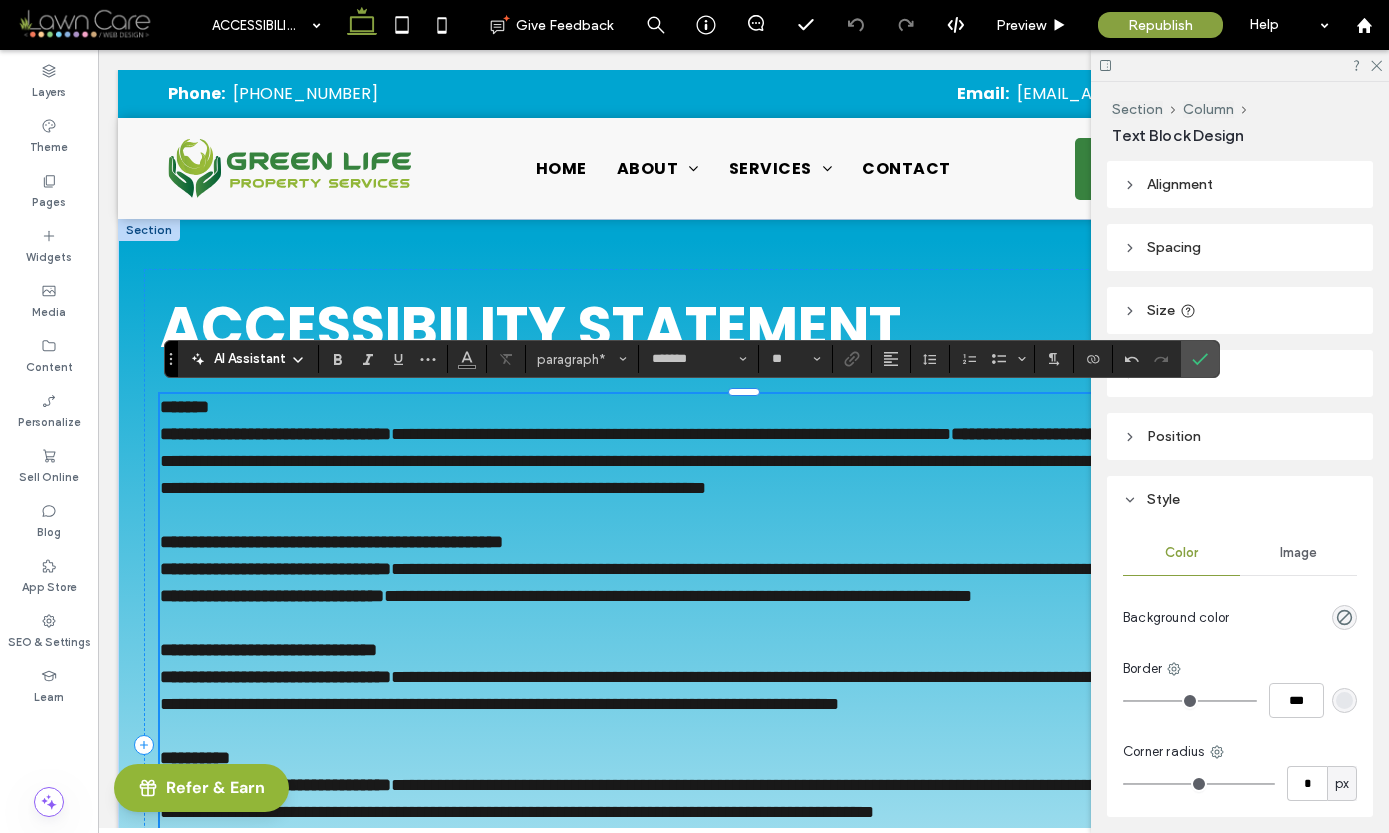 click 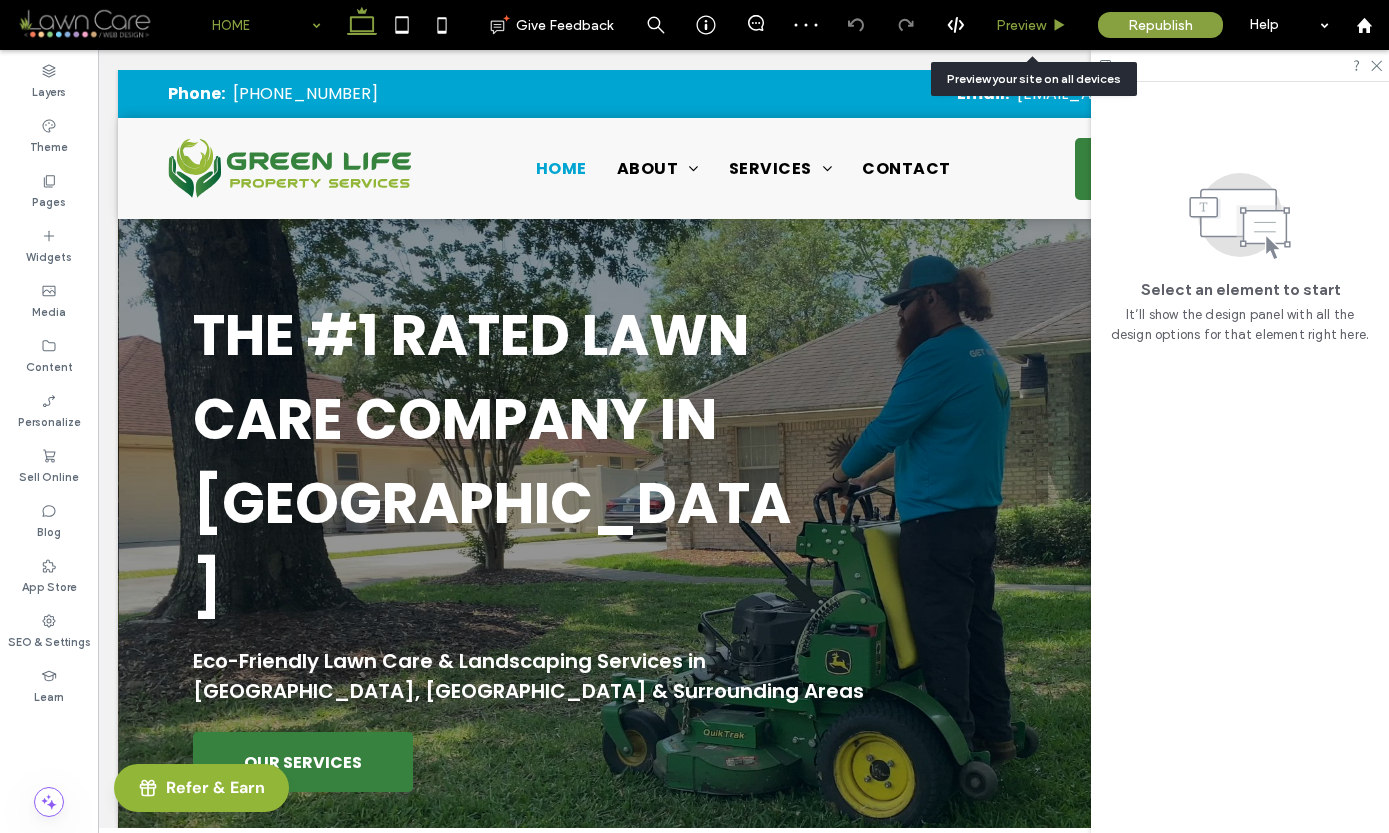 scroll, scrollTop: 0, scrollLeft: 0, axis: both 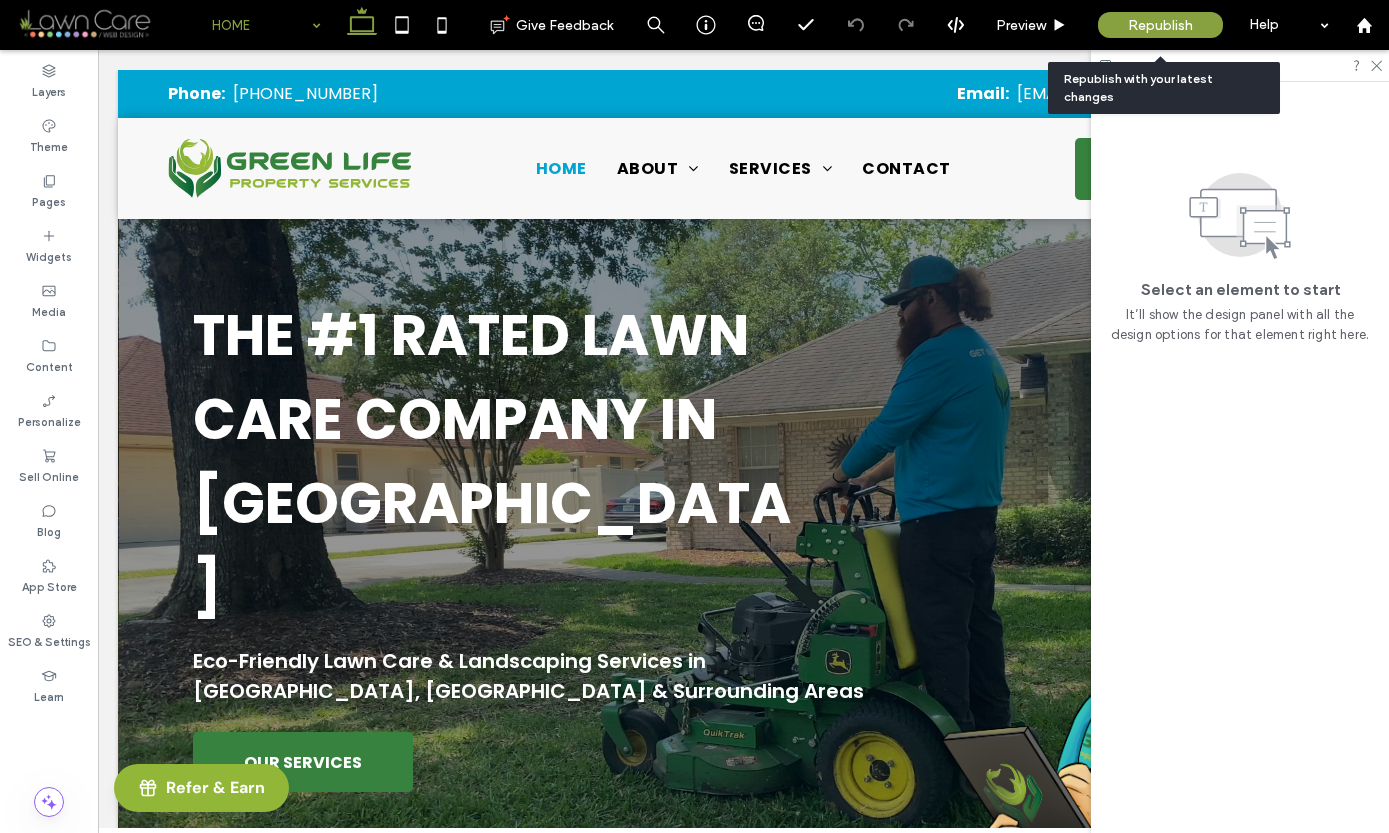 click on "Republish" at bounding box center (1160, 25) 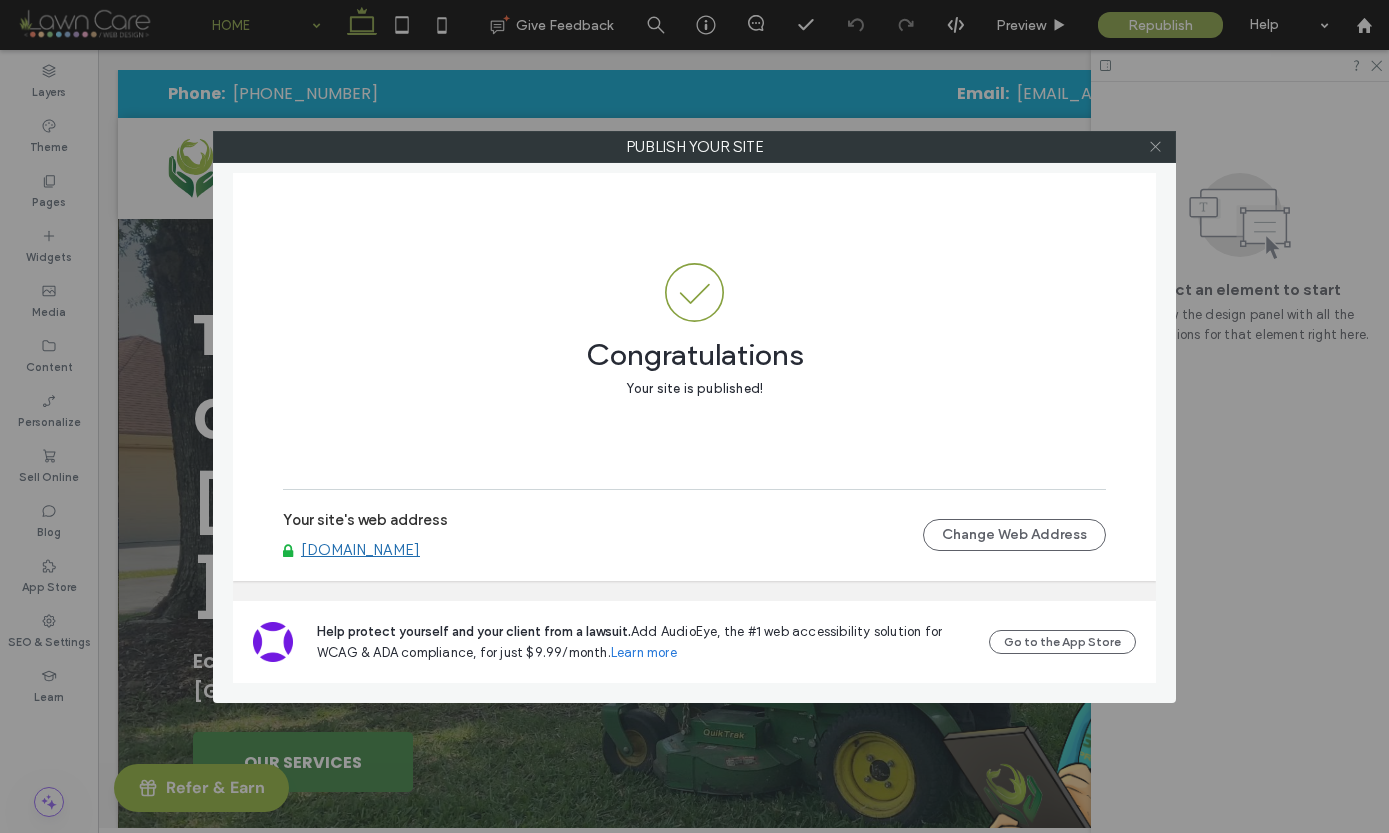 click 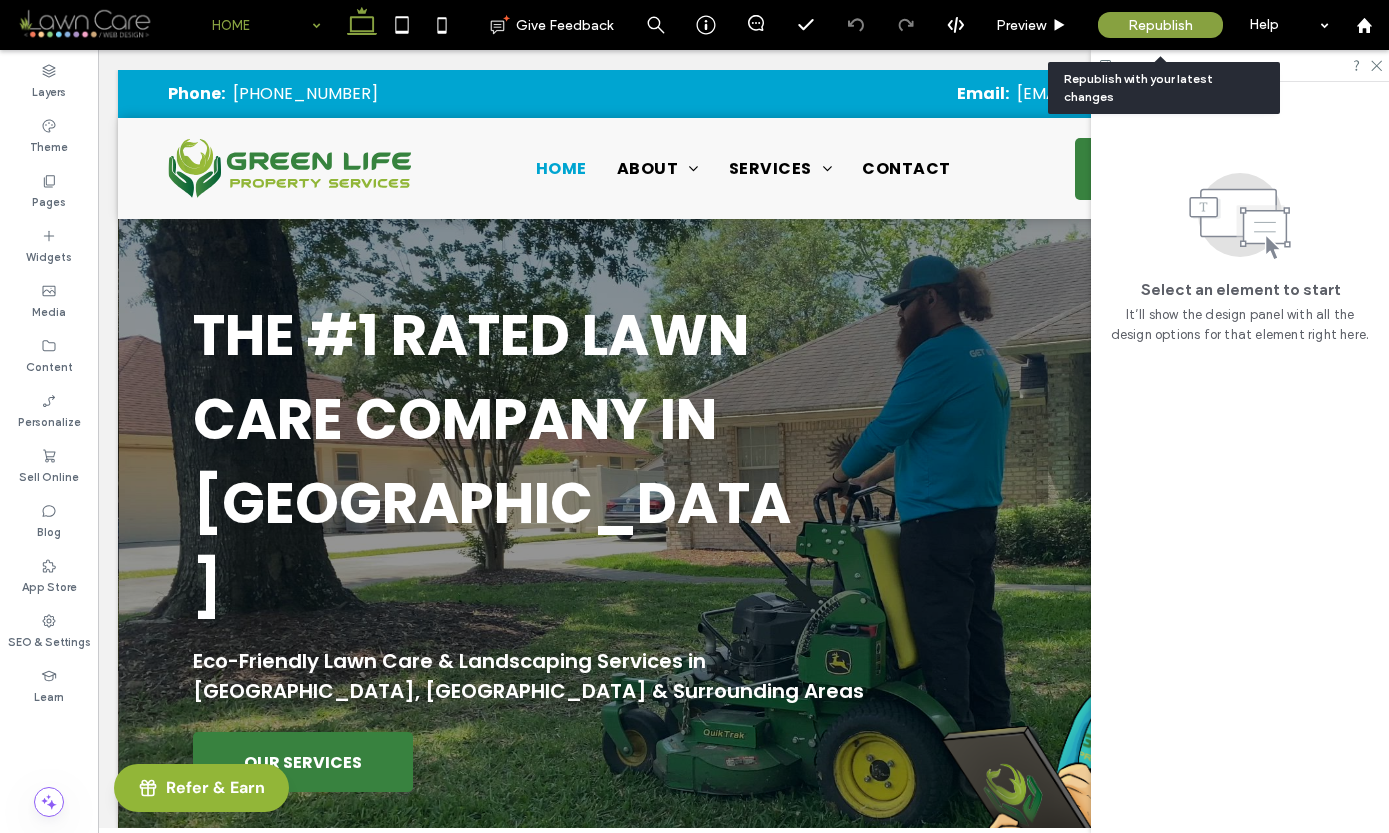 click on "Republish" at bounding box center [1160, 25] 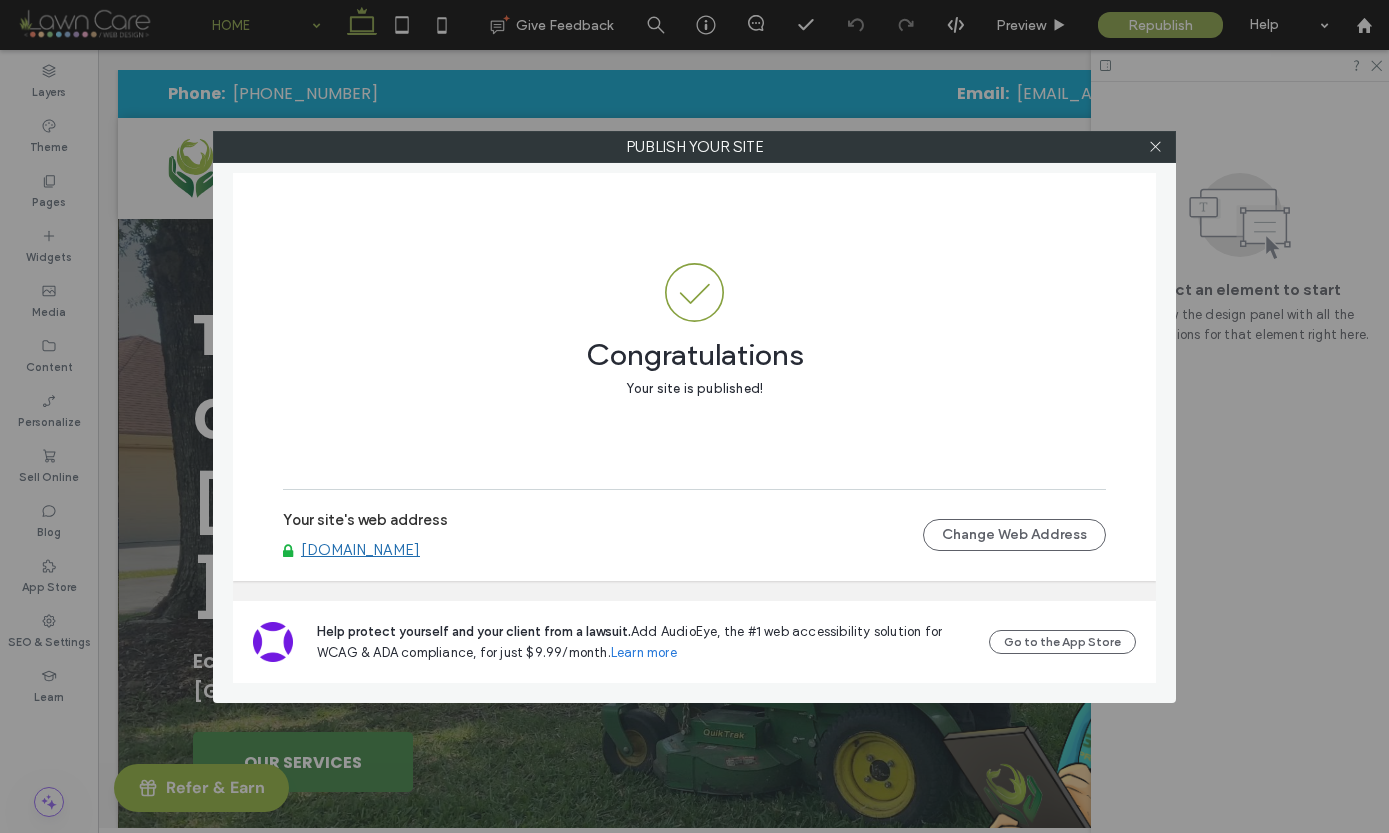 click on "www.greenlifepropertyservice.com" at bounding box center [360, 550] 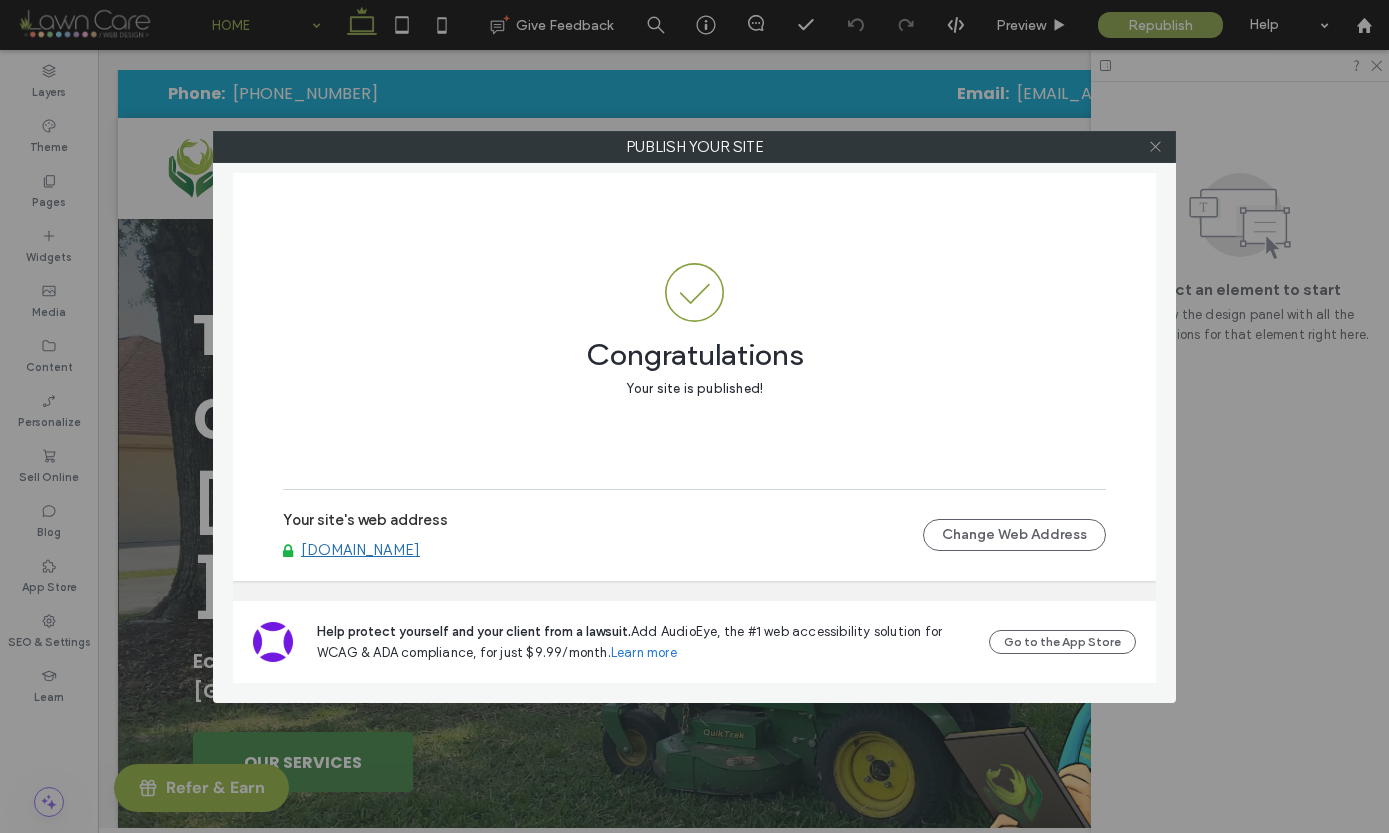 click 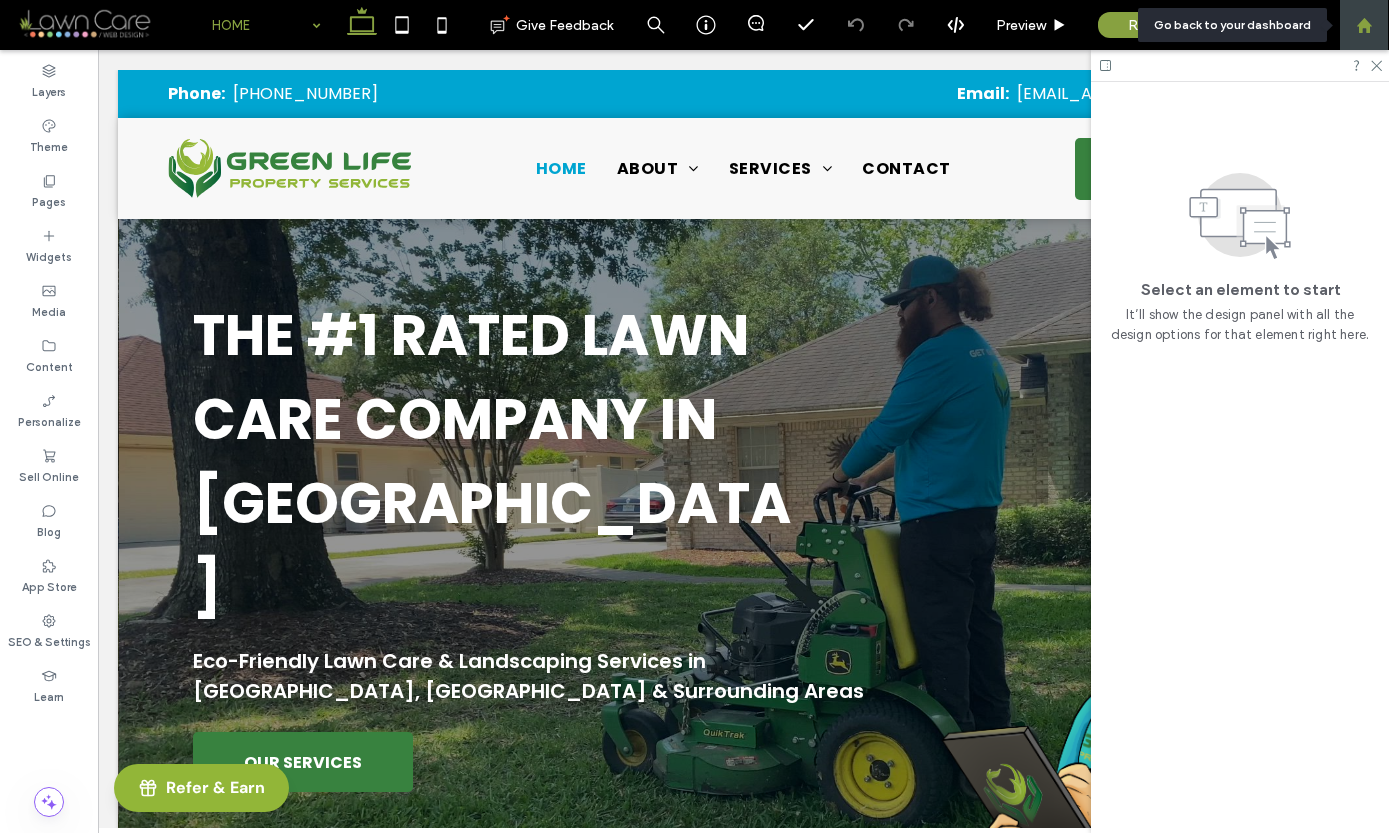 click 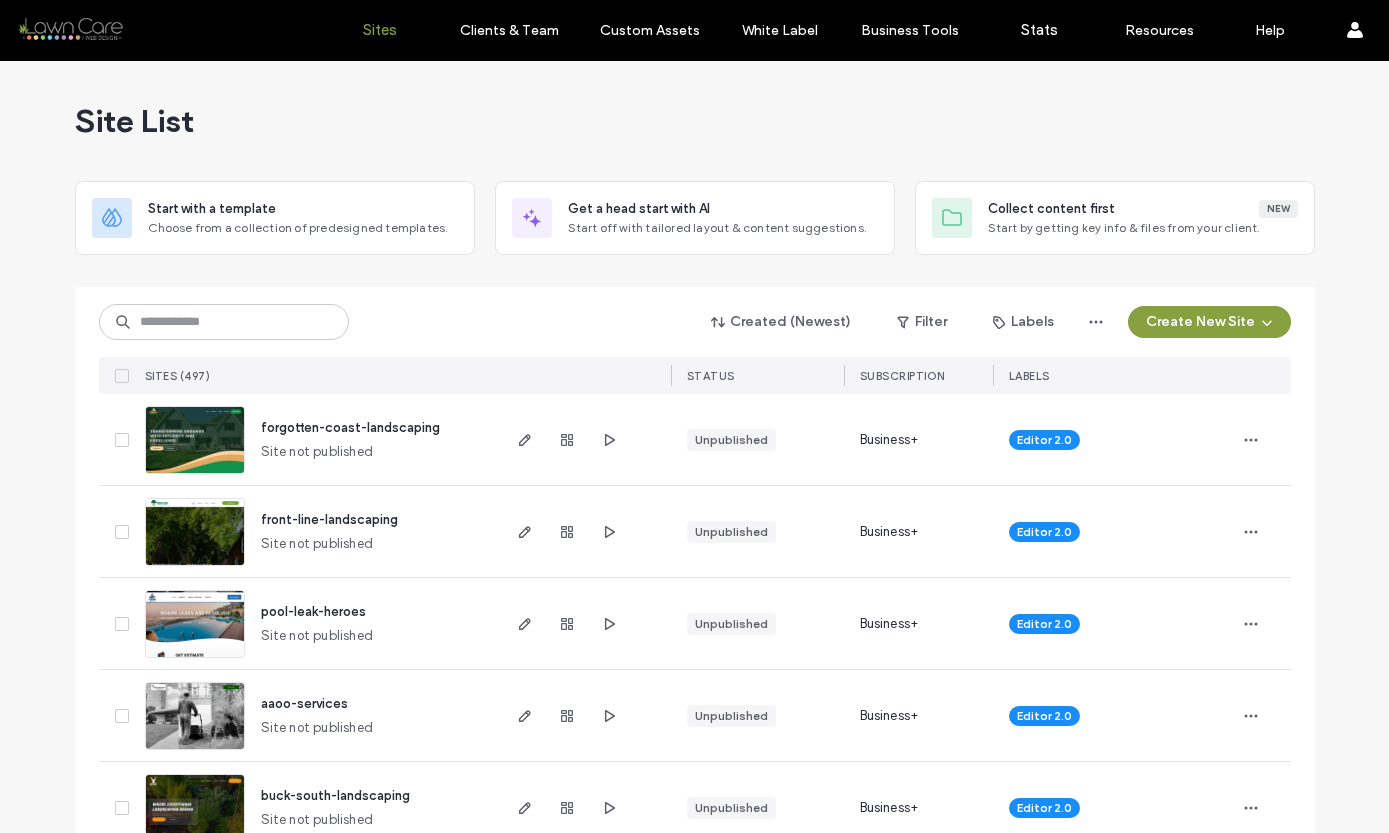 scroll, scrollTop: 0, scrollLeft: 0, axis: both 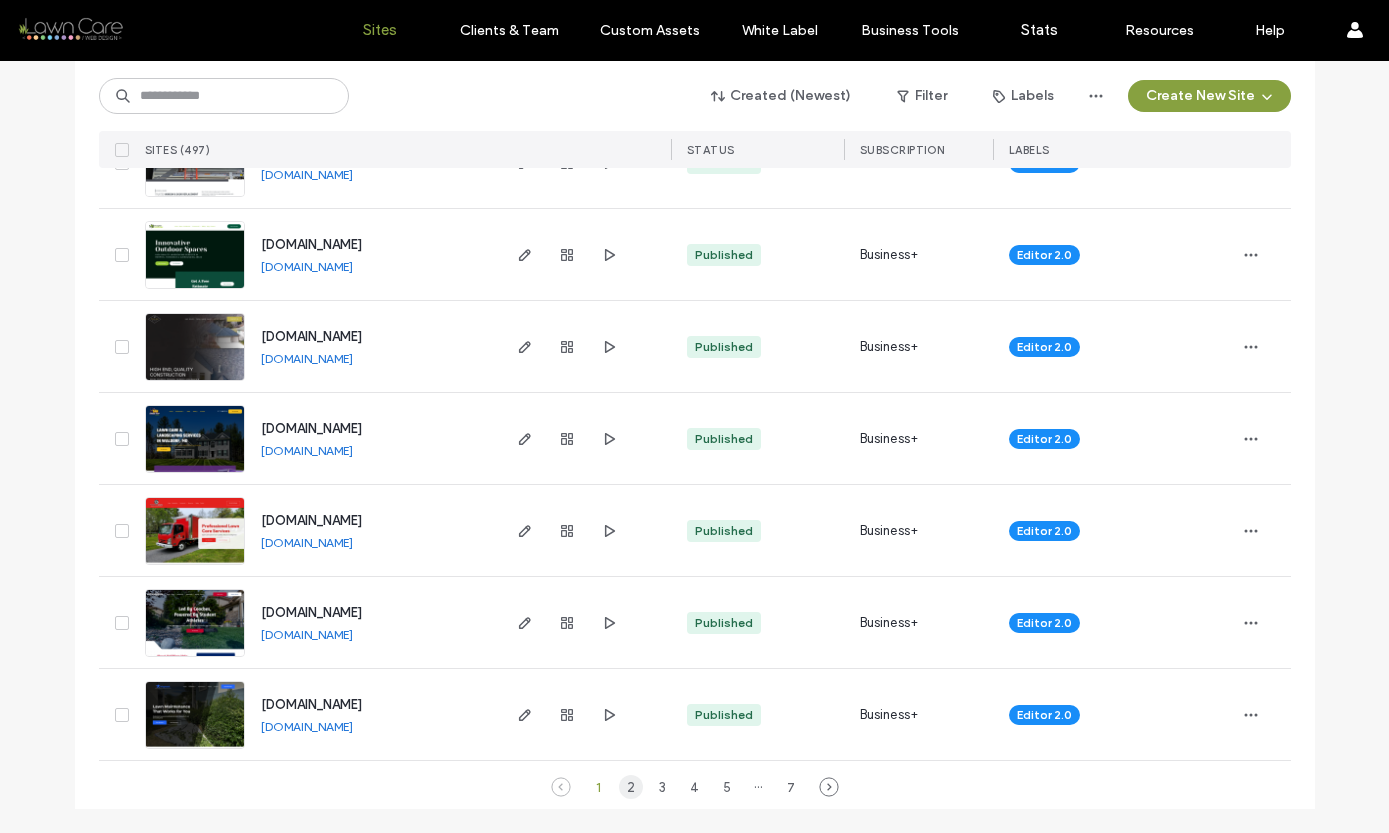 click on "2" at bounding box center [631, 787] 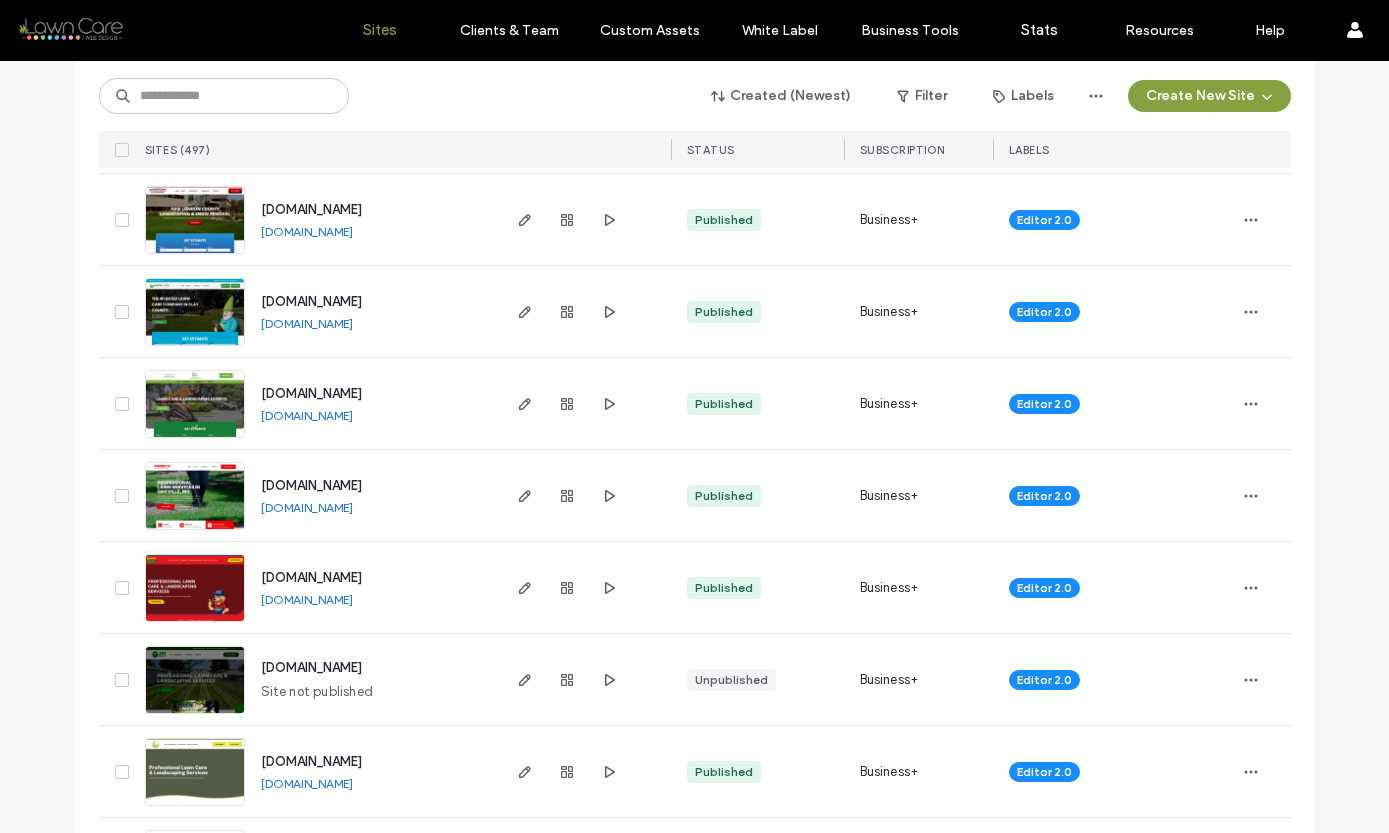 scroll, scrollTop: 6366, scrollLeft: 0, axis: vertical 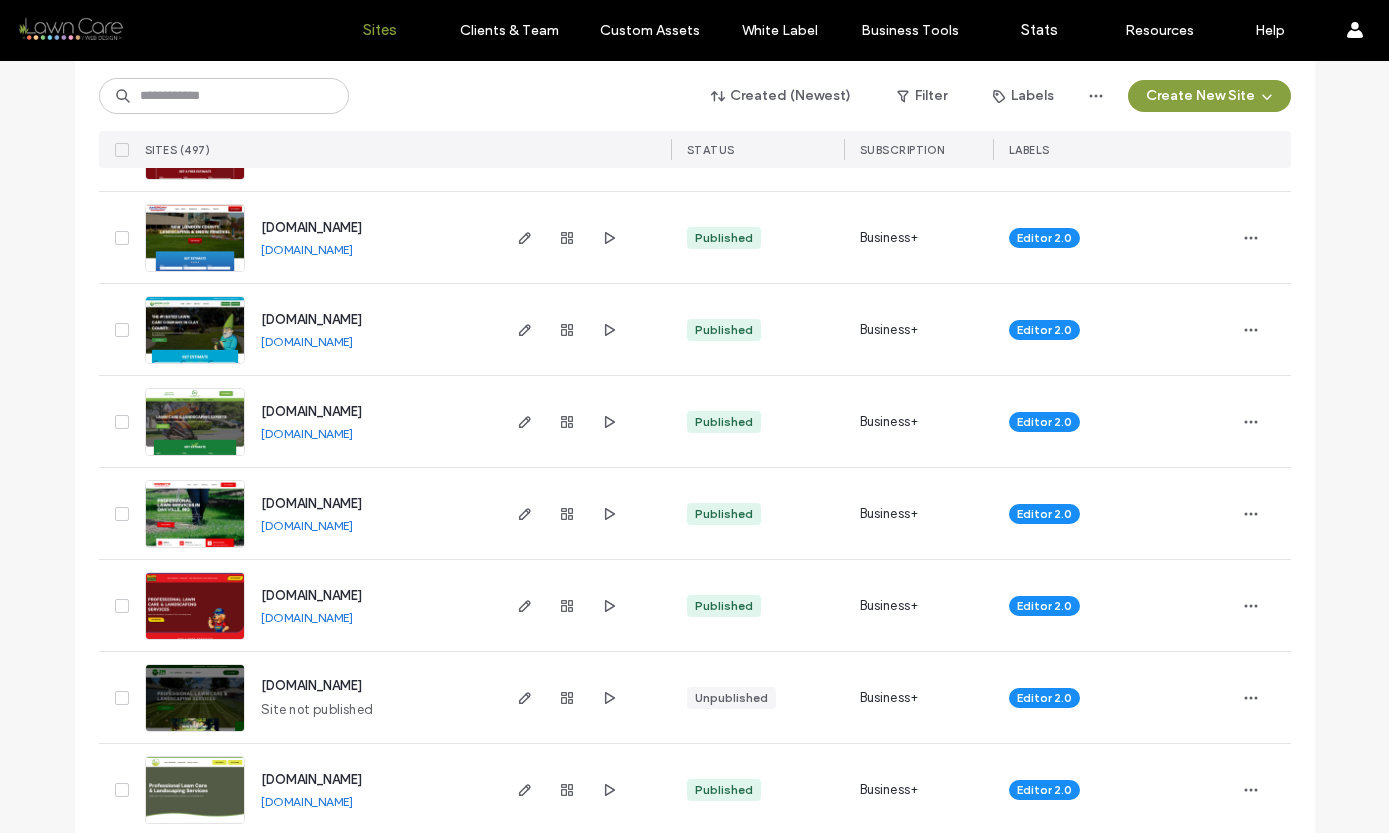 click at bounding box center (195, 457) 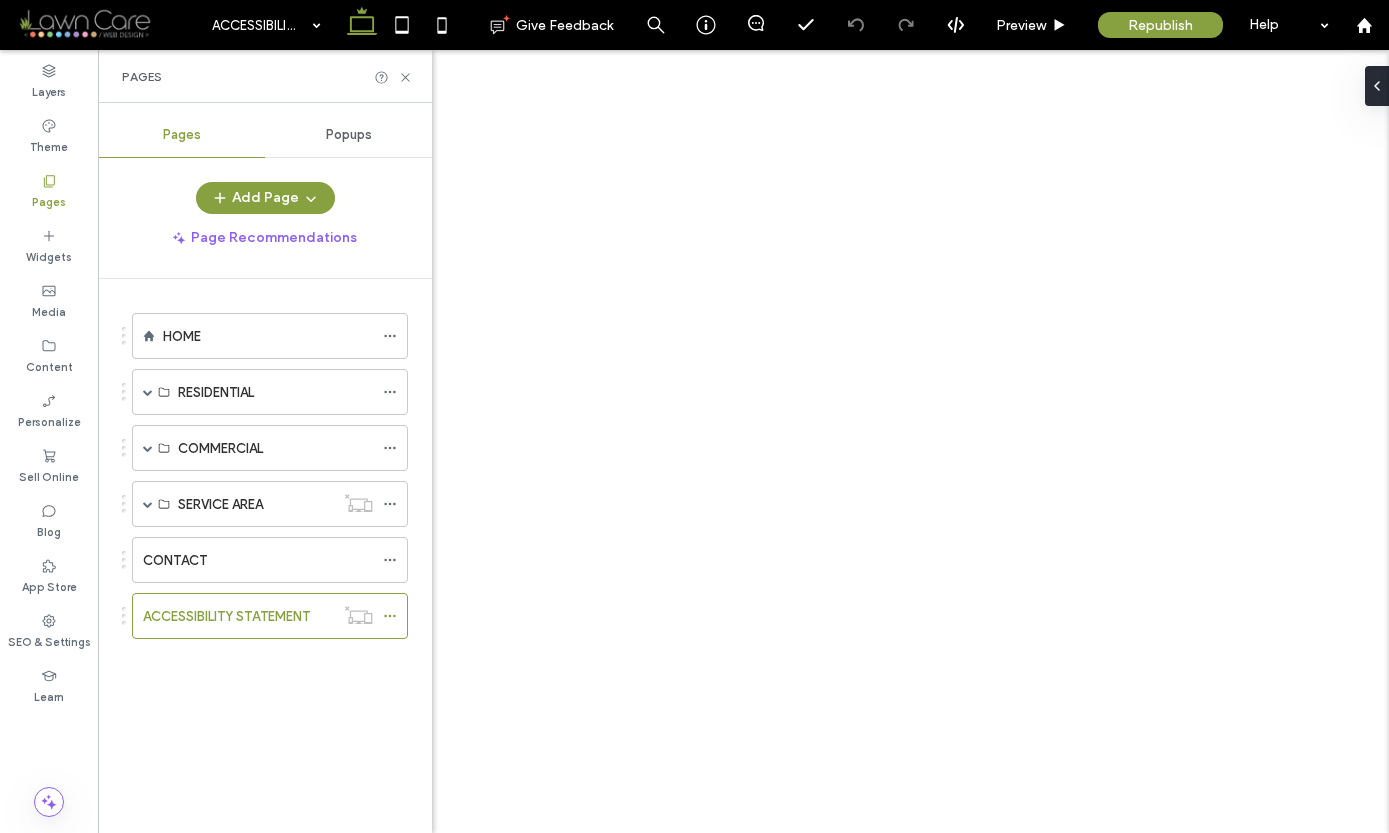 scroll, scrollTop: 0, scrollLeft: 0, axis: both 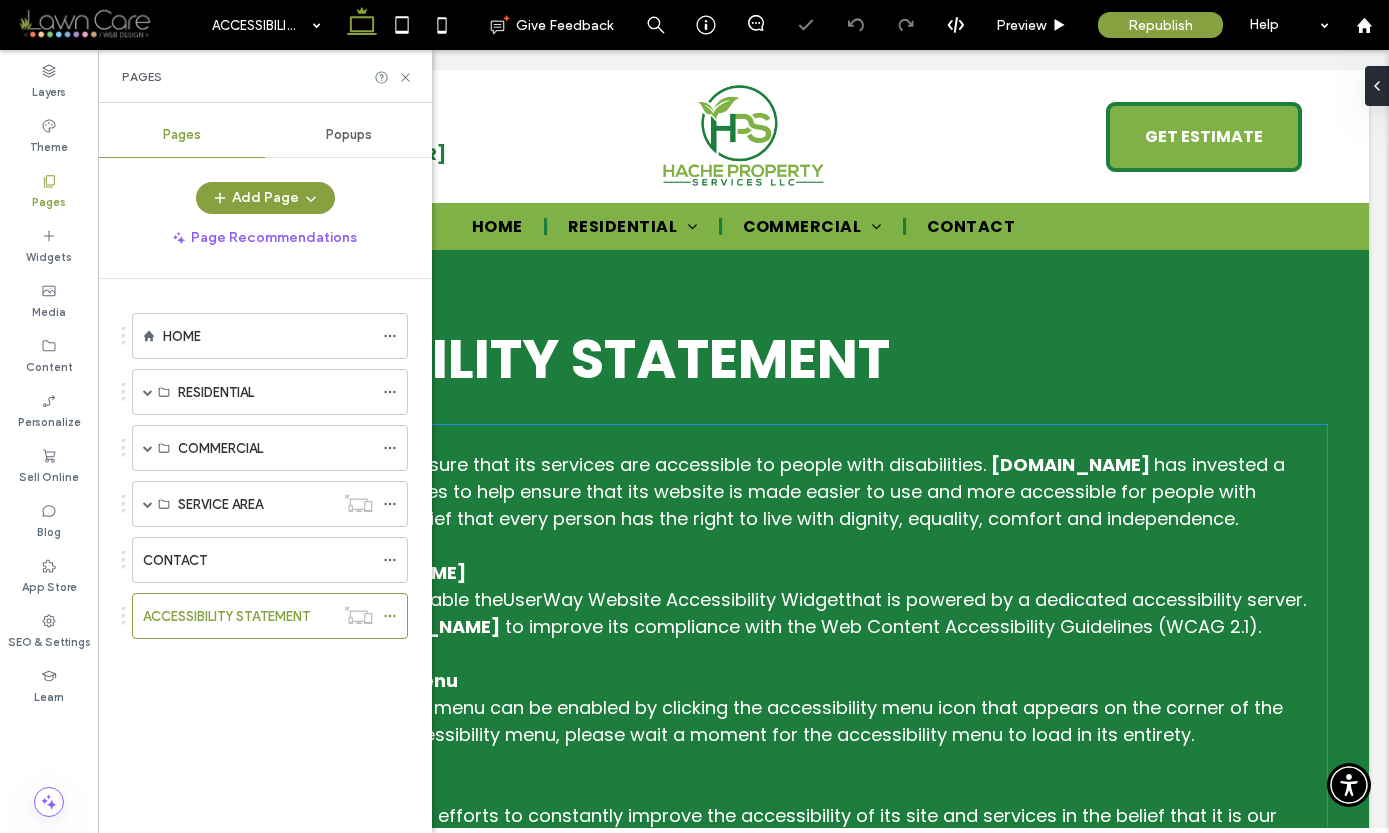 click on "to improve its compliance with the Web Content Accessibility Guidelines (WCAG 2.1)." at bounding box center [883, 626] 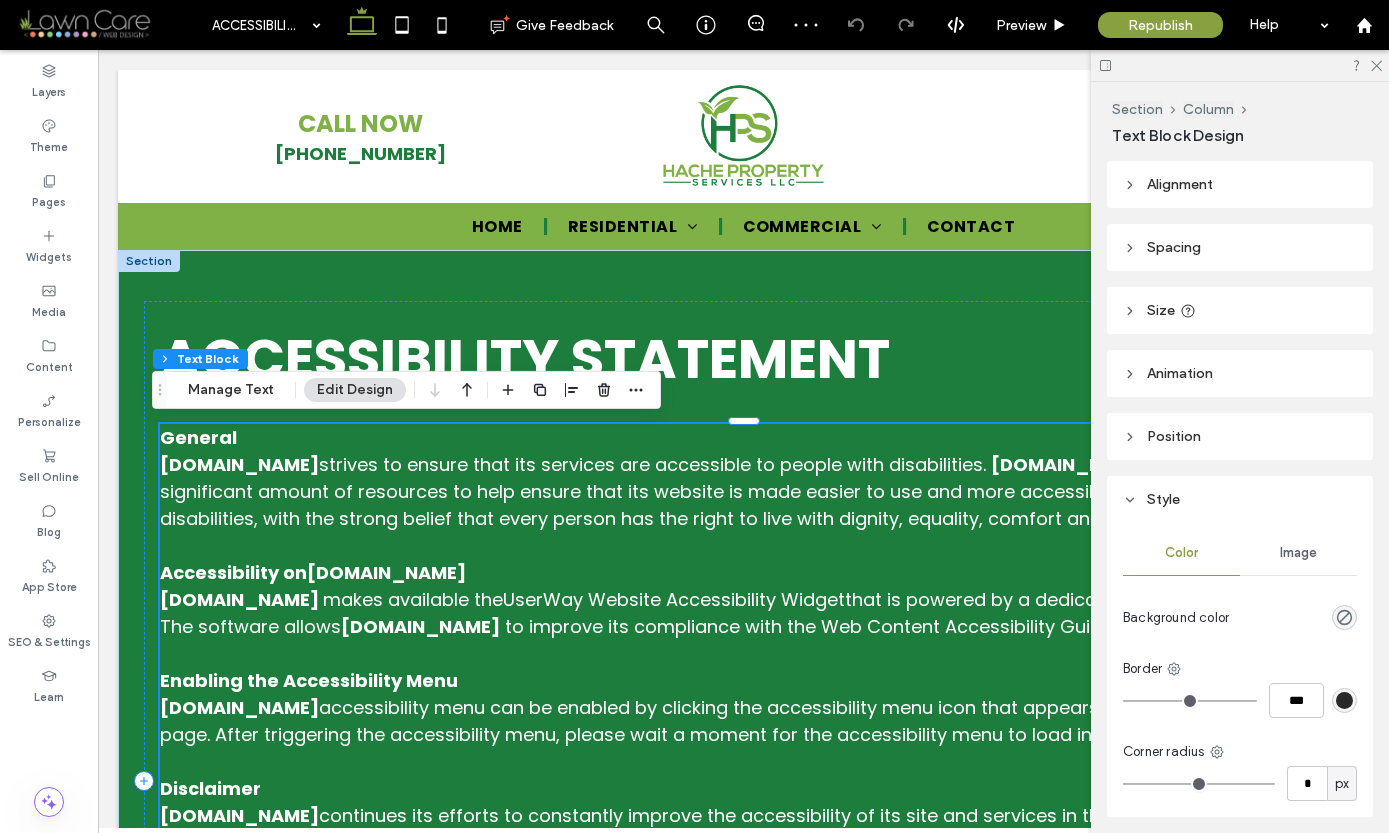 click on "to improve its compliance with the Web Content Accessibility Guidelines (WCAG 2.1)." at bounding box center (883, 626) 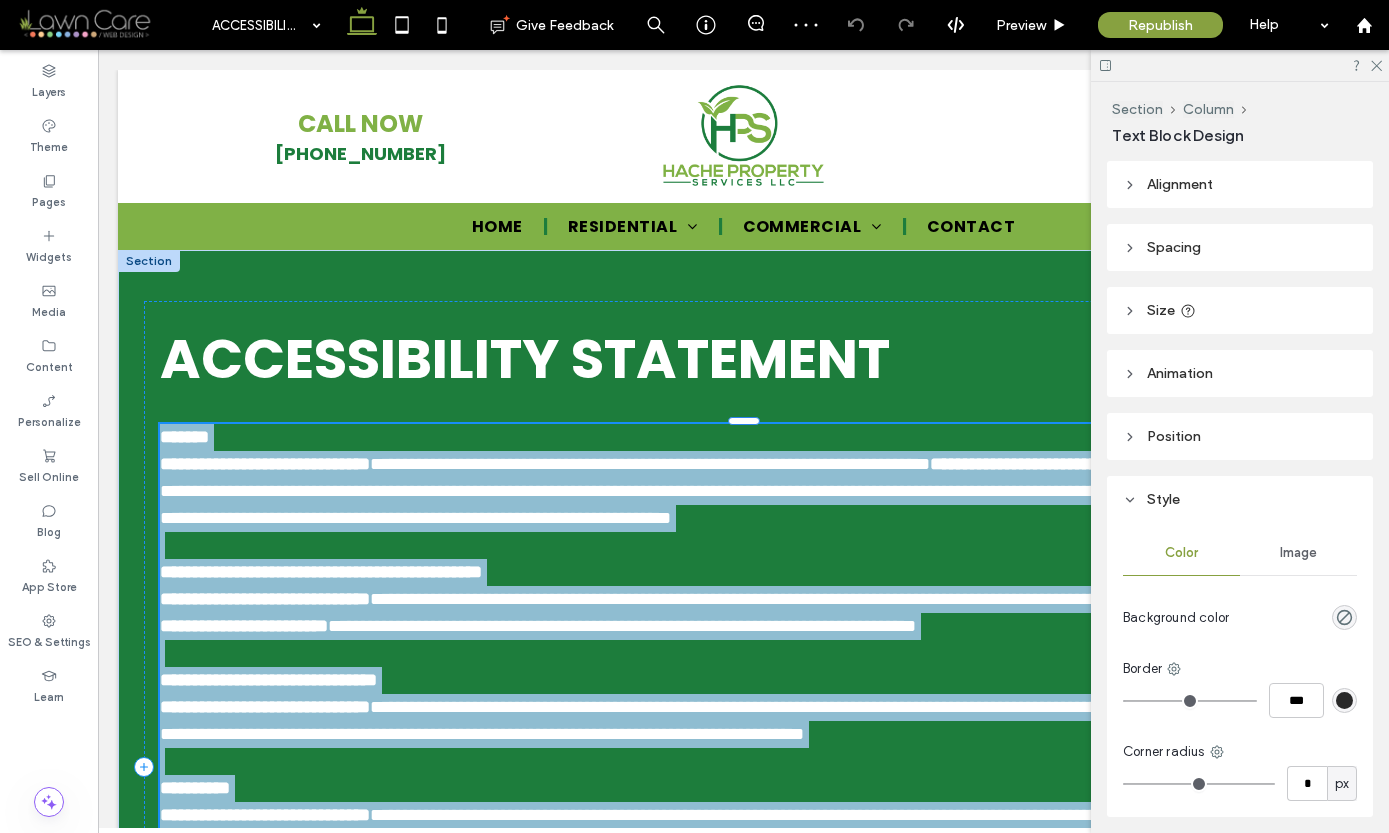 type on "*******" 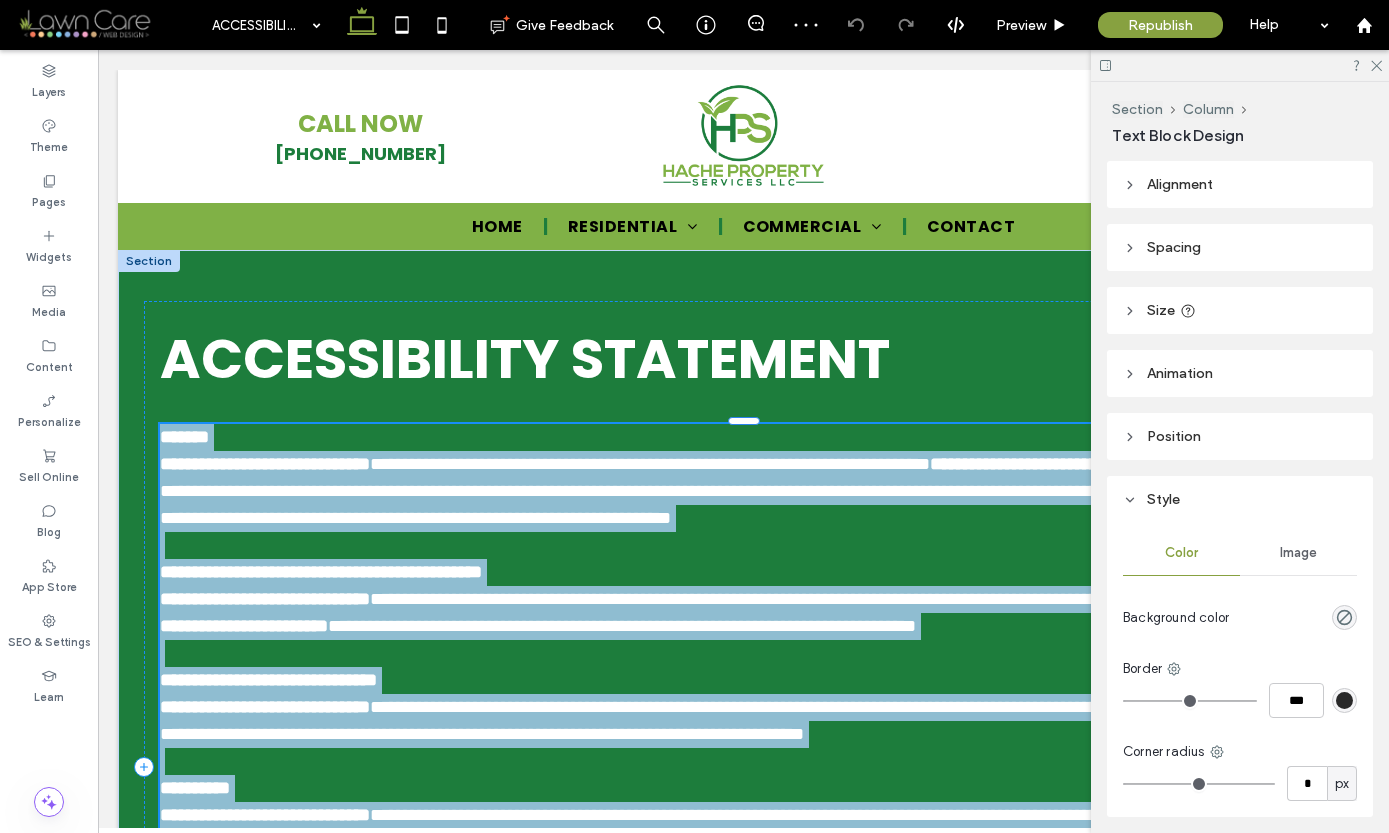 type on "**" 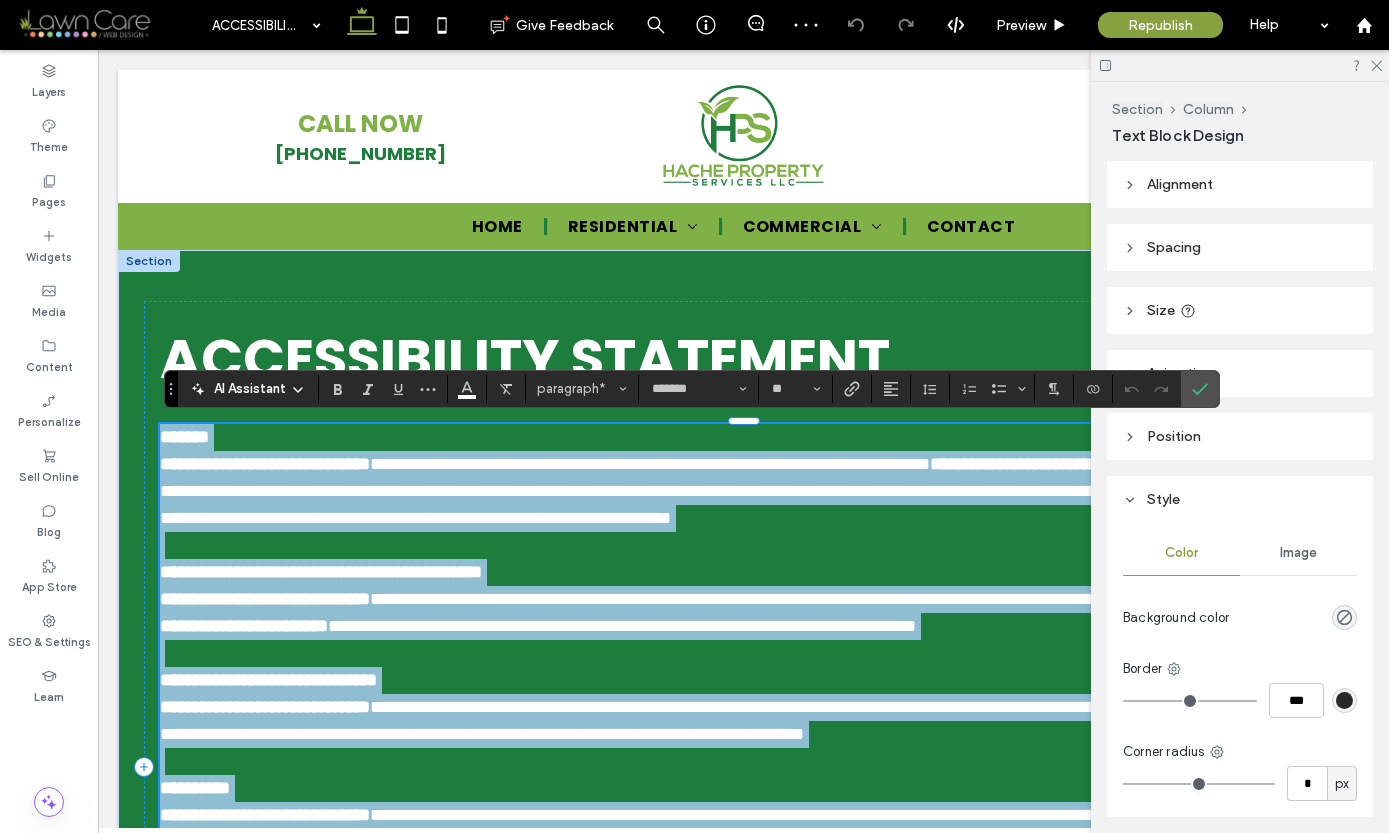 click on "**********" at bounding box center [629, 626] 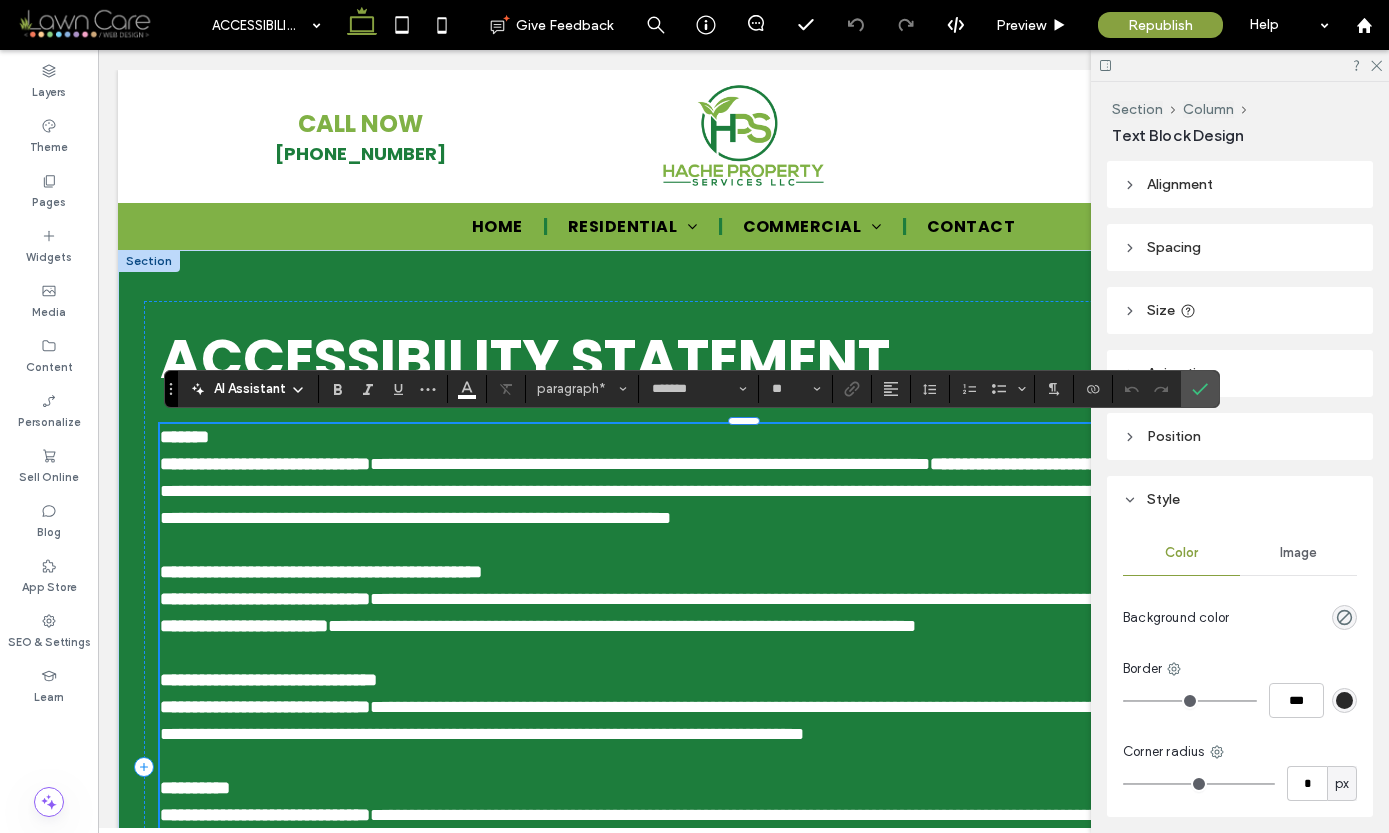 type 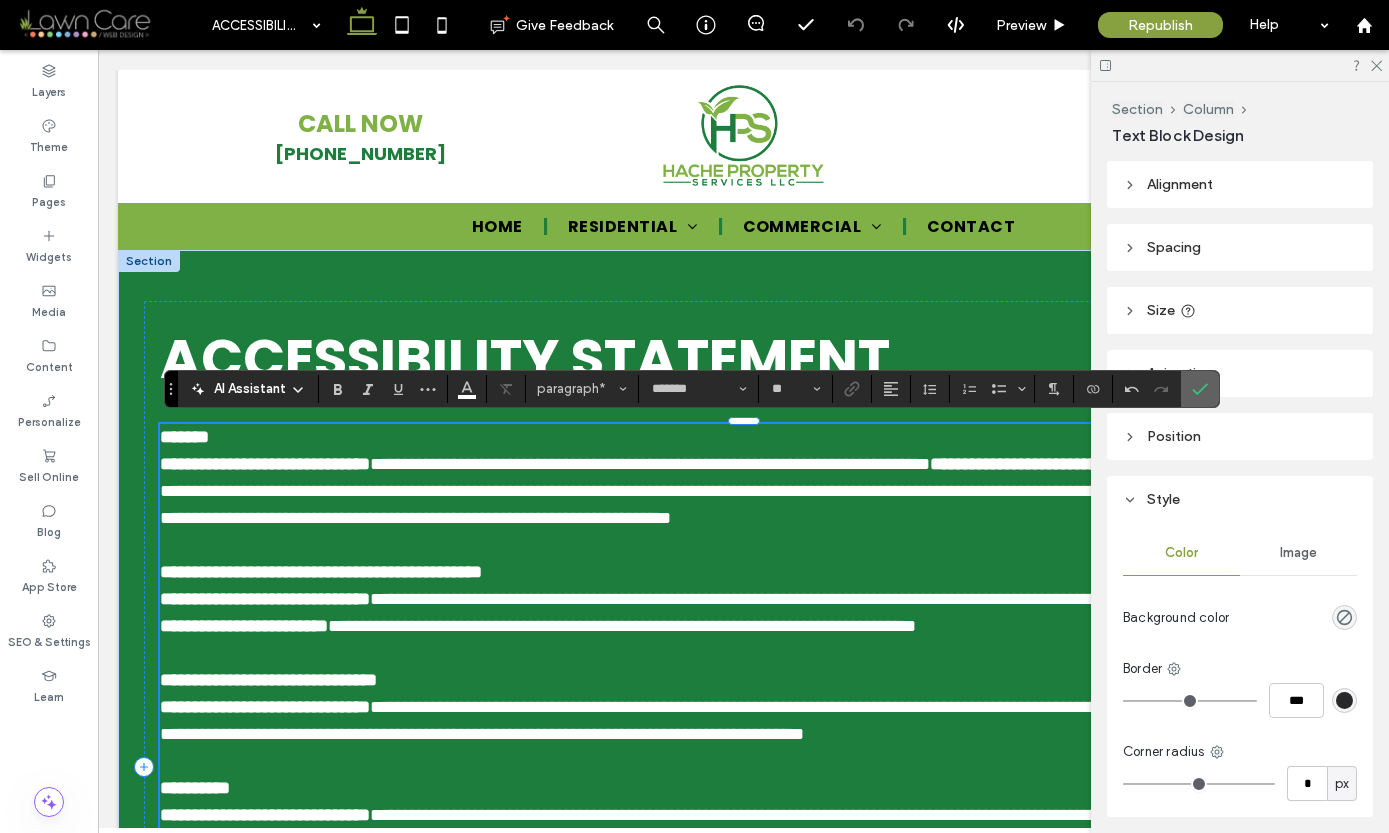 click 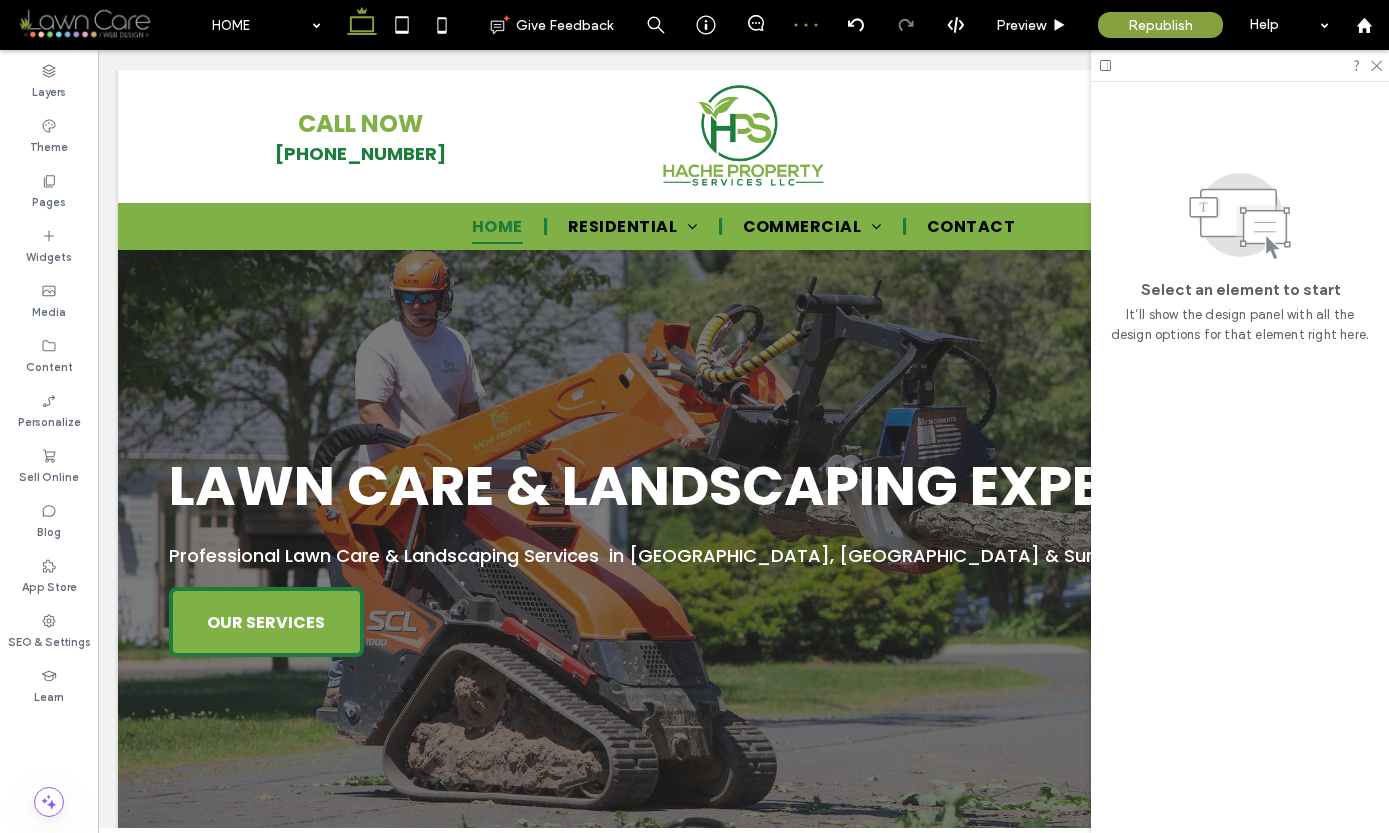 scroll, scrollTop: 0, scrollLeft: 0, axis: both 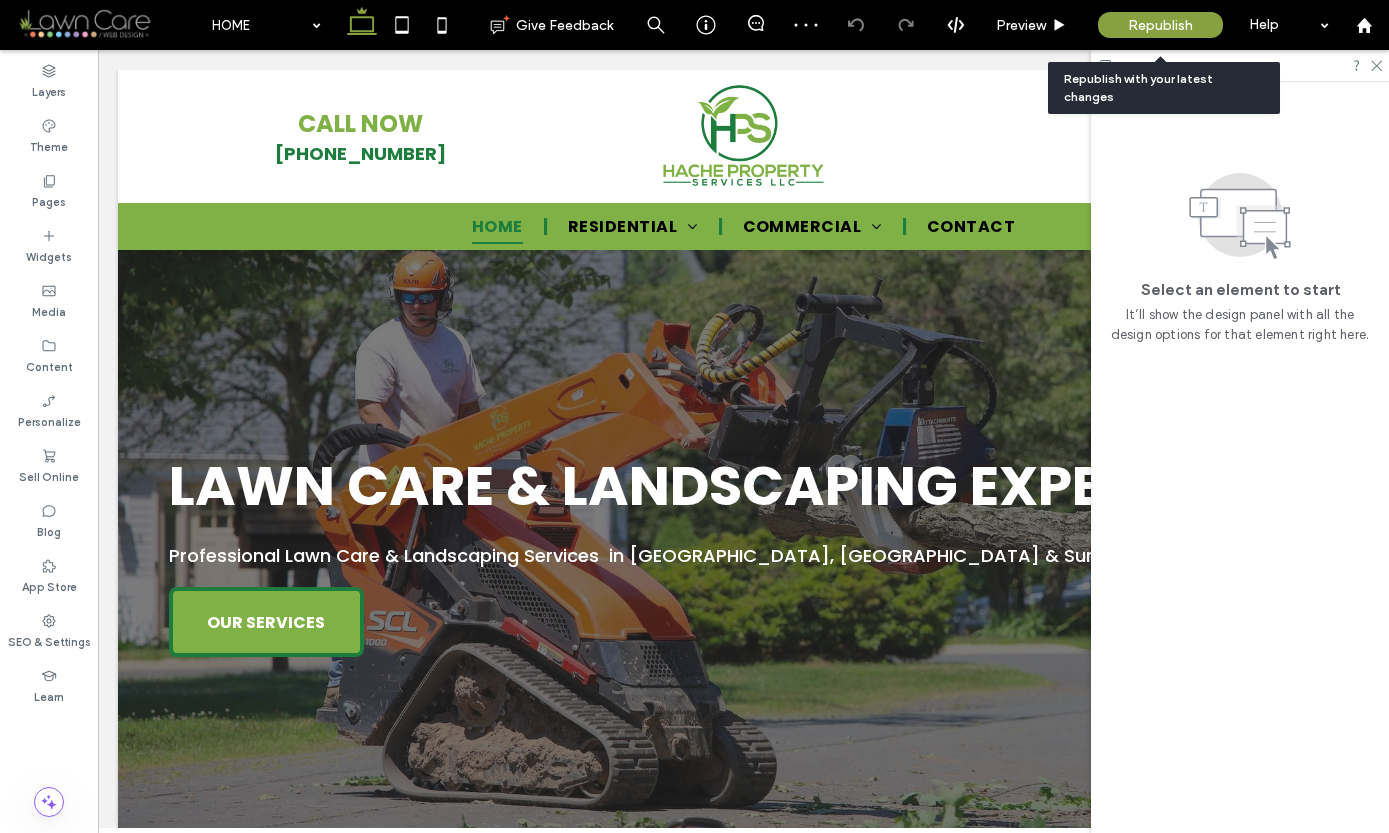 click on "Republish" at bounding box center [1160, 25] 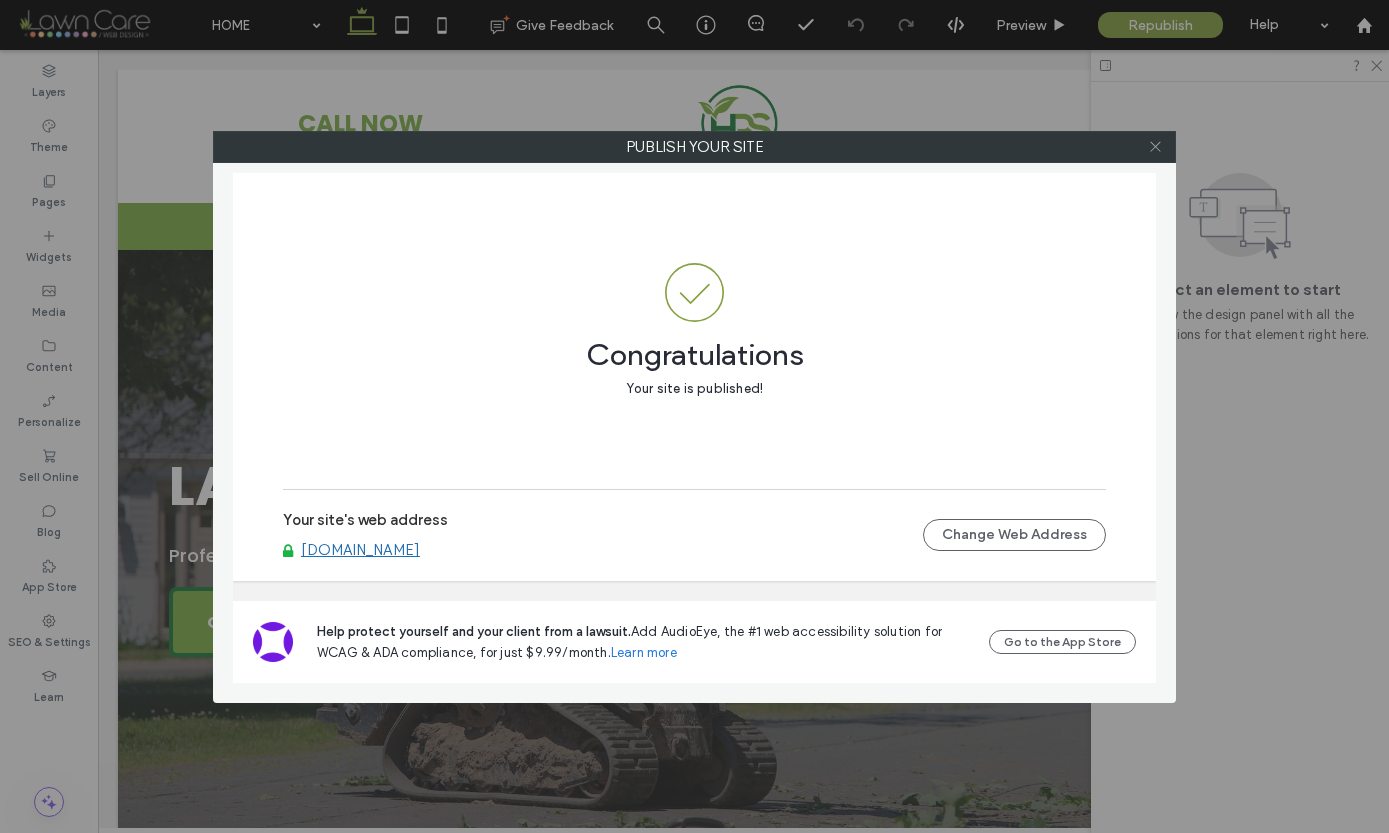 click 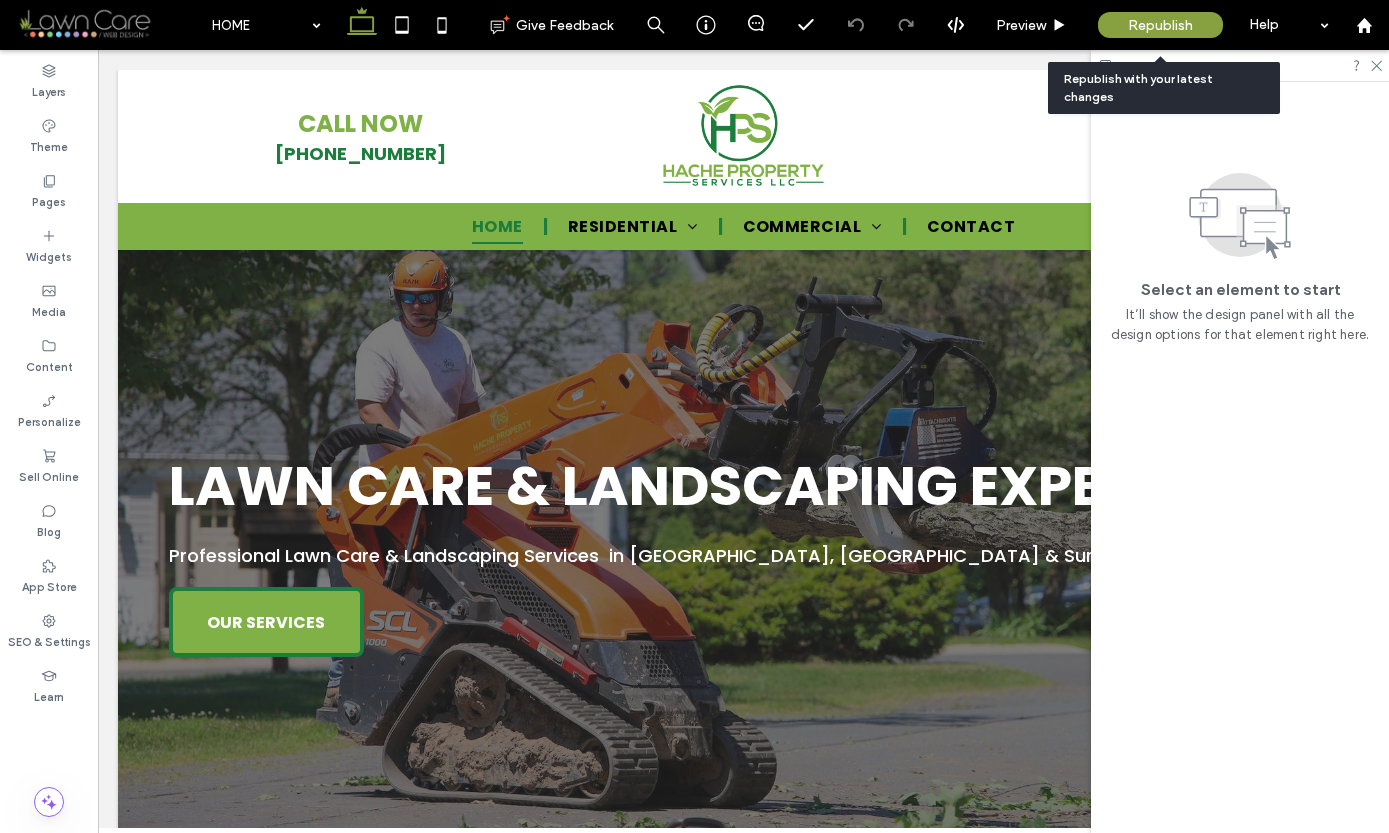 click on "Republish" at bounding box center [1160, 25] 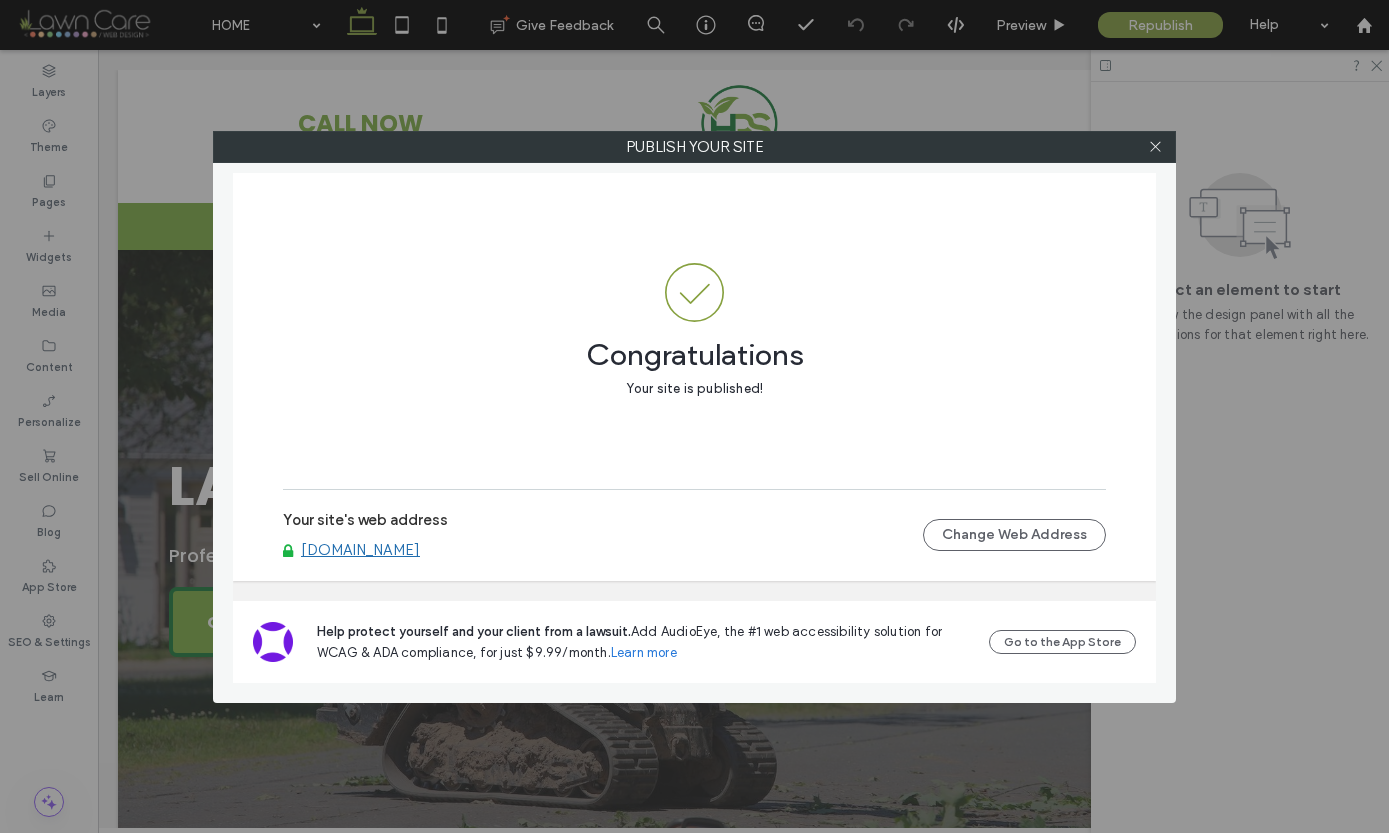 click on "www.hachepropertyservices.com" at bounding box center (360, 550) 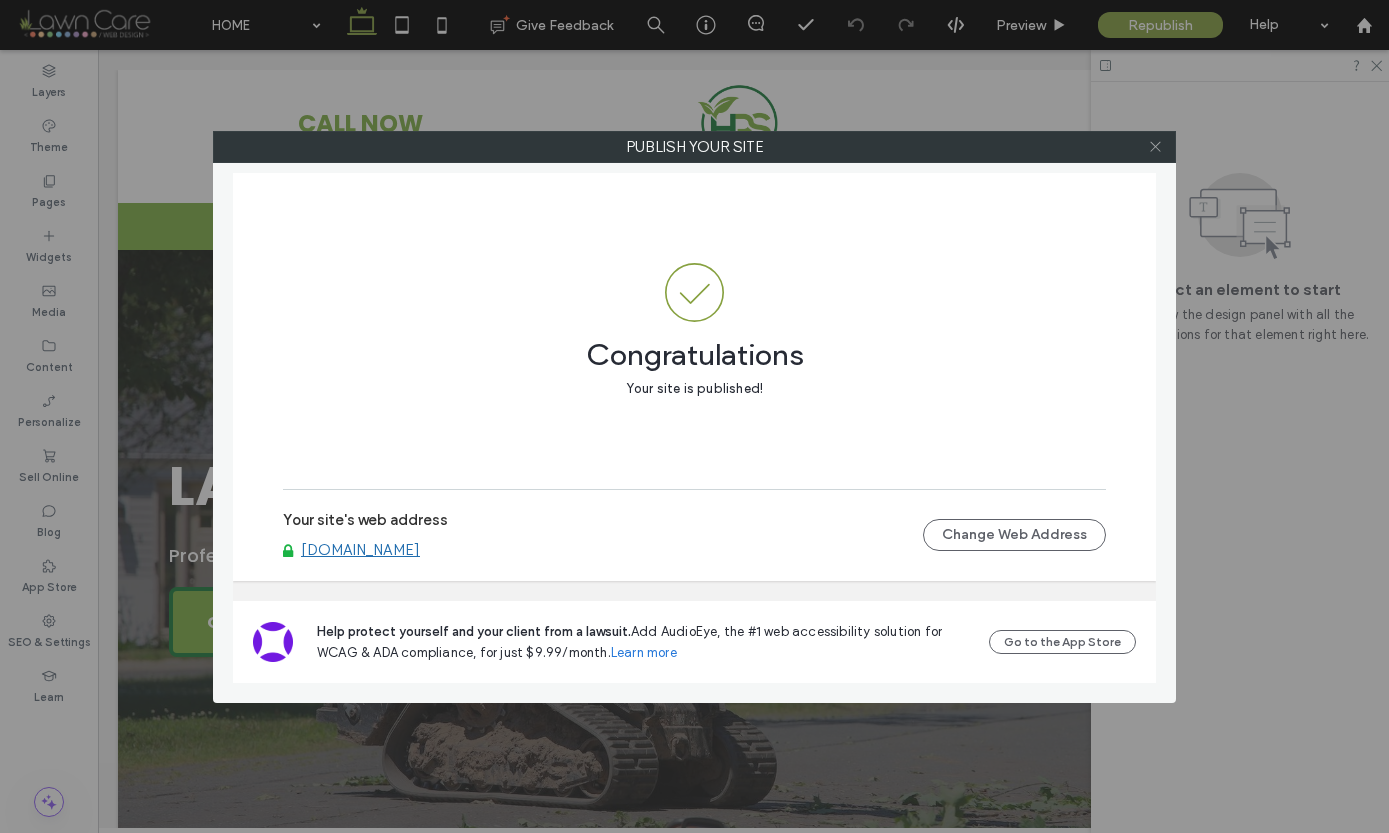 click 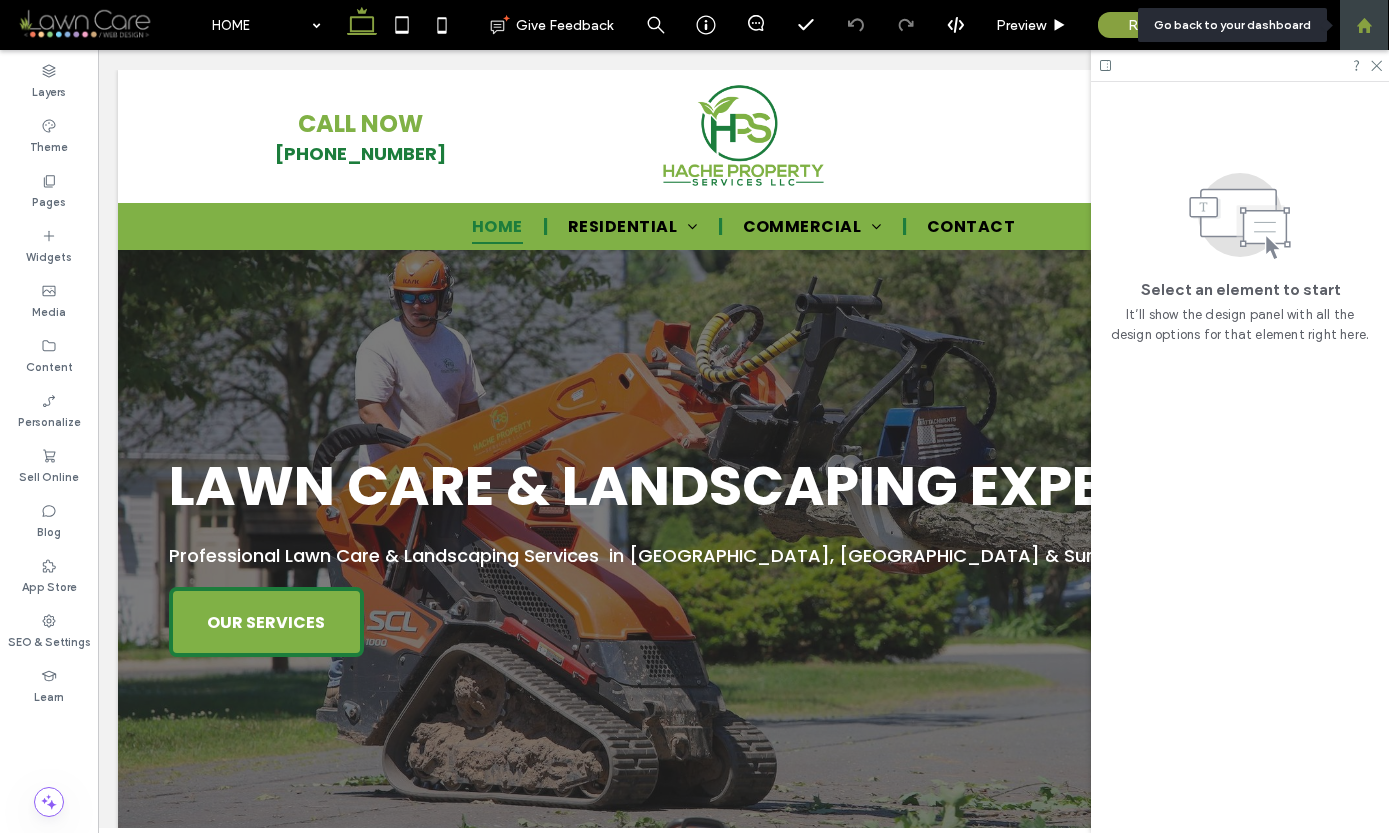 click 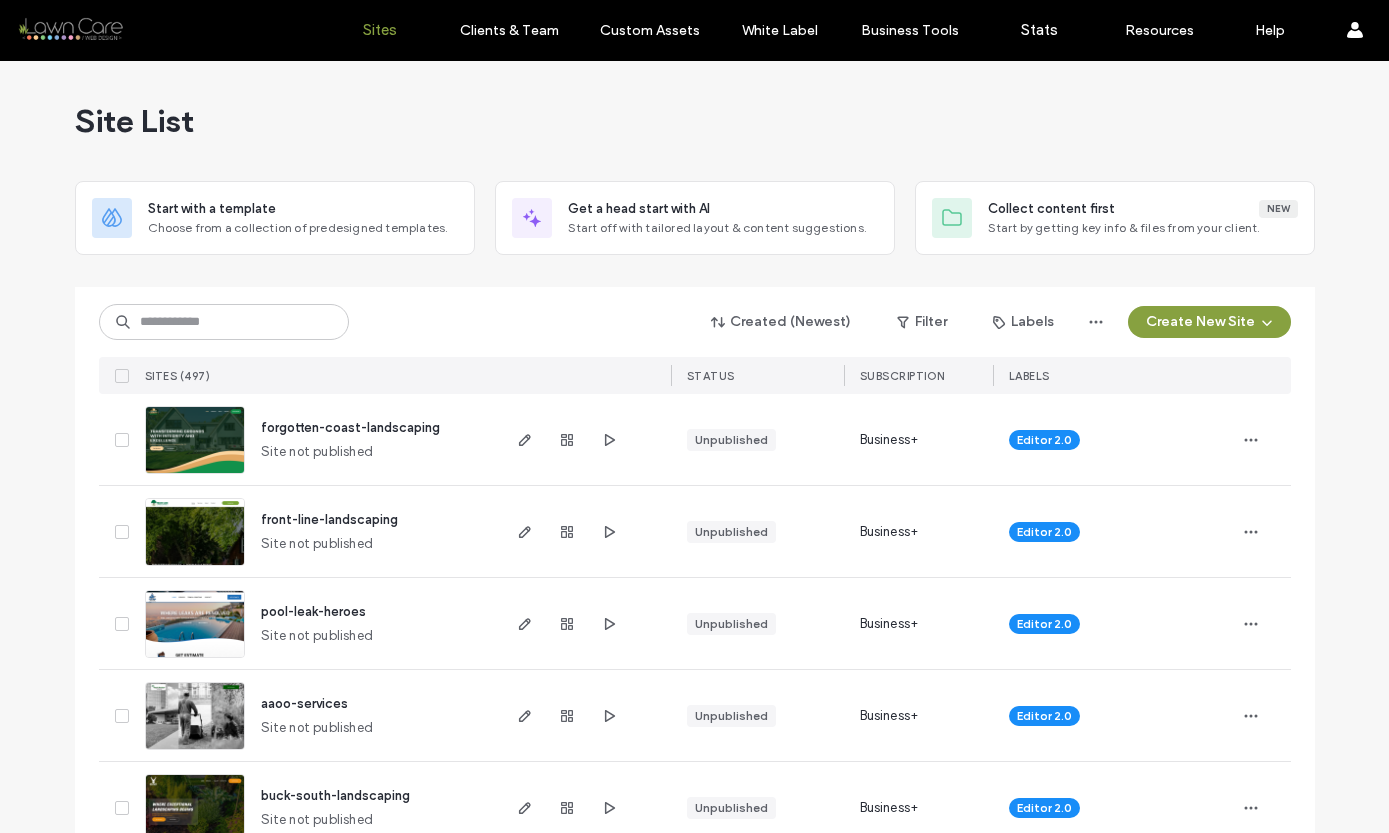 scroll, scrollTop: 0, scrollLeft: 0, axis: both 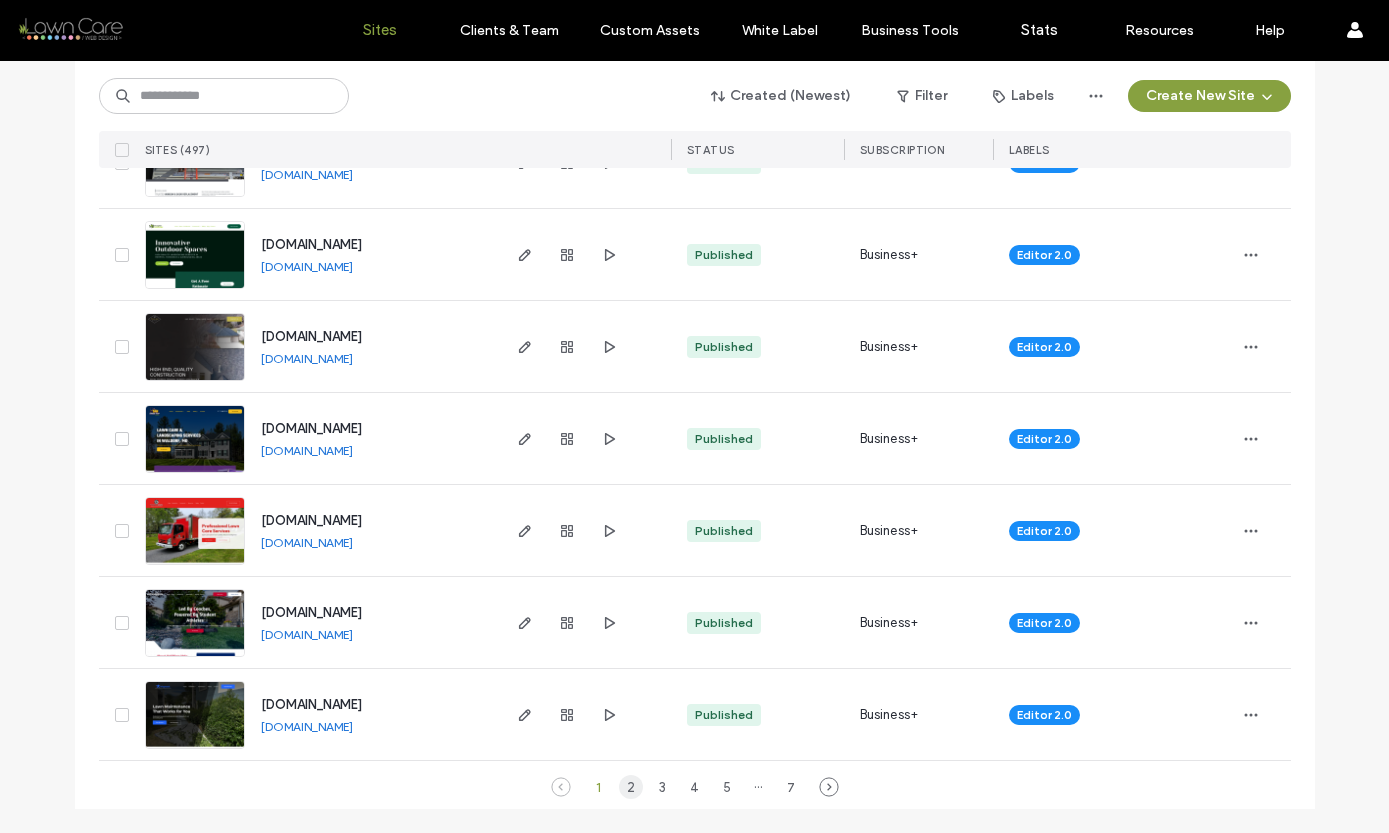click on "2" at bounding box center [631, 787] 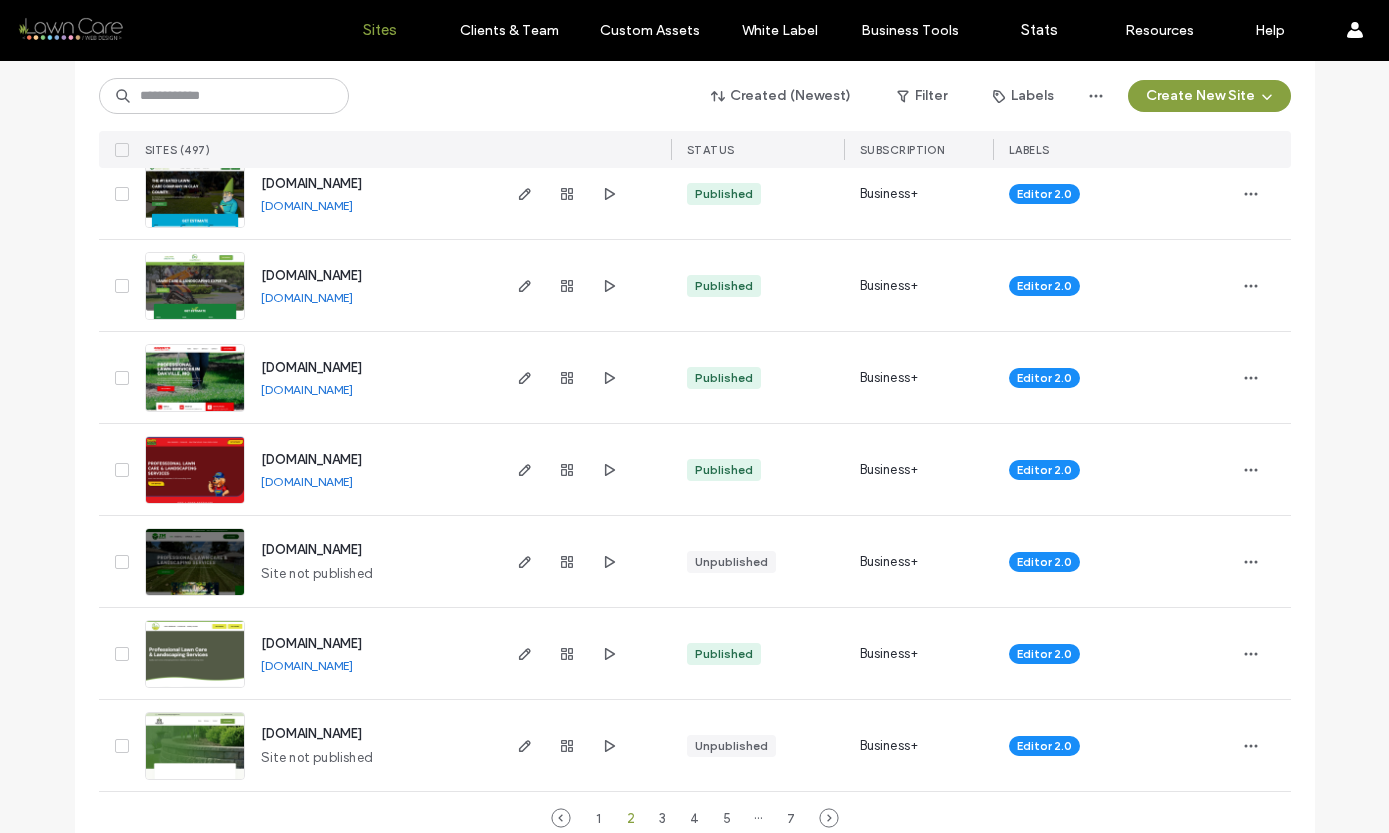 scroll, scrollTop: 6498, scrollLeft: 0, axis: vertical 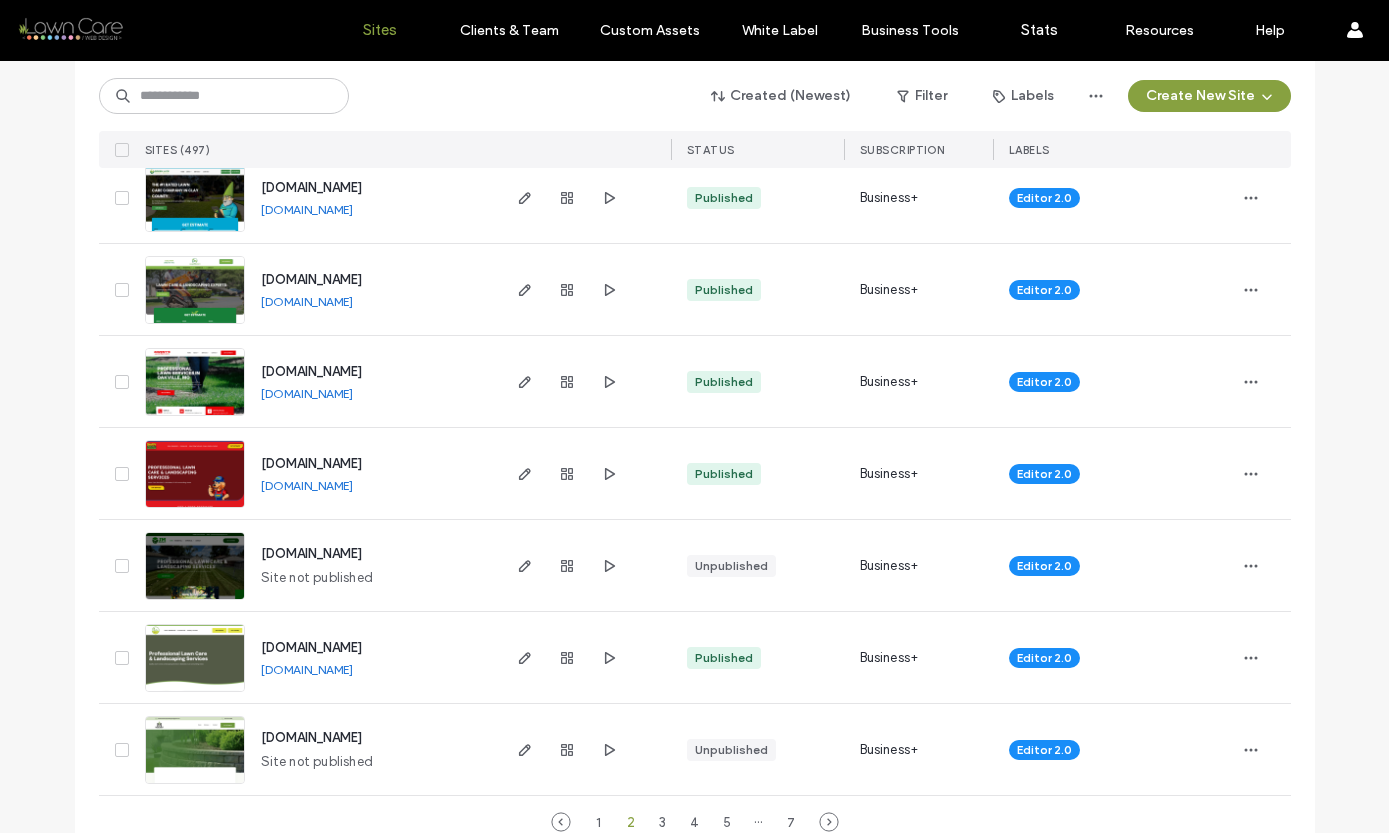 click at bounding box center (195, 417) 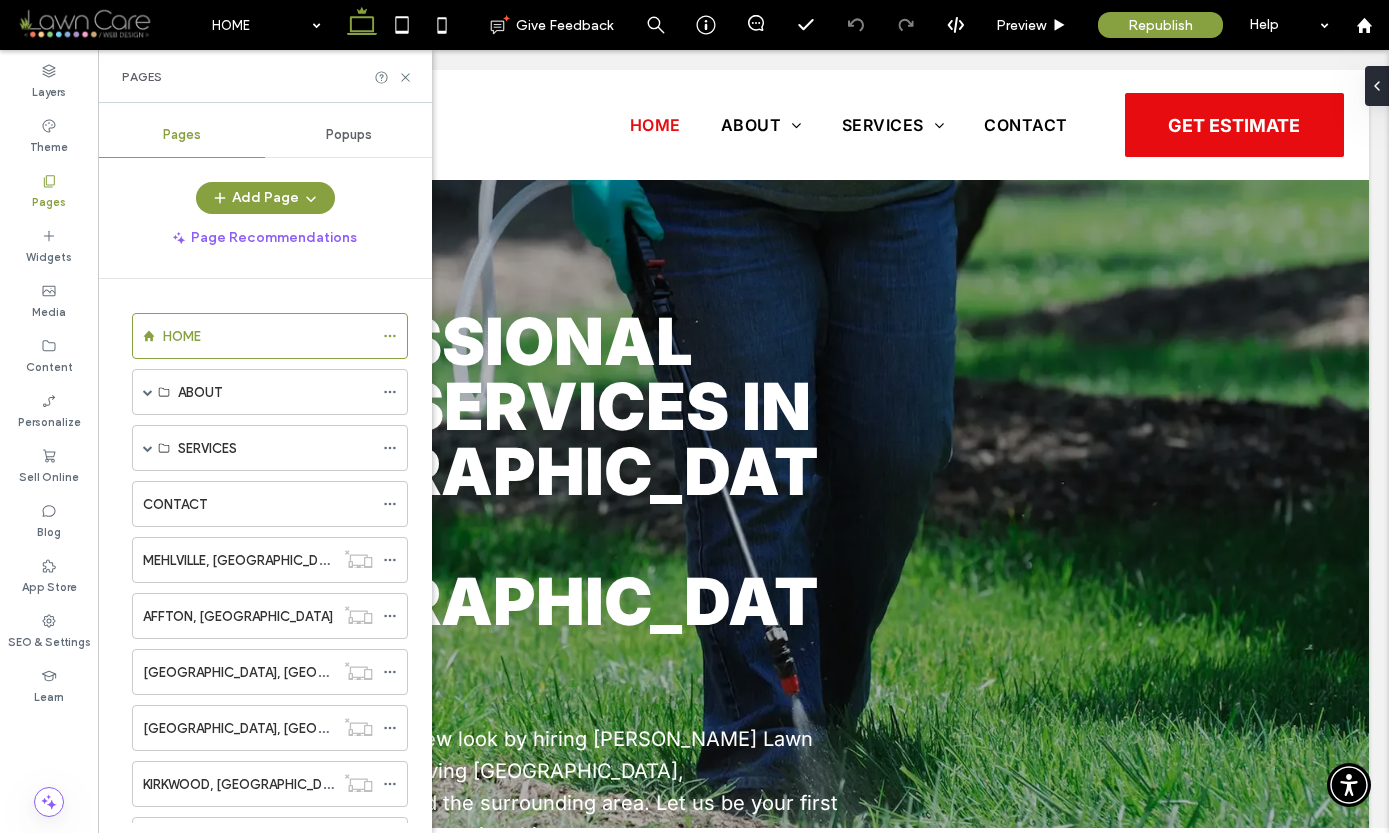 scroll, scrollTop: 0, scrollLeft: 0, axis: both 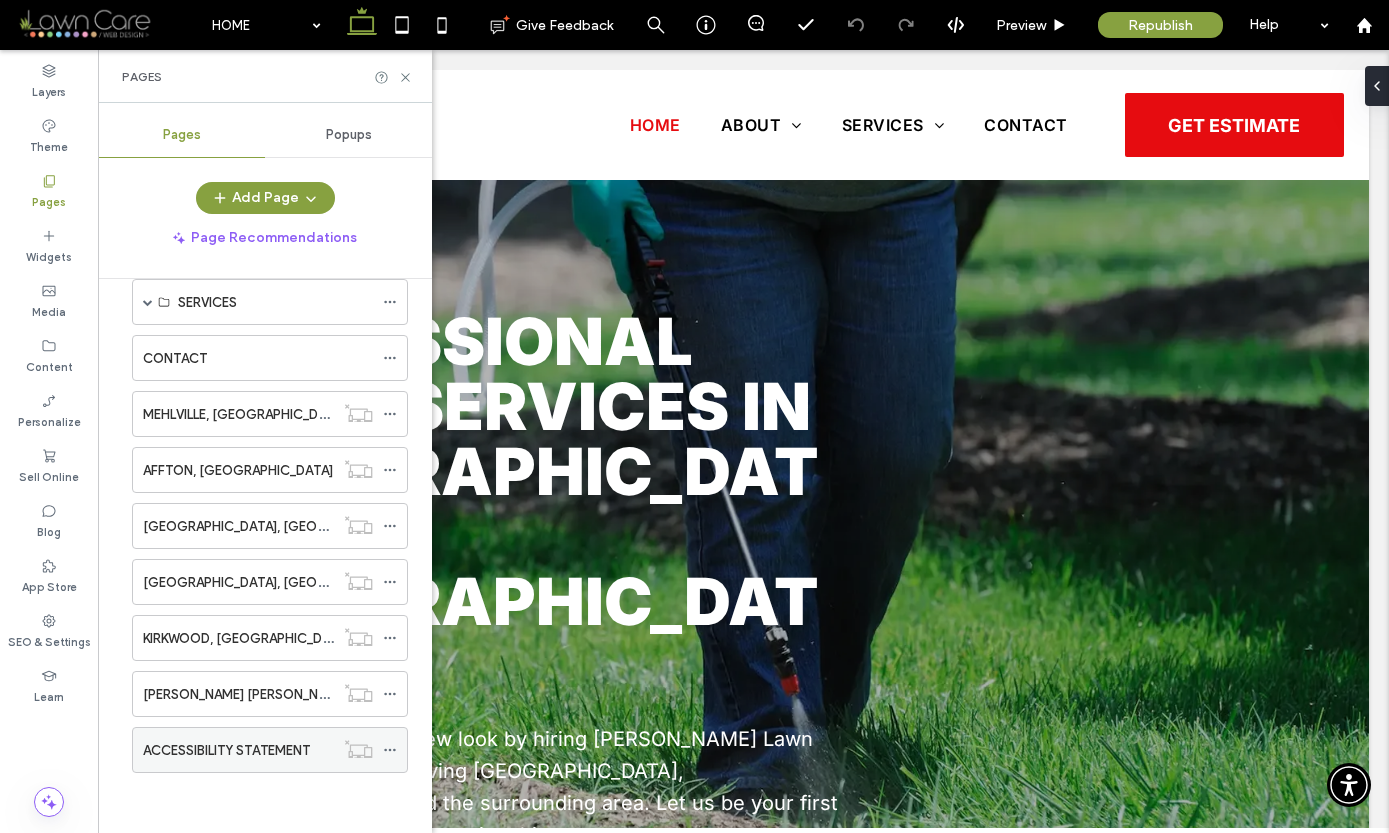 click on "ACCESSIBILITY STATEMENT" at bounding box center (226, 750) 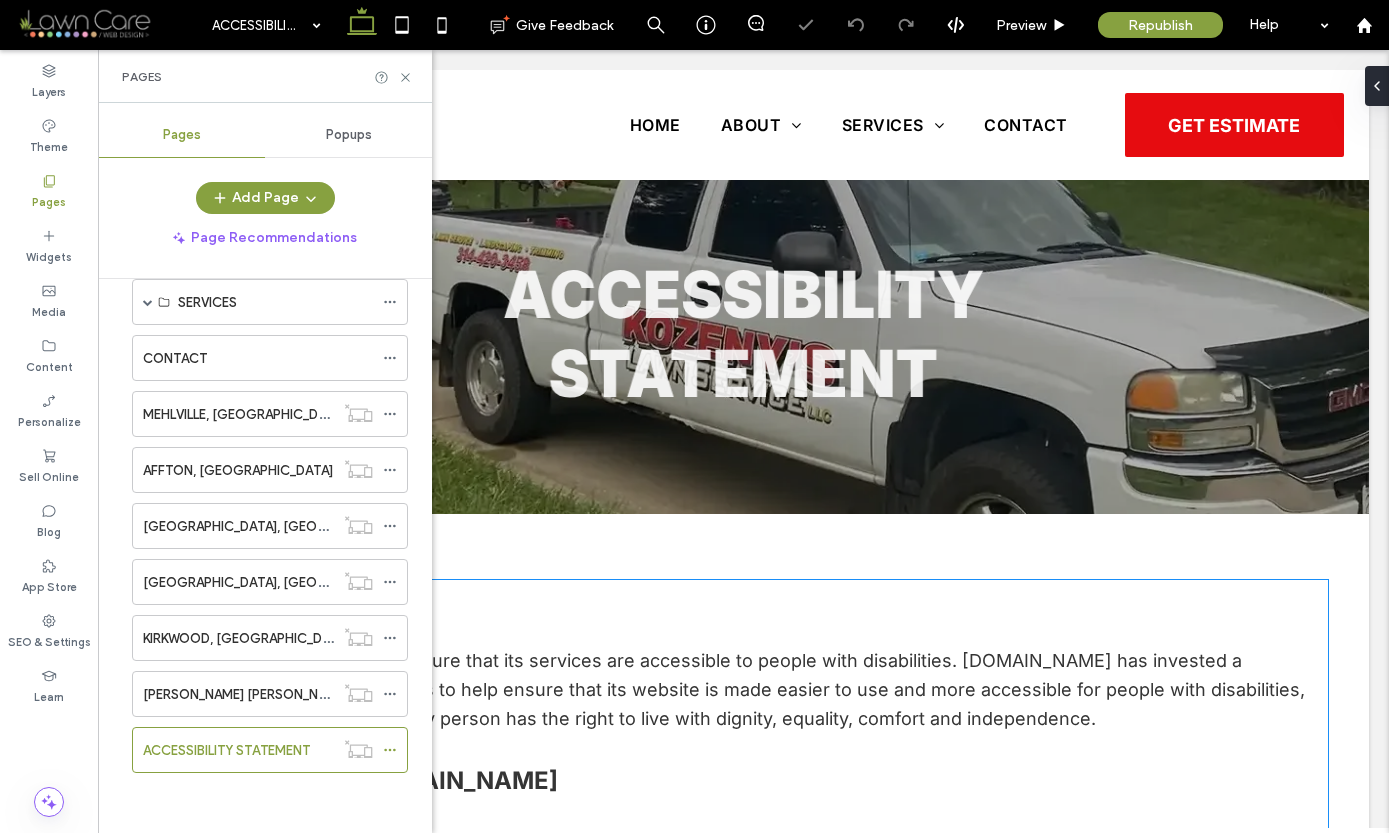 scroll, scrollTop: 0, scrollLeft: 0, axis: both 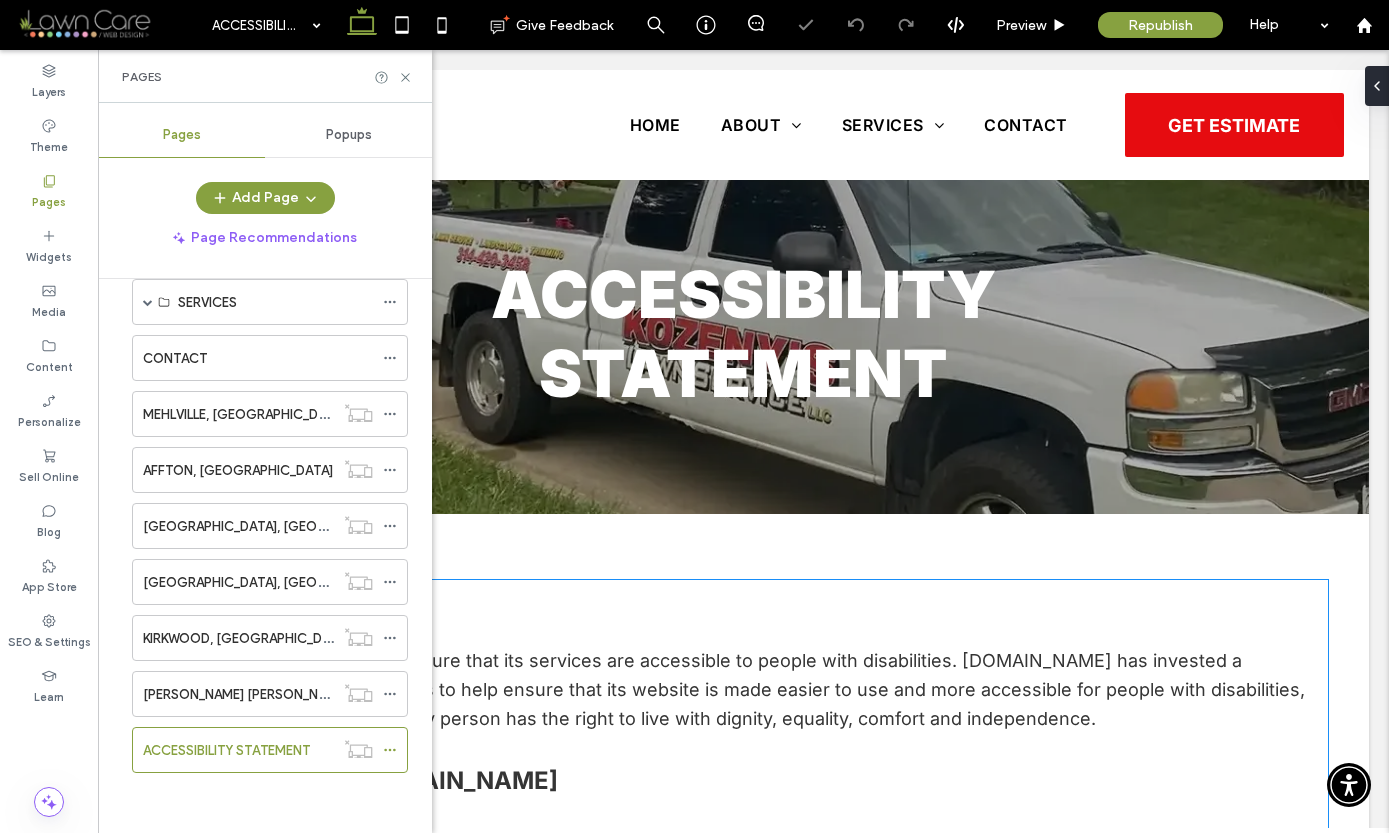 click on "General" at bounding box center [744, 599] 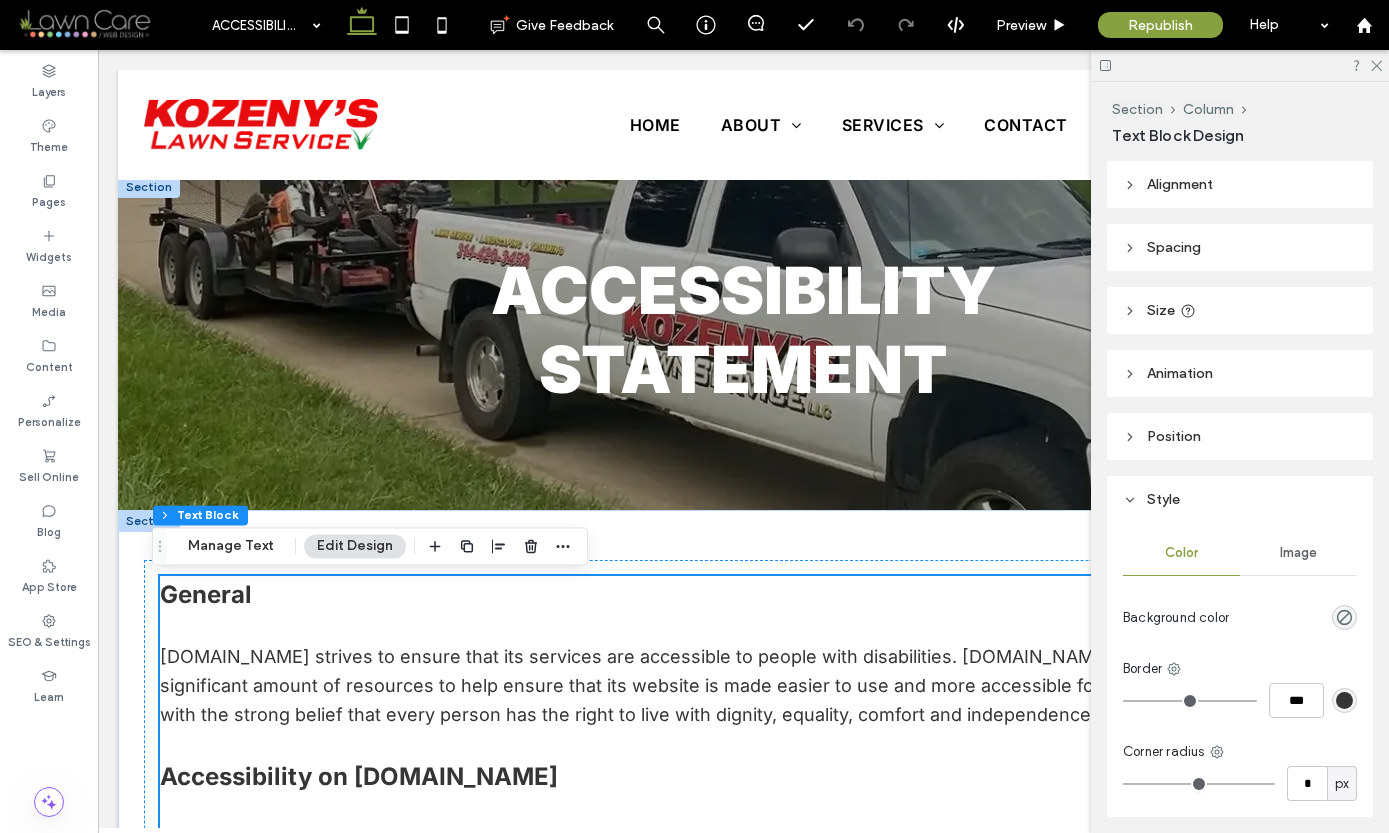 scroll, scrollTop: 0, scrollLeft: 0, axis: both 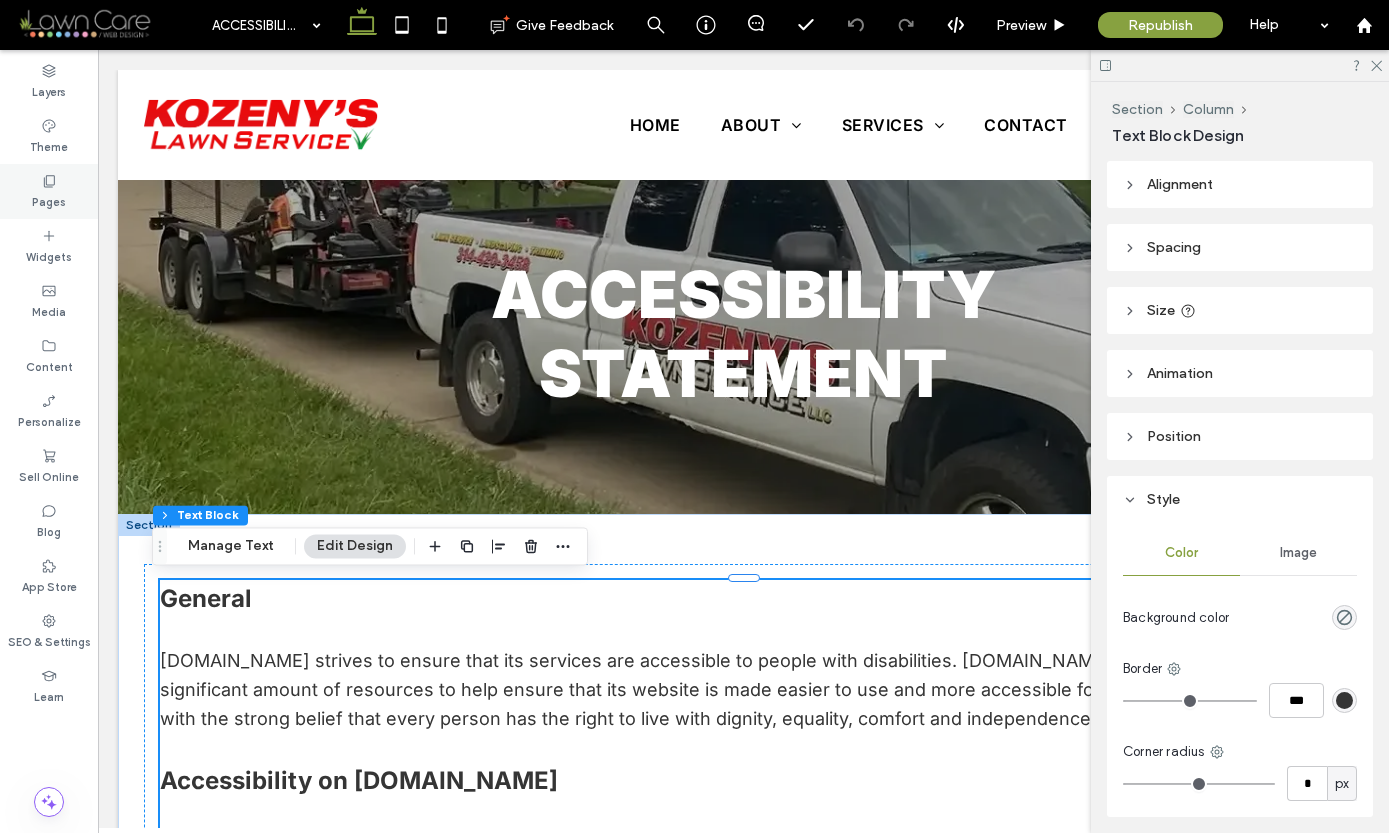 click on "Pages" at bounding box center (49, 200) 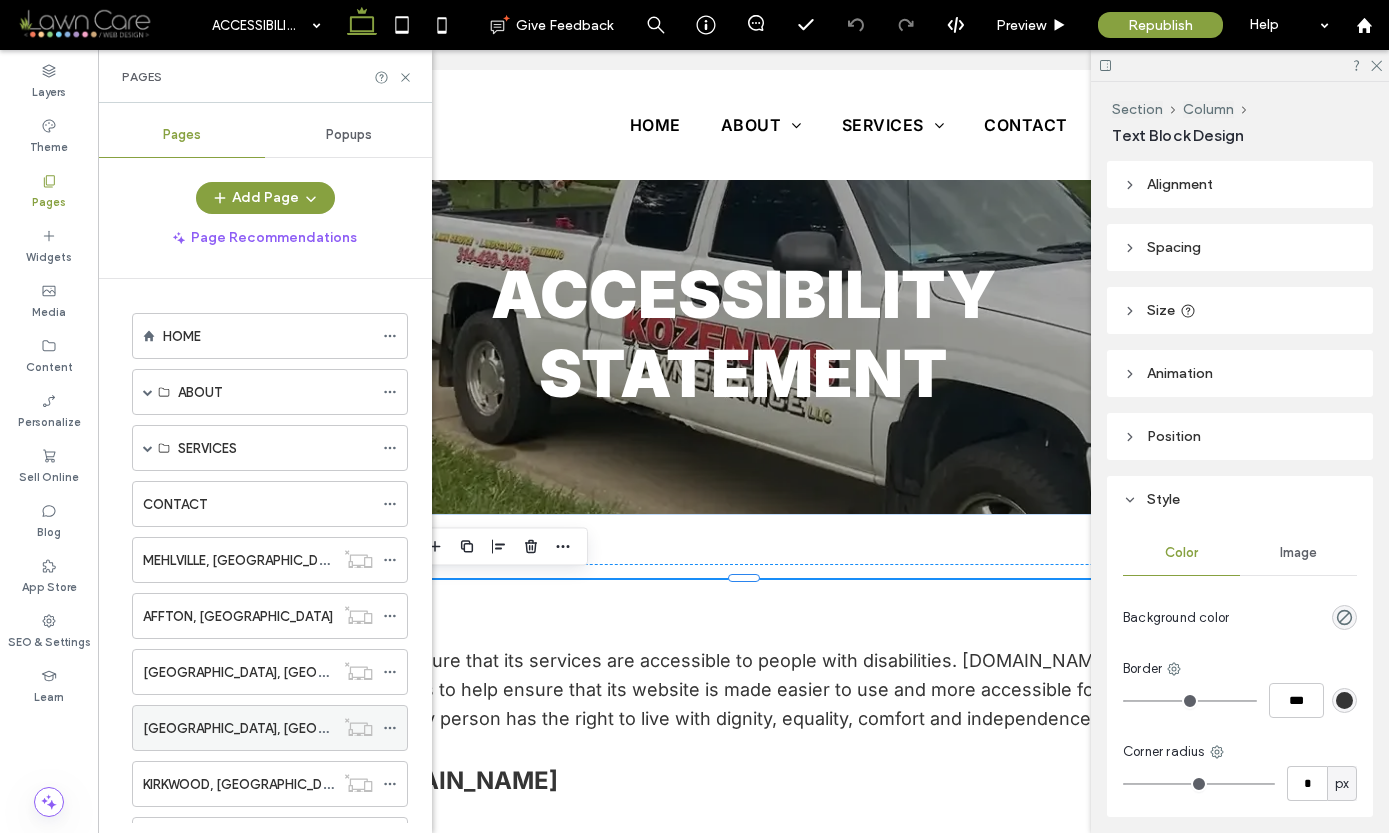 scroll, scrollTop: 146, scrollLeft: 0, axis: vertical 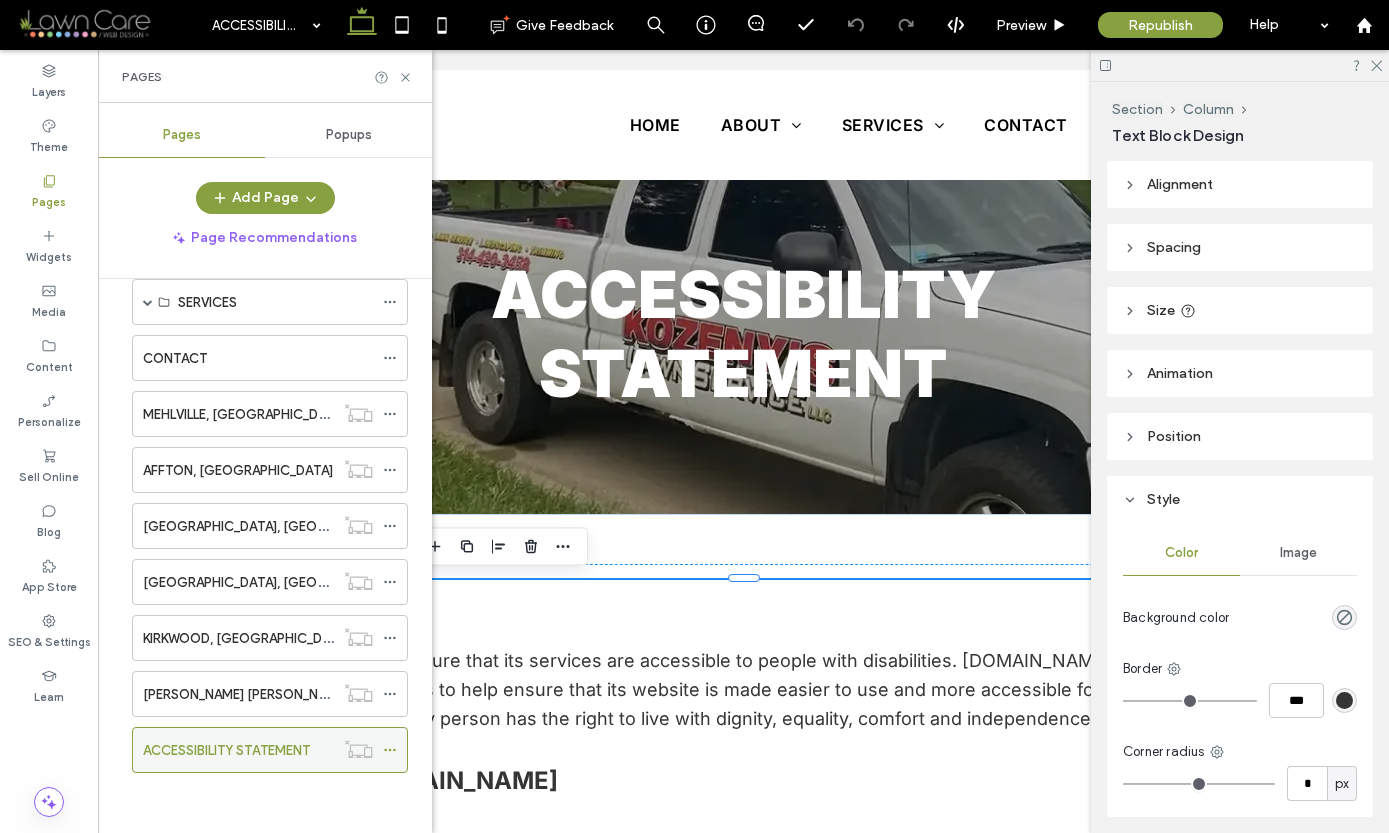 click on "ACCESSIBILITY STATEMENT" at bounding box center [226, 750] 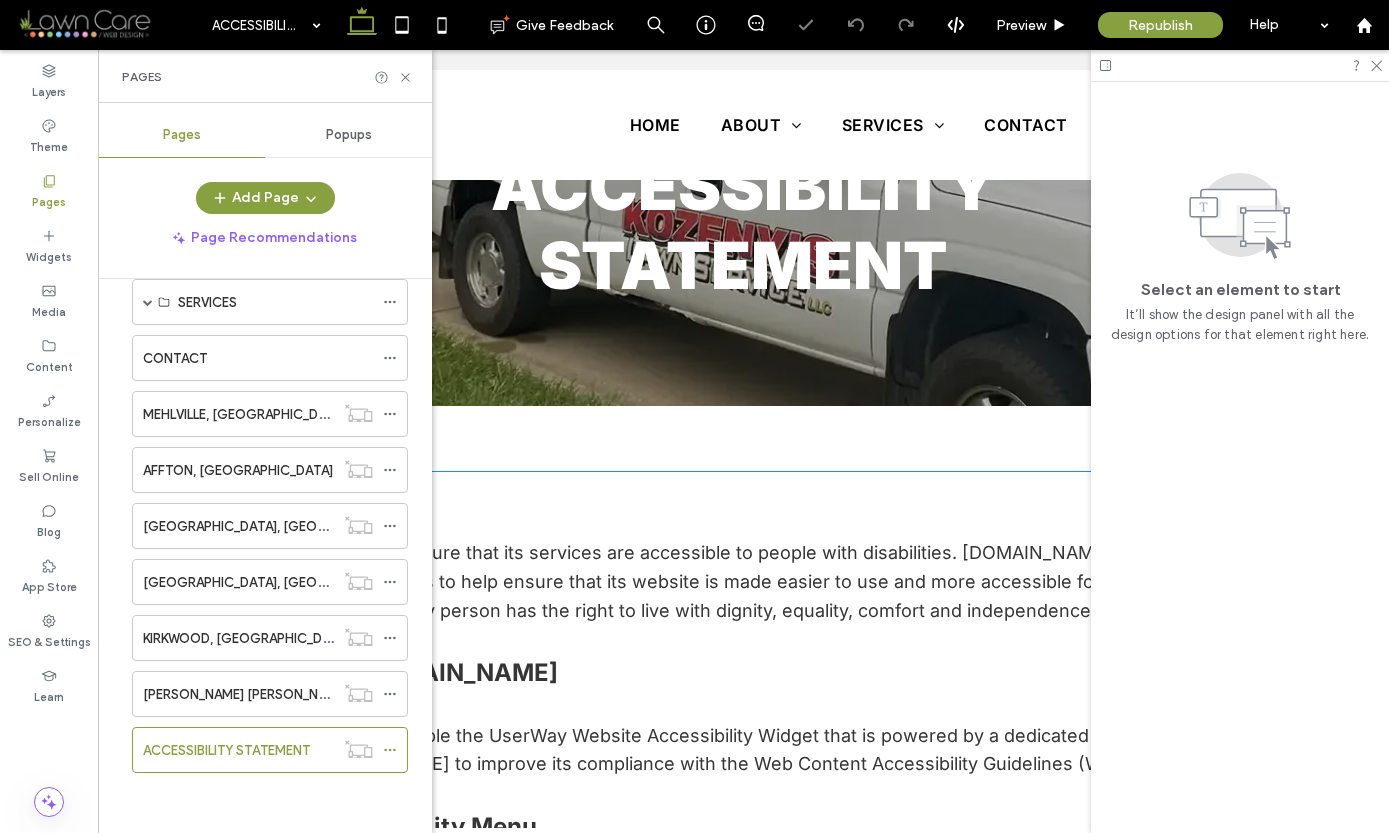 scroll, scrollTop: 178, scrollLeft: 0, axis: vertical 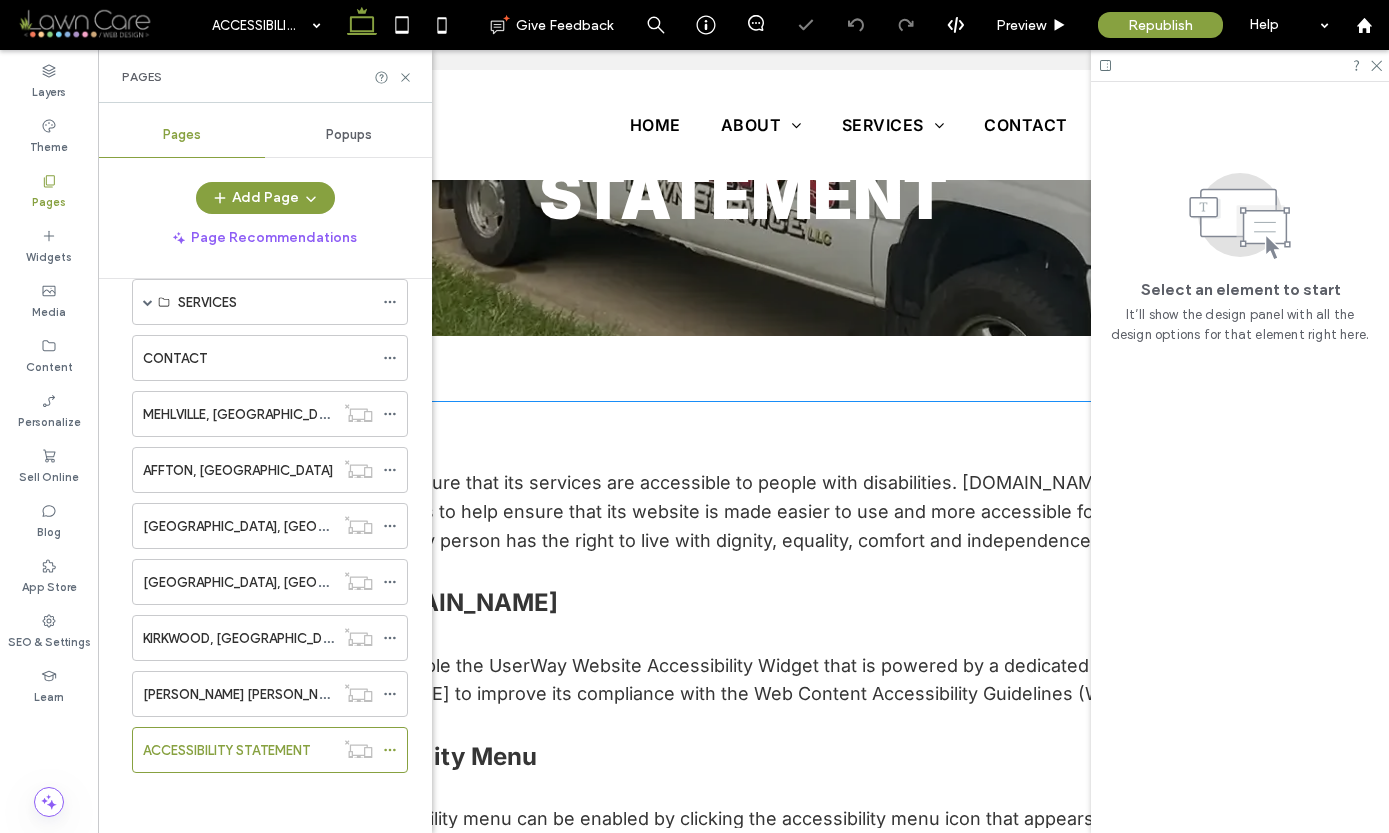 click at bounding box center (744, 723) 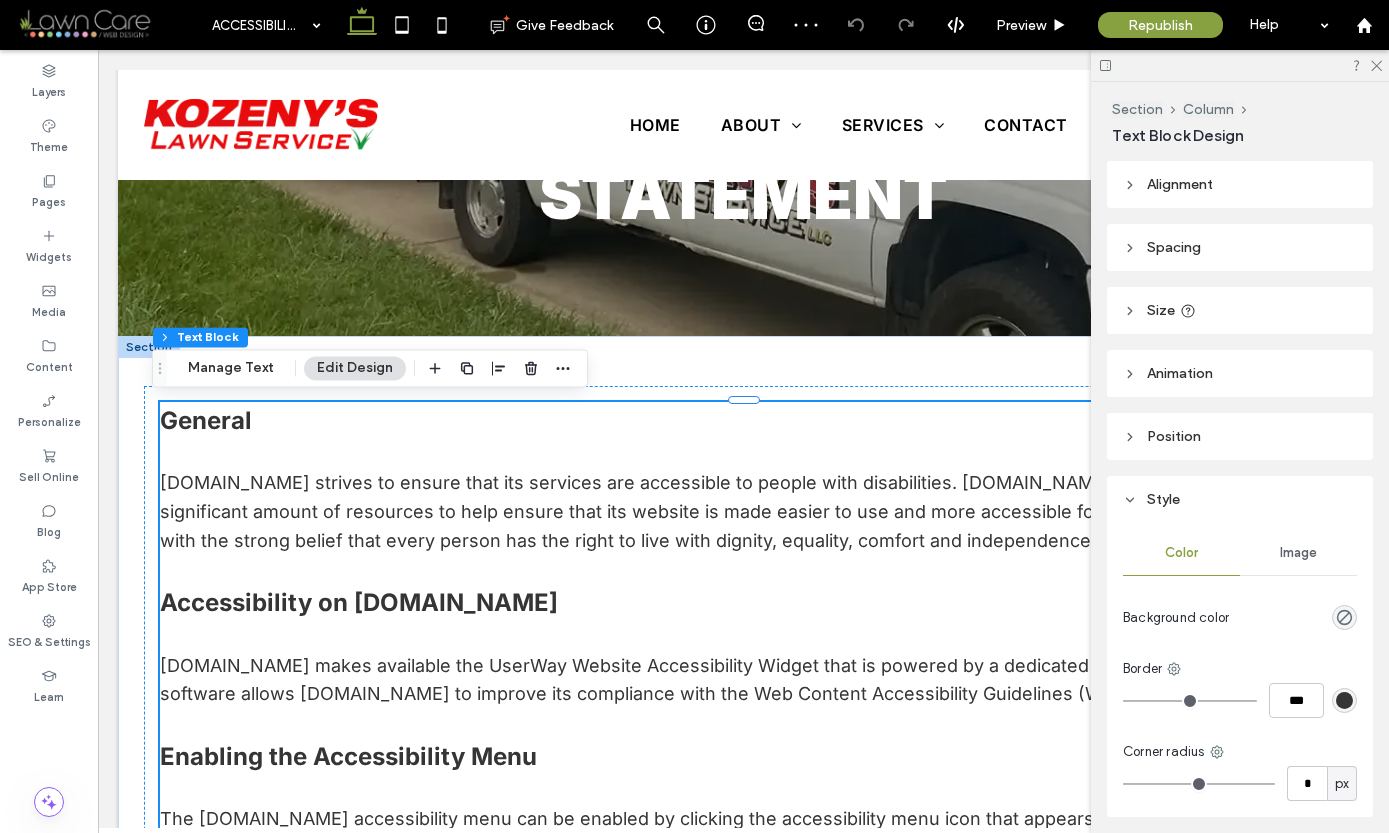 click on "www.kozenyslawnservice.com makes available the UserWay Website Accessibility Widget that is powered by a dedicated accessibility server. The software allows www.kozenyslawnservice.com to improve its compliance with the Web Content Accessibility Guidelines (WCAG 2.1)." at bounding box center (731, 680) 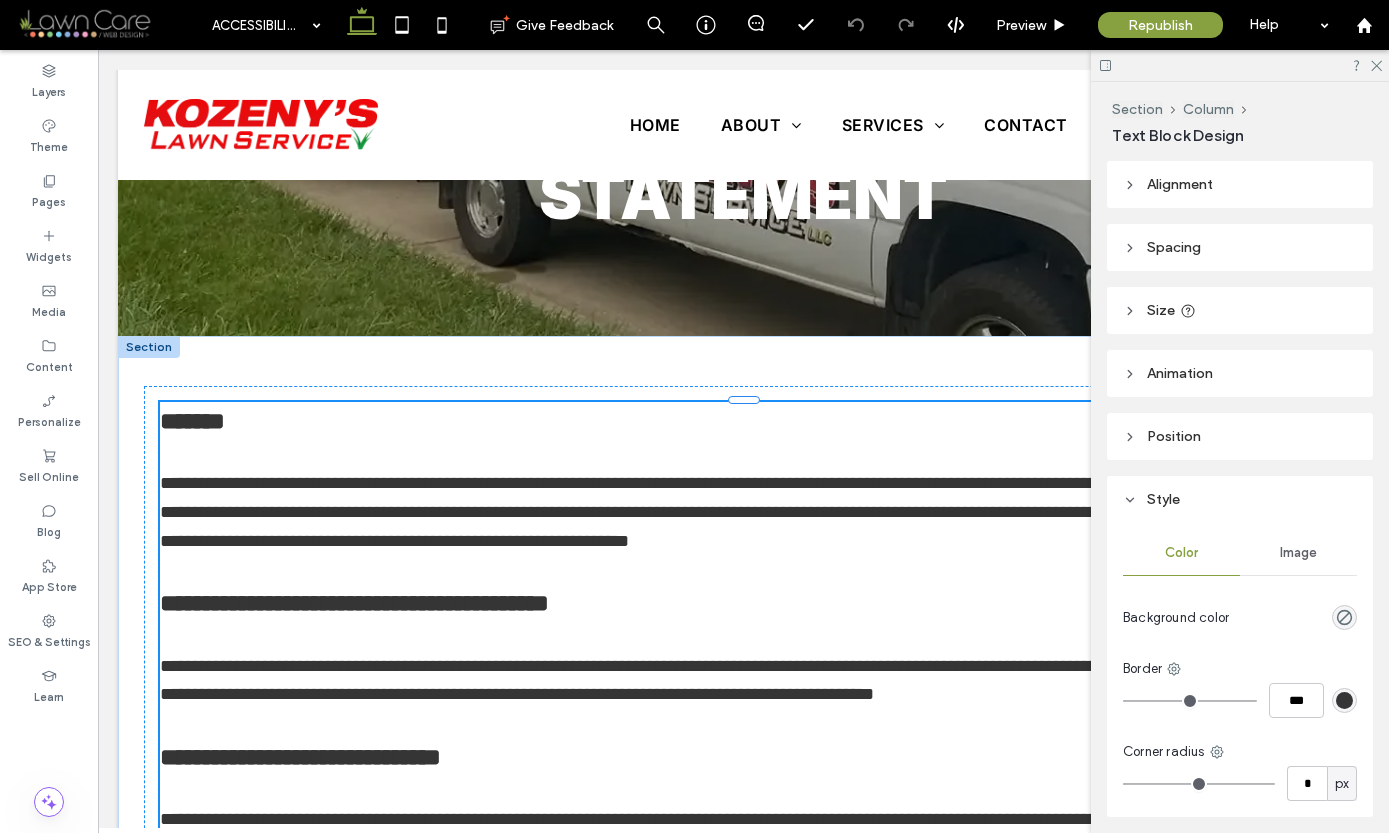 type on "*****" 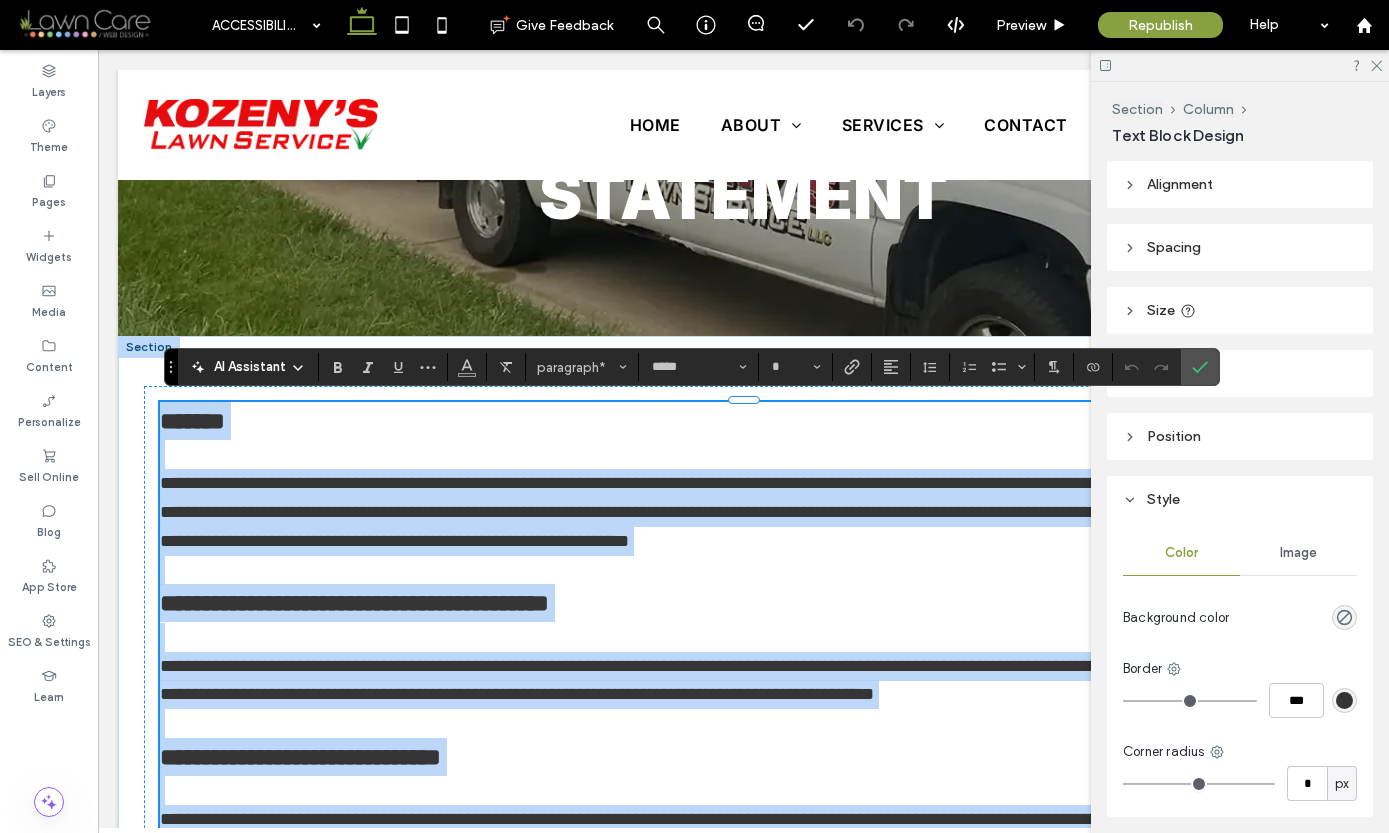 click on "**********" at bounding box center [737, 680] 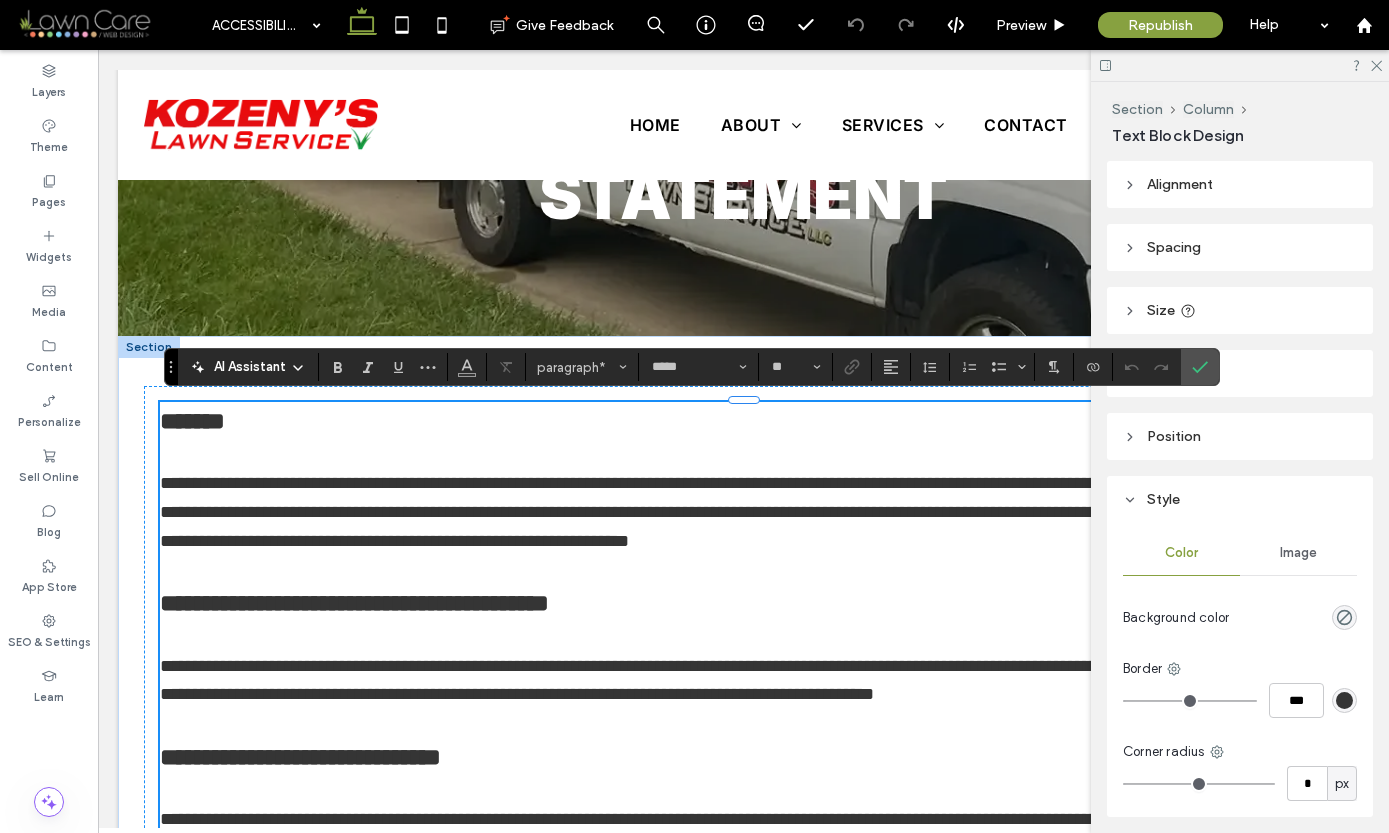 type 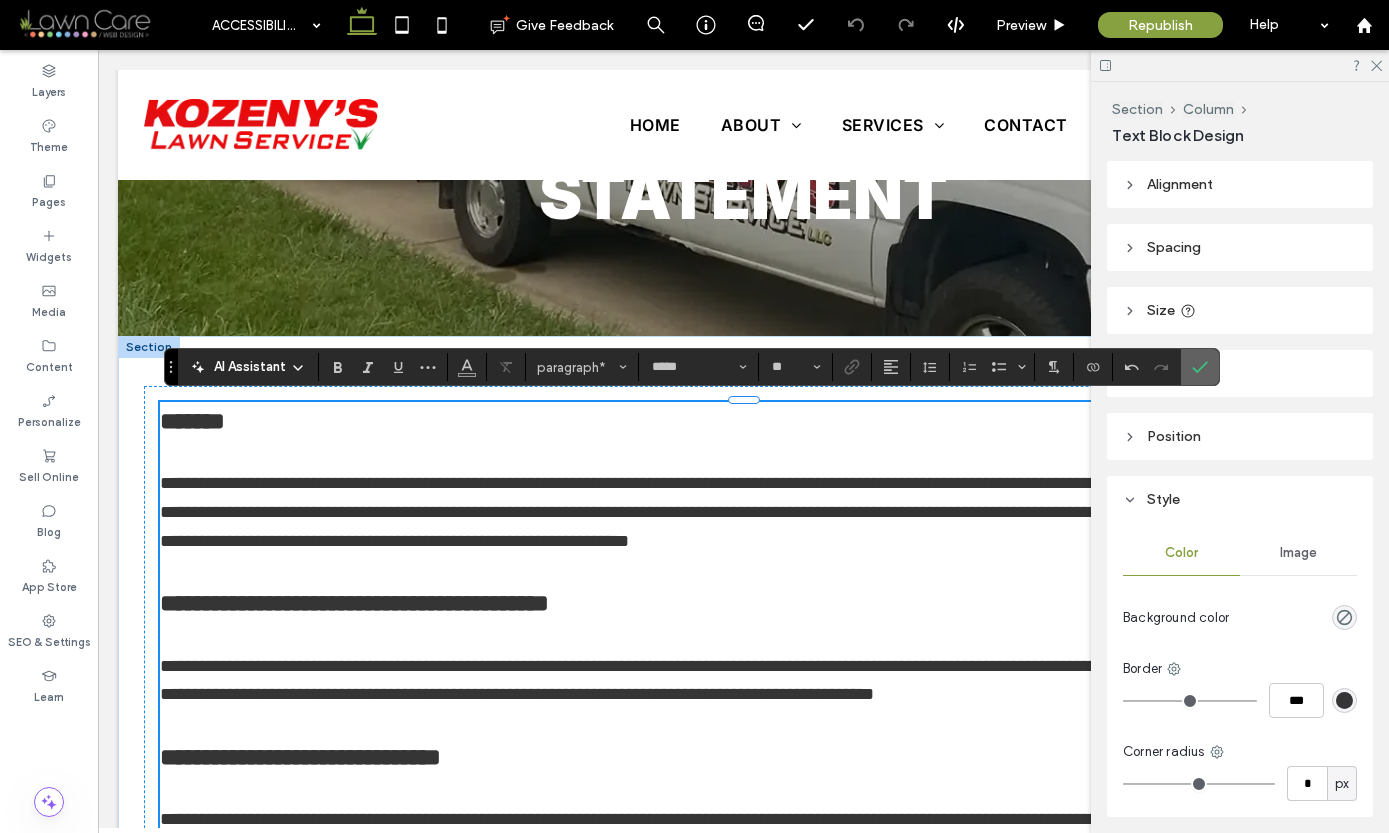 click 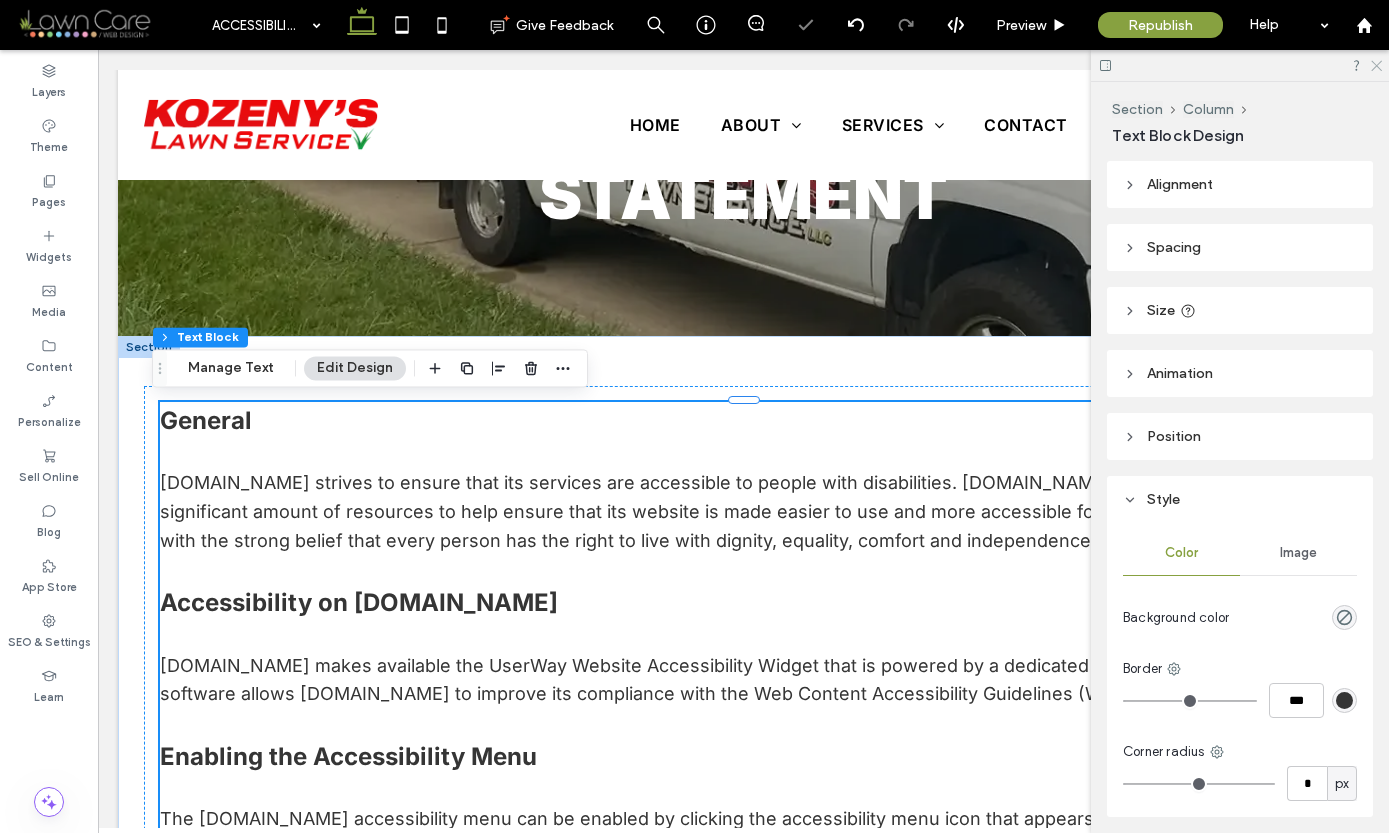 click 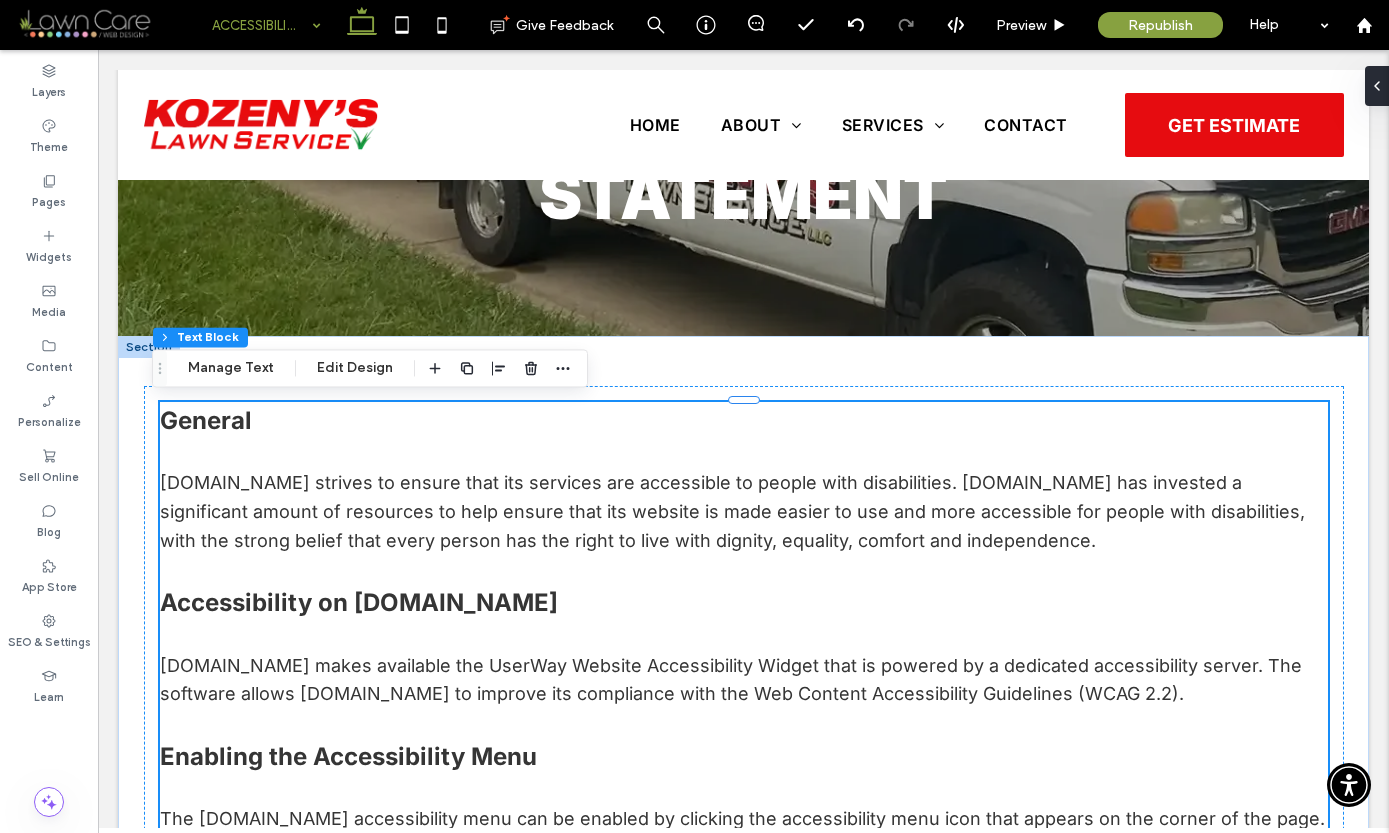 drag, startPoint x: 248, startPoint y: 23, endPoint x: 247, endPoint y: 37, distance: 14.035668 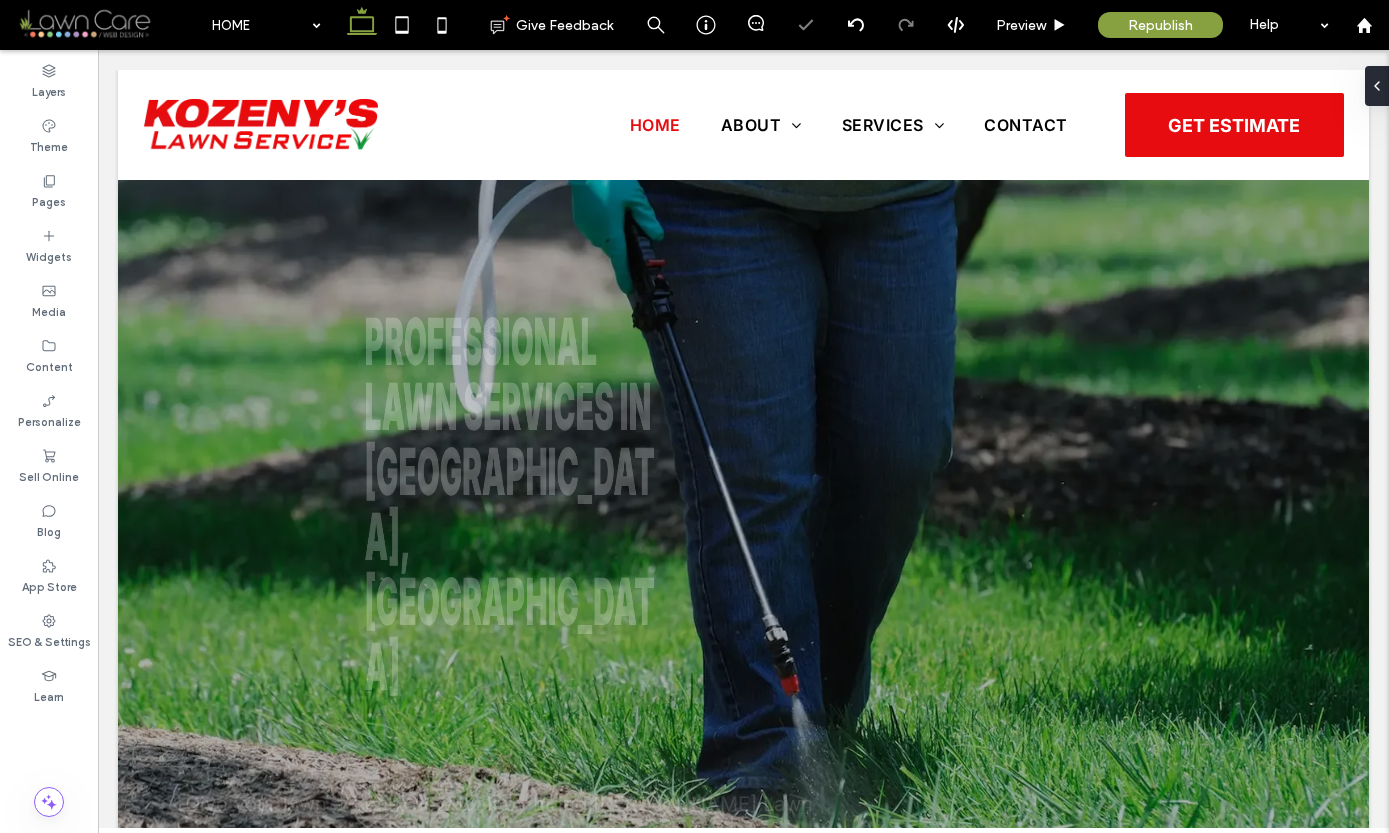 scroll, scrollTop: 0, scrollLeft: 0, axis: both 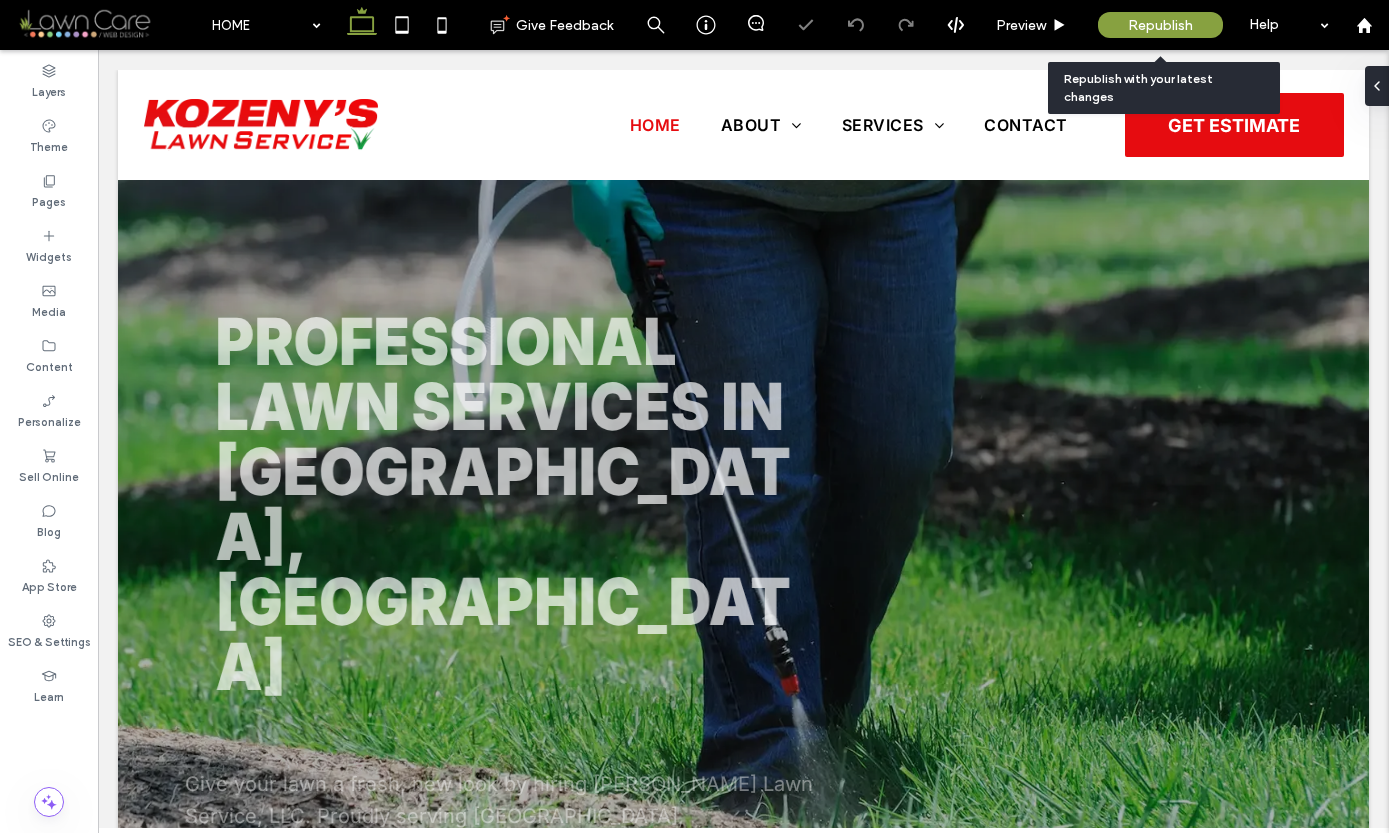 click on "Republish" at bounding box center [1160, 25] 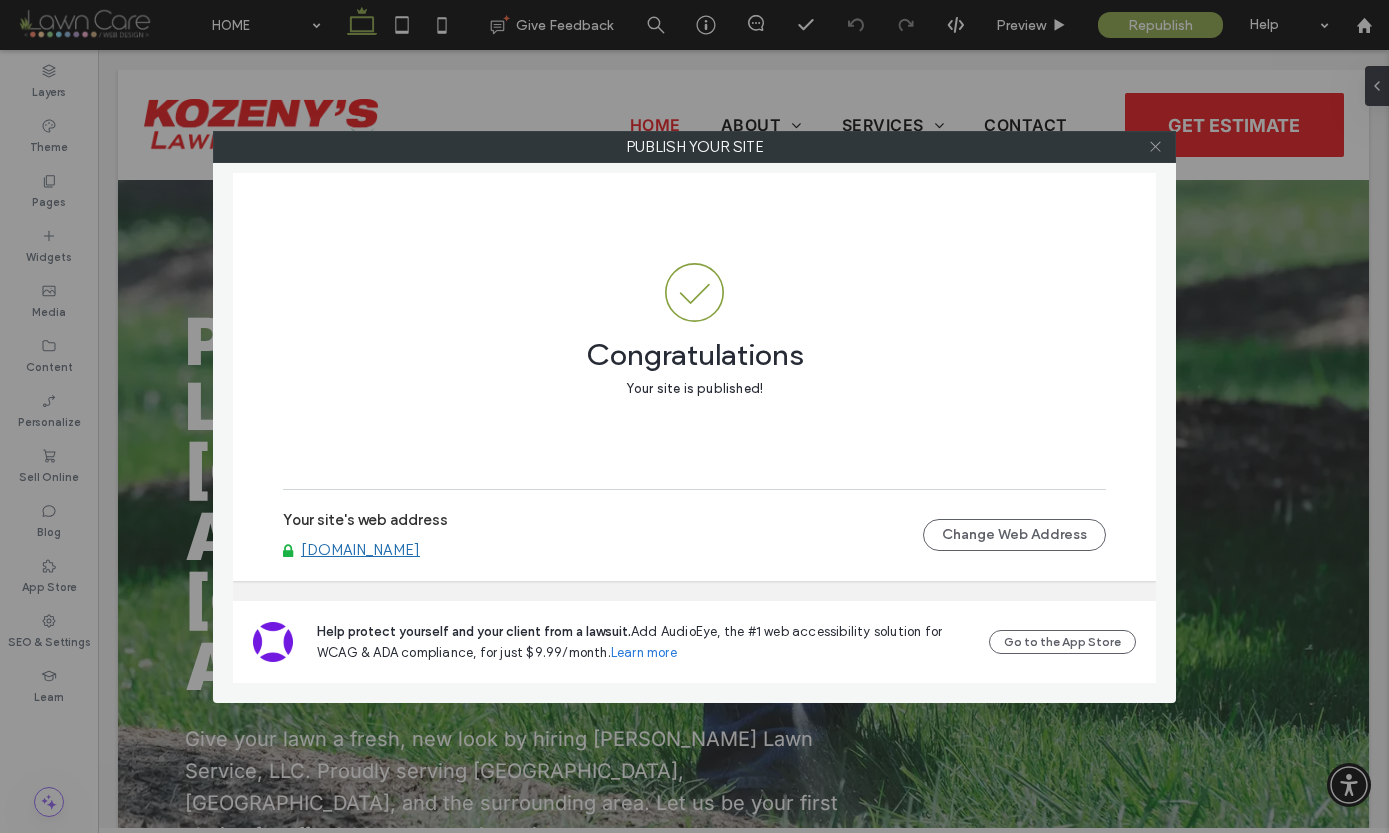click 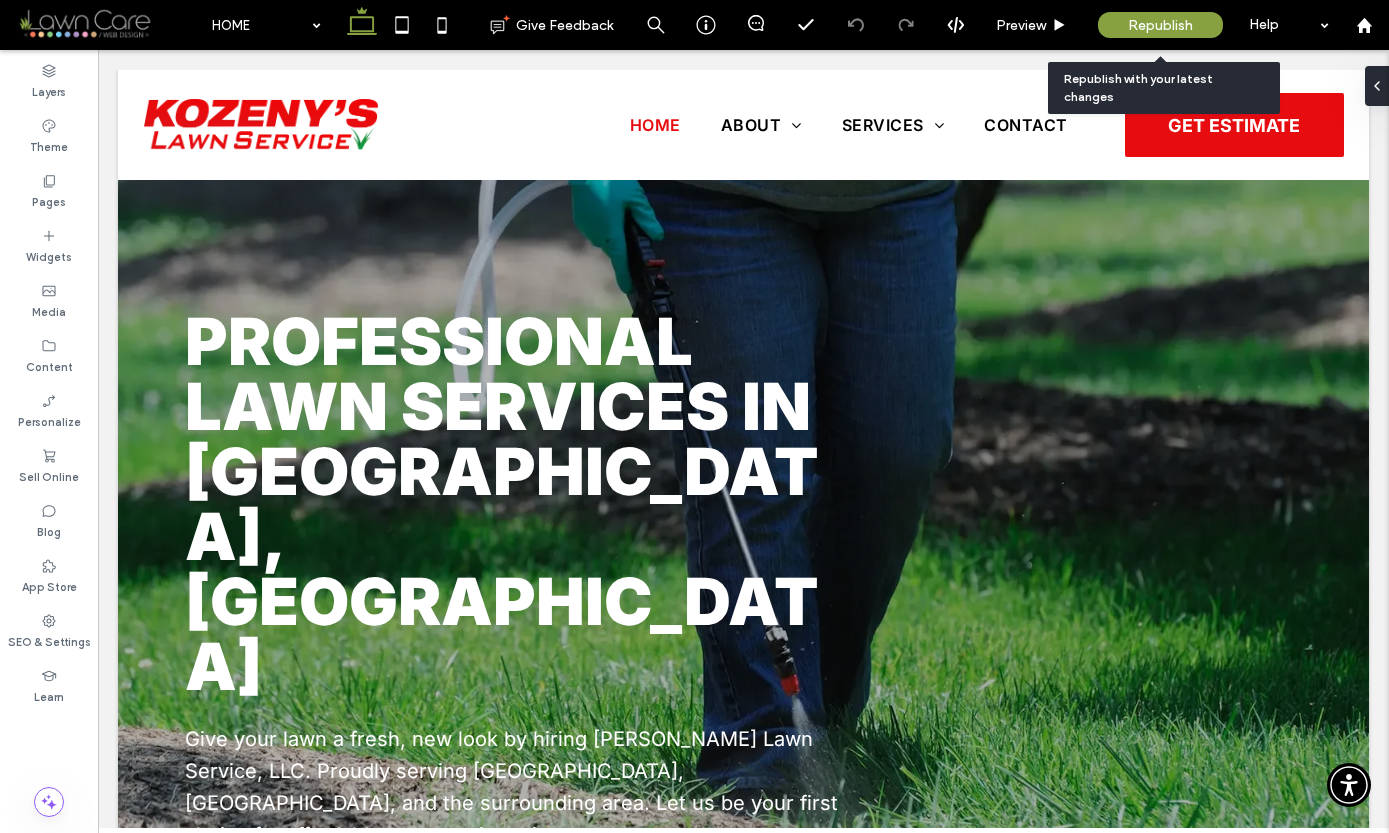 click on "Republish" at bounding box center (1160, 25) 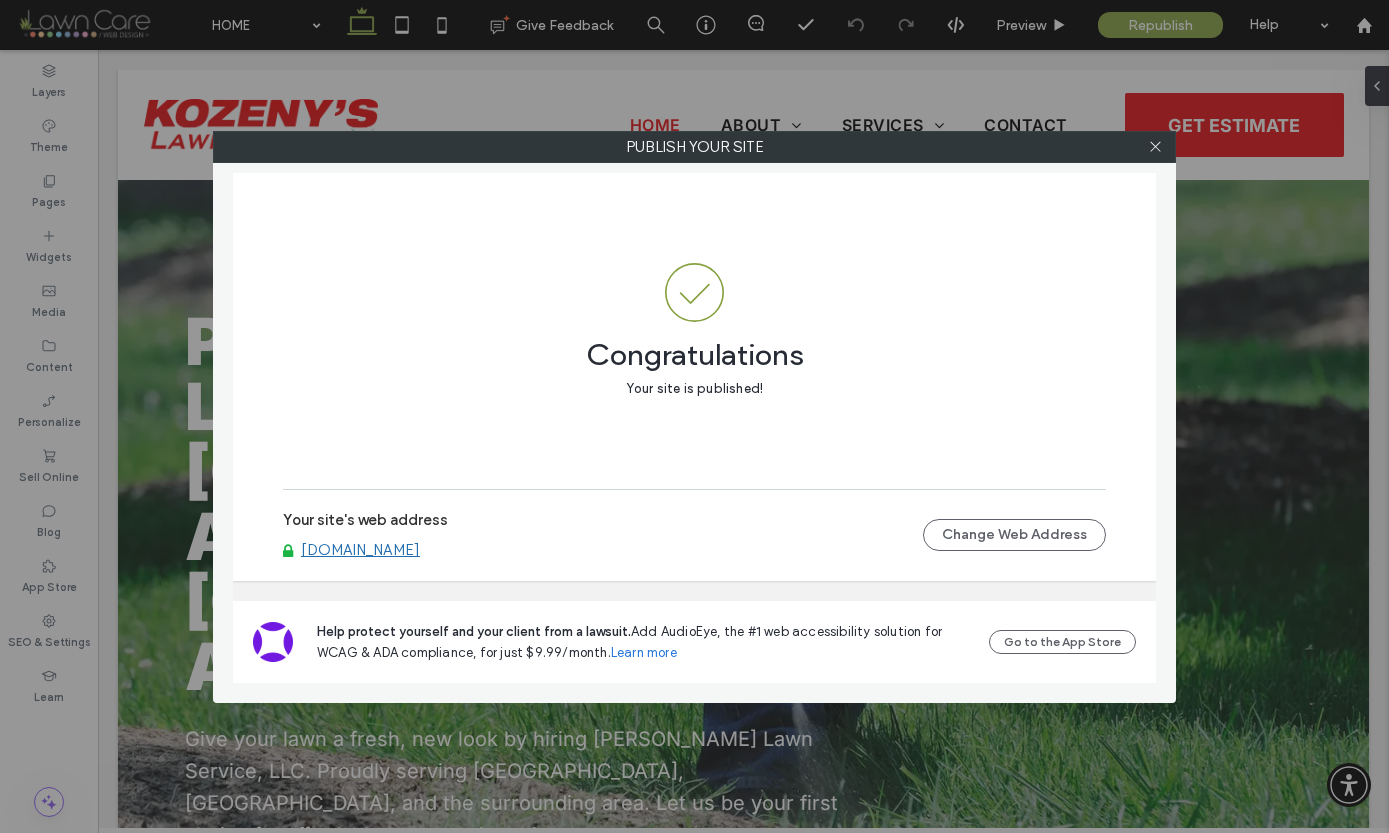 click on "[DOMAIN_NAME]" at bounding box center [360, 550] 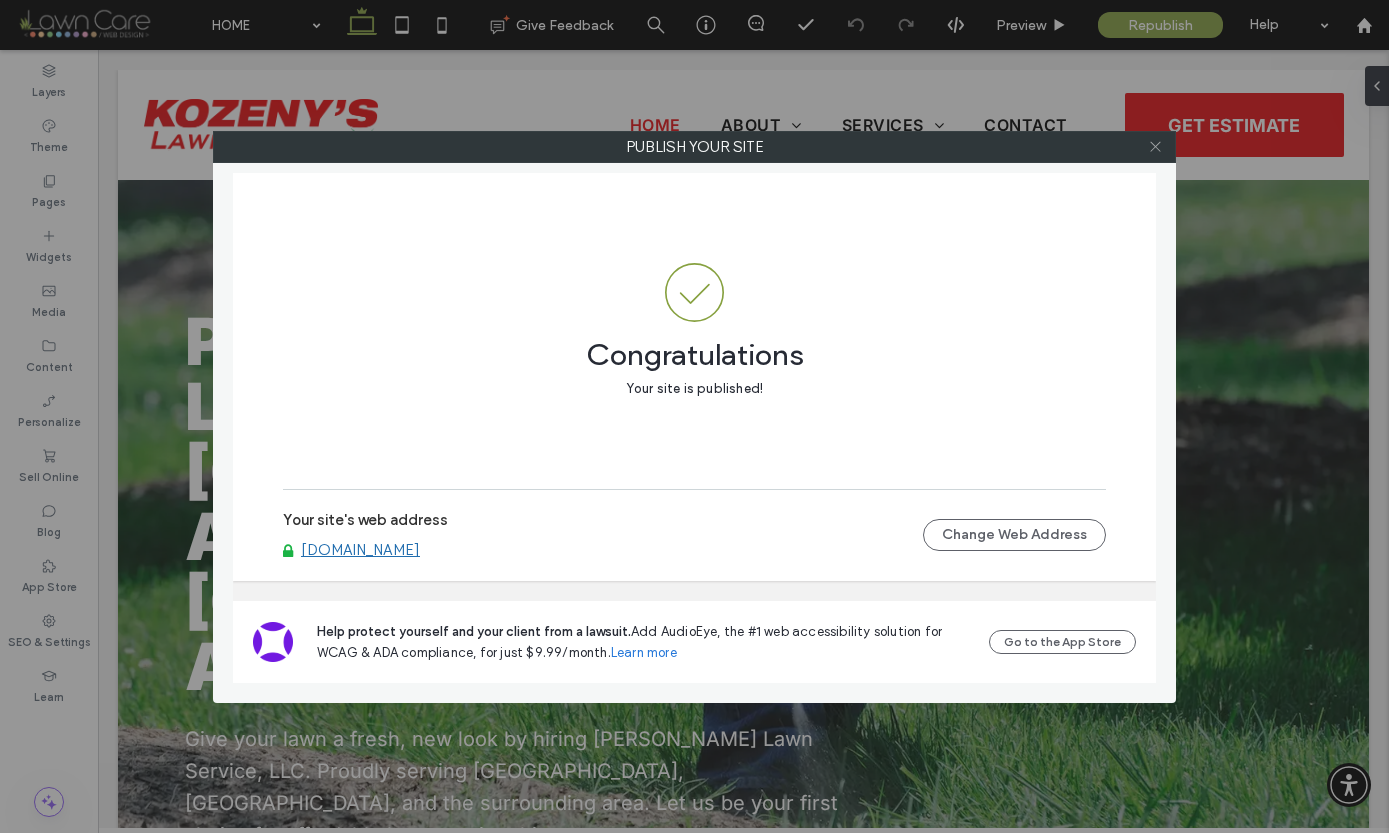 click 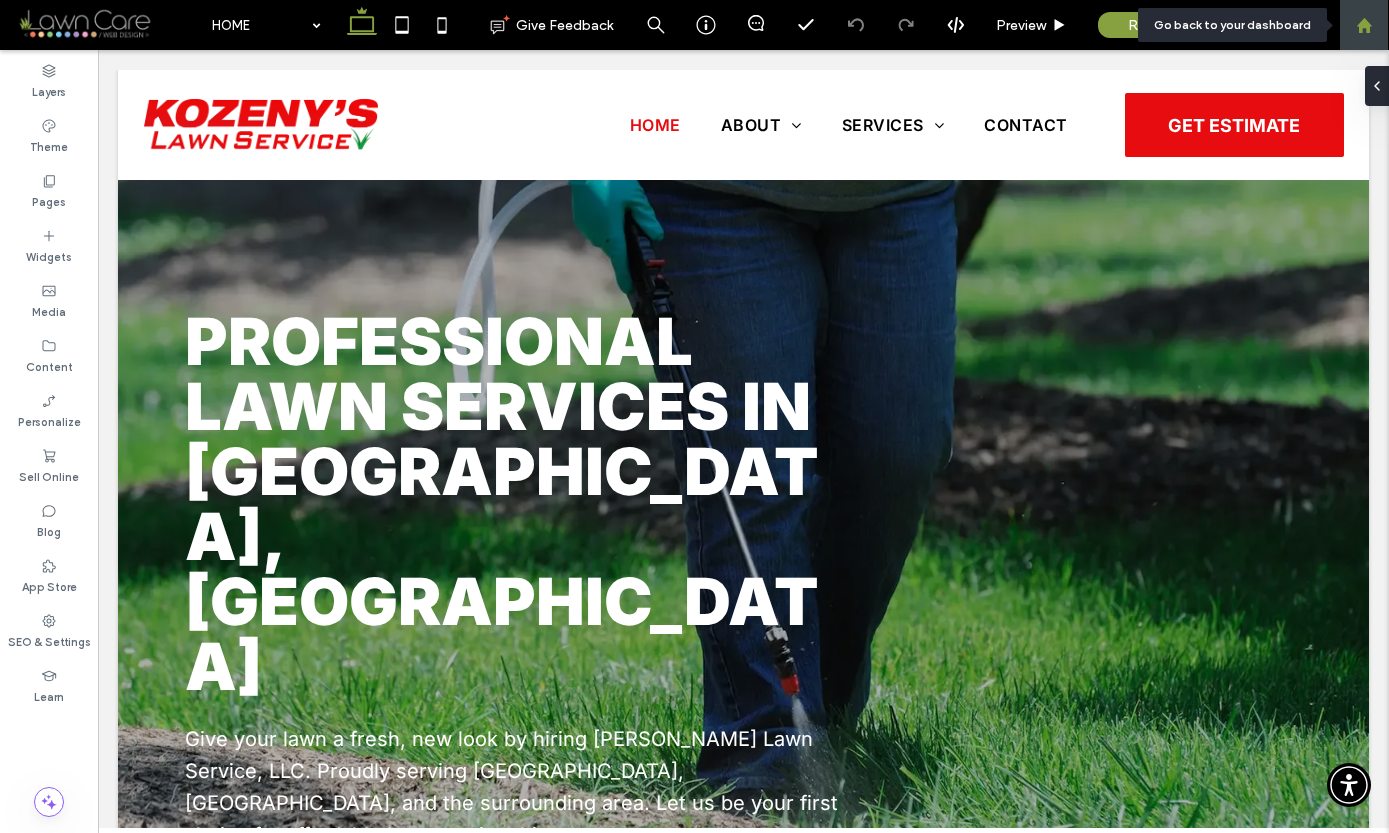 click at bounding box center (1364, 25) 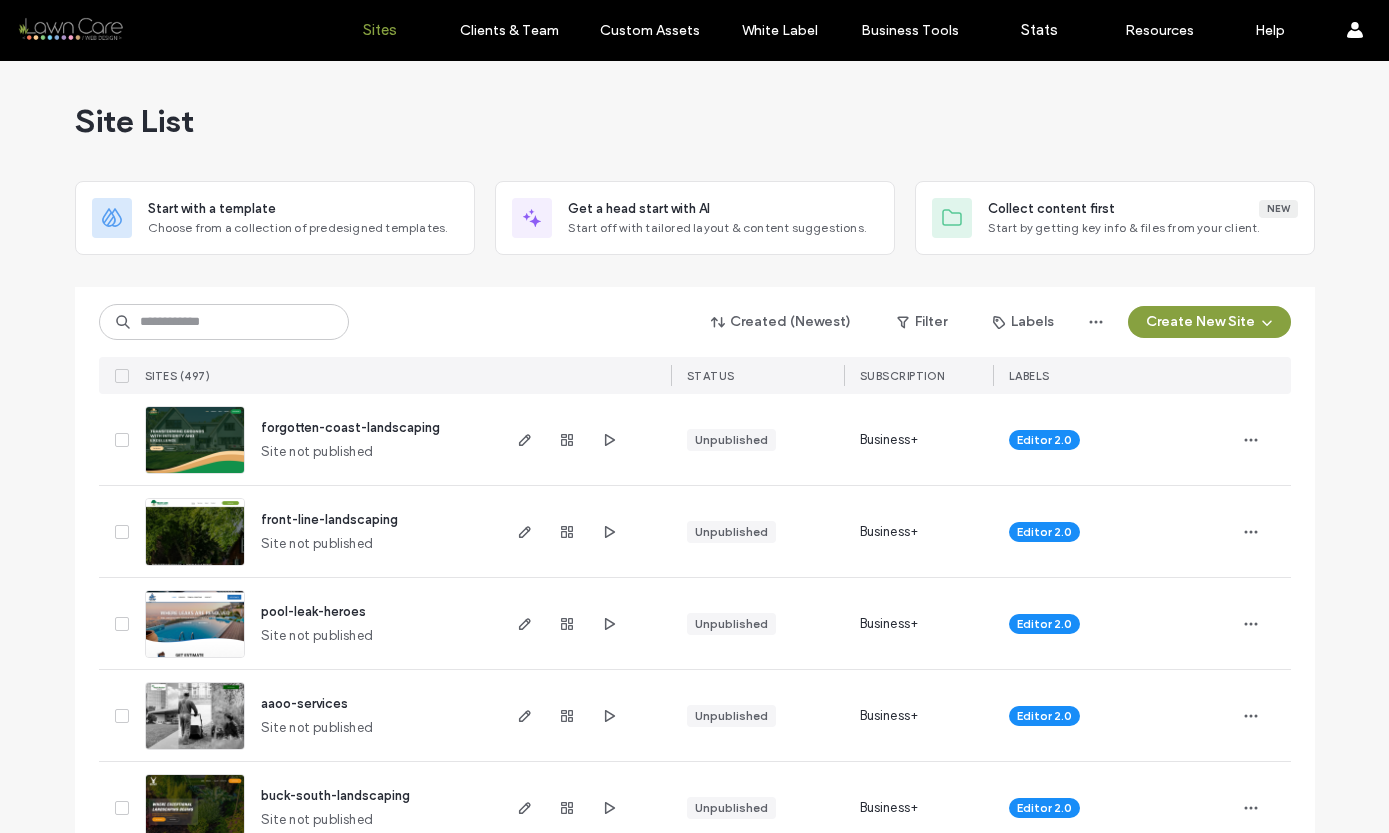 scroll, scrollTop: 0, scrollLeft: 0, axis: both 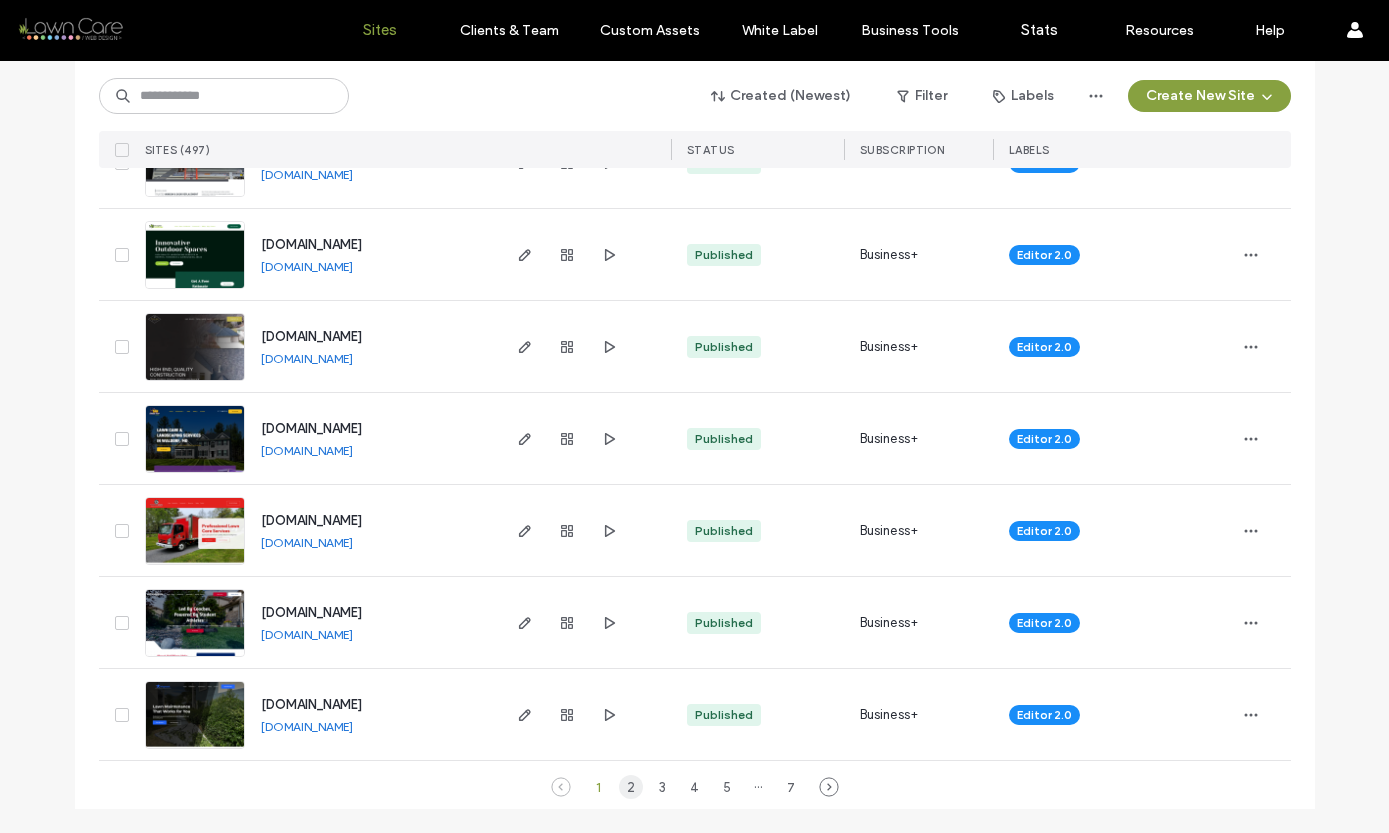 click on "2" at bounding box center [631, 787] 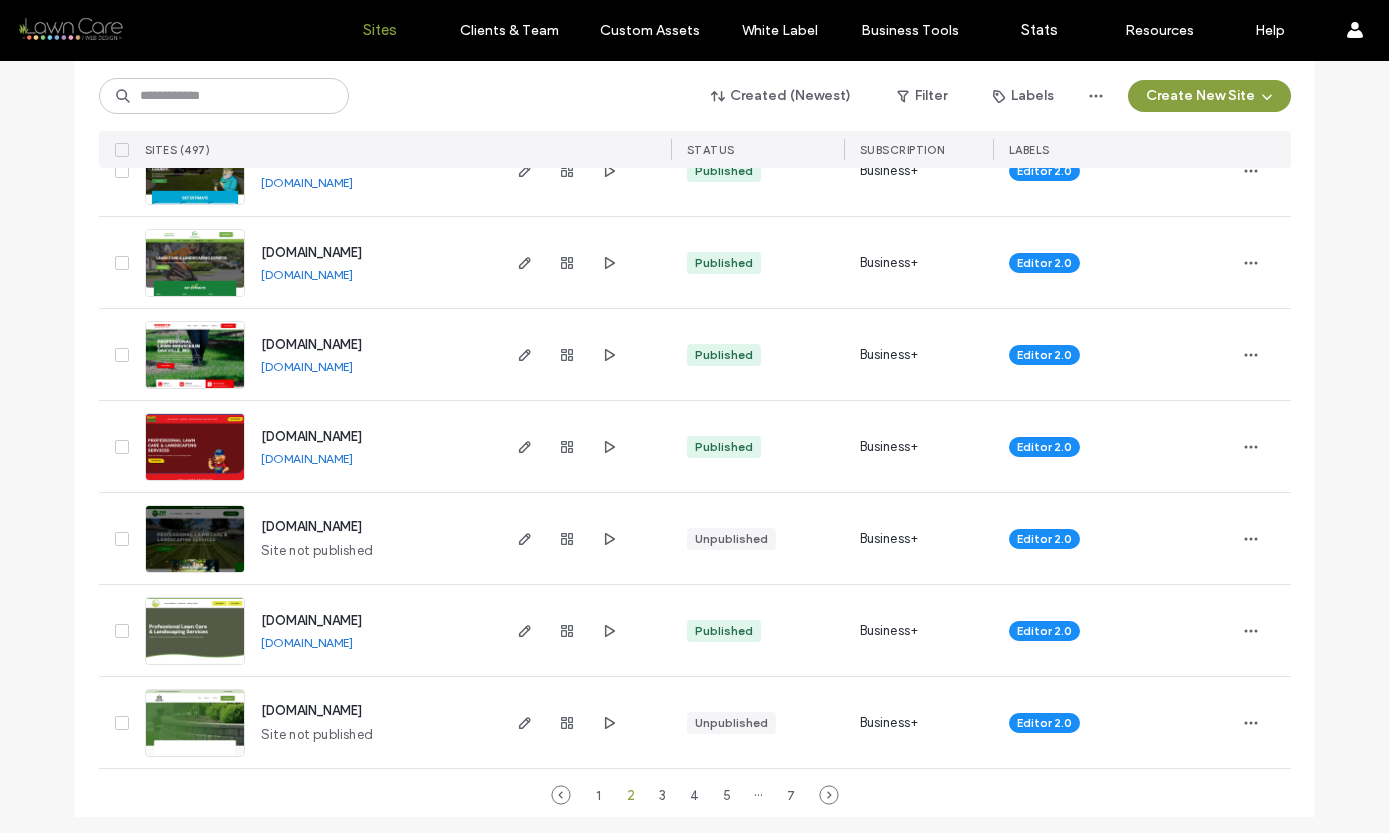 scroll, scrollTop: 6521, scrollLeft: 0, axis: vertical 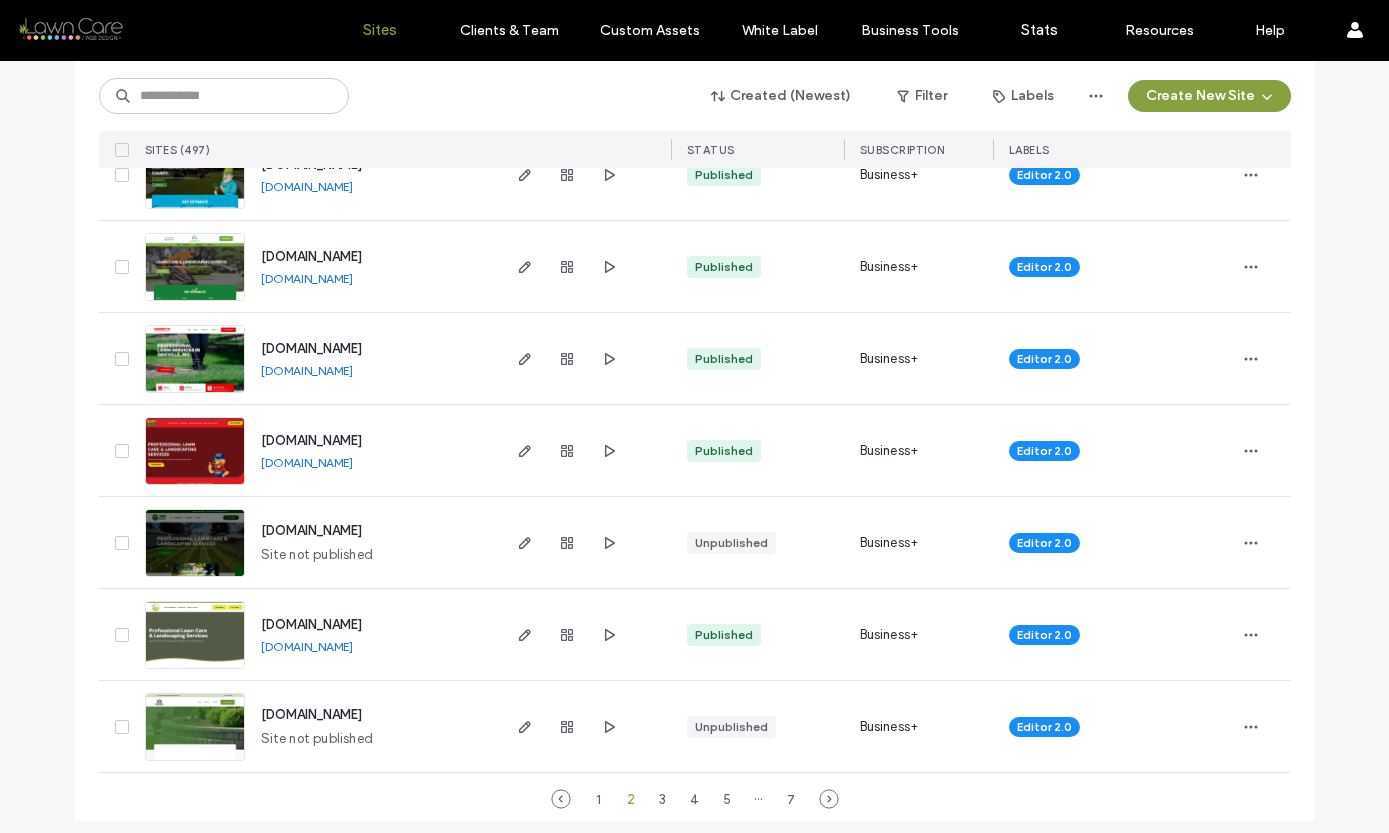 click at bounding box center (195, 486) 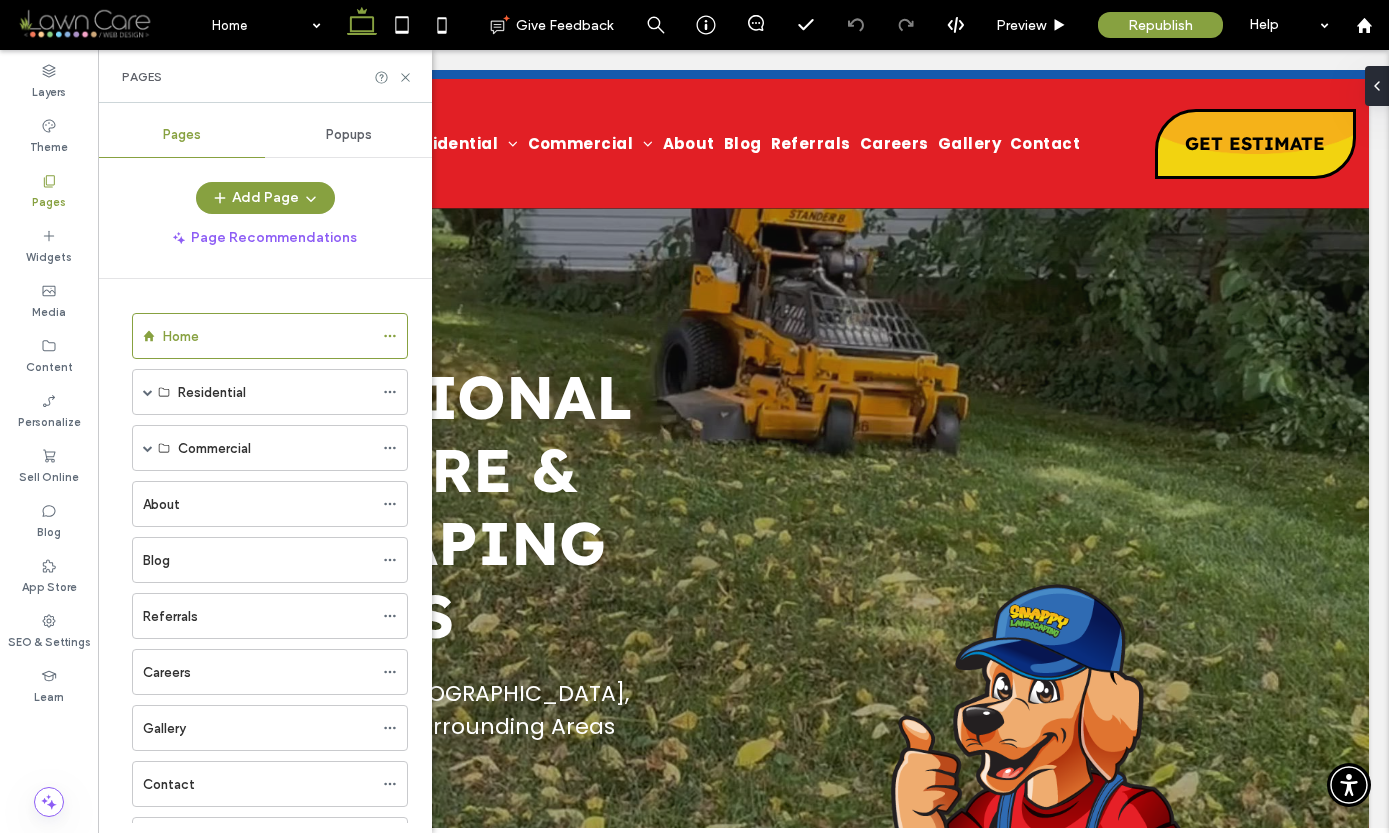 scroll, scrollTop: 0, scrollLeft: 0, axis: both 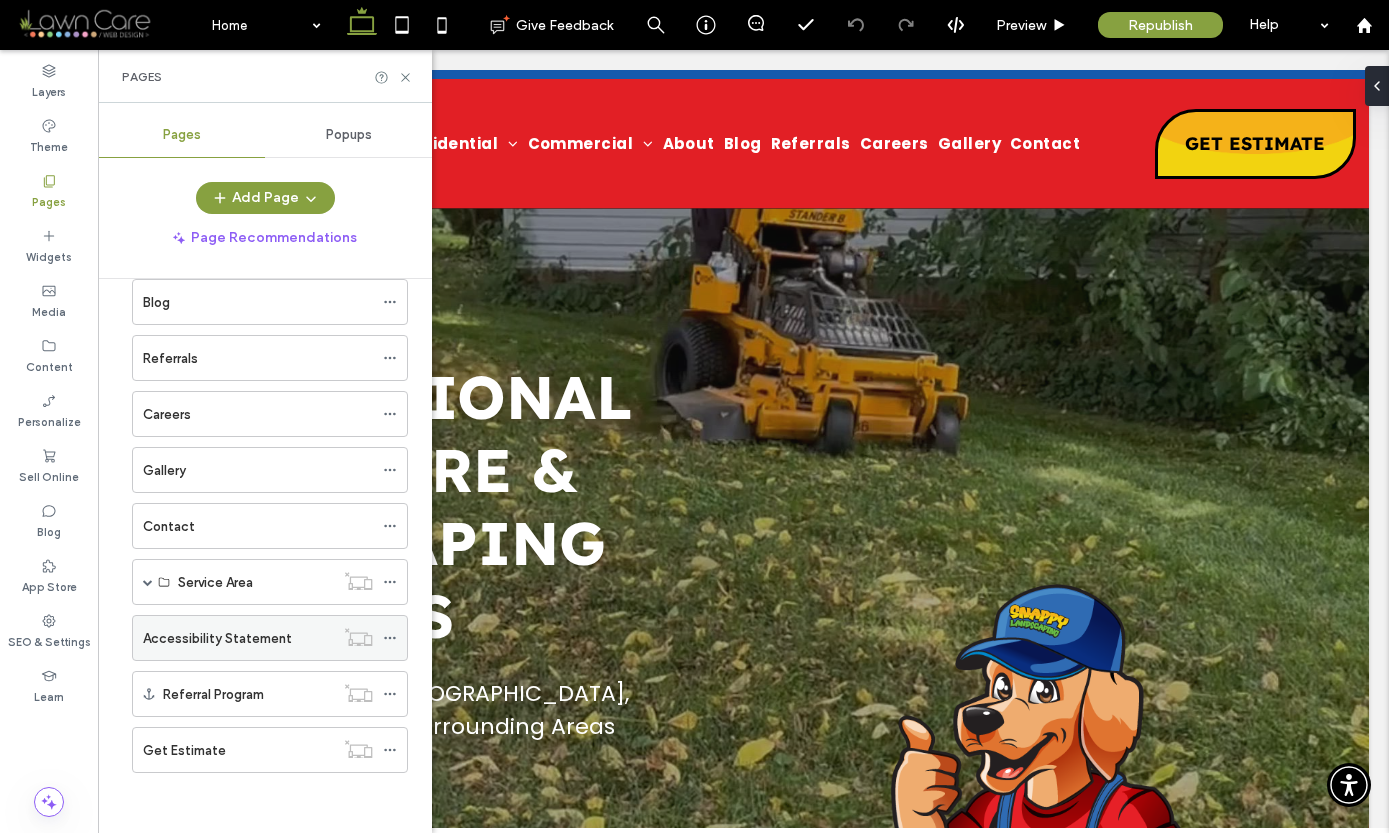 click on "Accessibility Statement" at bounding box center [217, 638] 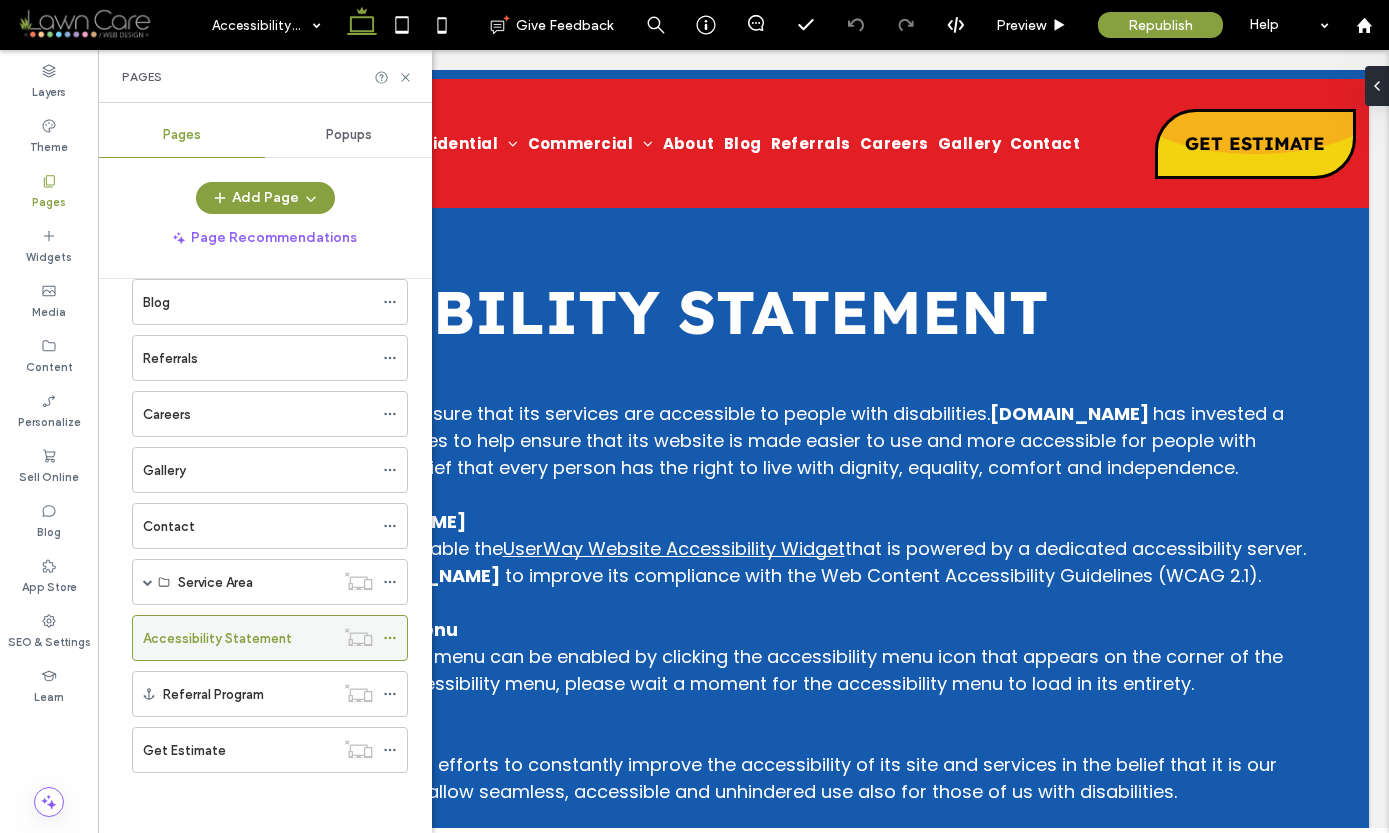 scroll, scrollTop: 0, scrollLeft: 0, axis: both 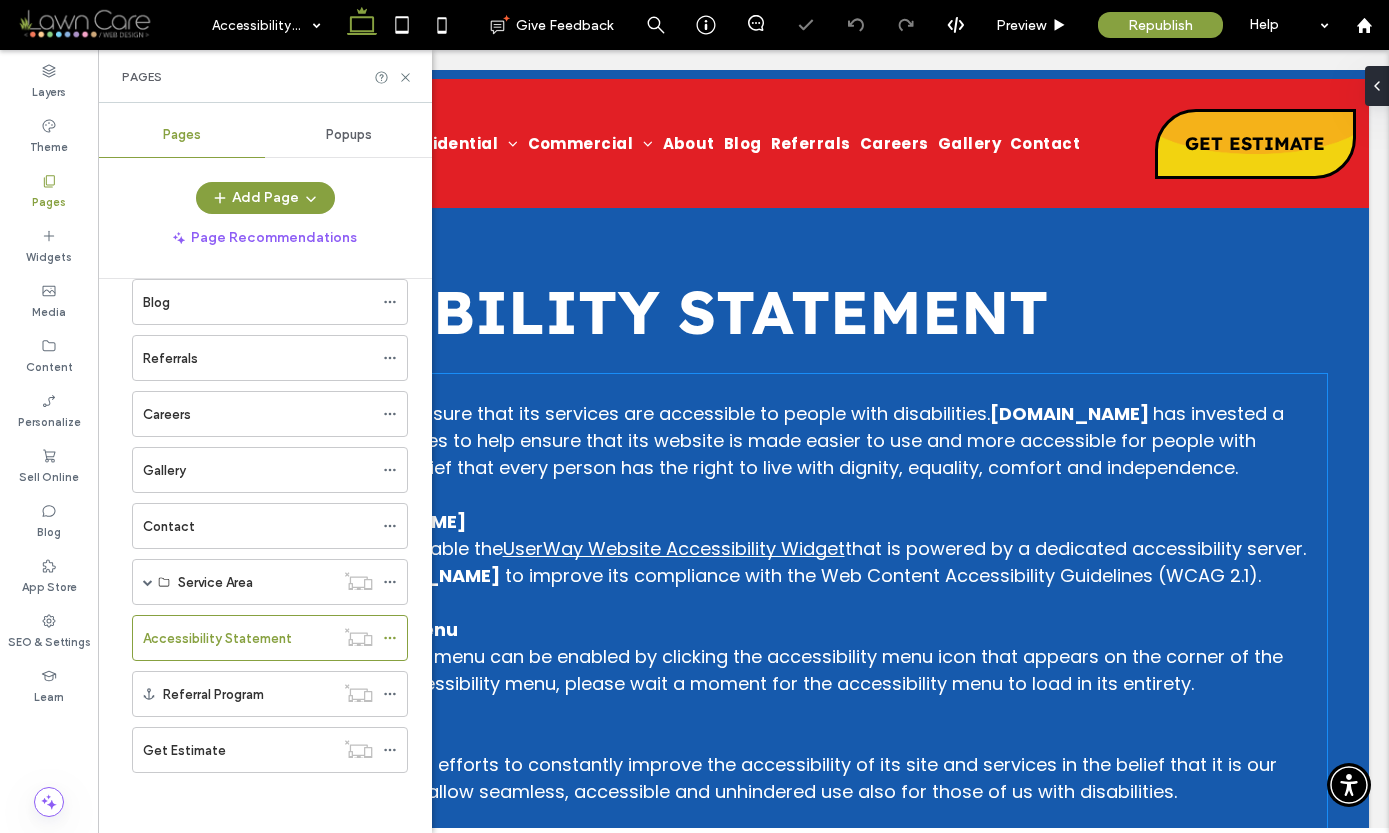 click on "to improve its compliance with the Web Content Accessibility Guidelines (WCAG 2.1)." at bounding box center (883, 575) 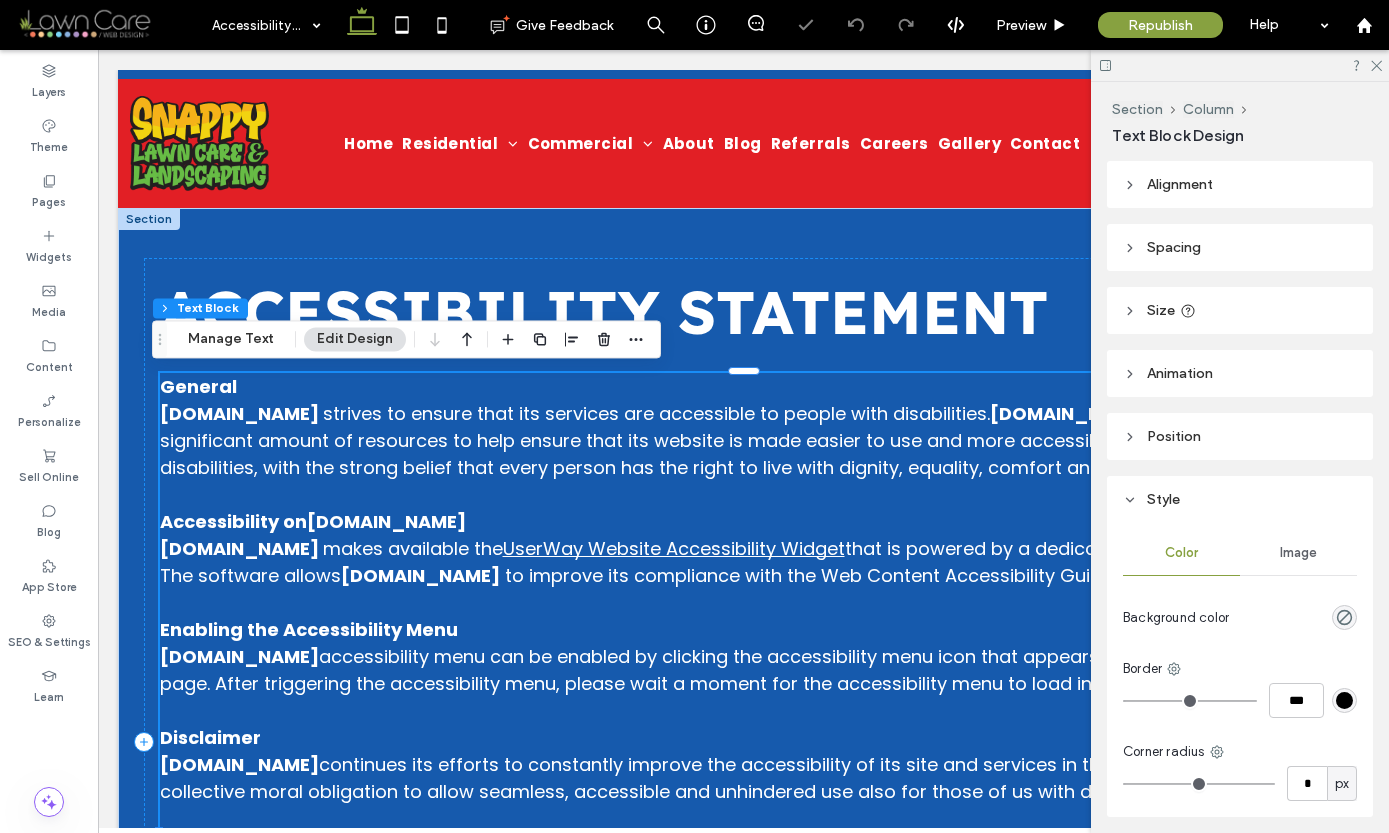 click on "to improve its compliance with the Web Content Accessibility Guidelines (WCAG 2.1)." at bounding box center [883, 575] 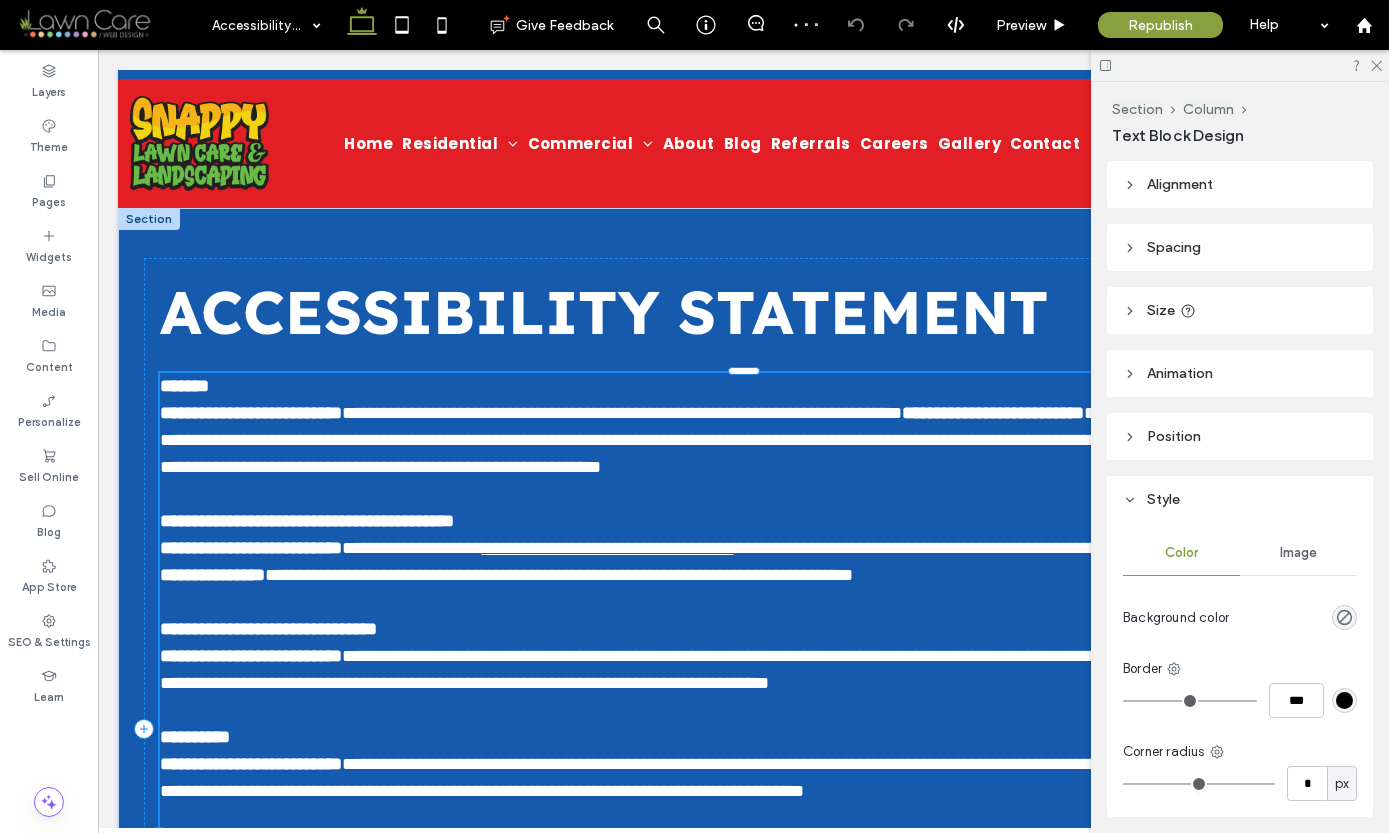 type on "*******" 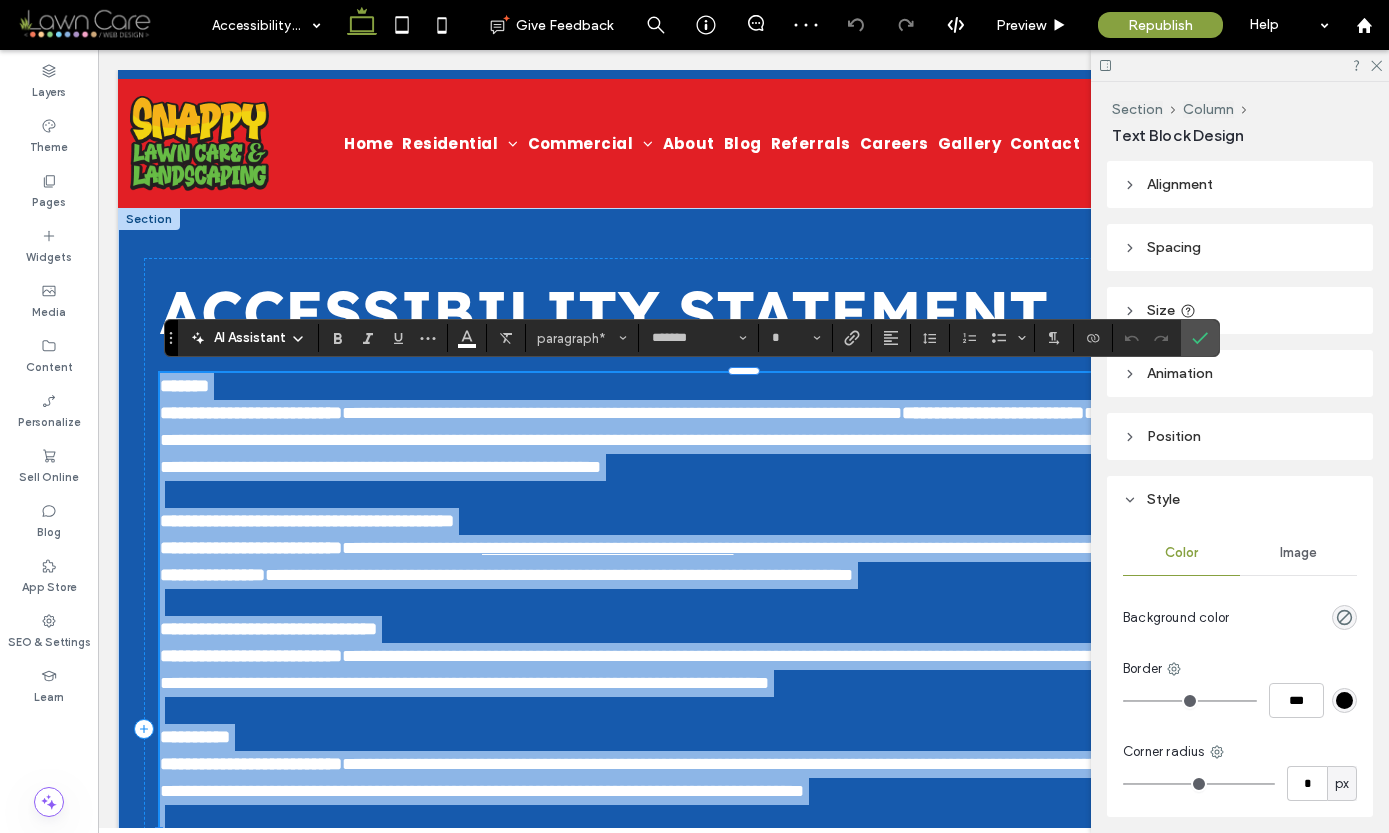 type on "**" 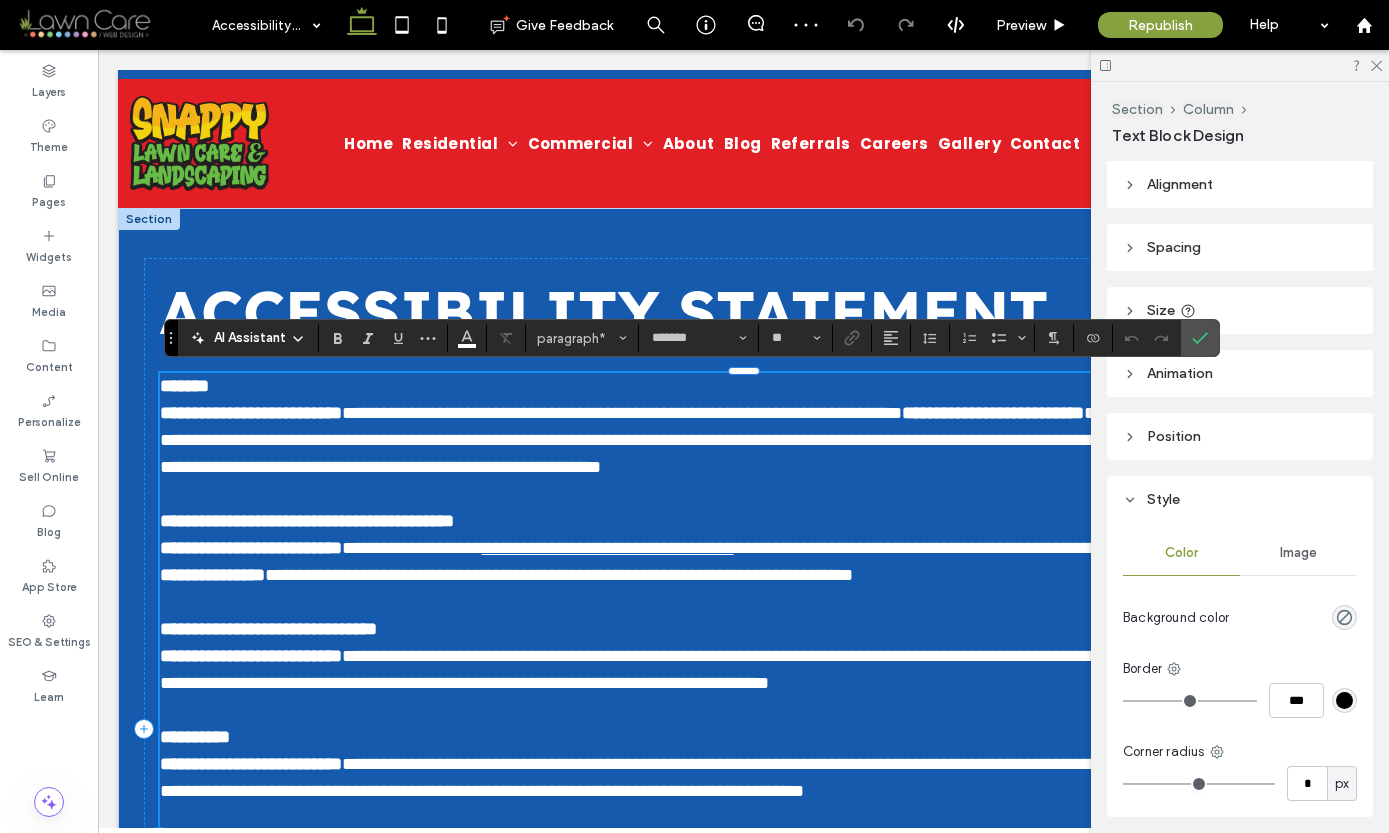 click on "**********" at bounding box center (744, 562) 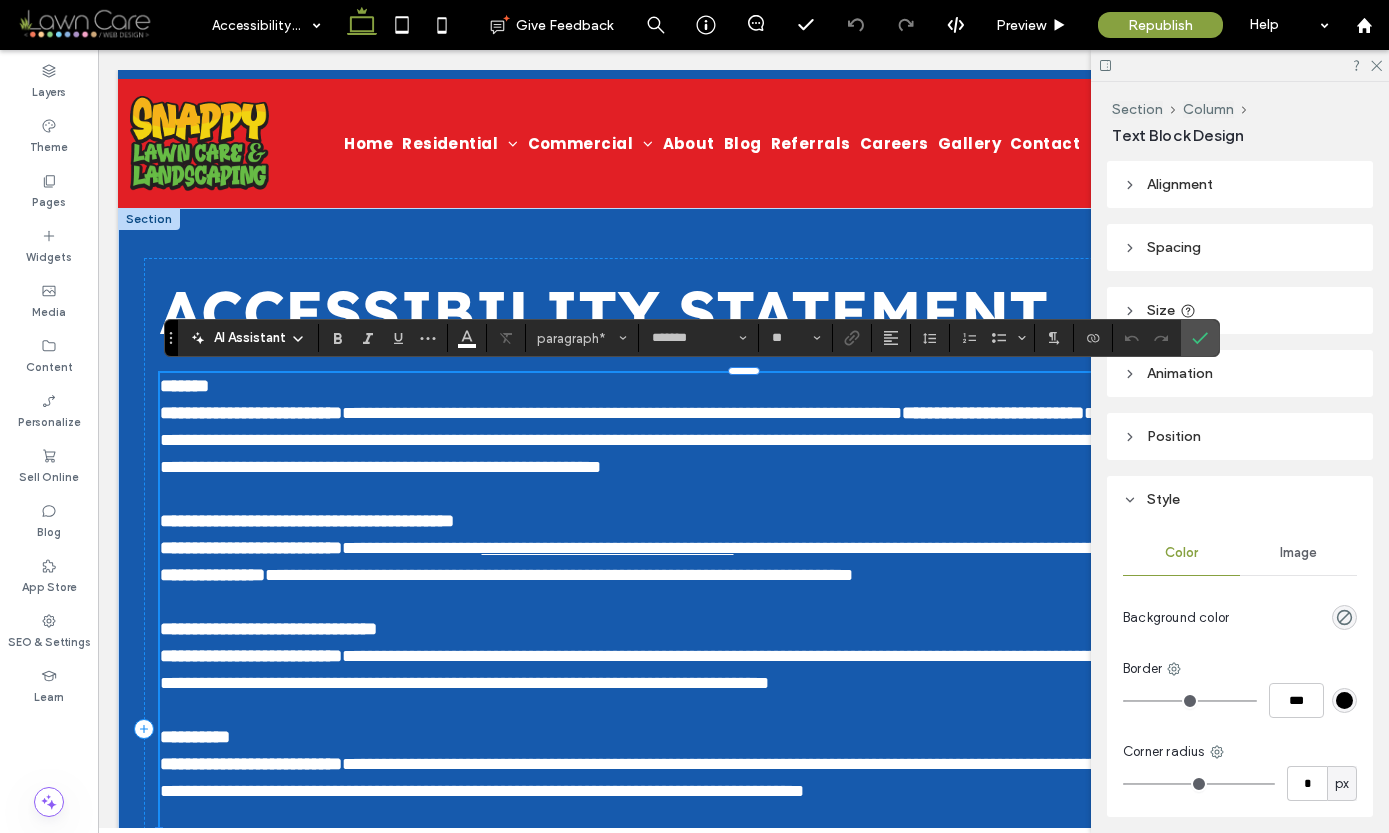type 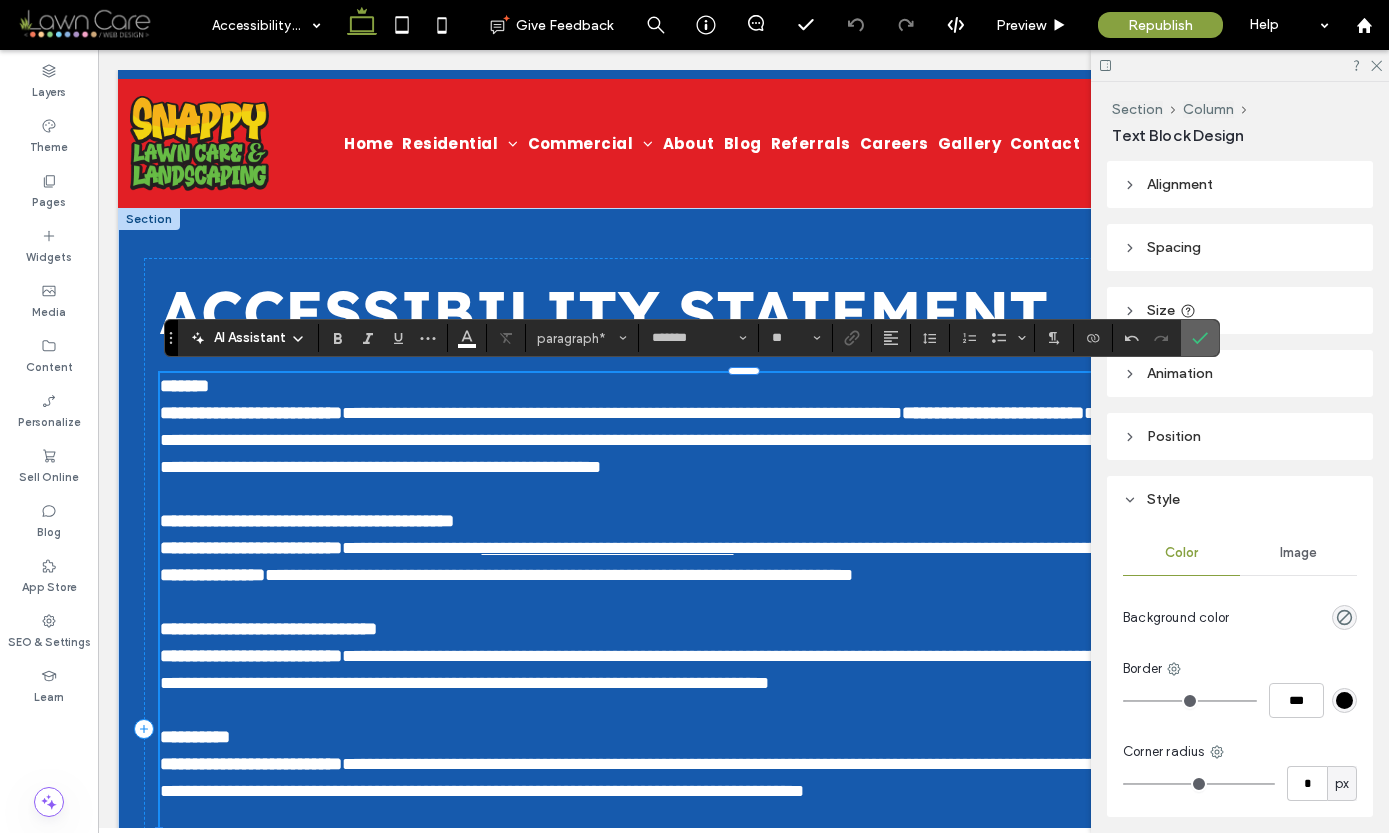 click 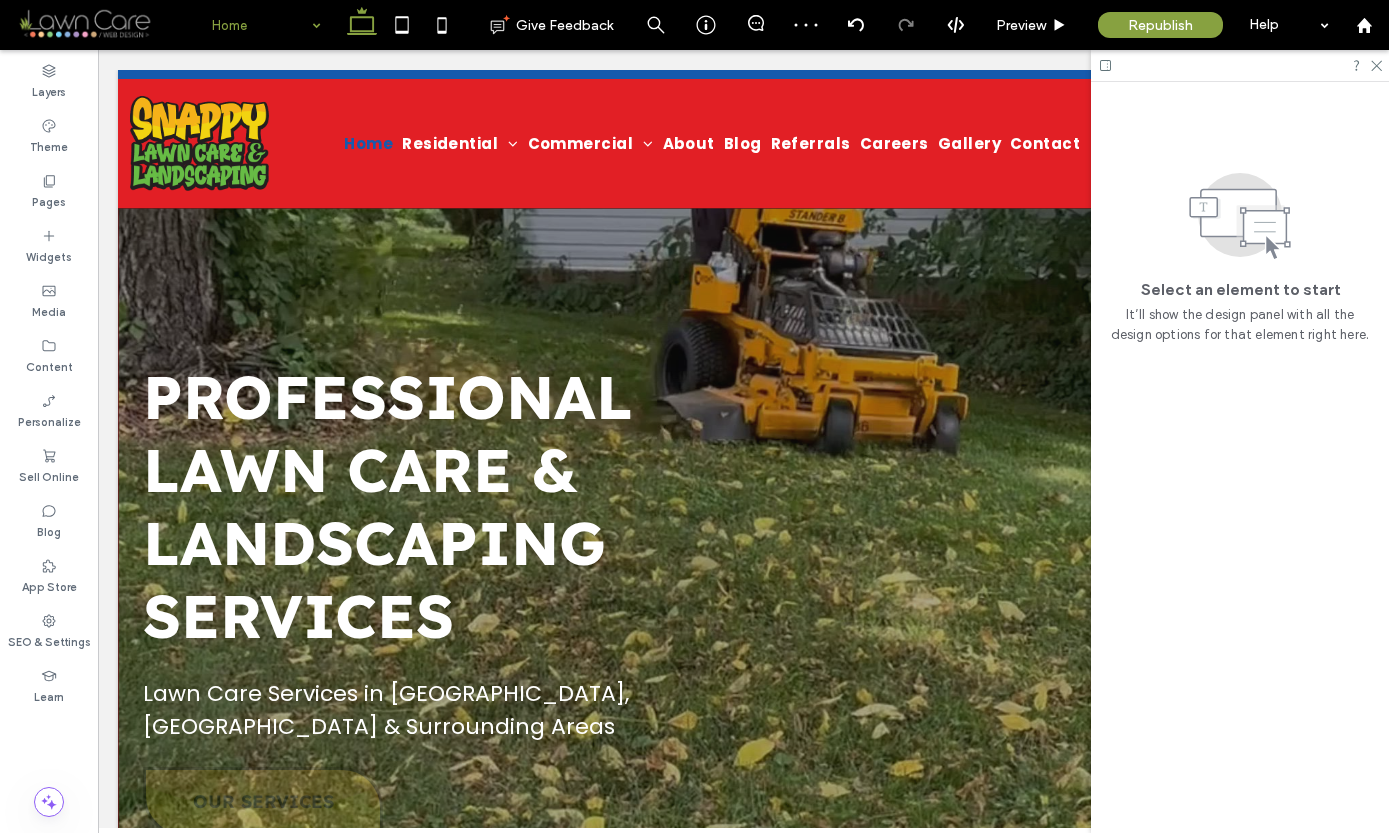 scroll, scrollTop: 0, scrollLeft: 0, axis: both 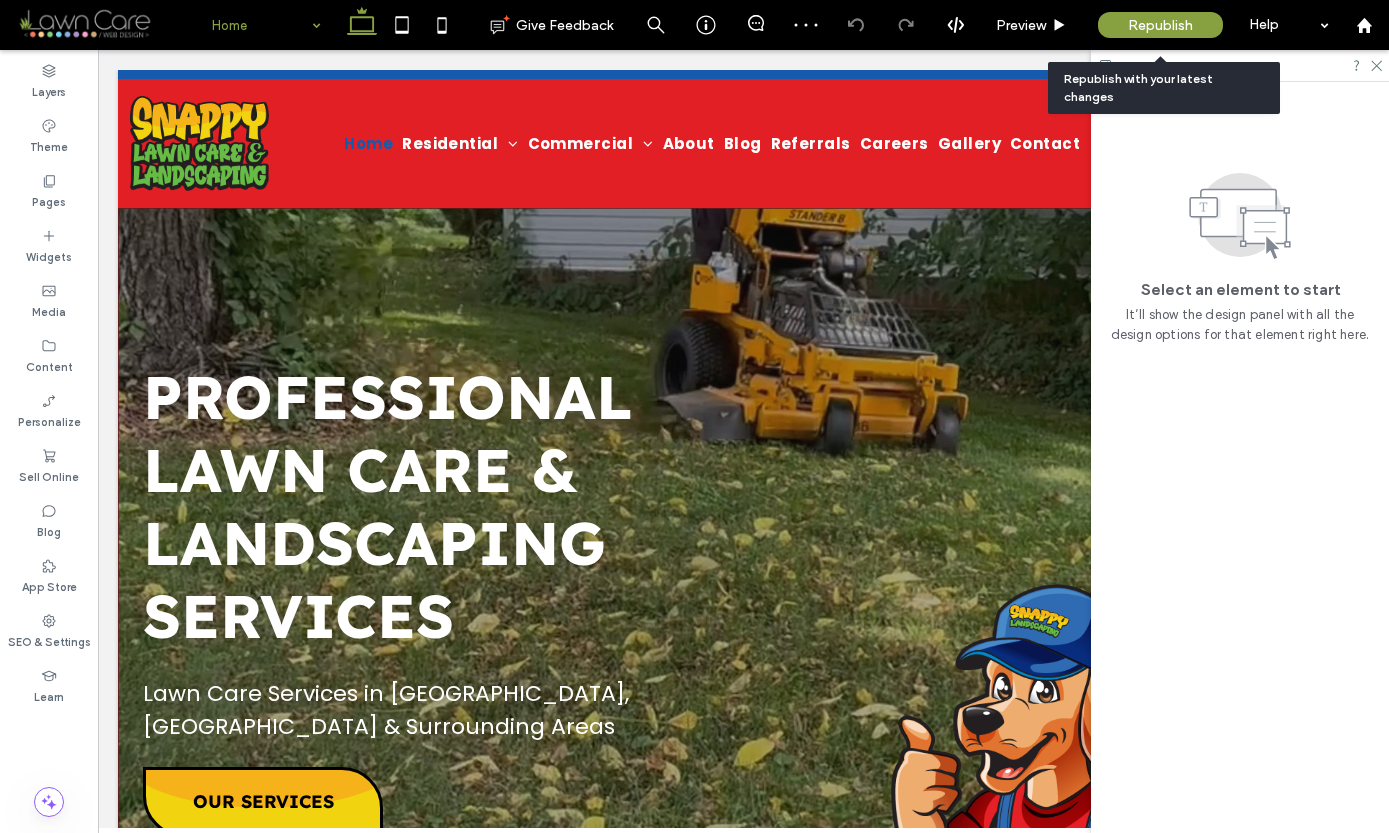 click on "Republish" at bounding box center [1160, 25] 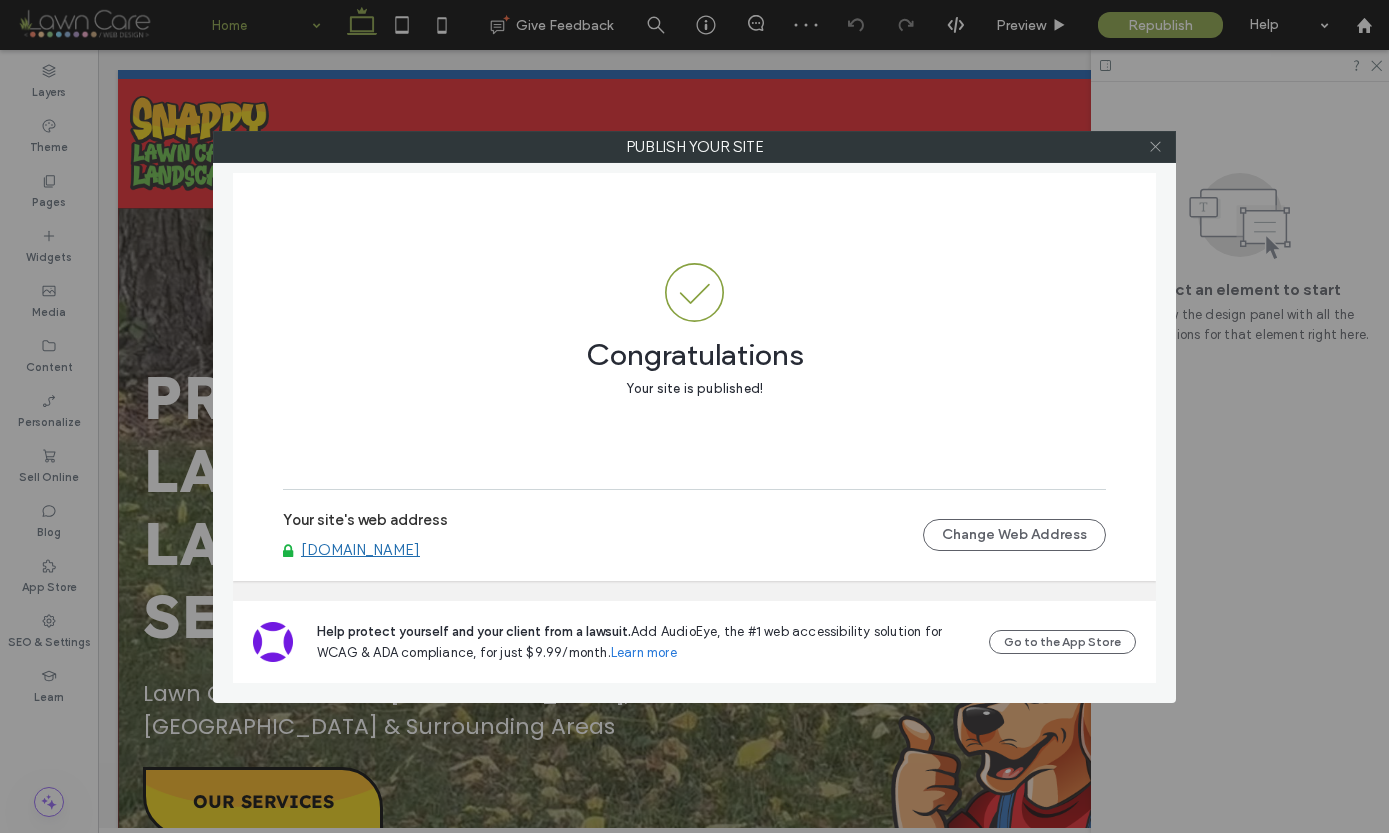 click 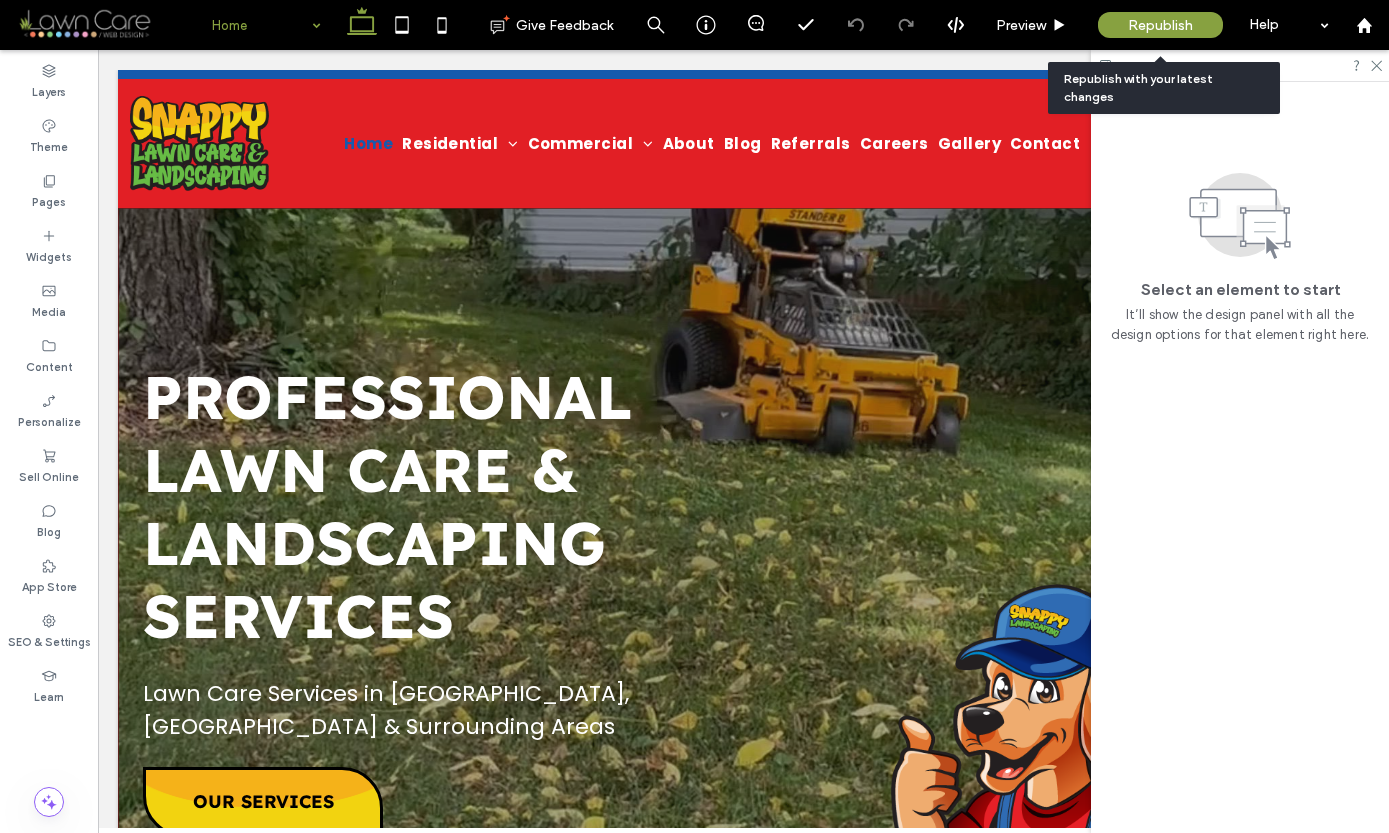click on "Republish" at bounding box center [1160, 25] 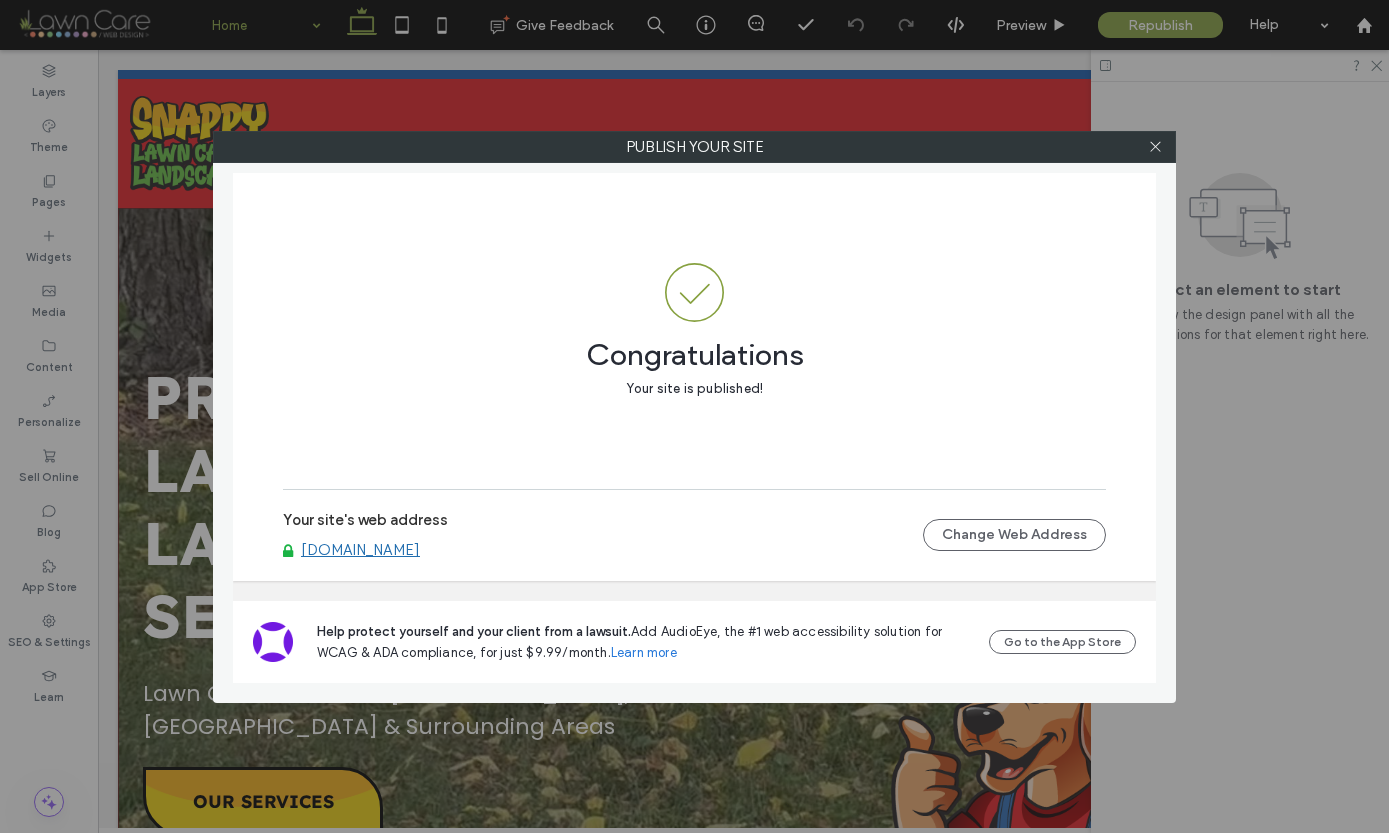 click on "www.snappylandscaping.com" at bounding box center [360, 550] 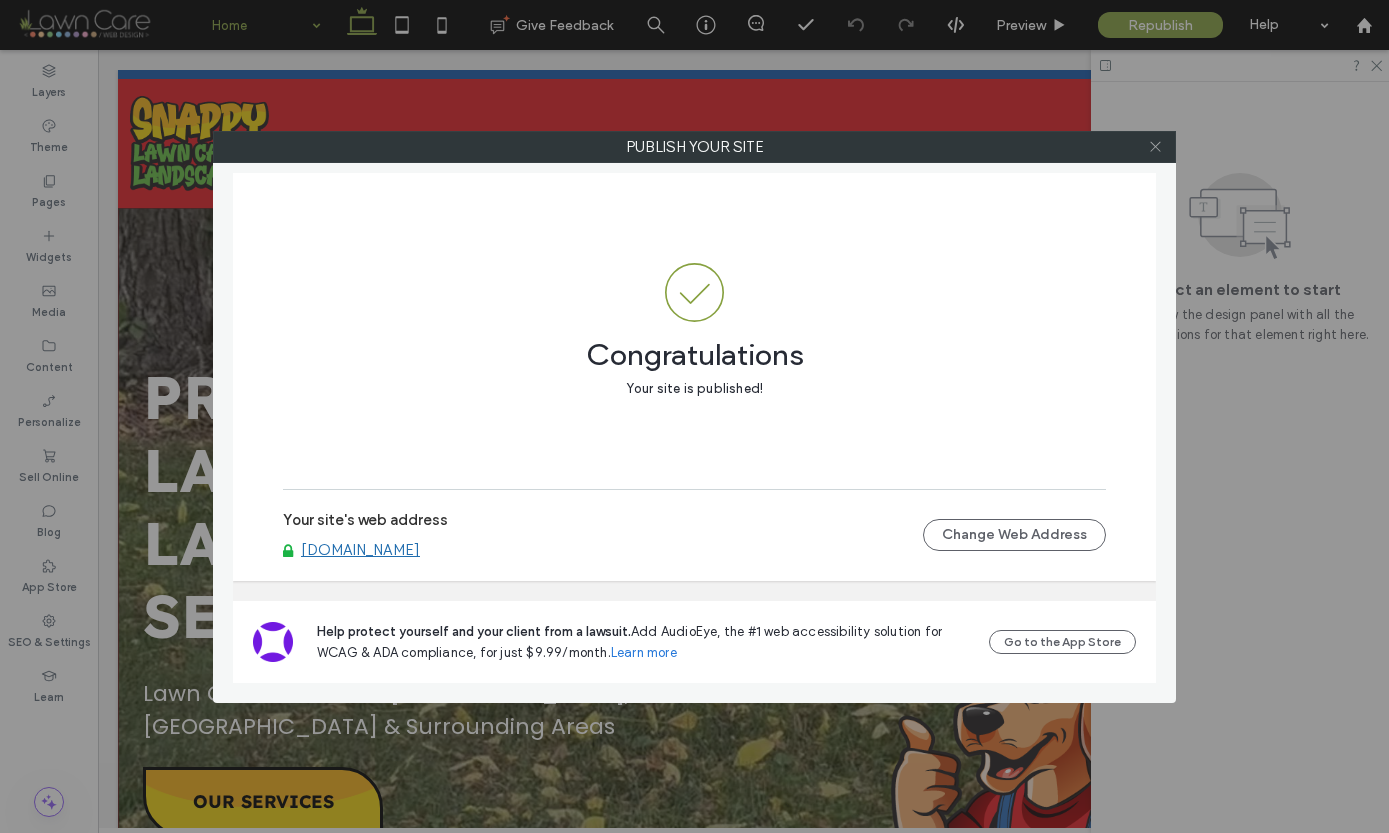 click 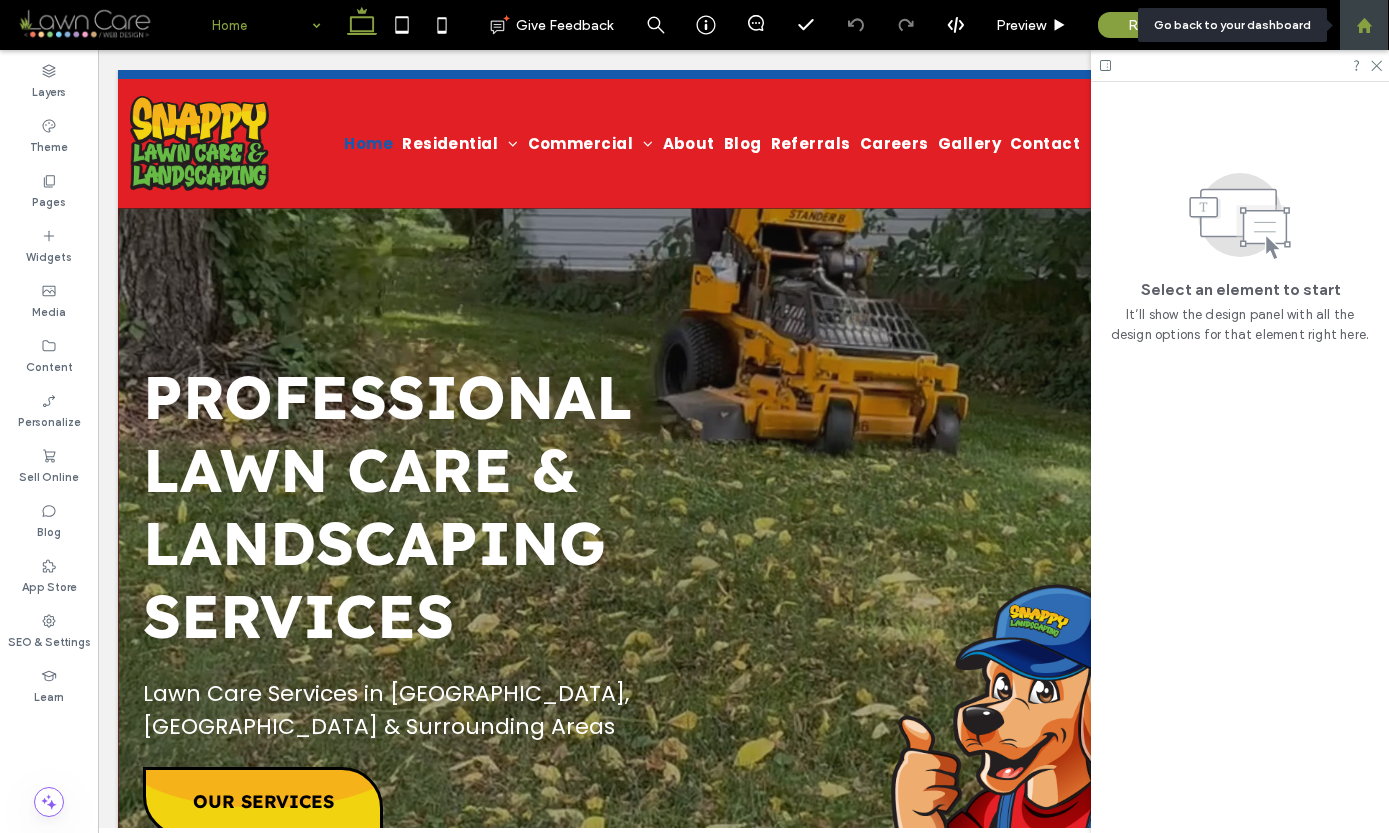click 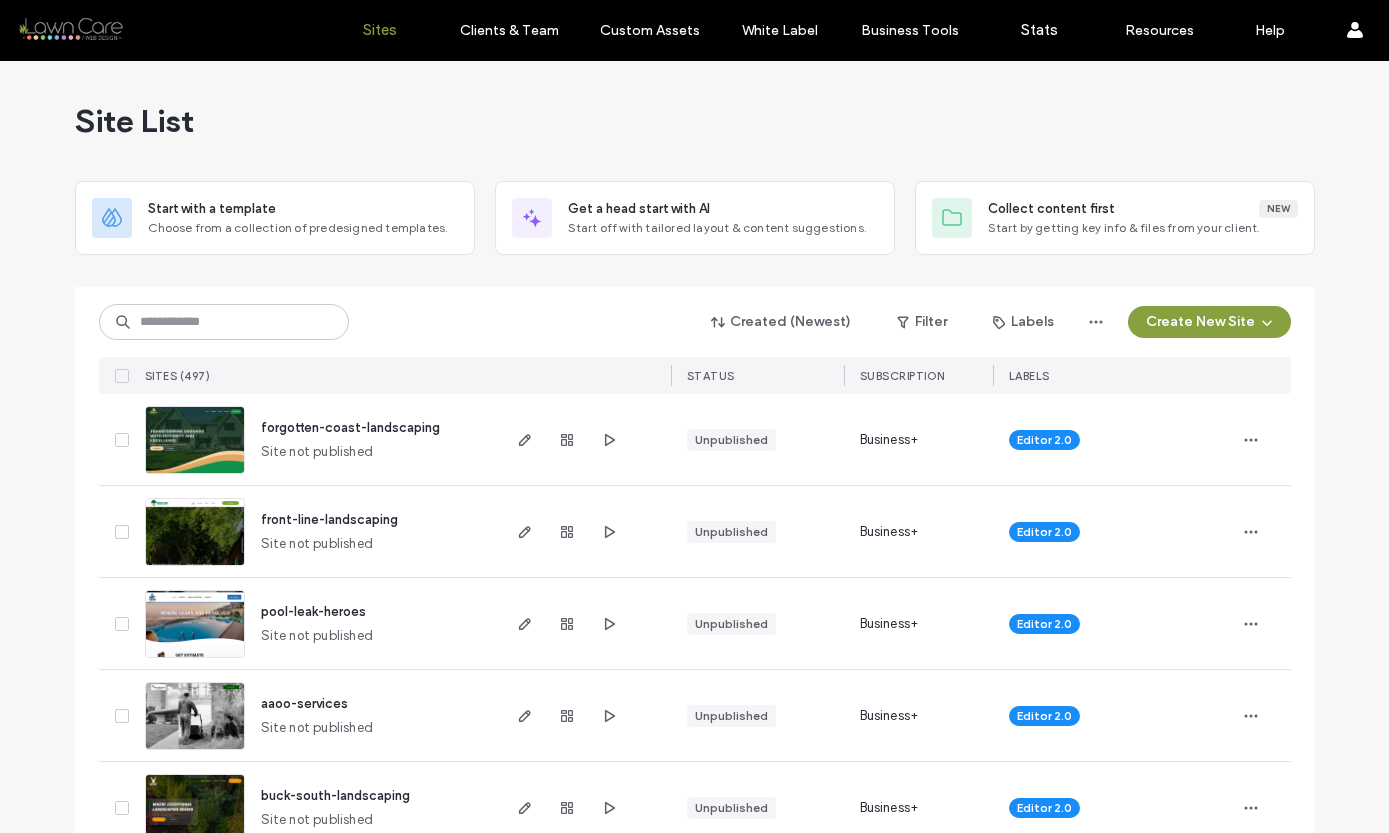 scroll, scrollTop: 0, scrollLeft: 0, axis: both 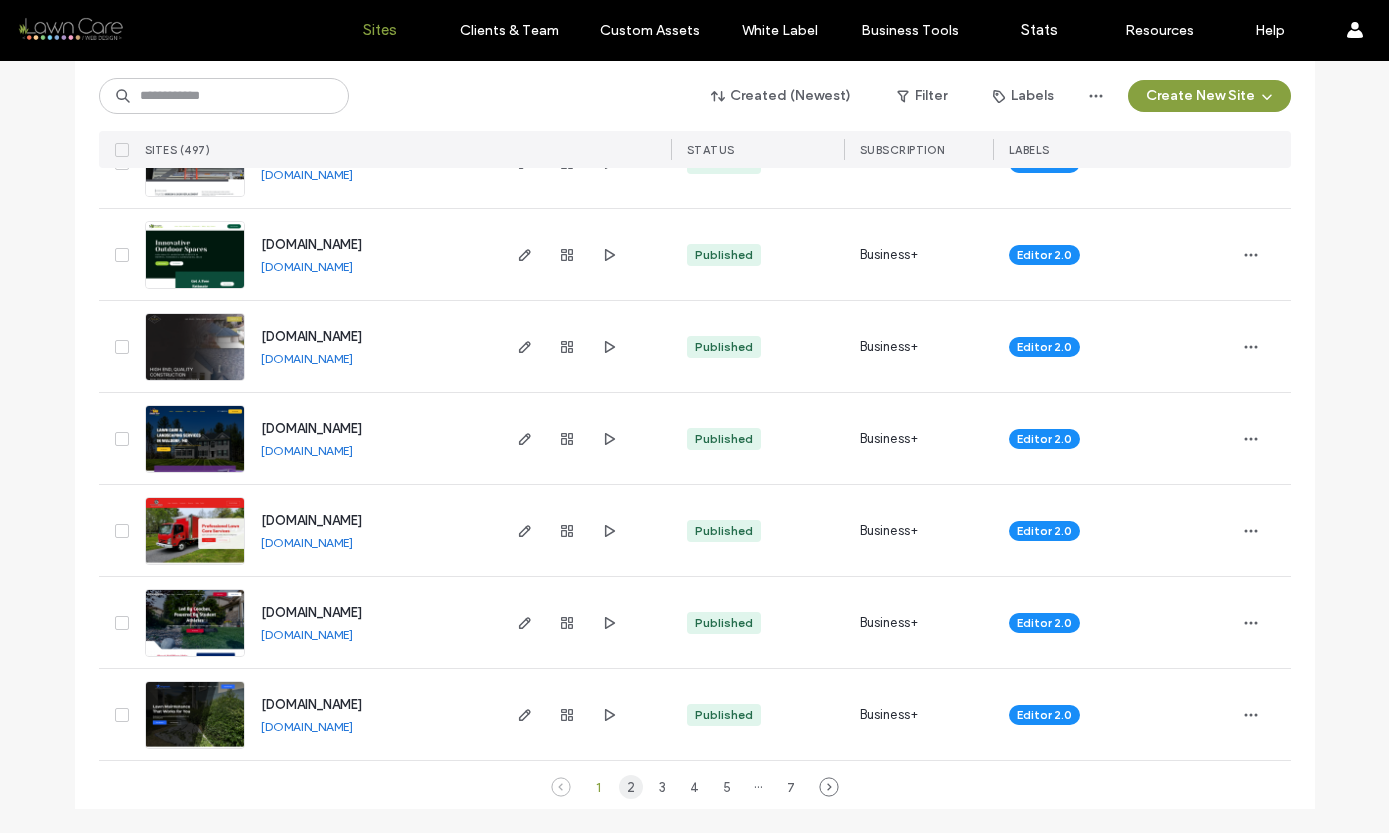 click on "2" at bounding box center (631, 787) 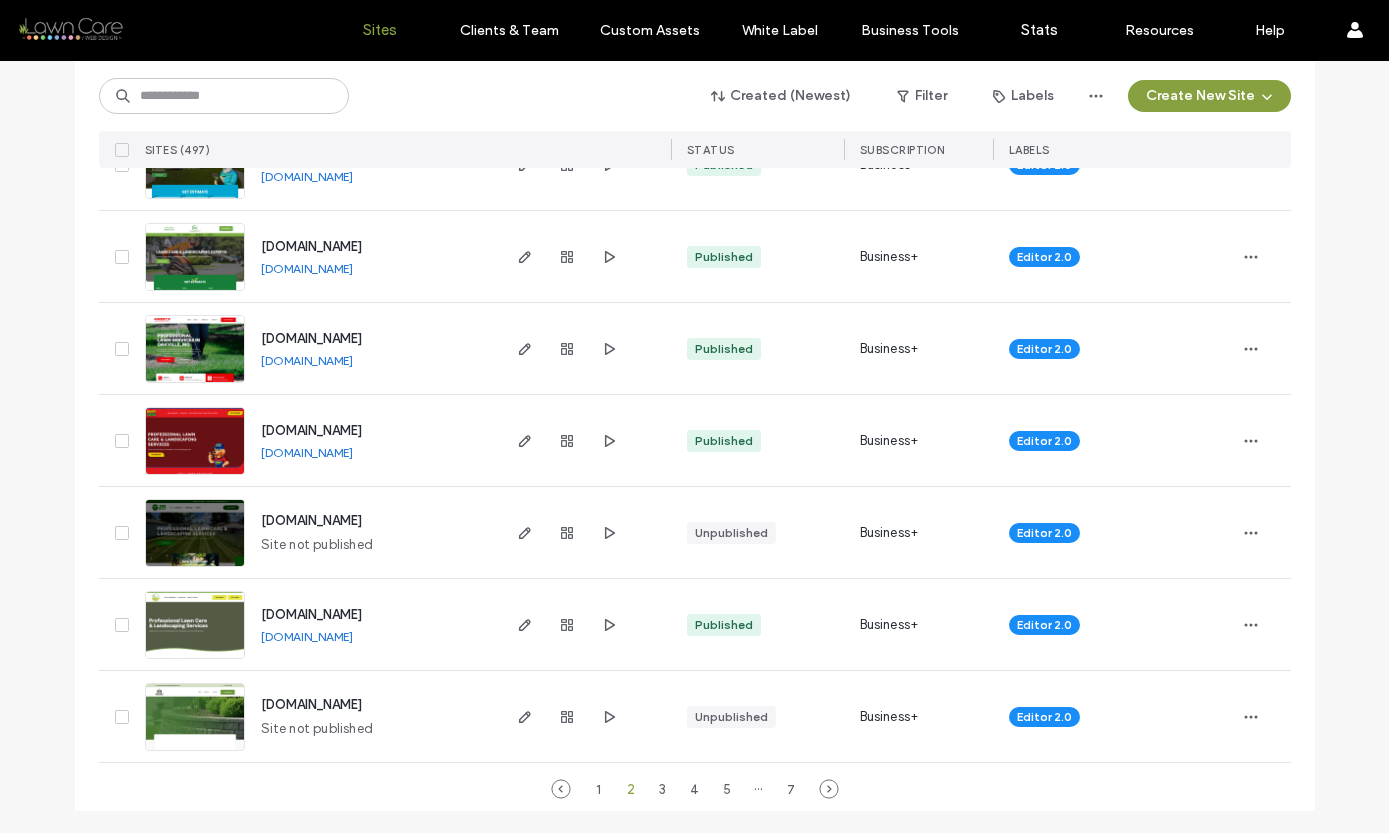 scroll, scrollTop: 6533, scrollLeft: 0, axis: vertical 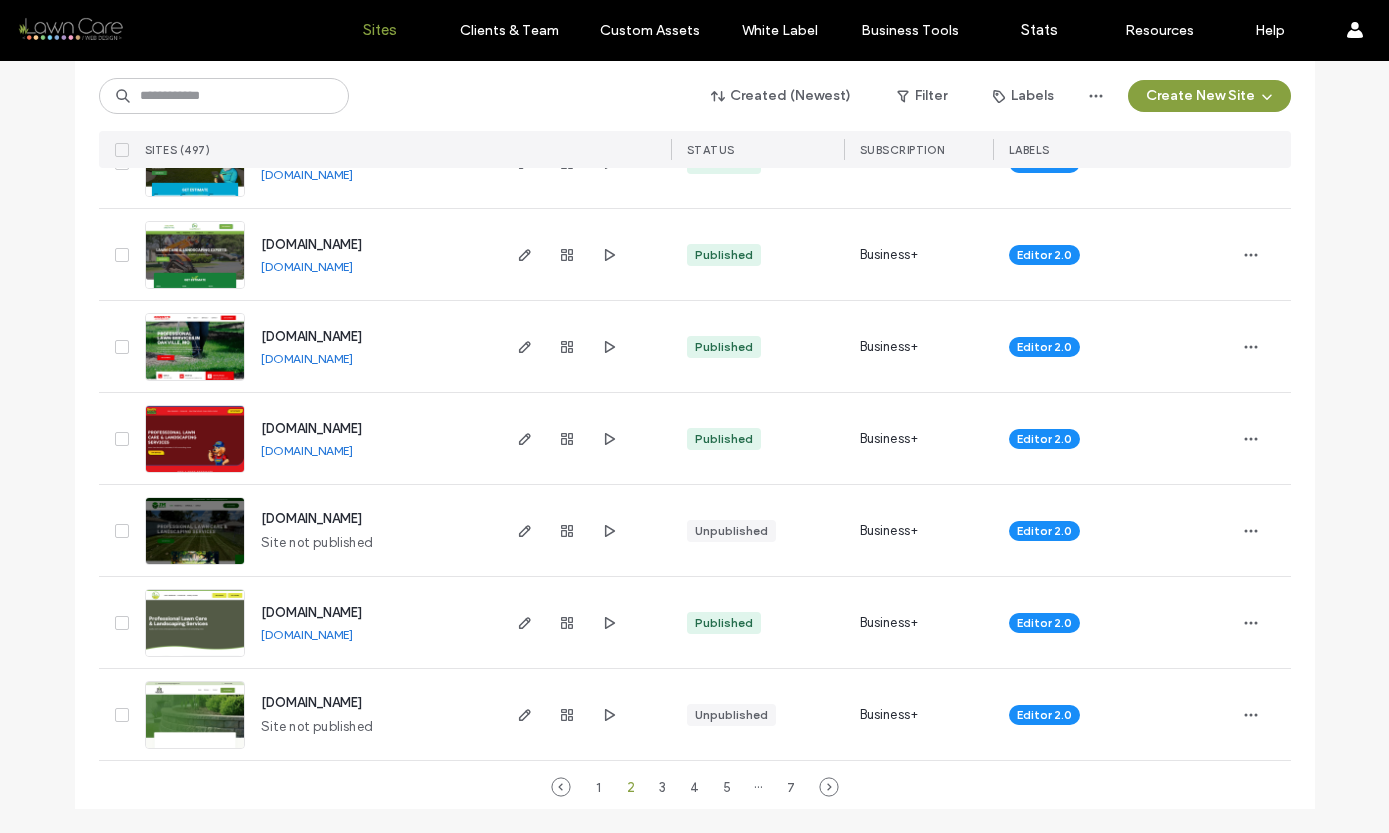 click at bounding box center (195, 658) 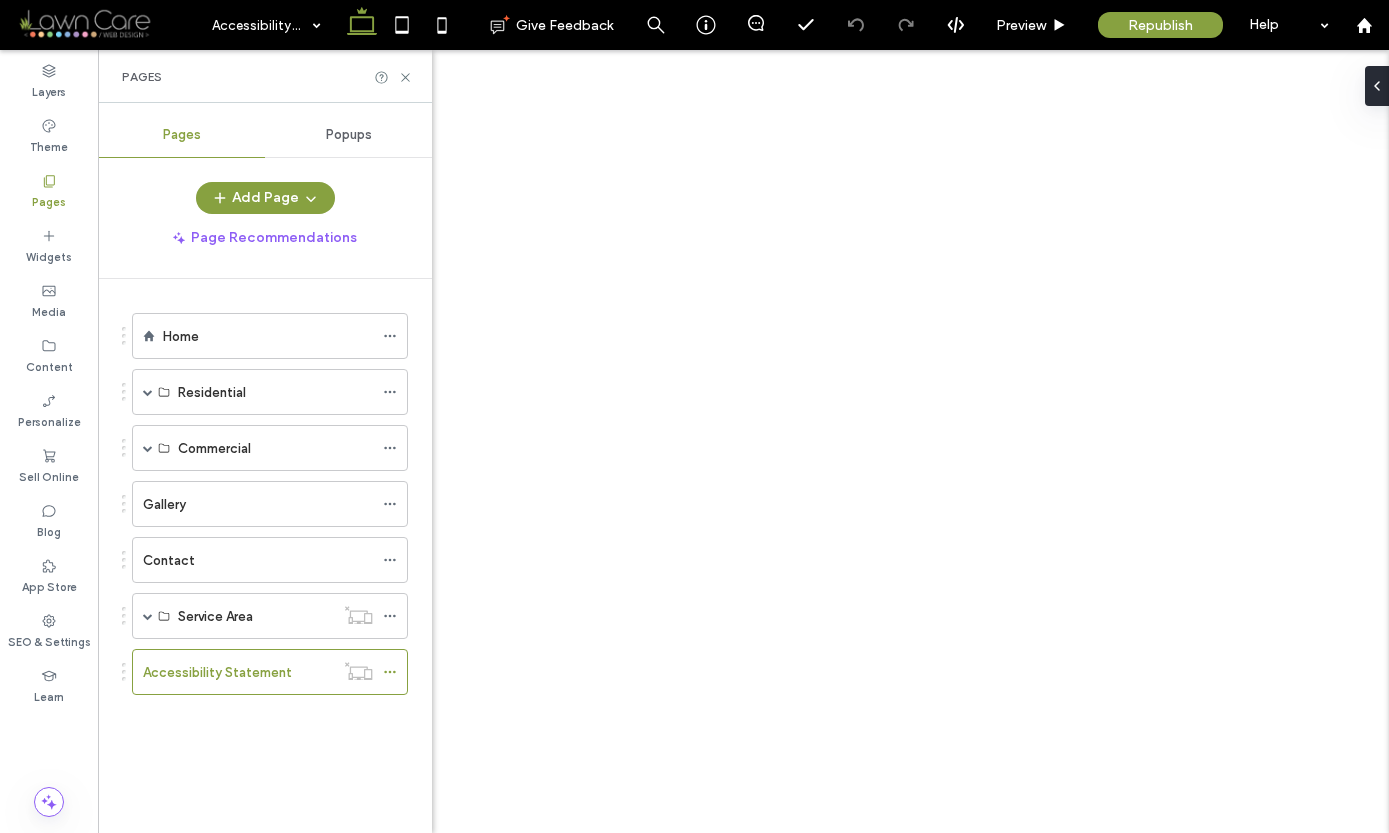 scroll, scrollTop: 0, scrollLeft: 0, axis: both 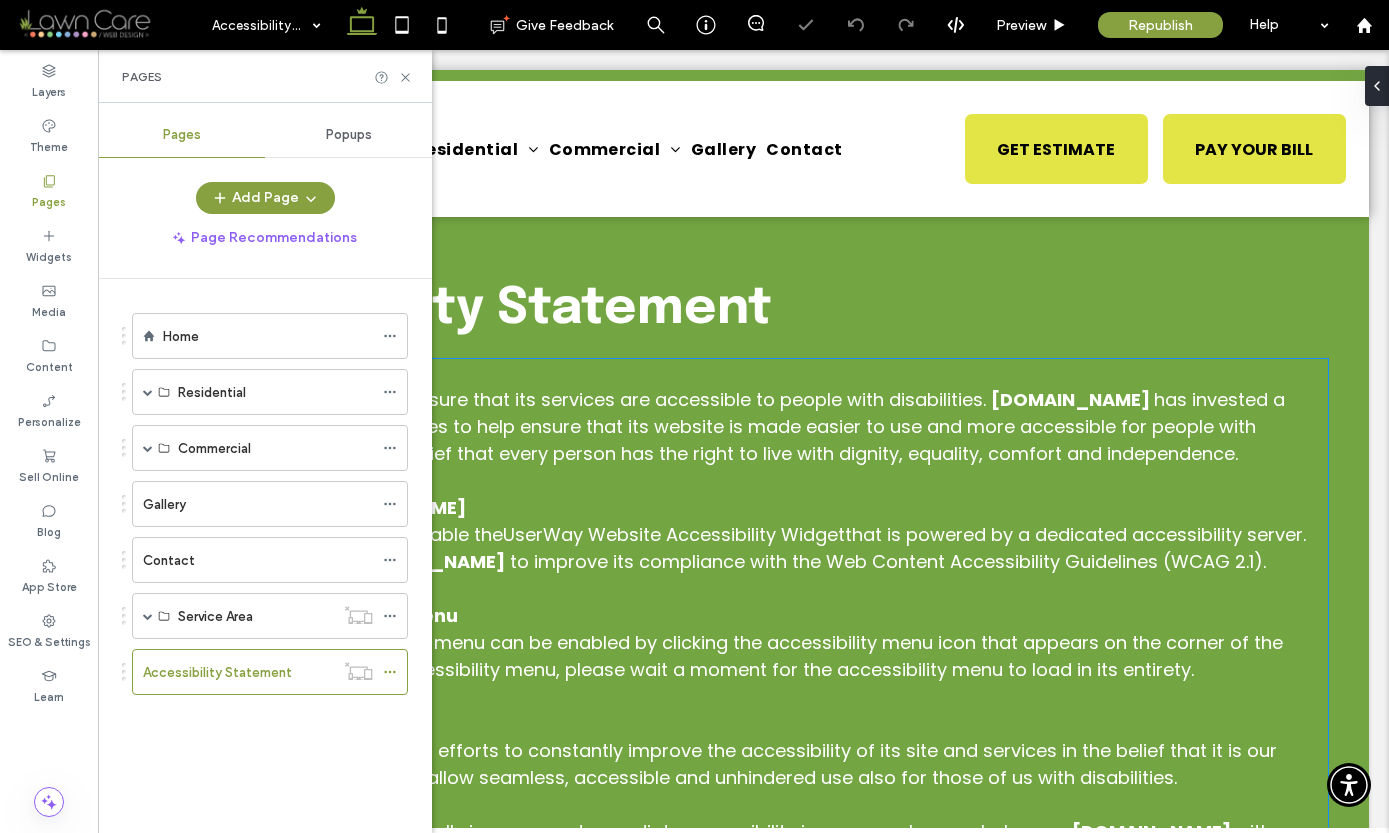 click on "to improve its compliance with the Web Content Accessibility Guidelines (WCAG 2.1)." at bounding box center [888, 561] 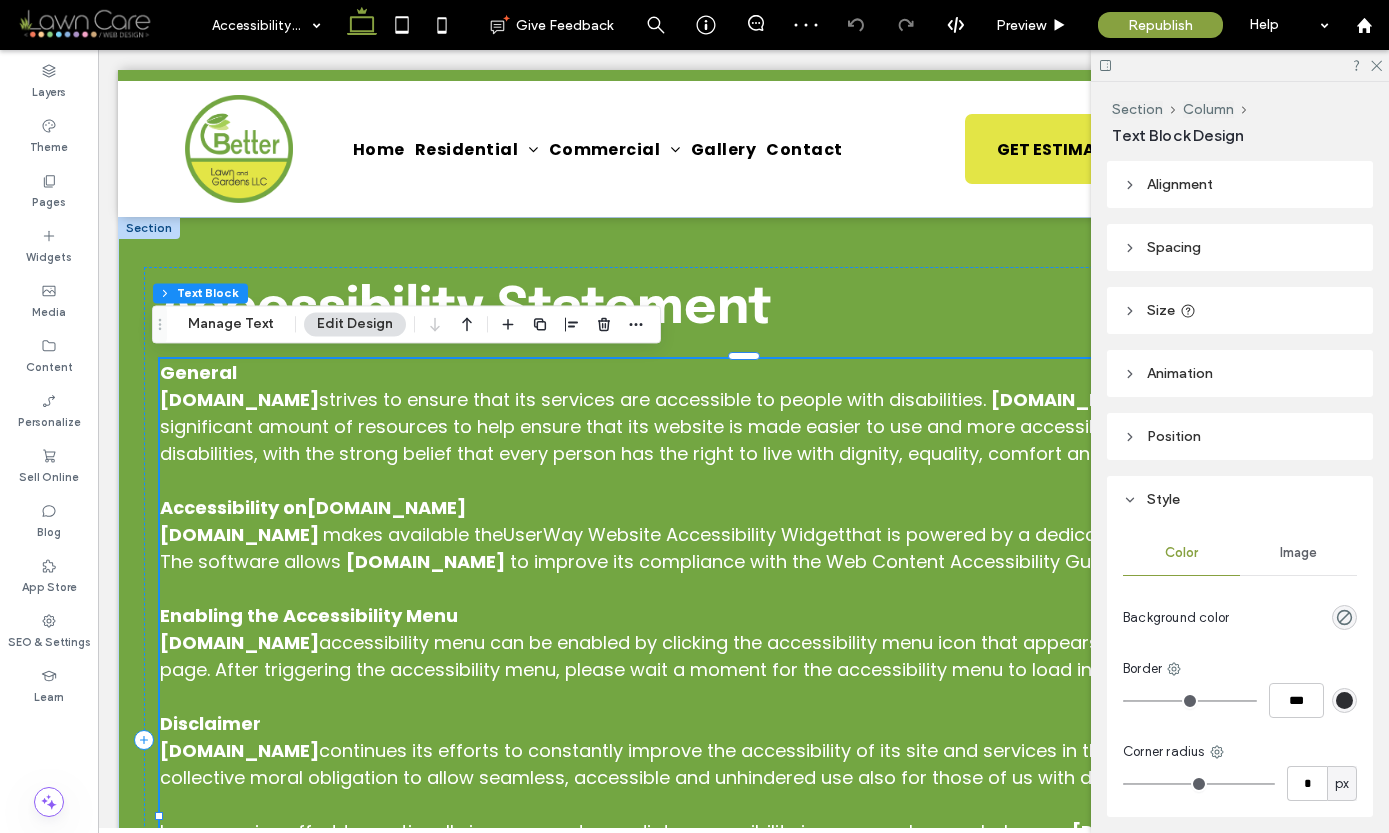 click on "to improve its compliance with the Web Content Accessibility Guidelines (WCAG 2.1)." at bounding box center (888, 561) 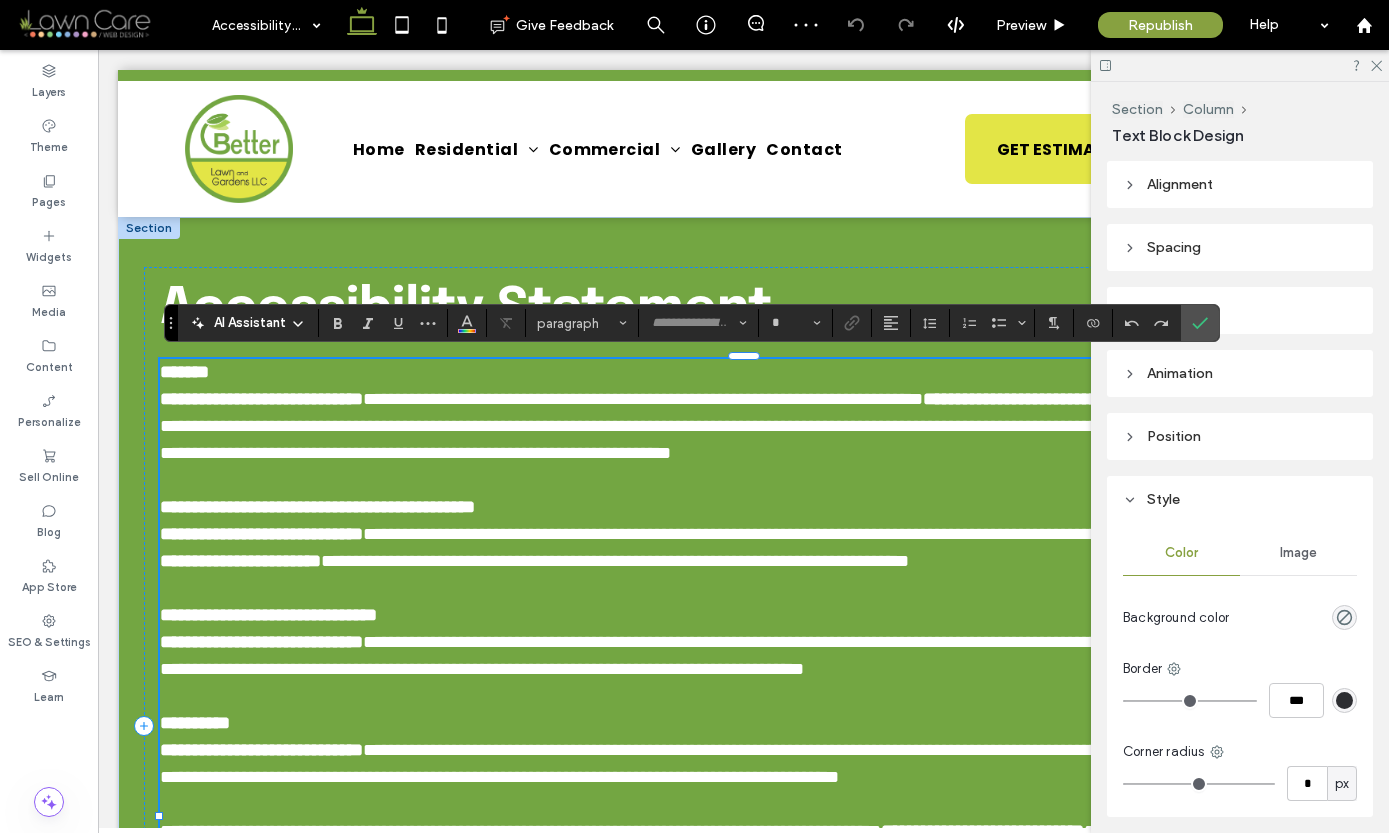 type on "*******" 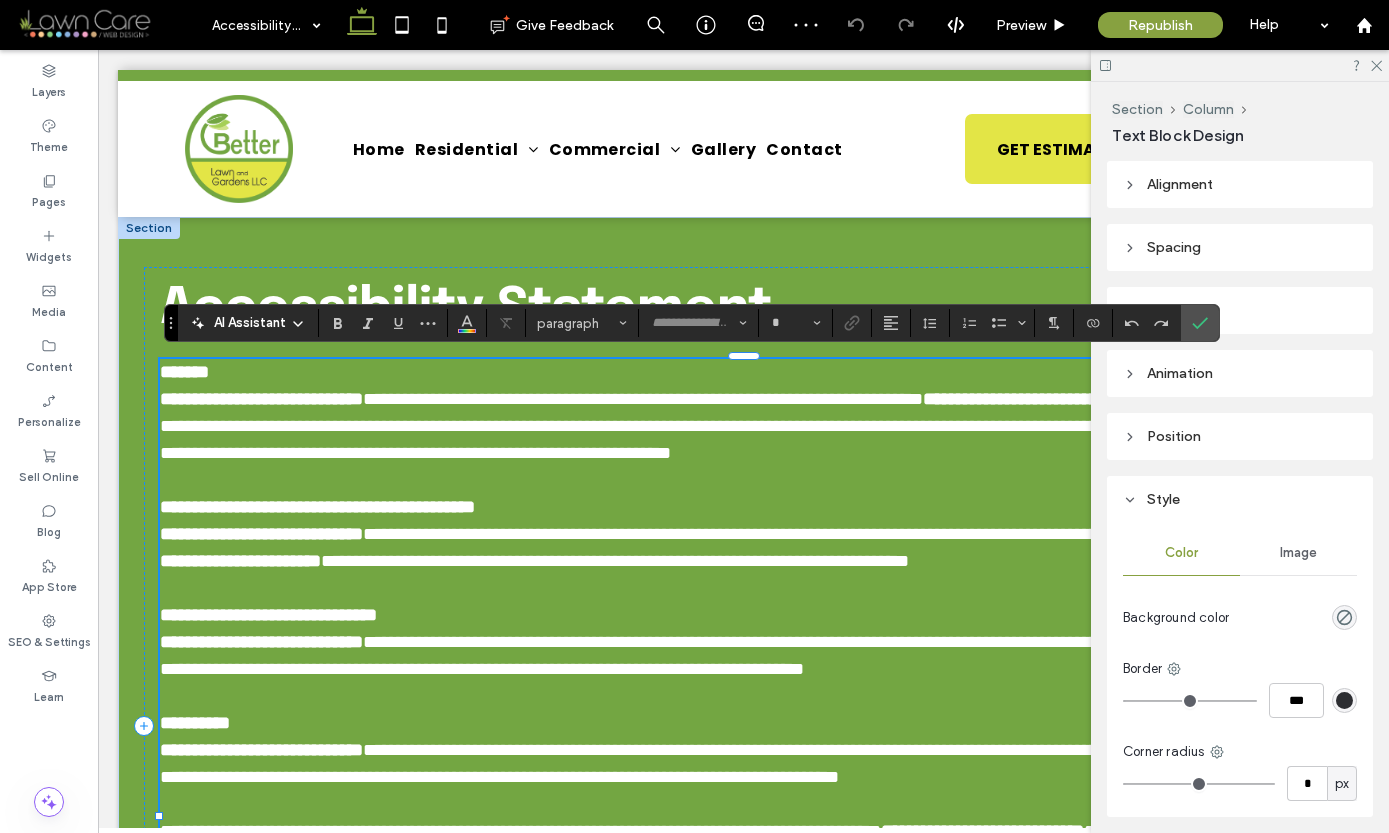 type on "**" 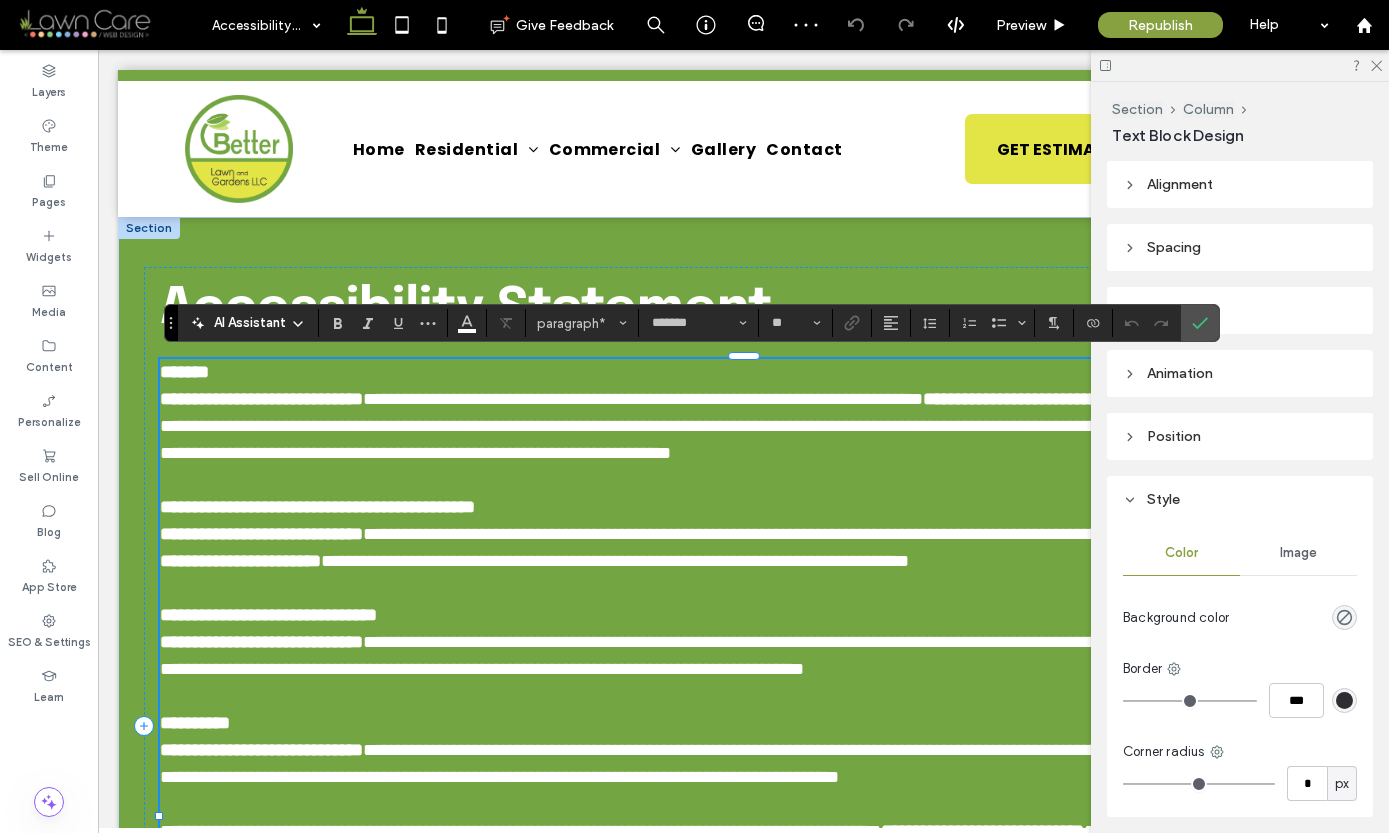 drag, startPoint x: 458, startPoint y: 614, endPoint x: 468, endPoint y: 617, distance: 10.440307 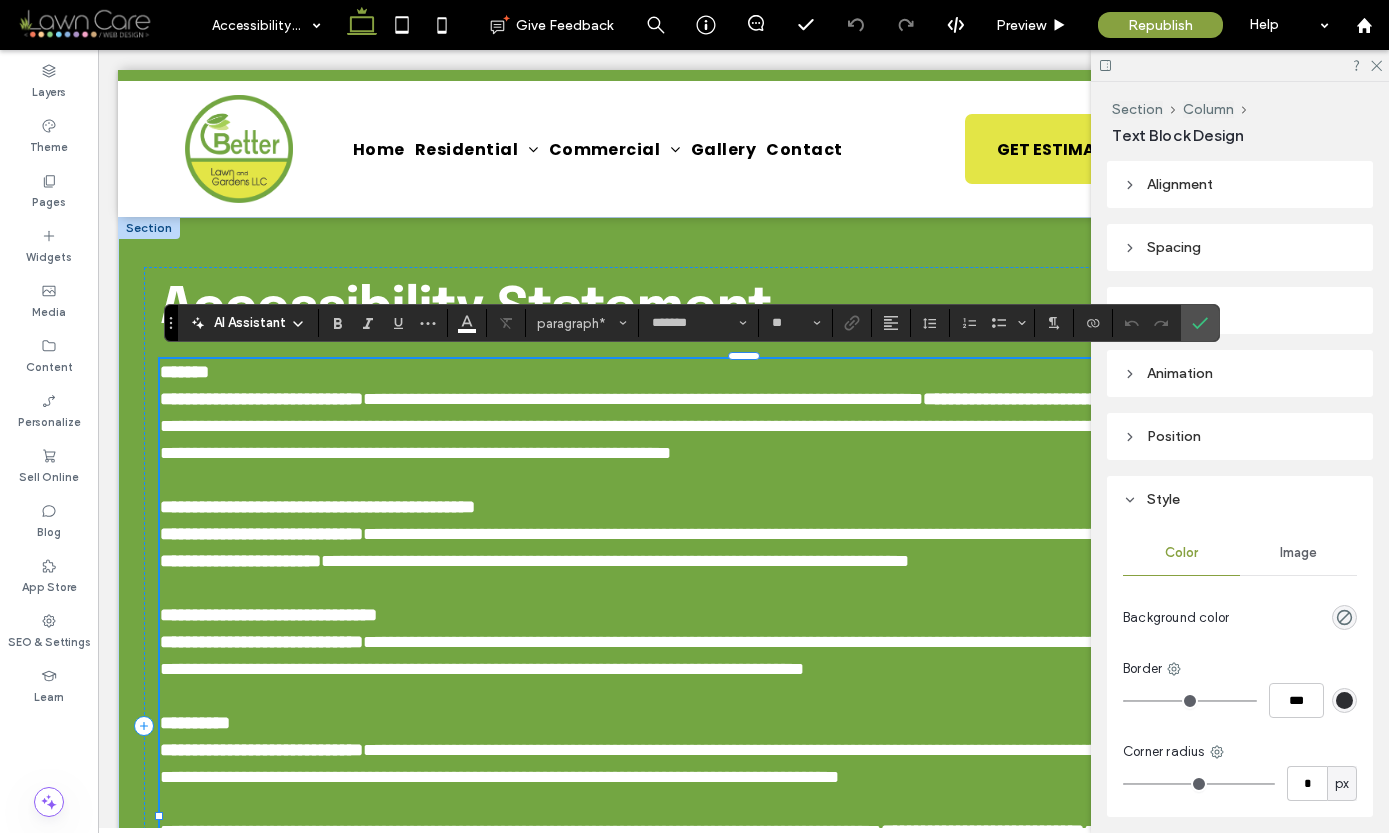 type 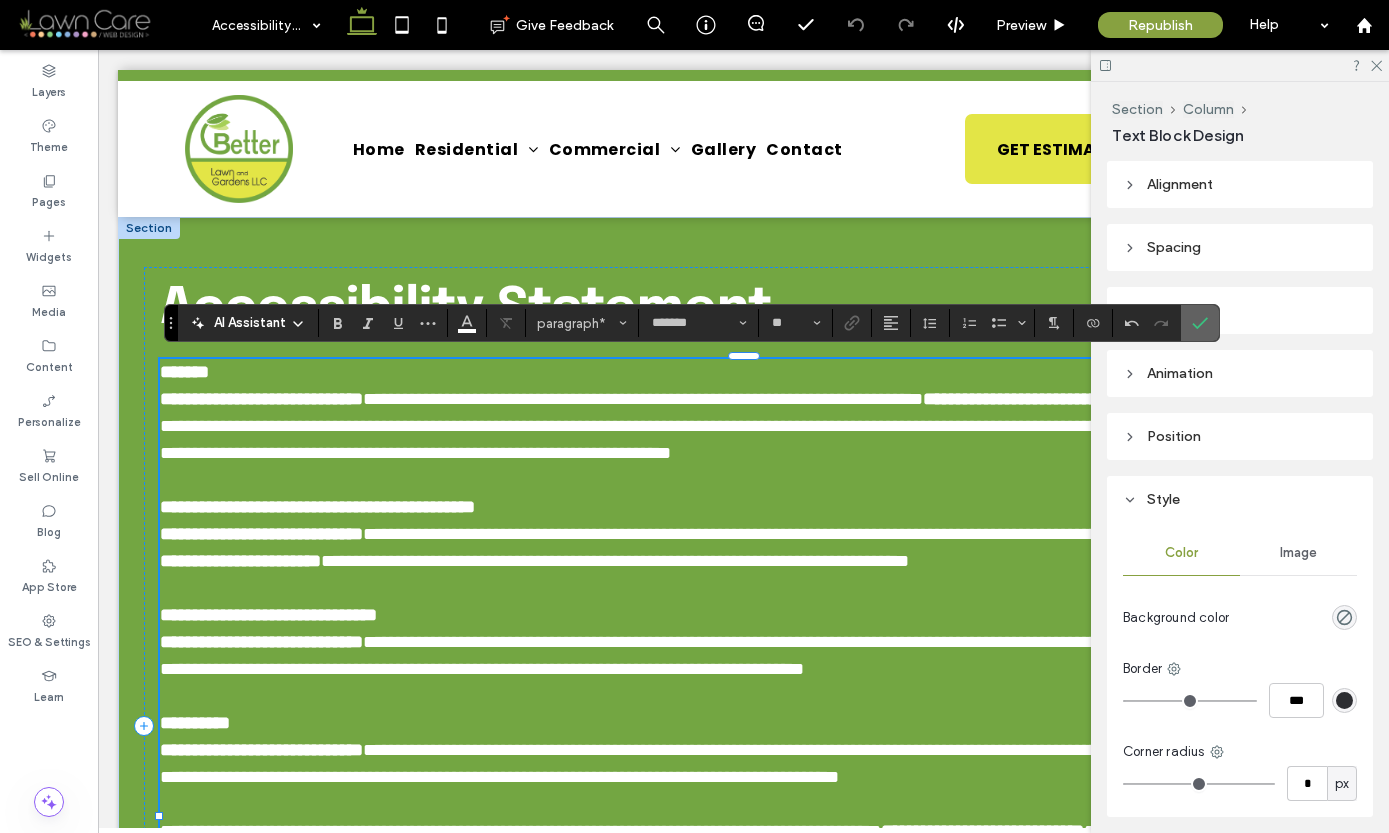 click at bounding box center (1200, 323) 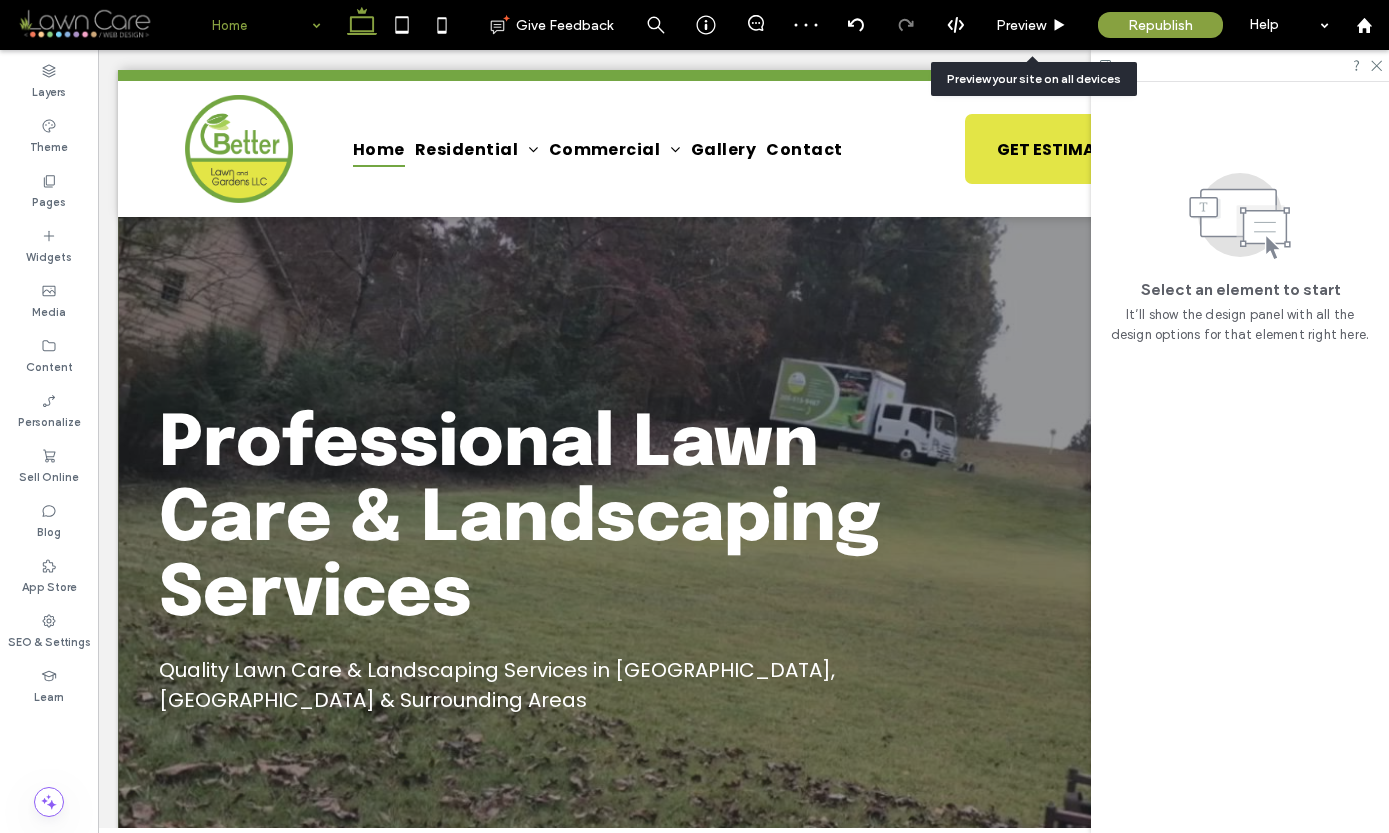 scroll, scrollTop: 0, scrollLeft: 0, axis: both 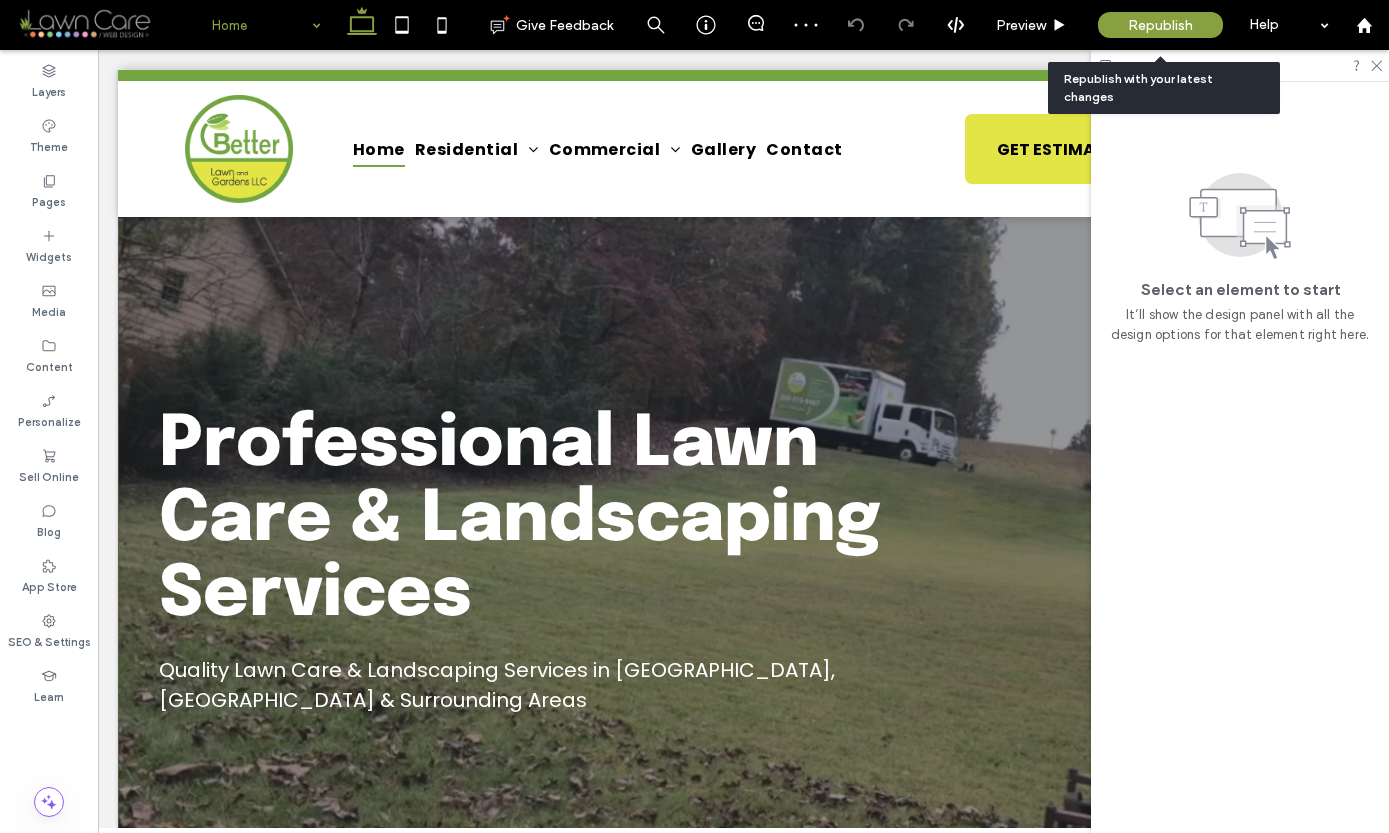 click on "Republish" at bounding box center (1160, 25) 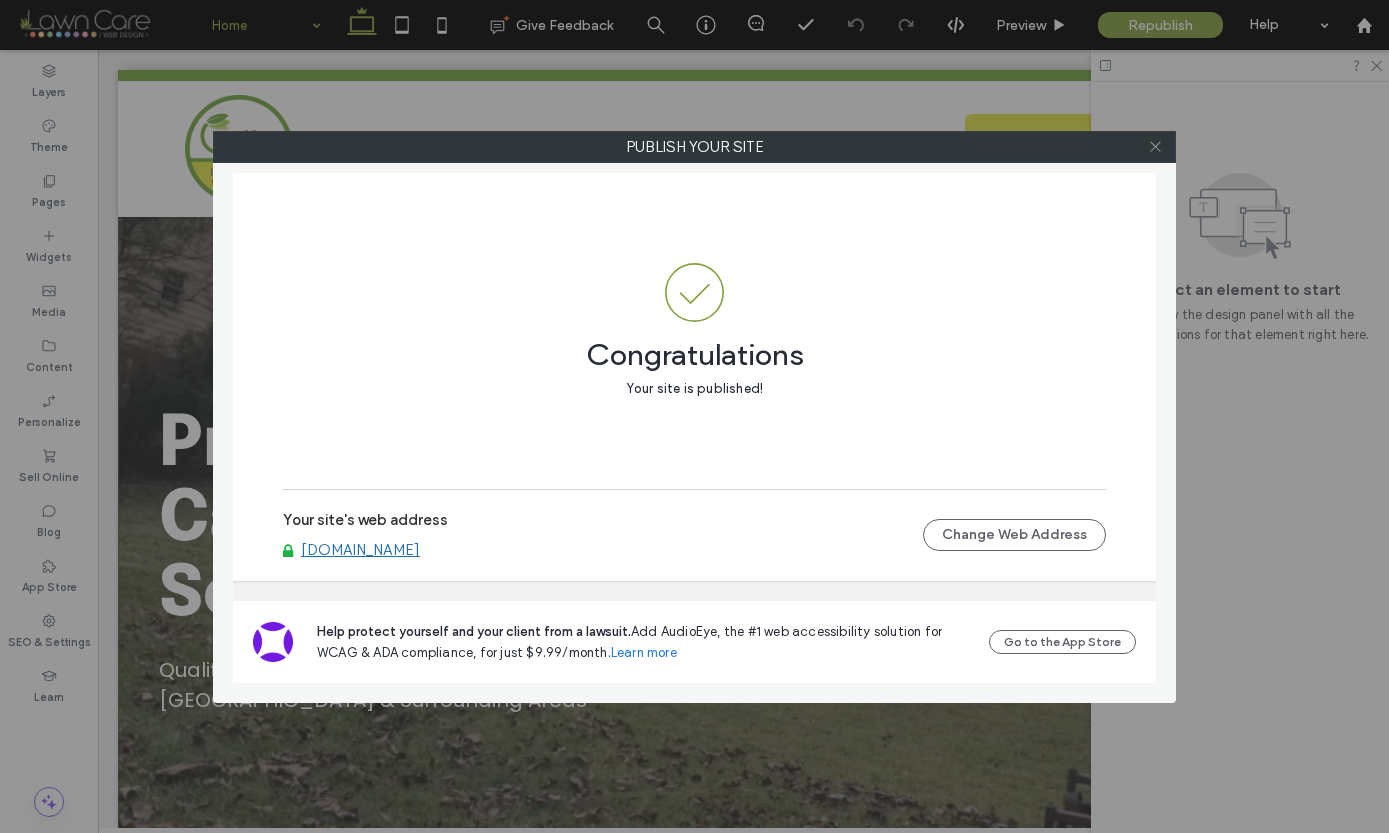 click 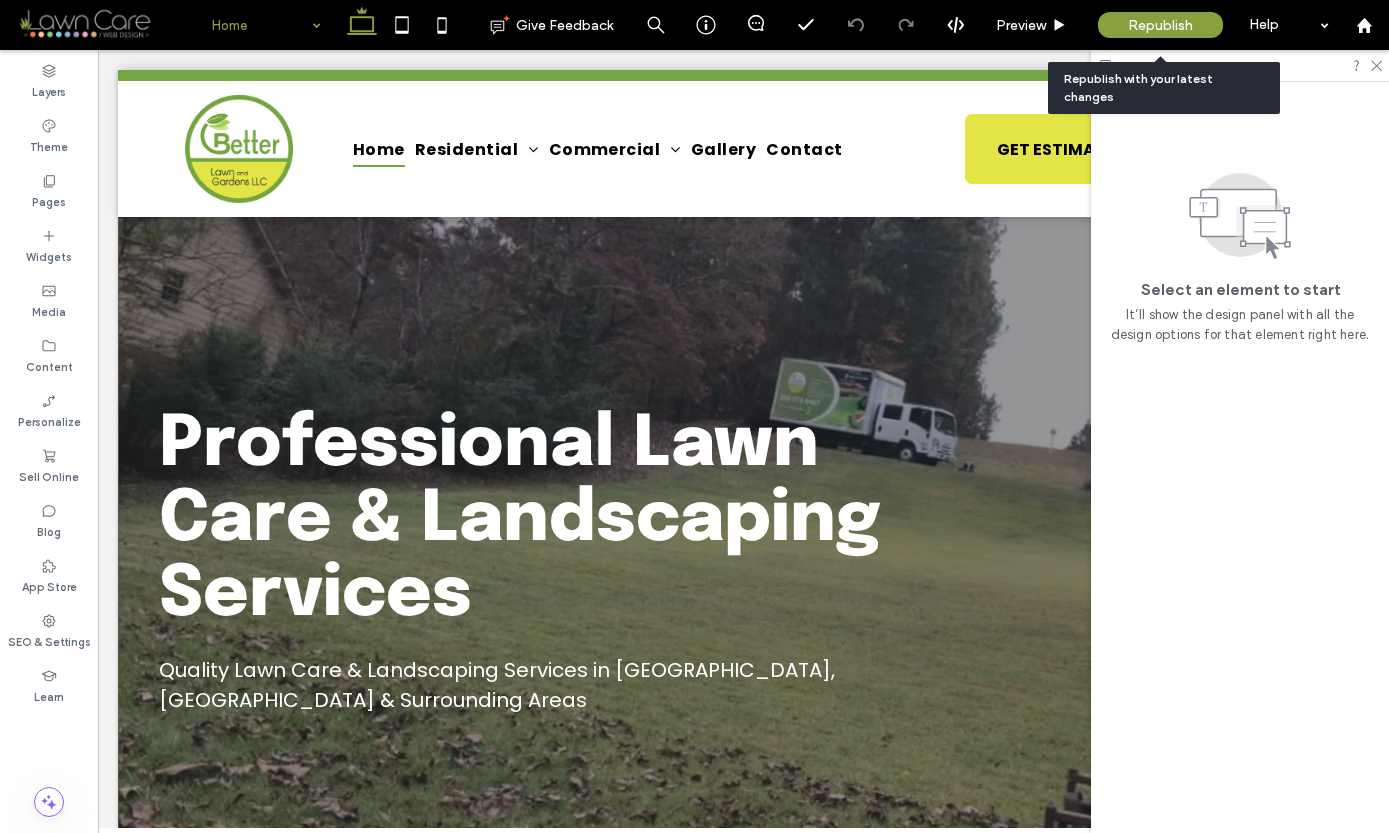 click on "Republish" at bounding box center (1160, 25) 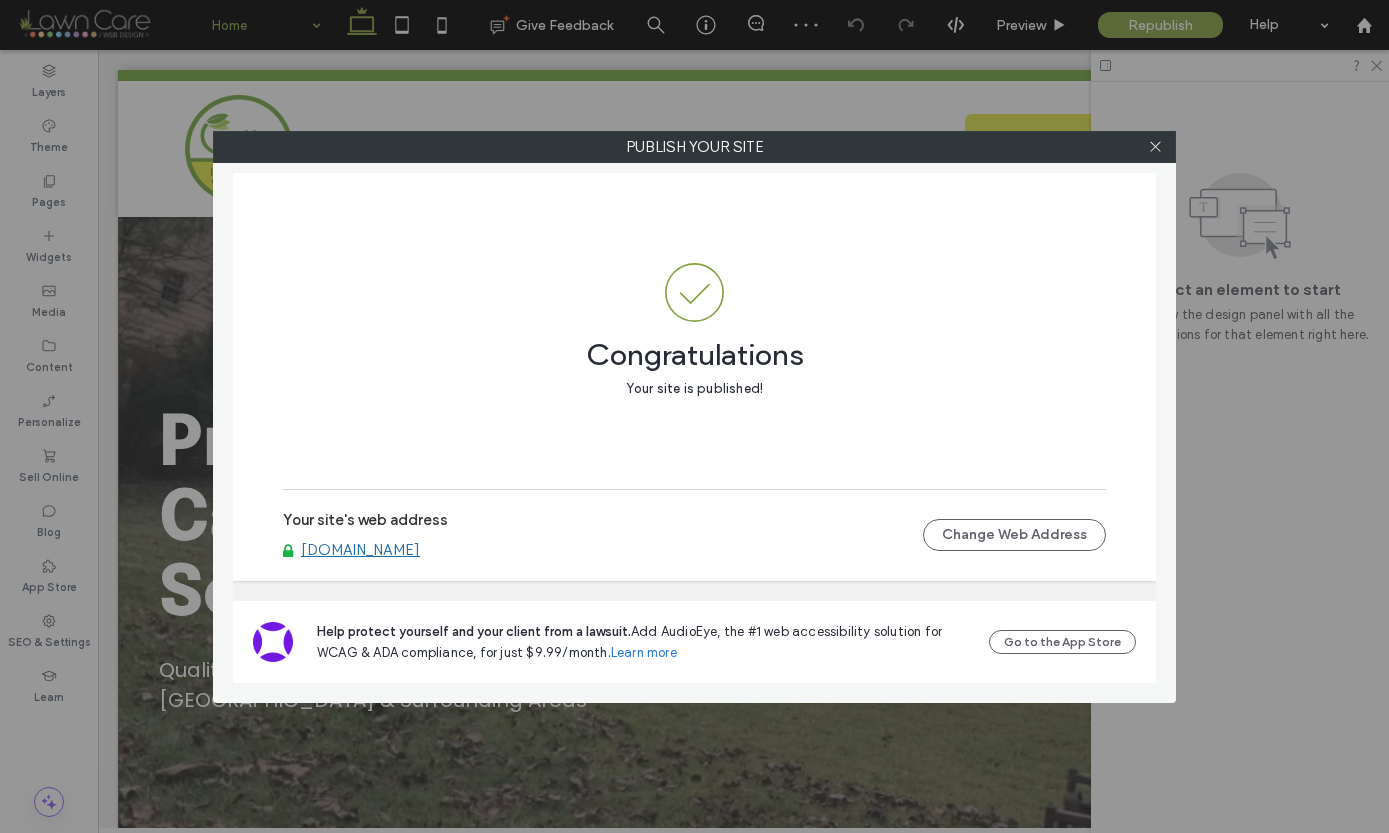 click on "www.betterlawnandgardens.com" at bounding box center (360, 550) 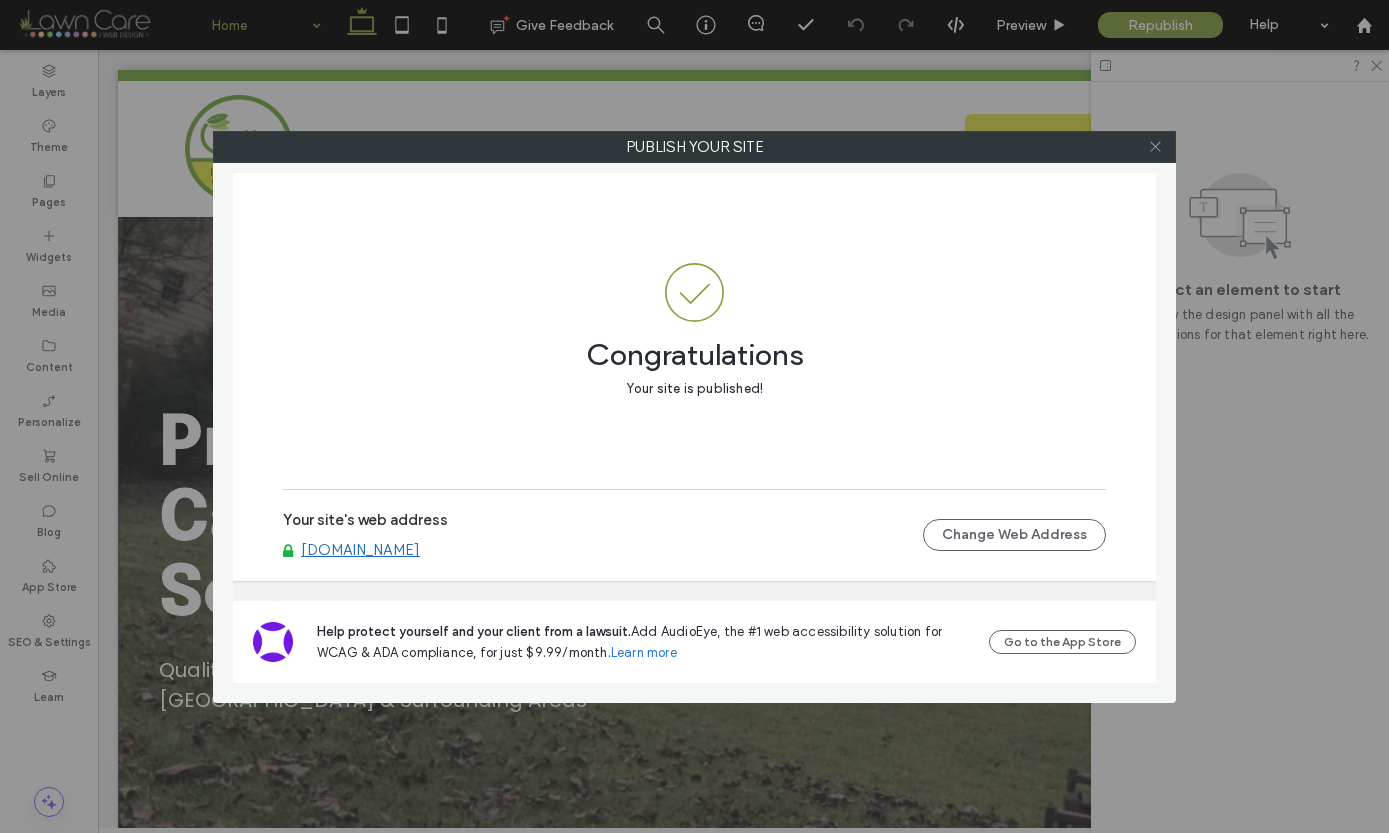 click 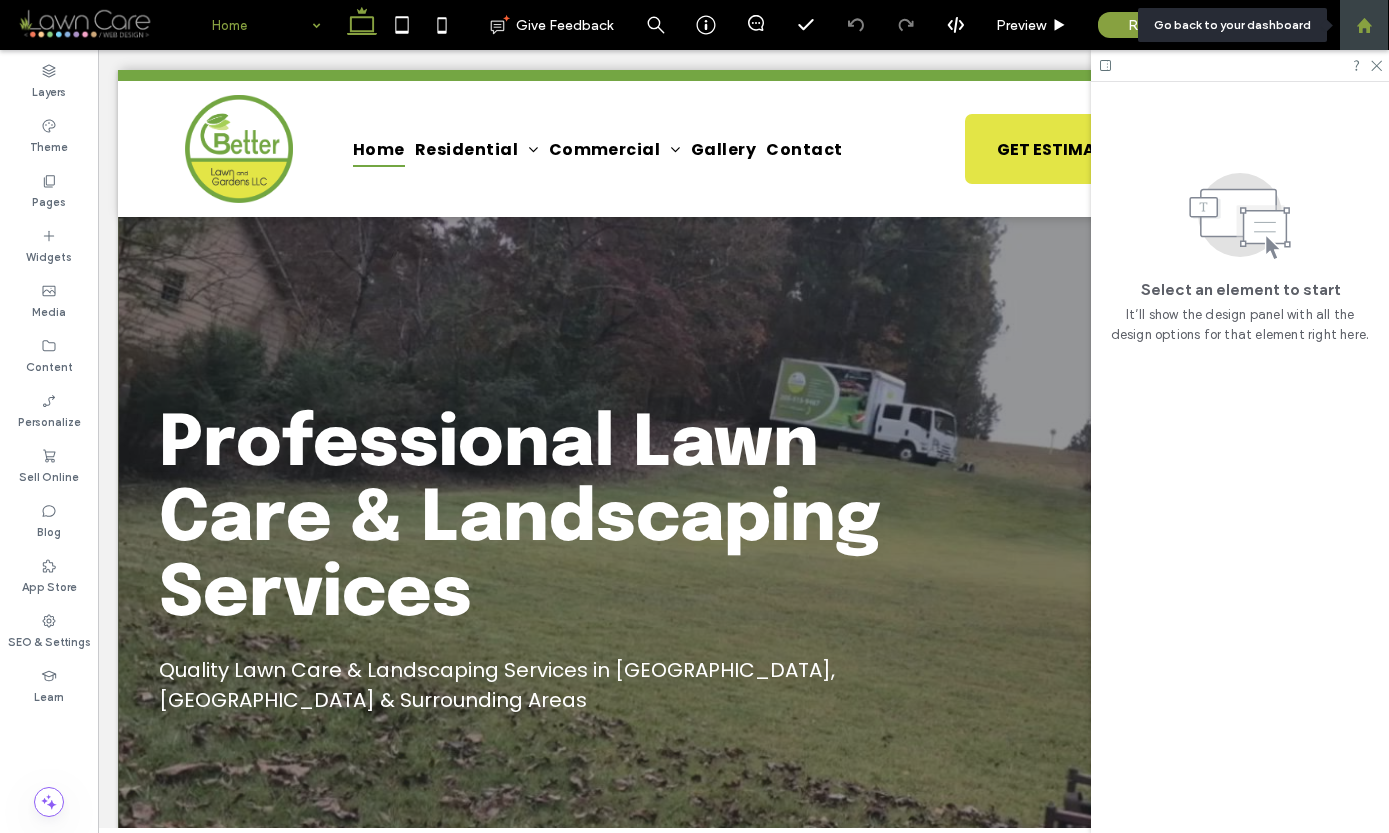 click 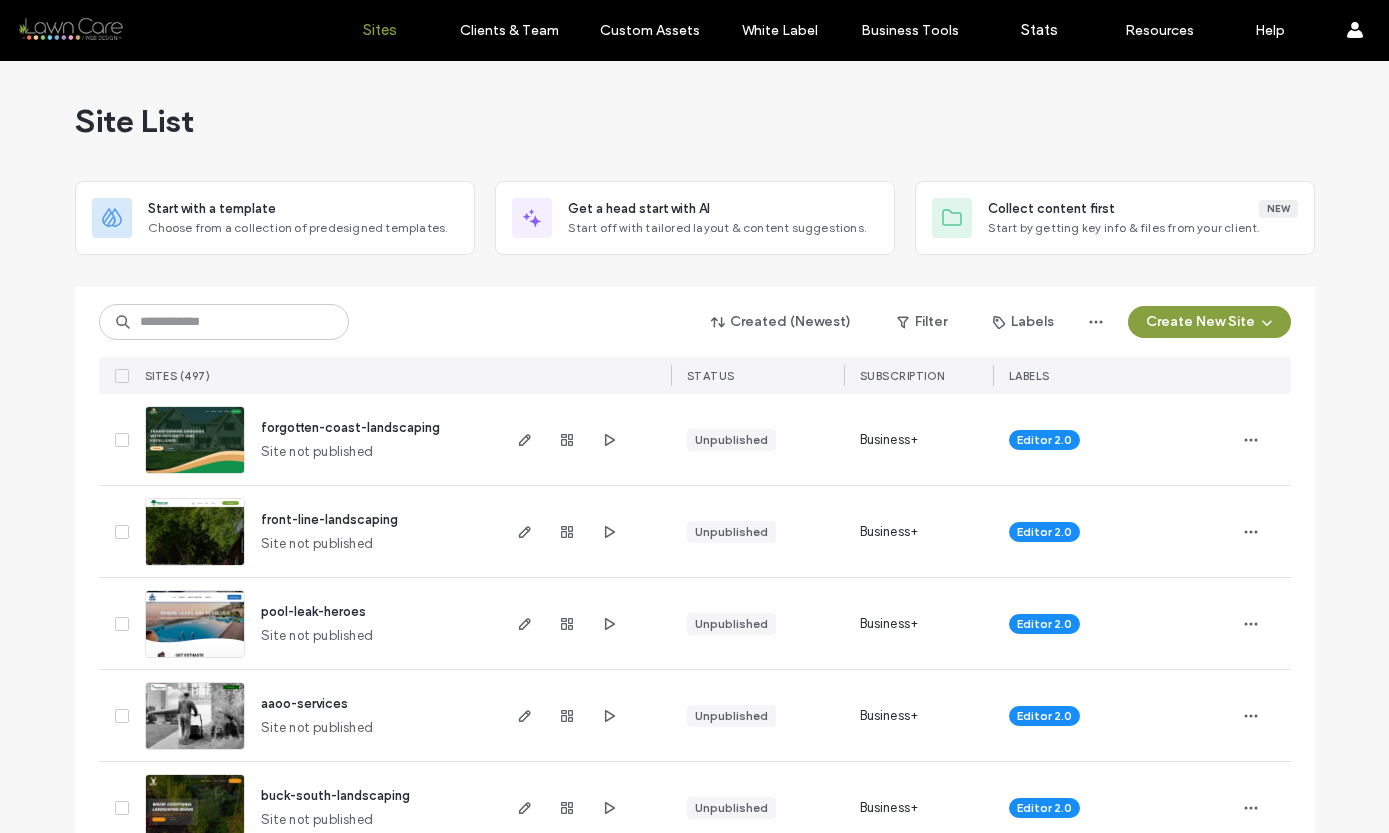 scroll, scrollTop: 0, scrollLeft: 0, axis: both 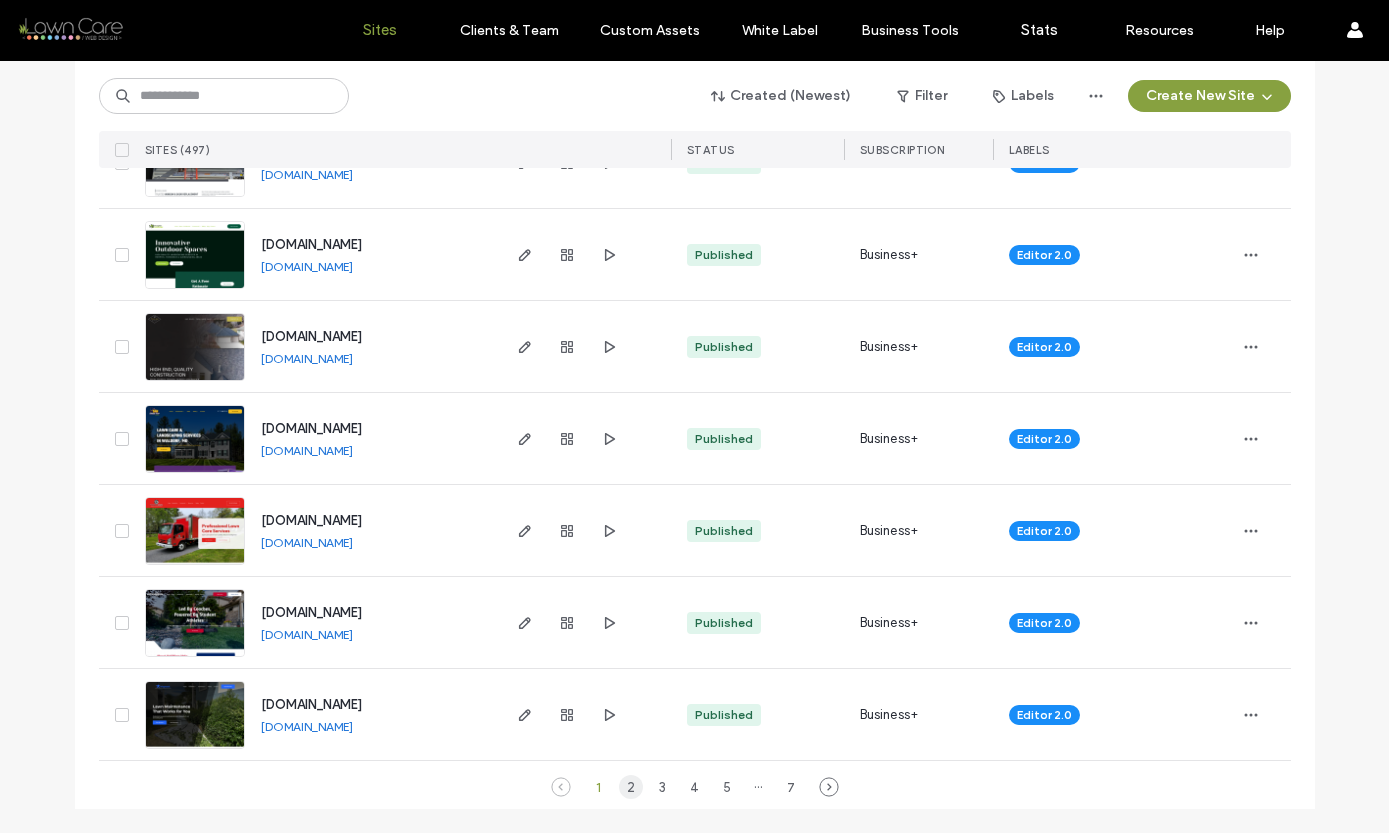 click on "2" at bounding box center (631, 787) 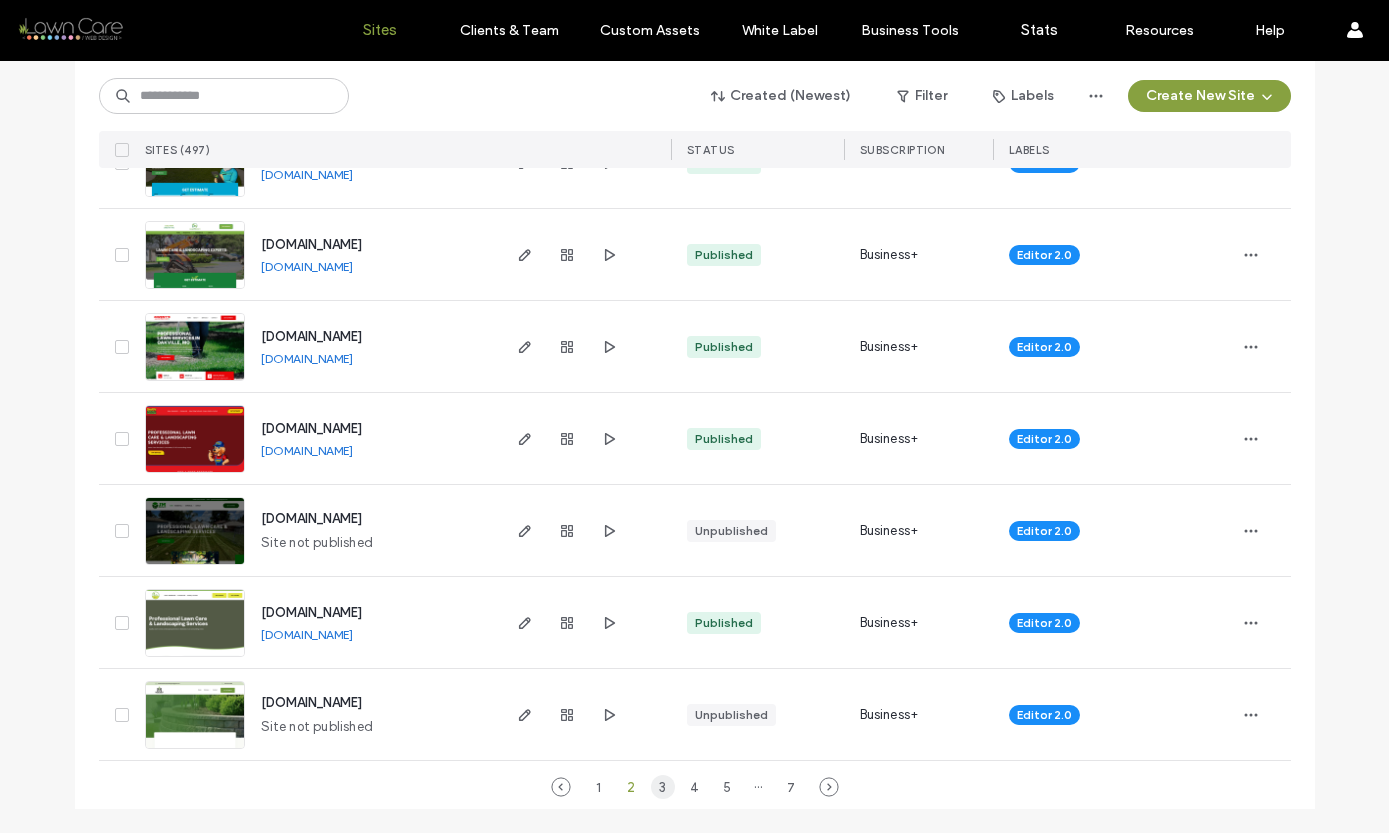 click on "3" at bounding box center (663, 787) 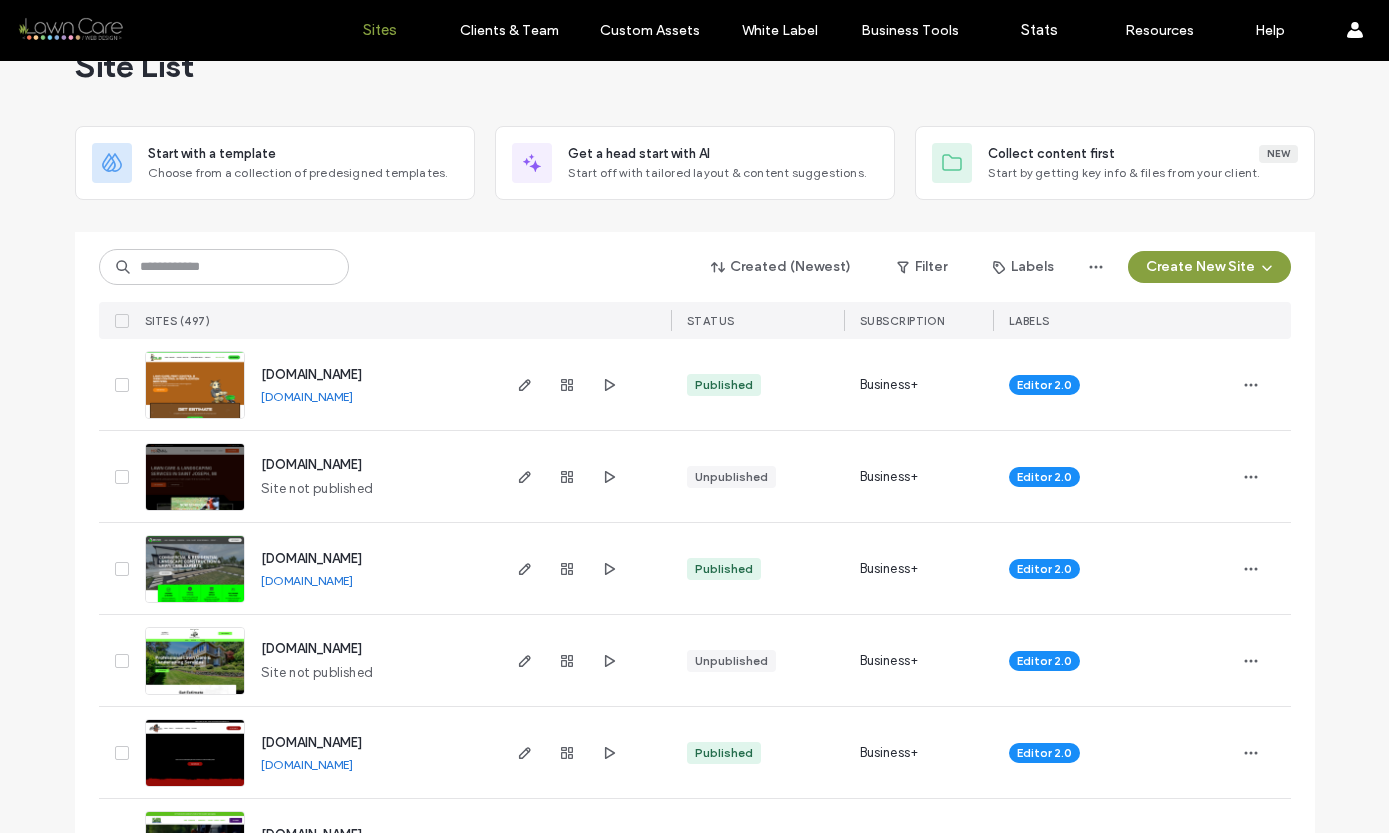 scroll, scrollTop: 0, scrollLeft: 0, axis: both 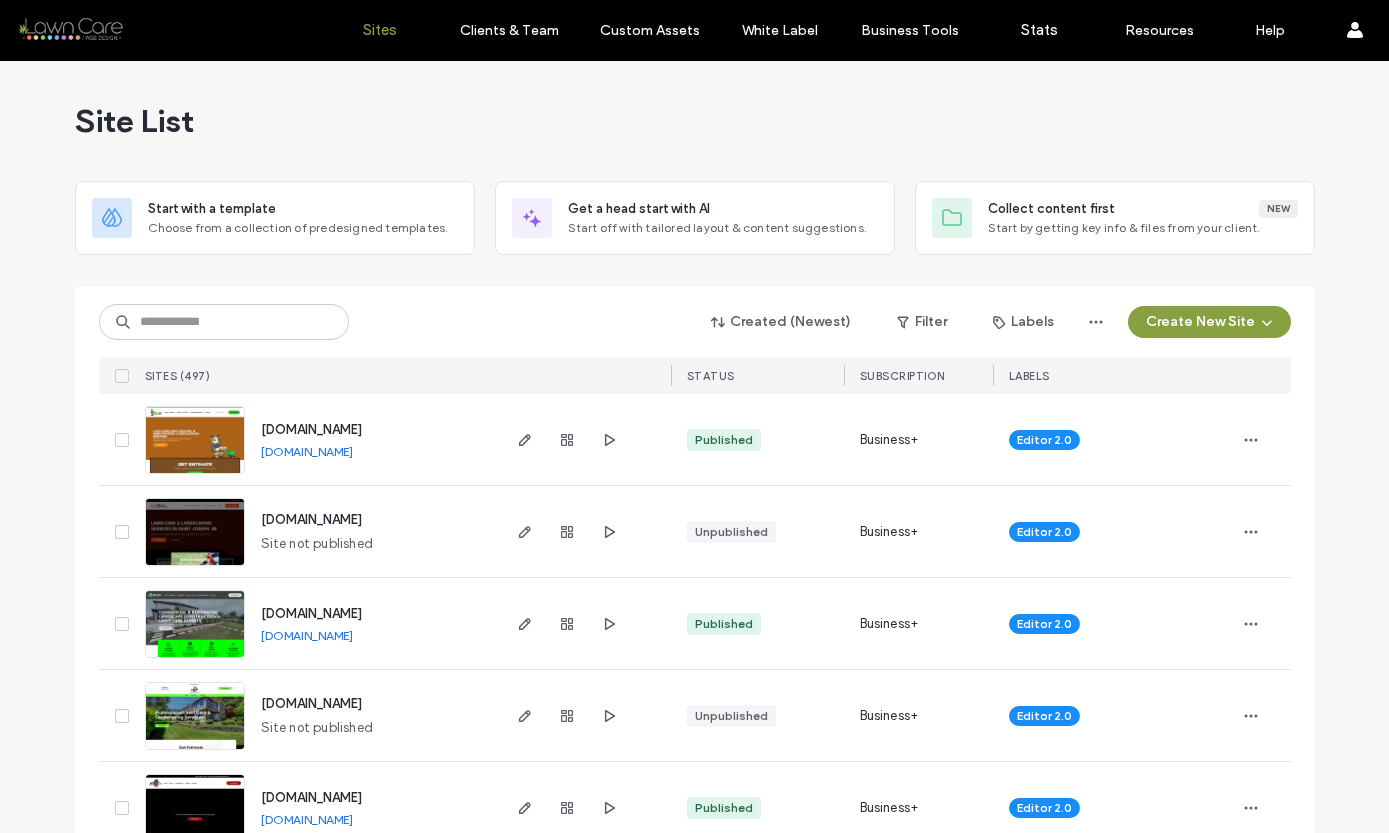 click at bounding box center (195, 475) 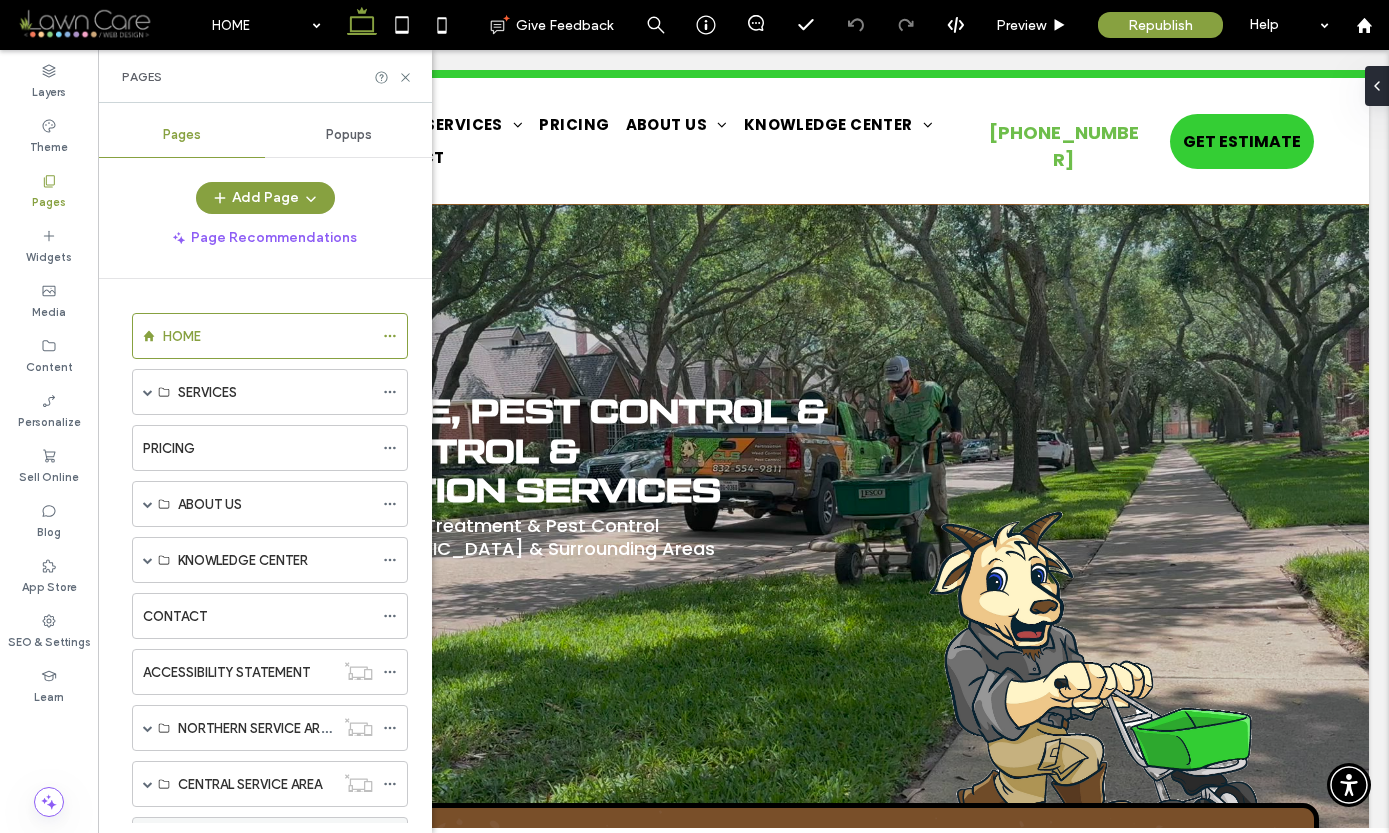 scroll, scrollTop: 0, scrollLeft: 0, axis: both 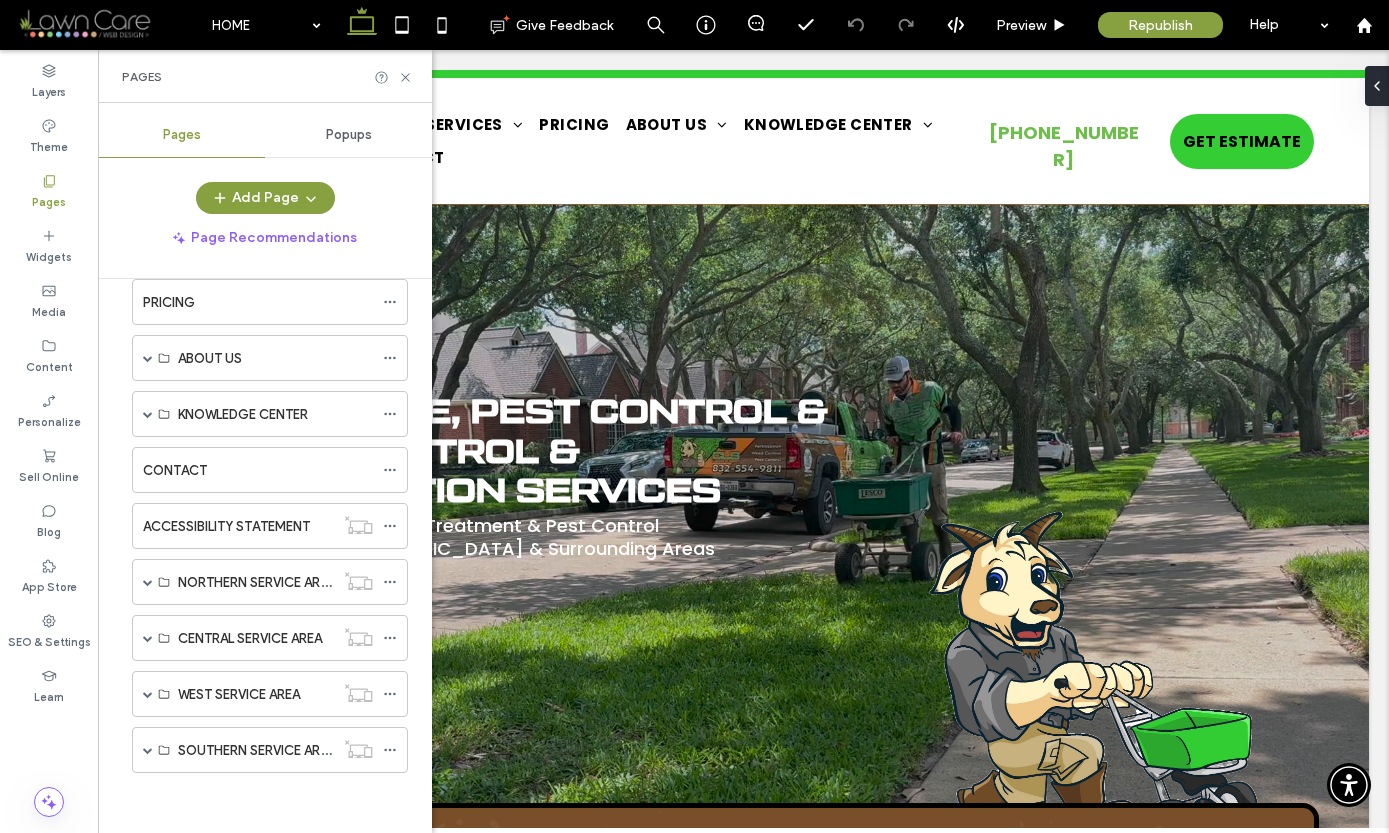 click on "ACCESSIBILITY STATEMENT" at bounding box center [226, 526] 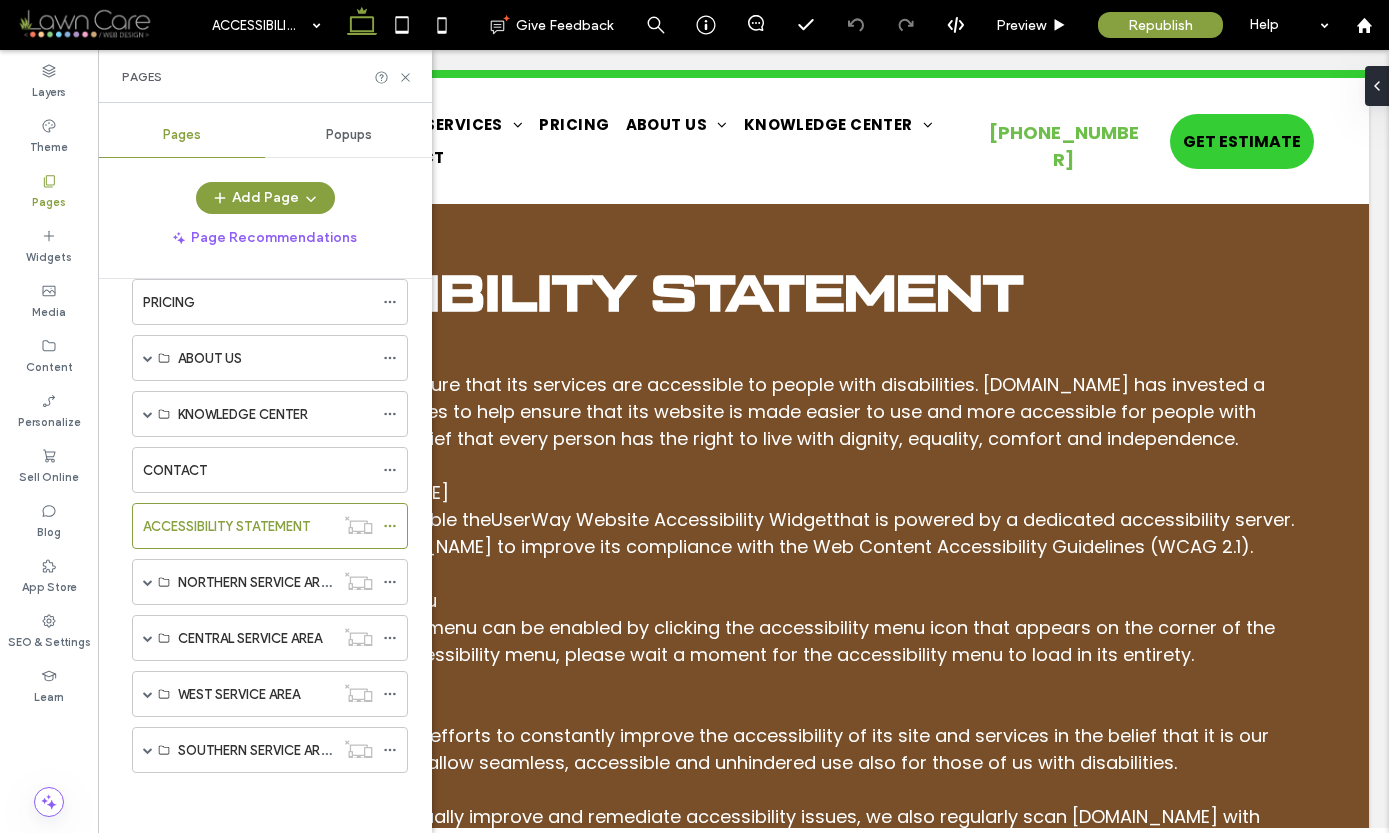scroll, scrollTop: 0, scrollLeft: 0, axis: both 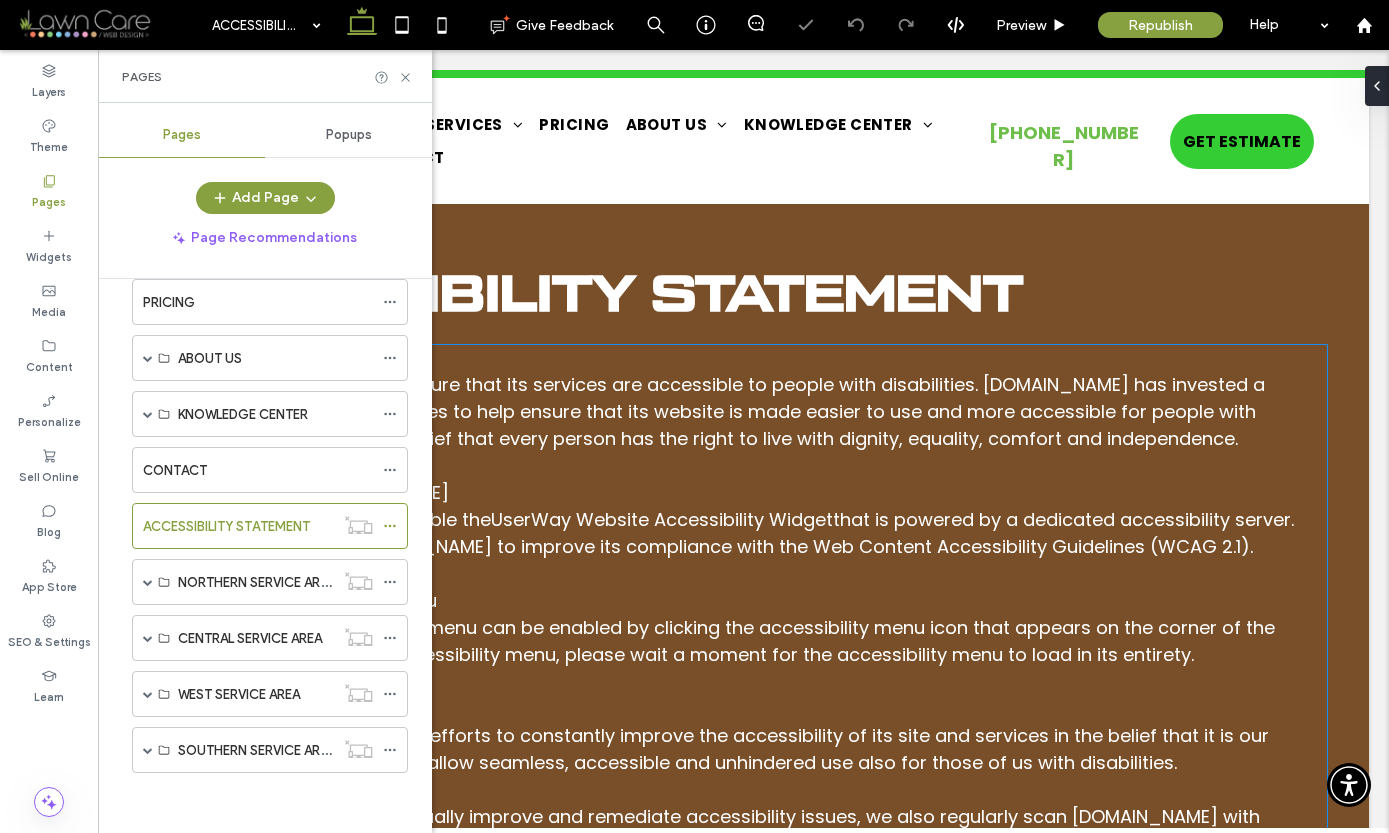 click on "Enabling the Accessibility Menu" at bounding box center [744, 600] 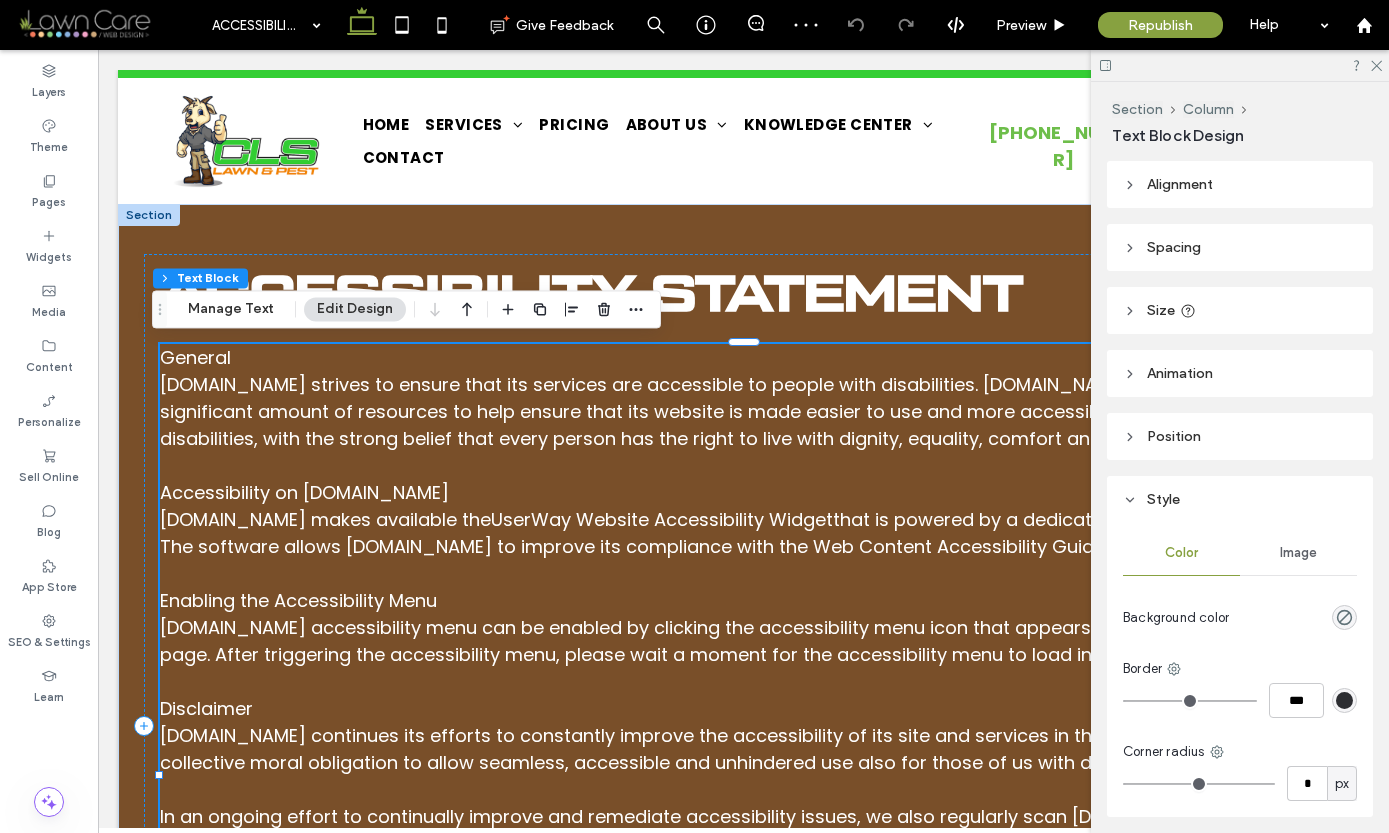 click on "to improve its compliance with the Web Content Accessibility Guidelines (WCAG 2.1)." at bounding box center [875, 546] 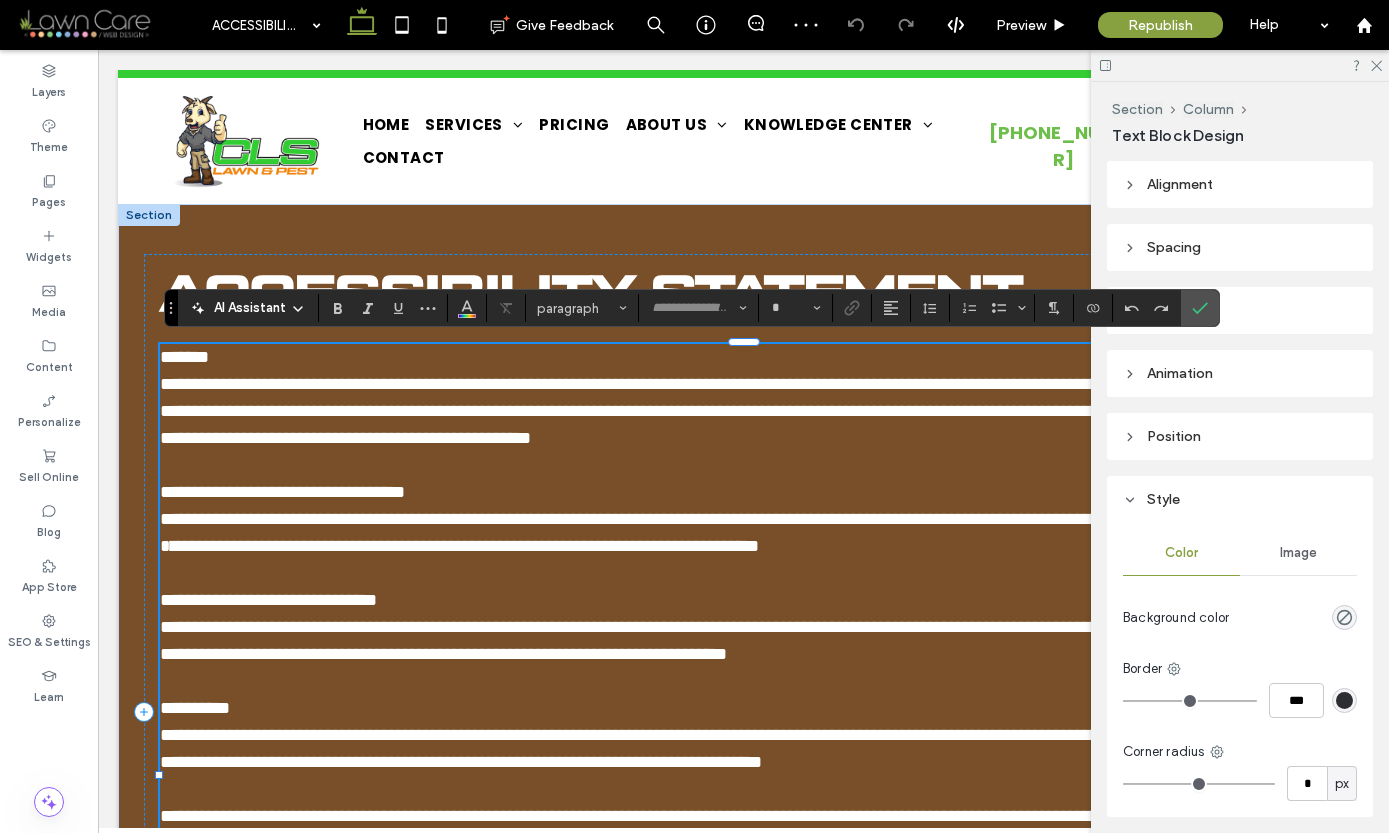 type on "*******" 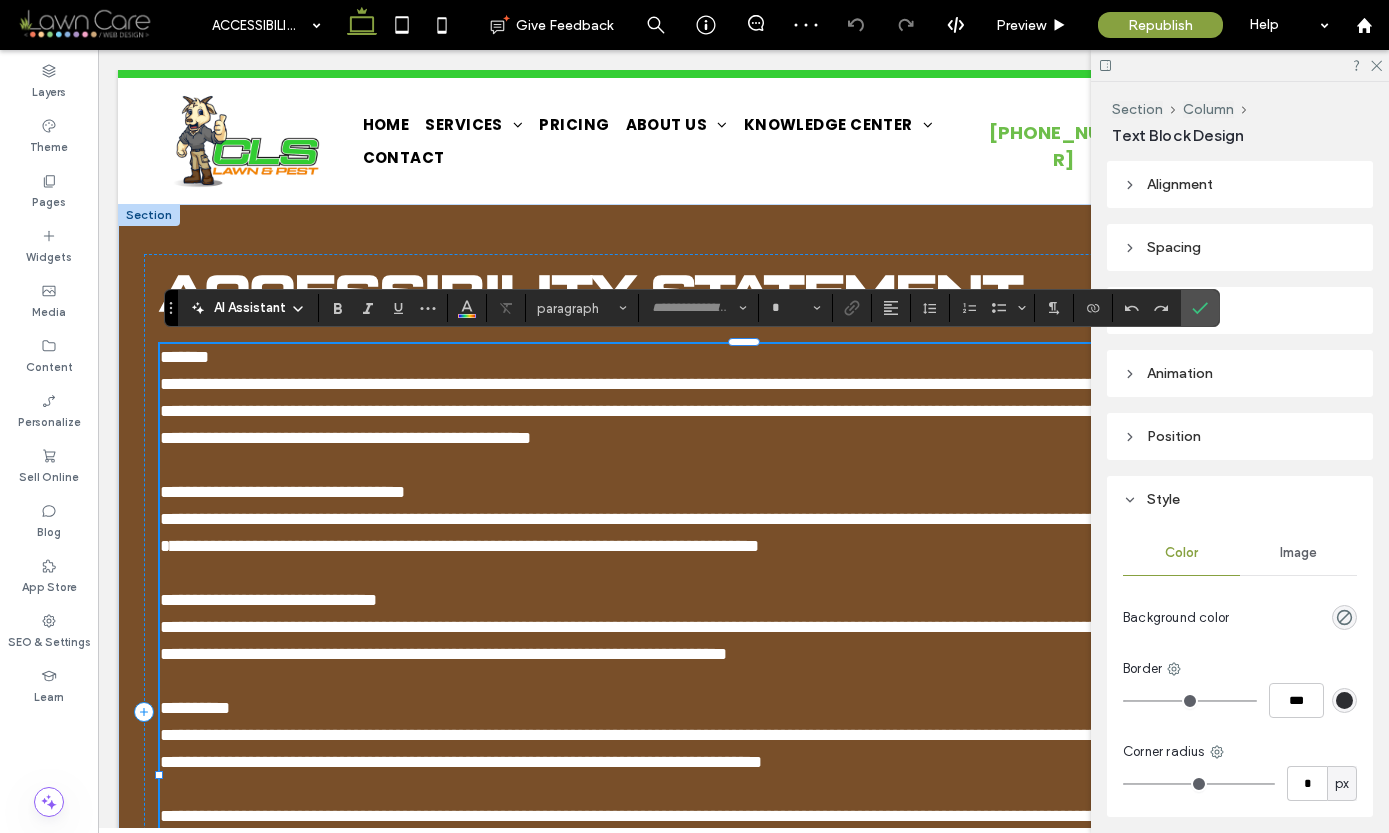 type on "**" 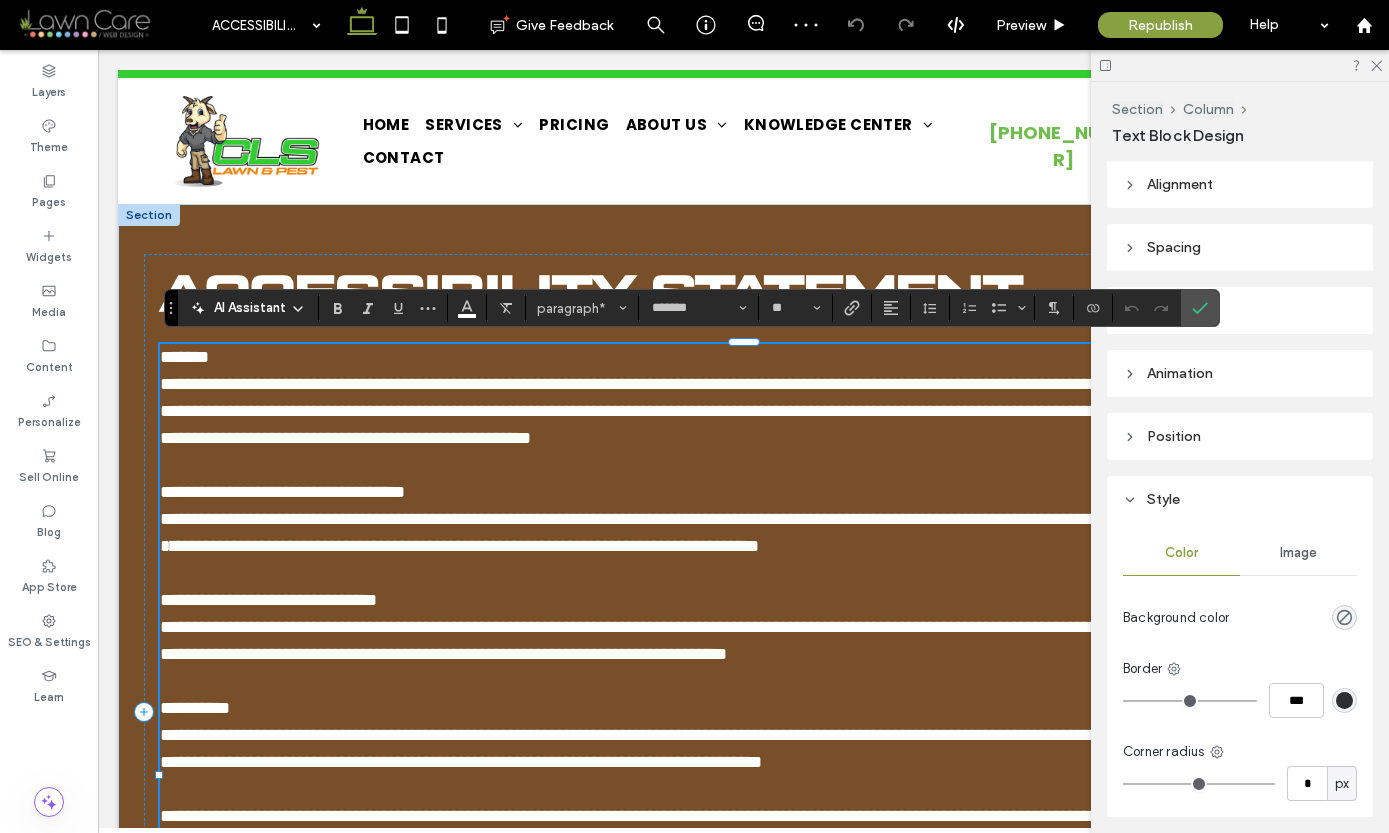 click on "**********" at bounding box center (468, 546) 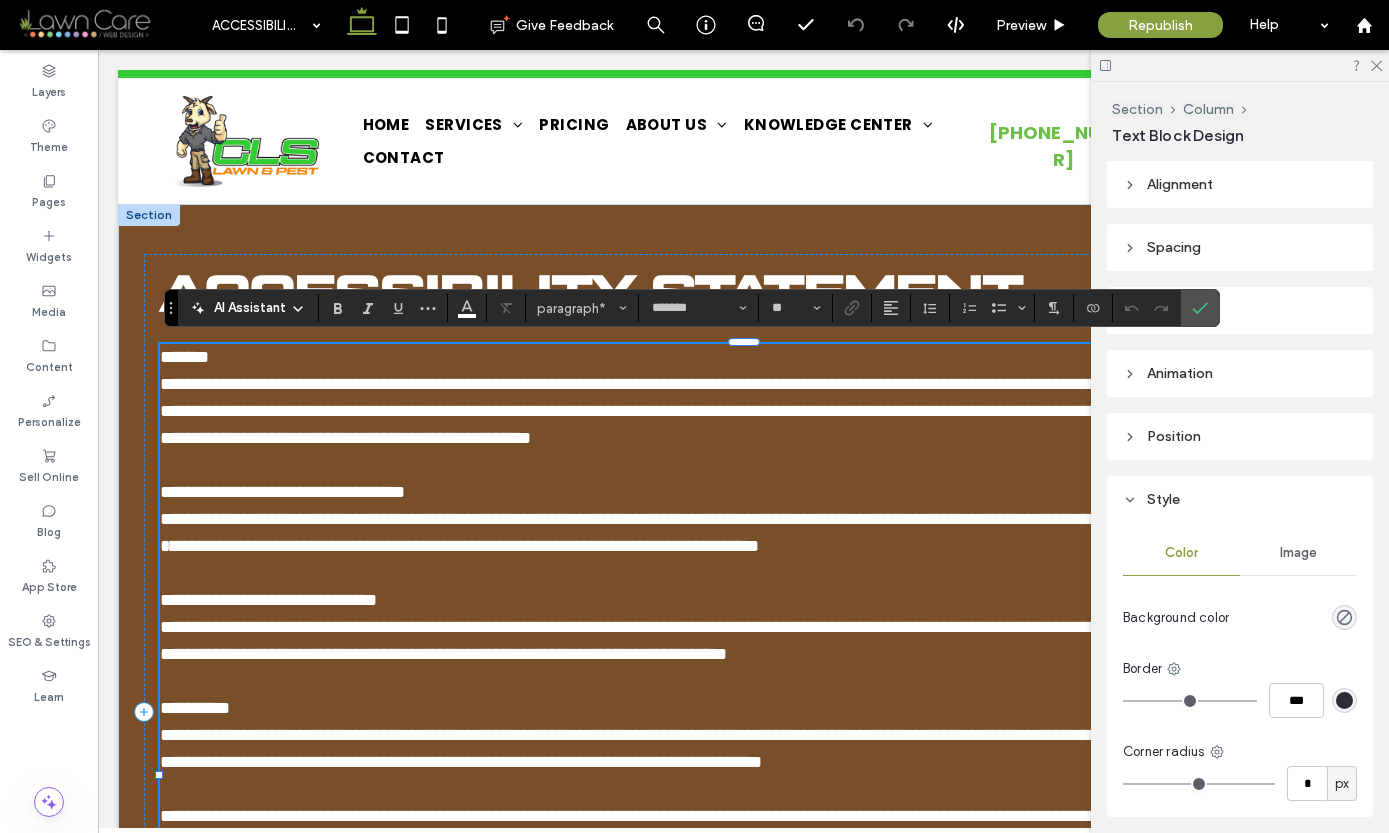 type 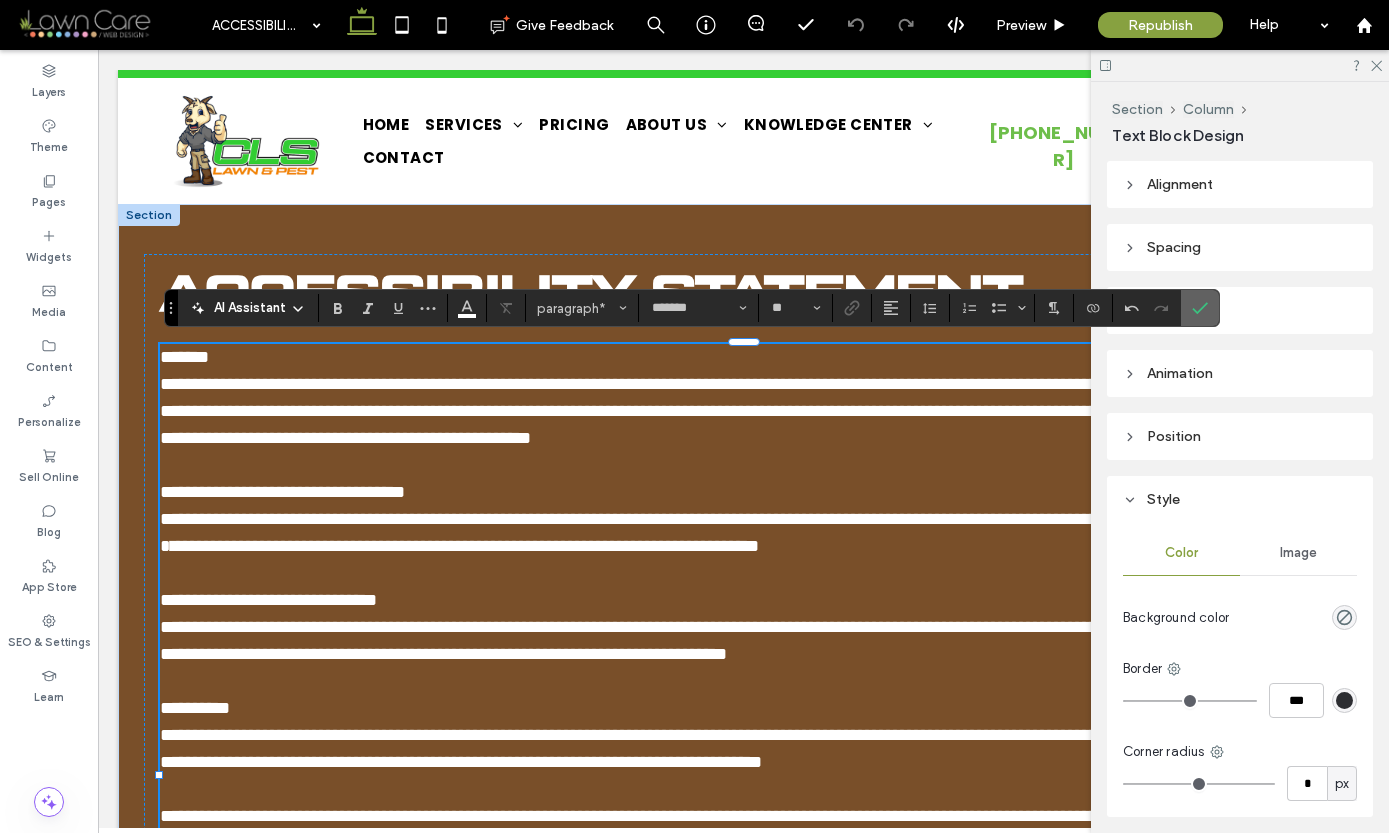 click 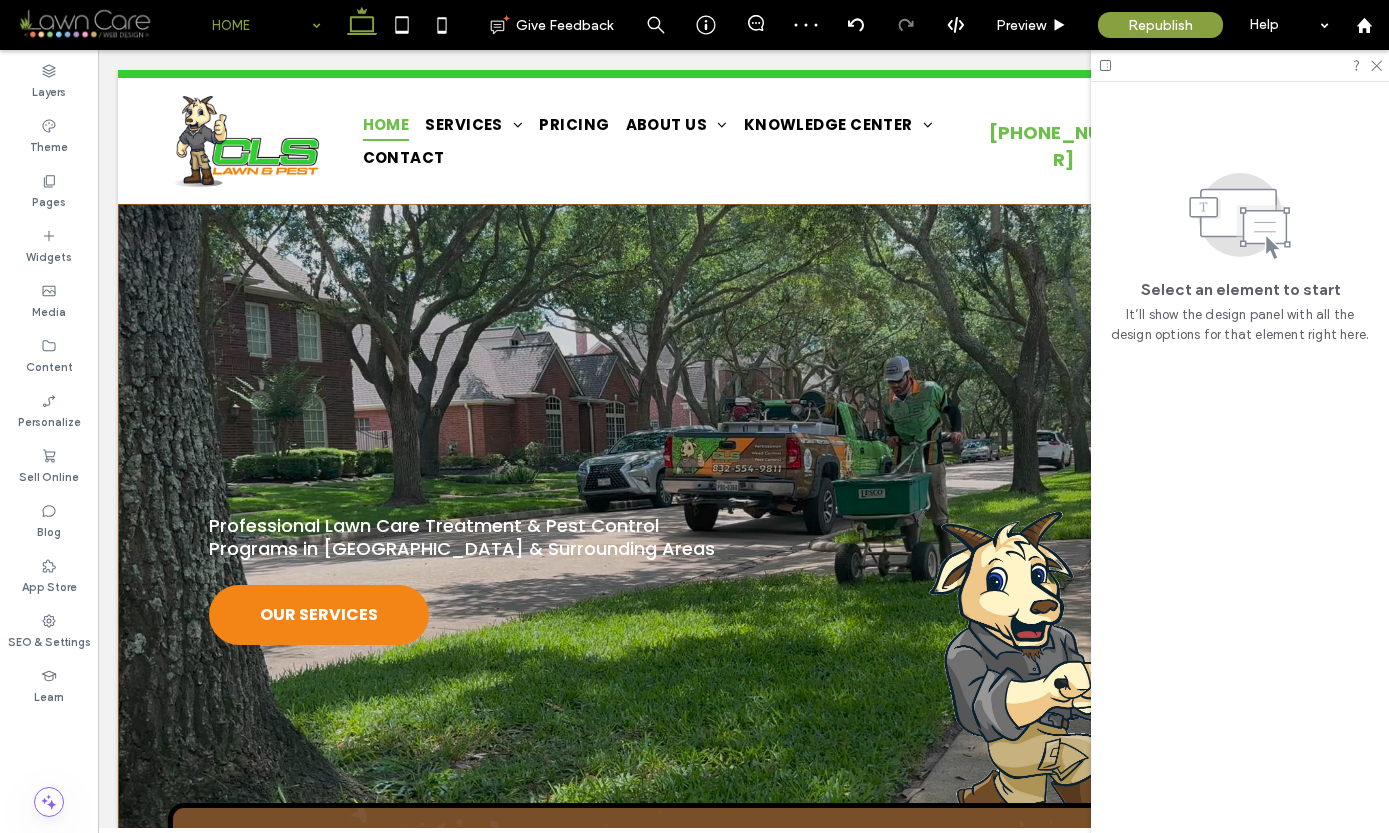 scroll, scrollTop: 0, scrollLeft: 0, axis: both 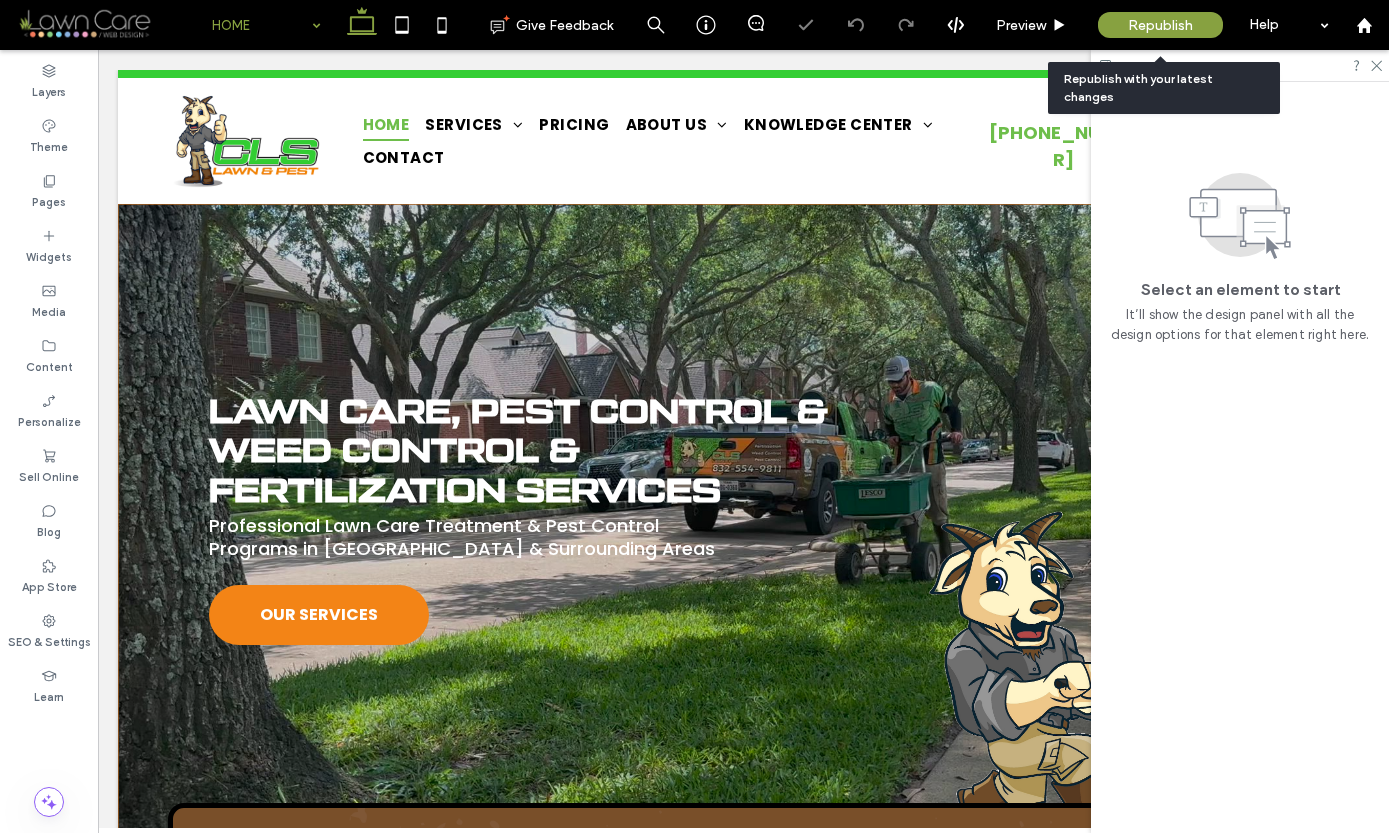 click on "Republish" at bounding box center [1160, 25] 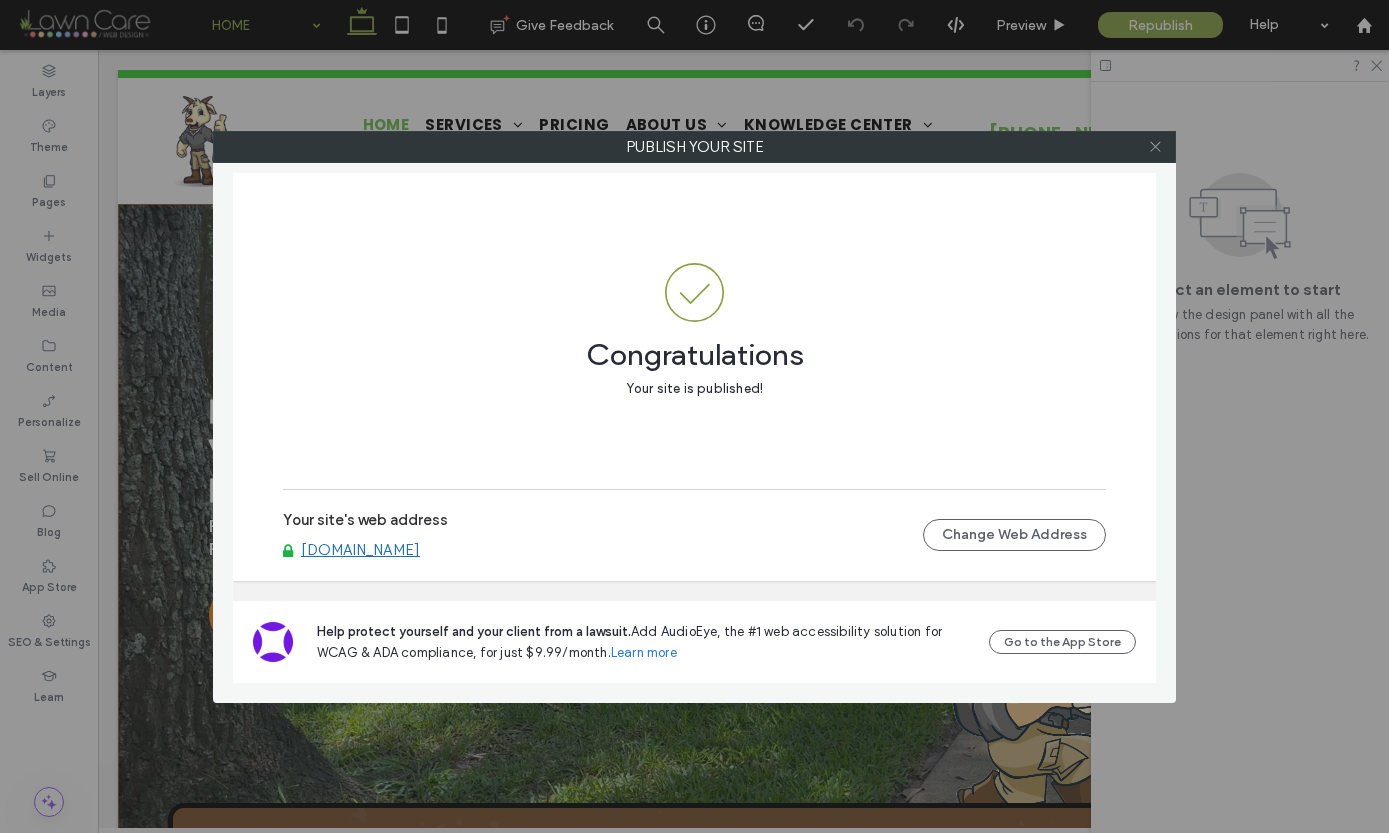 drag, startPoint x: 1155, startPoint y: 146, endPoint x: 1156, endPoint y: 135, distance: 11.045361 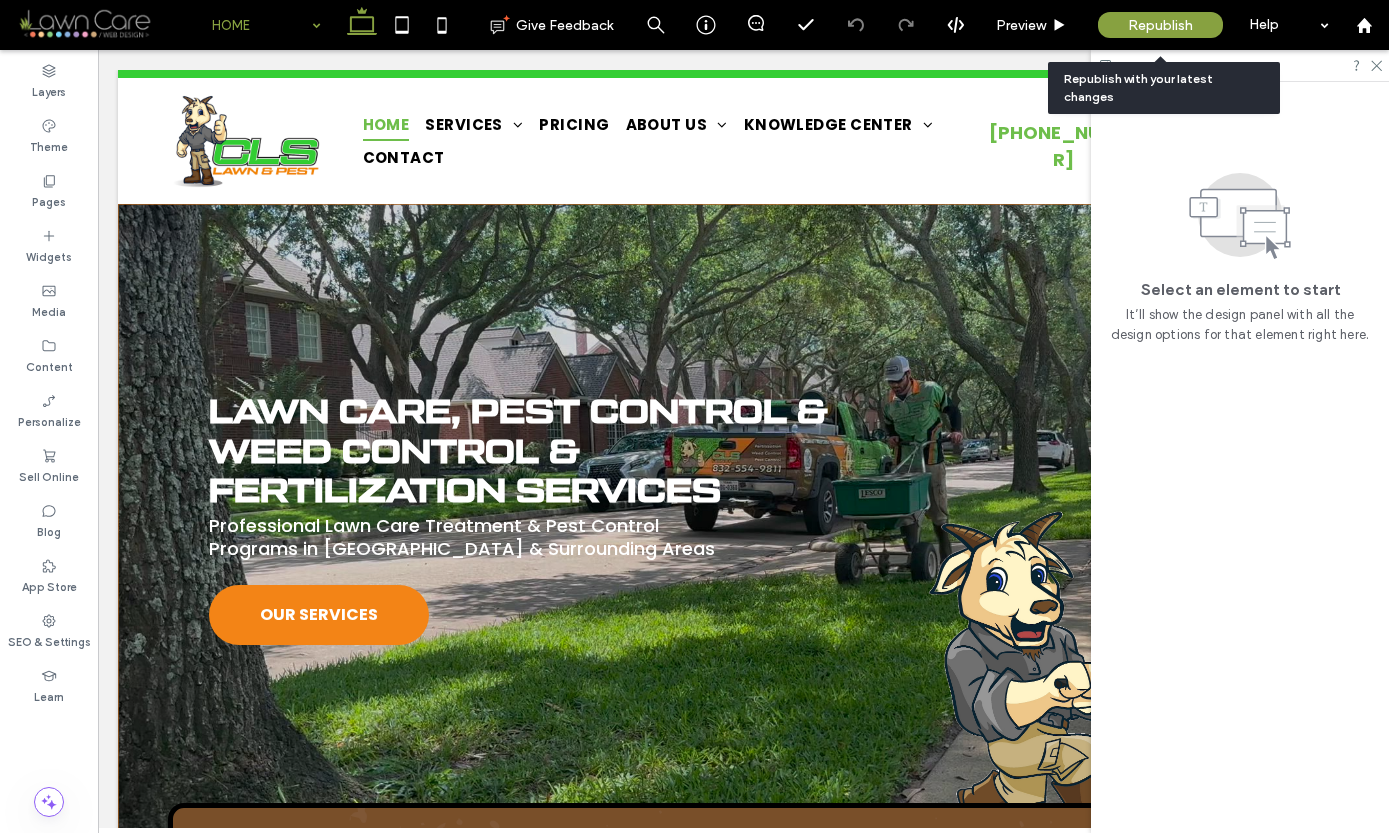 click on "Republish" at bounding box center (1160, 25) 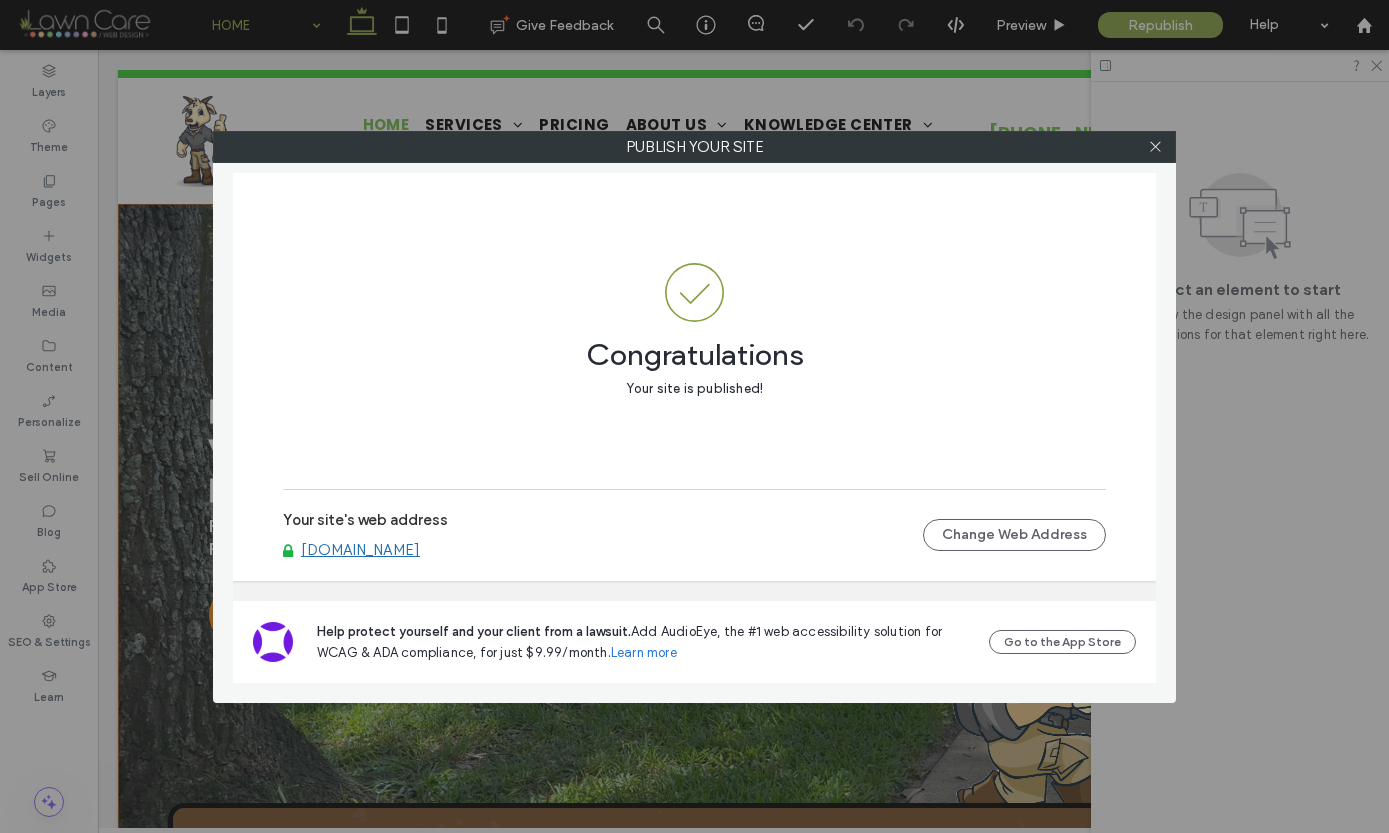 click on "[DOMAIN_NAME]" at bounding box center [360, 550] 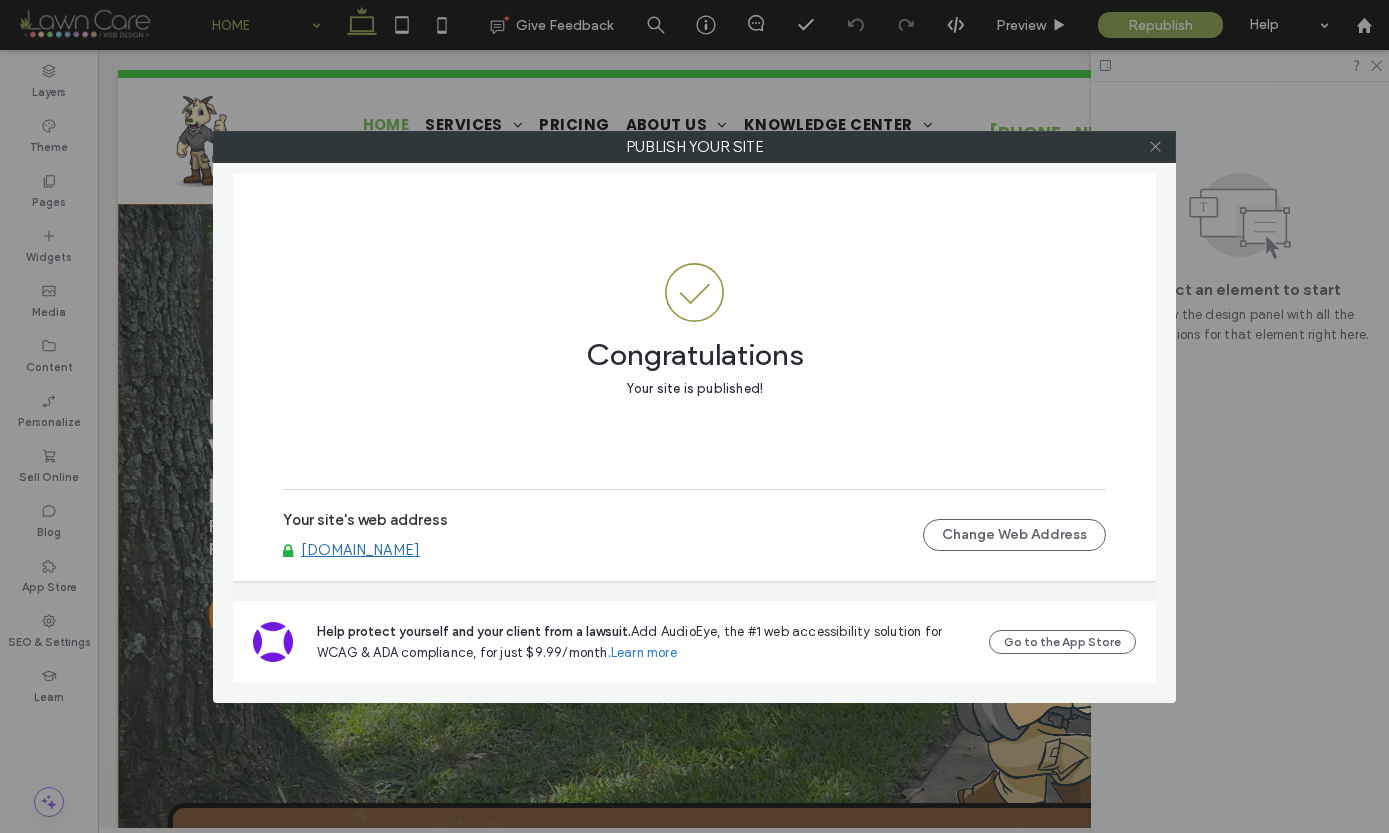 click 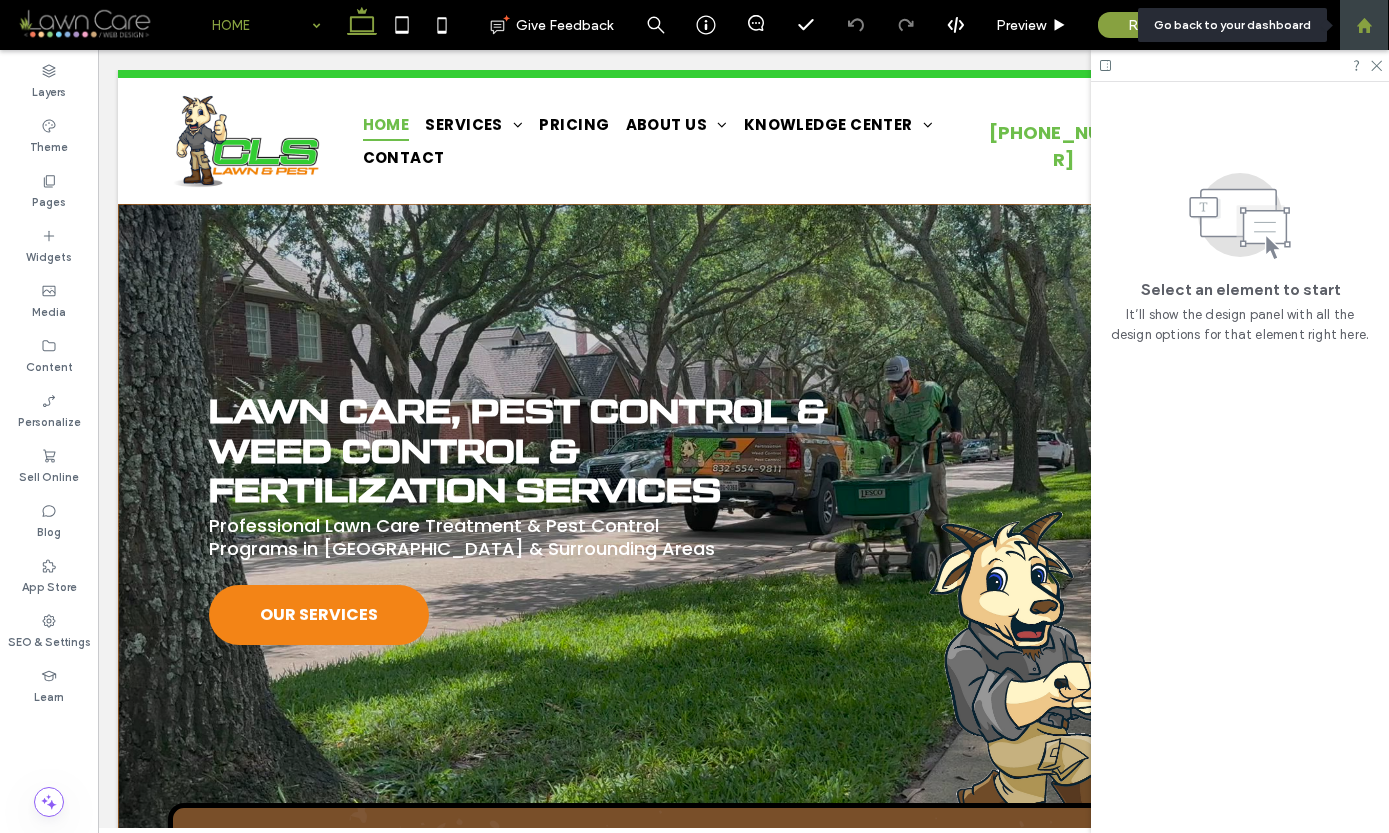 click 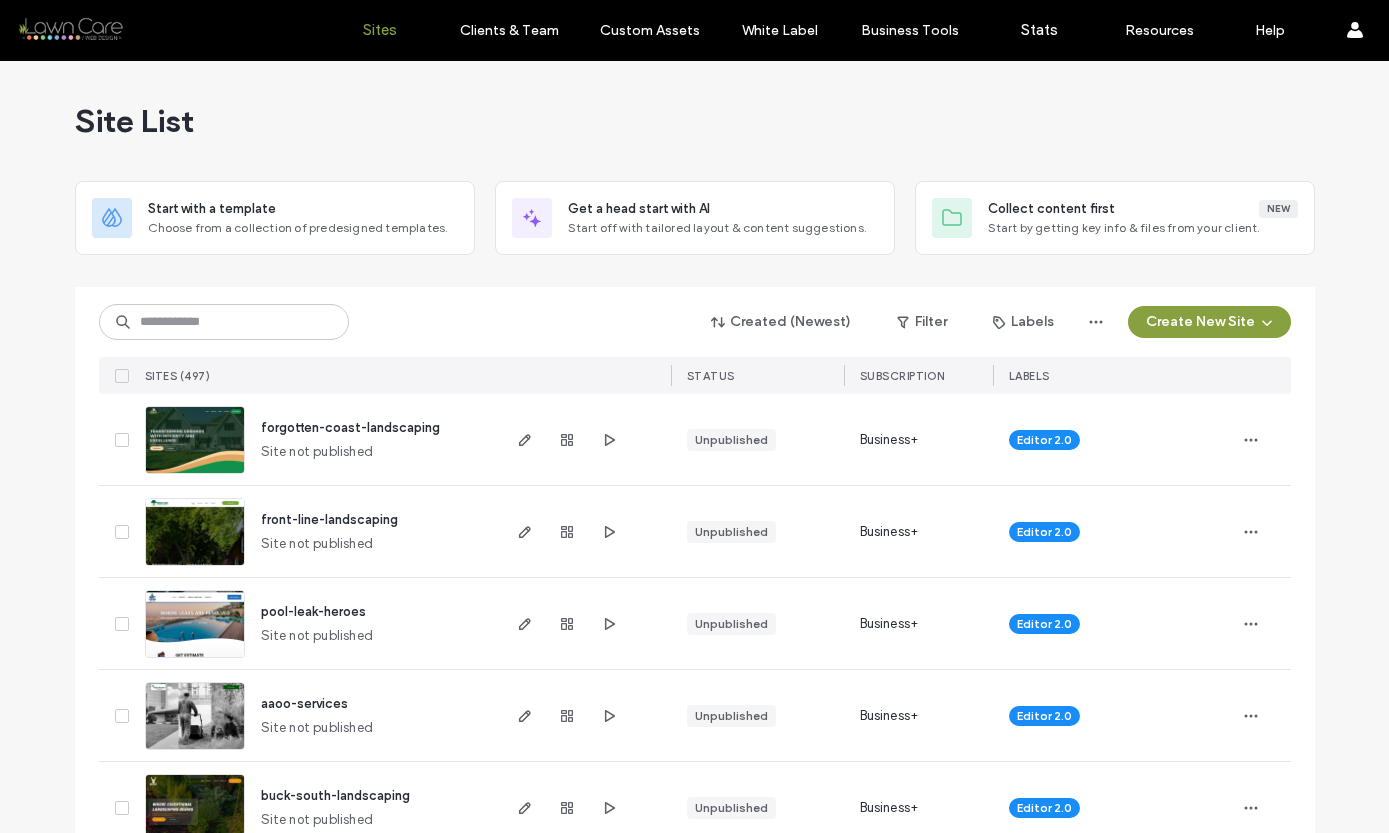 scroll, scrollTop: 0, scrollLeft: 0, axis: both 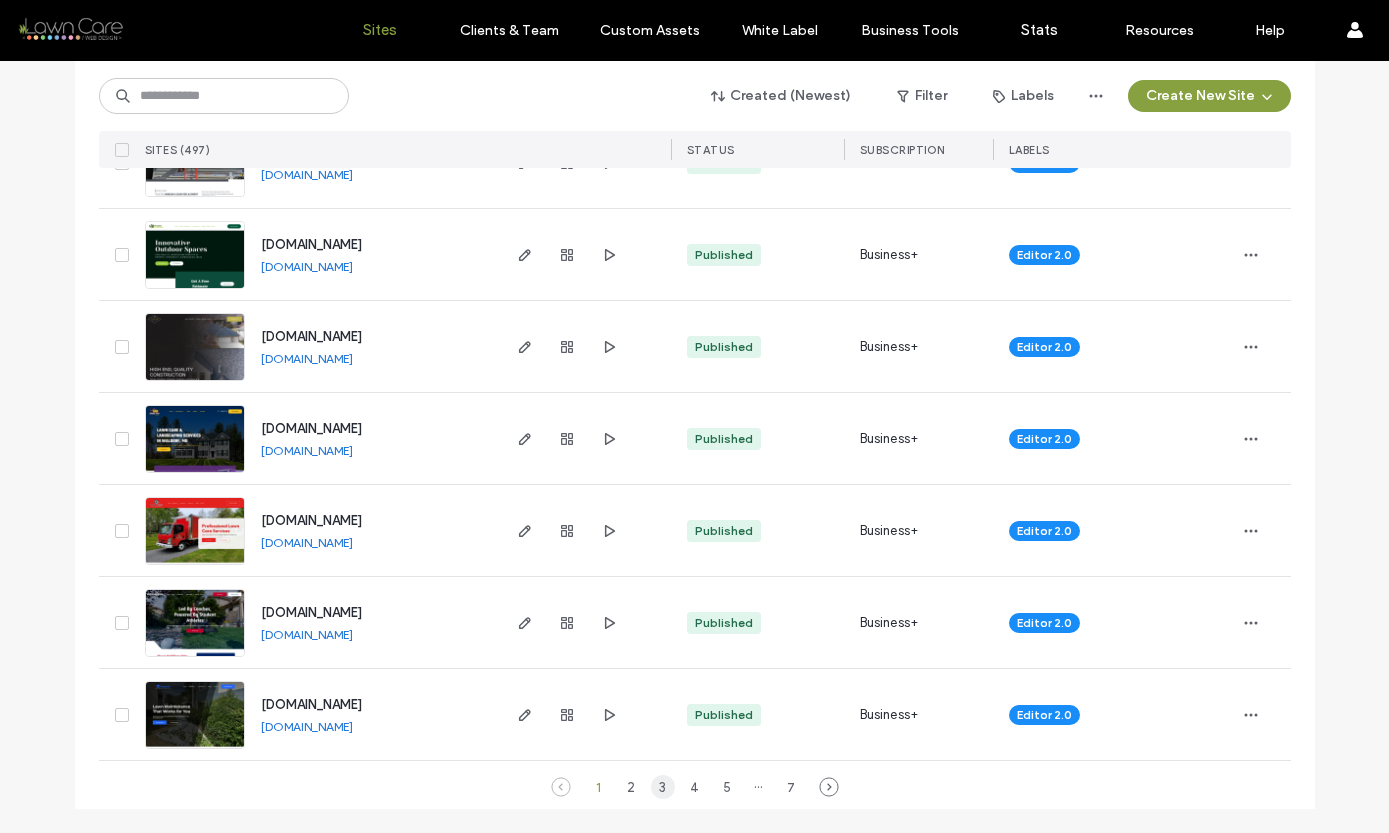 click on "3" at bounding box center [663, 787] 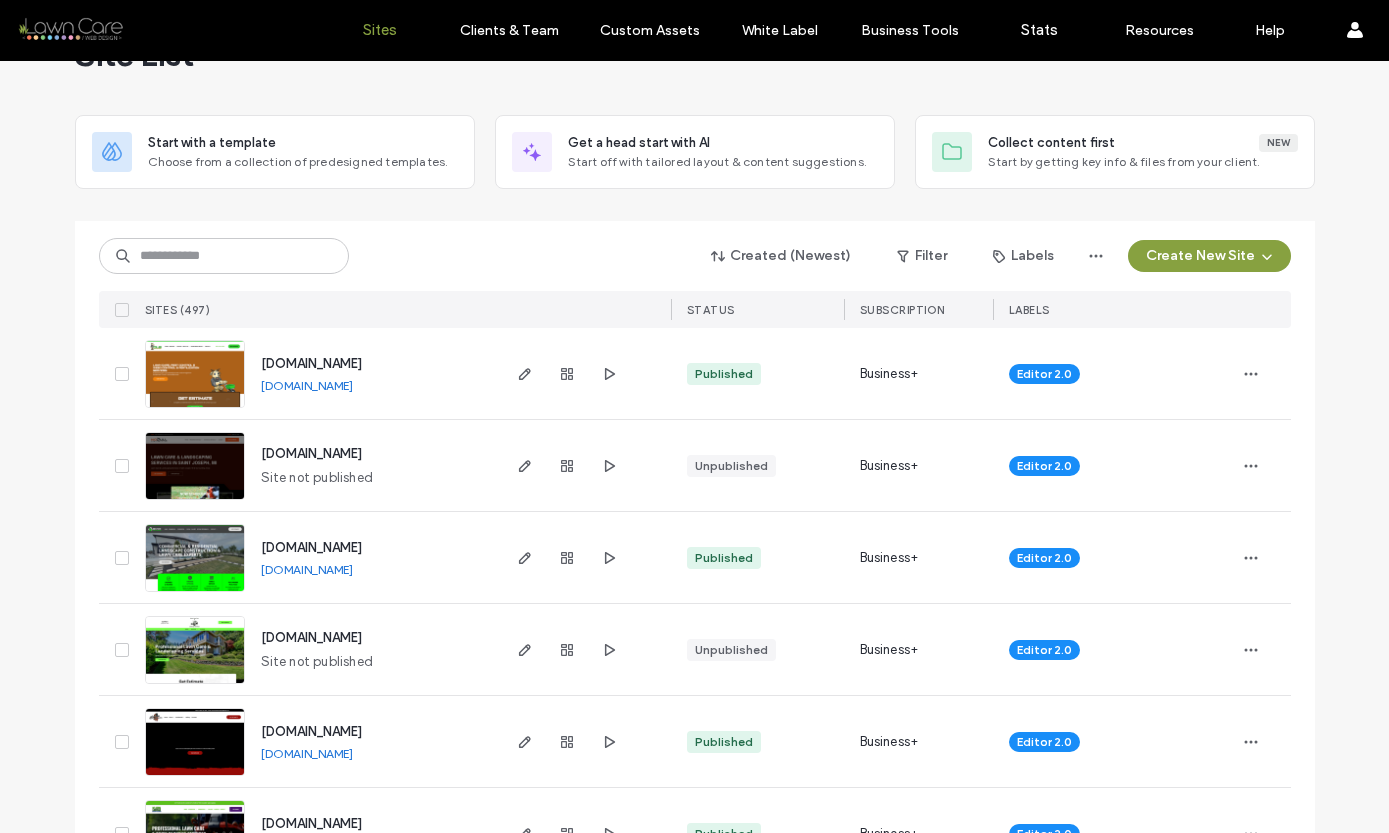 scroll, scrollTop: 0, scrollLeft: 0, axis: both 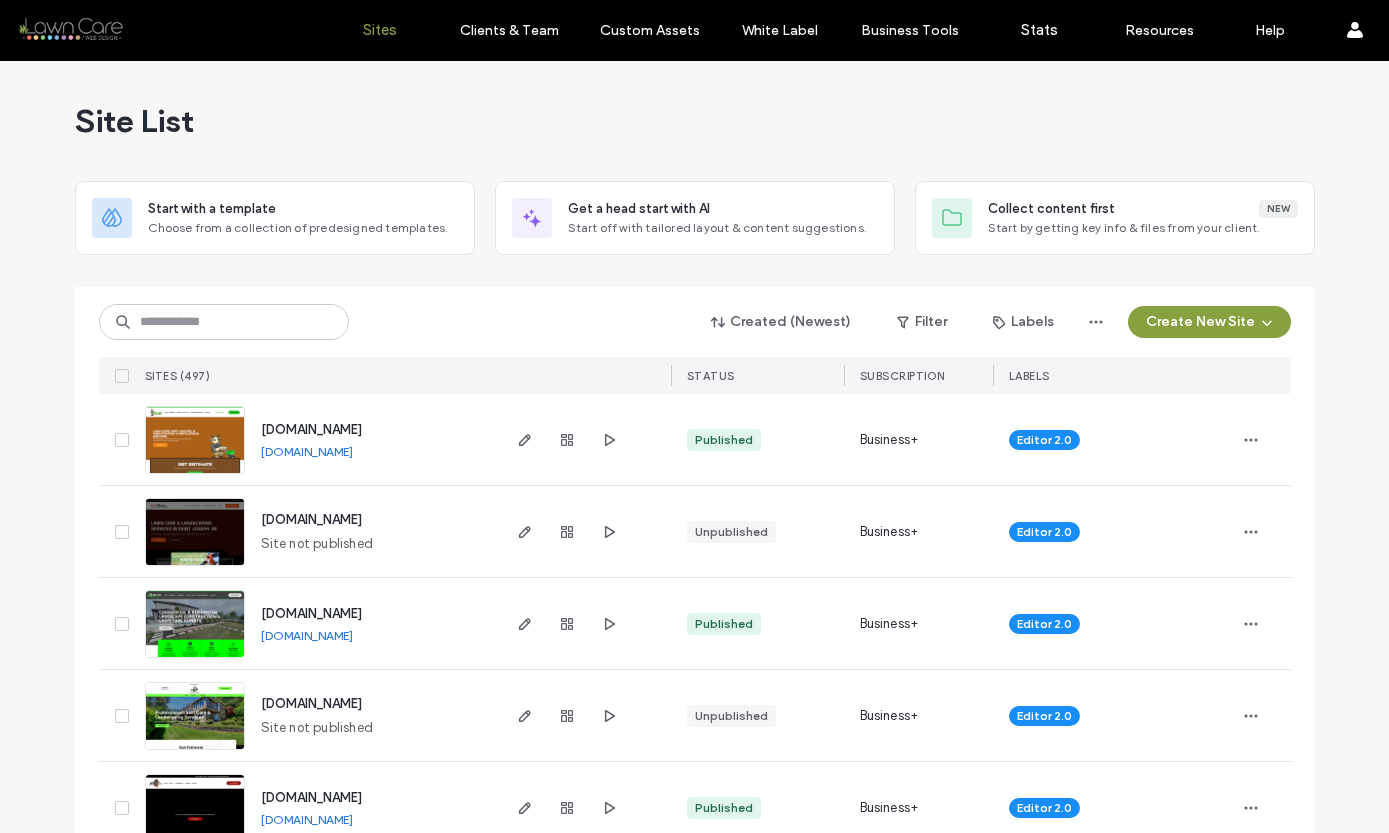 click at bounding box center (195, 659) 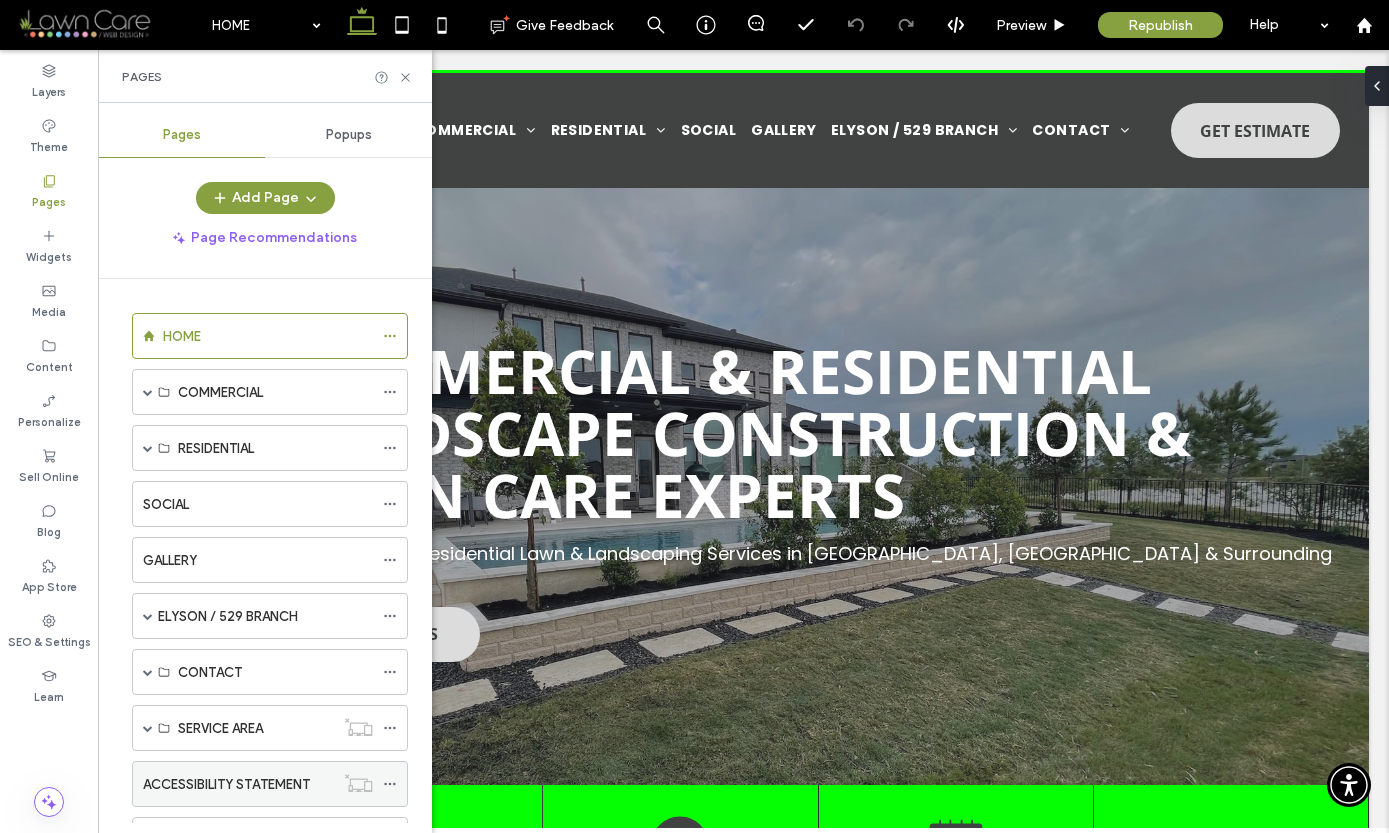 scroll, scrollTop: 0, scrollLeft: 0, axis: both 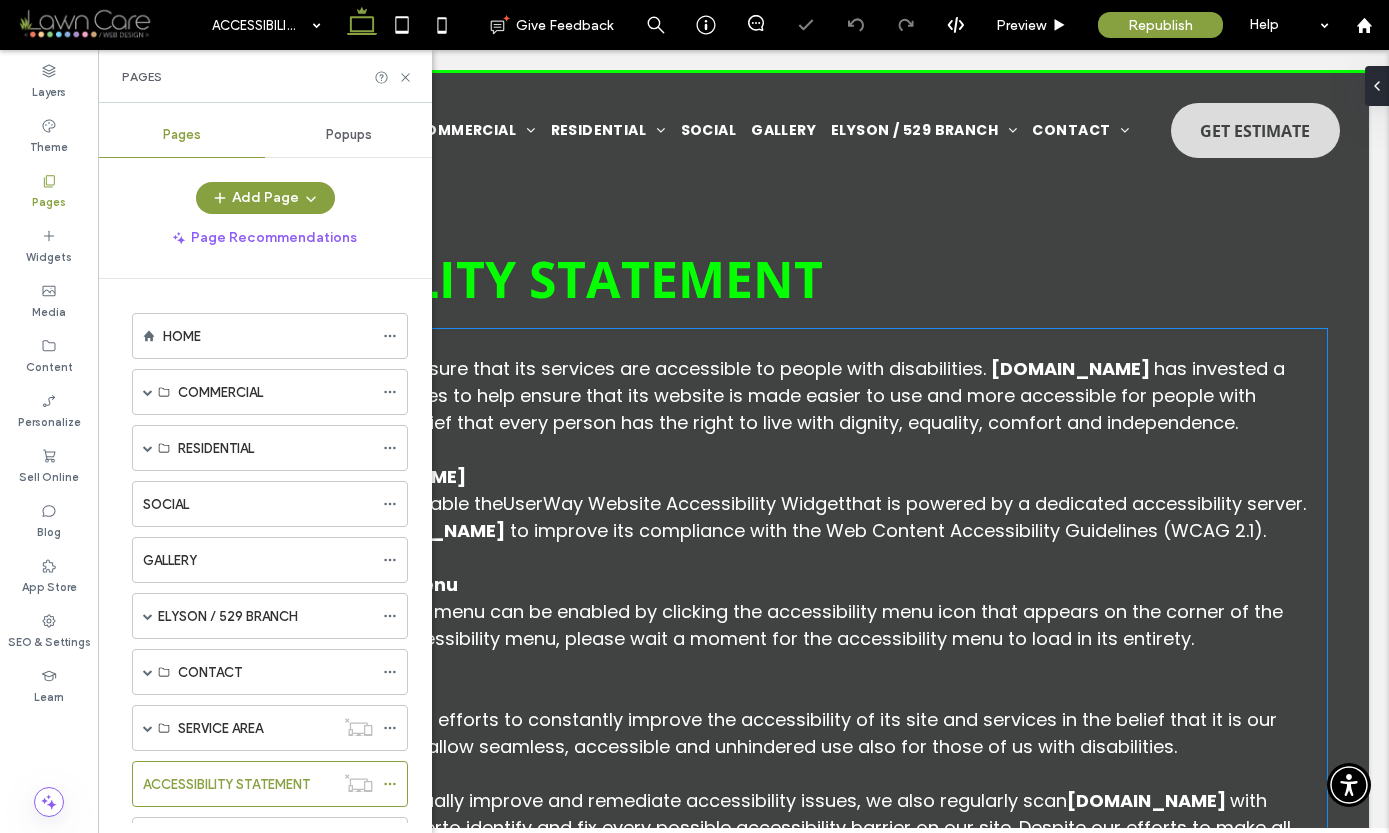 click on "to improve its compliance with the Web Content Accessibility Guidelines (WCAG 2.1)." at bounding box center [888, 530] 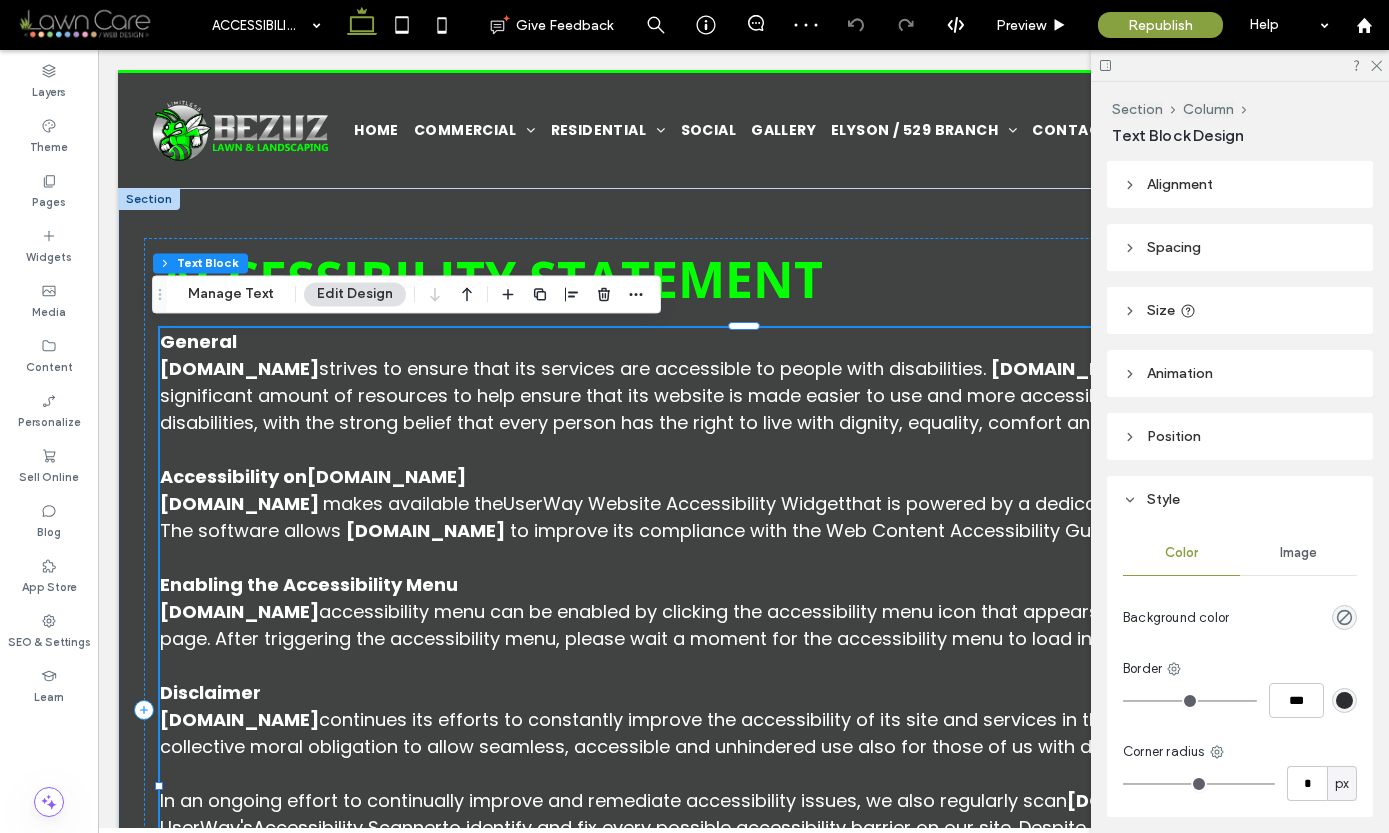 click on "to improve its compliance with the Web Content Accessibility Guidelines (WCAG 2.1)." at bounding box center [888, 530] 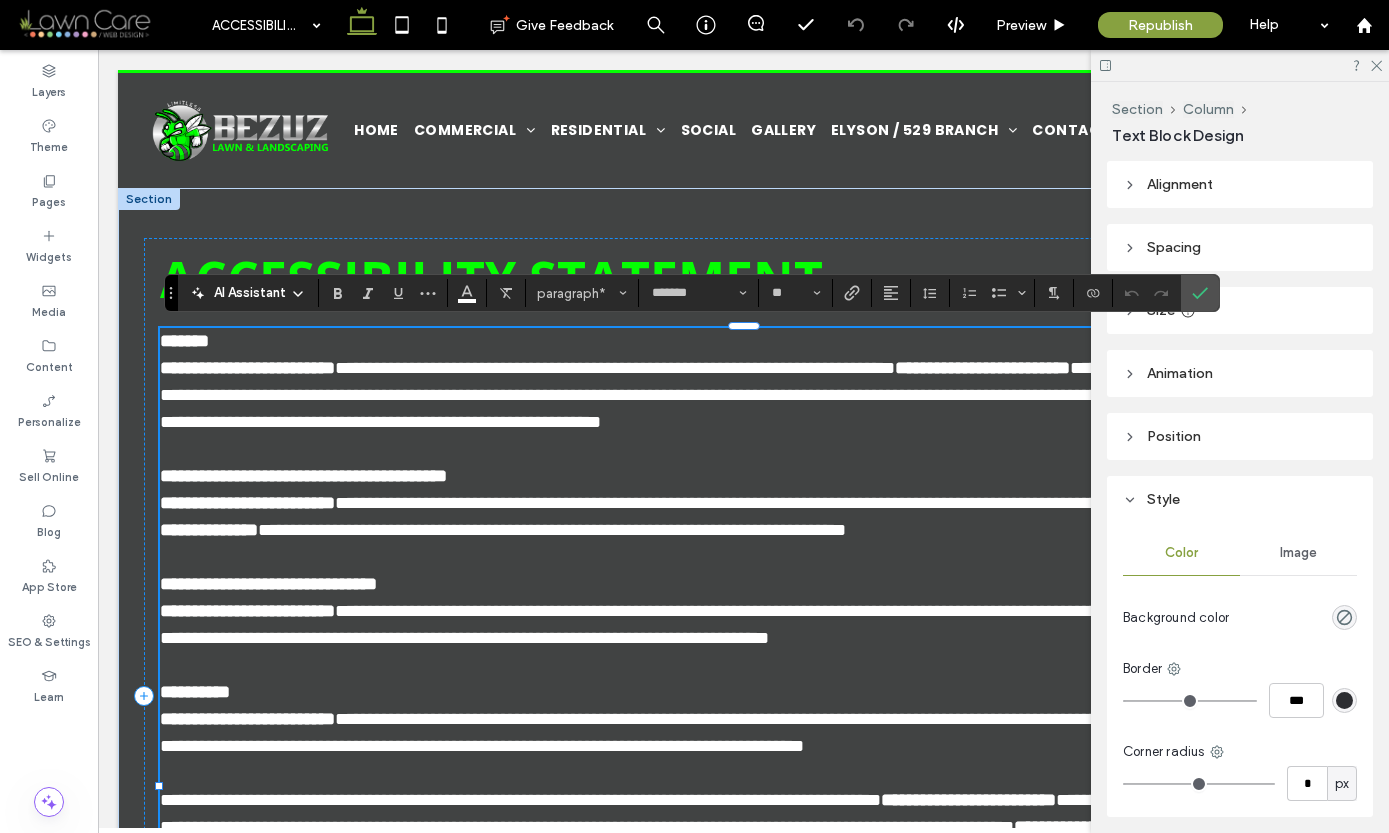 click on "**********" at bounding box center [559, 530] 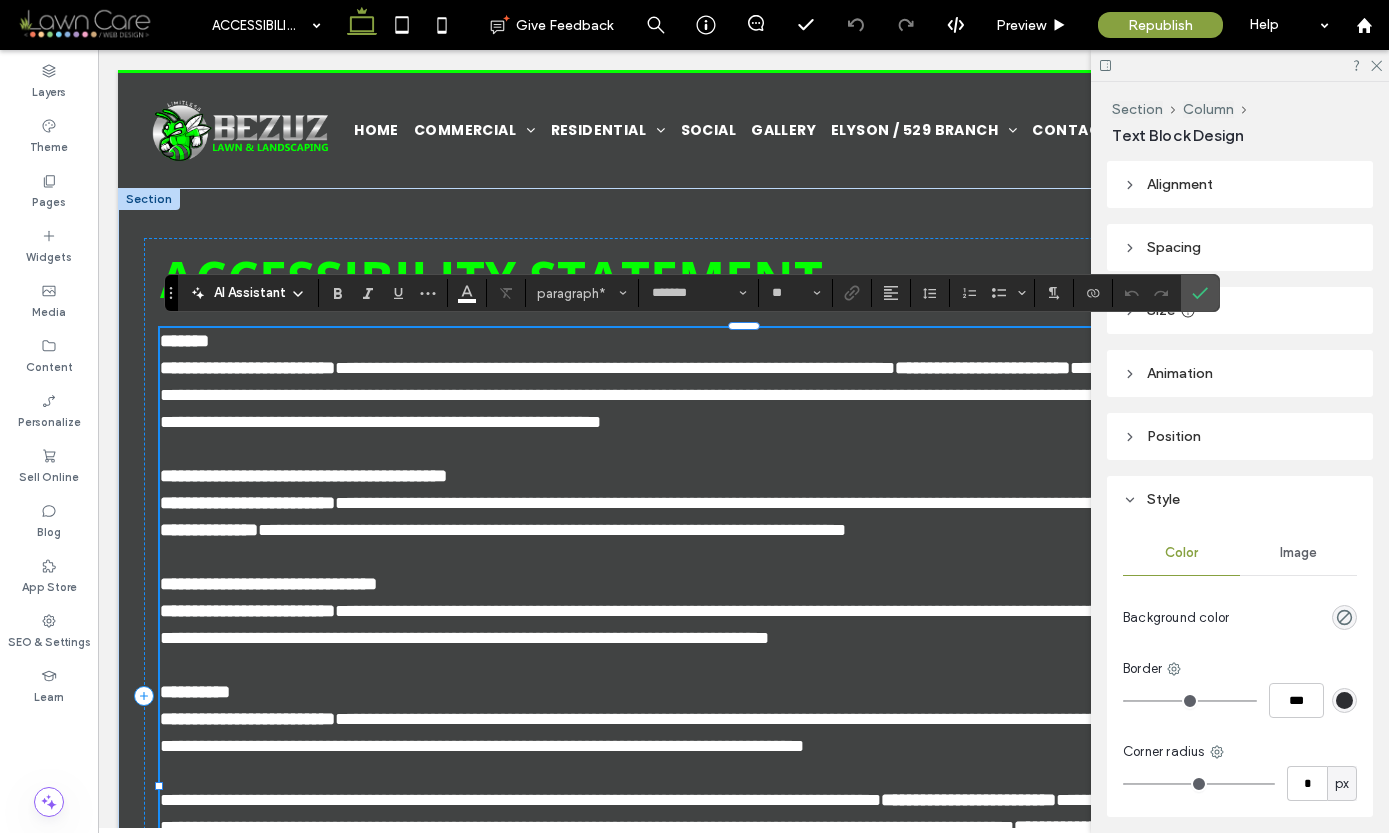 type 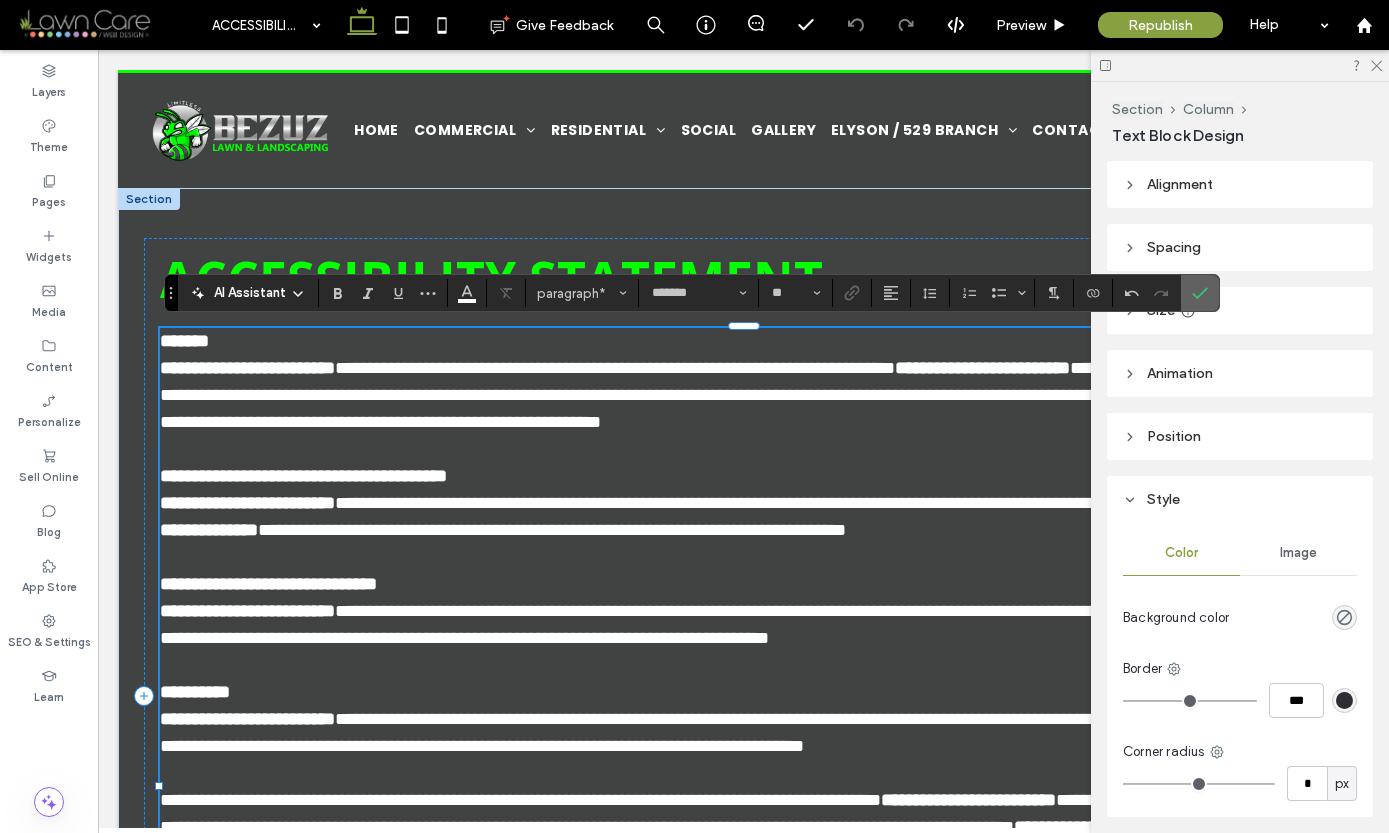 click 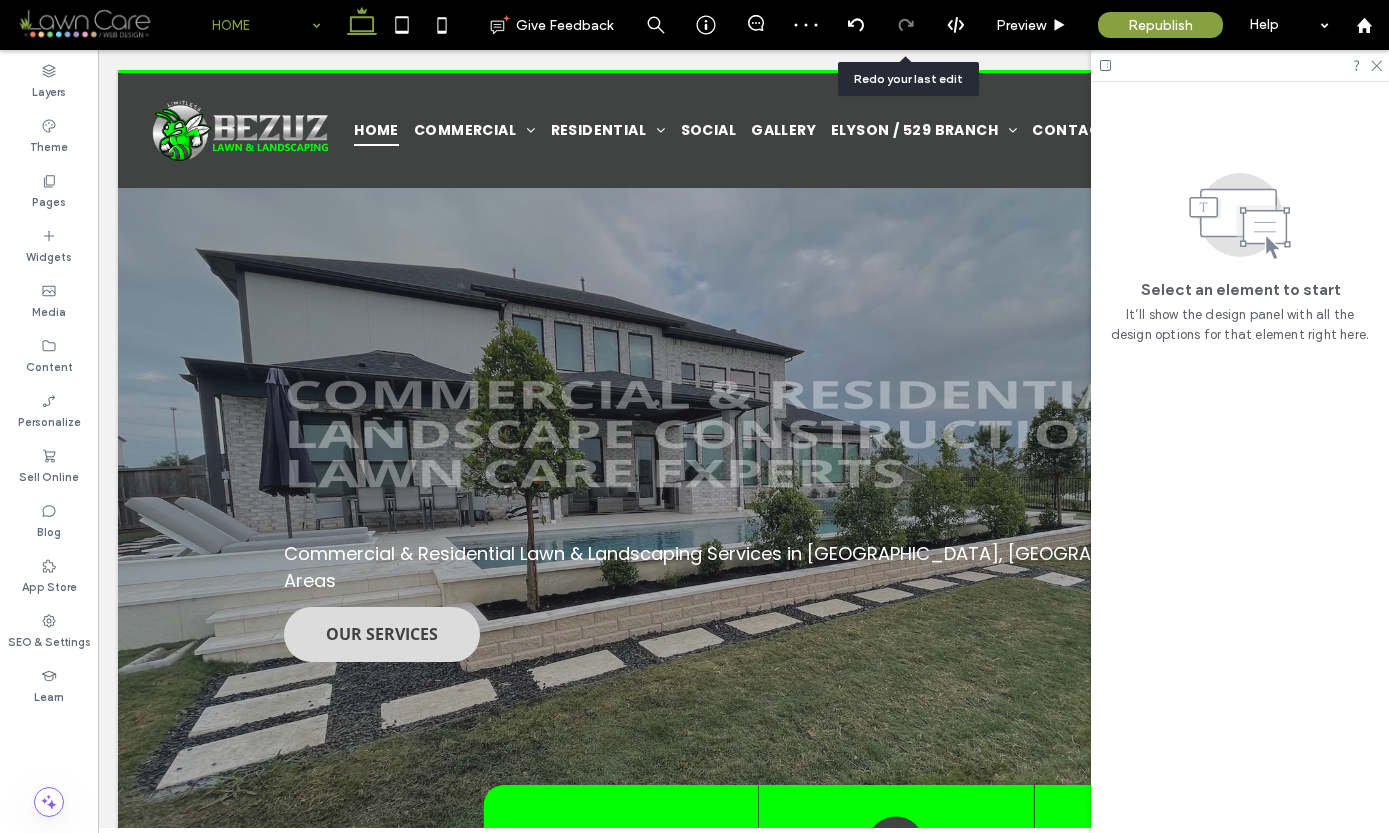 scroll, scrollTop: 0, scrollLeft: 0, axis: both 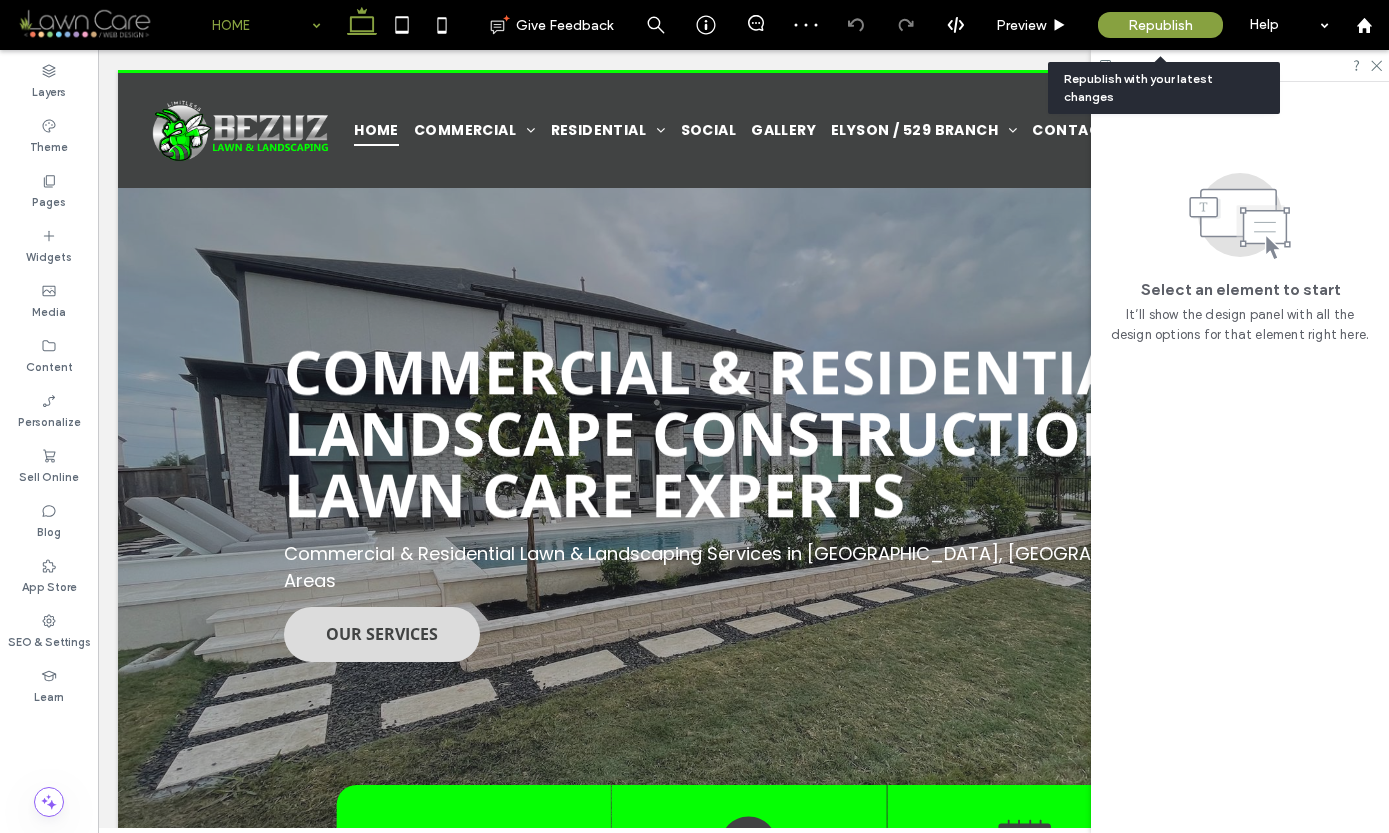 click on "Republish" at bounding box center [1160, 25] 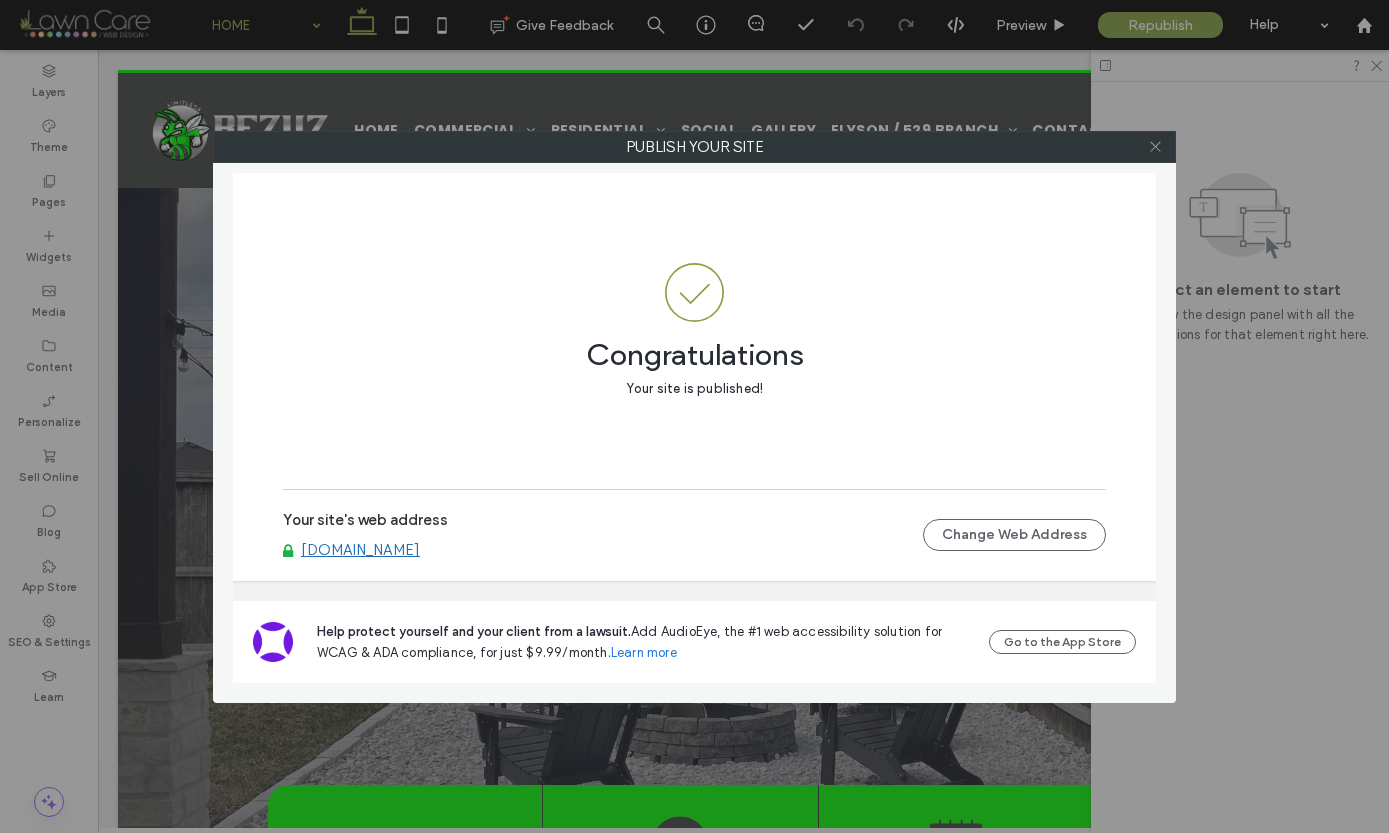 click 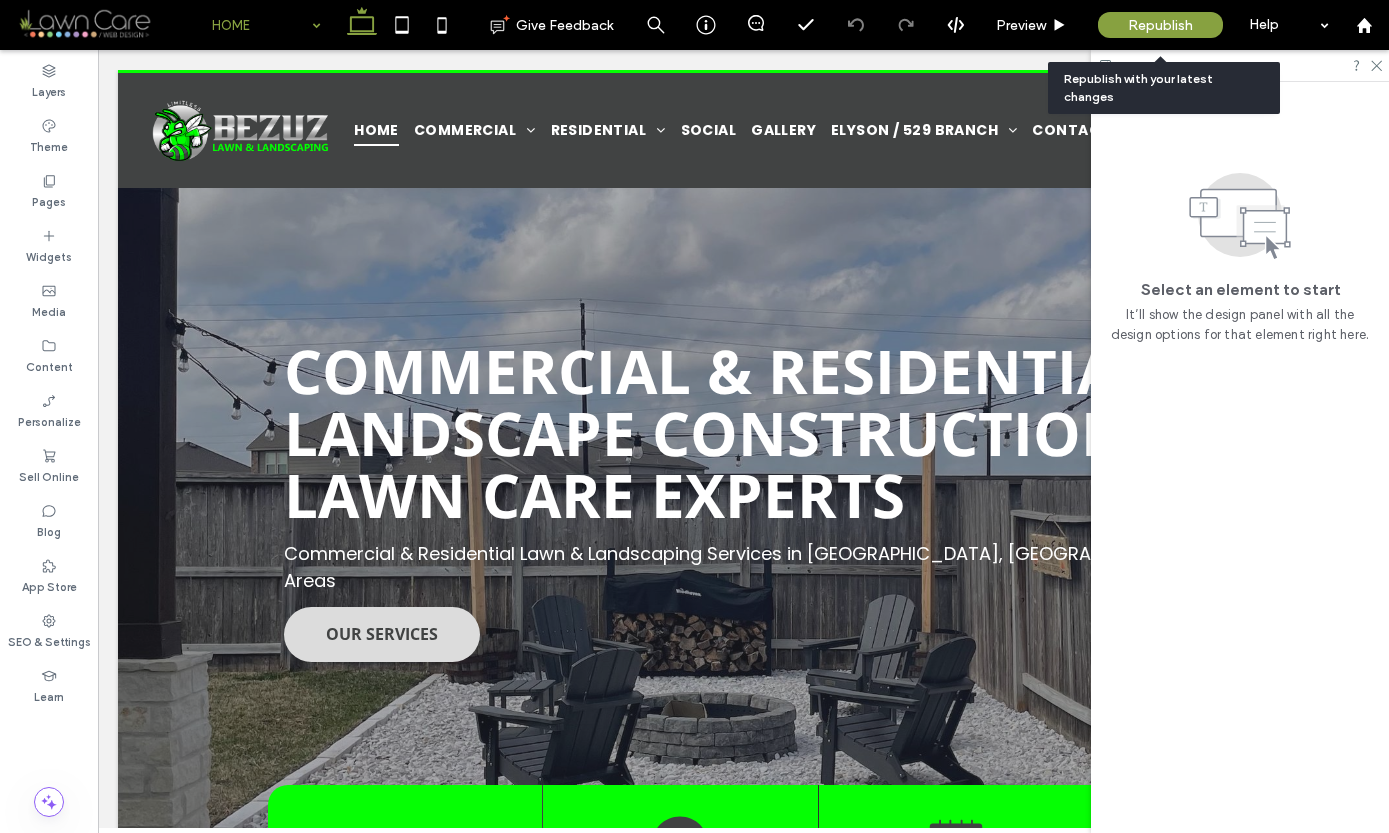 click on "Republish" at bounding box center (1160, 25) 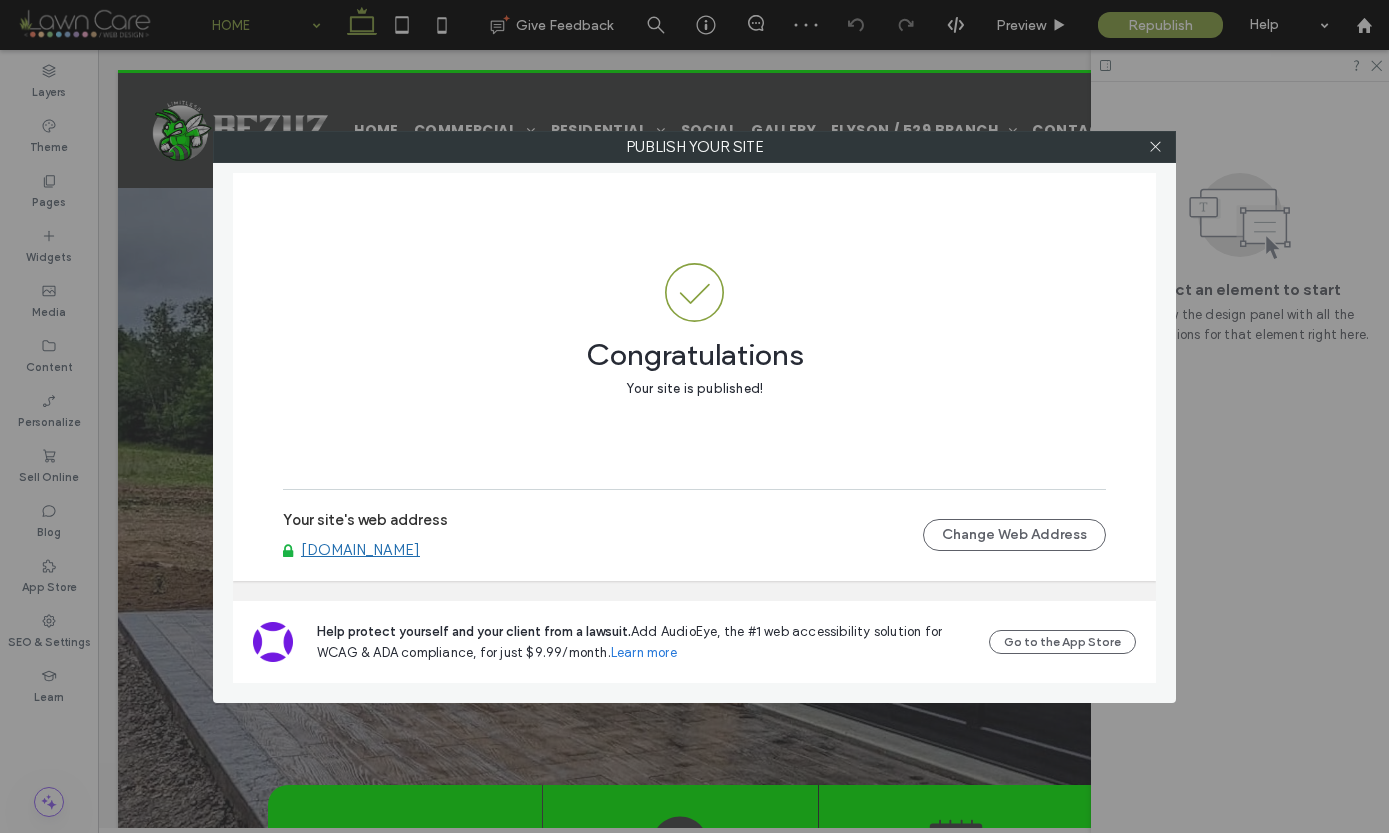 click on "www.bezuzlandscaping.com" at bounding box center [360, 550] 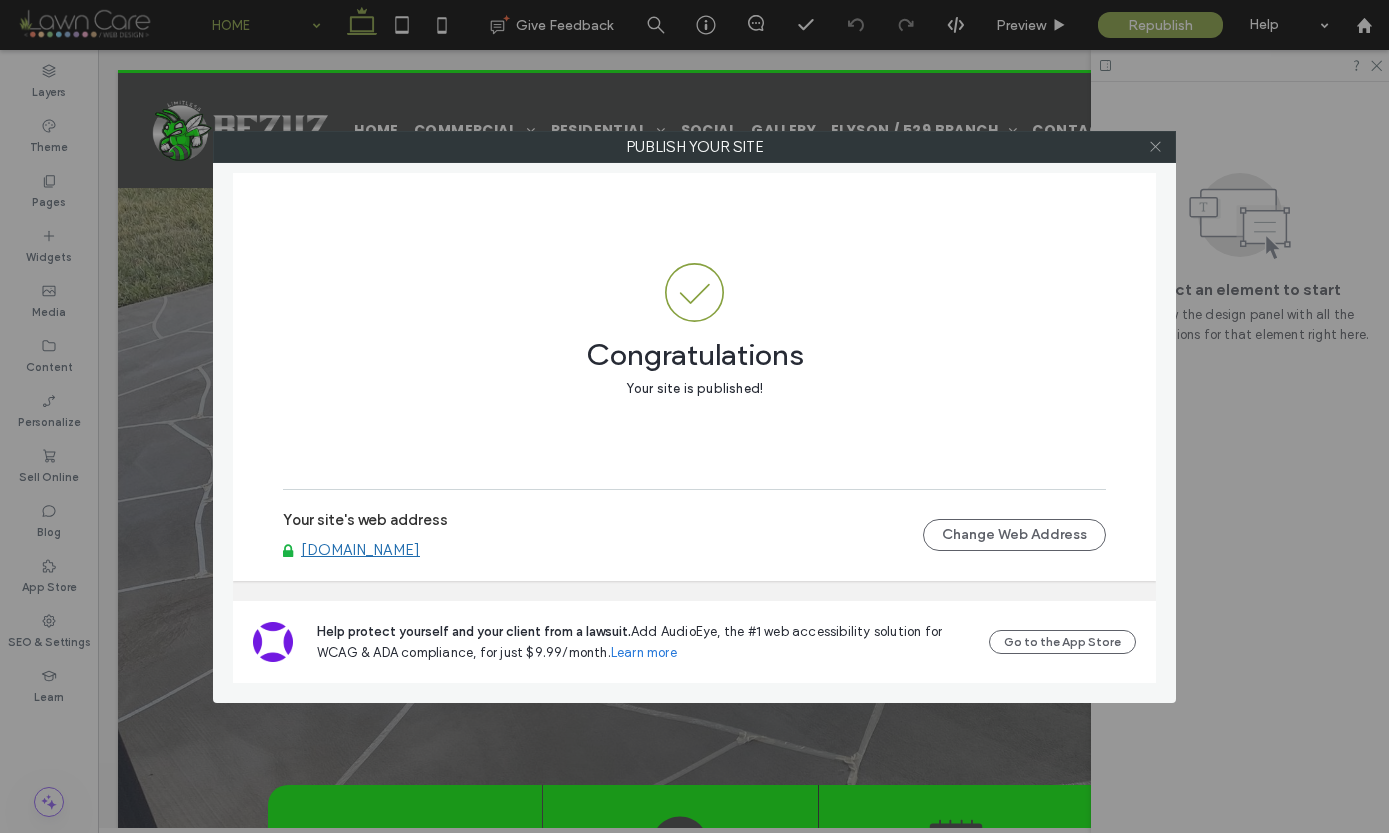 click 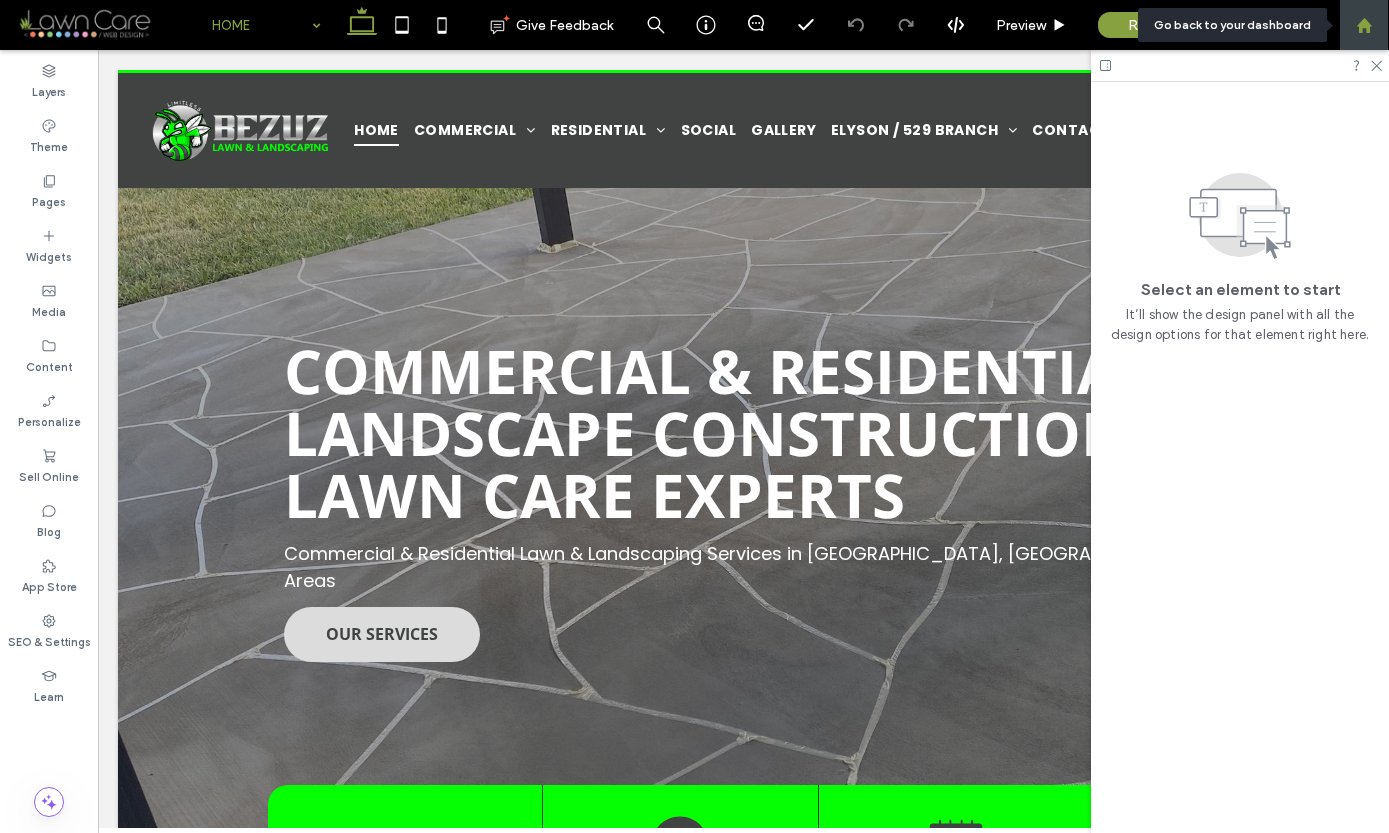 click 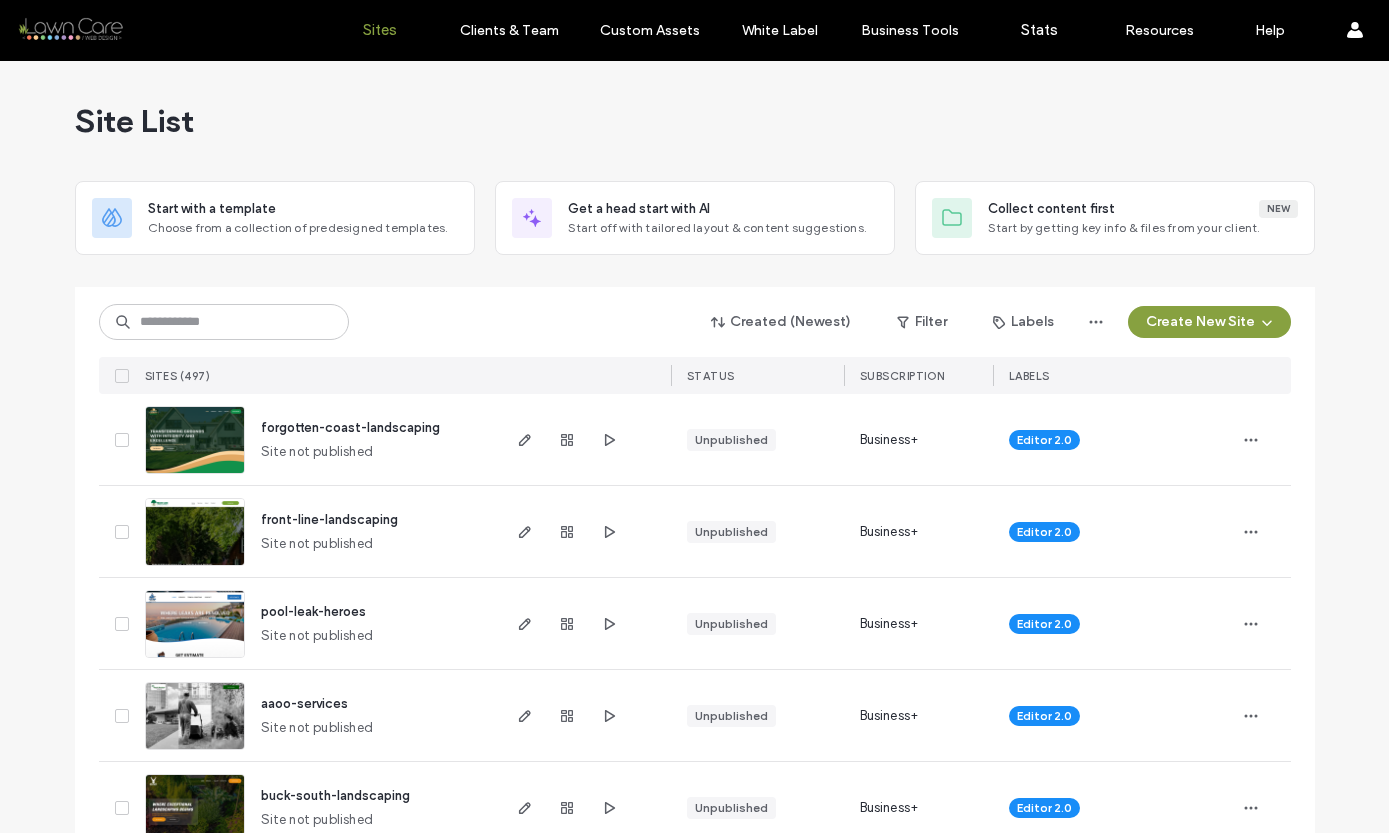 scroll, scrollTop: 0, scrollLeft: 0, axis: both 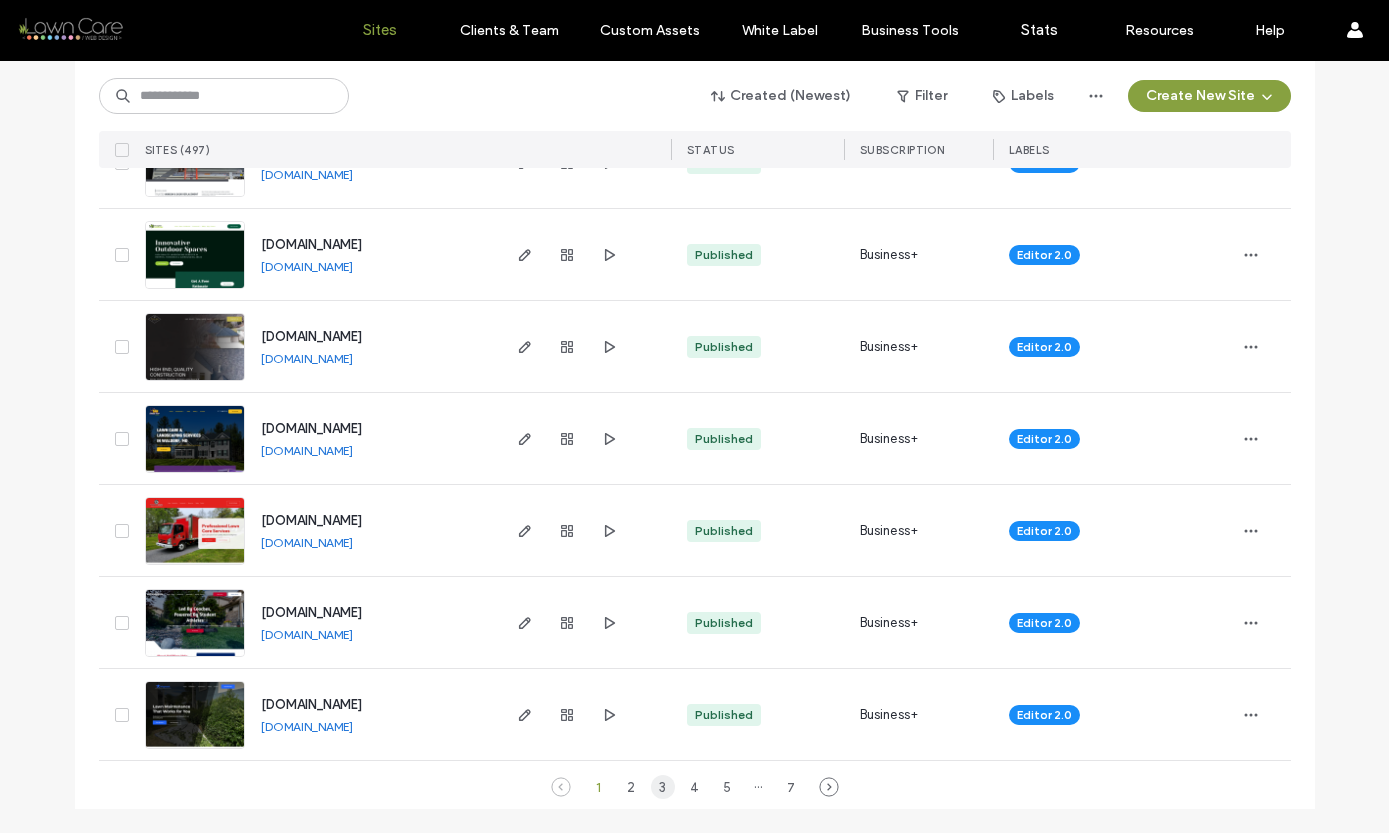 click on "3" at bounding box center [663, 787] 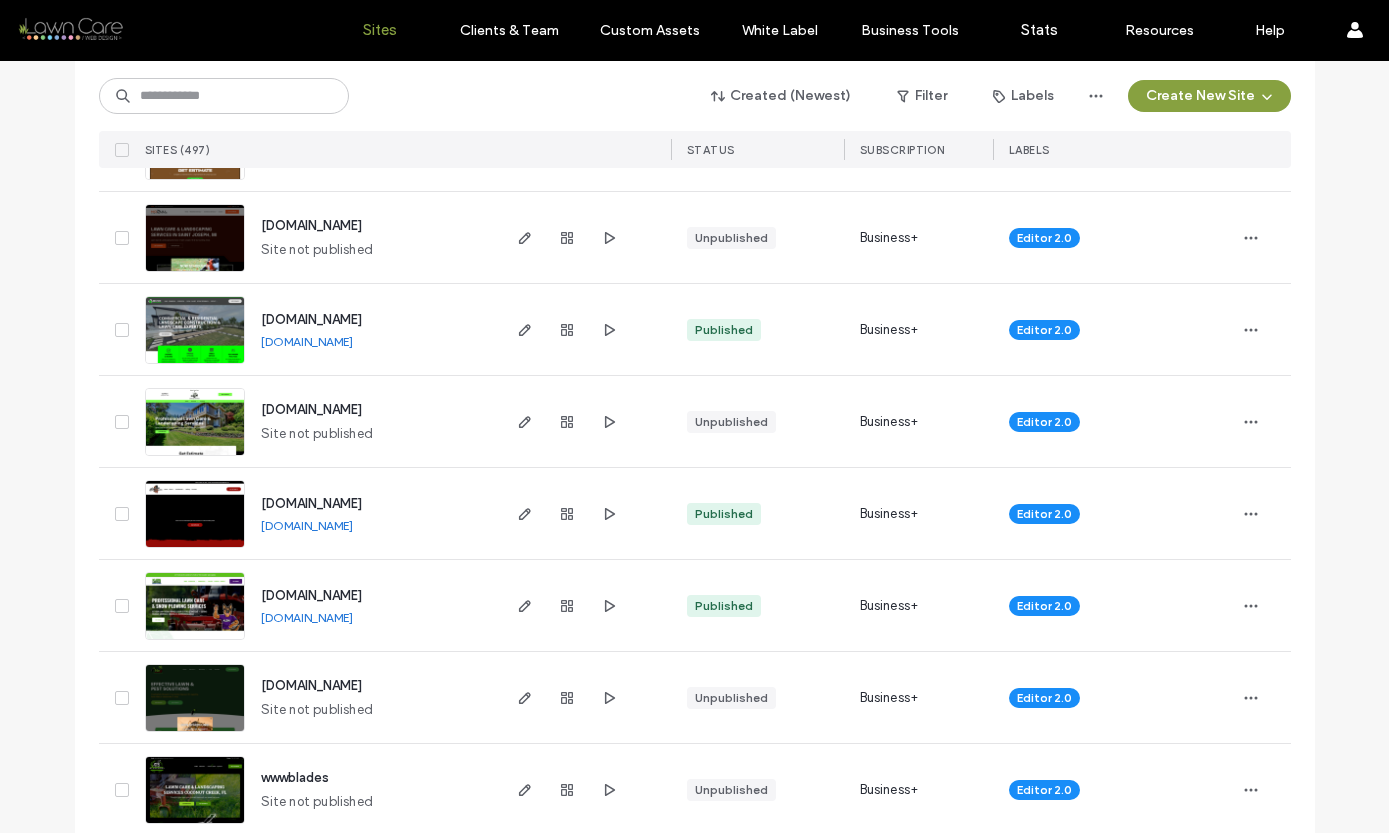 scroll, scrollTop: 297, scrollLeft: 0, axis: vertical 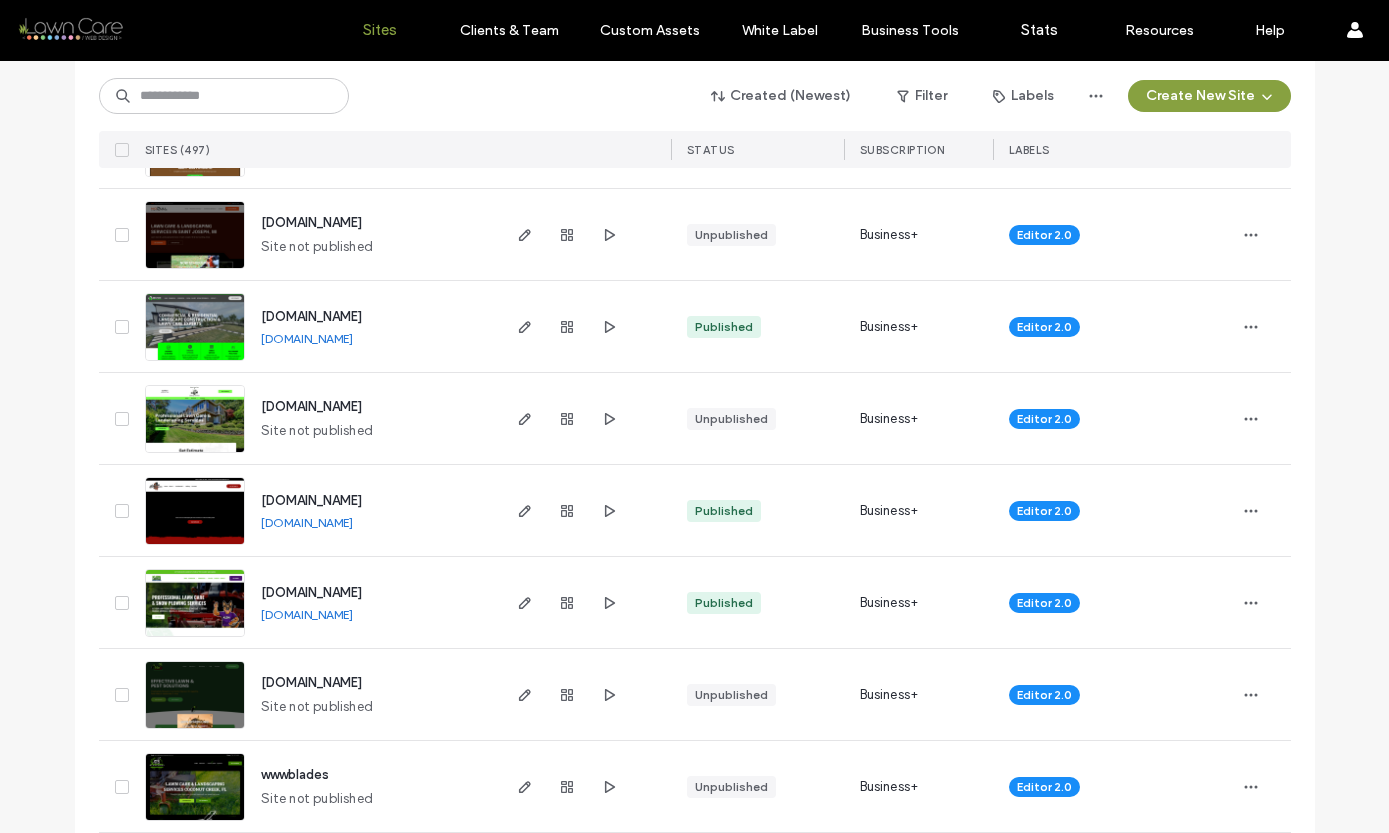 click at bounding box center (195, 546) 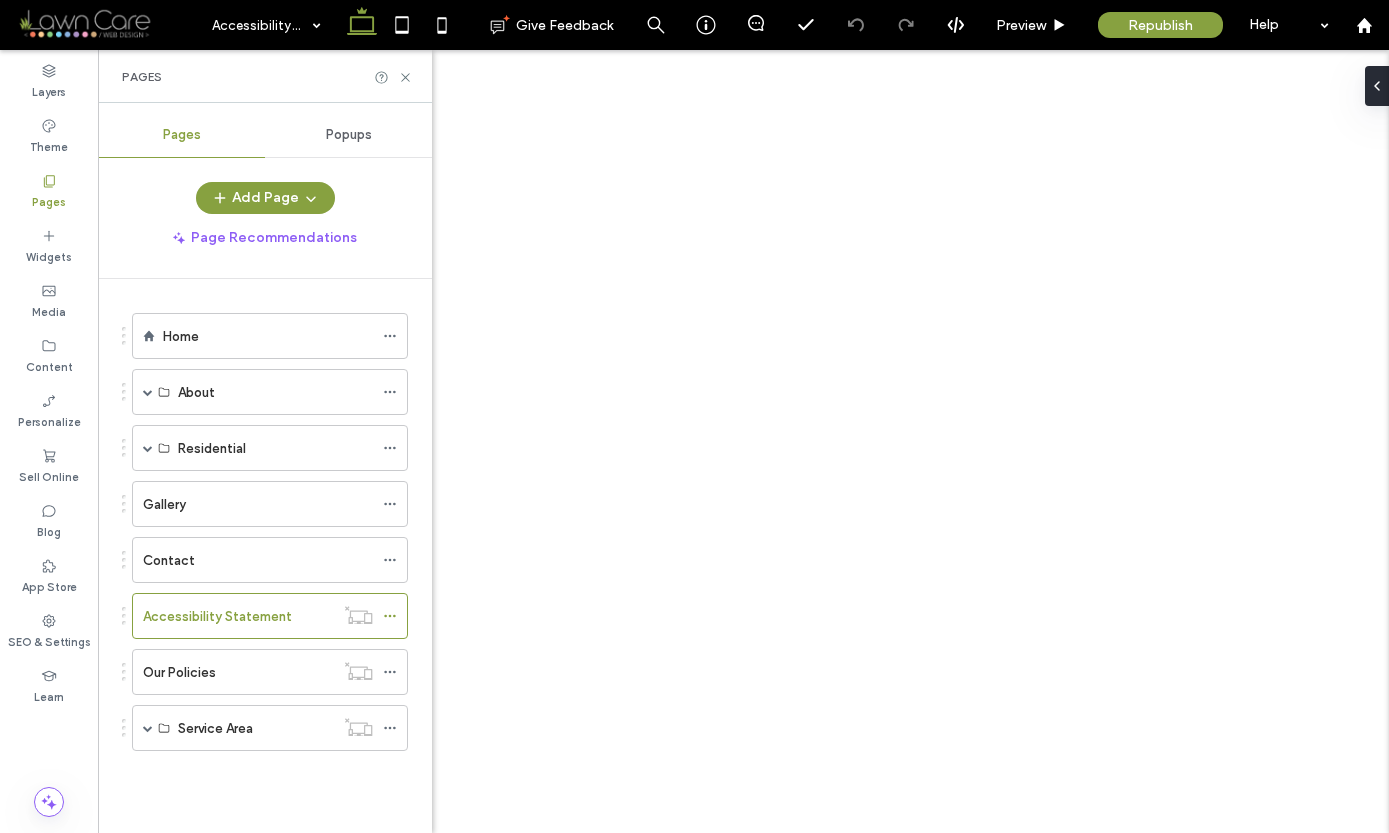 scroll, scrollTop: 0, scrollLeft: 0, axis: both 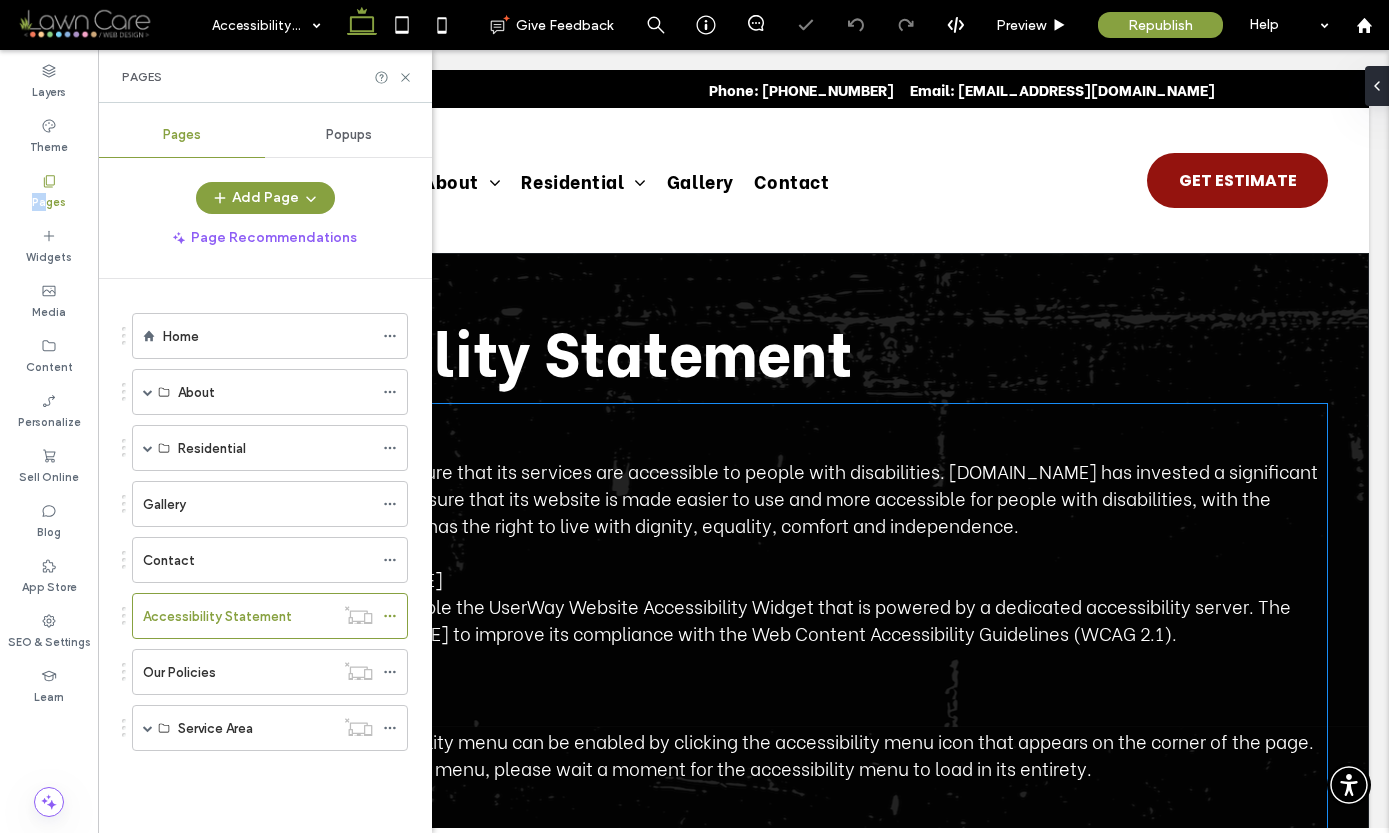 click on "www.americanlawncareidaho.com makes available the UserWay Website Accessibility Widget that is powered by a dedicated accessibility server. The software allows www.americanlawncareidaho.com to improve its compliance with the Web Content Accessibility Guidelines (WCAG 2.1)." at bounding box center [725, 619] 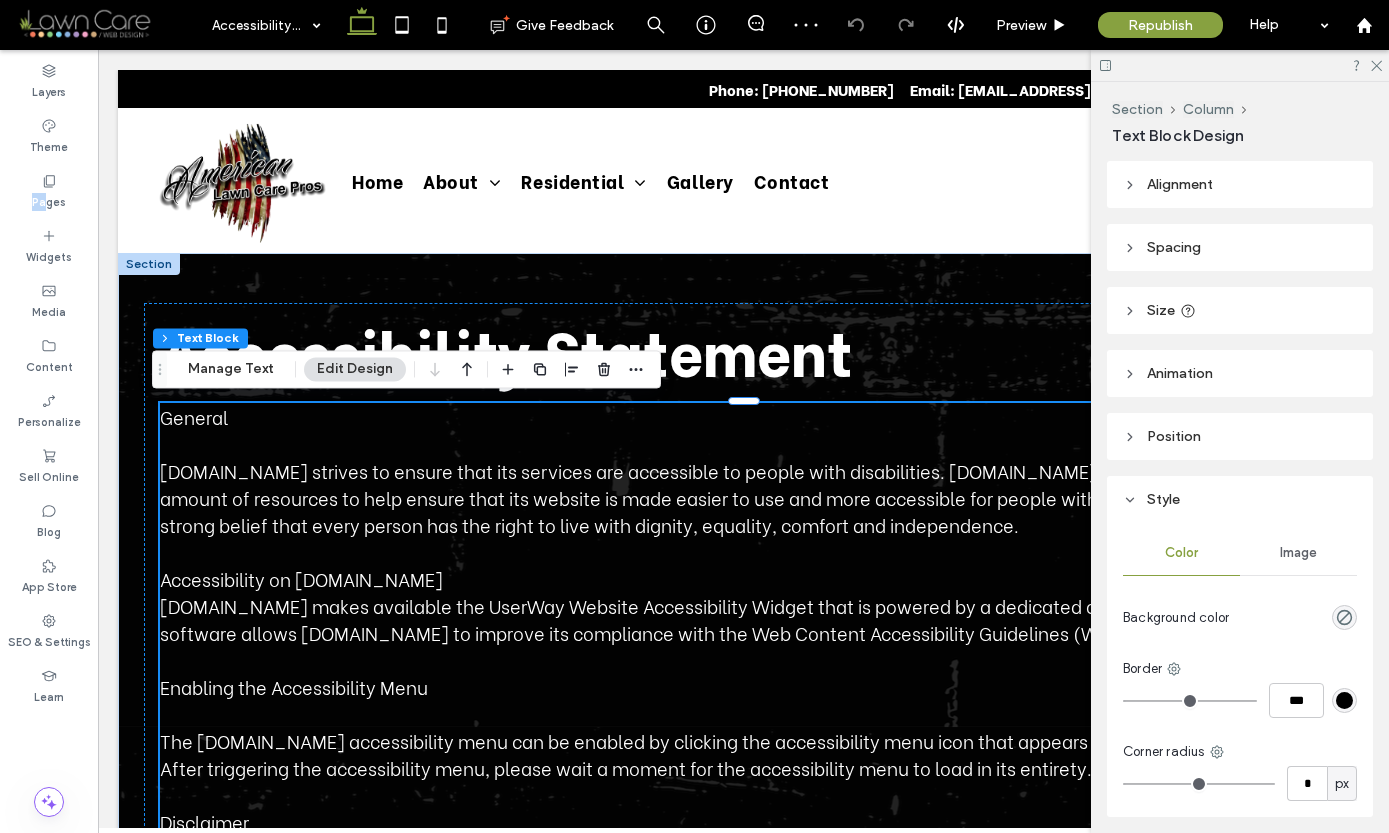 click on "www.americanlawncareidaho.com makes available the UserWay Website Accessibility Widget that is powered by a dedicated accessibility server. The software allows www.americanlawncareidaho.com to improve its compliance with the Web Content Accessibility Guidelines (WCAG 2.1)." at bounding box center (725, 619) 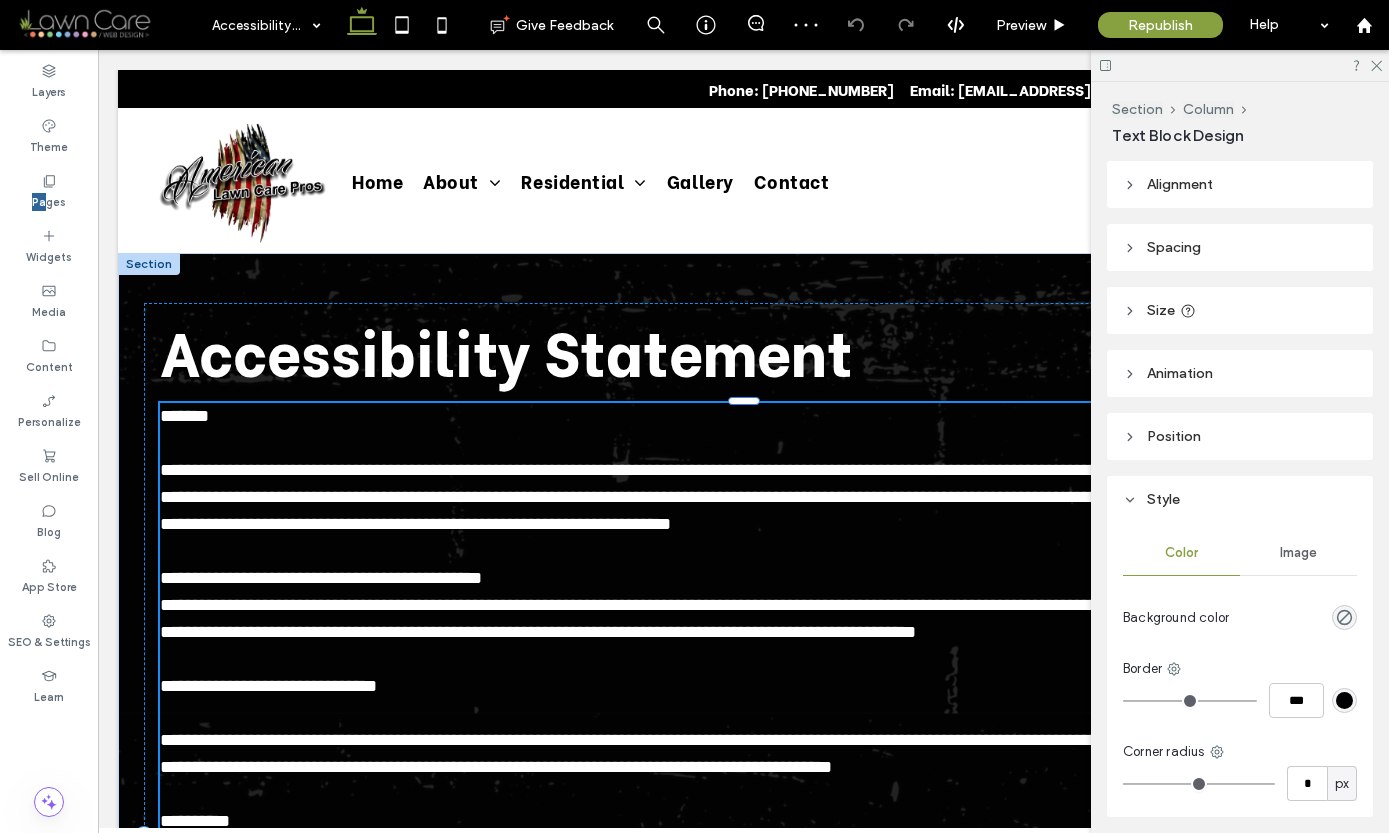 type on "**********" 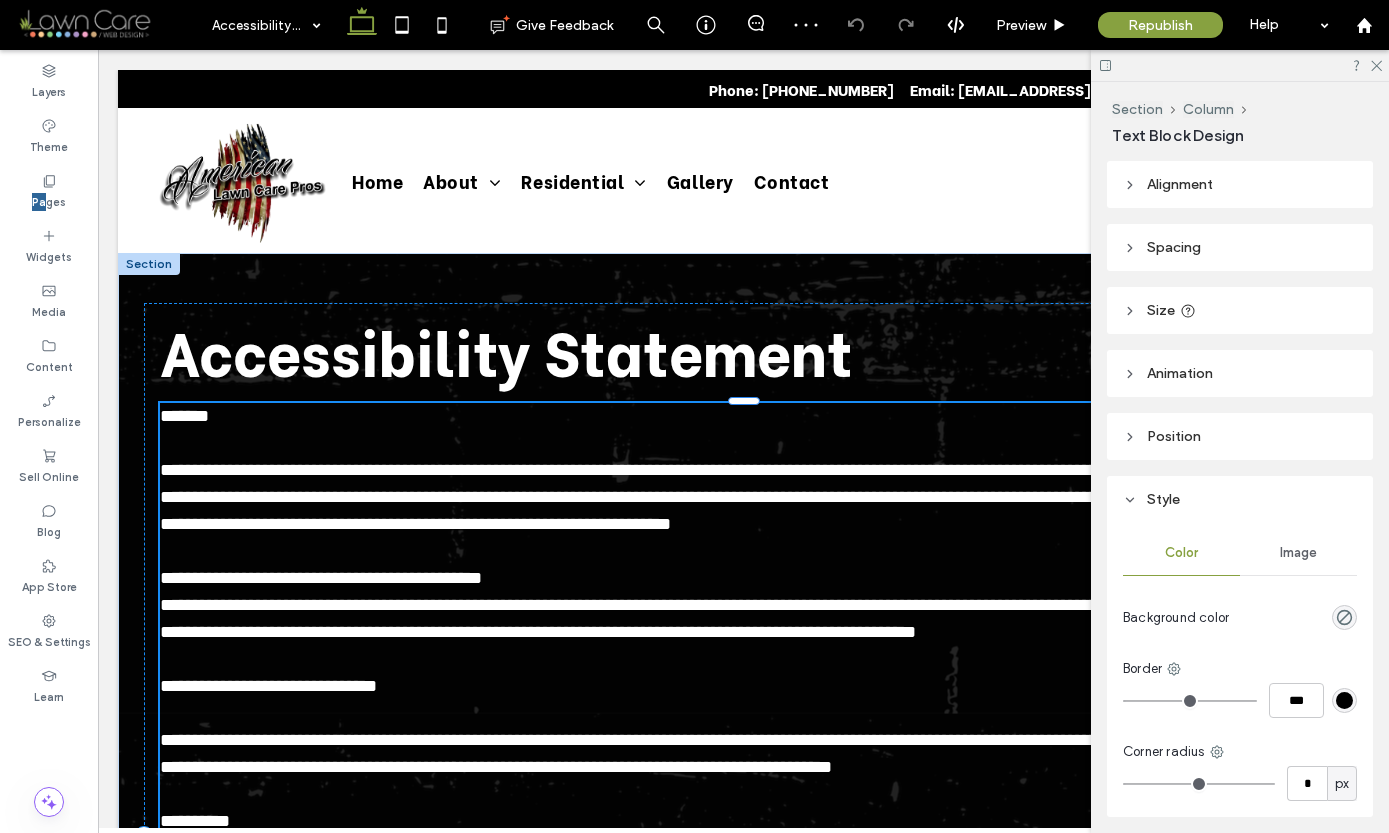 type on "**" 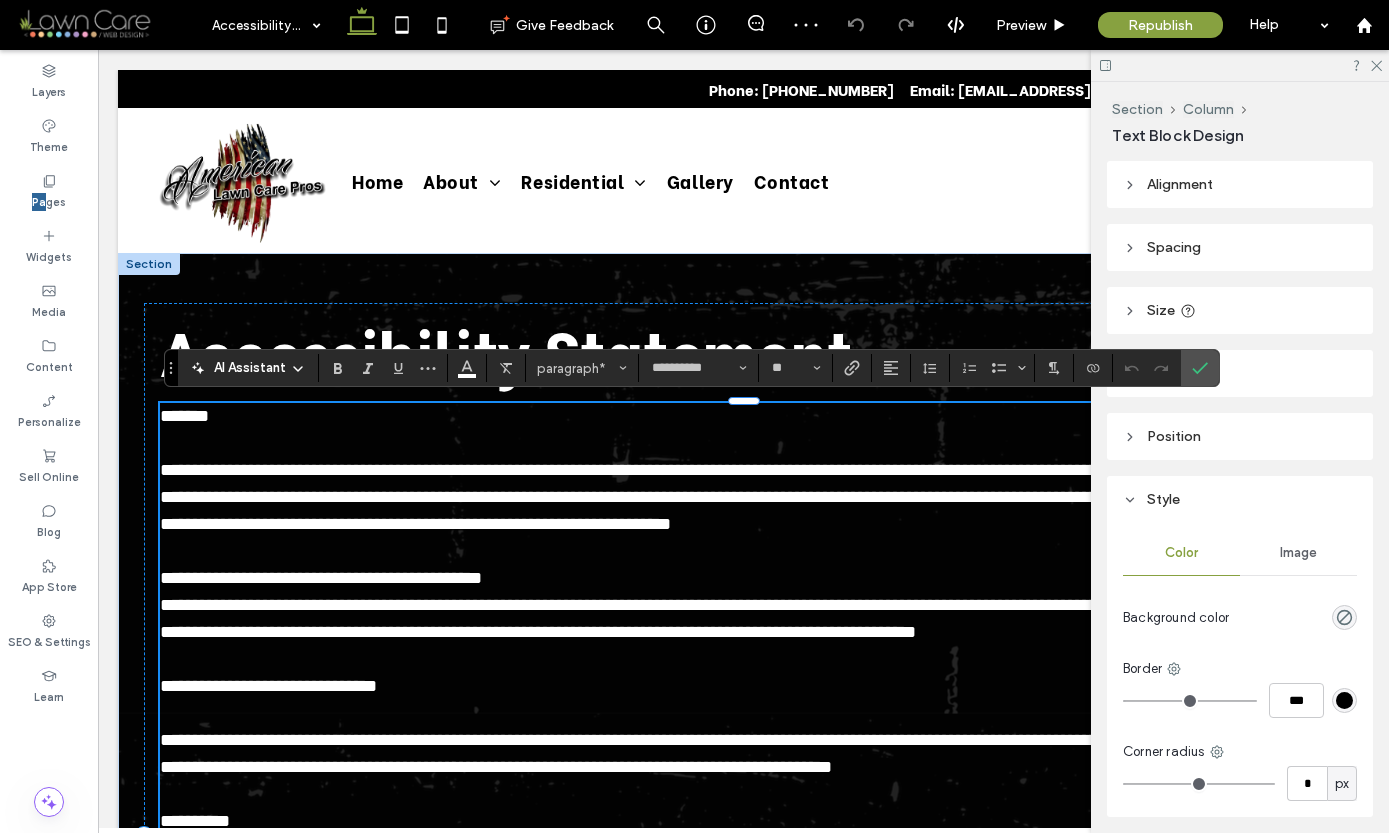 drag, startPoint x: 445, startPoint y: 688, endPoint x: 482, endPoint y: 707, distance: 41.59327 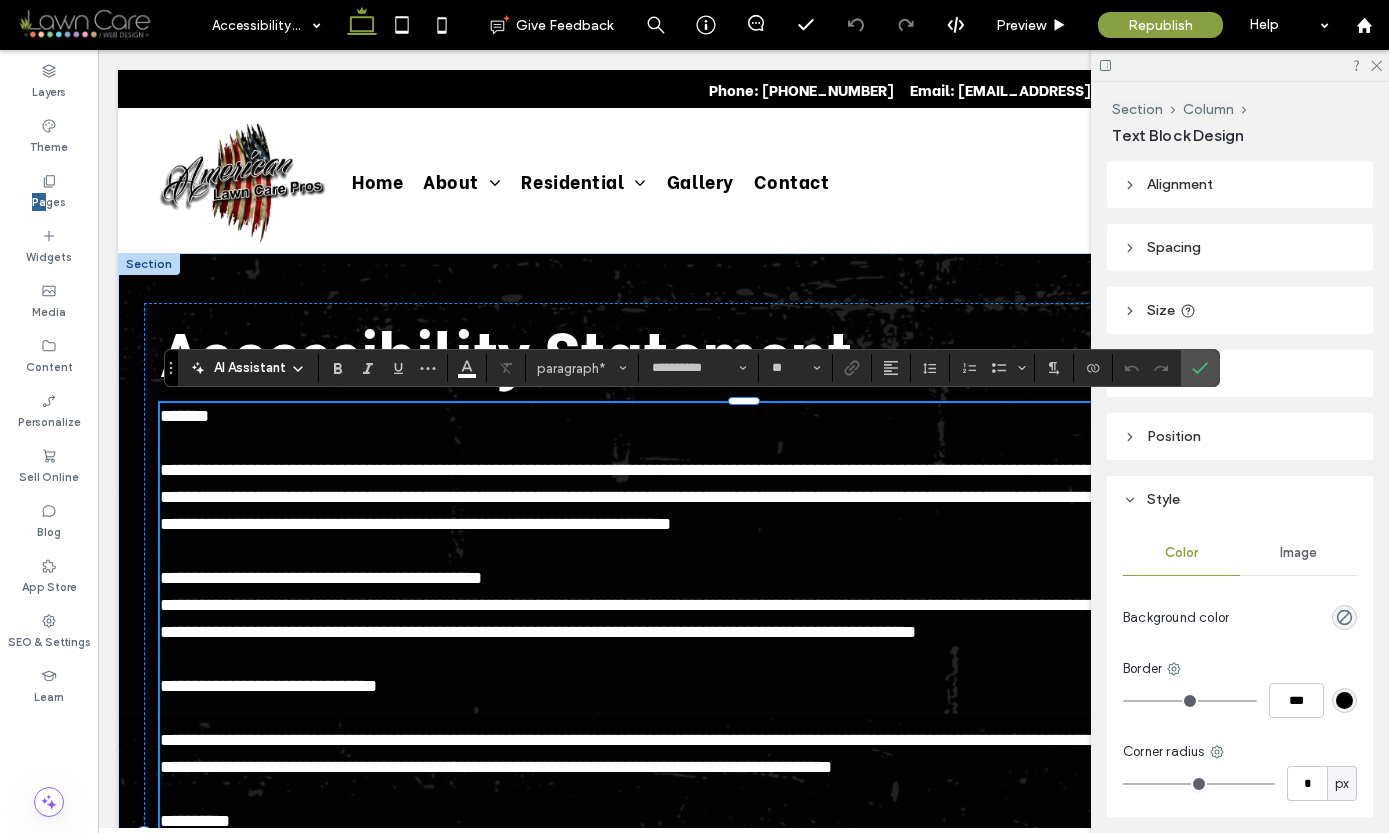 type 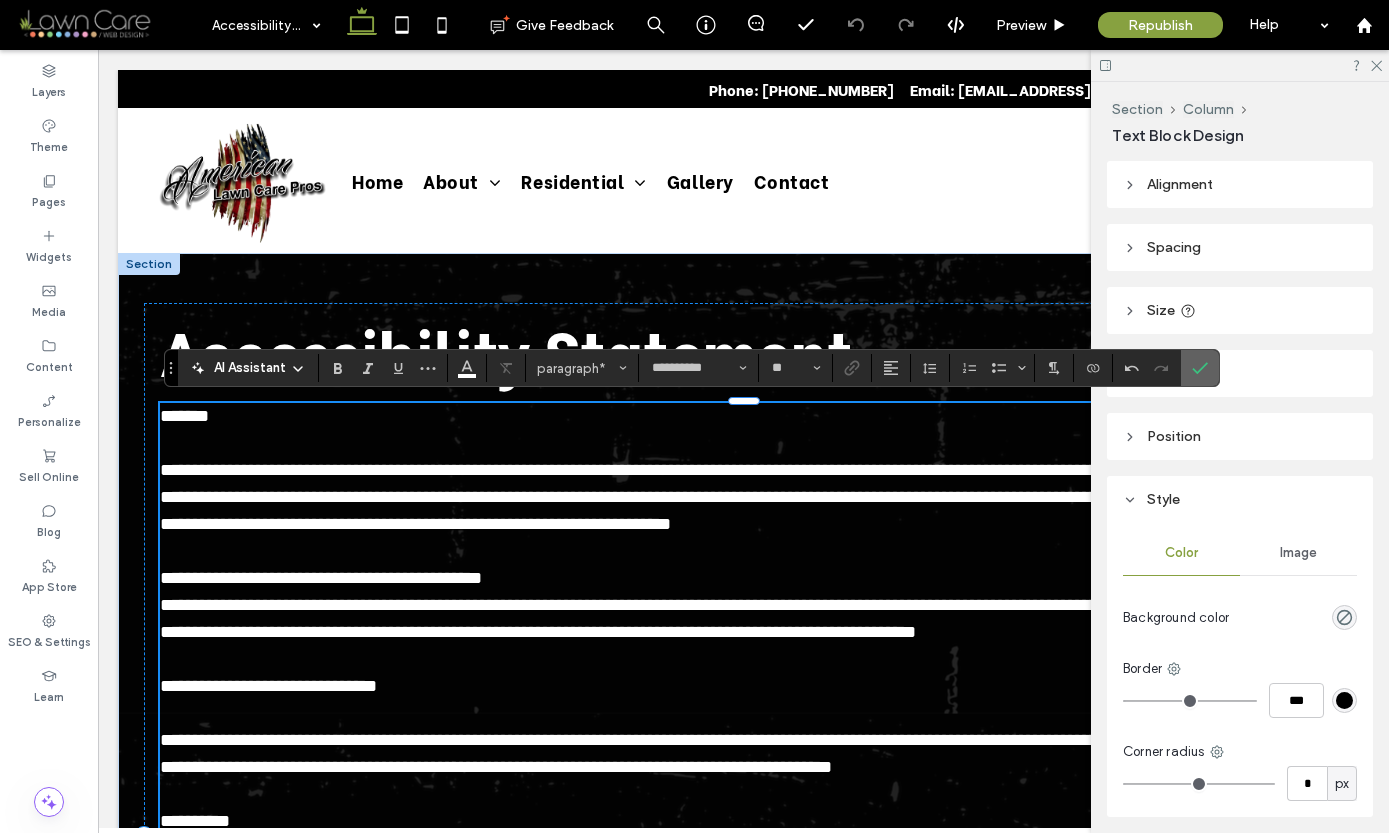 click 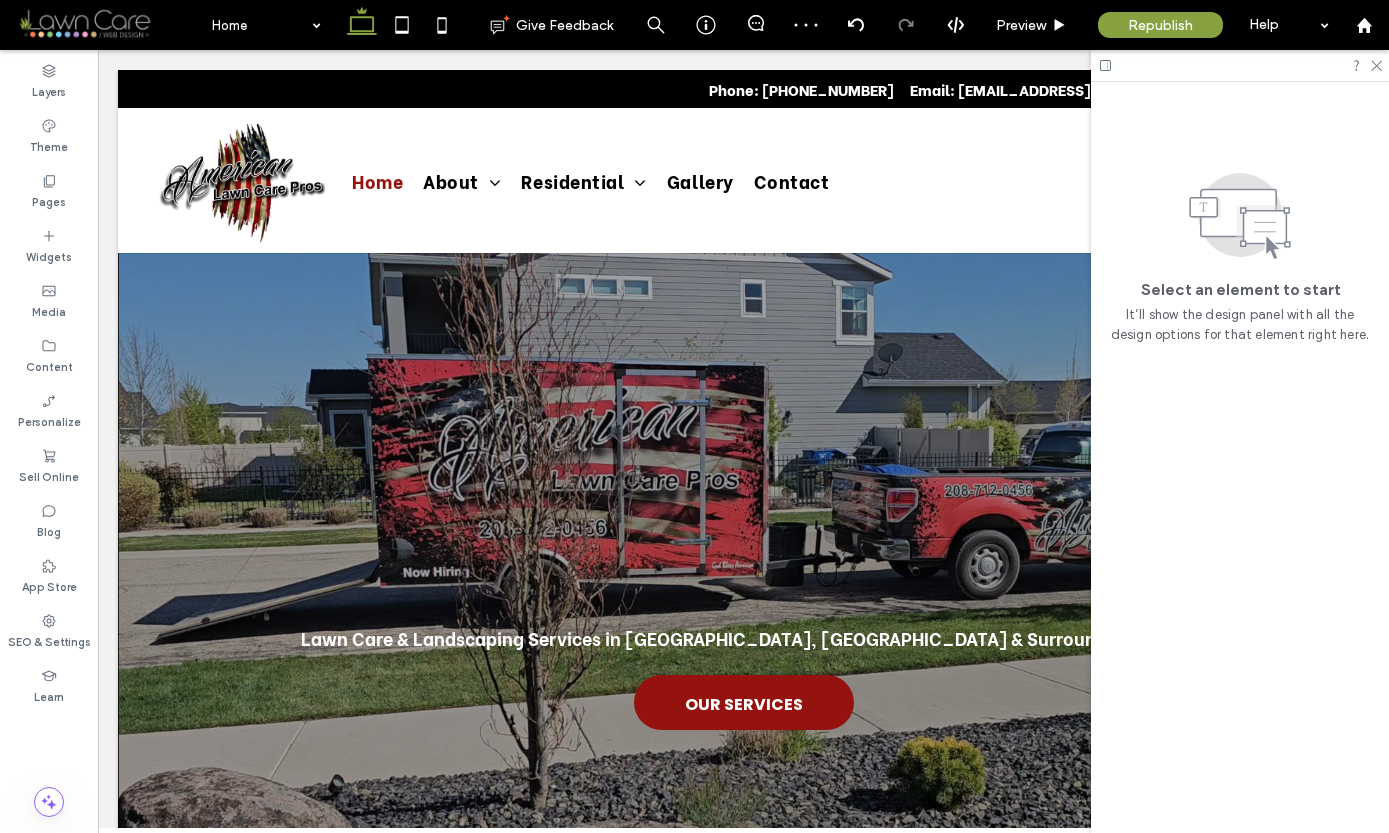 scroll, scrollTop: 0, scrollLeft: 0, axis: both 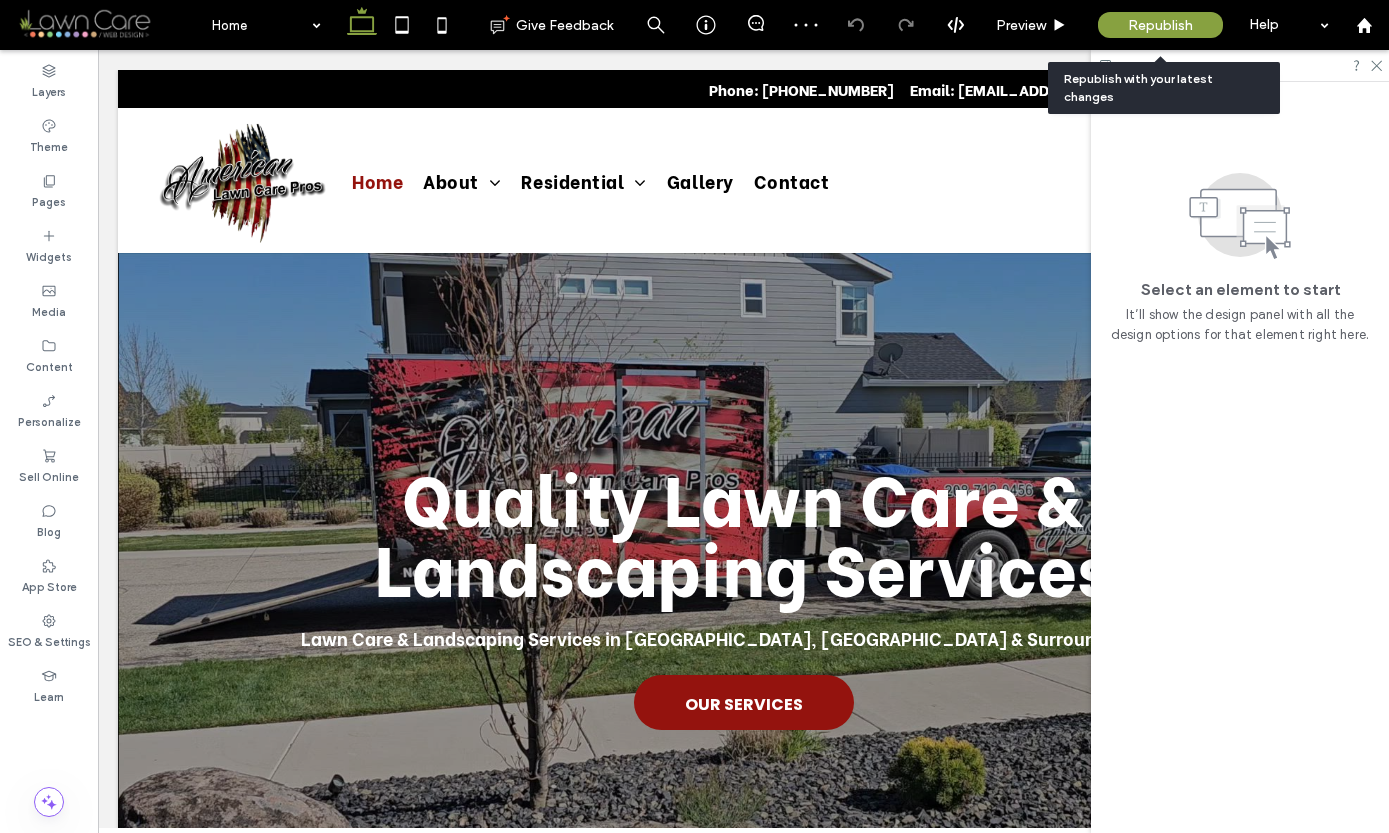 click on "Republish" at bounding box center [1160, 25] 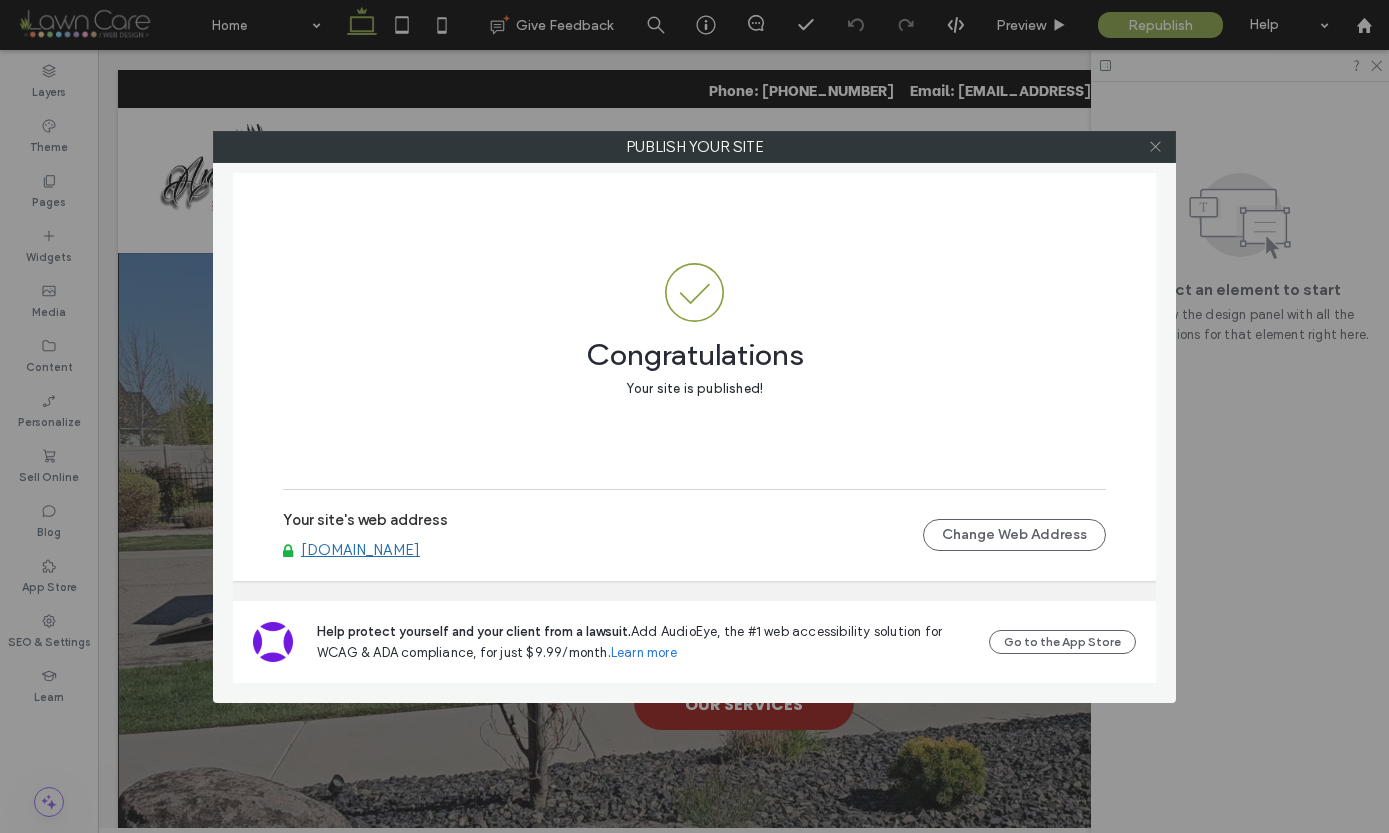 click 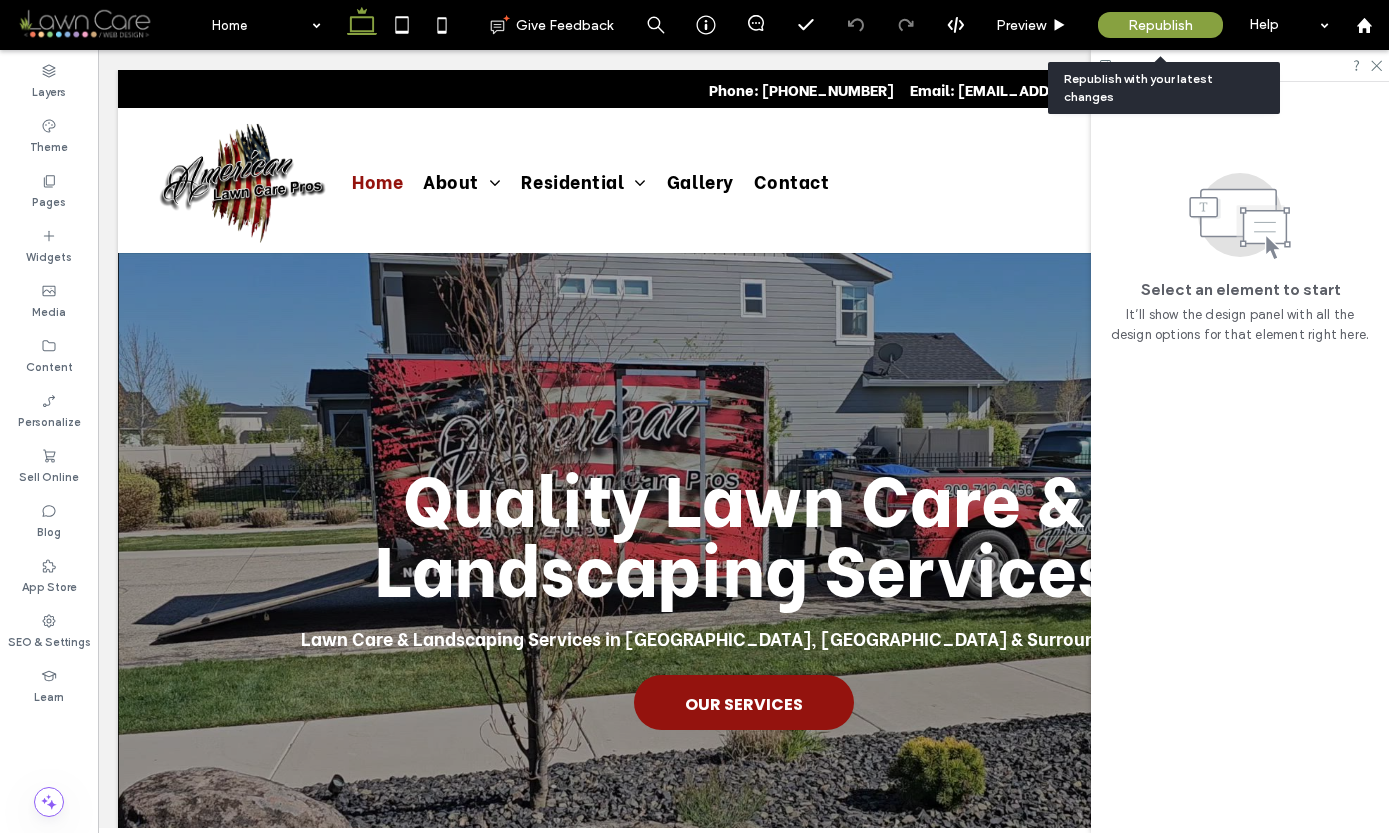 click on "Republish" at bounding box center [1160, 25] 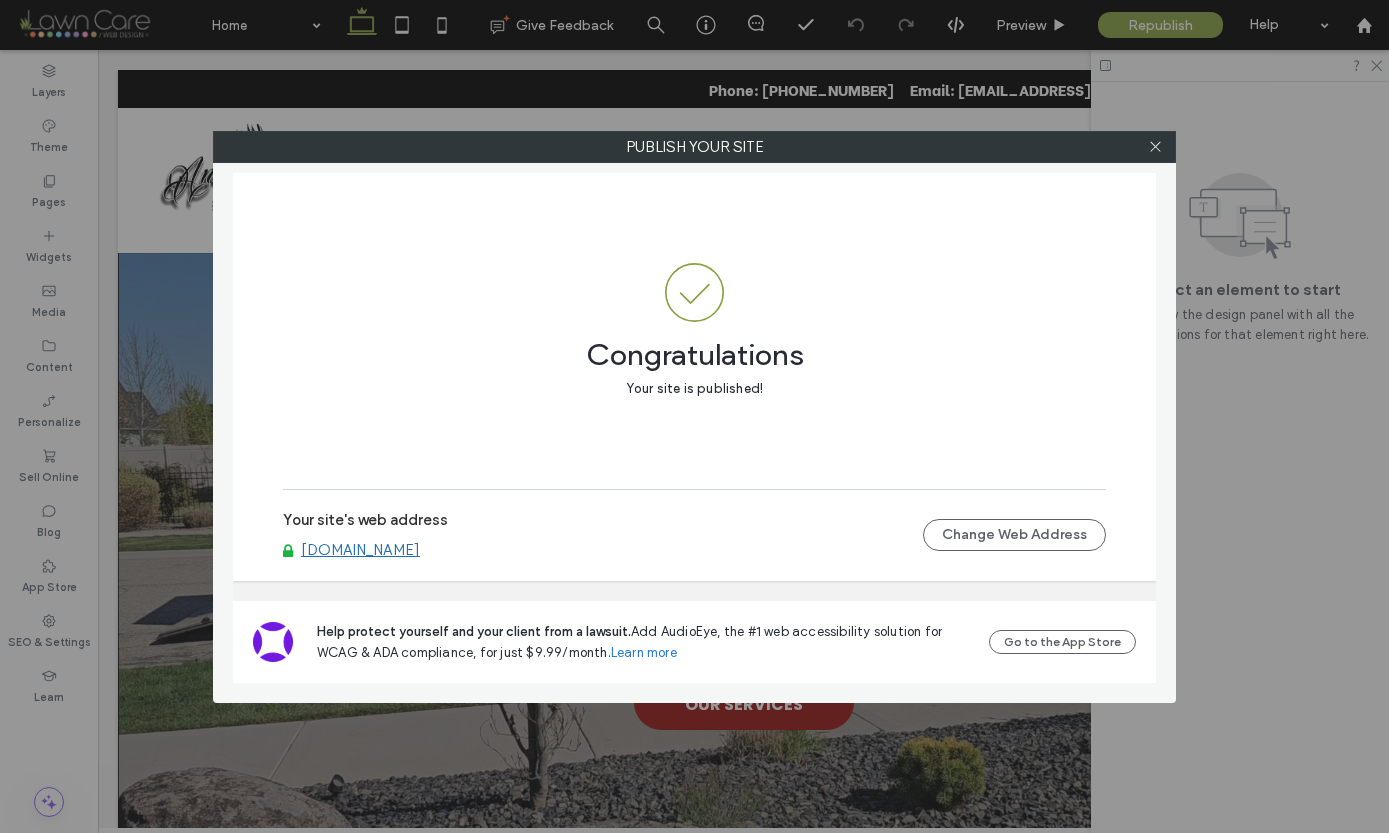 click on "www.americanlawncareidaho.com" at bounding box center (360, 550) 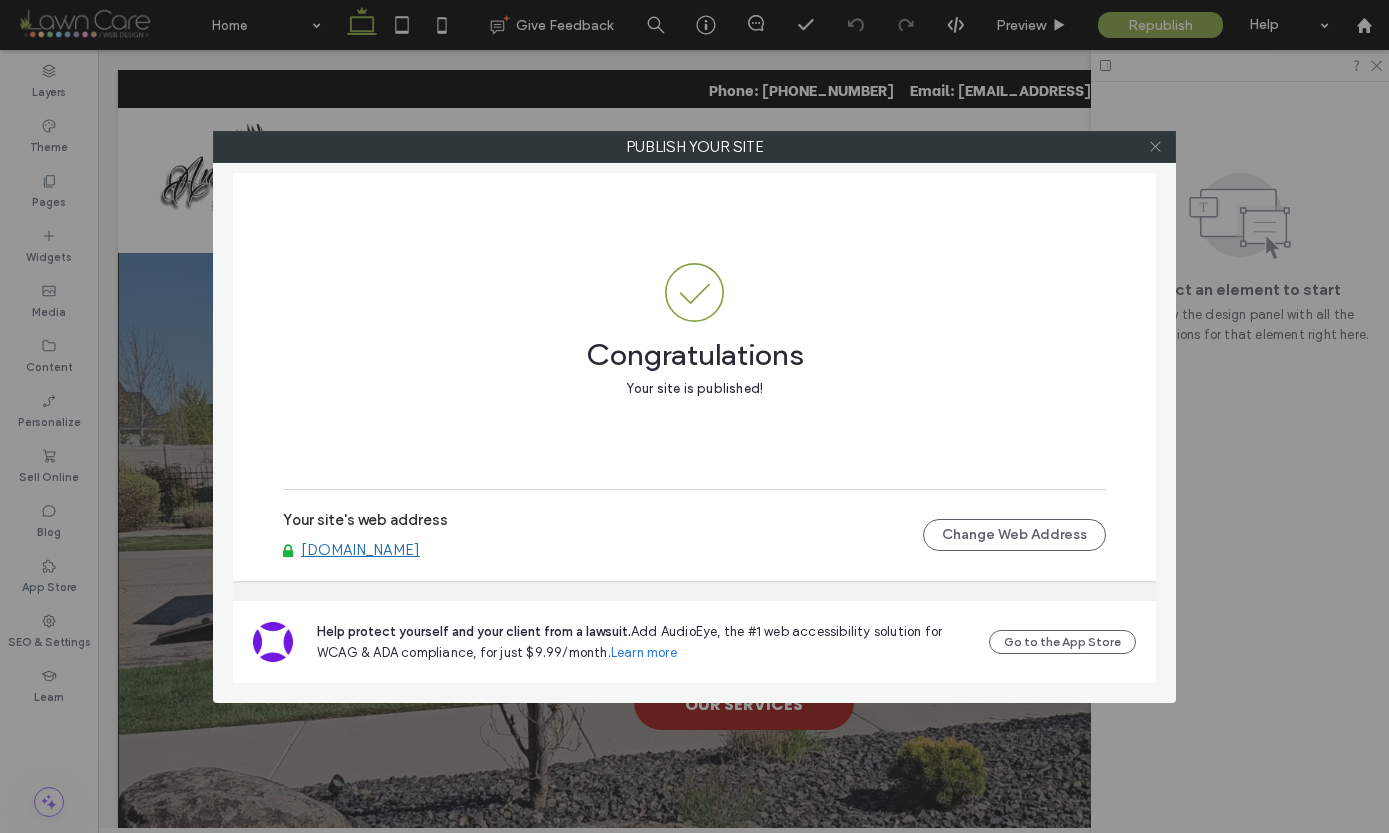 click 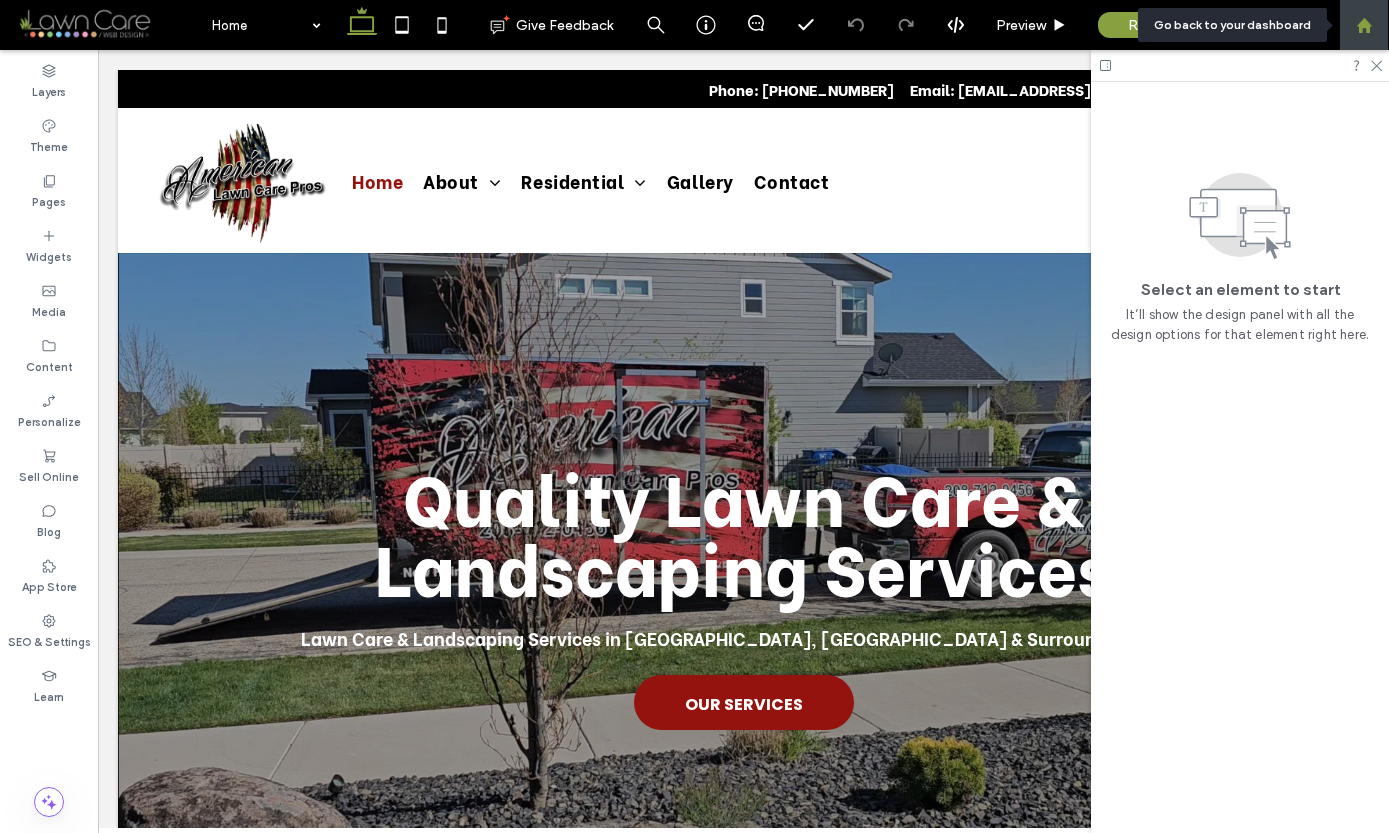 click 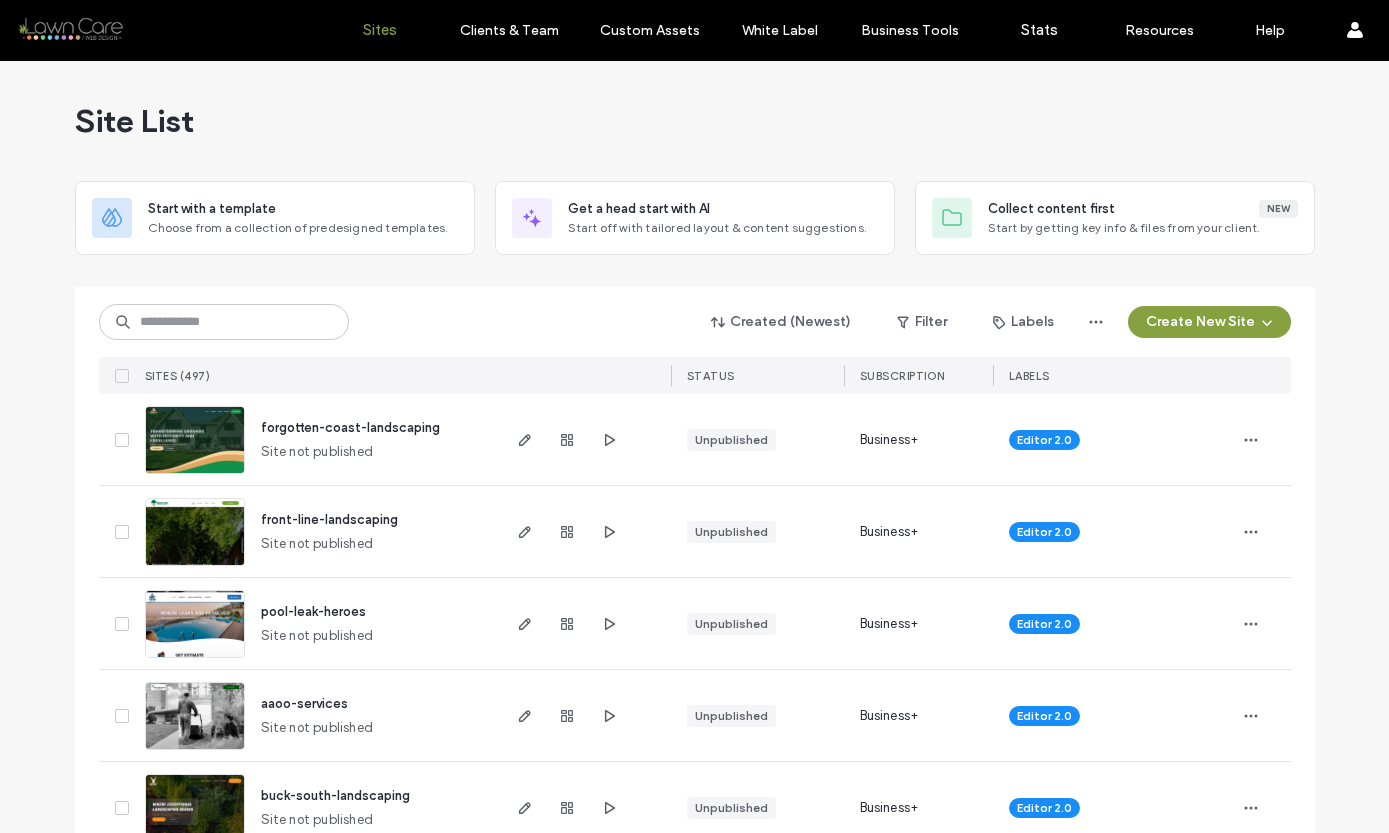 scroll, scrollTop: 0, scrollLeft: 0, axis: both 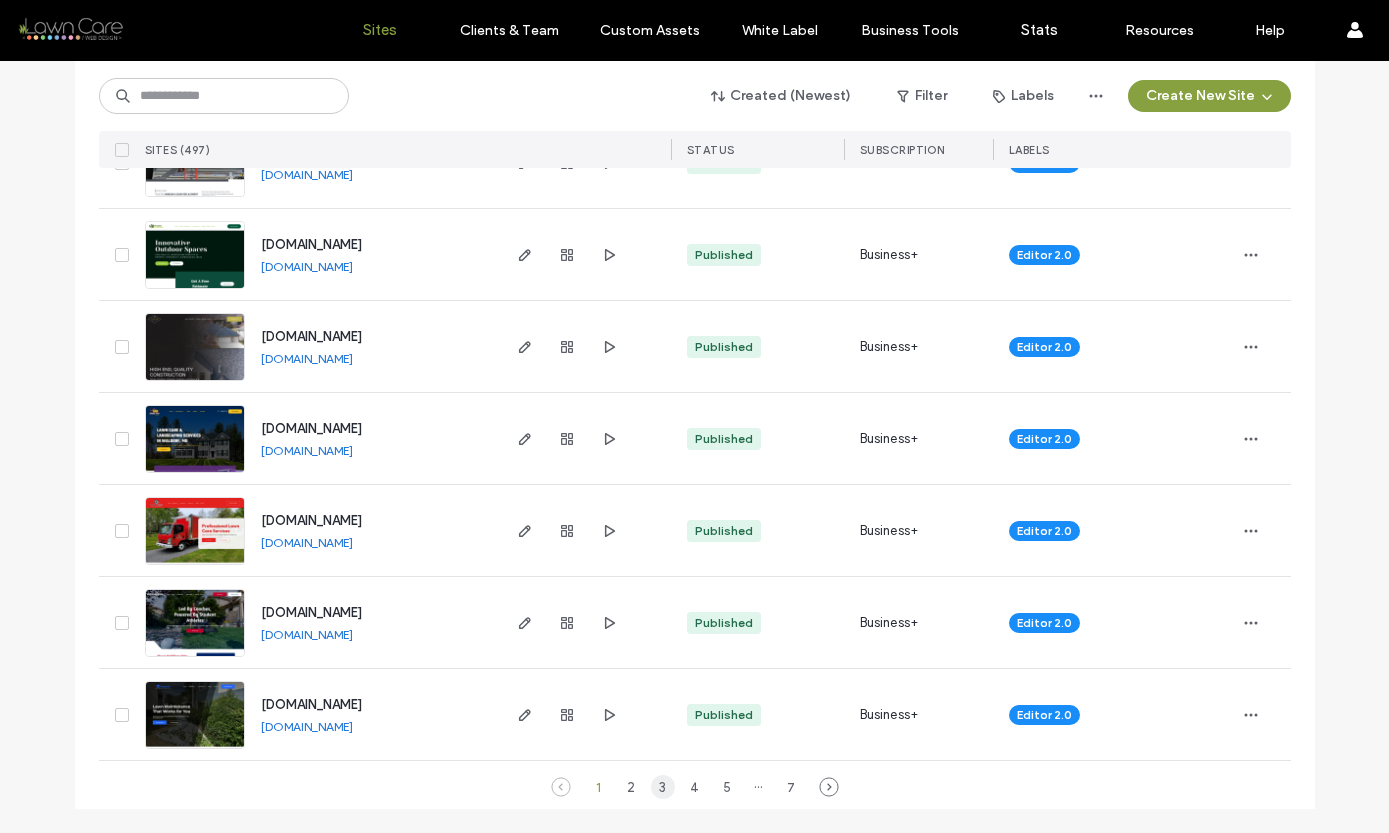 click on "3" at bounding box center [663, 787] 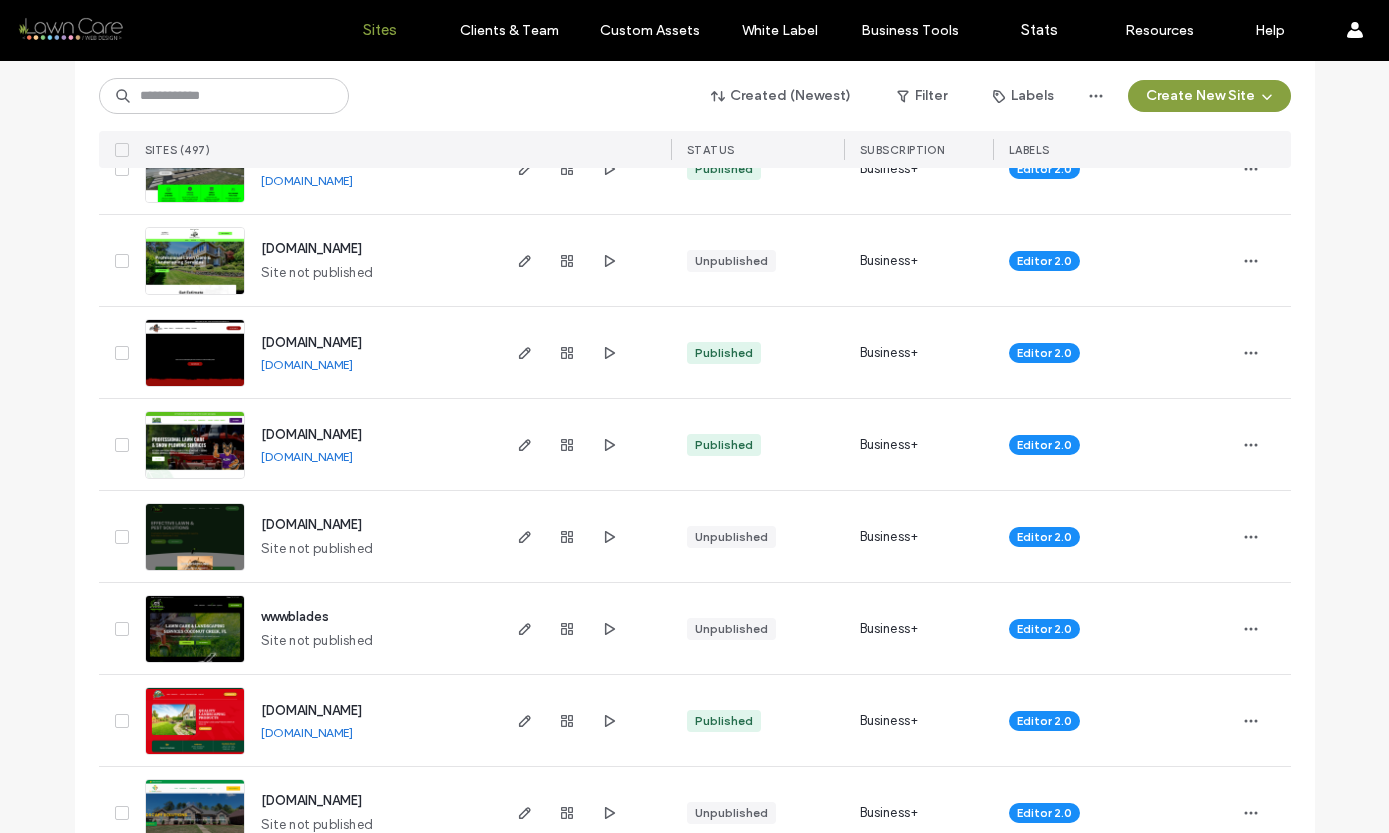 scroll, scrollTop: 461, scrollLeft: 0, axis: vertical 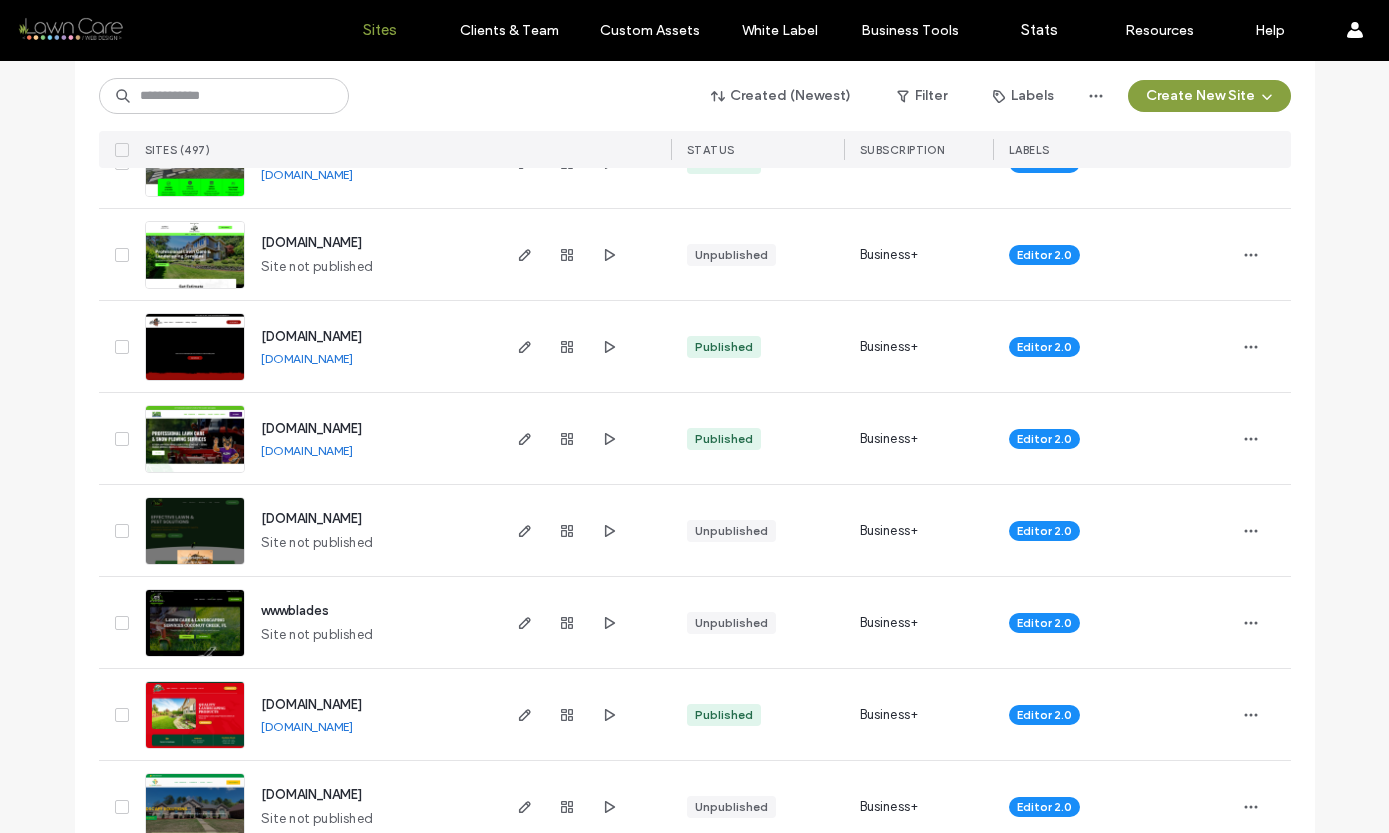 click at bounding box center [195, 474] 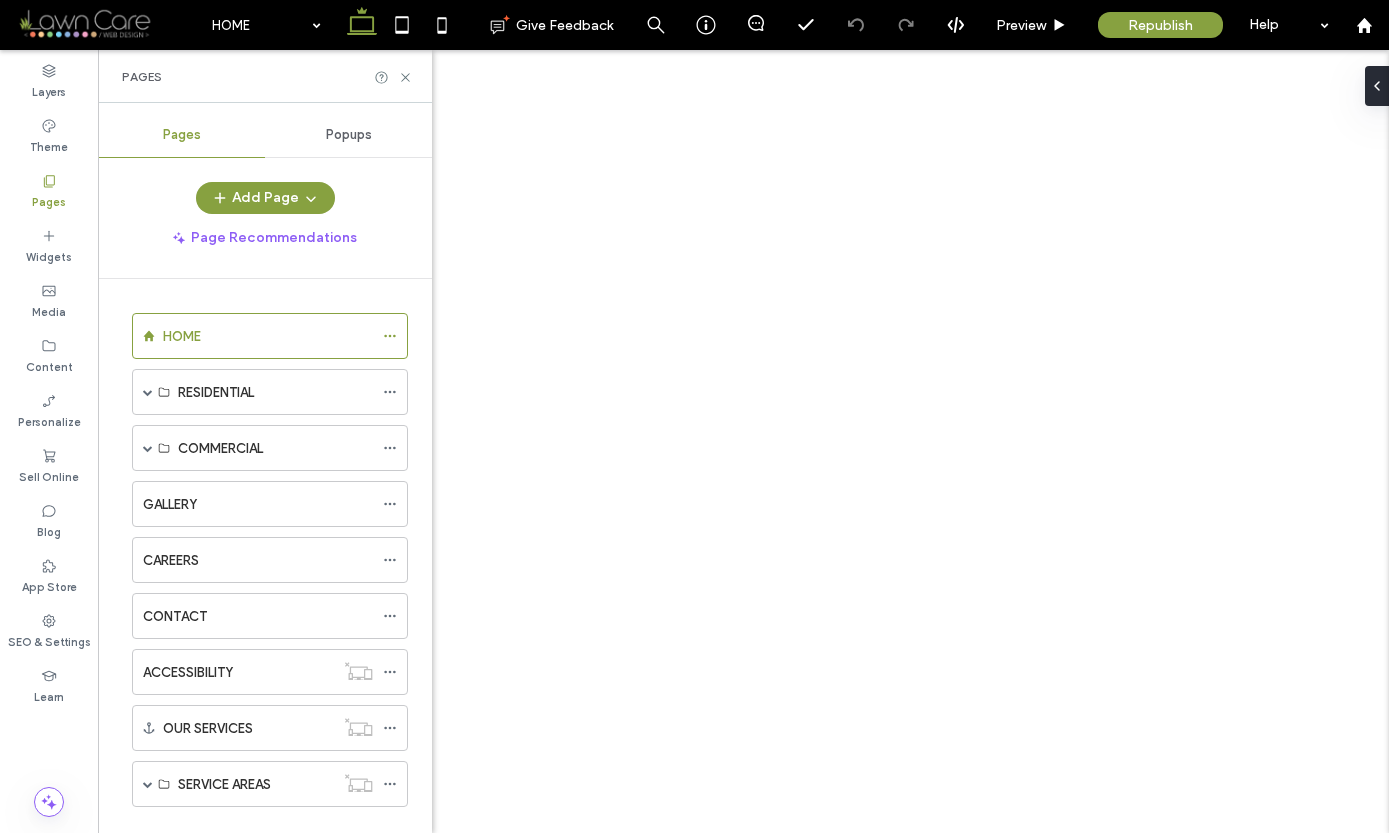 scroll, scrollTop: 0, scrollLeft: 0, axis: both 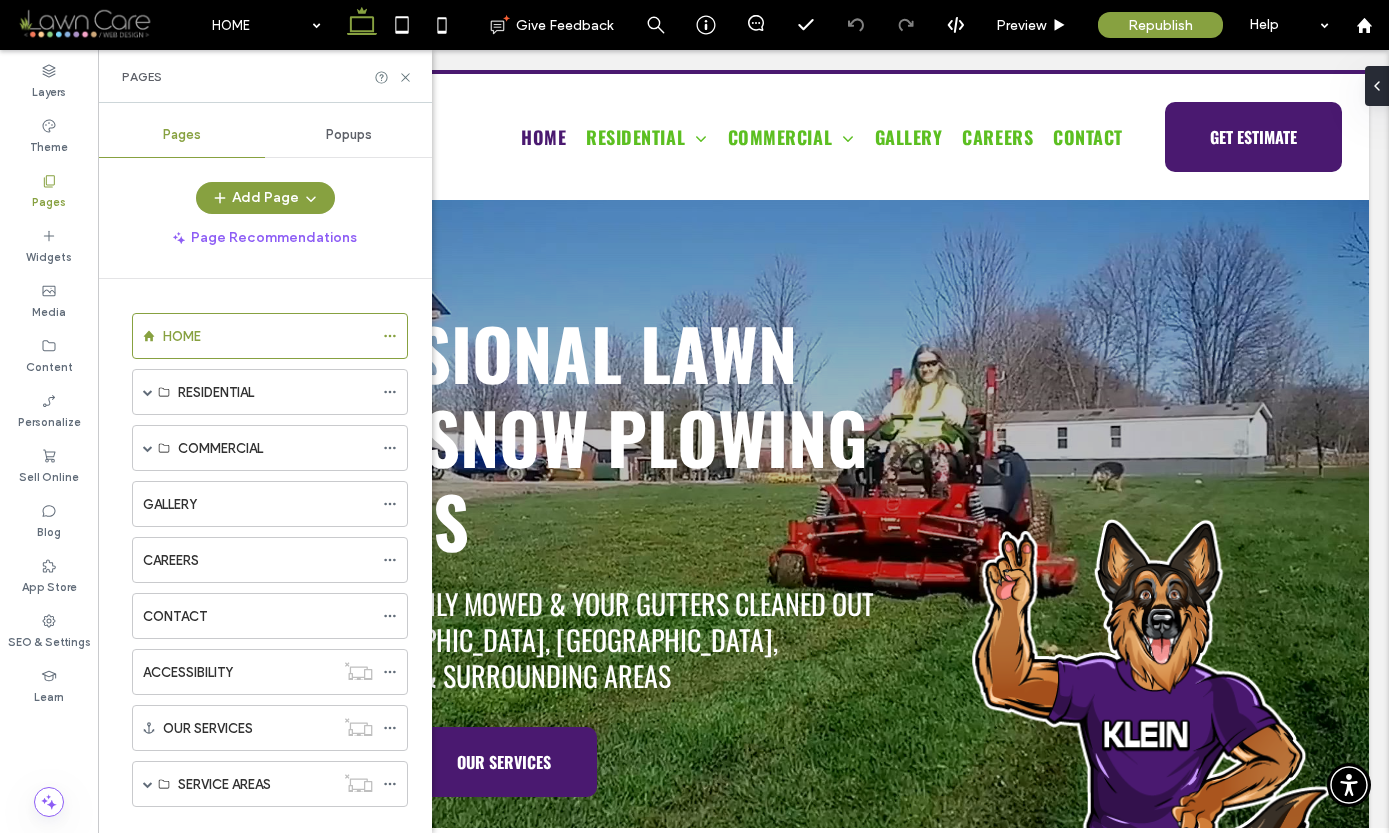 click on "ACCESSIBILITY" at bounding box center (188, 672) 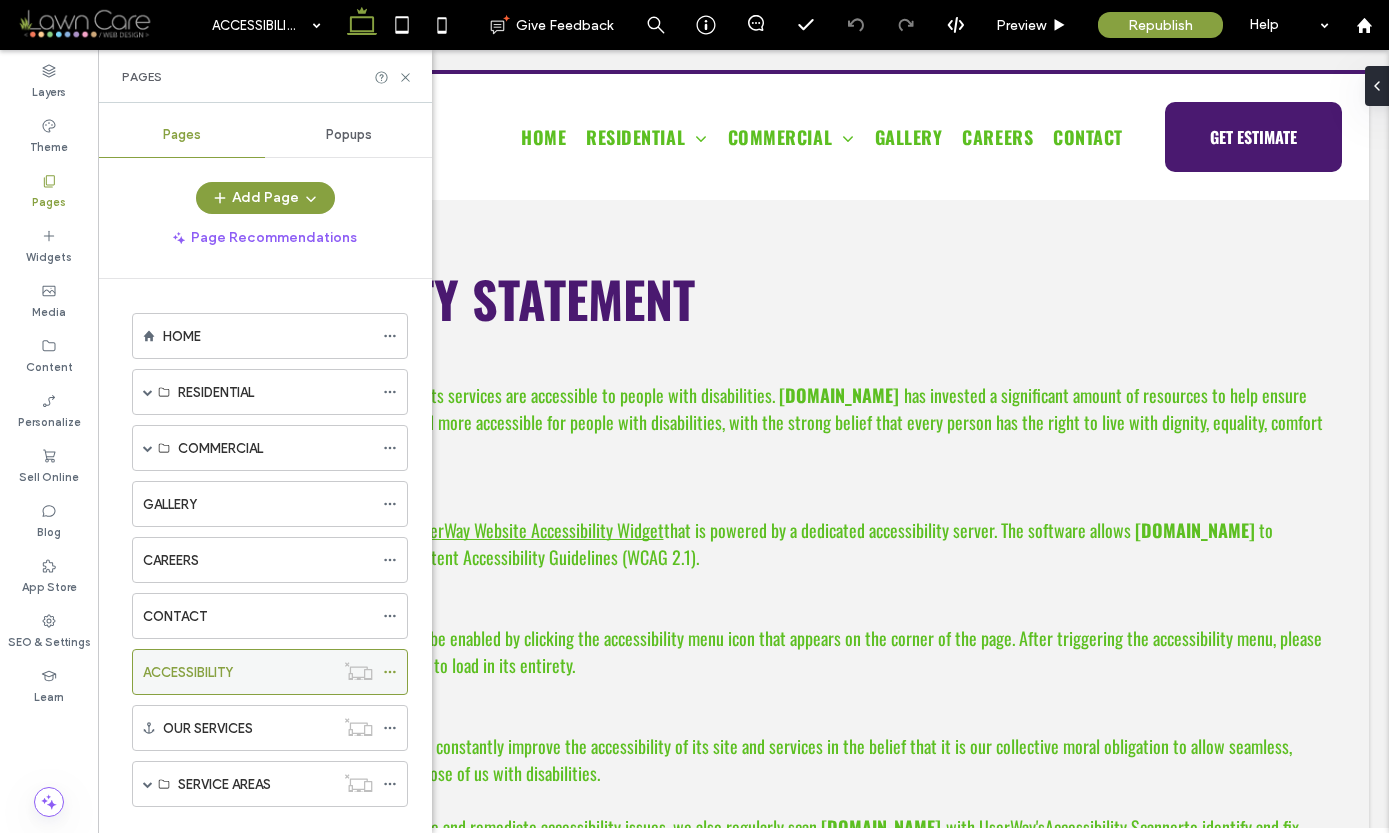 scroll, scrollTop: 0, scrollLeft: 0, axis: both 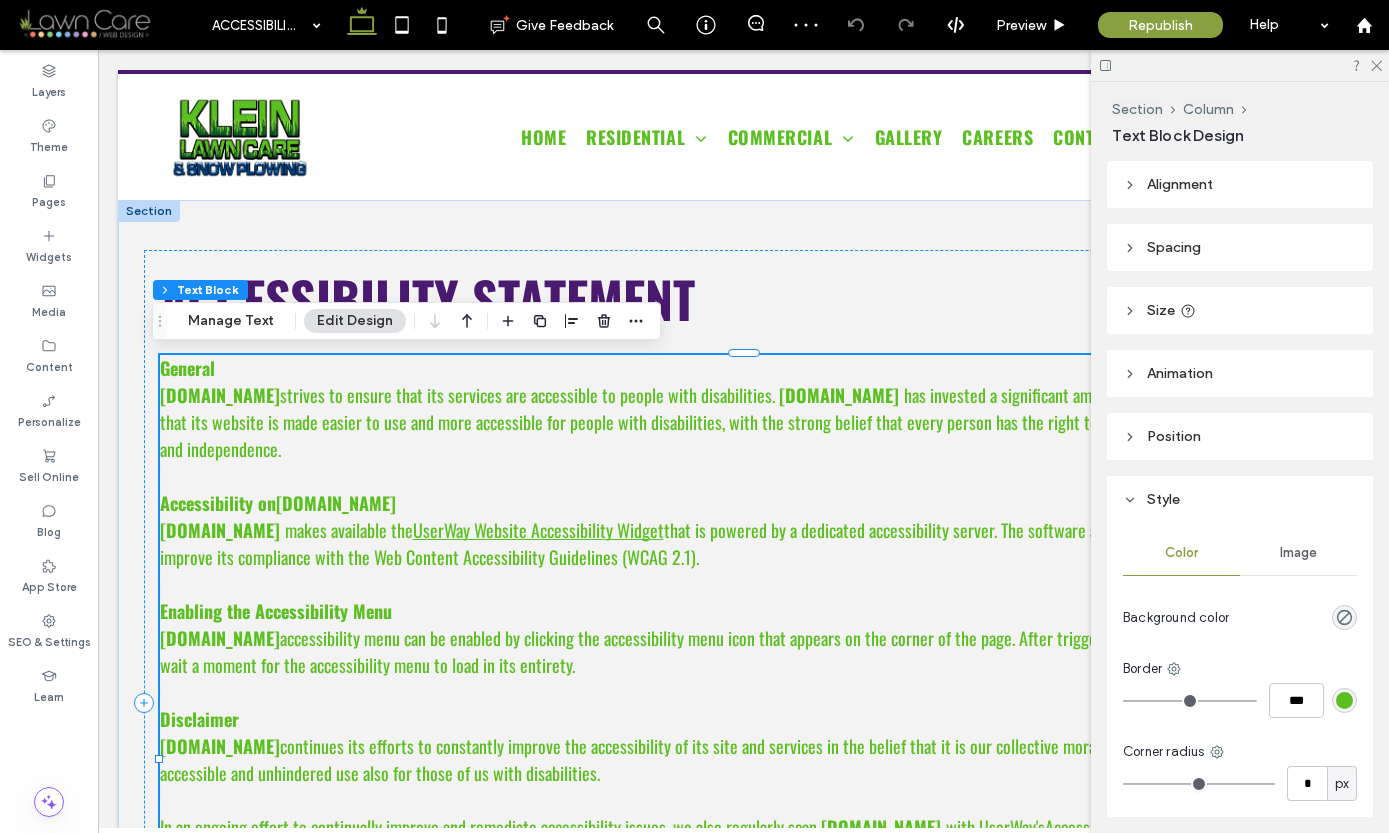 click on "to improve its compliance with the Web Content Accessibility Guidelines (WCAG 2.1)." at bounding box center (716, 543) 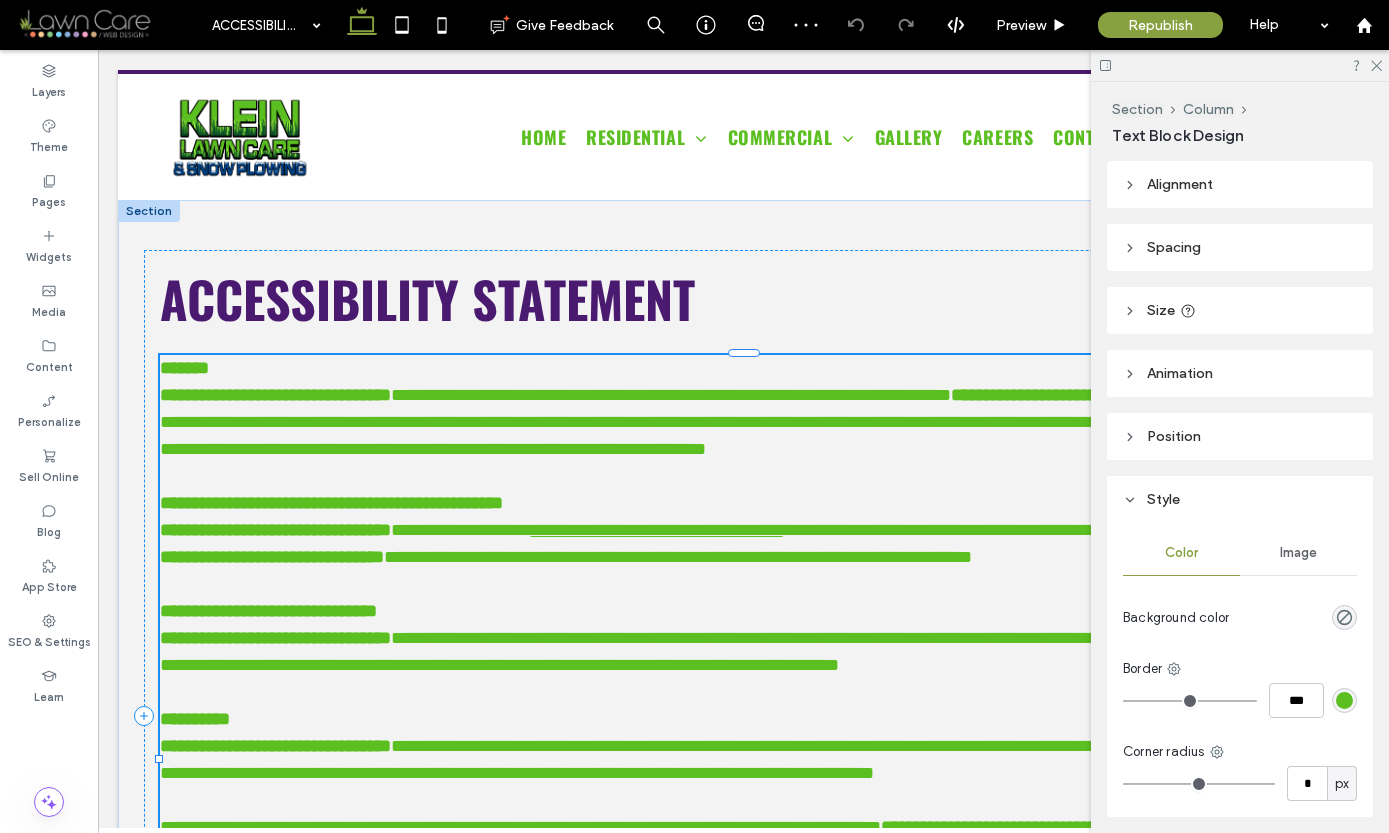 type on "******" 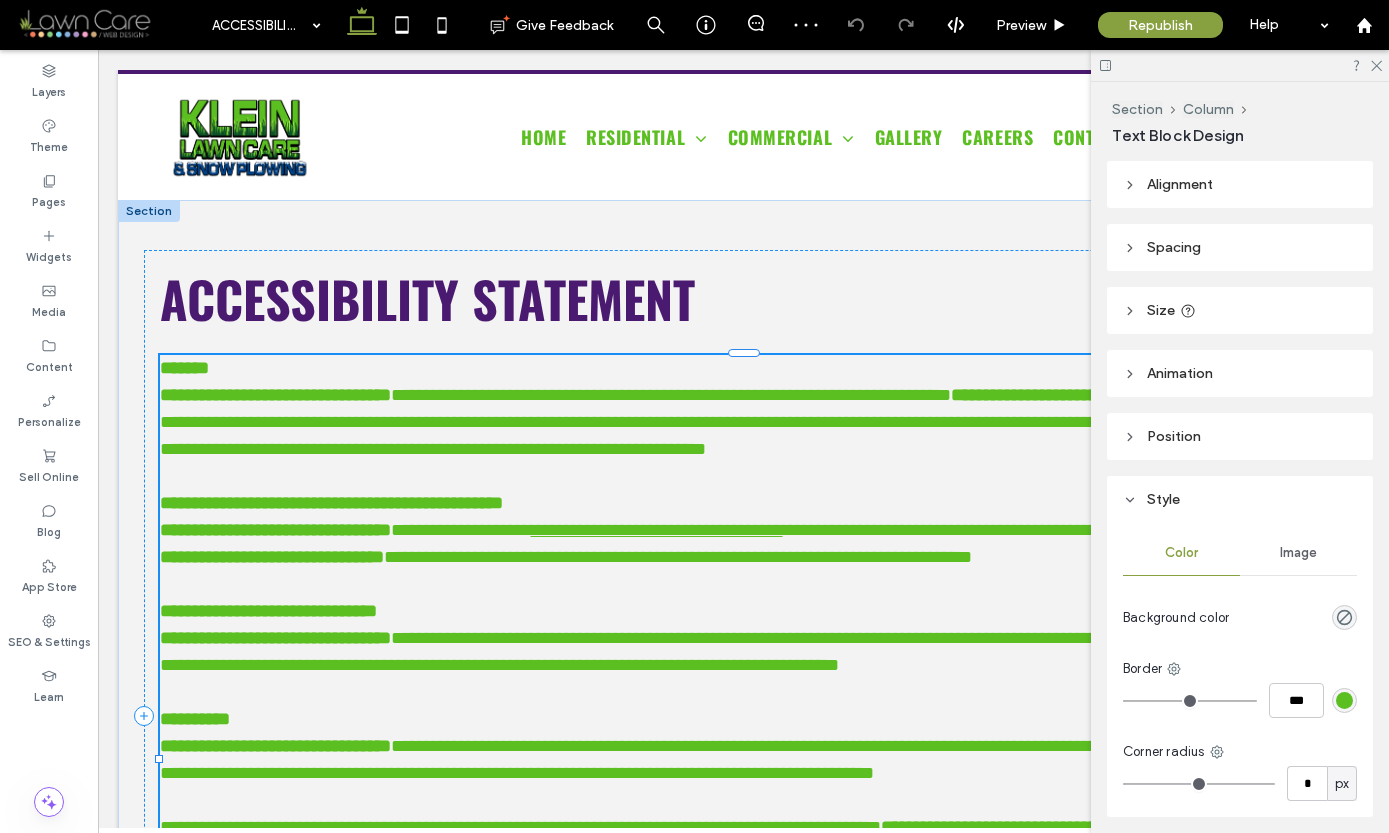 type on "**" 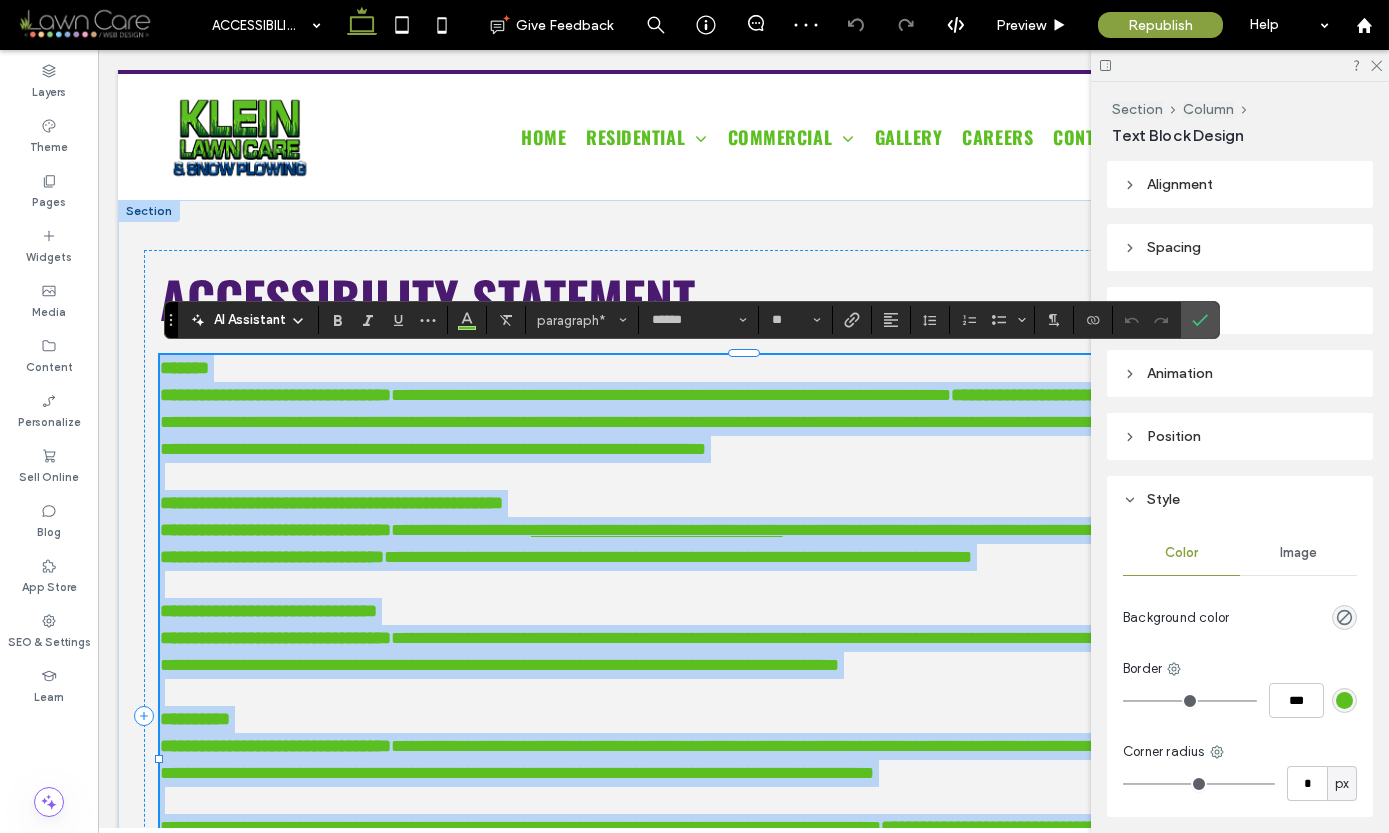 click on "**********" at bounding box center [685, 557] 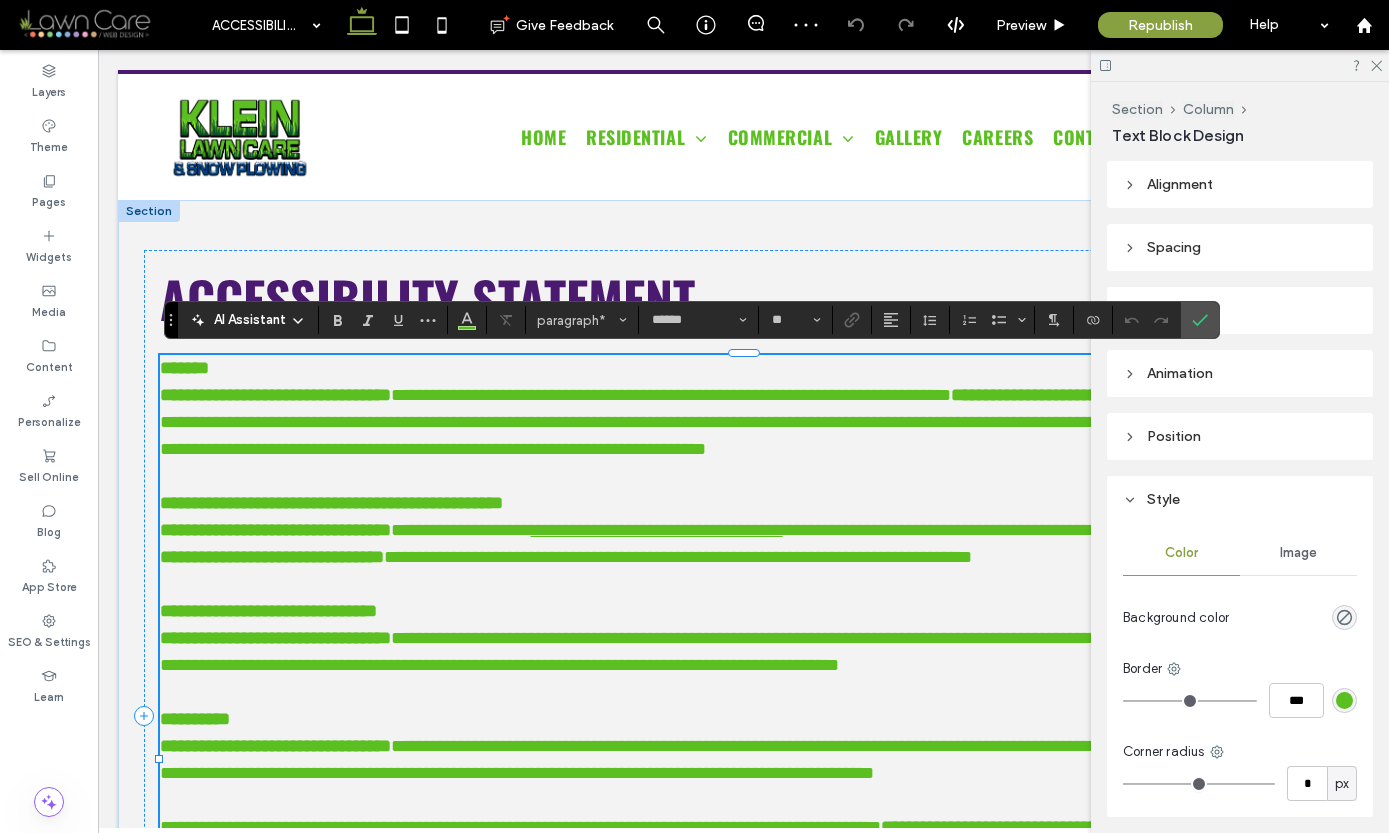 drag, startPoint x: 964, startPoint y: 558, endPoint x: 975, endPoint y: 561, distance: 11.401754 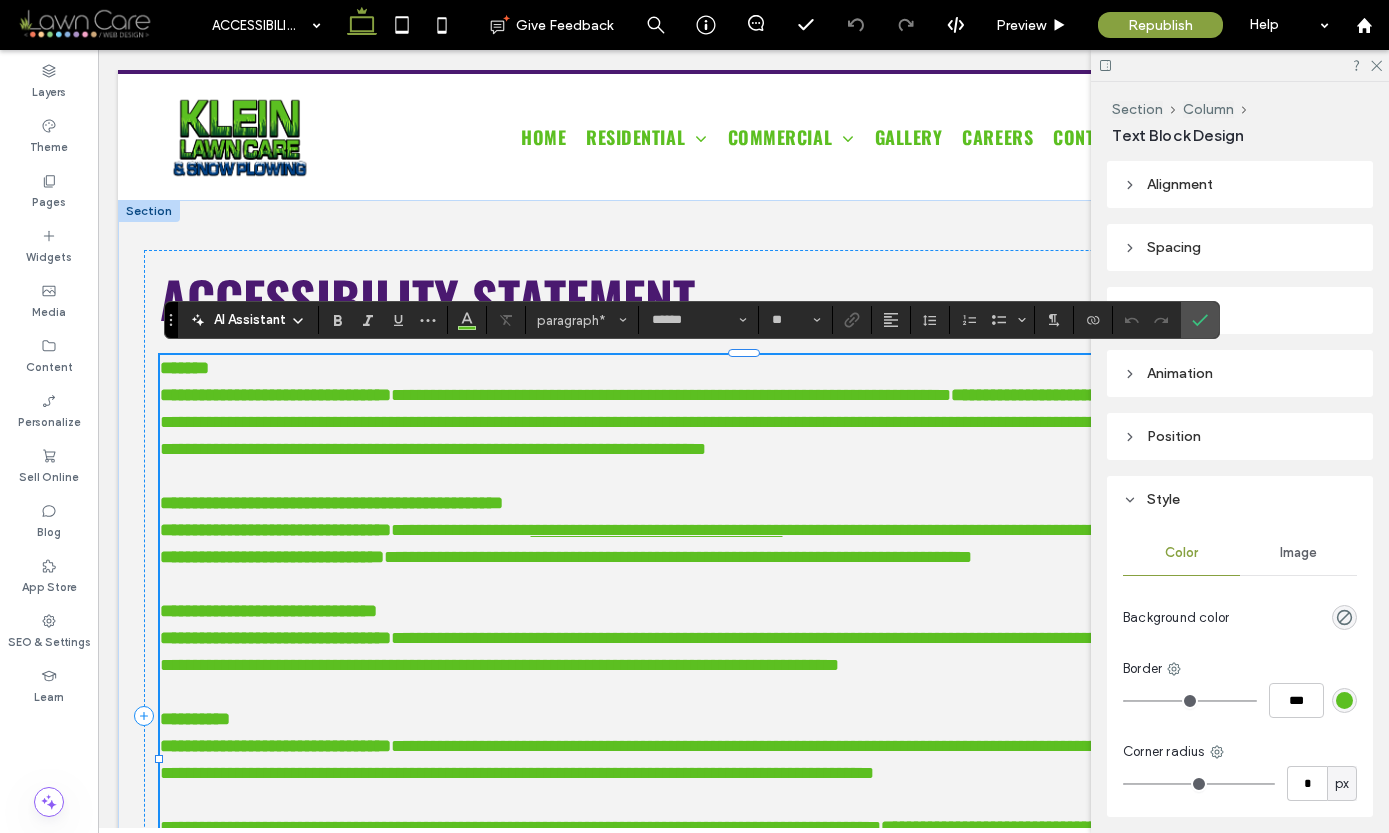 type 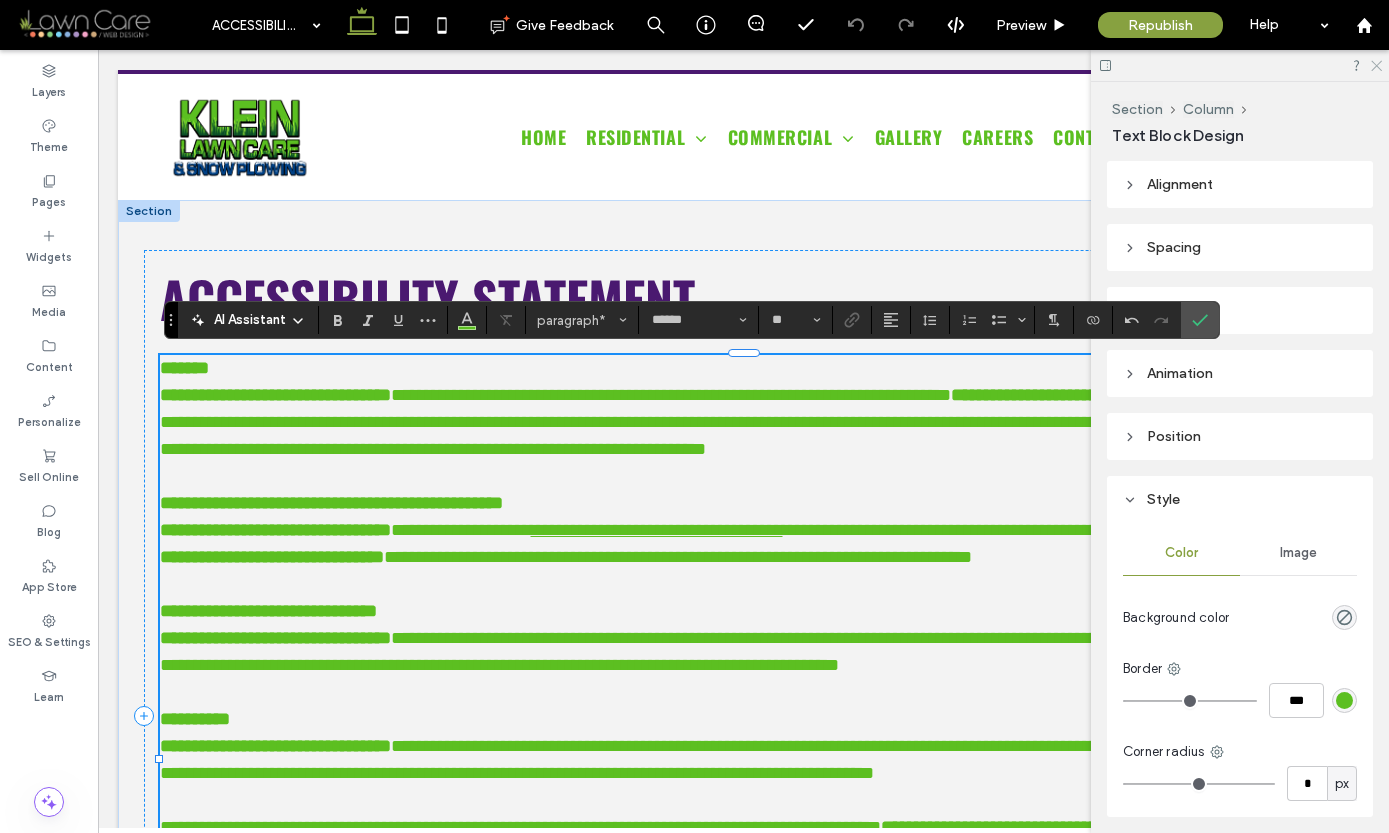 click 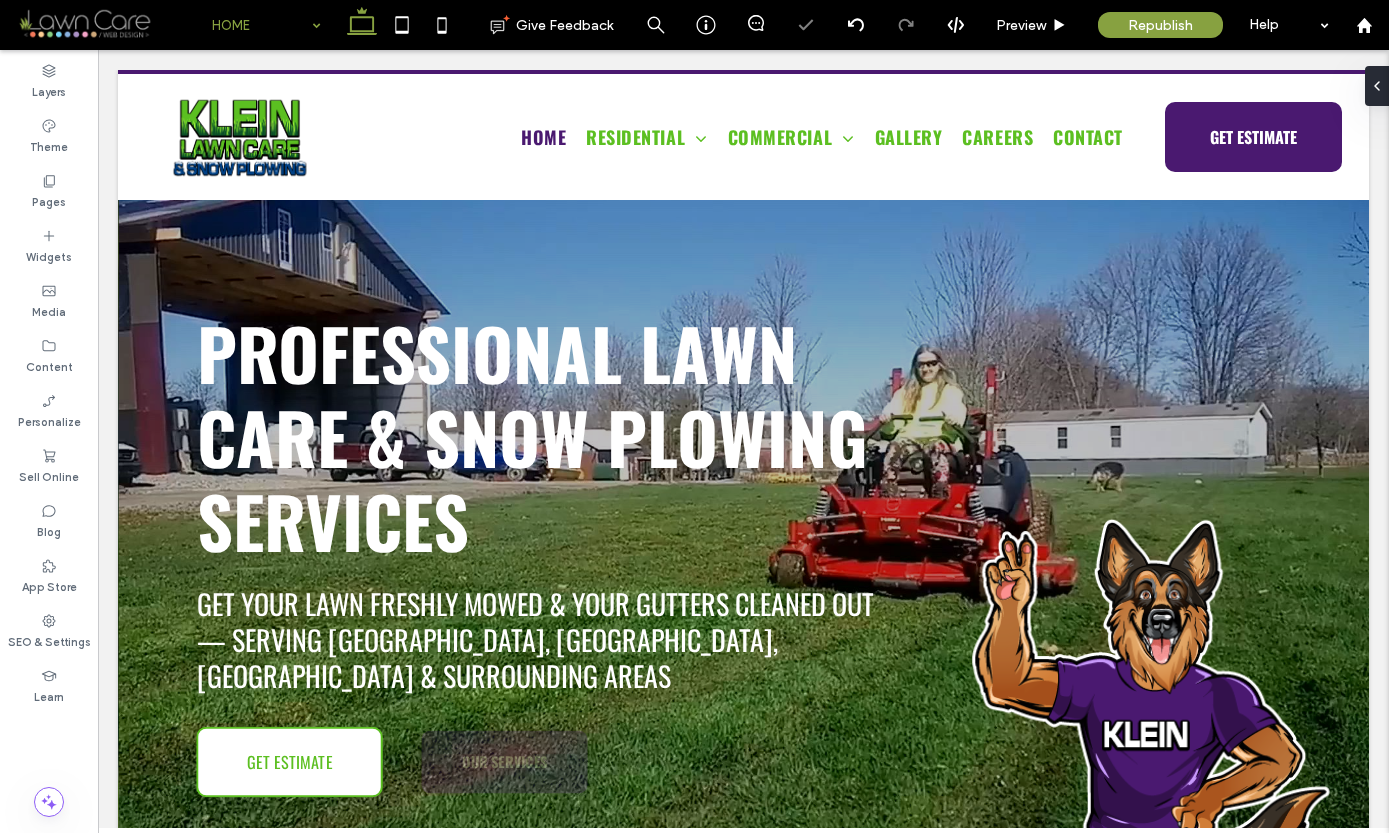 scroll, scrollTop: 0, scrollLeft: 0, axis: both 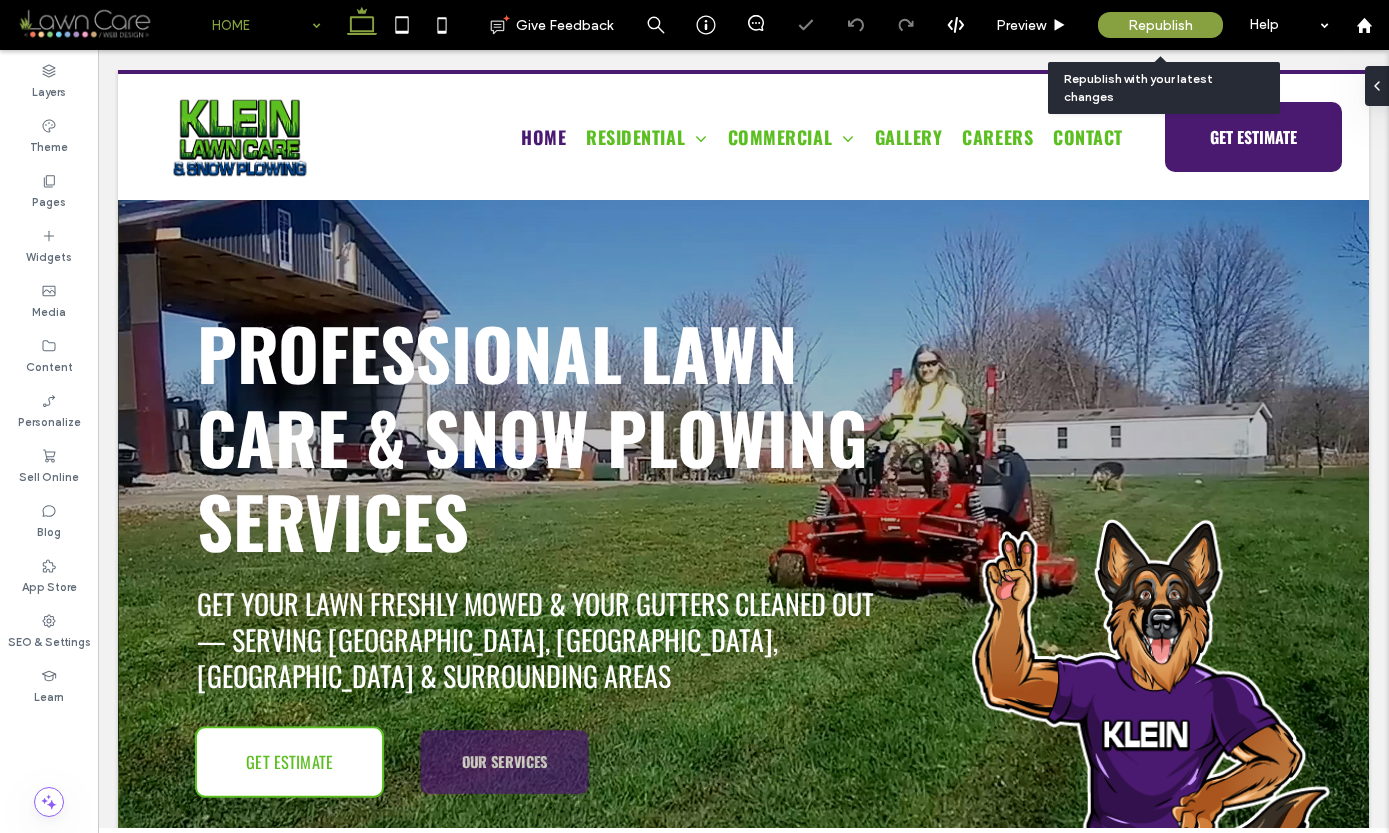click on "Republish" at bounding box center [1160, 25] 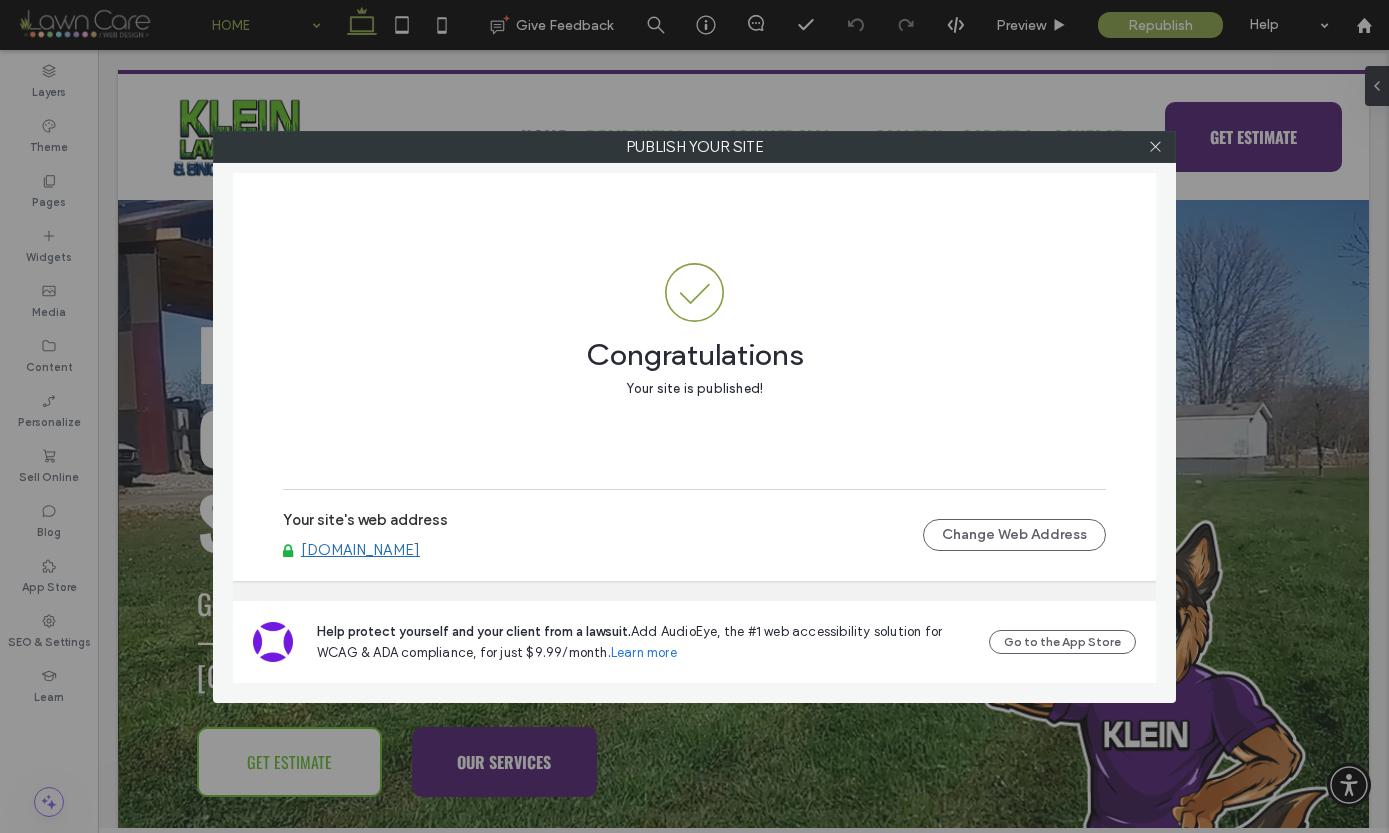 drag, startPoint x: 1155, startPoint y: 144, endPoint x: 1173, endPoint y: 61, distance: 84.92938 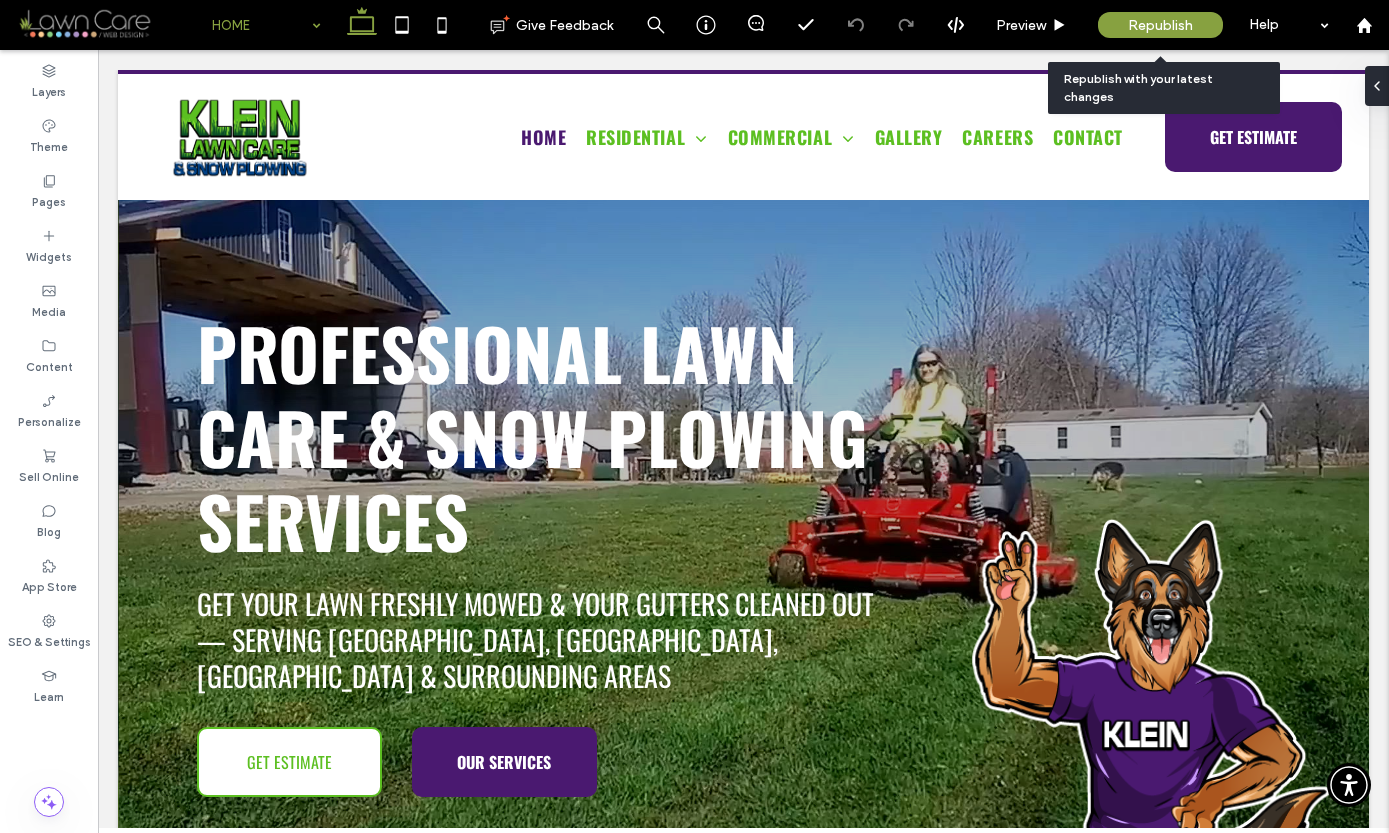 click on "Republish" at bounding box center [1160, 25] 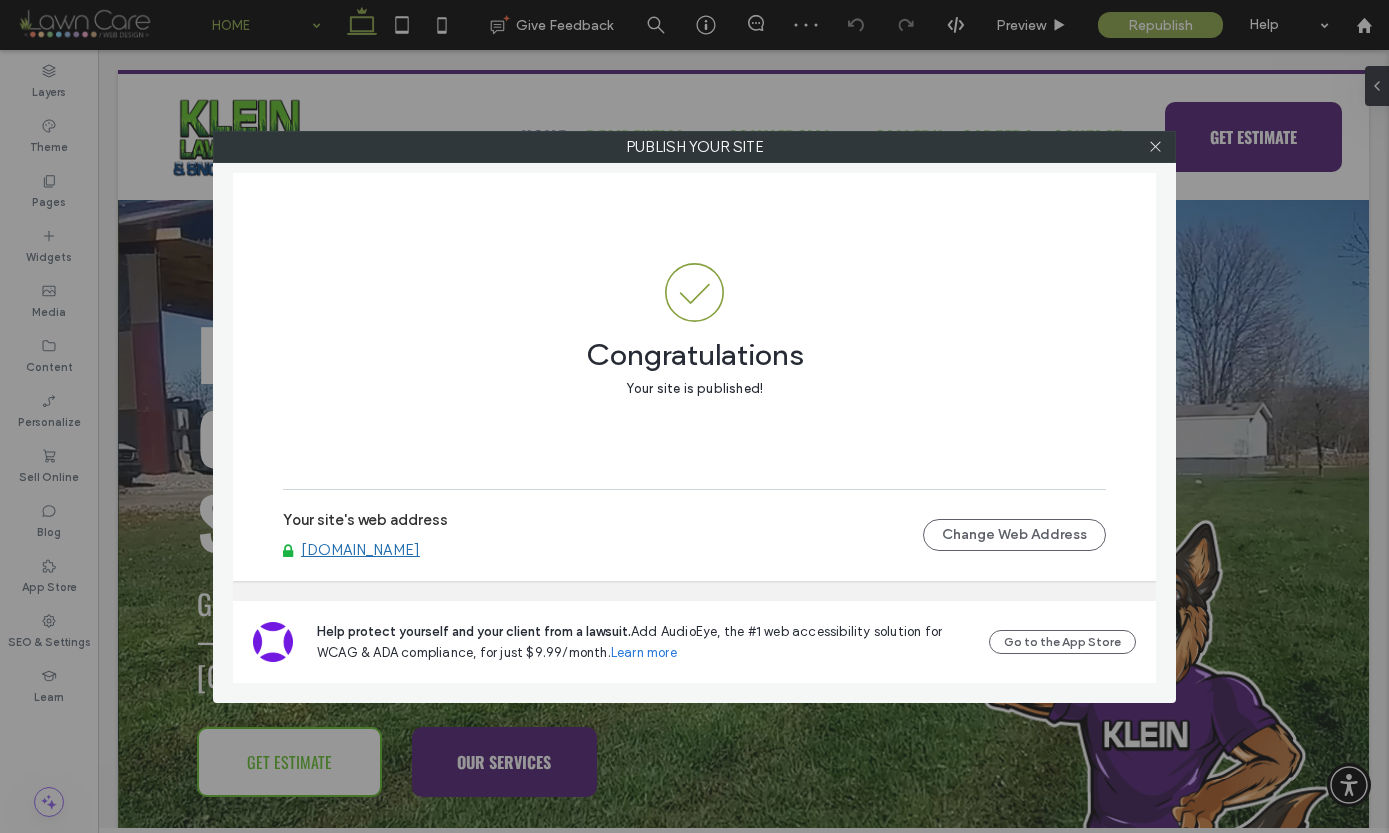 click on "[DOMAIN_NAME]" at bounding box center (360, 550) 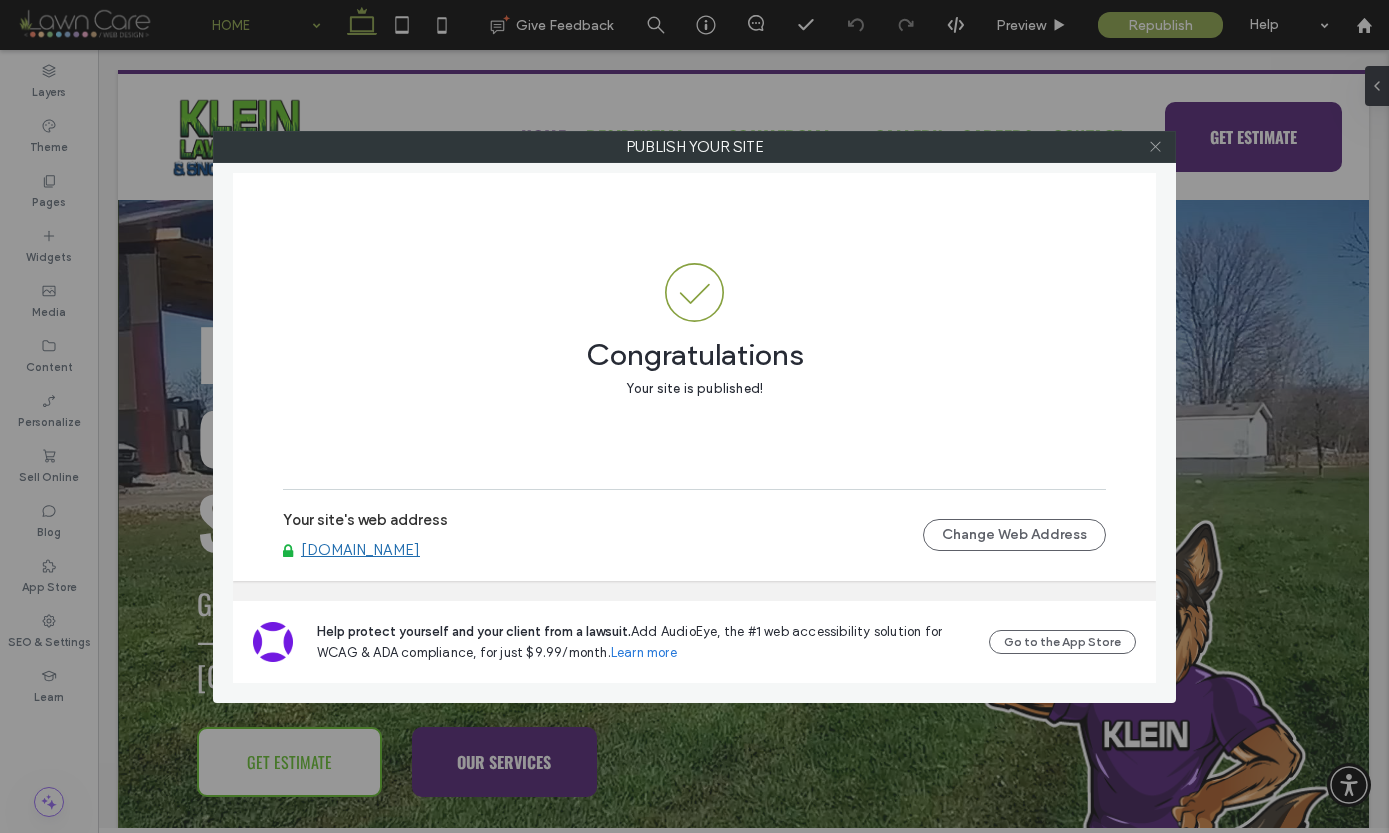 click 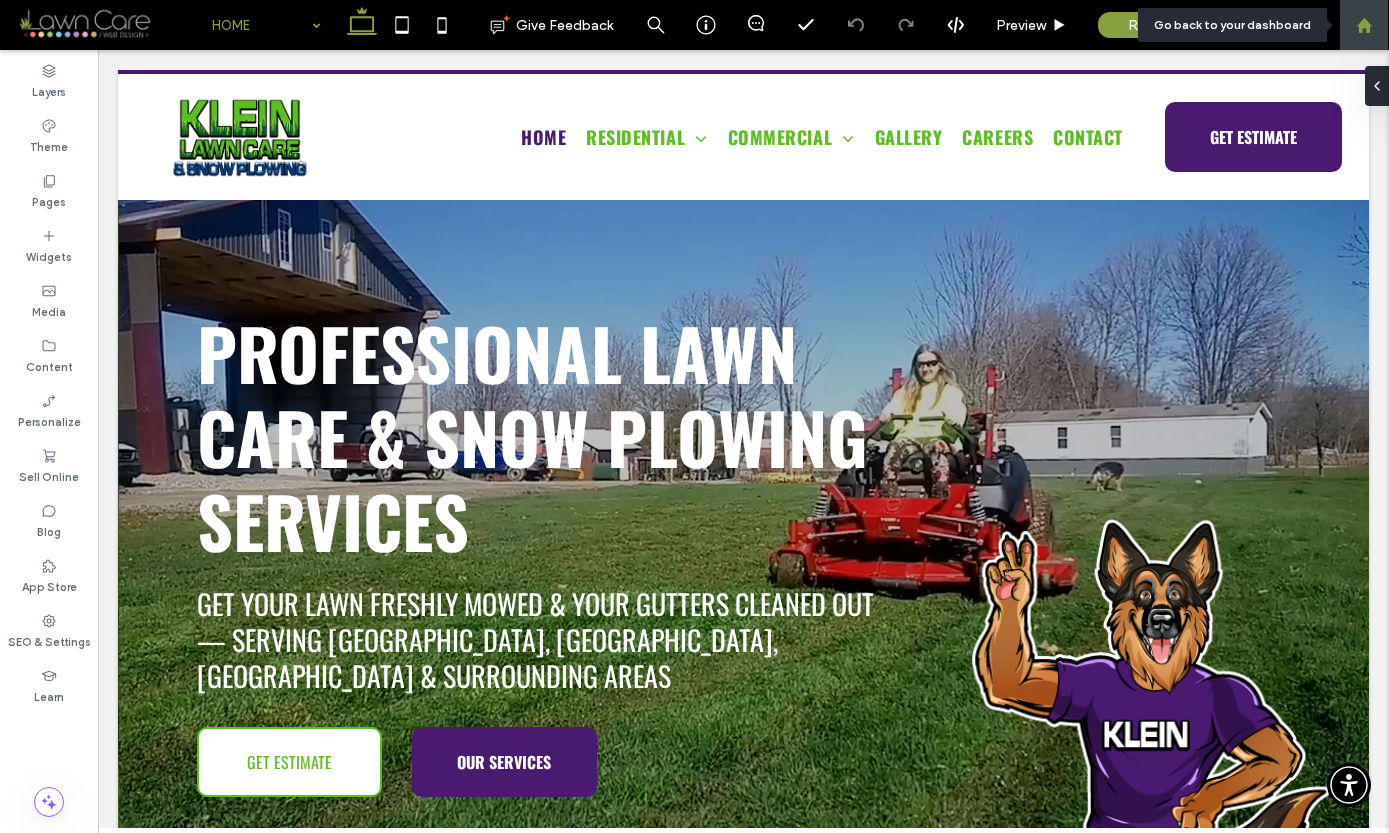click 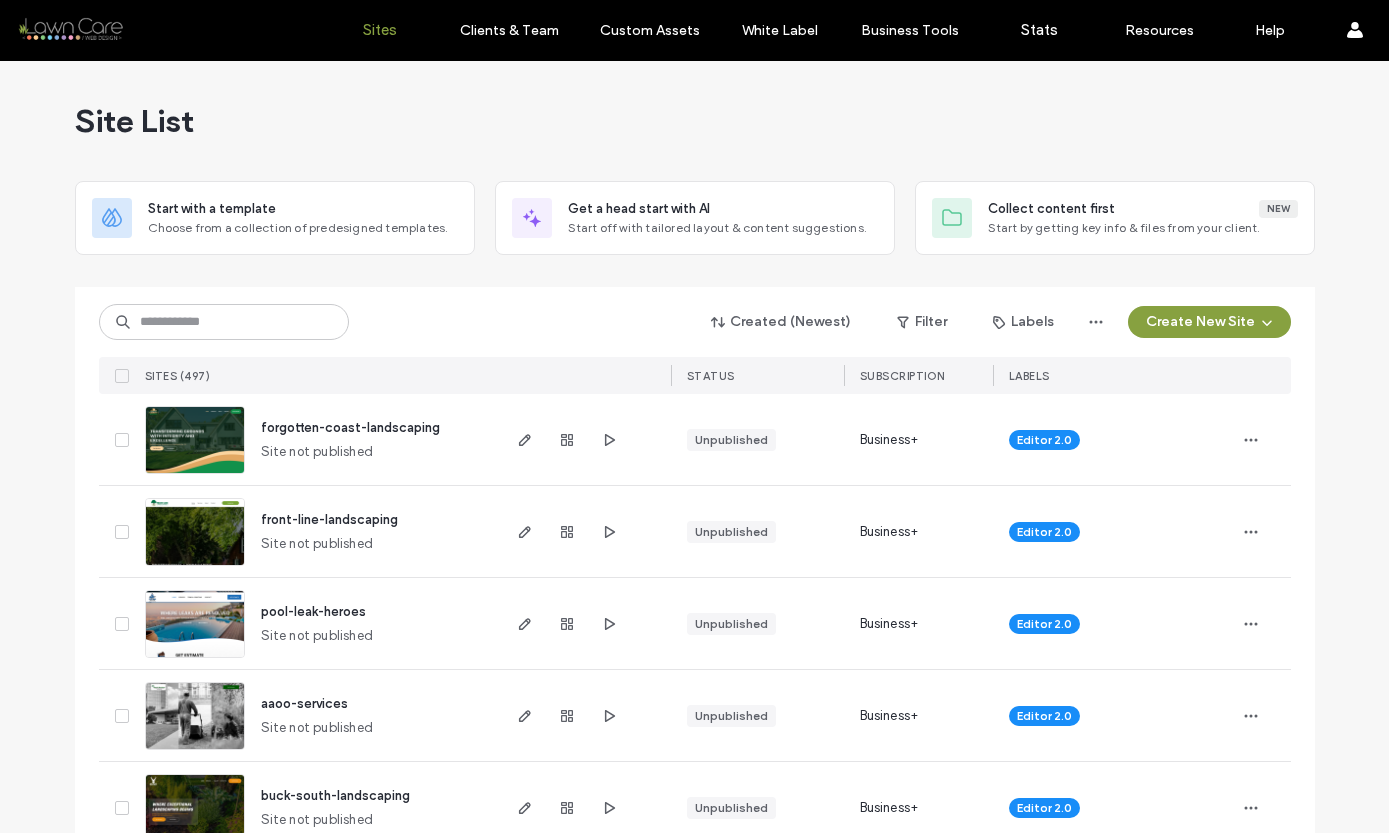 scroll, scrollTop: 0, scrollLeft: 0, axis: both 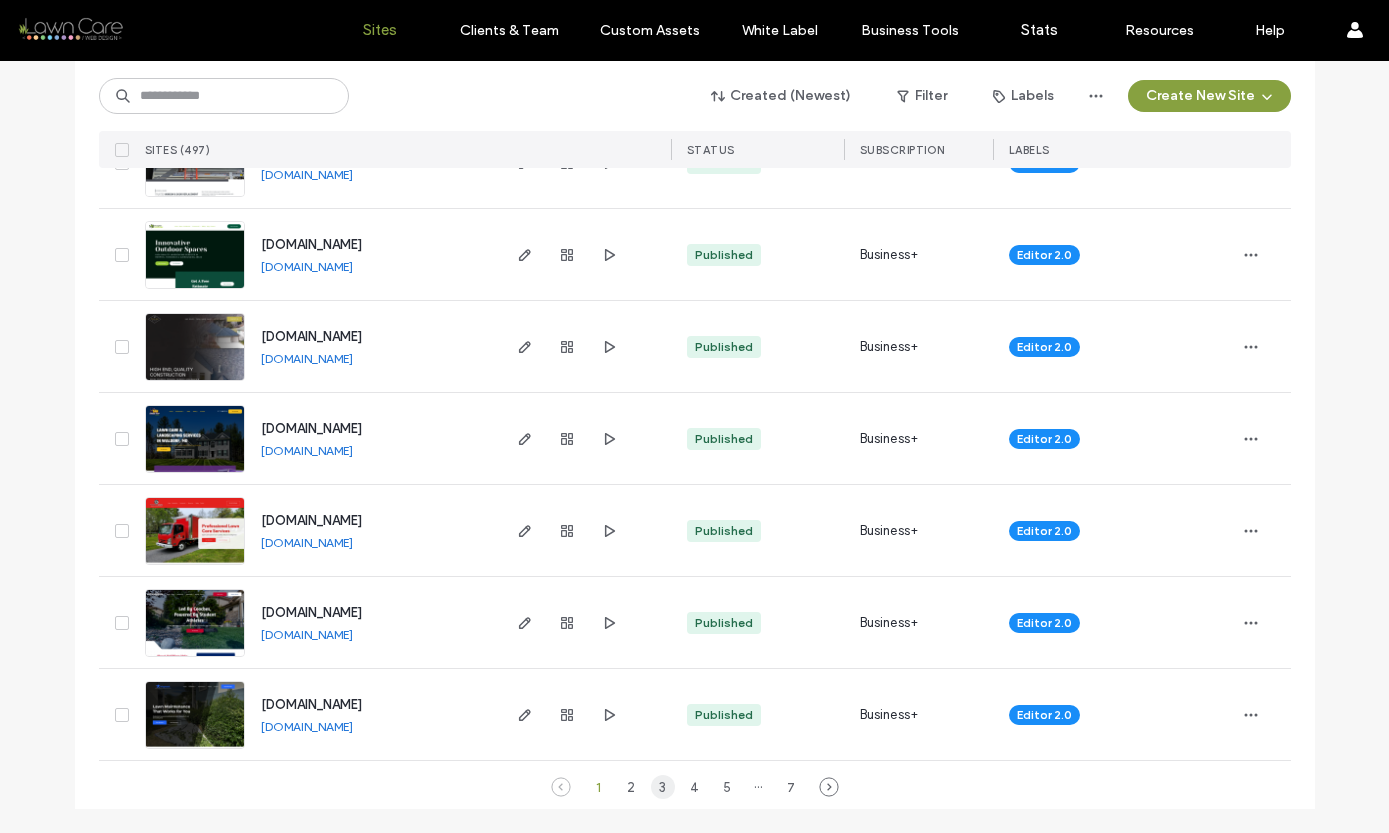 click on "3" at bounding box center (663, 787) 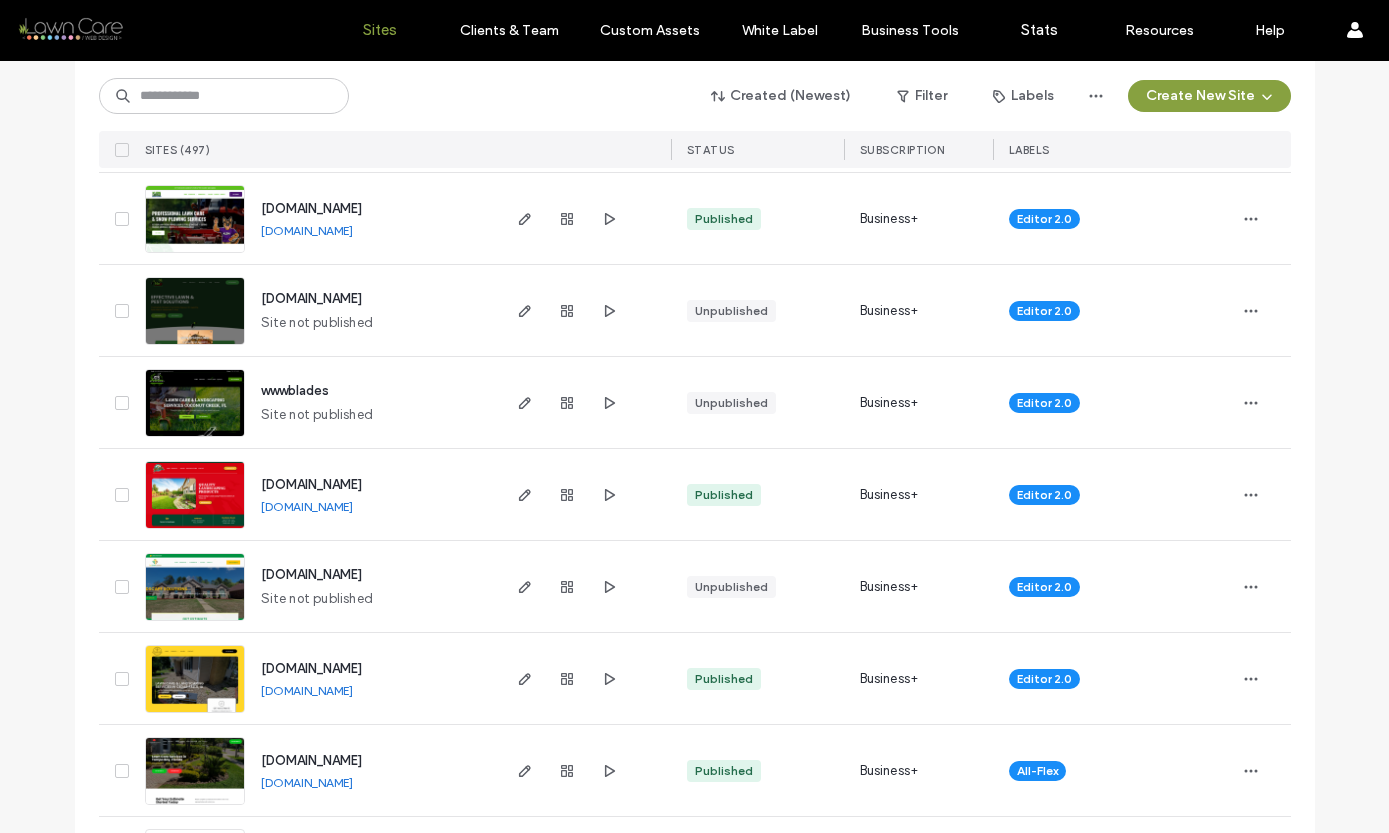 scroll, scrollTop: 691, scrollLeft: 0, axis: vertical 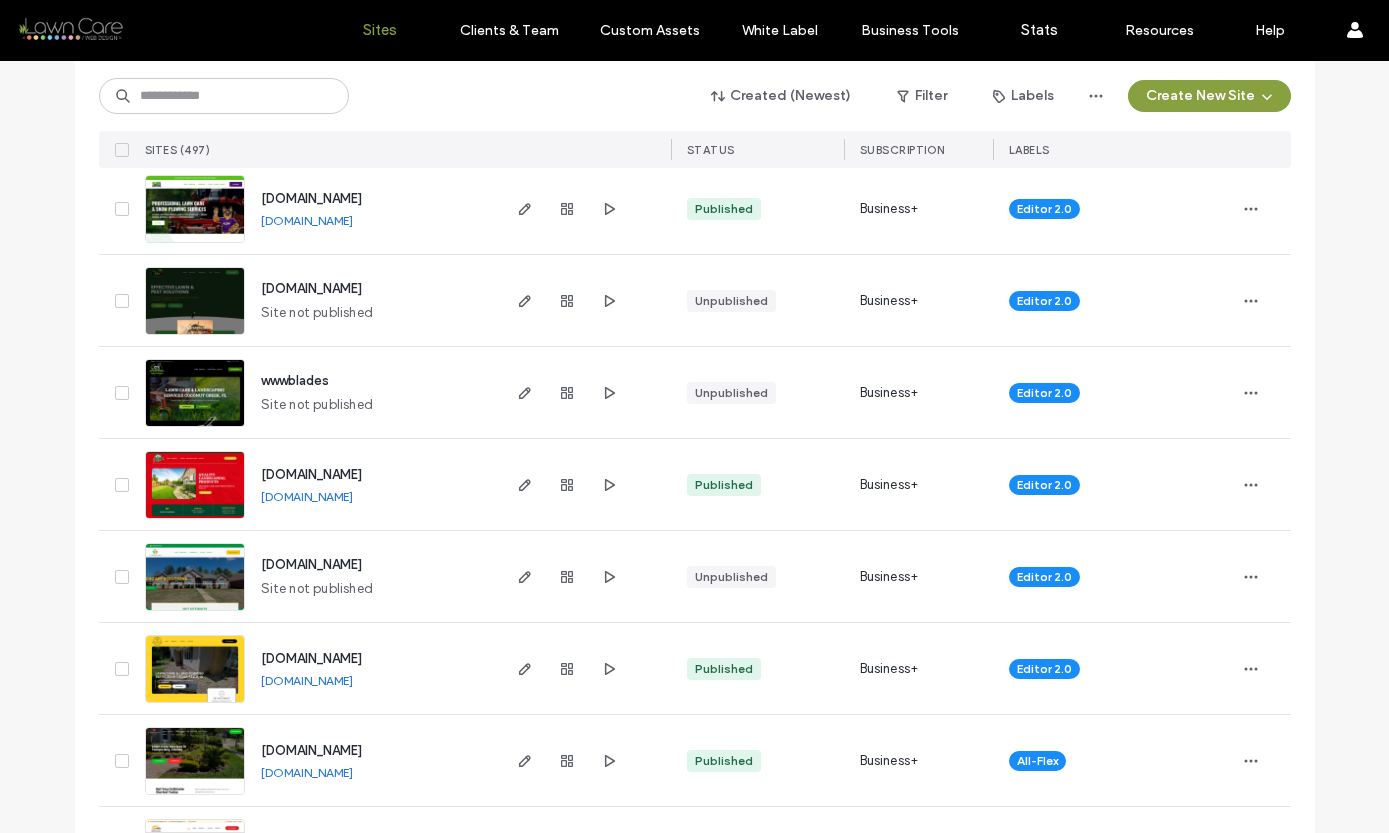 click at bounding box center [195, 520] 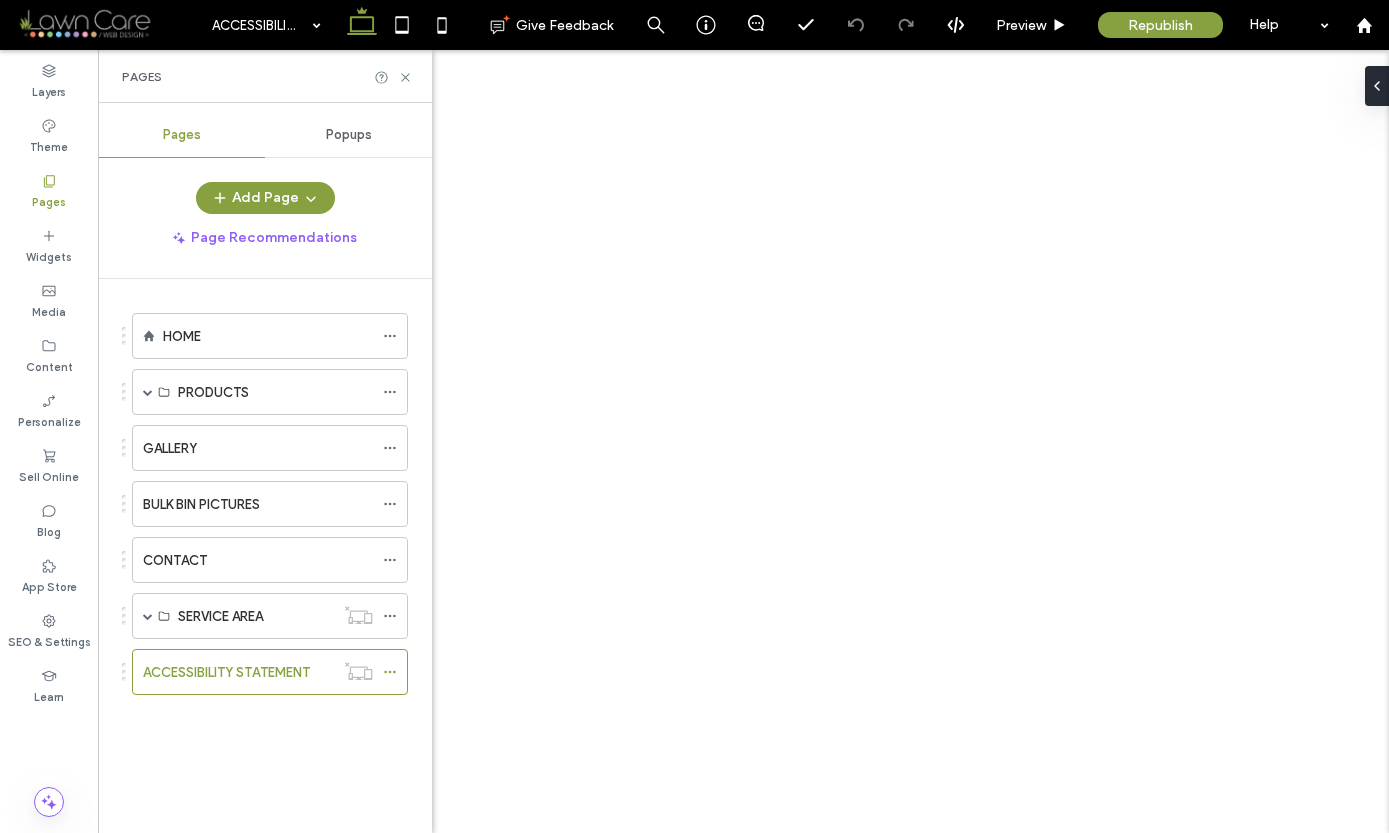 scroll, scrollTop: 0, scrollLeft: 0, axis: both 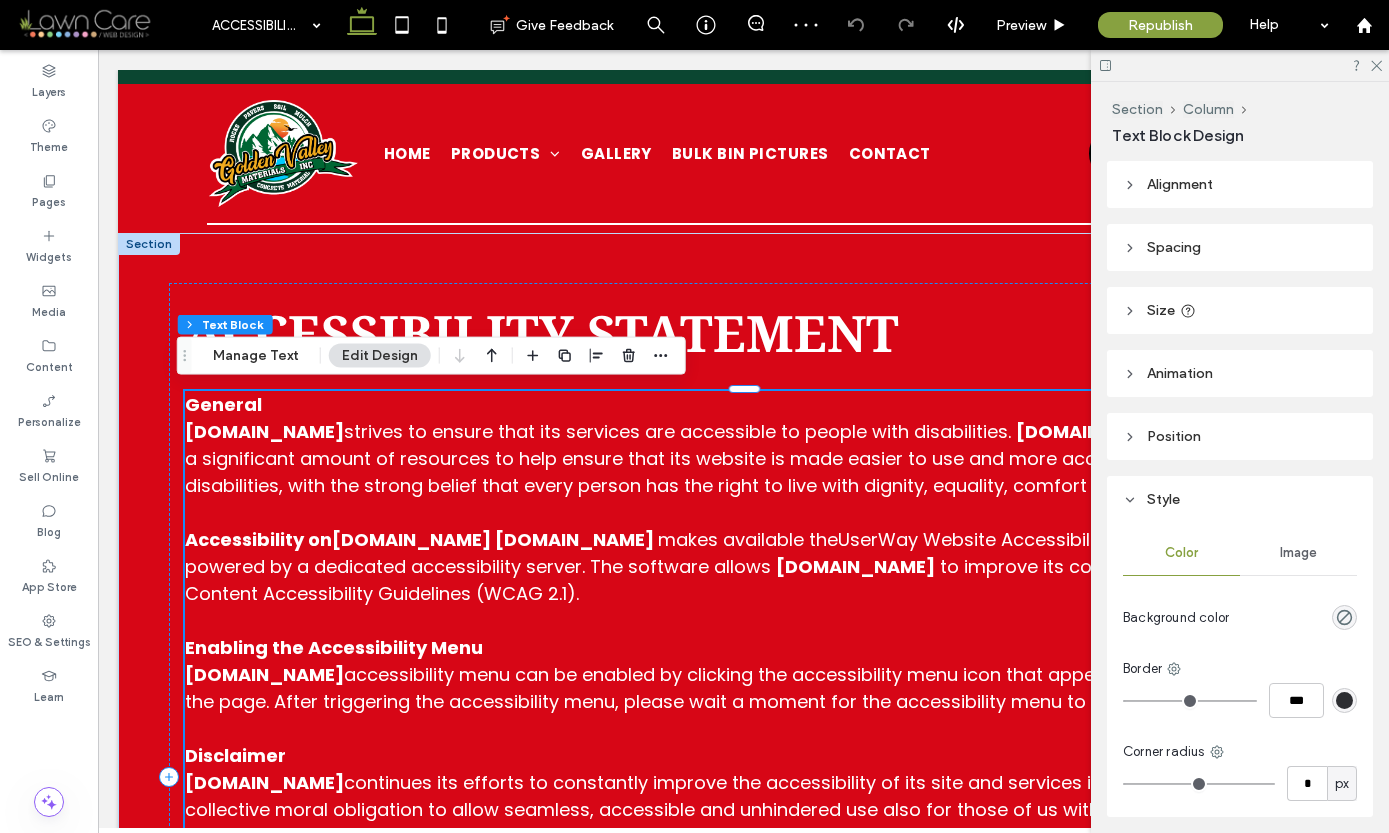click on "to improve its compliance with the Web Content Accessibility Guidelines (WCAG 2.1)." at bounding box center [741, 580] 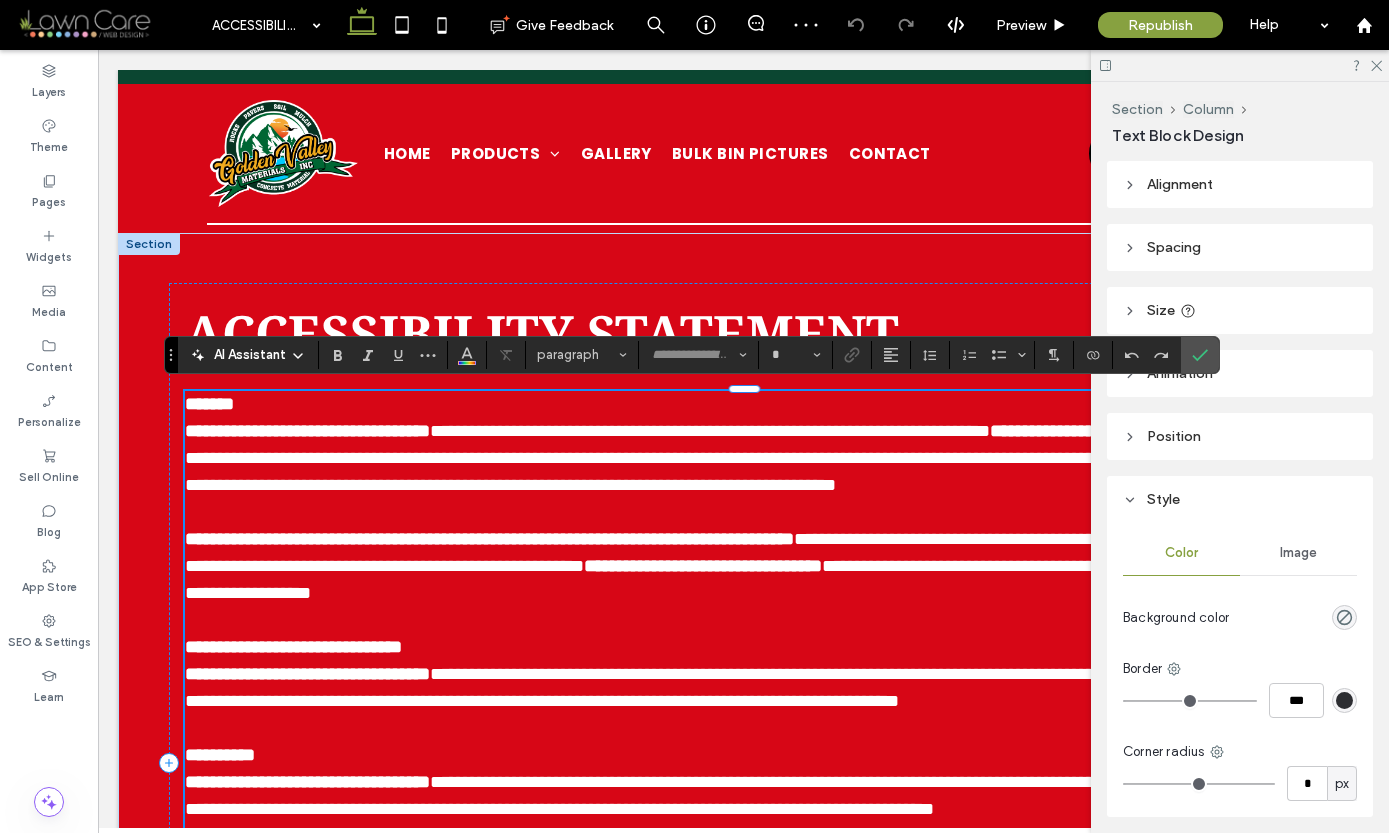 type on "*******" 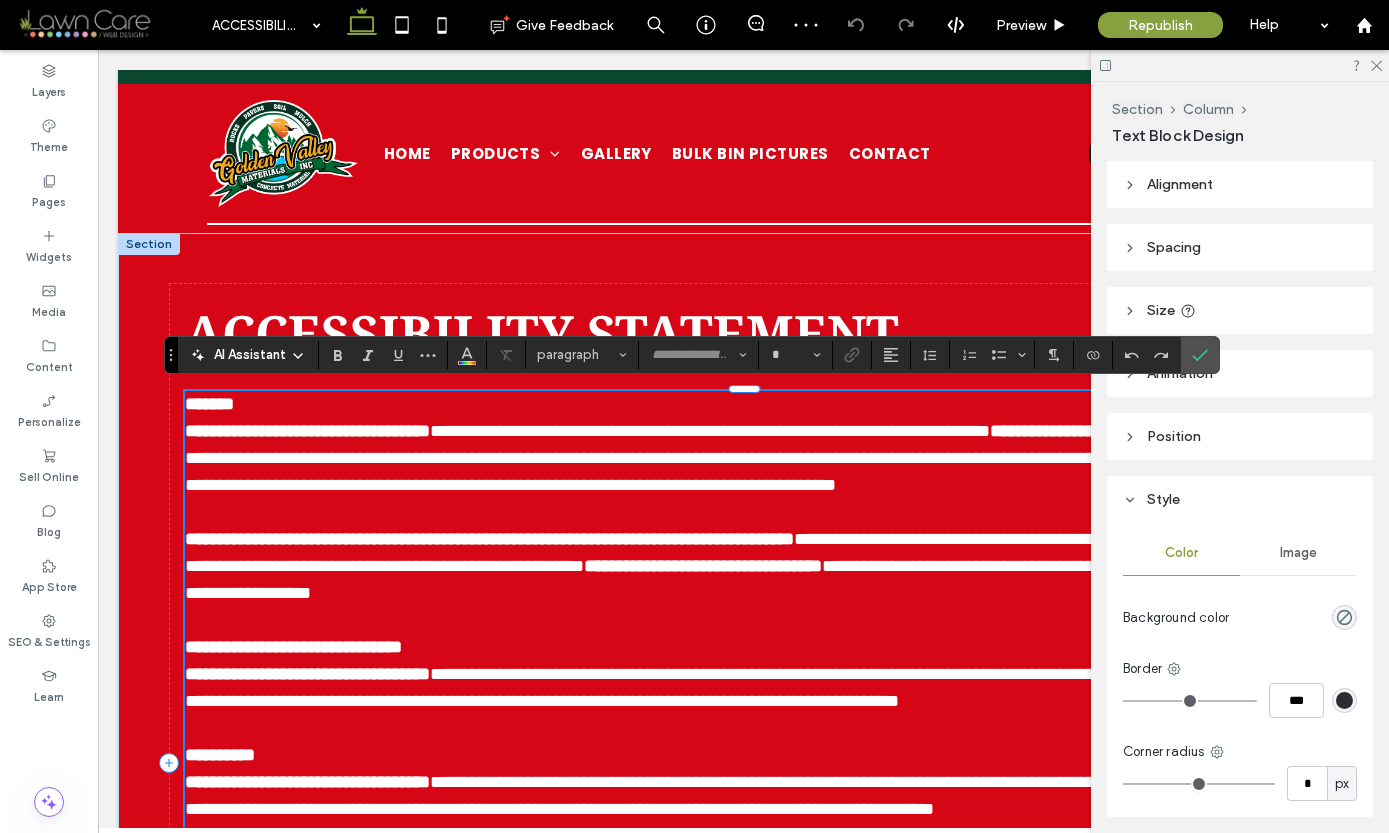 type on "**" 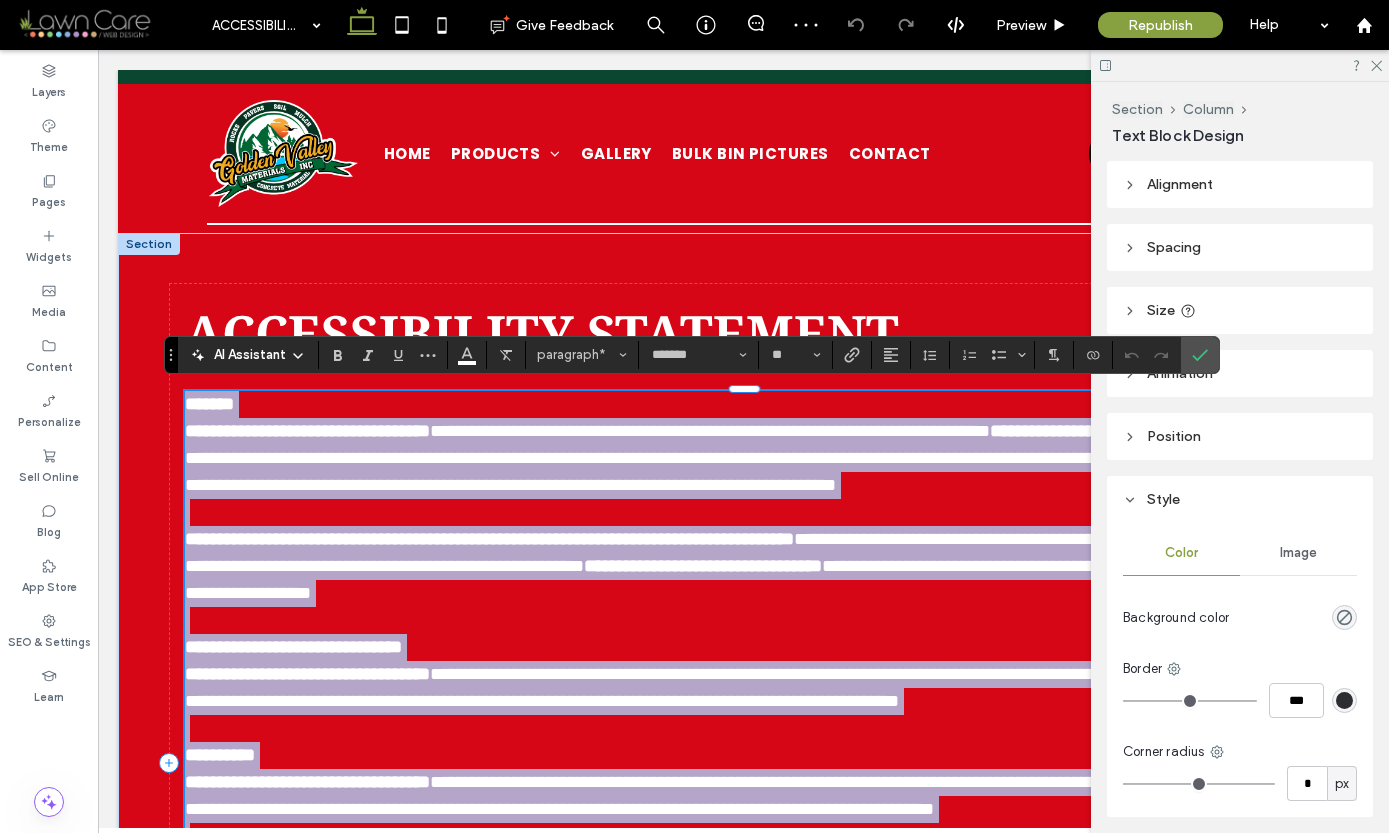 click on "**********" at bounding box center (734, 579) 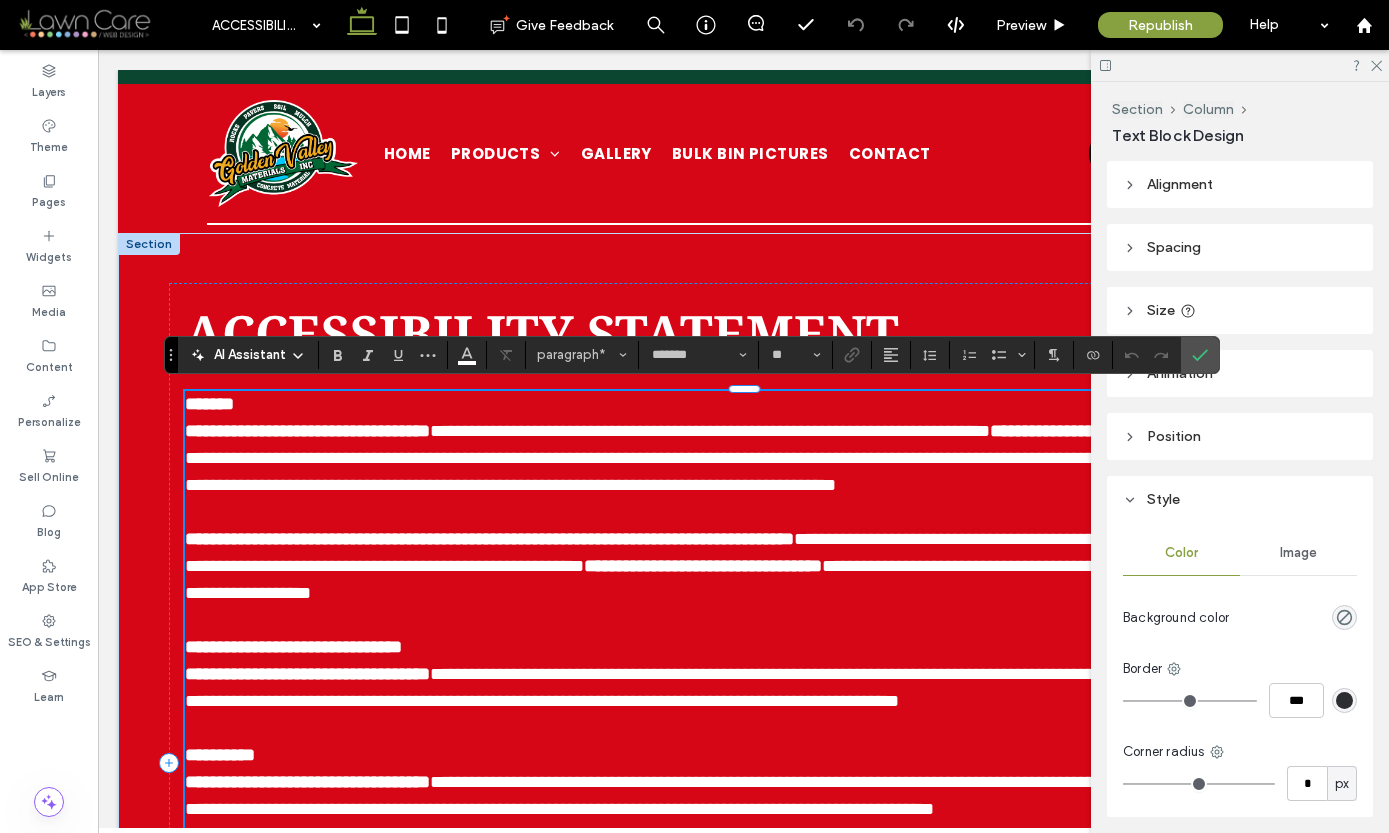 click on "**********" at bounding box center [734, 579] 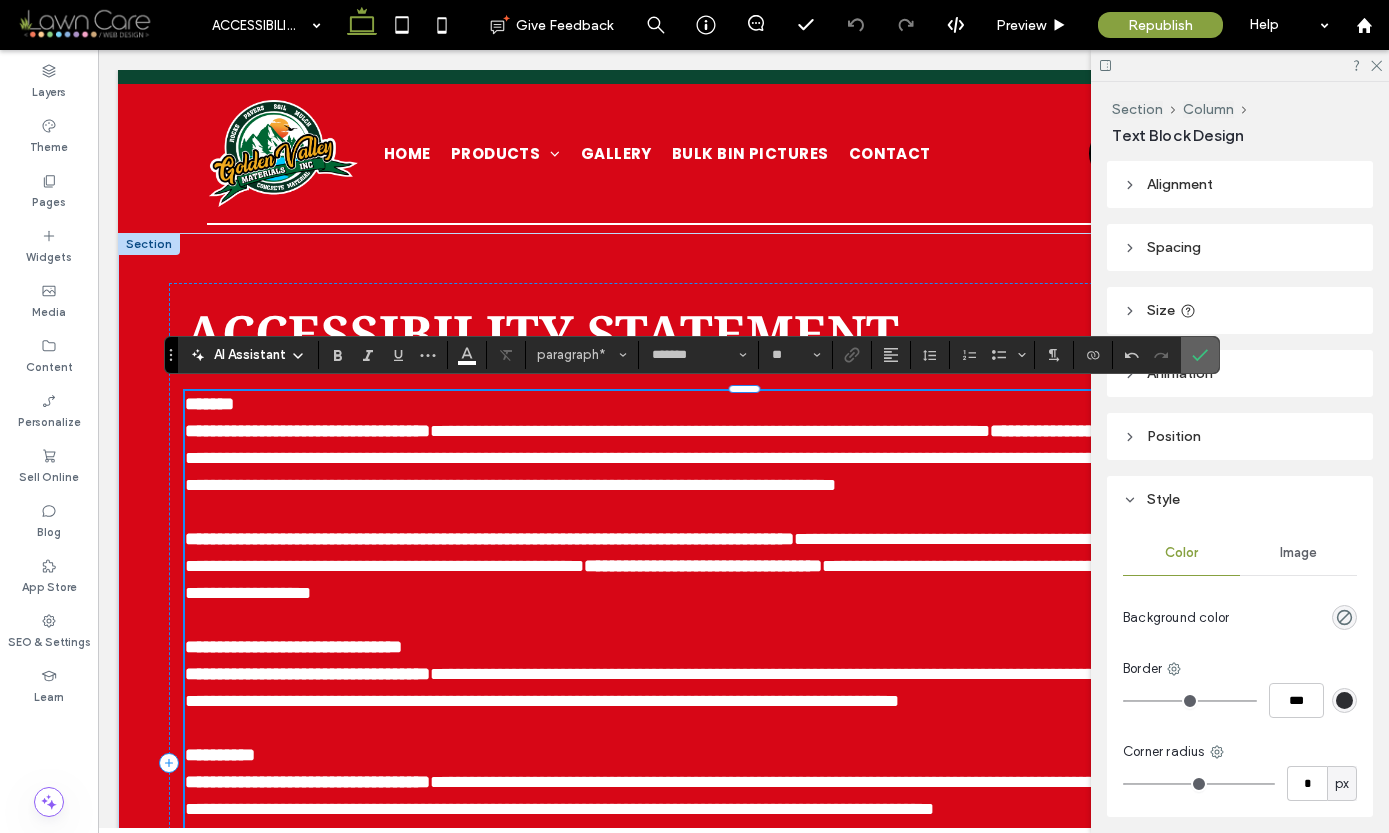 click 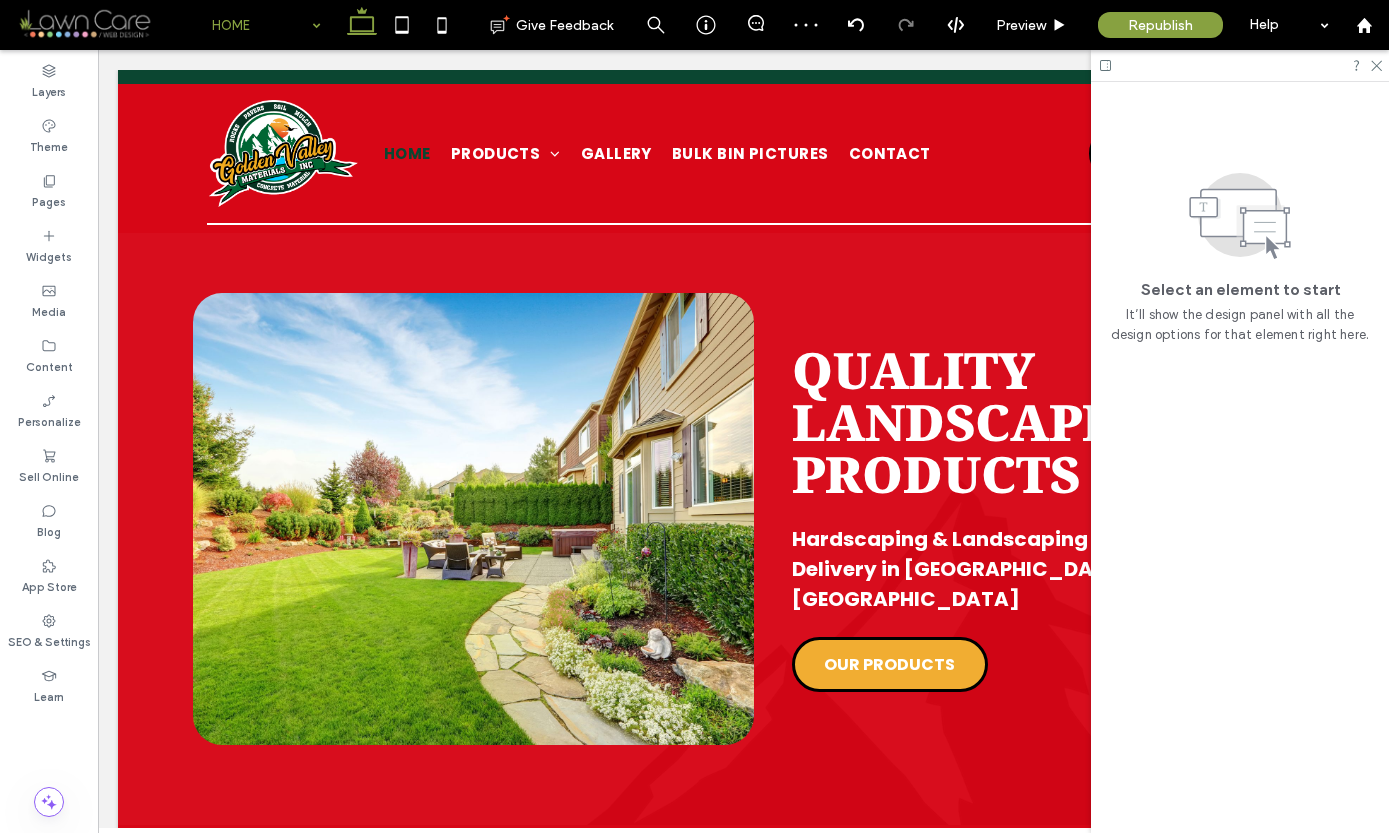 scroll, scrollTop: 0, scrollLeft: 0, axis: both 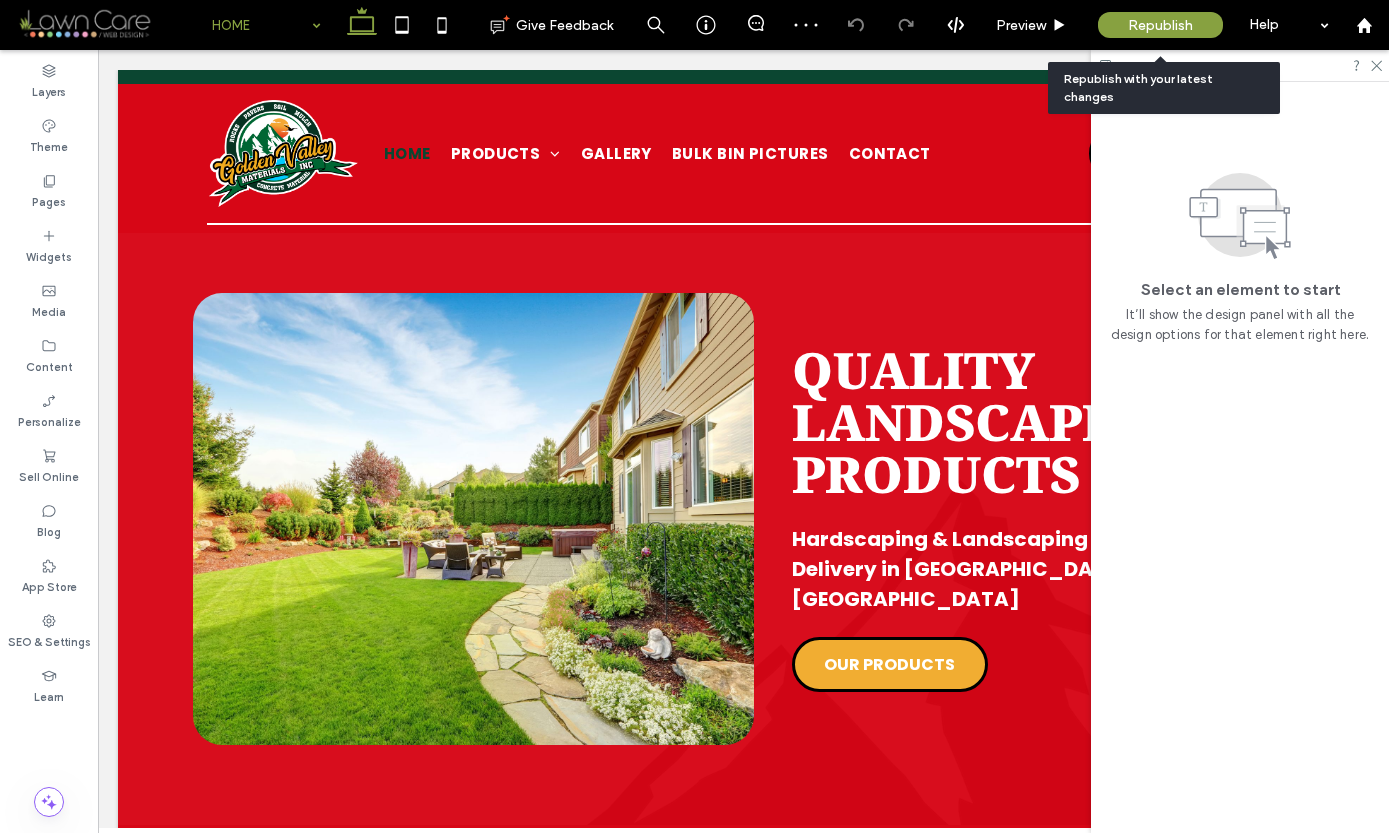 click on "Republish" at bounding box center [1160, 25] 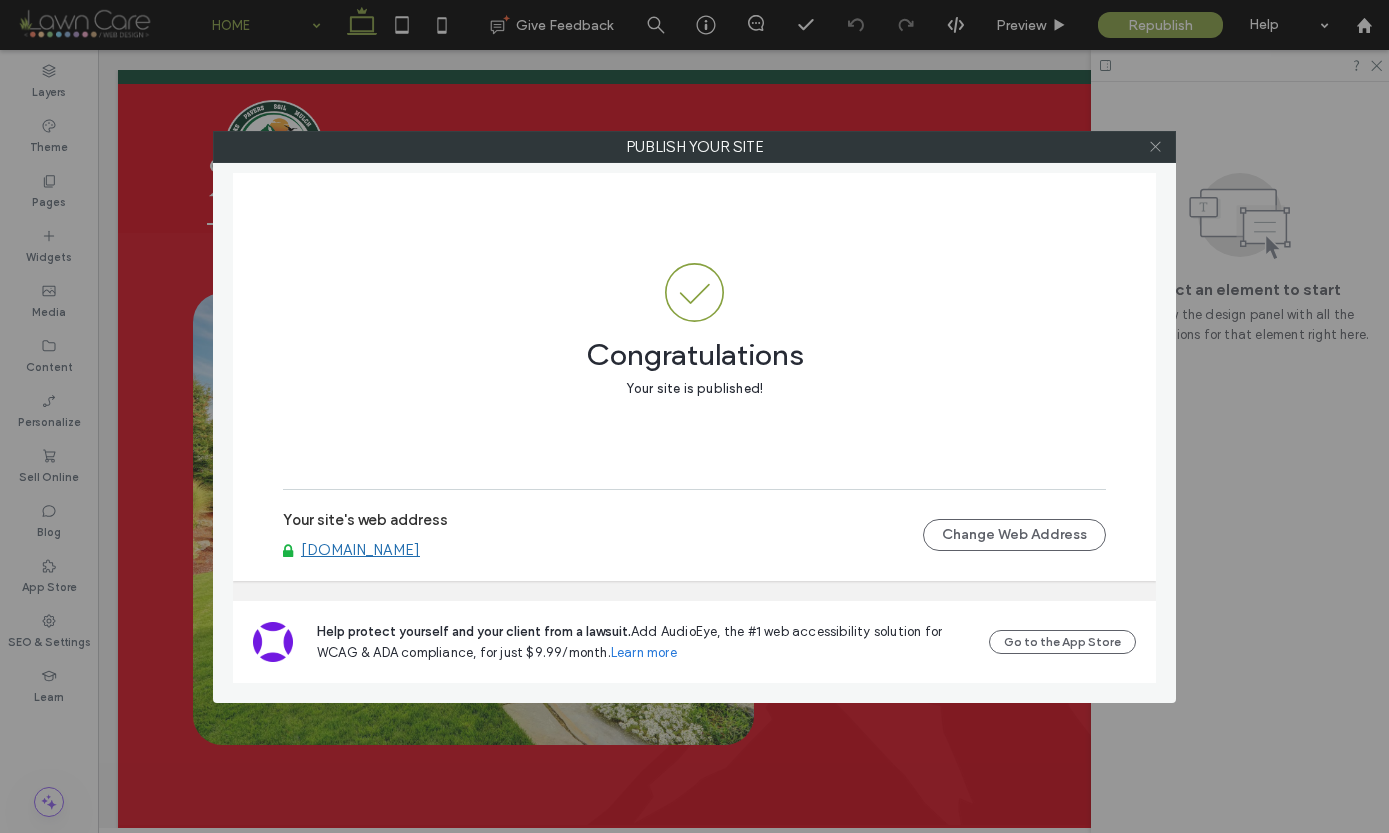 click 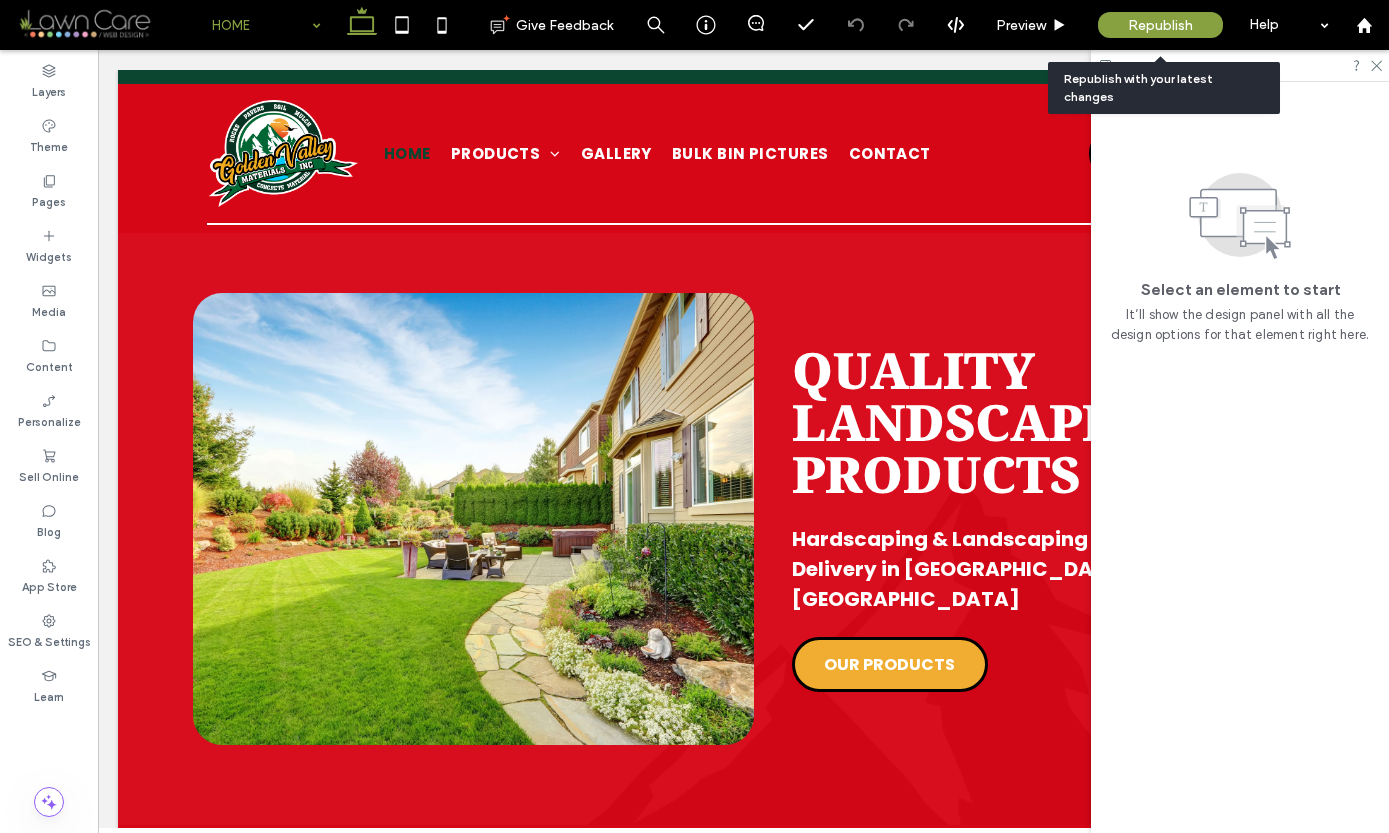 click on "Republish" at bounding box center (1160, 25) 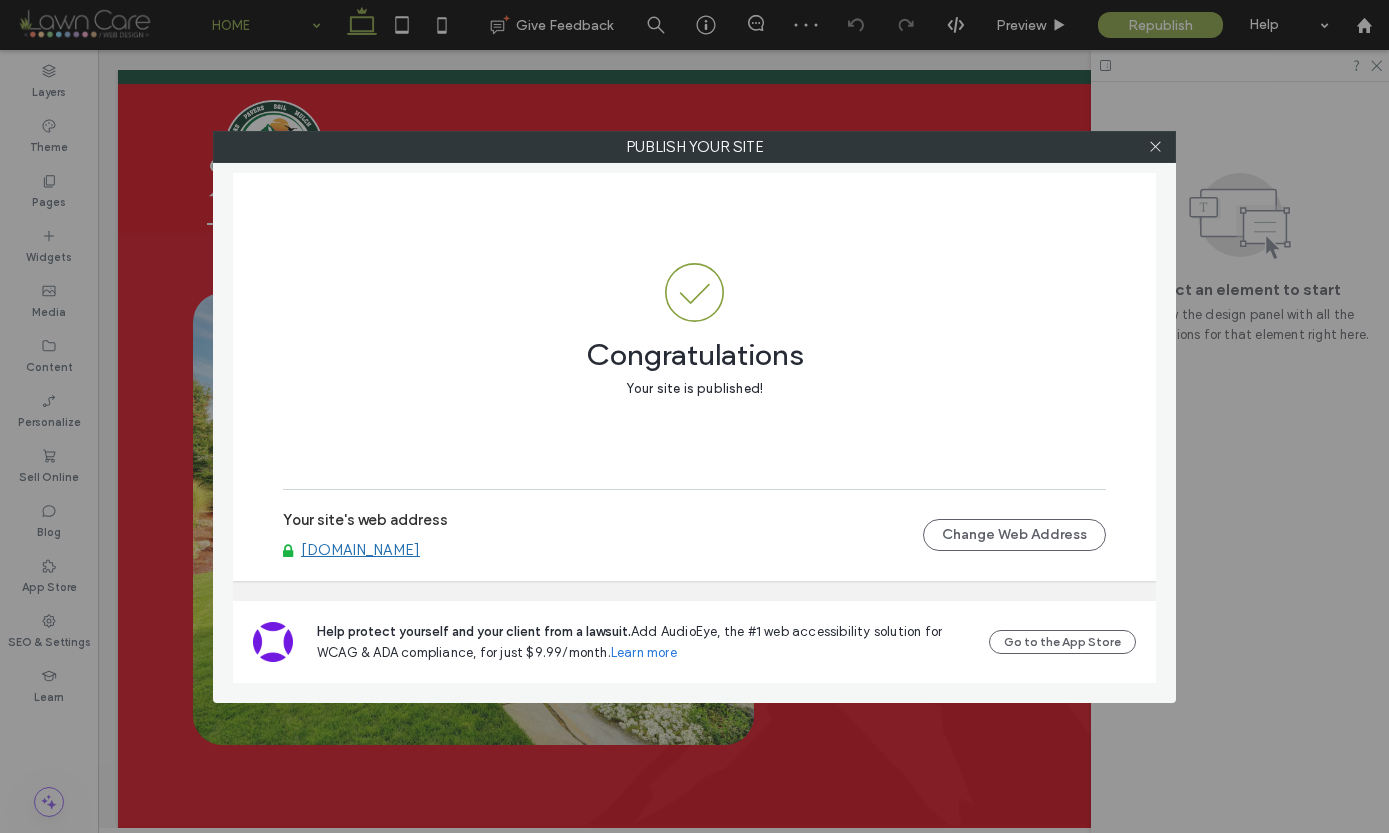 click on "[DOMAIN_NAME]" at bounding box center [360, 550] 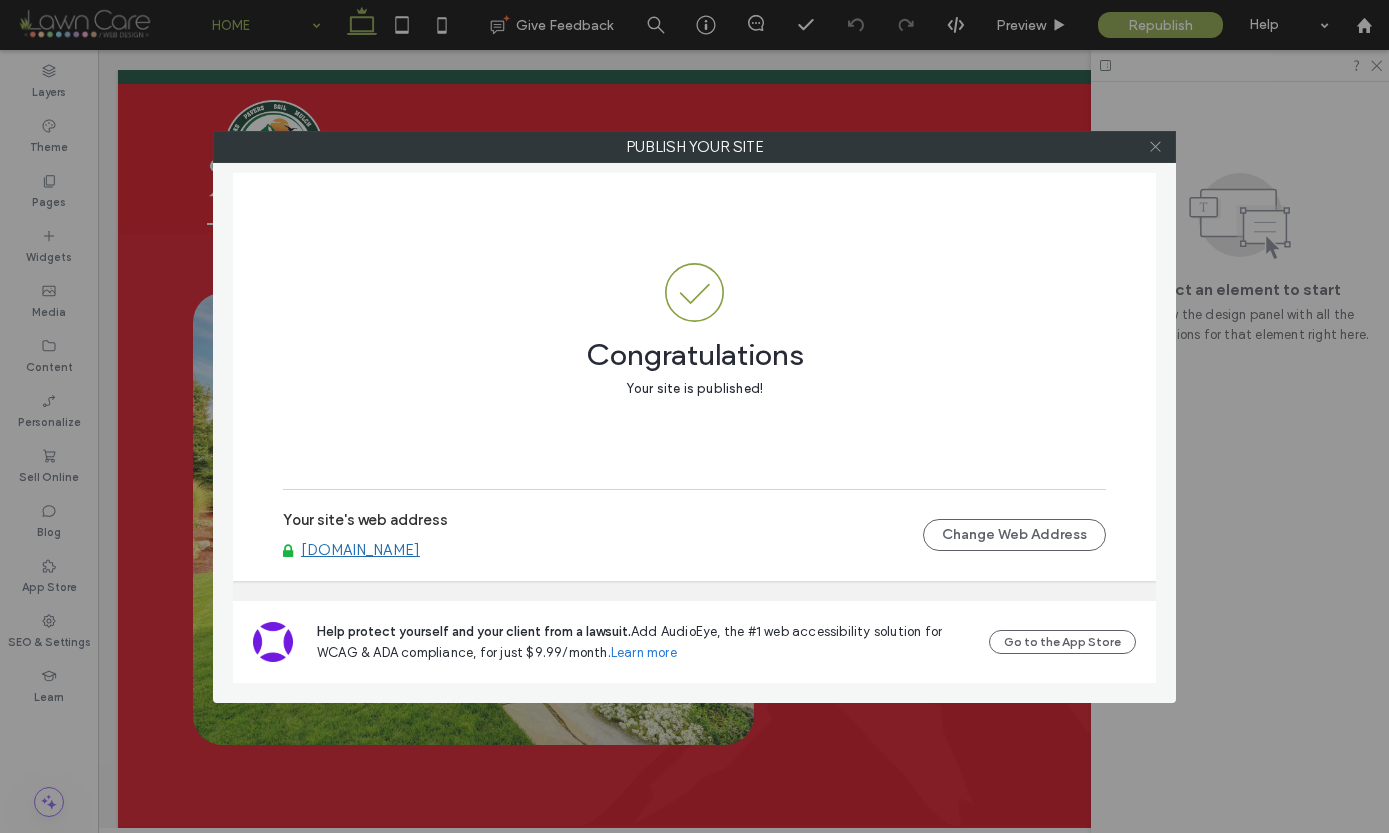 click 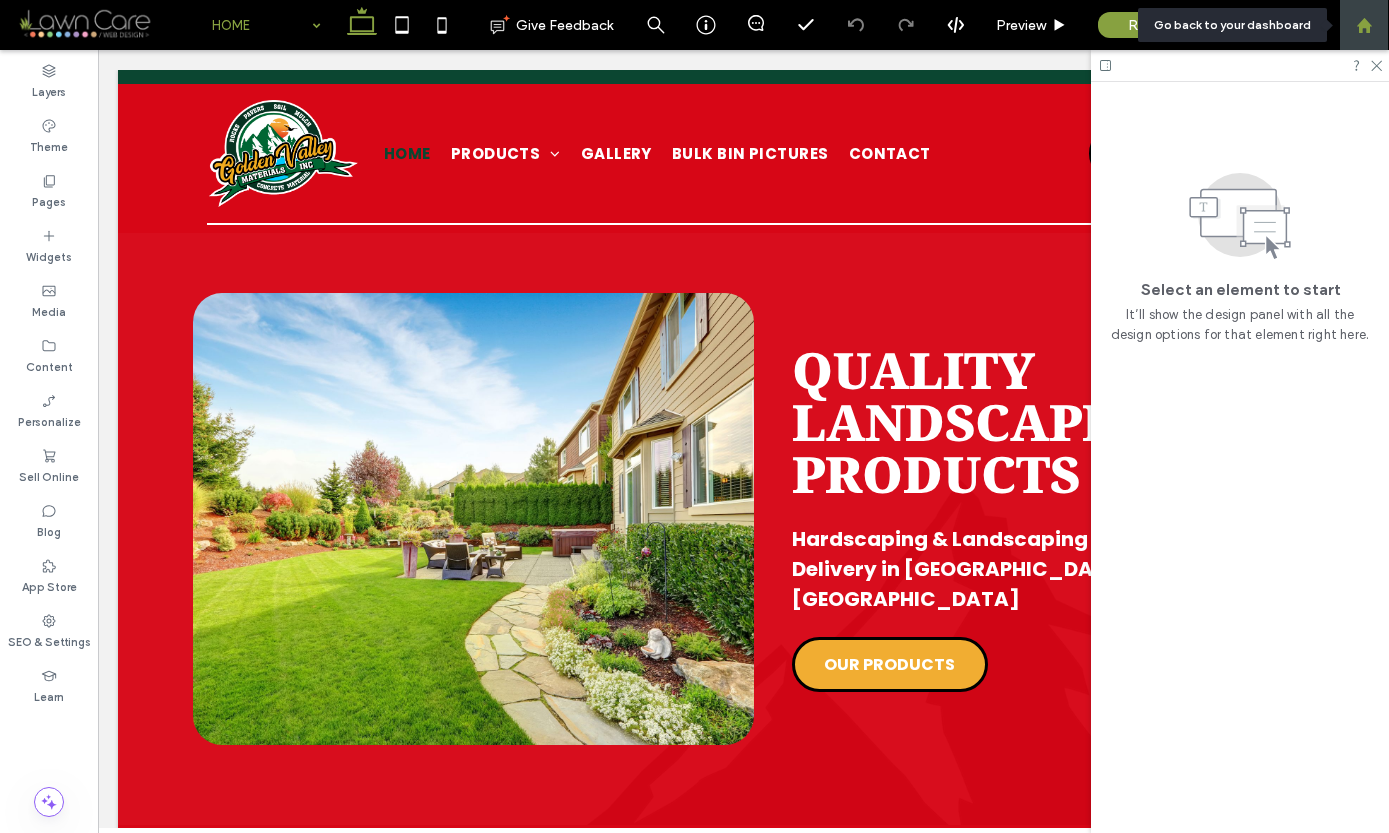 click 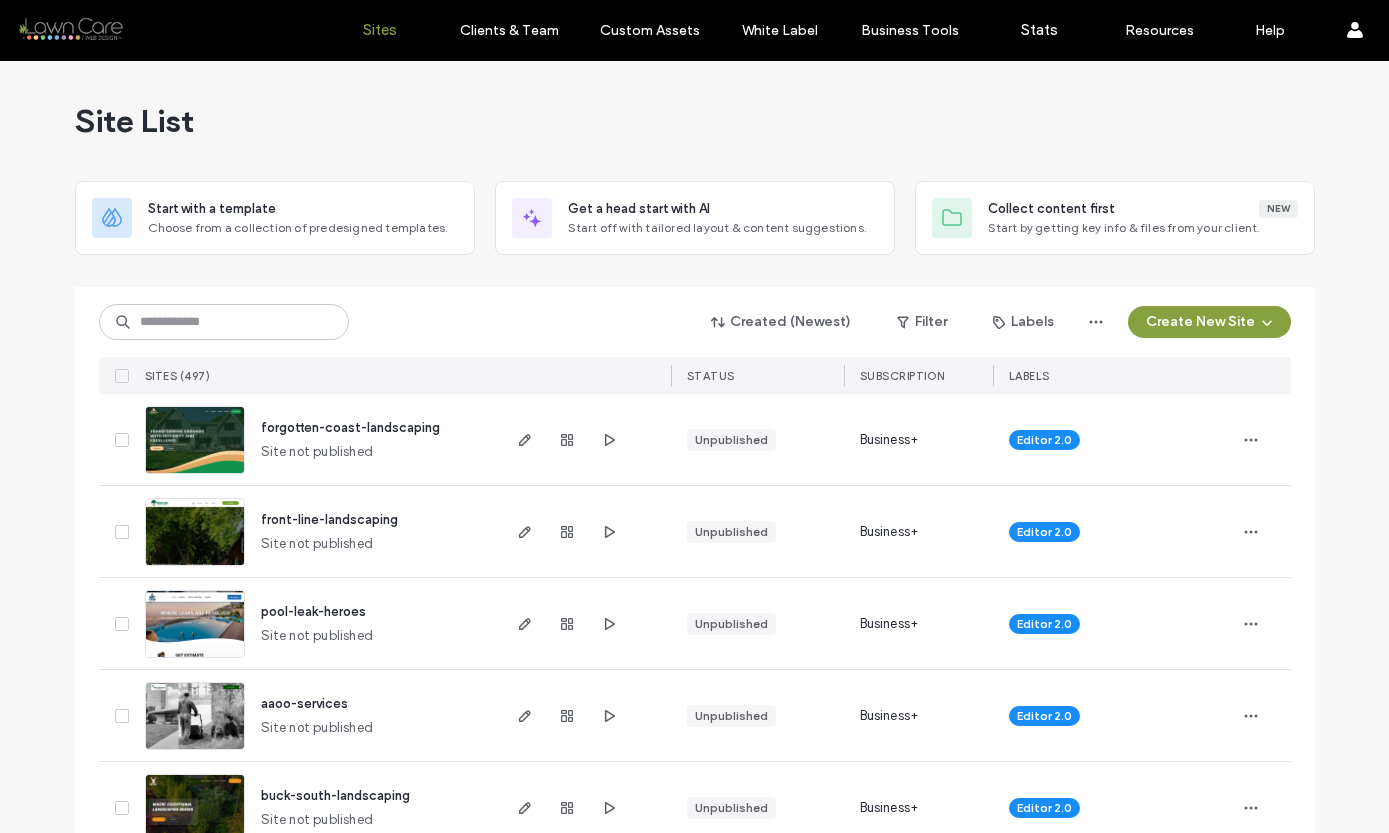 scroll, scrollTop: 0, scrollLeft: 0, axis: both 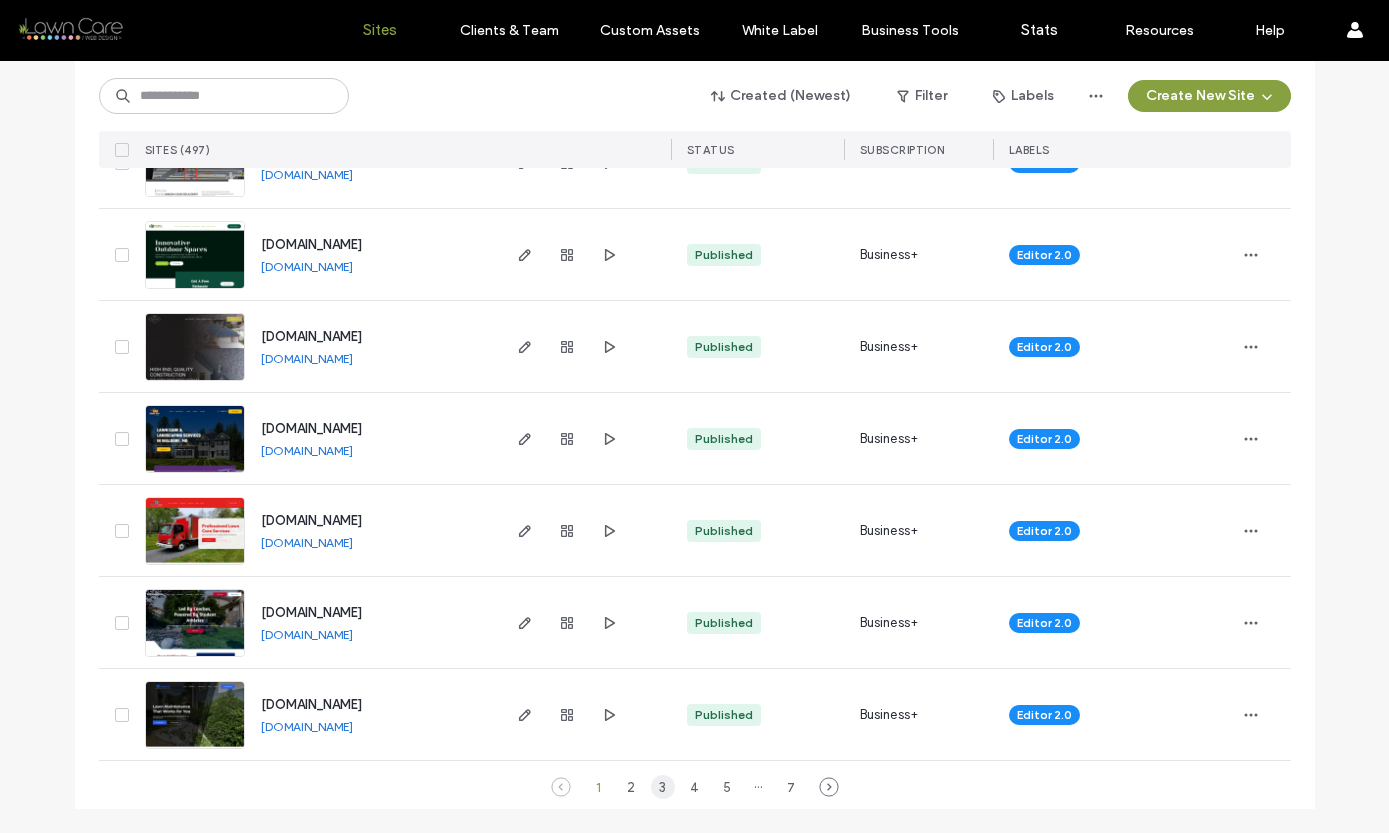 click on "3" at bounding box center [663, 787] 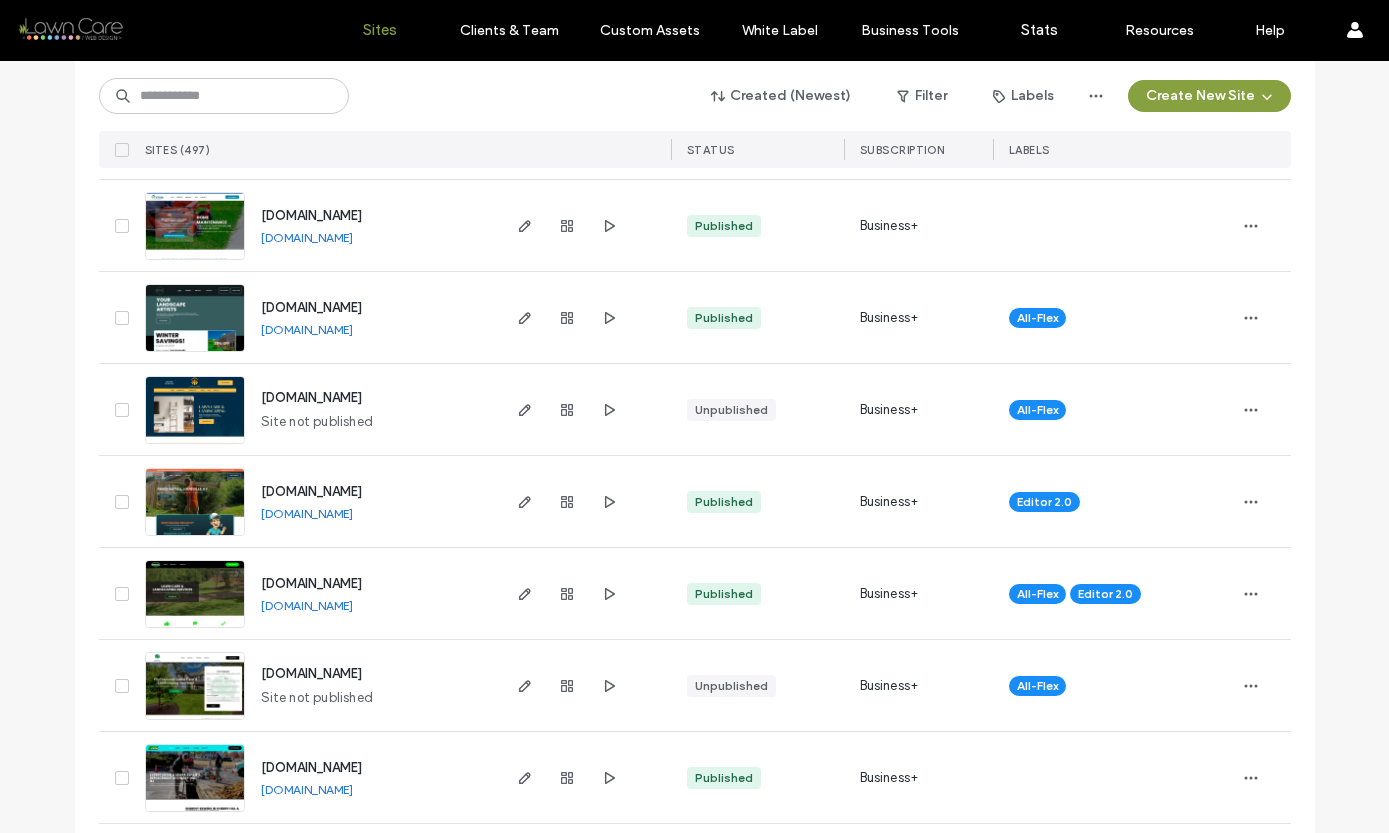 scroll, scrollTop: 6533, scrollLeft: 0, axis: vertical 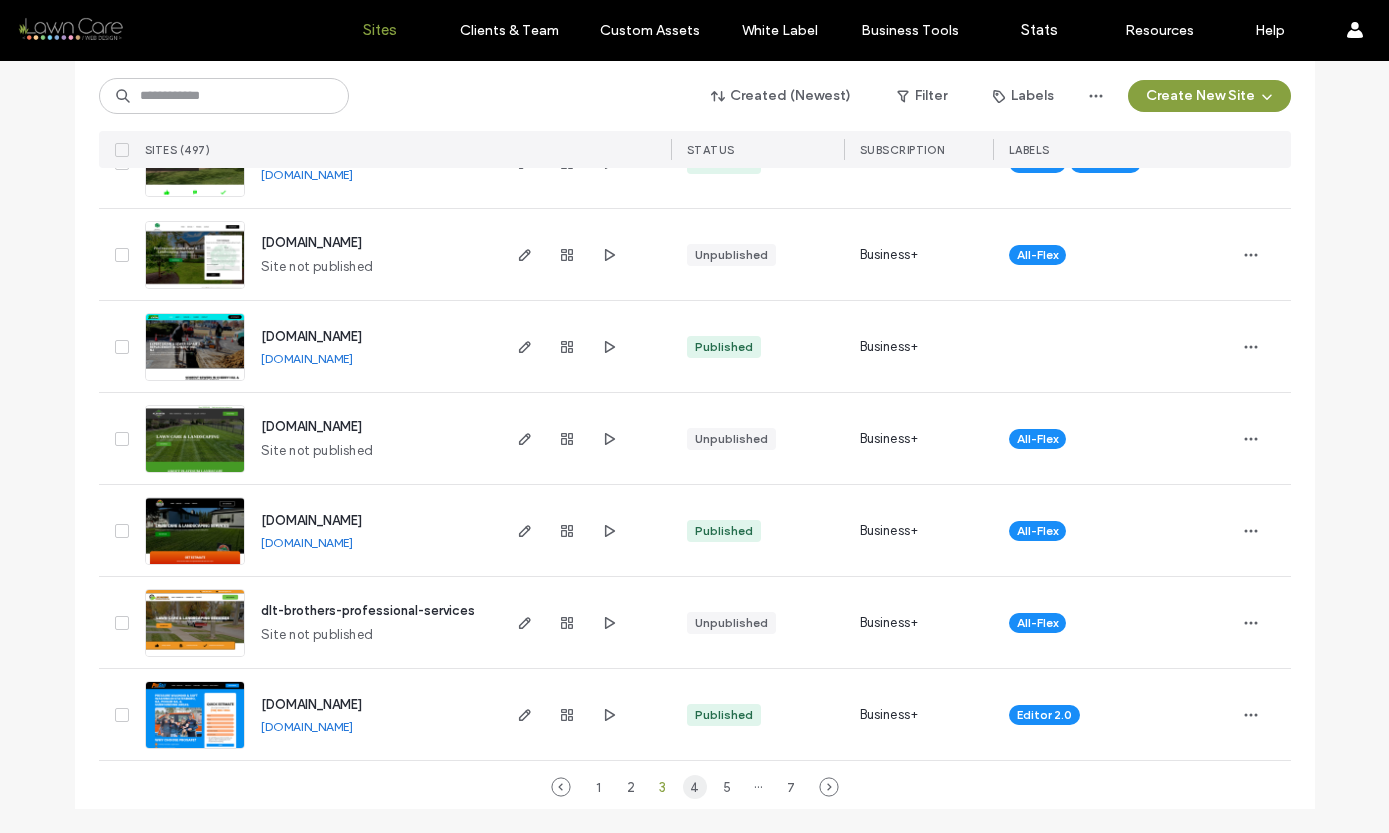 click on "4" at bounding box center [695, 787] 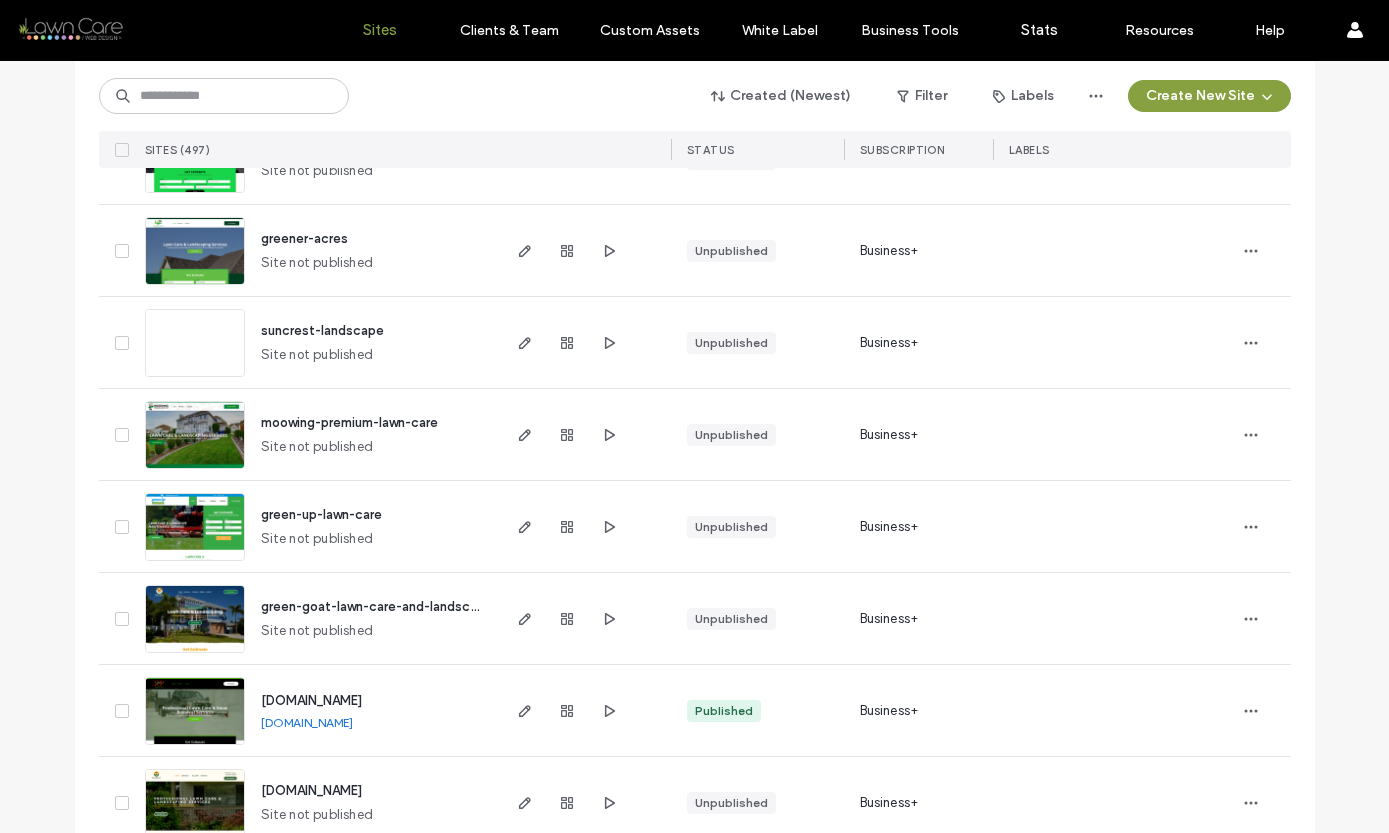 scroll, scrollTop: 6533, scrollLeft: 0, axis: vertical 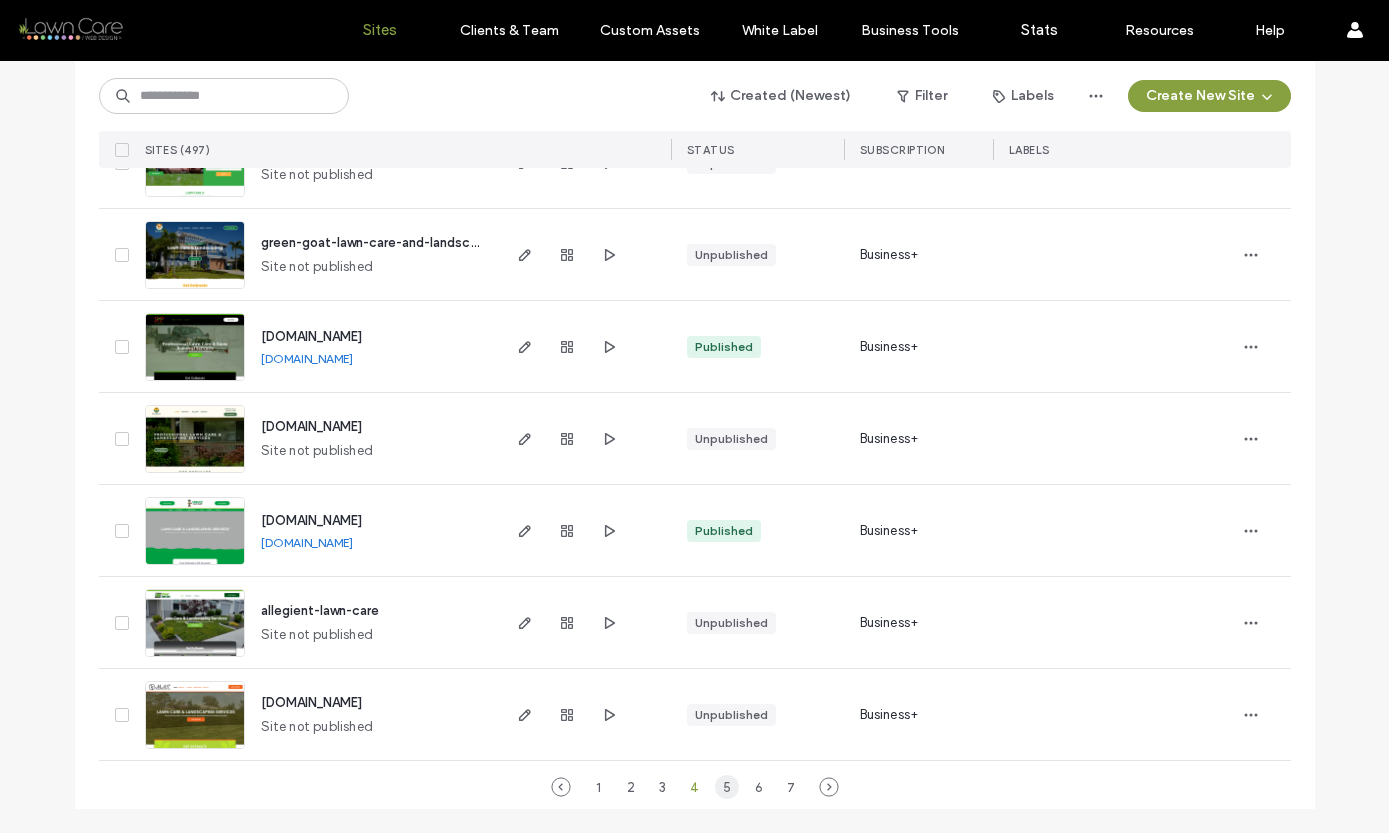 click on "5" at bounding box center (727, 787) 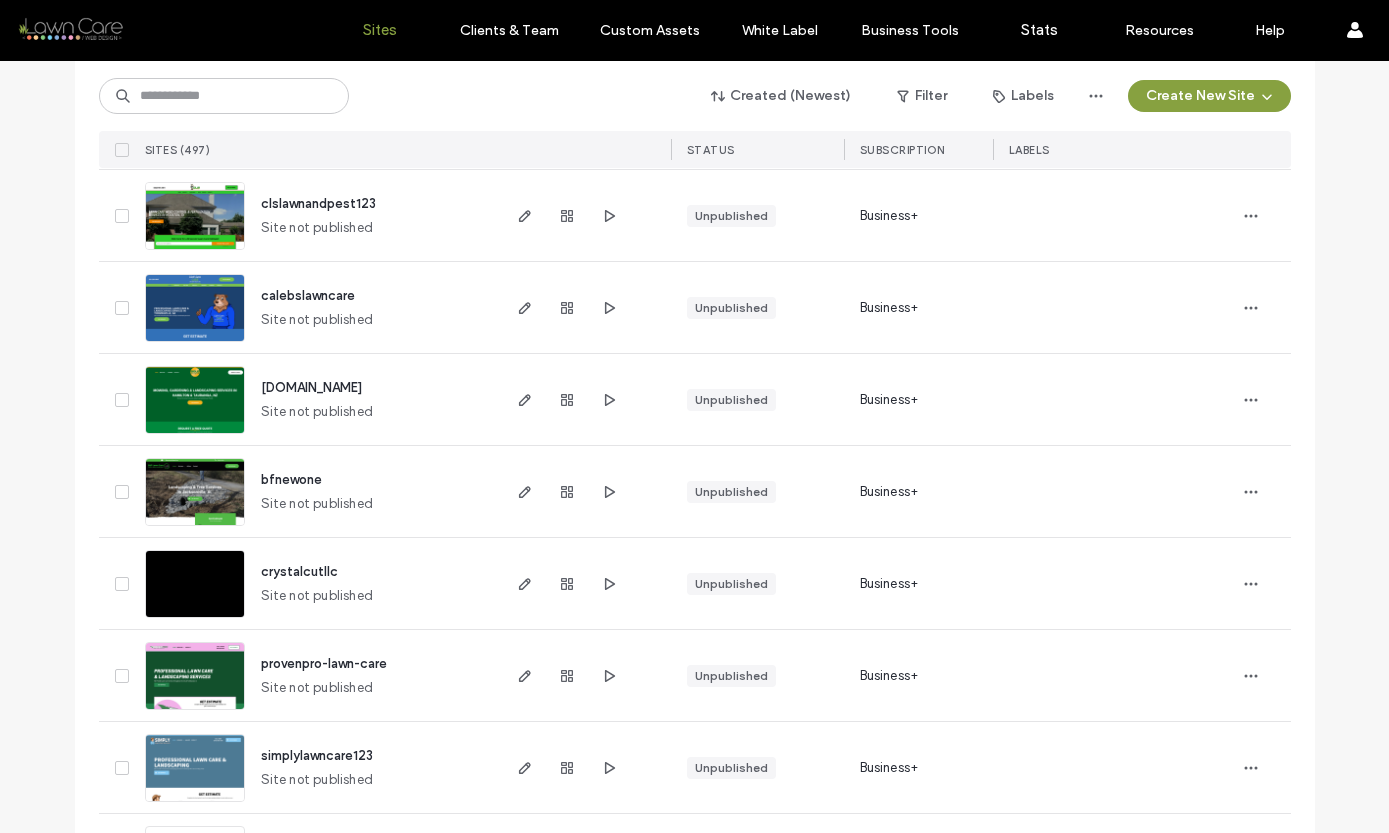 scroll, scrollTop: 6533, scrollLeft: 0, axis: vertical 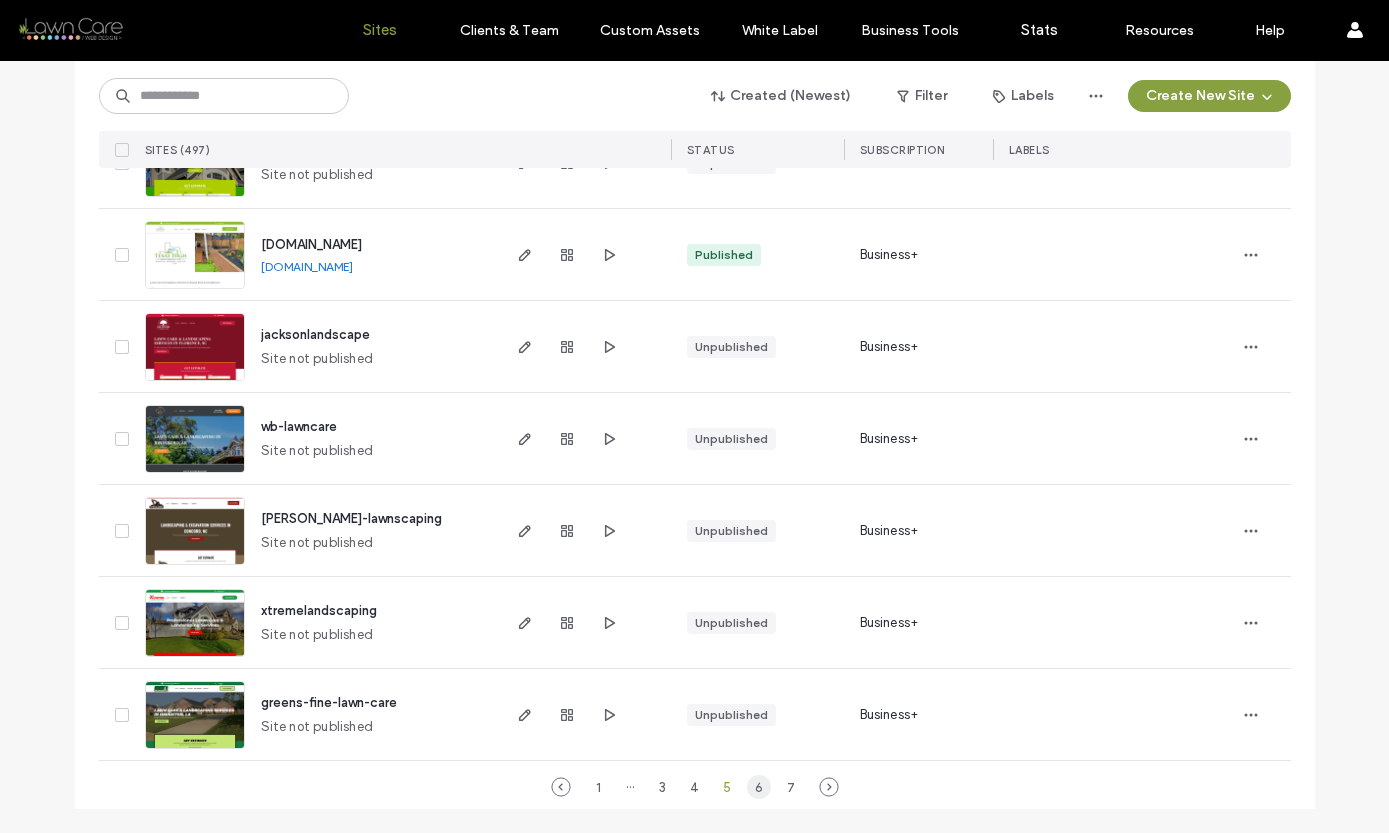 click on "6" at bounding box center (759, 787) 